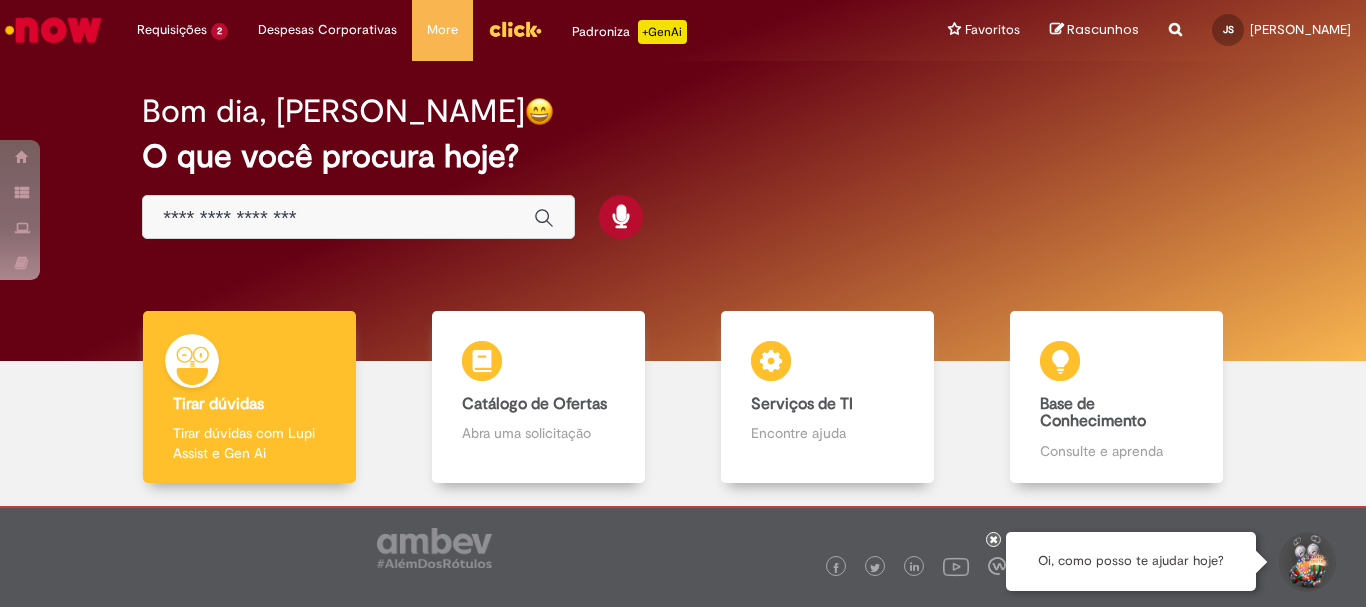 scroll, scrollTop: 0, scrollLeft: 0, axis: both 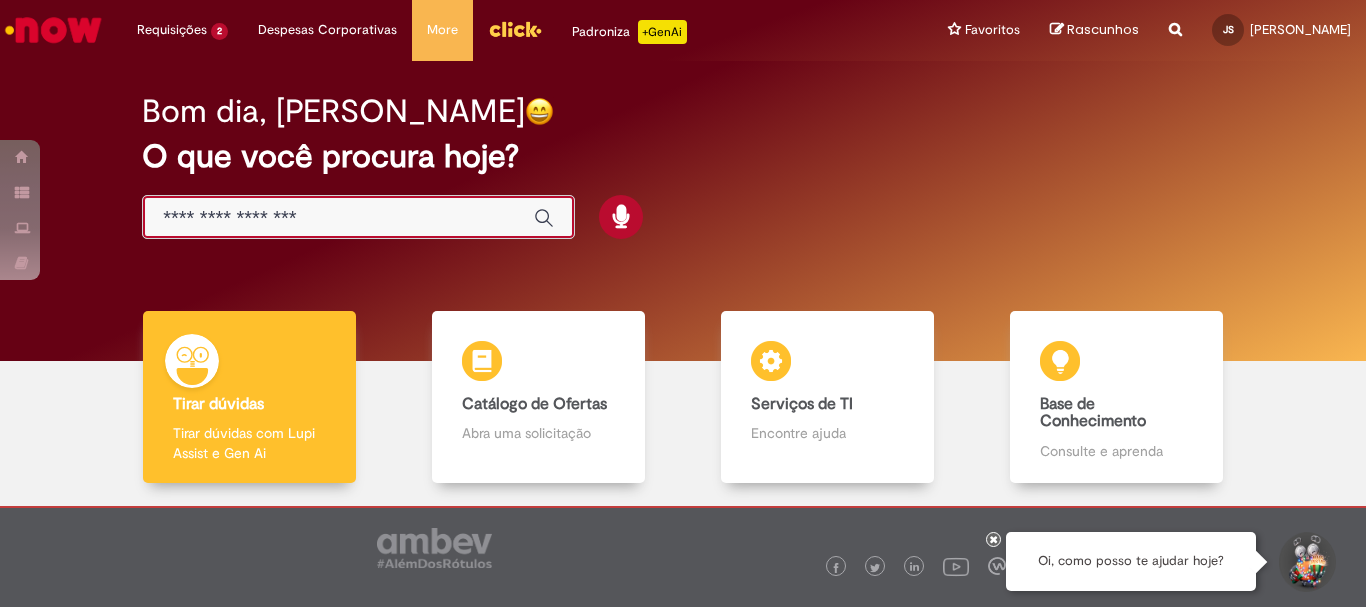 click at bounding box center (338, 218) 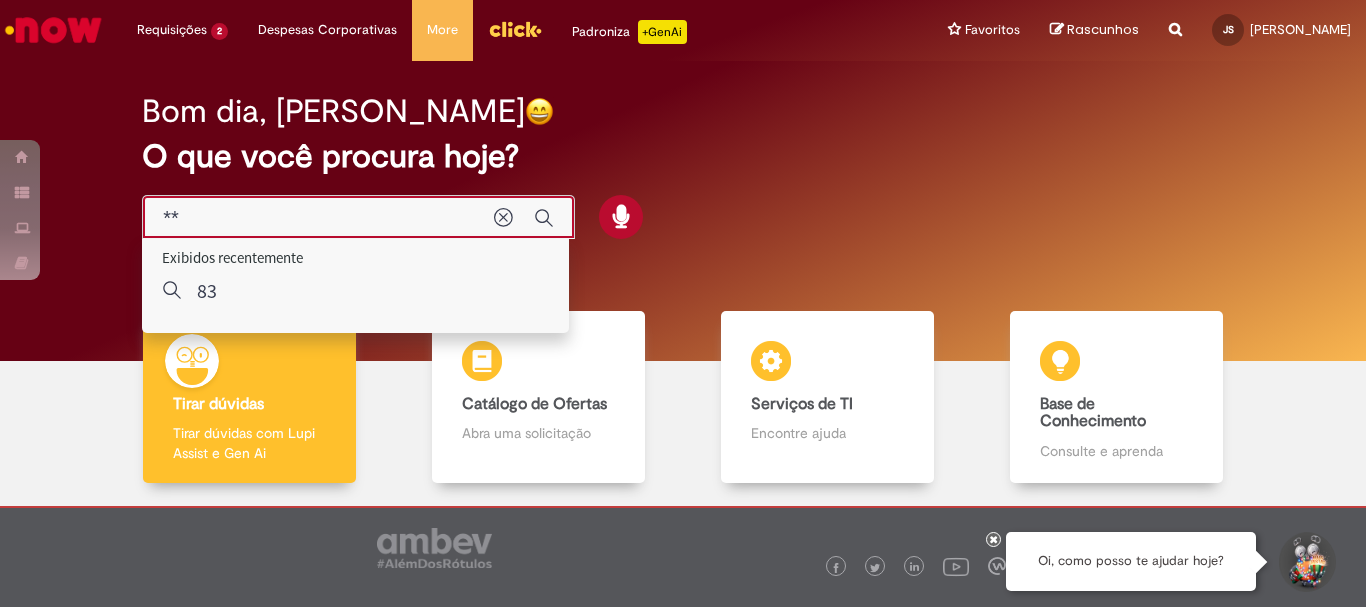 type on "*" 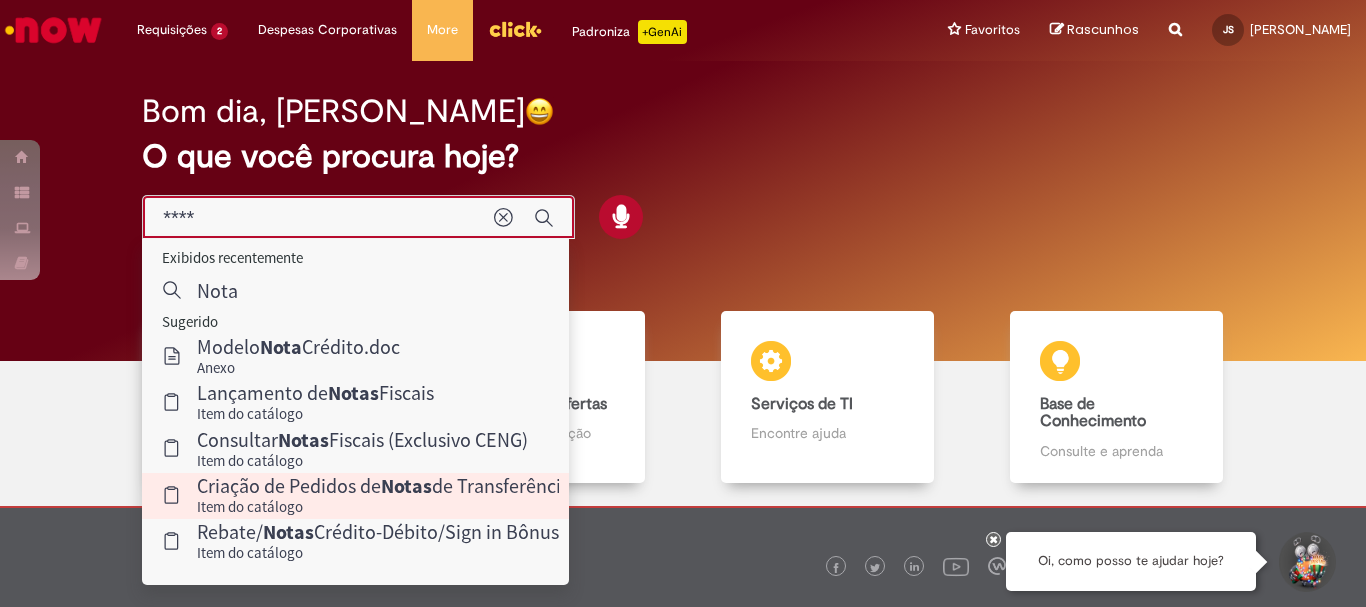 type on "*****" 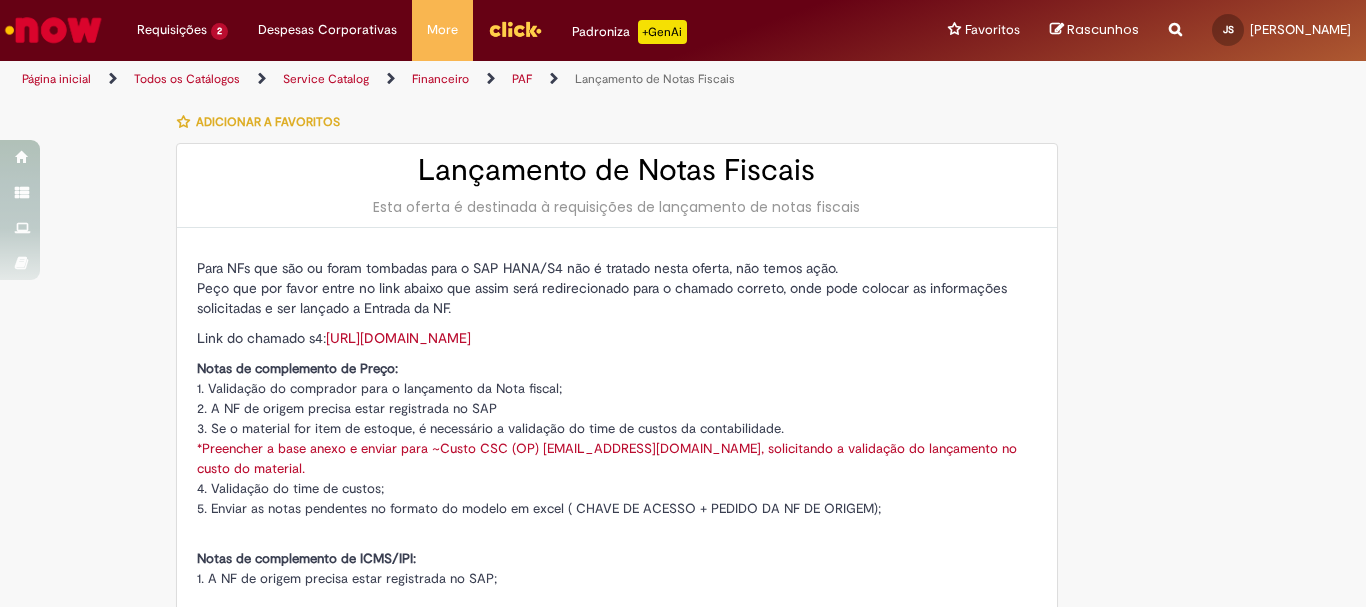 type on "********" 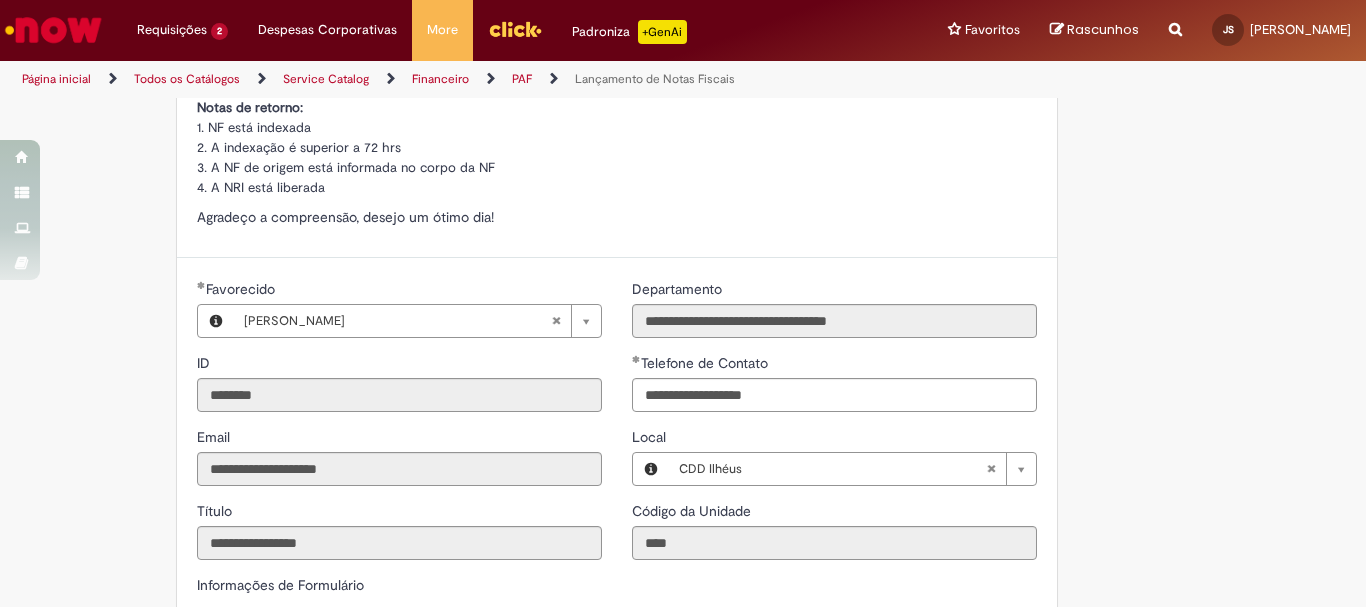 scroll, scrollTop: 1181, scrollLeft: 0, axis: vertical 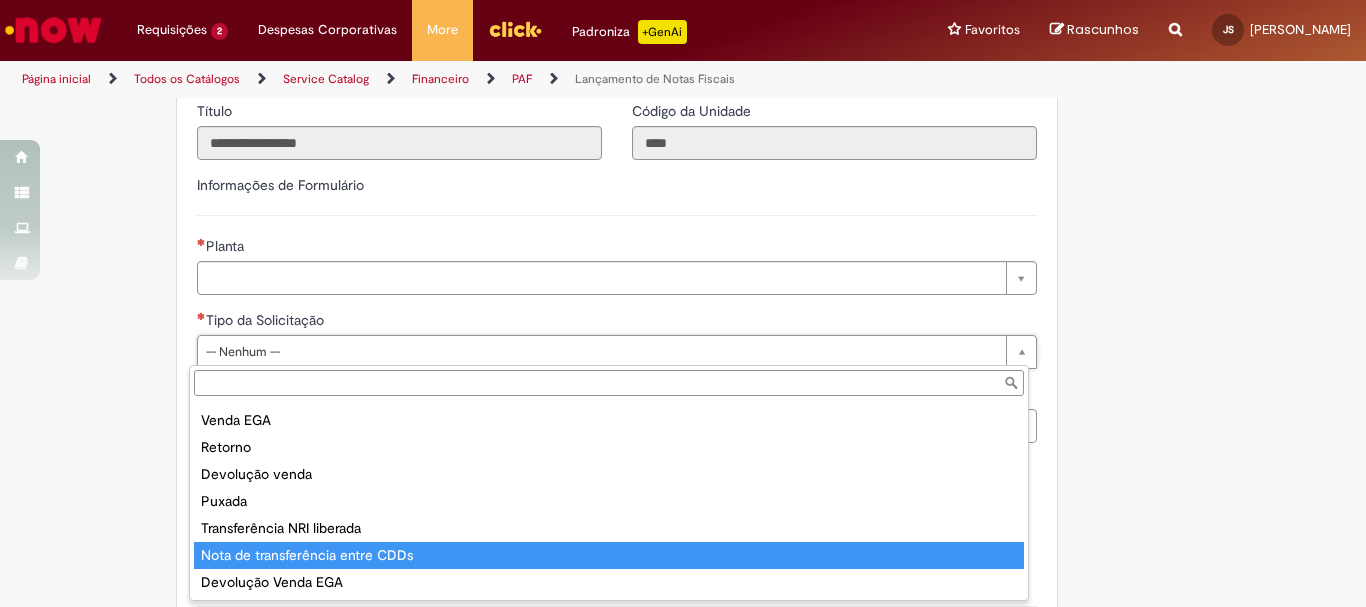 type on "**********" 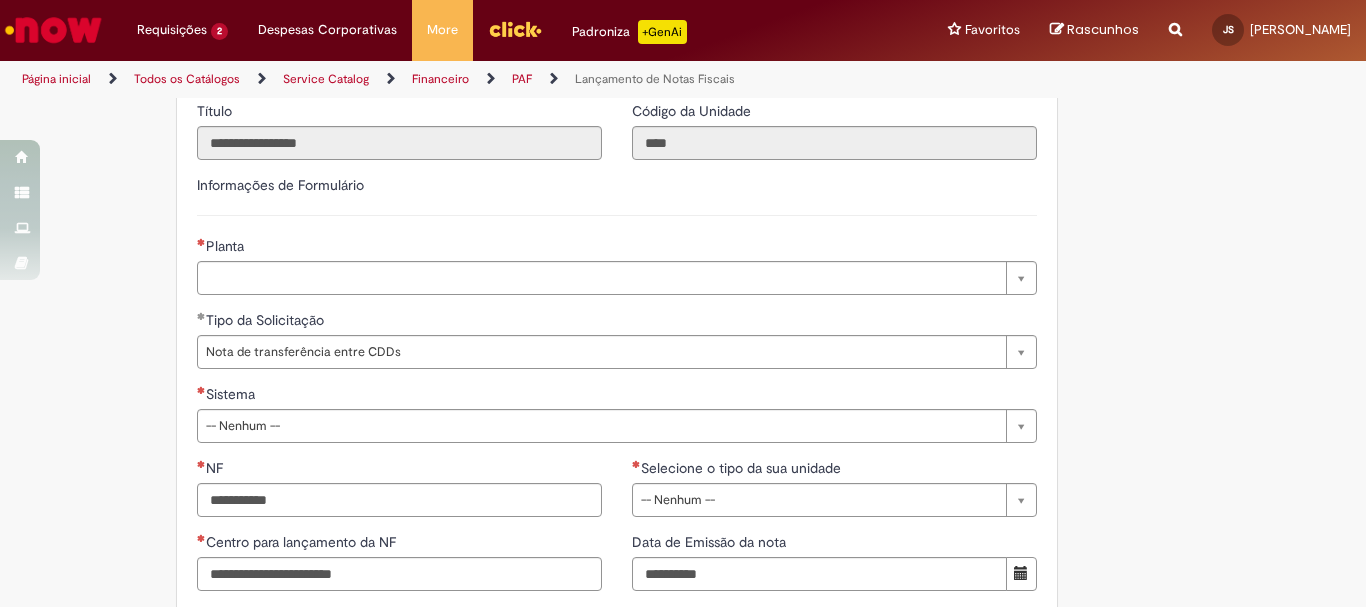 click on "Sistema" at bounding box center [617, 396] 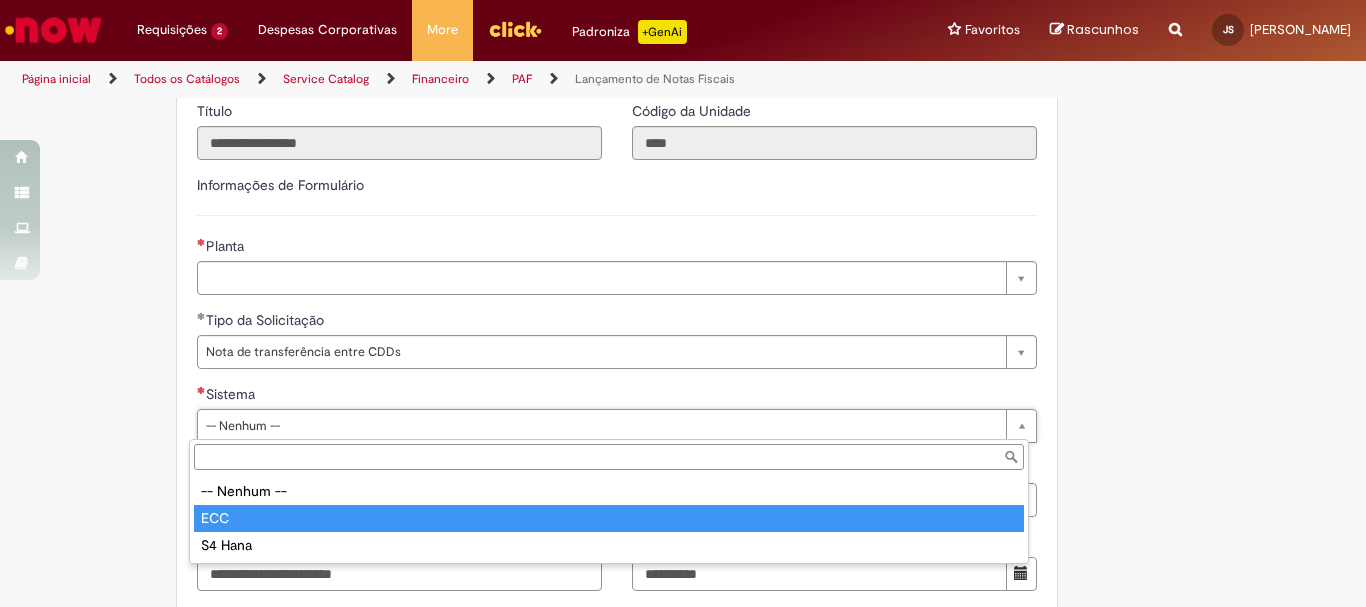 type on "***" 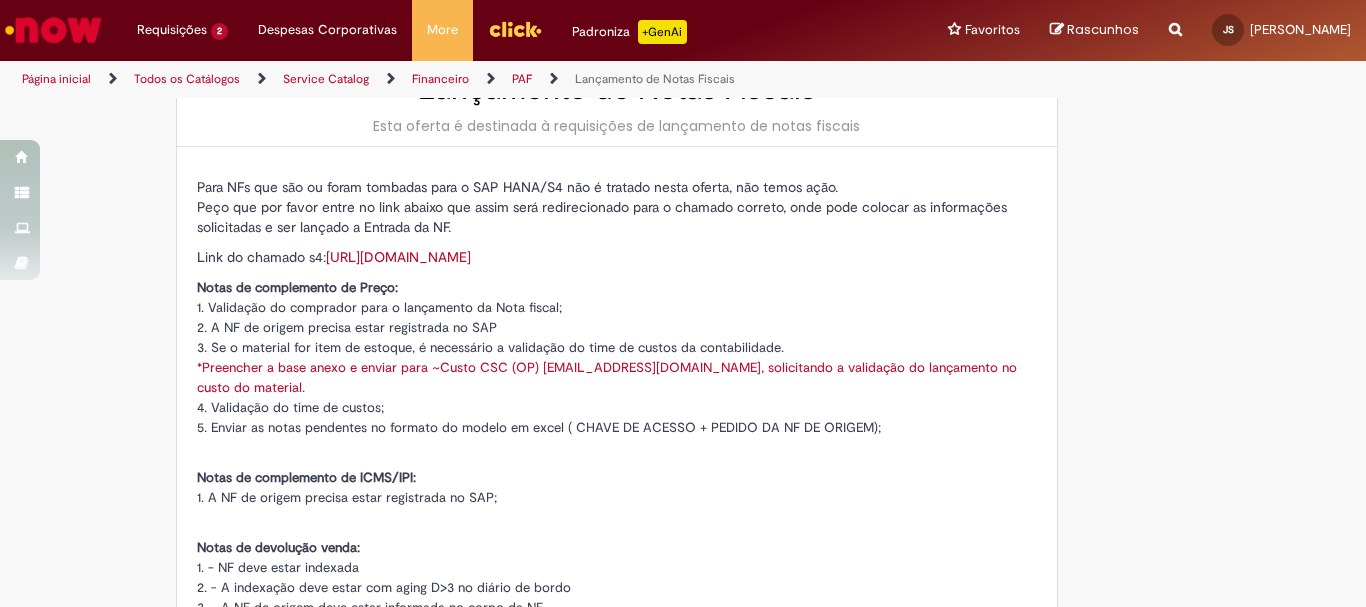 scroll, scrollTop: 0, scrollLeft: 0, axis: both 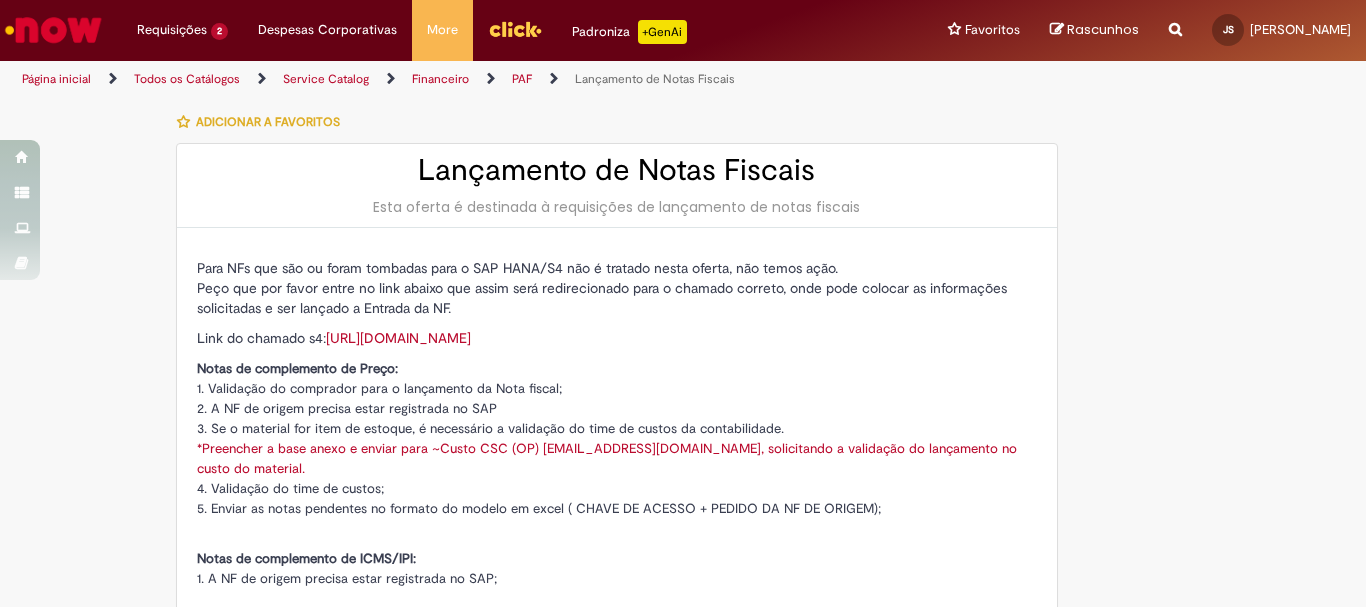 click on "Adicionar a Favoritos
Lançamento de Notas Fiscais
Esta oferta é destinada à requisições de lançamento de notas fiscais
Para NFs que são ou foram tombadas para o SAP HANA/S4 não é tratado nesta oferta, não temos ação. Peço que por favor entre no link abaixo que assim será redirecionado para o chamado correto, onde pode colocar as informações solicitadas e ser lançado a Entrada da NF.
Link do chamado s4: https://abinbevww.service-now.com/abiex?id=sc_cat_item&sys_id=5ad2235adb1cc050f17eb29f29961934
Notas de complemento de Preço: 1. Validação do comprador para o lançamento da Nota fiscal; 2. A NF de origem precisa estar registrada no SAP 3. Se o material for item de estoque, é necessário a validação do time de custos da contabilidade. 4. Validação do time de custos; 5. Enviar as notas pendentes no formato do modelo em excel ( CHAVE DE ACESSO + PEDIDO DA NF DE ORIGEM);" at bounding box center [683, 1304] 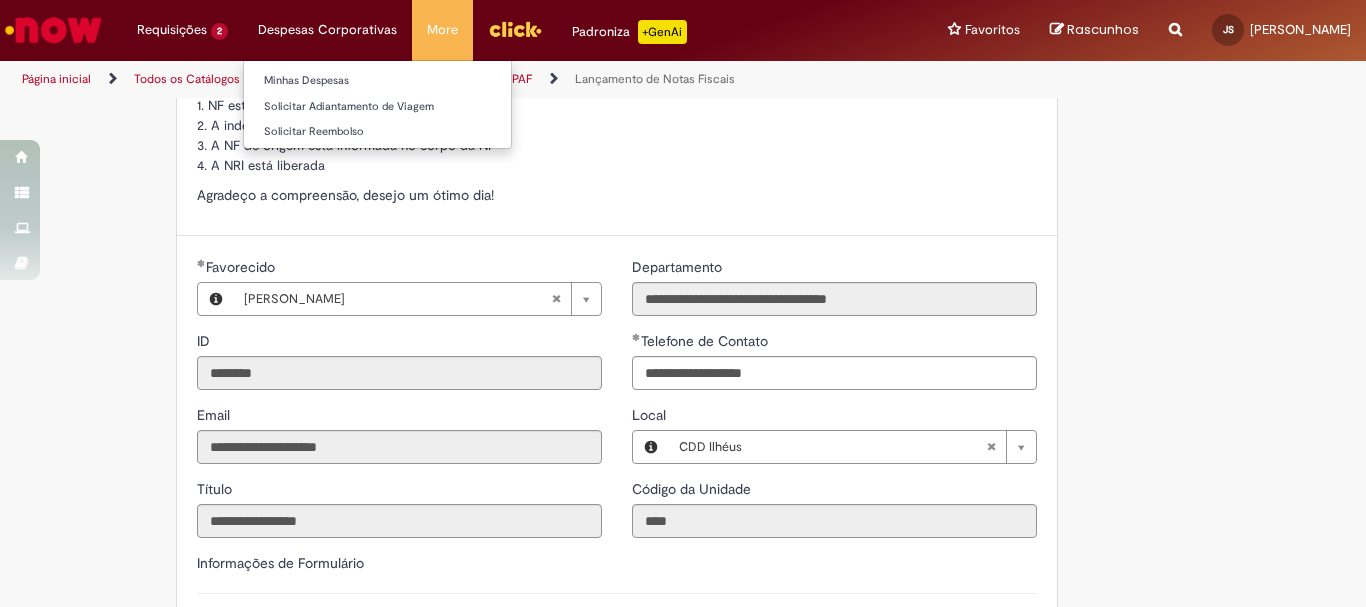 scroll, scrollTop: 603, scrollLeft: 0, axis: vertical 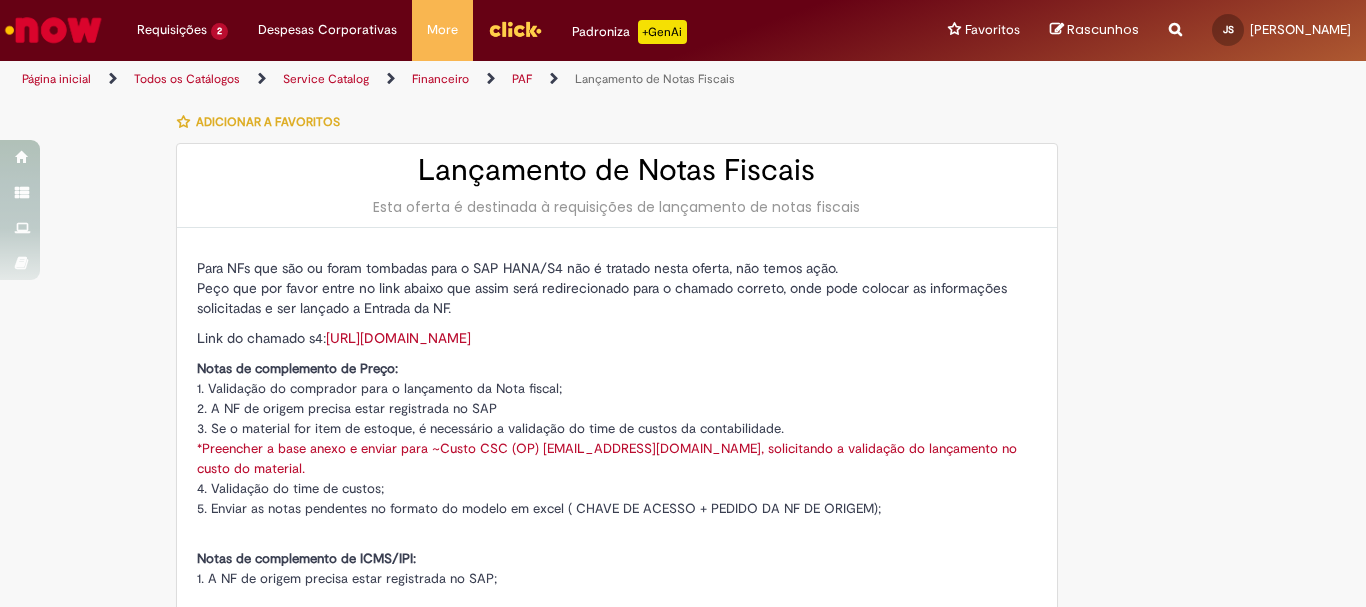 click at bounding box center [53, 30] 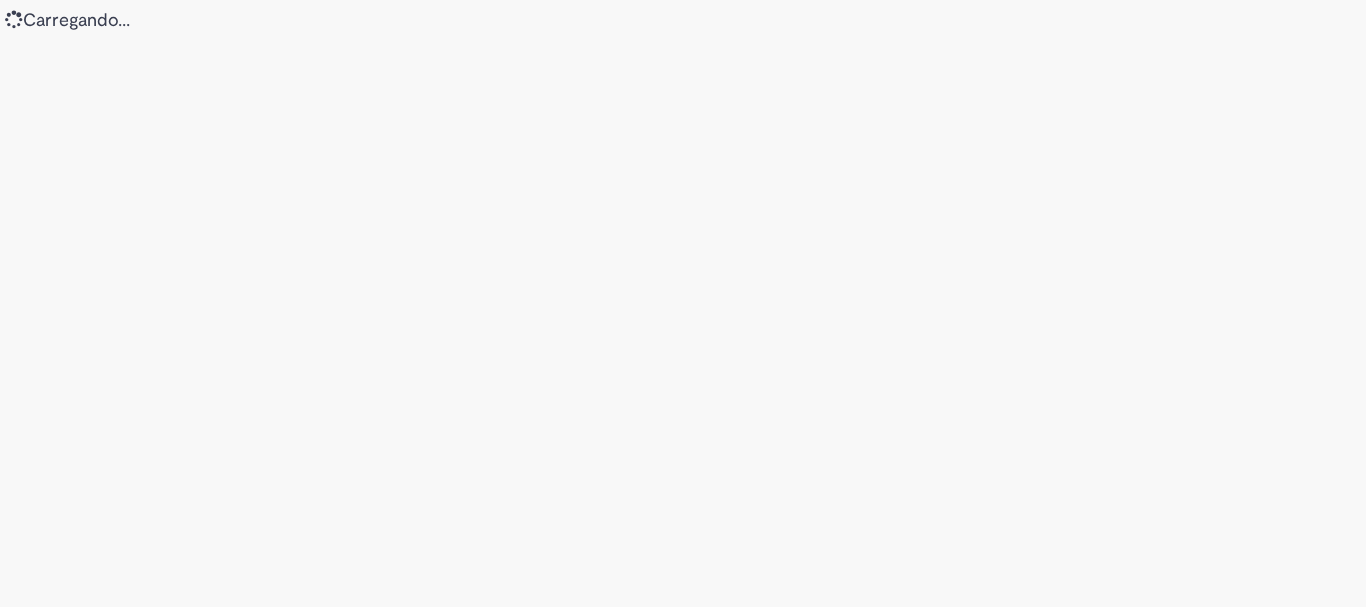 scroll, scrollTop: 0, scrollLeft: 0, axis: both 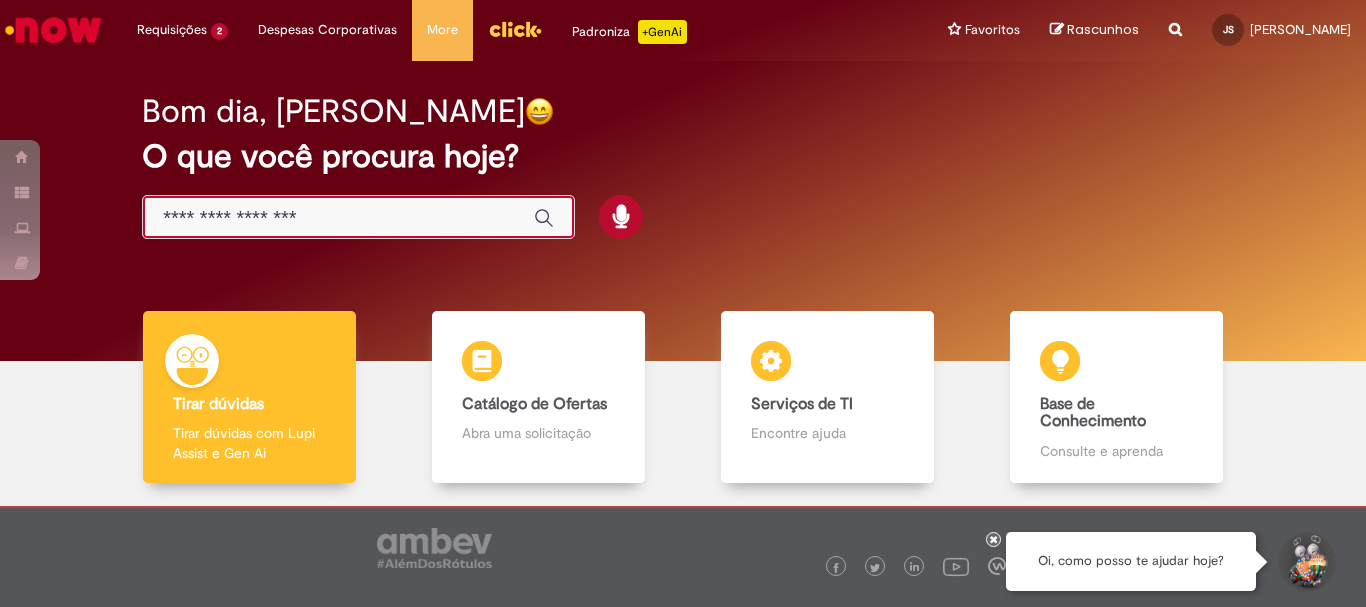 click at bounding box center [338, 218] 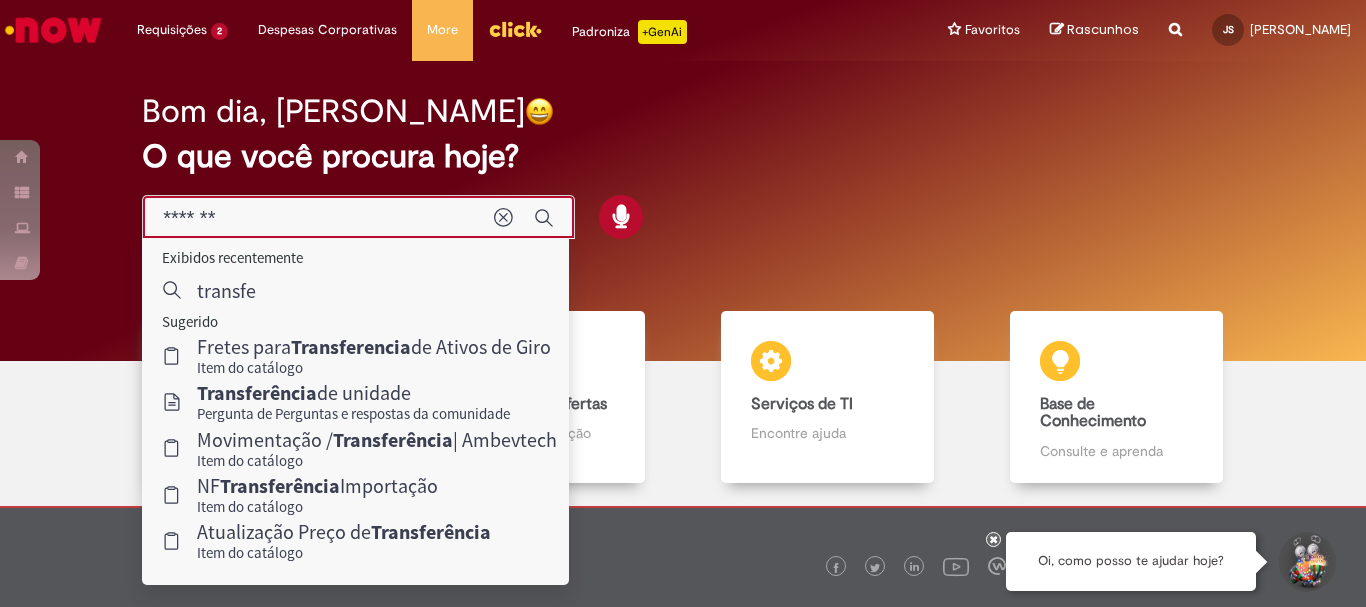 type on "********" 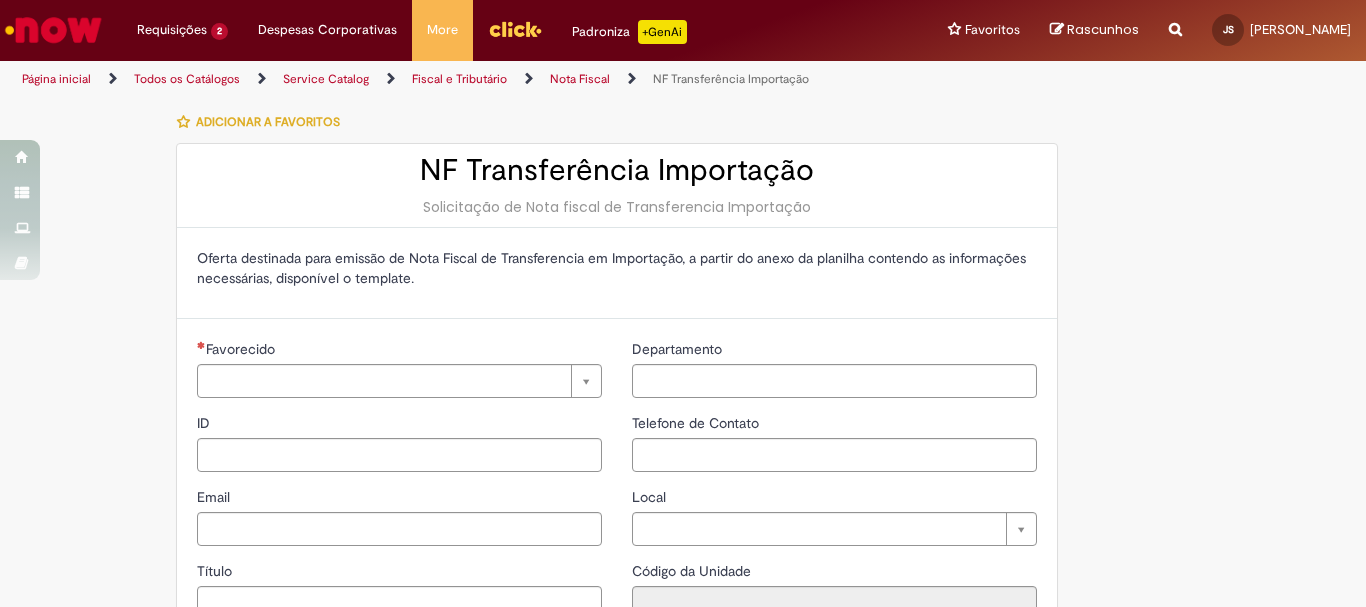 type on "********" 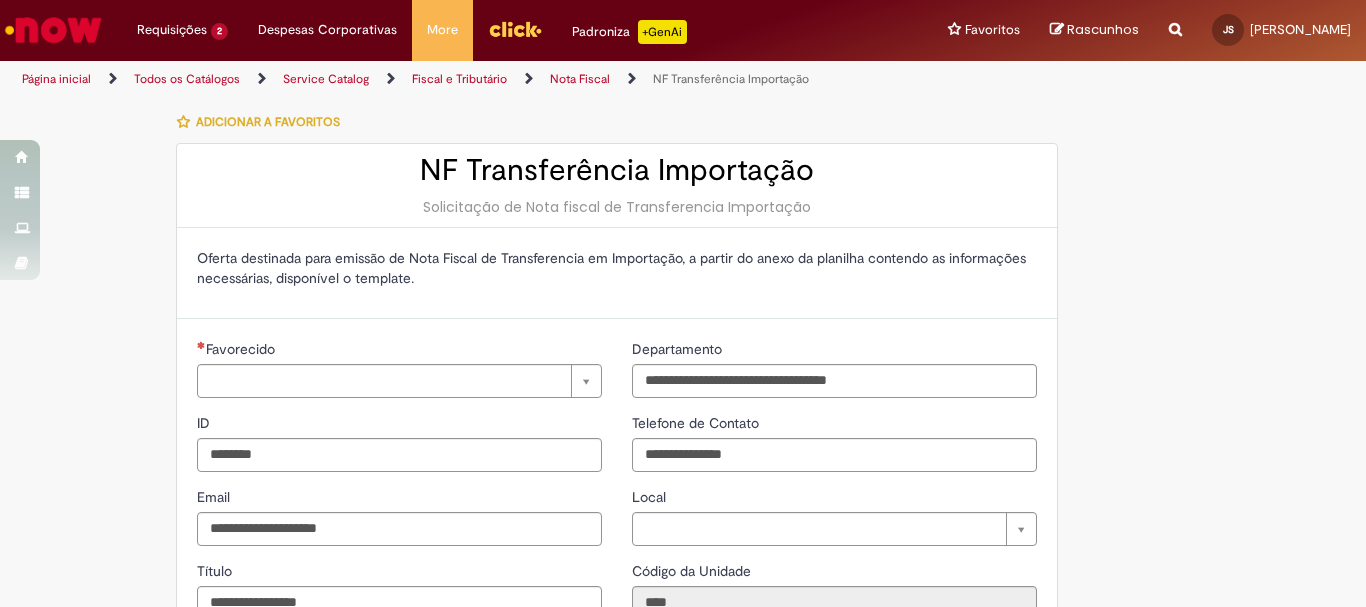 type on "**********" 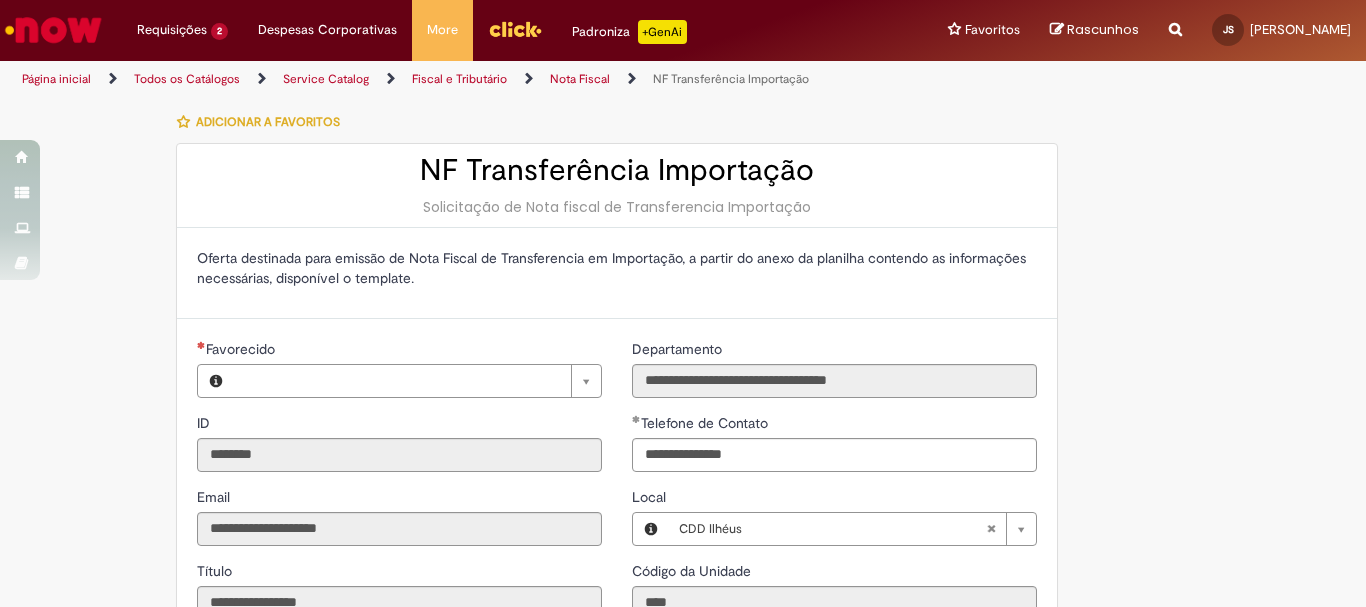 type on "**********" 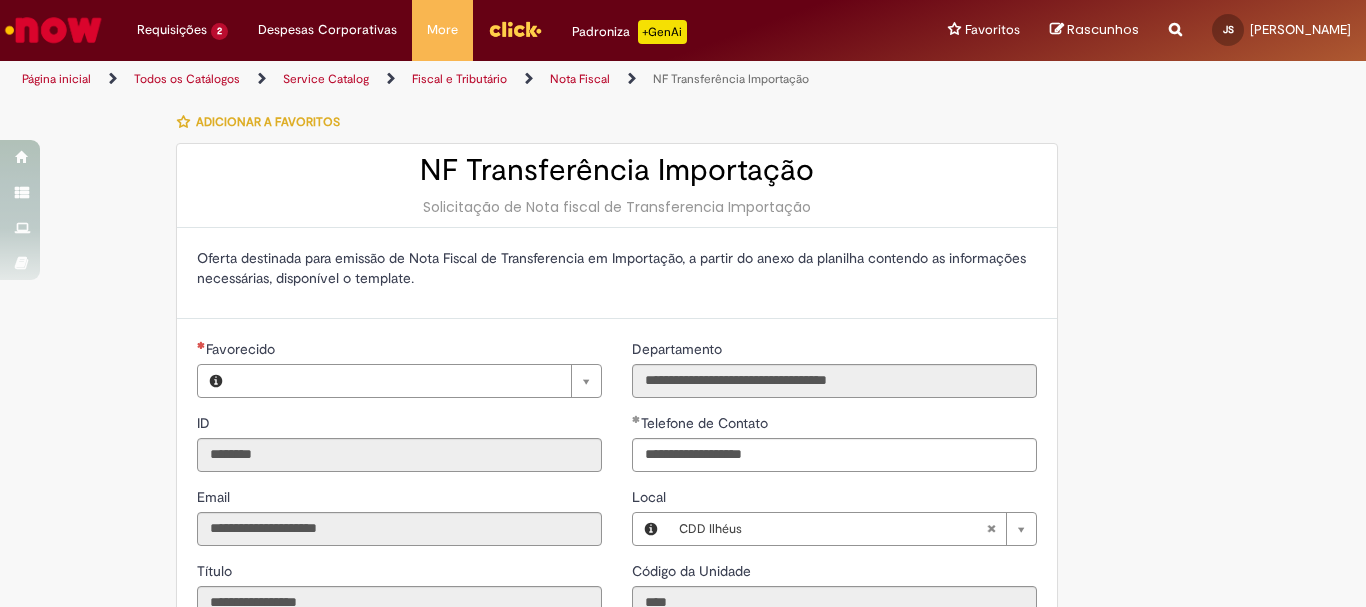 type on "**********" 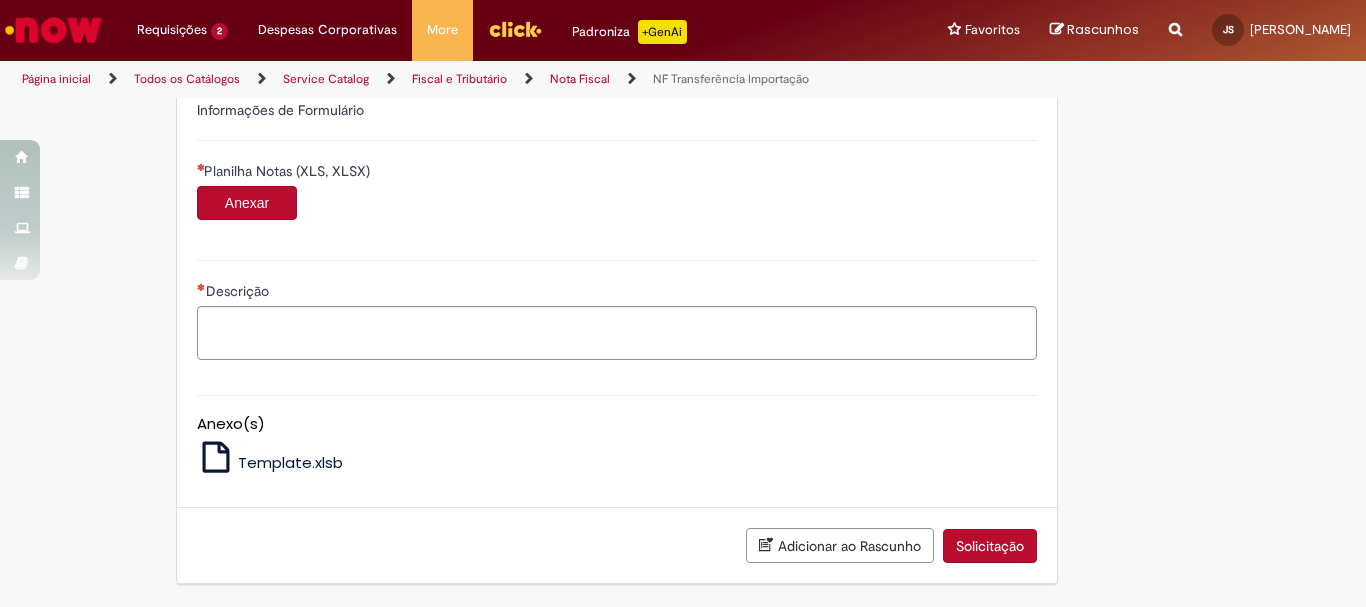 scroll, scrollTop: 0, scrollLeft: 0, axis: both 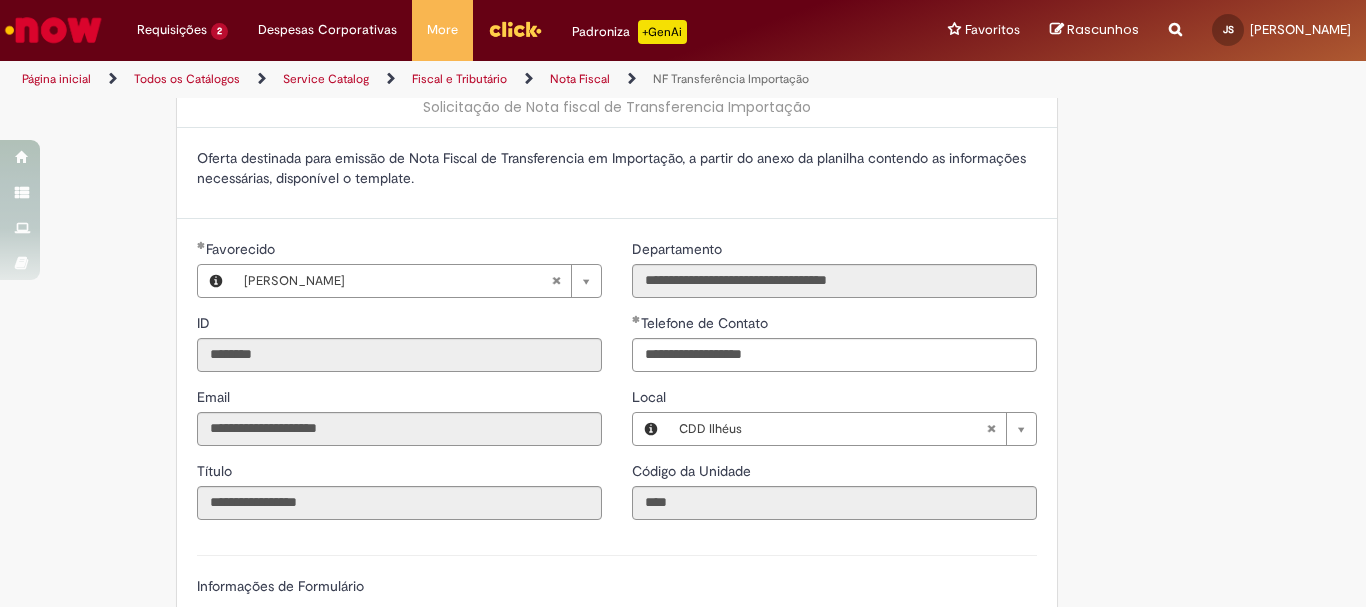 click at bounding box center (53, 30) 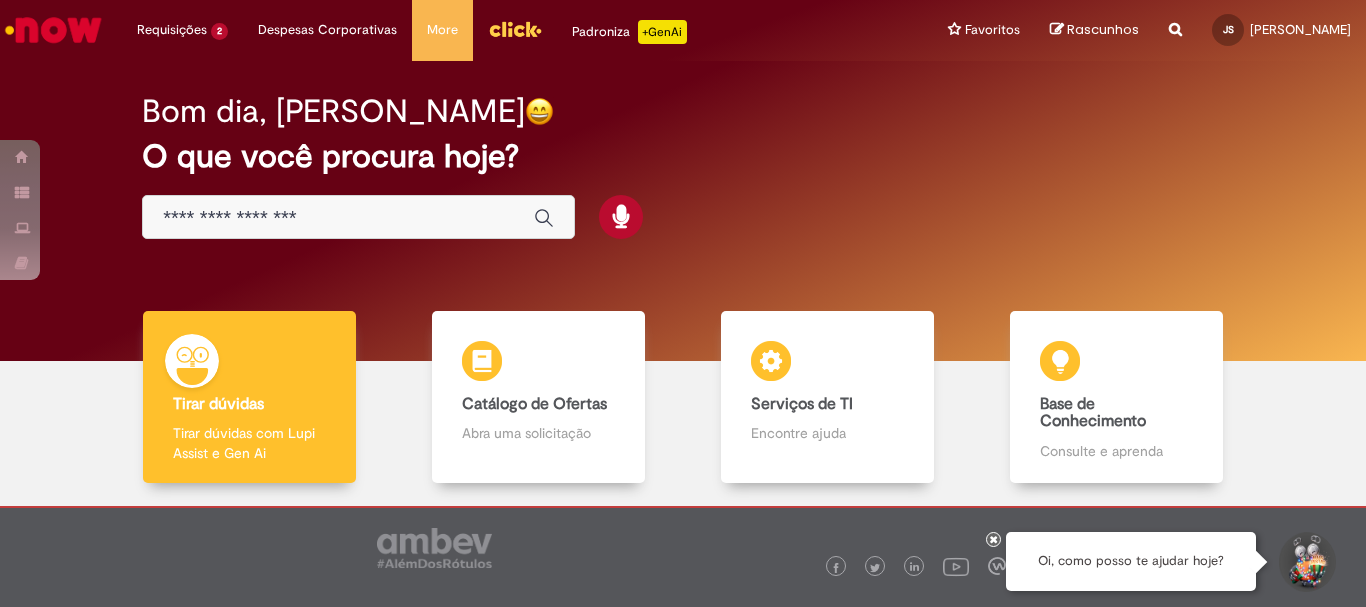 scroll, scrollTop: 0, scrollLeft: 0, axis: both 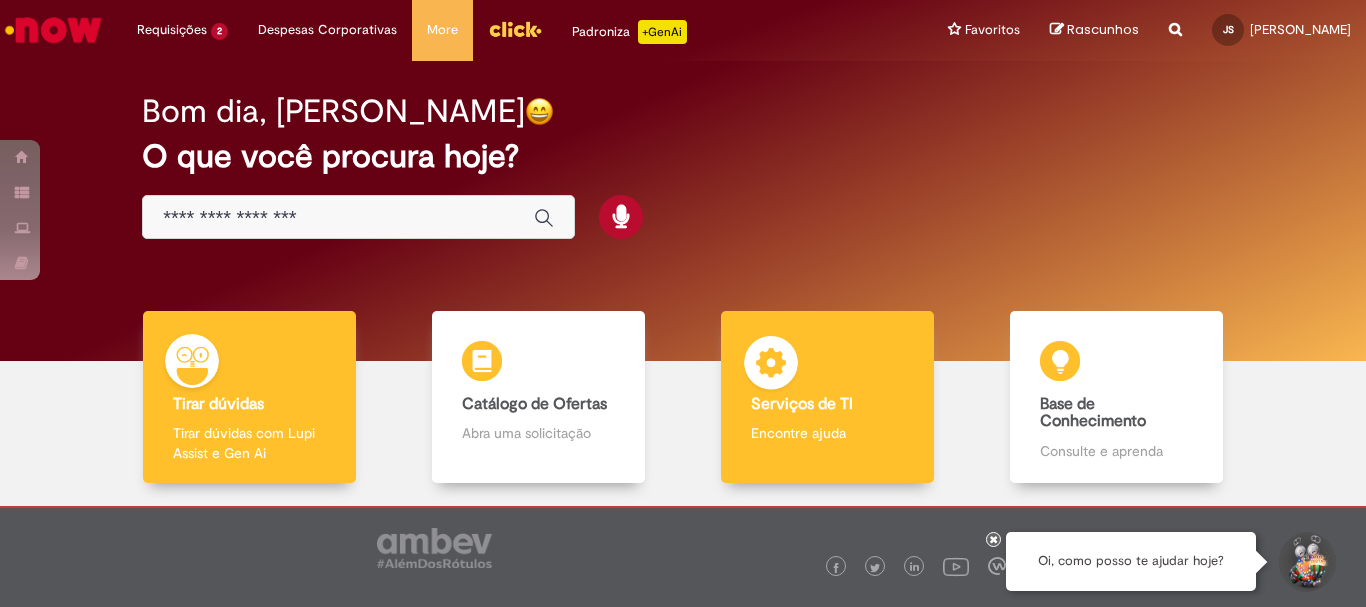 click on "Serviços de TI" at bounding box center (802, 404) 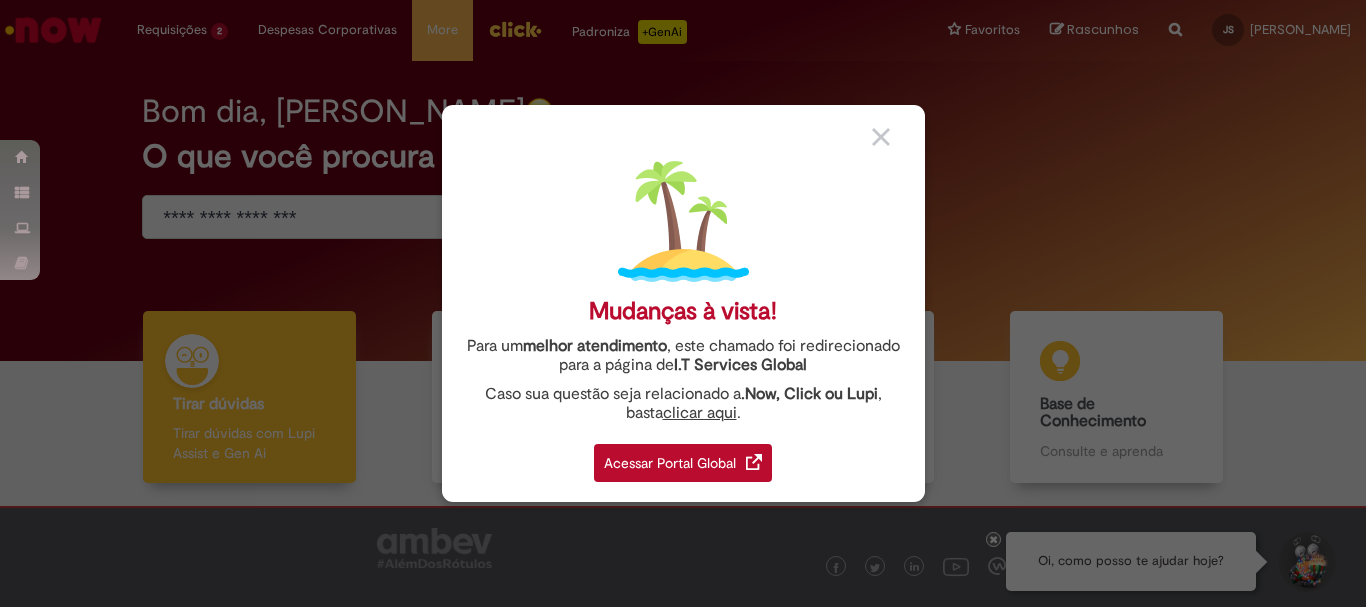 click on "Acessar Portal Global" at bounding box center (683, 463) 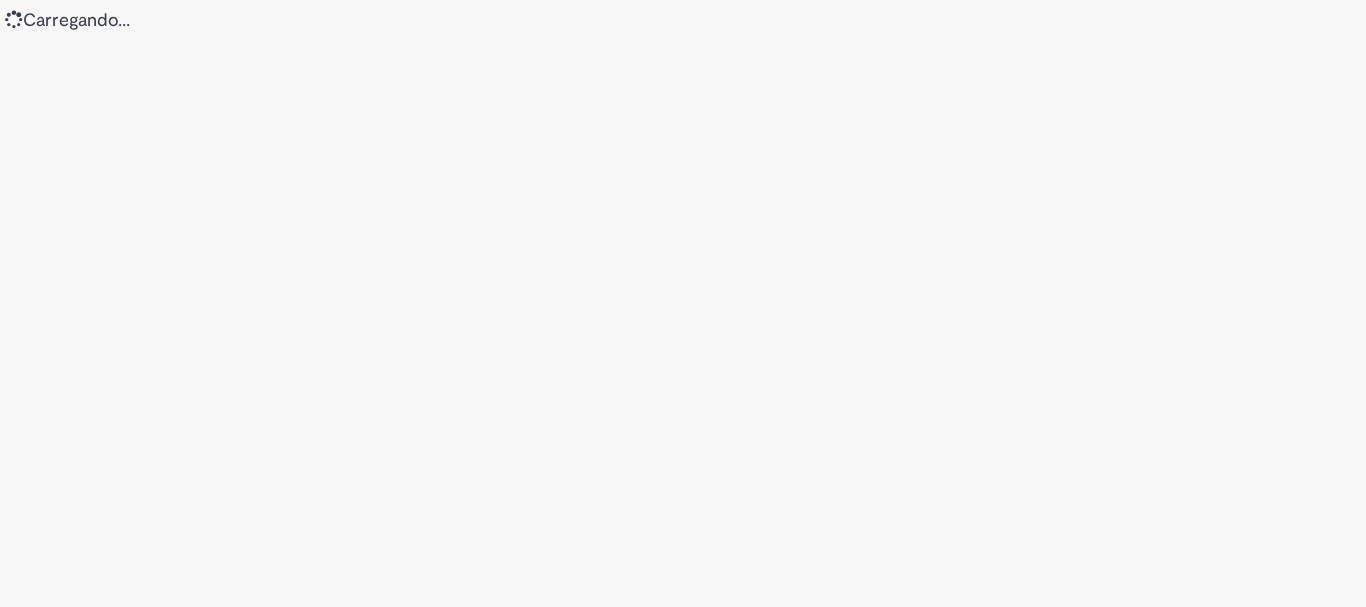 scroll, scrollTop: 0, scrollLeft: 0, axis: both 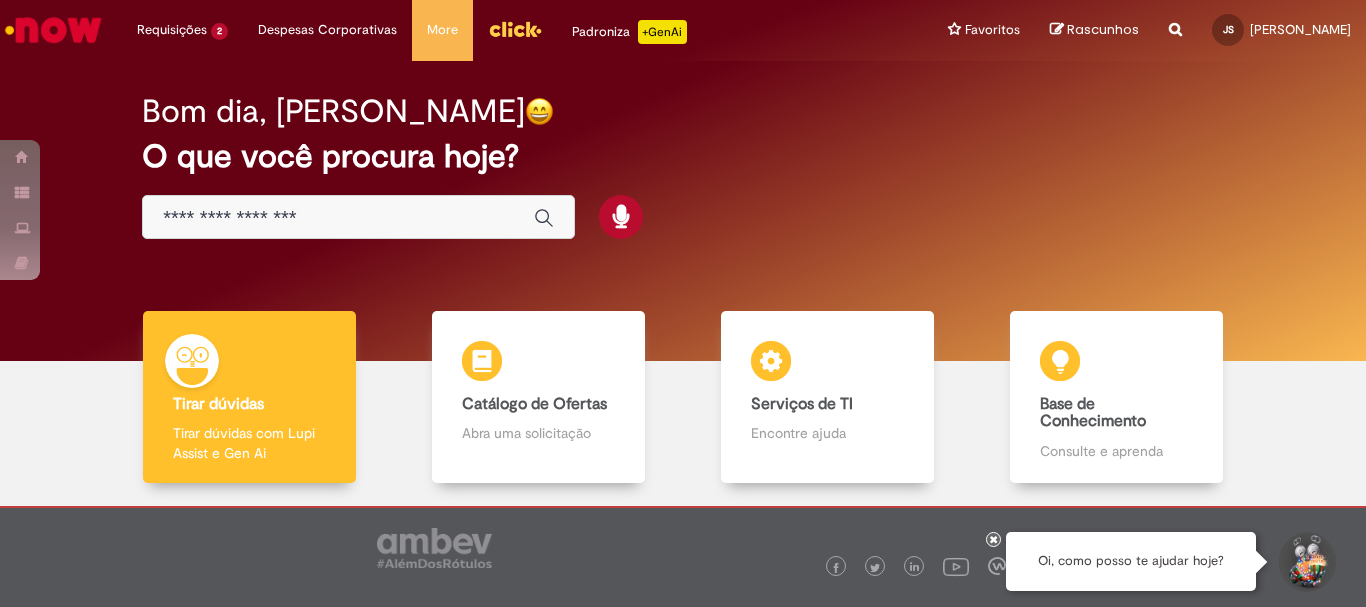click at bounding box center (338, 218) 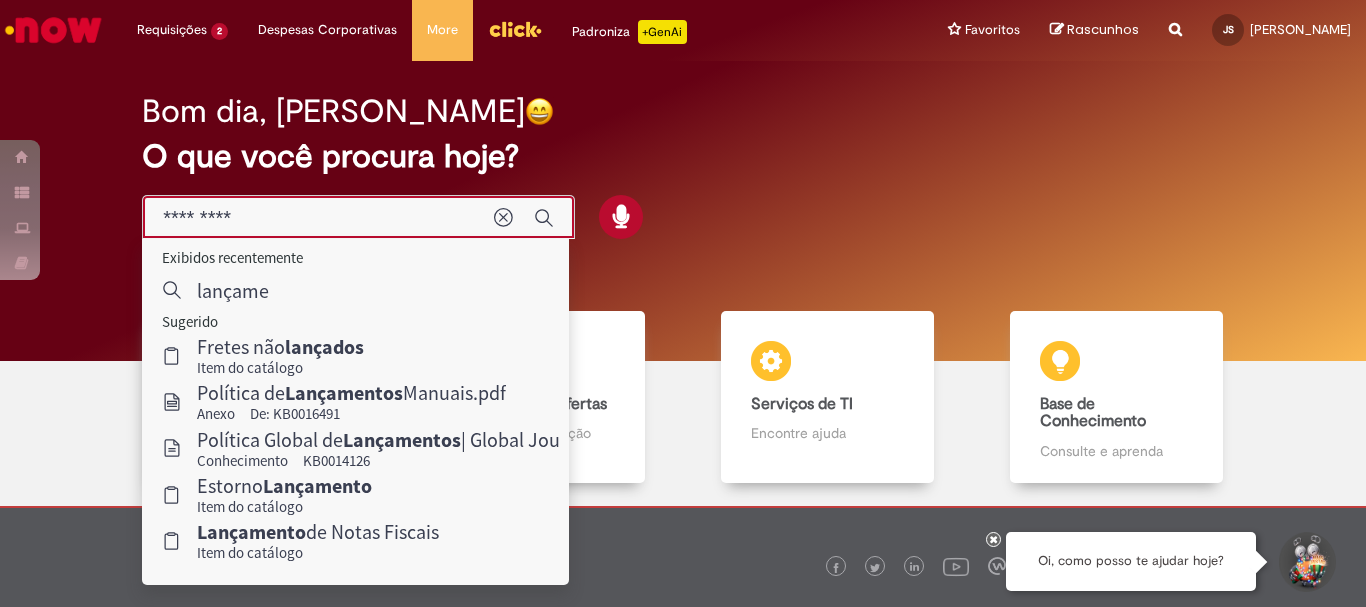 type on "**********" 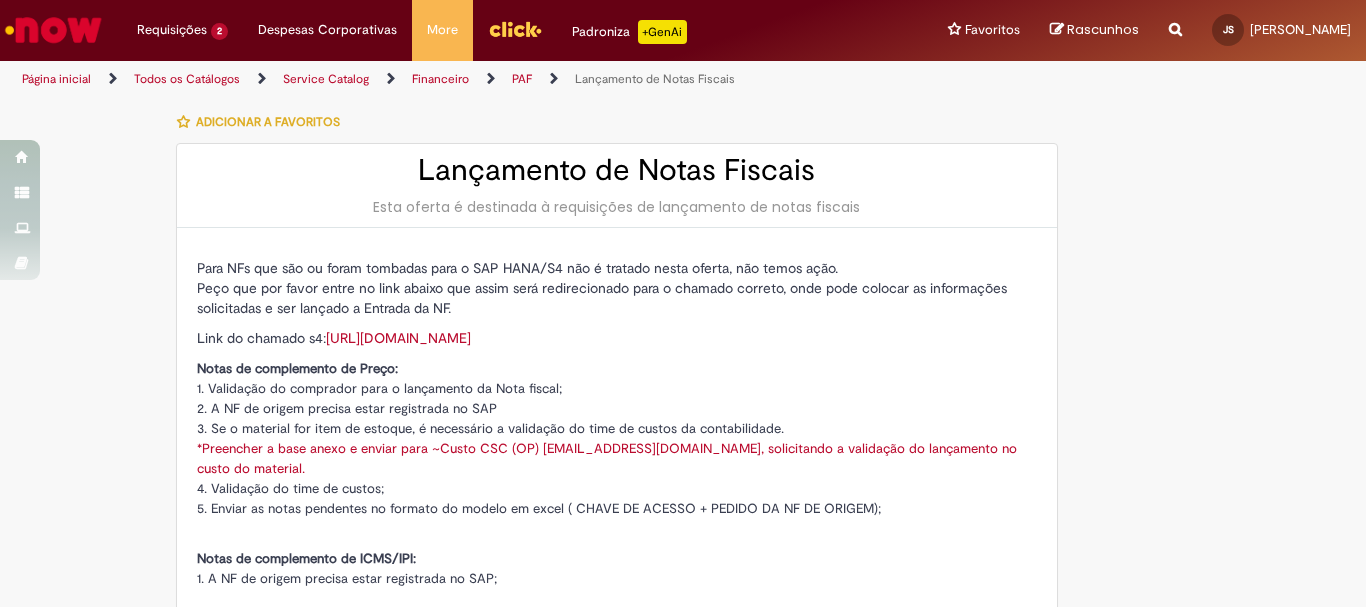 type on "********" 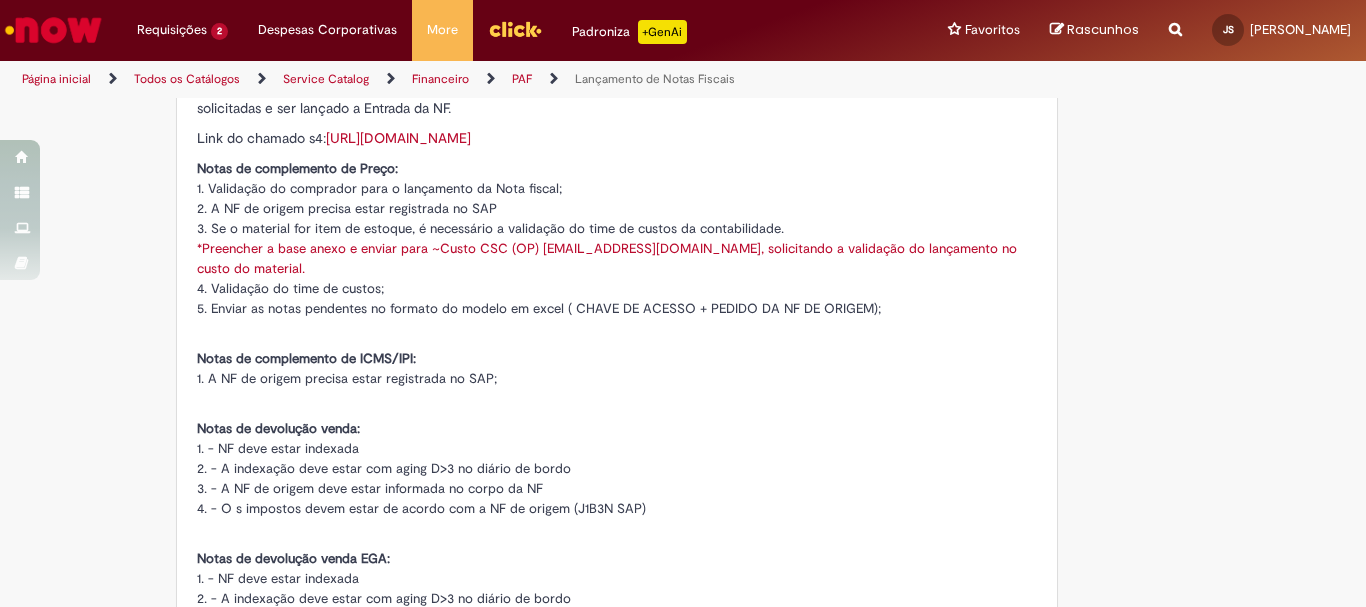 scroll, scrollTop: 100, scrollLeft: 0, axis: vertical 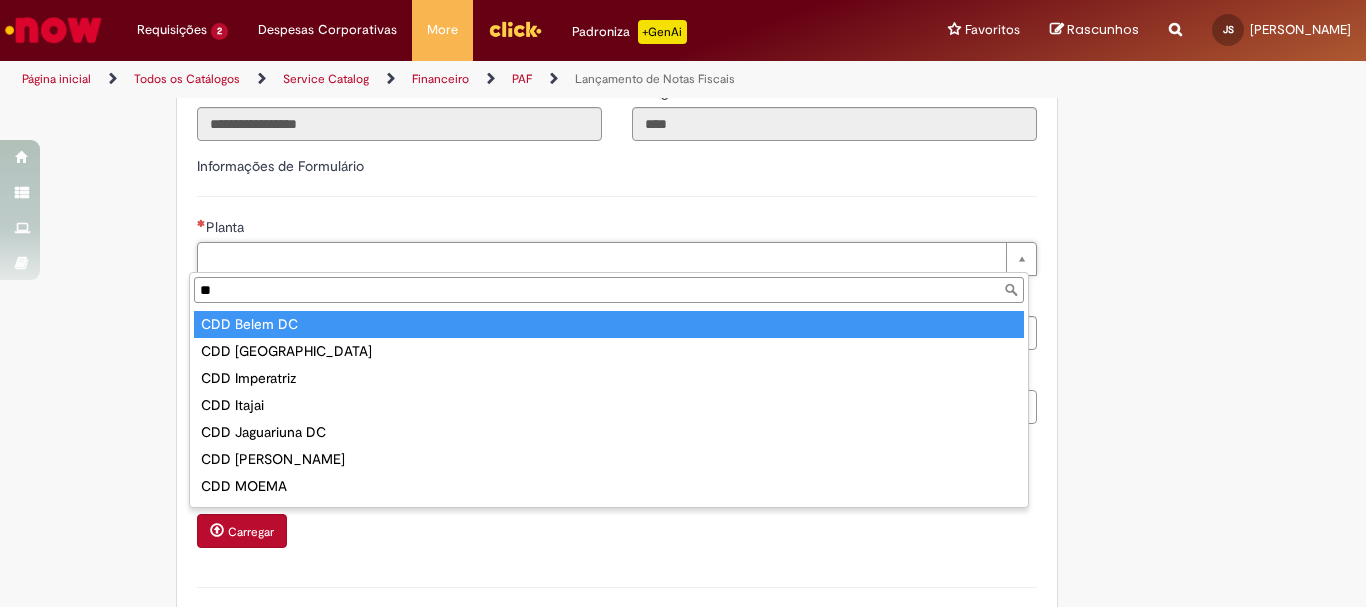 type on "*" 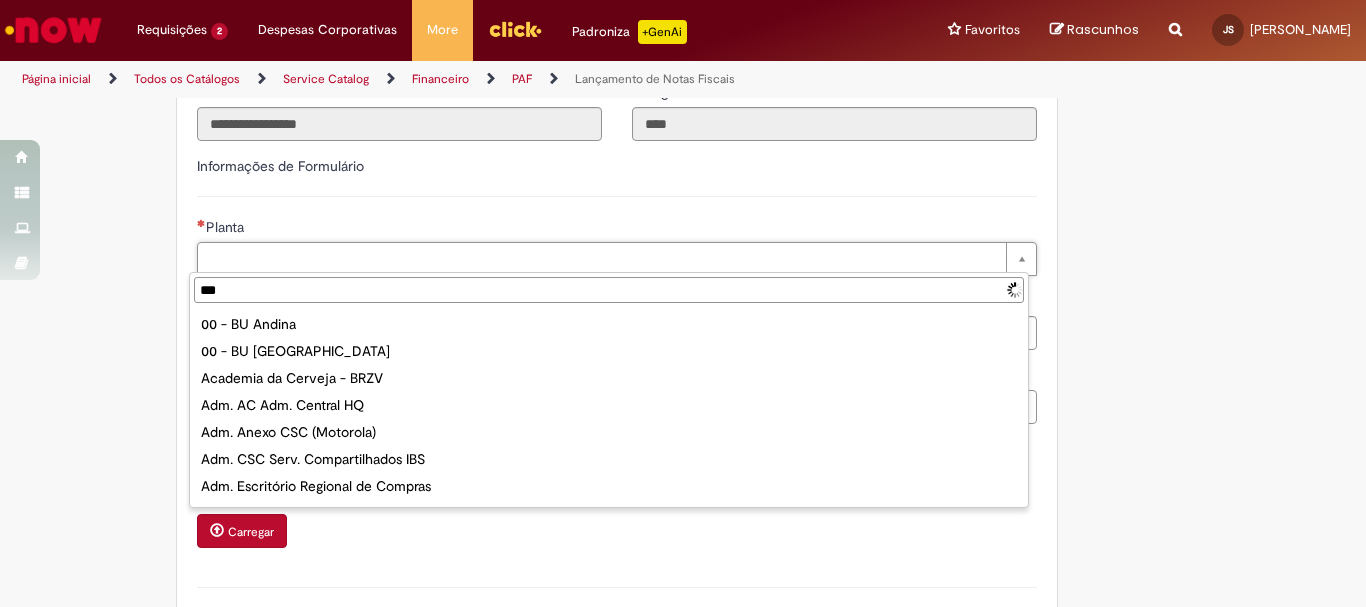 type on "****" 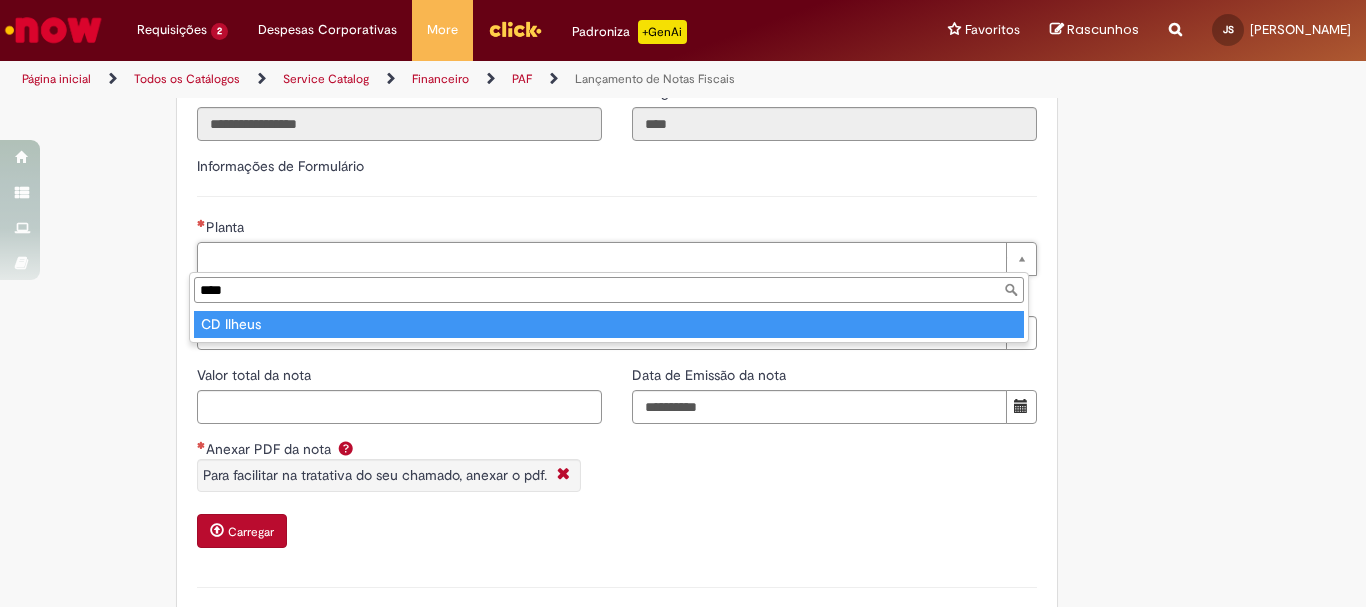 type on "*********" 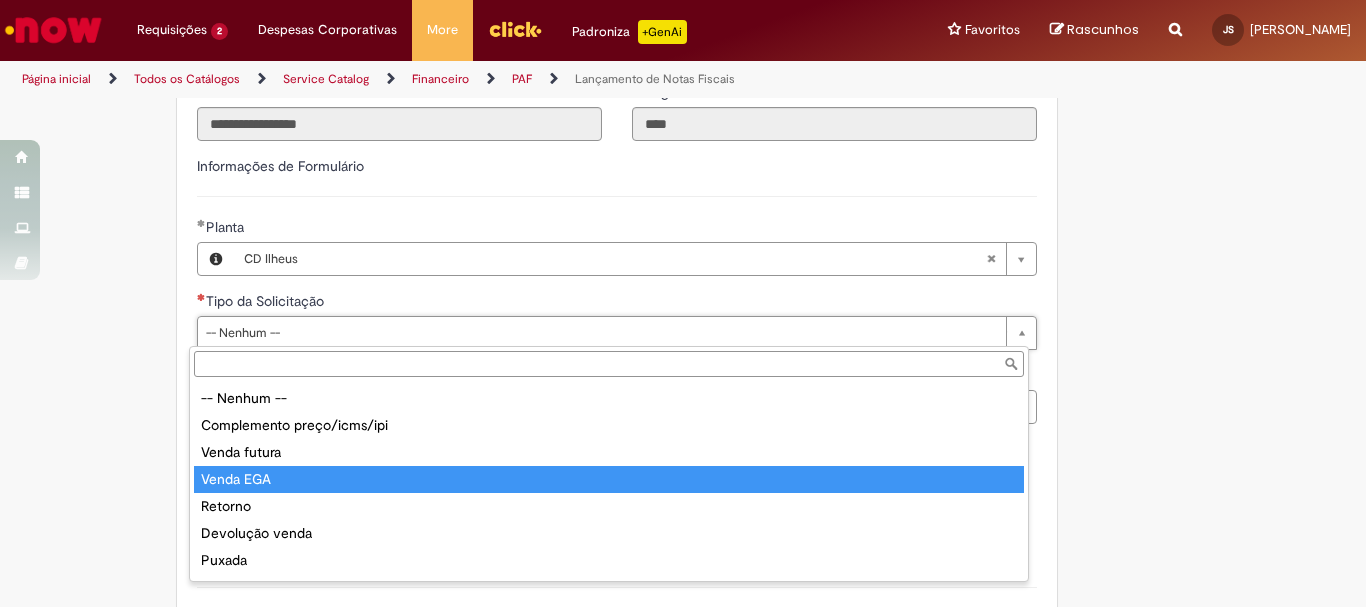 scroll, scrollTop: 78, scrollLeft: 0, axis: vertical 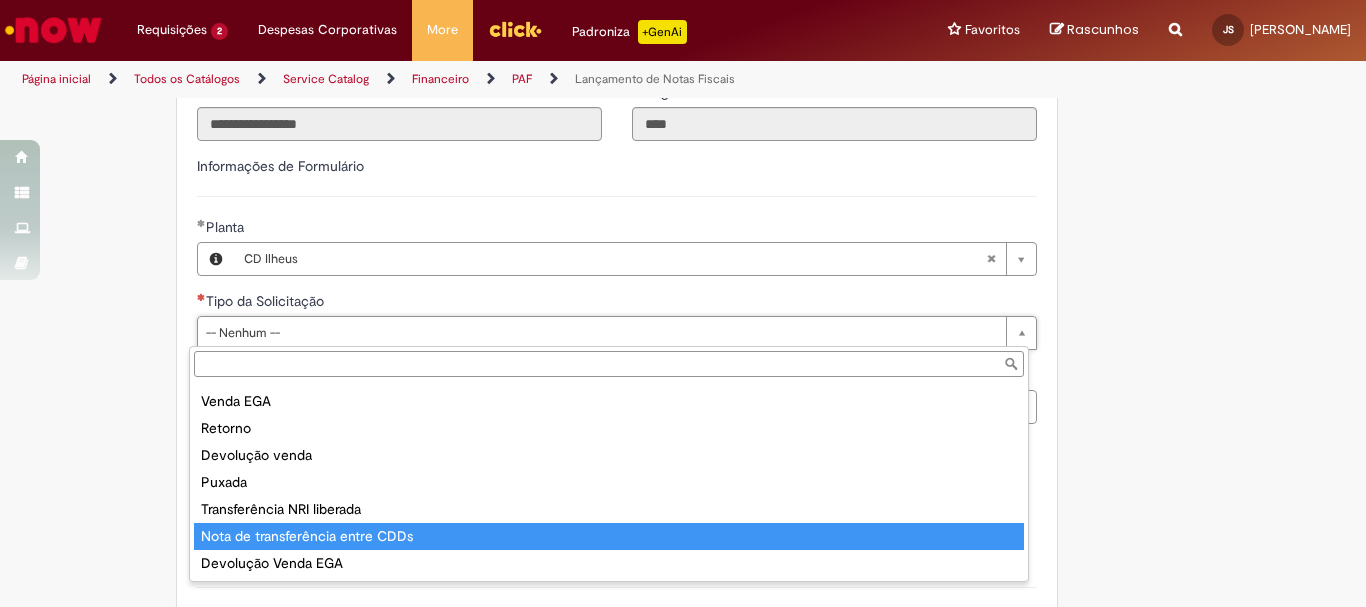 type on "**********" 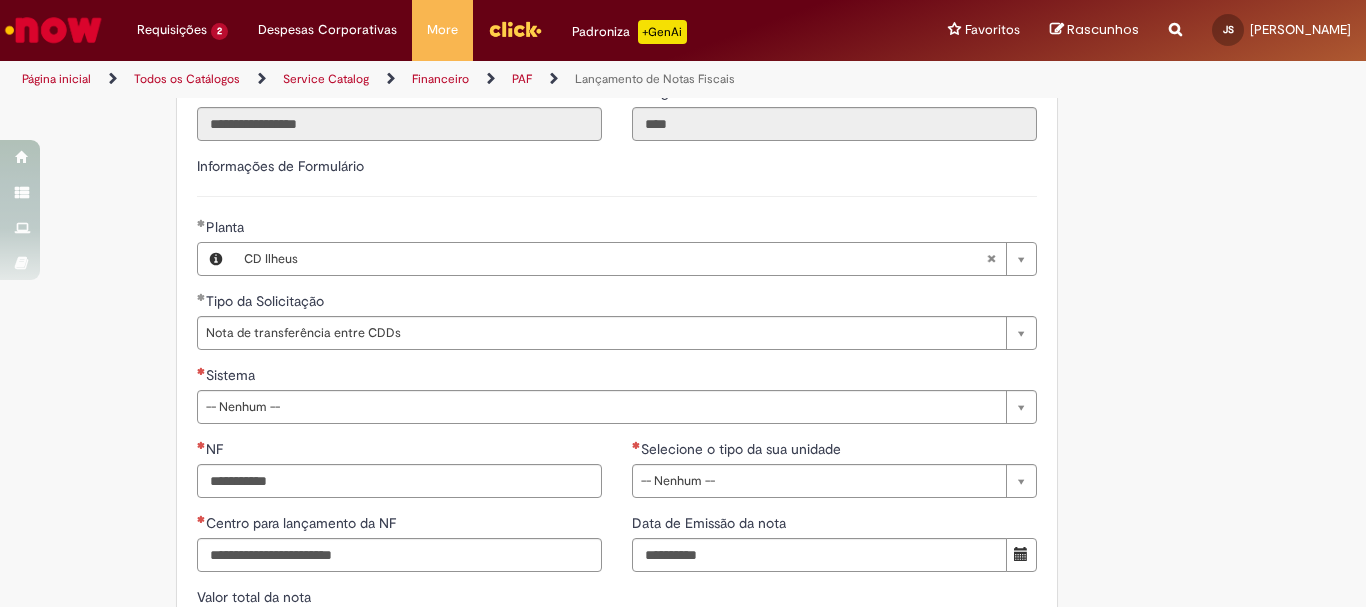 click on "Sistema" at bounding box center [617, 377] 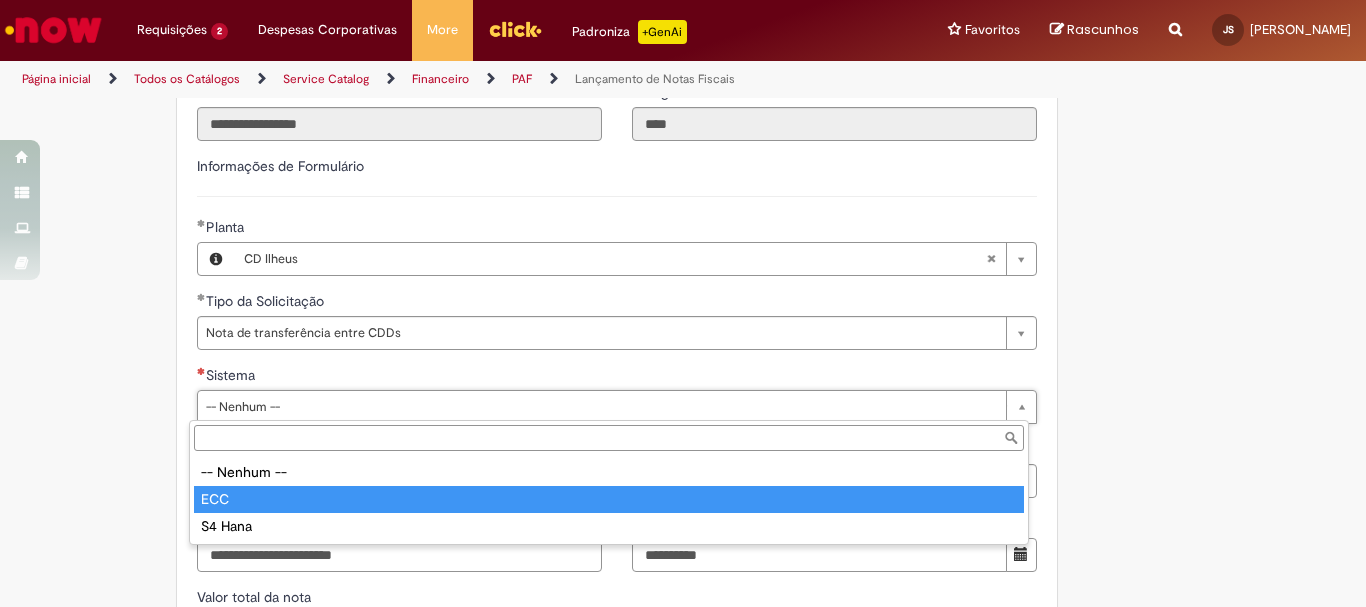 type on "***" 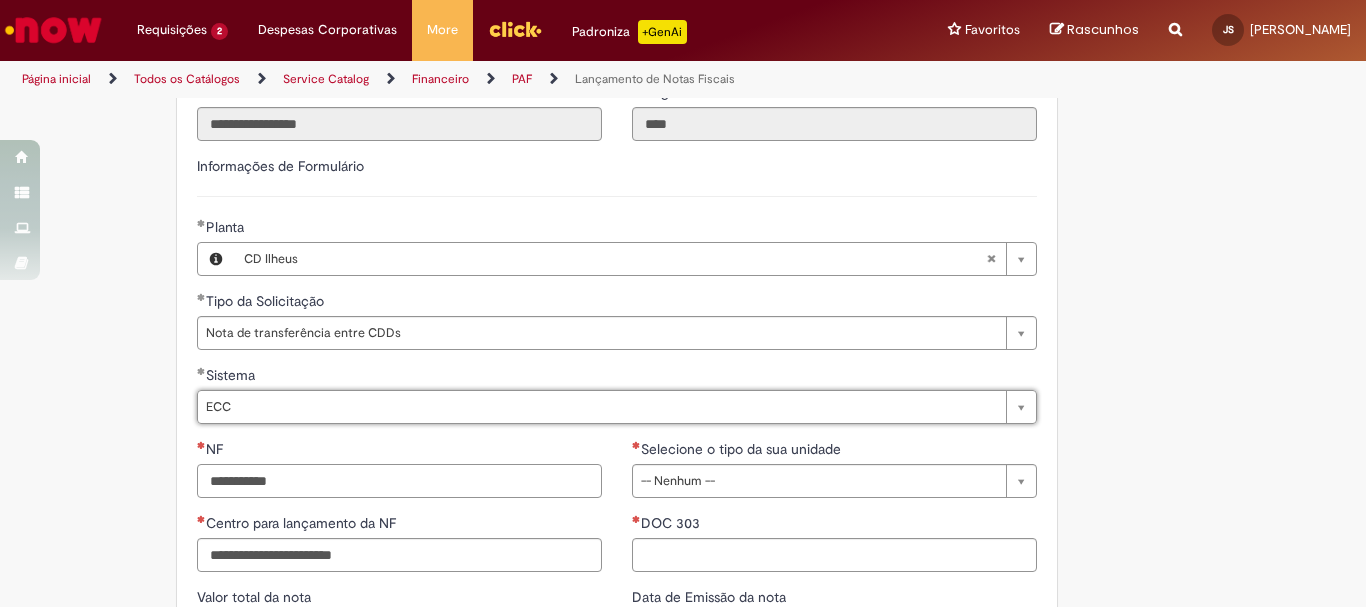 click on "NF" at bounding box center (399, 481) 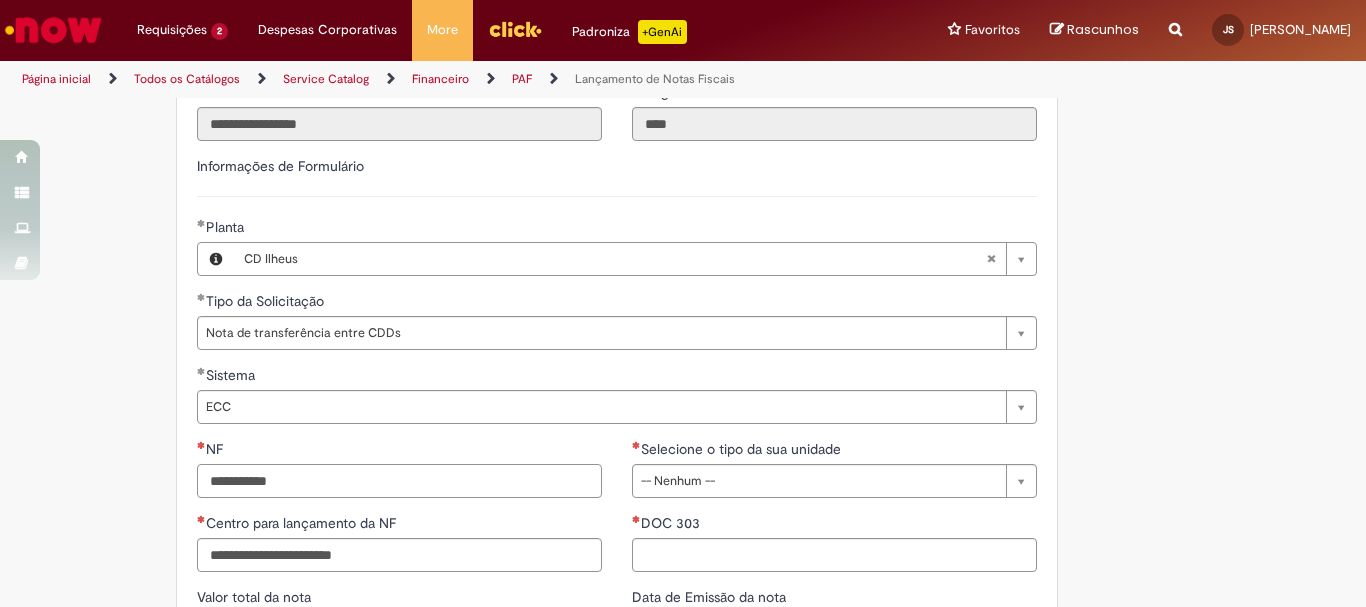 click on "NF" at bounding box center [399, 481] 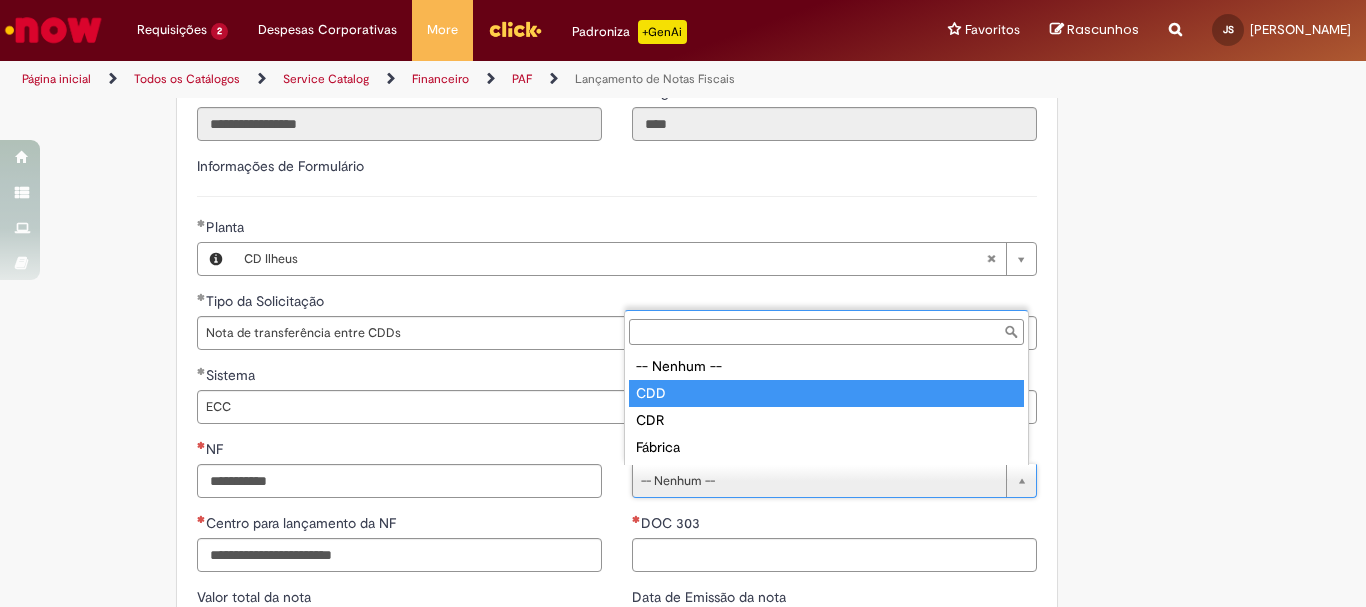 type on "***" 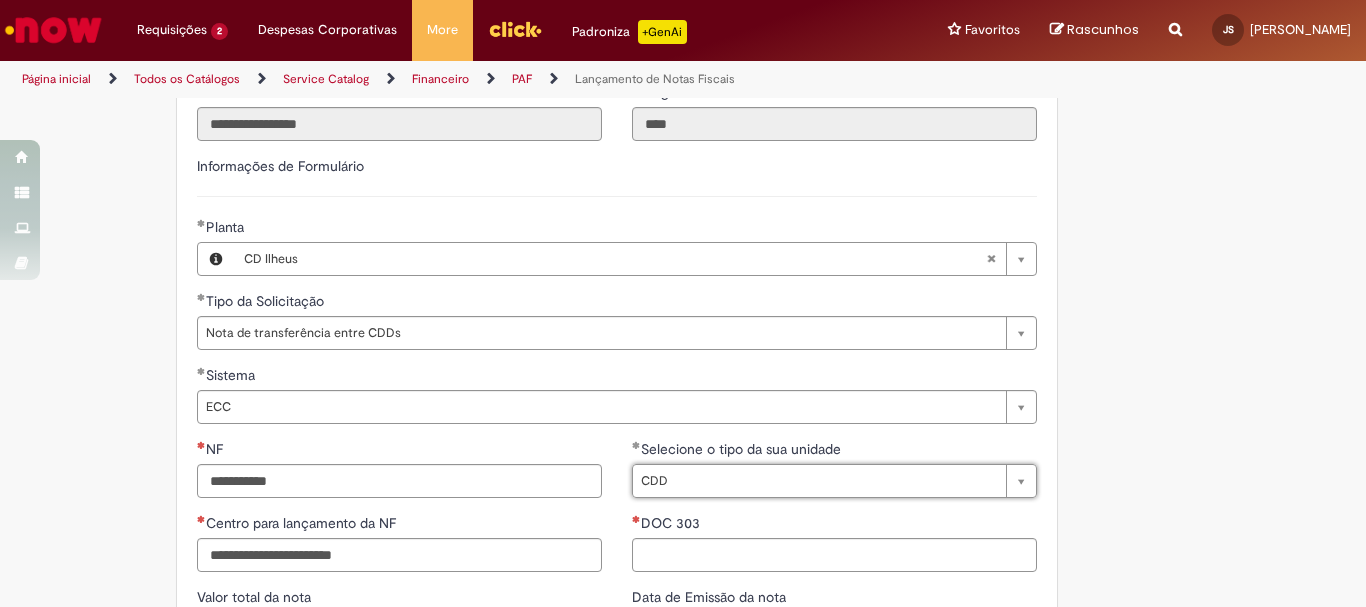 scroll, scrollTop: 1400, scrollLeft: 0, axis: vertical 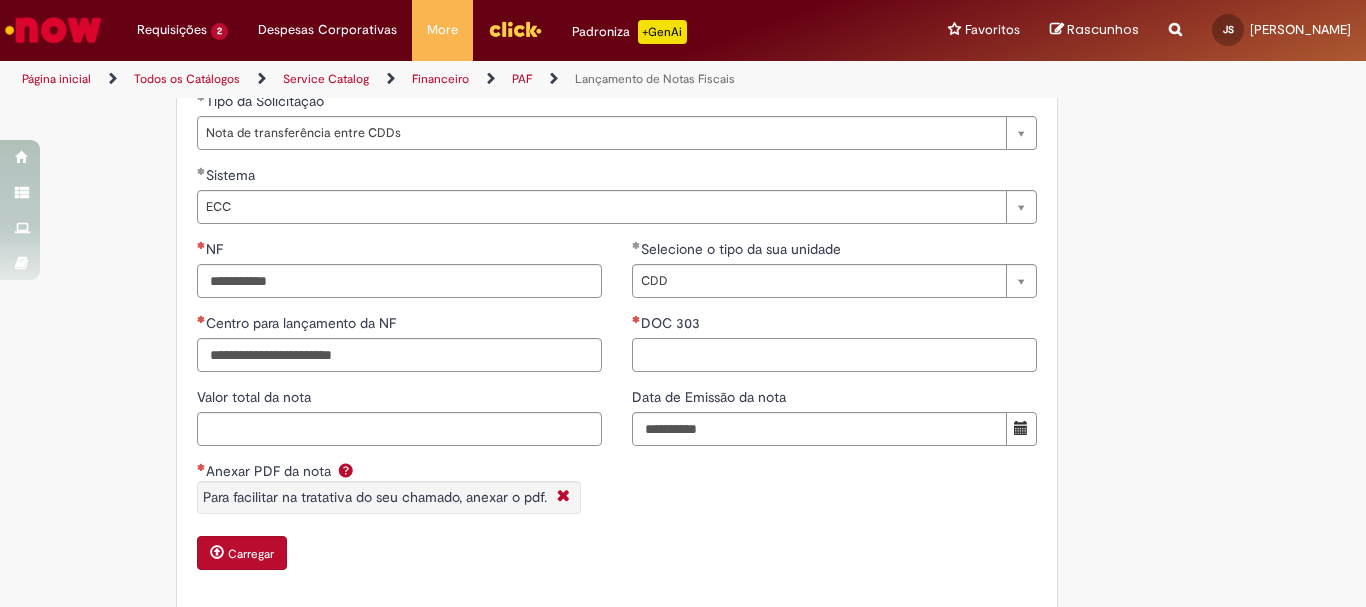 click on "DOC 303" at bounding box center (834, 355) 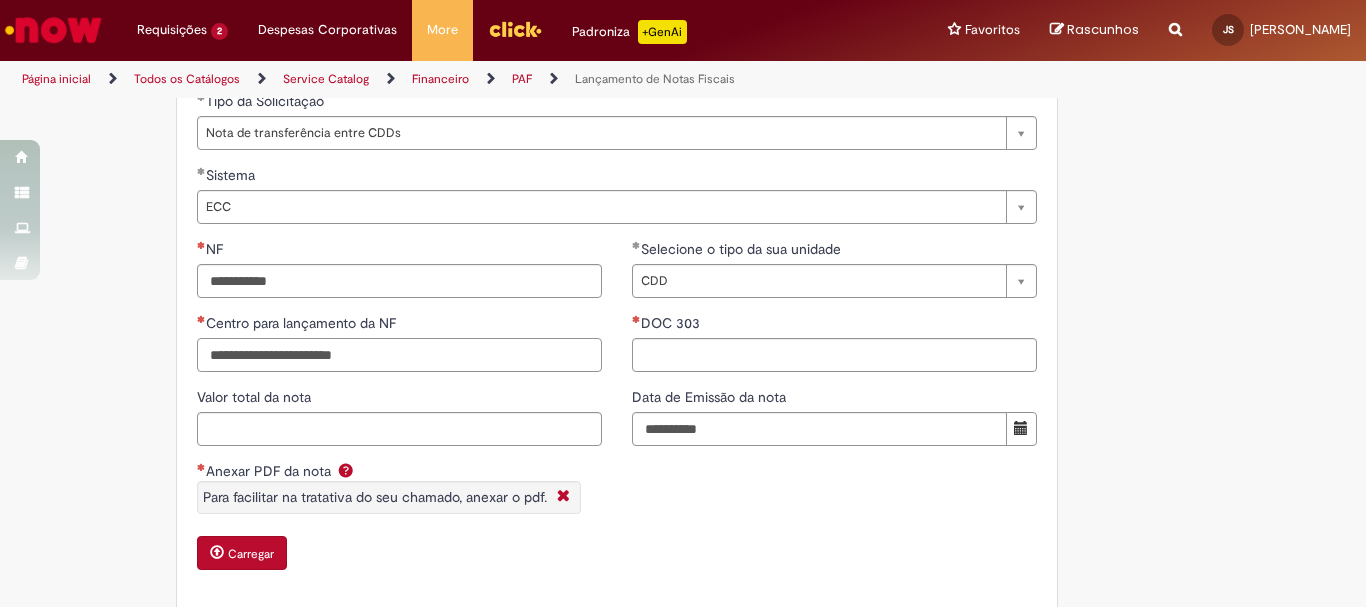 click on "Centro para lançamento da NF" at bounding box center [399, 355] 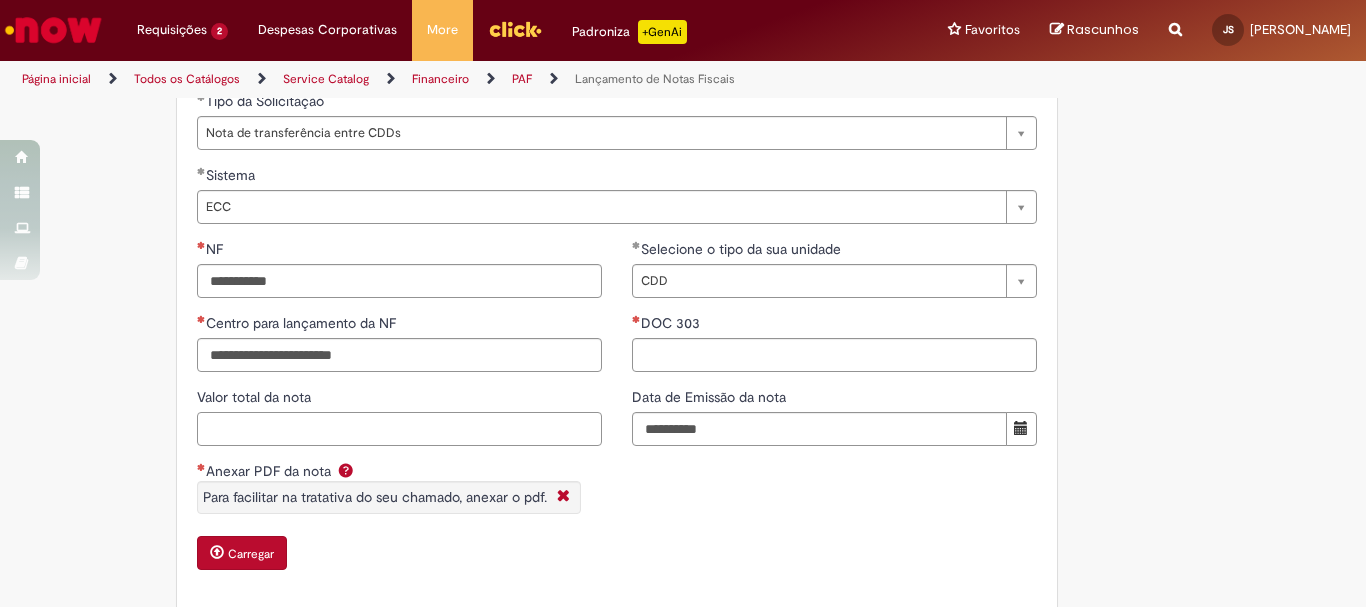 click on "Valor total da nota" at bounding box center (399, 429) 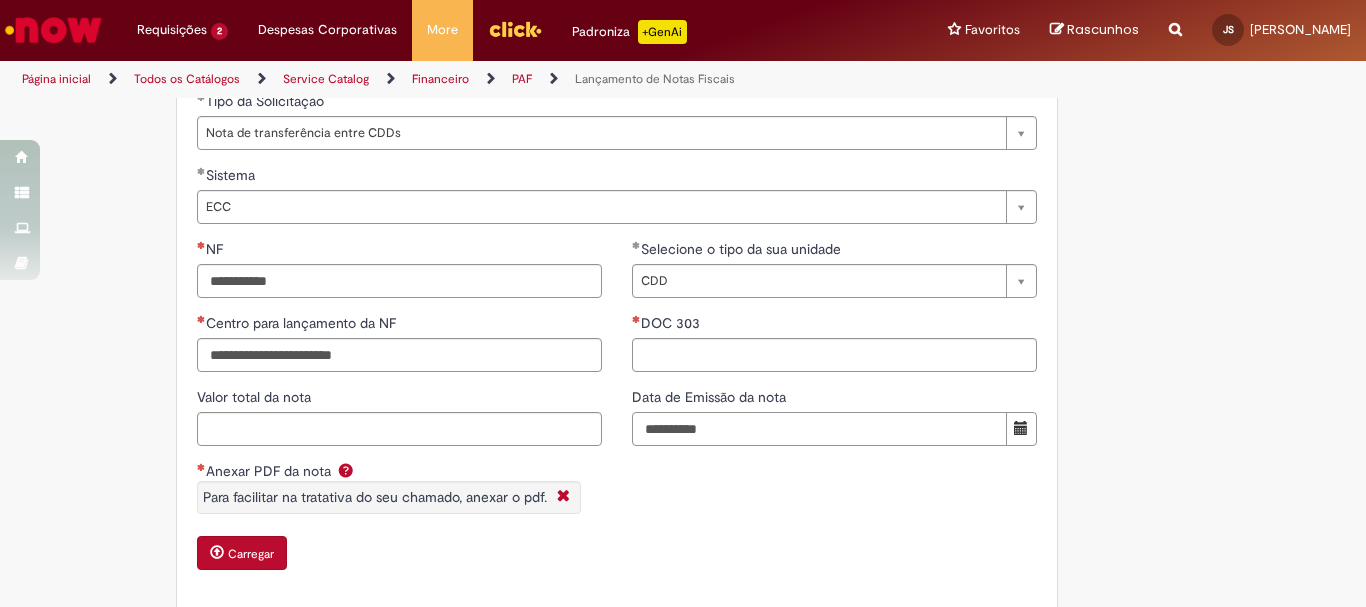 click on "Data de Emissão da nota" at bounding box center (819, 429) 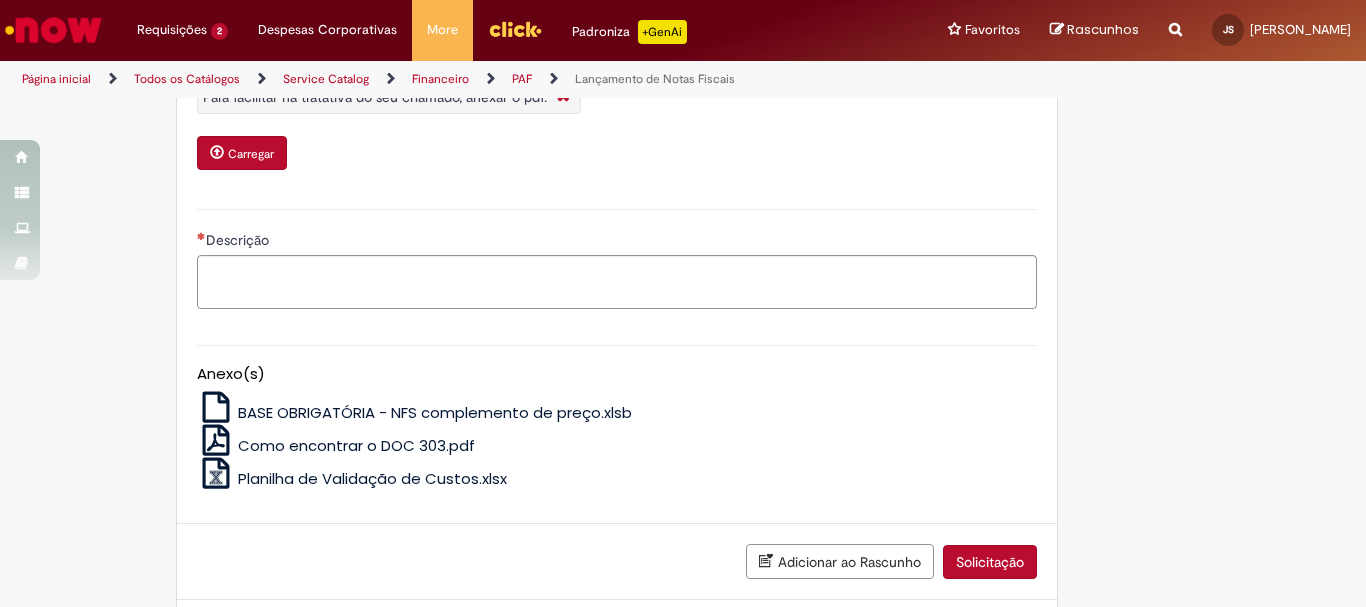 scroll, scrollTop: 1500, scrollLeft: 0, axis: vertical 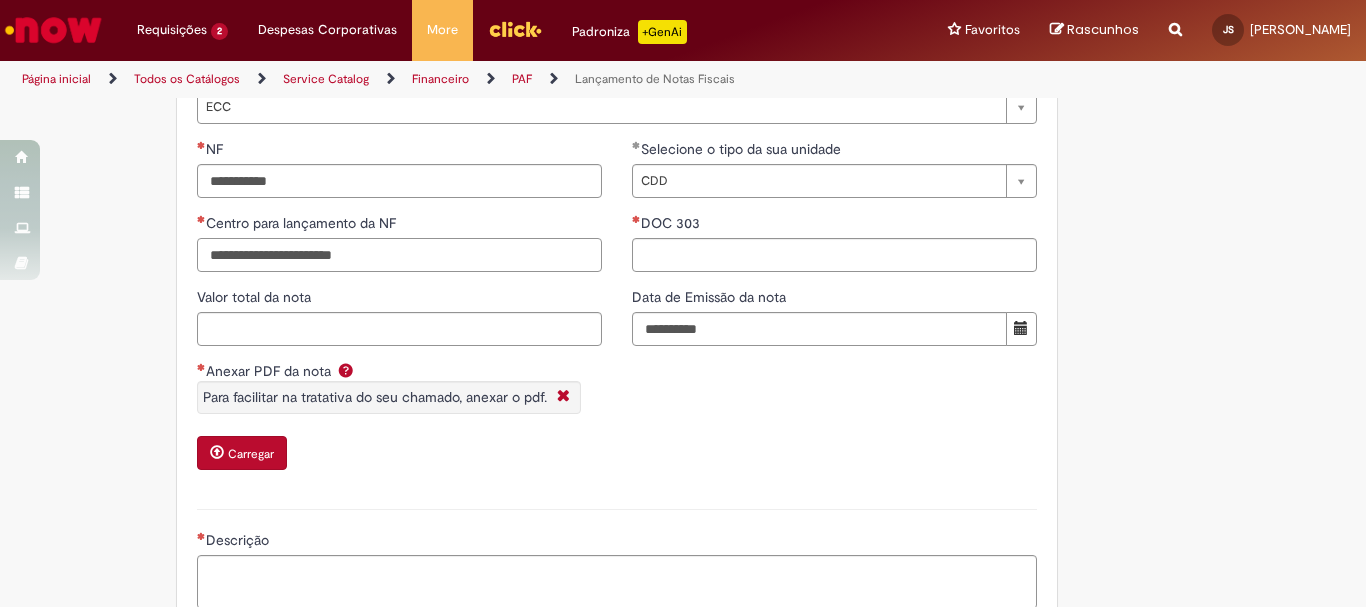 click on "Centro para lançamento da NF" at bounding box center (399, 255) 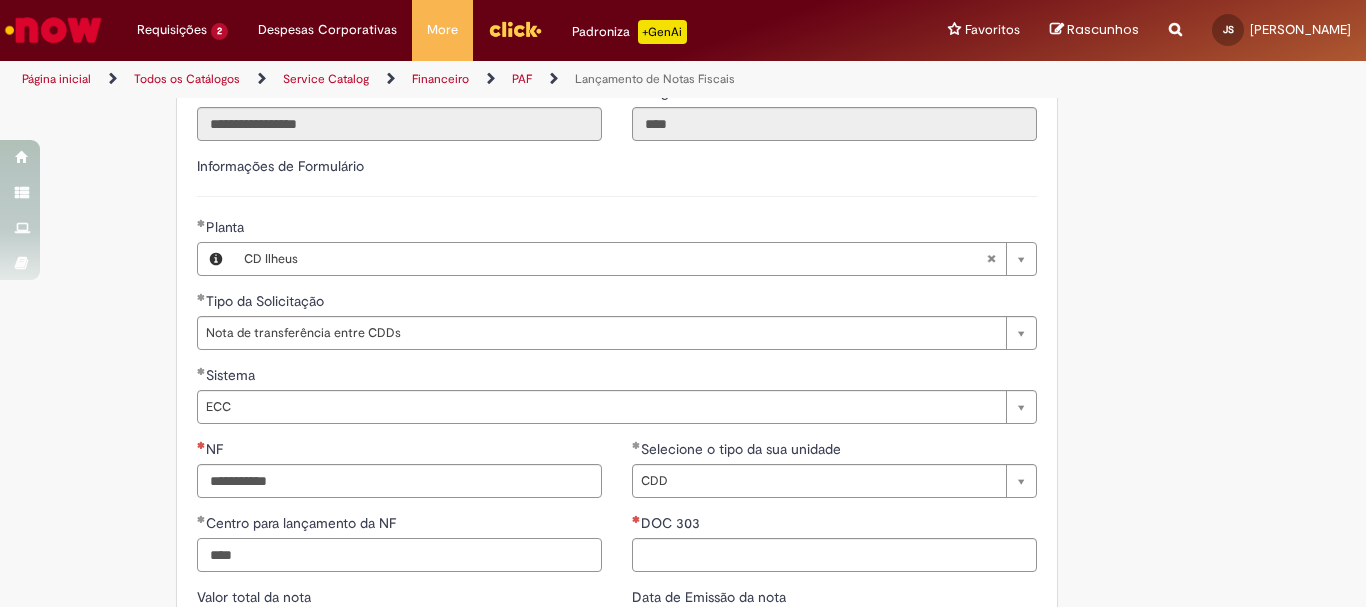 scroll, scrollTop: 1300, scrollLeft: 0, axis: vertical 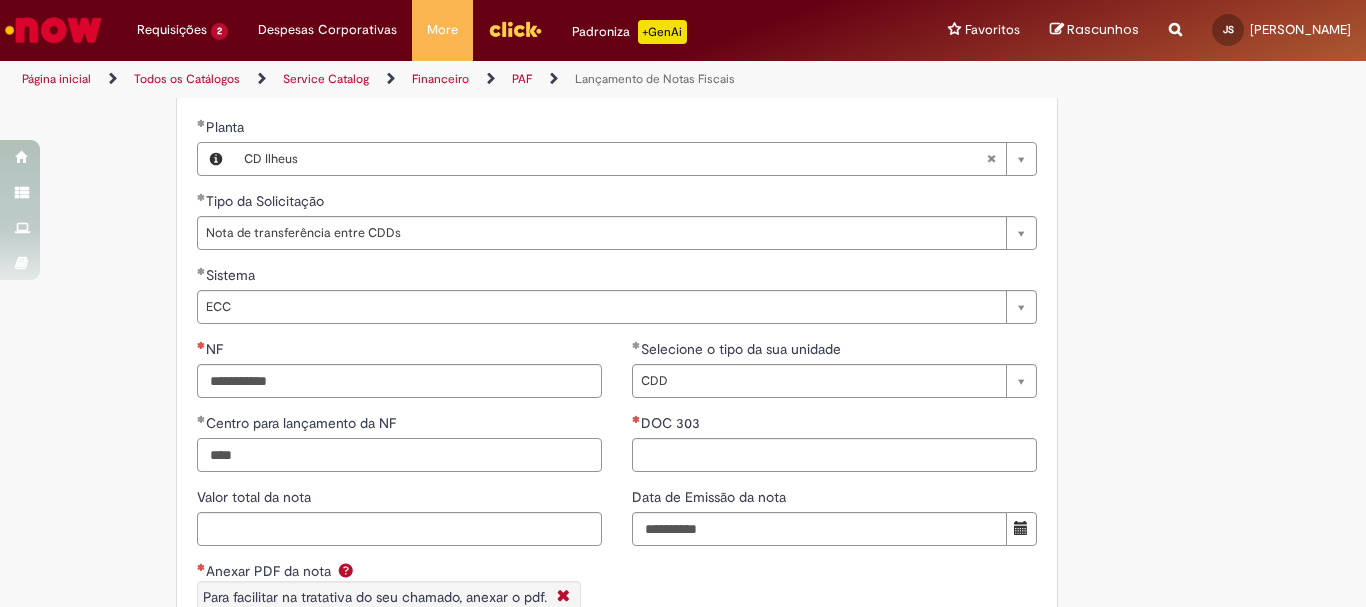 type on "****" 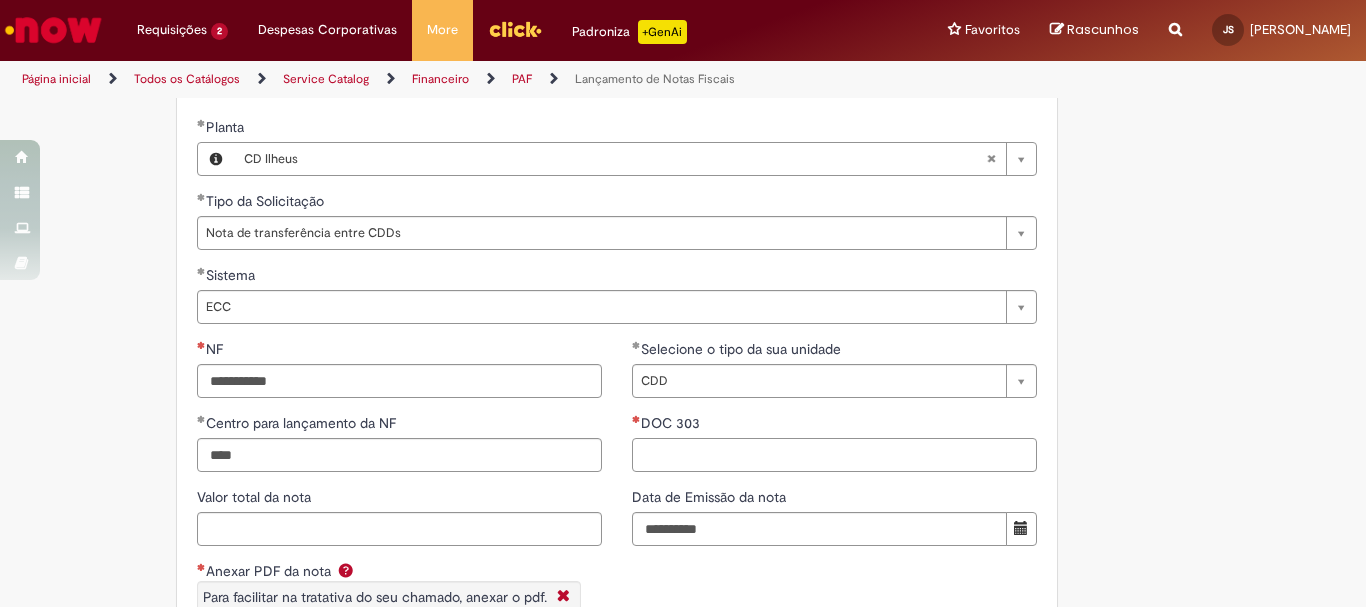 click on "DOC 303" at bounding box center (834, 455) 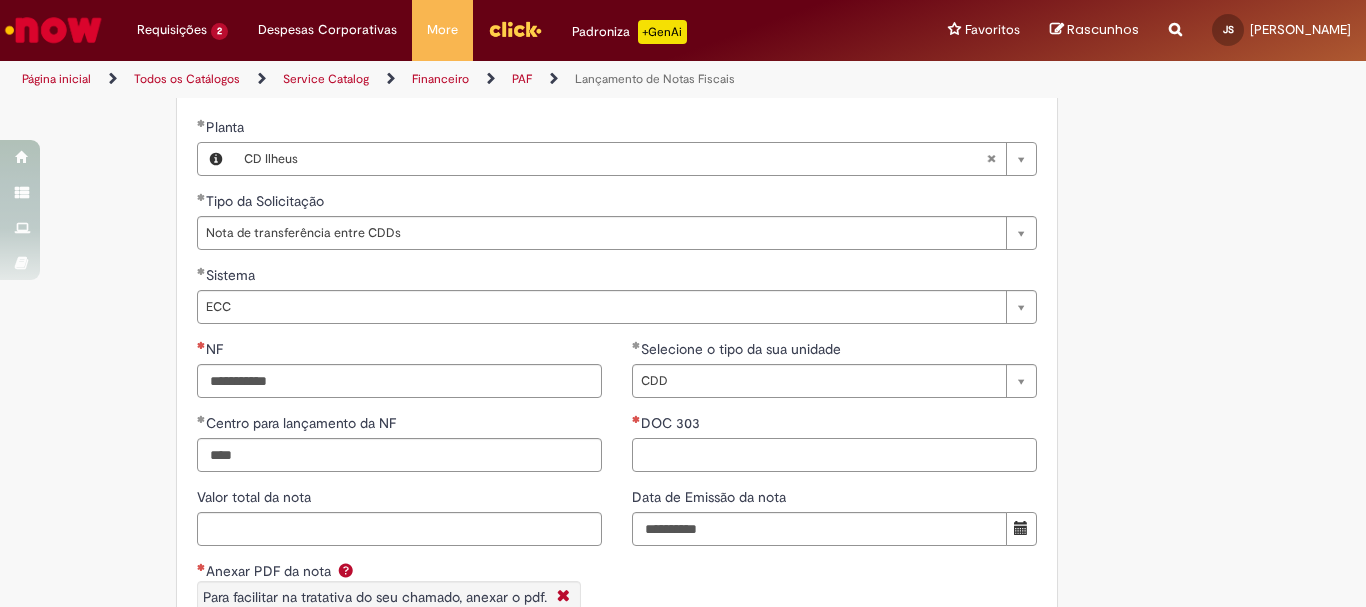 paste on "**********" 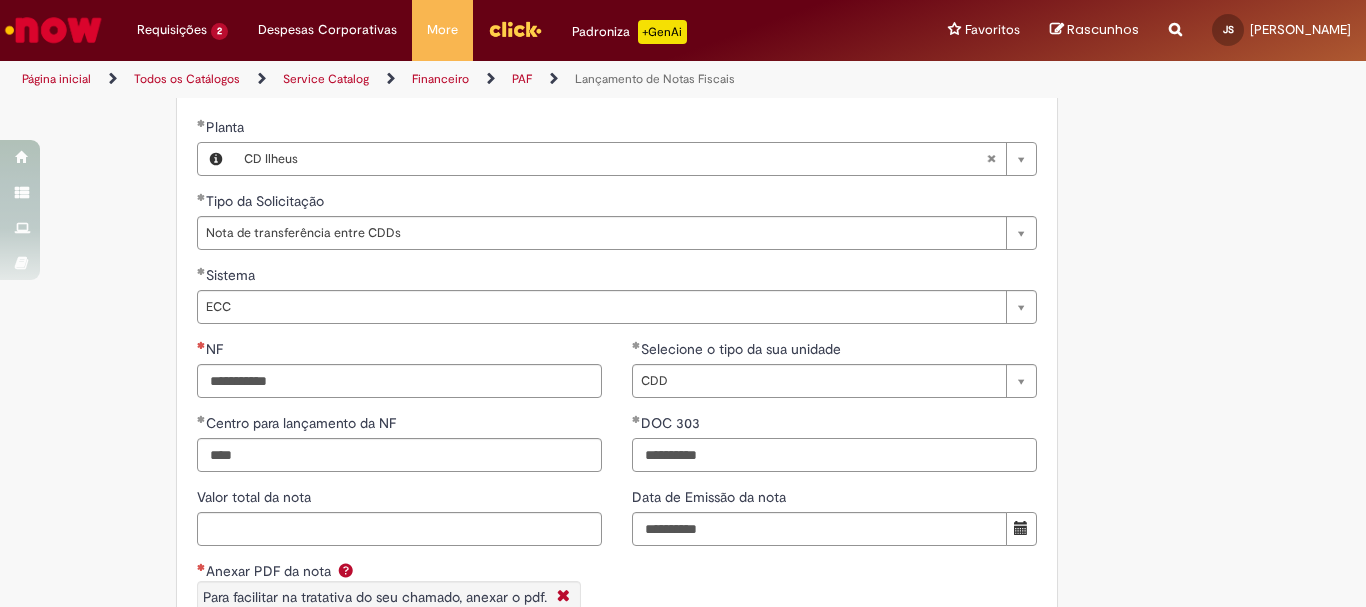 type on "**********" 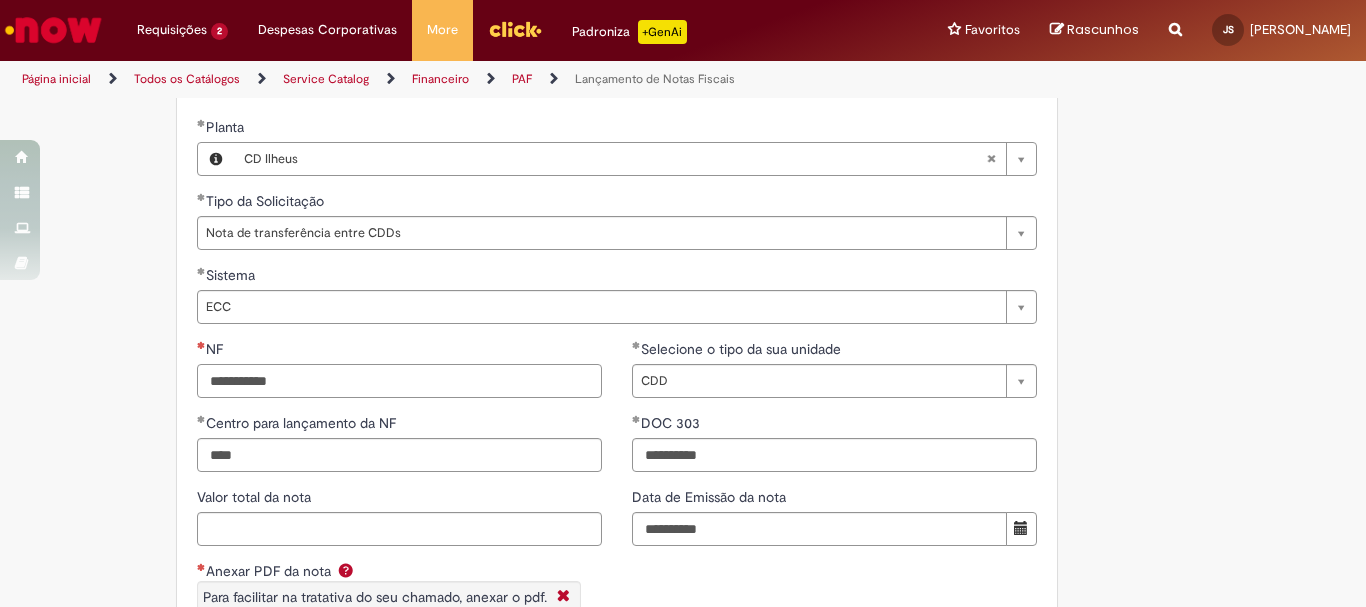 click on "NF" at bounding box center [399, 381] 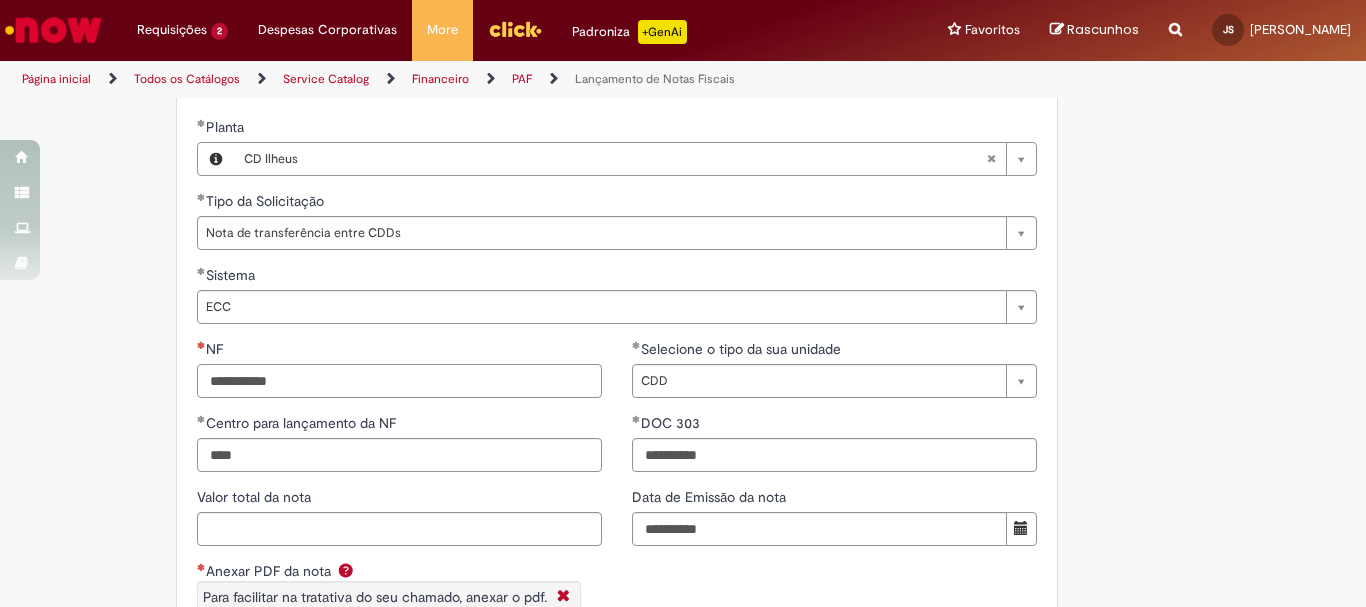 paste on "******" 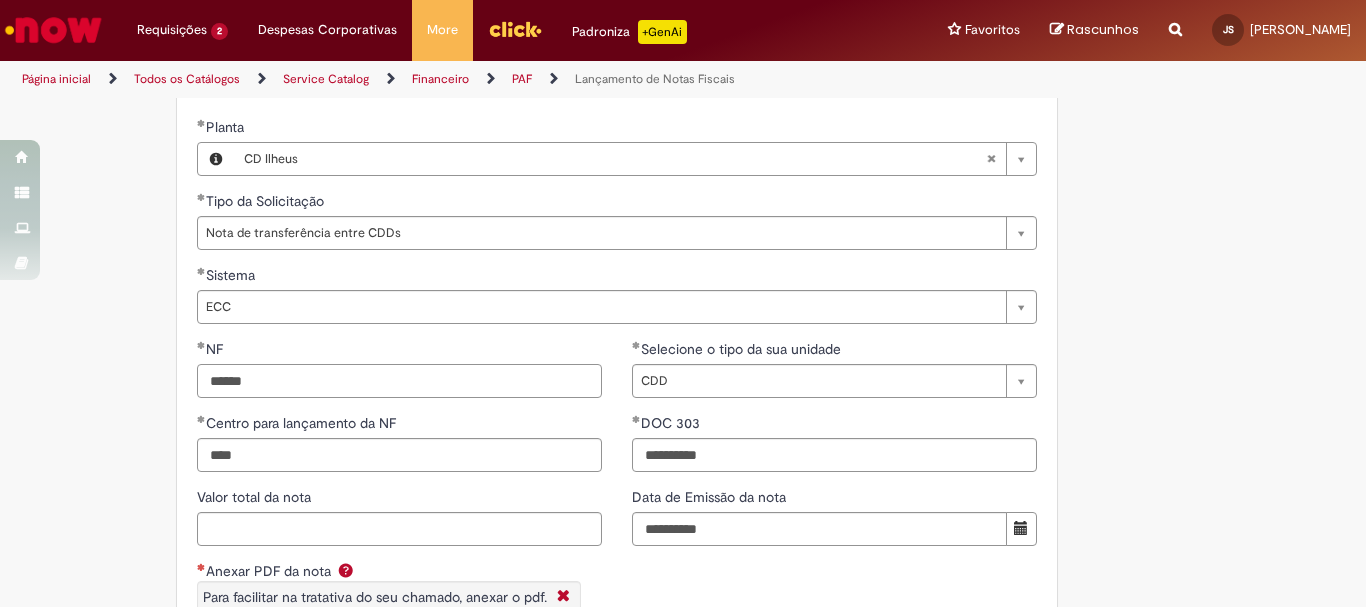 scroll, scrollTop: 1400, scrollLeft: 0, axis: vertical 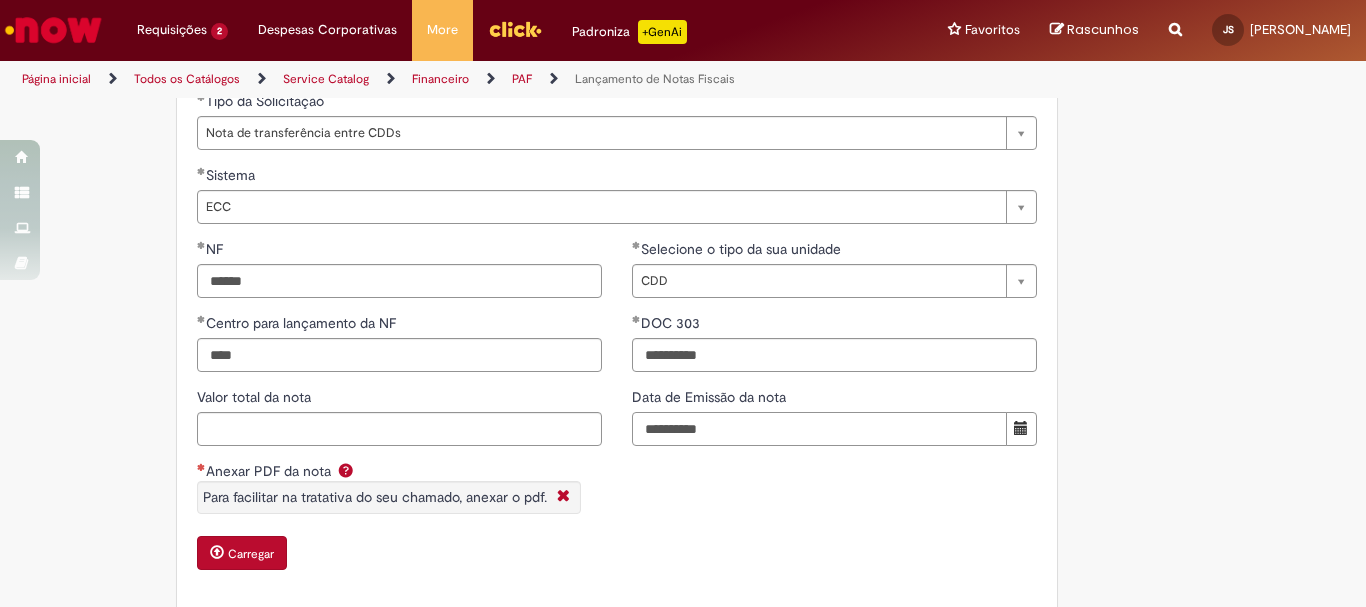 type on "*********" 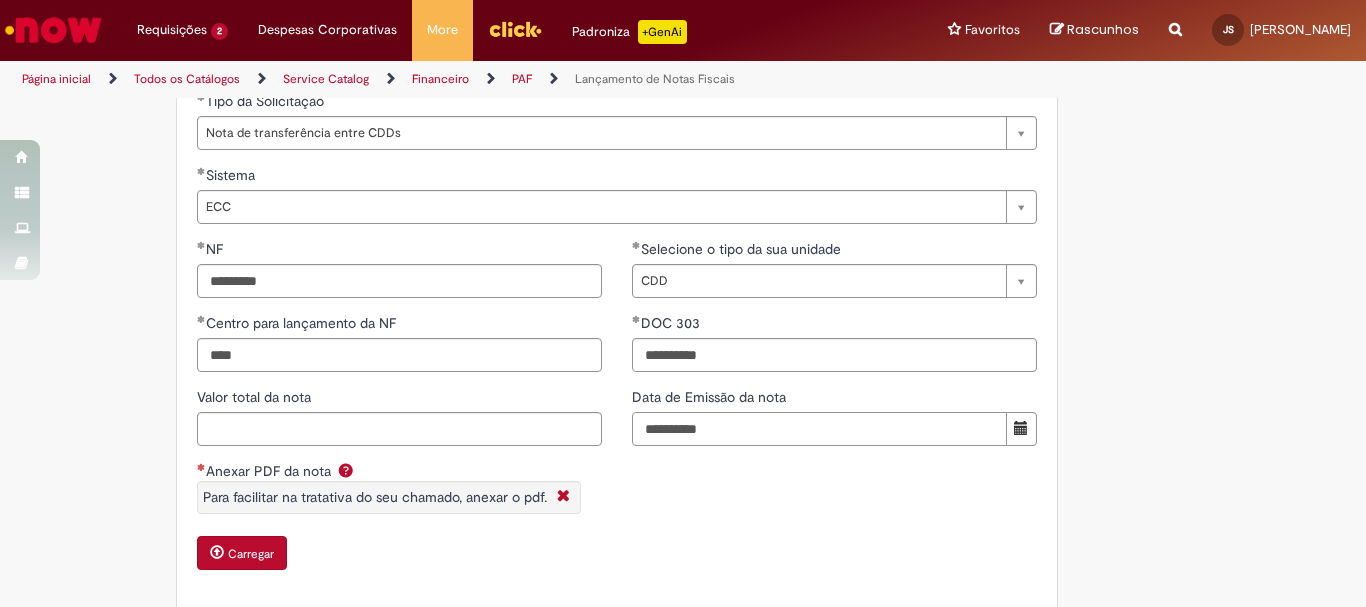 click on "Data de Emissão da nota" at bounding box center [819, 429] 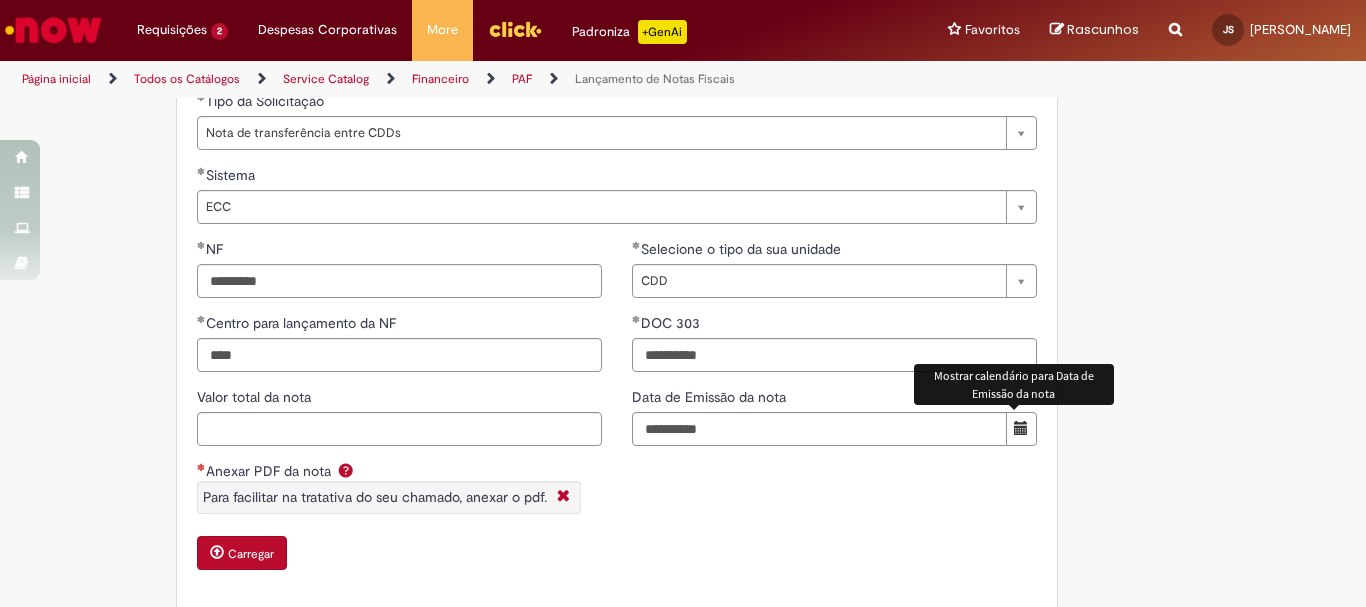 click at bounding box center (1021, 428) 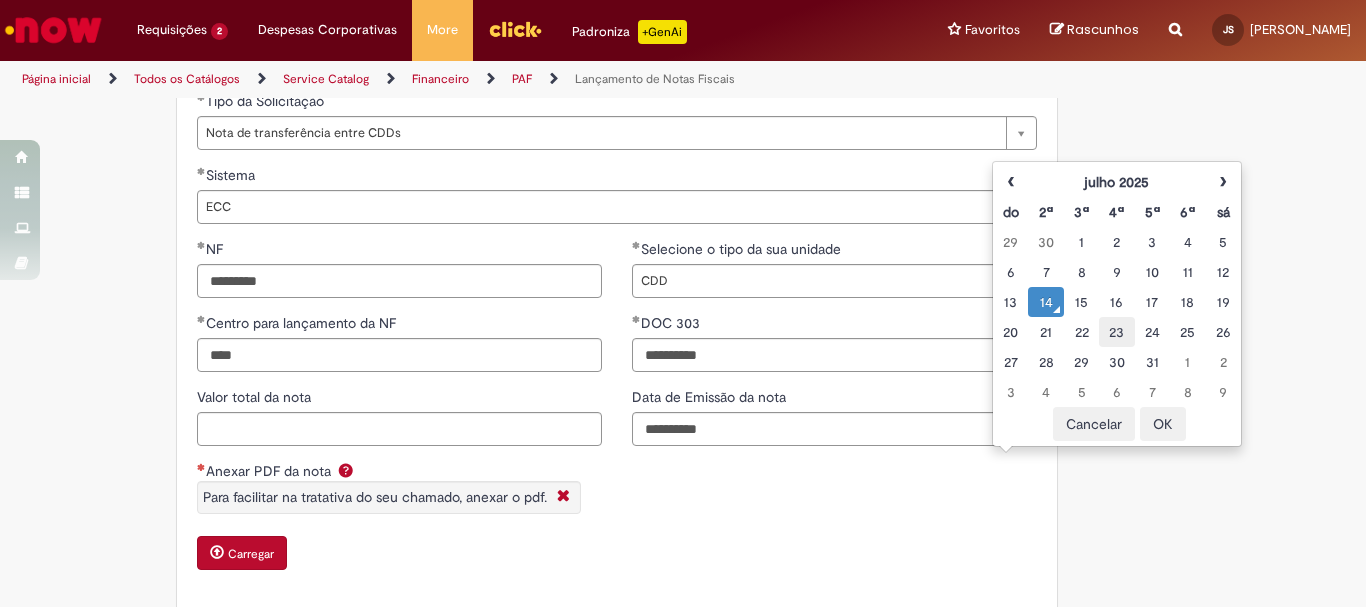 click on "23" at bounding box center [1116, 332] 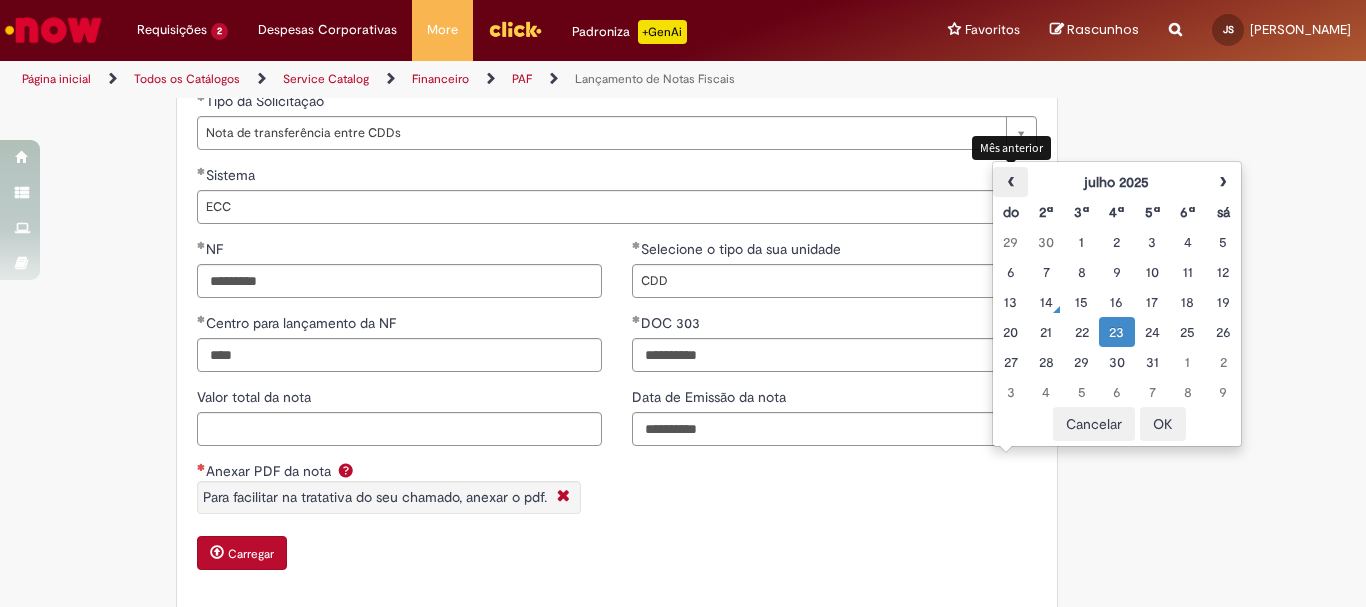 click on "‹" at bounding box center (1010, 182) 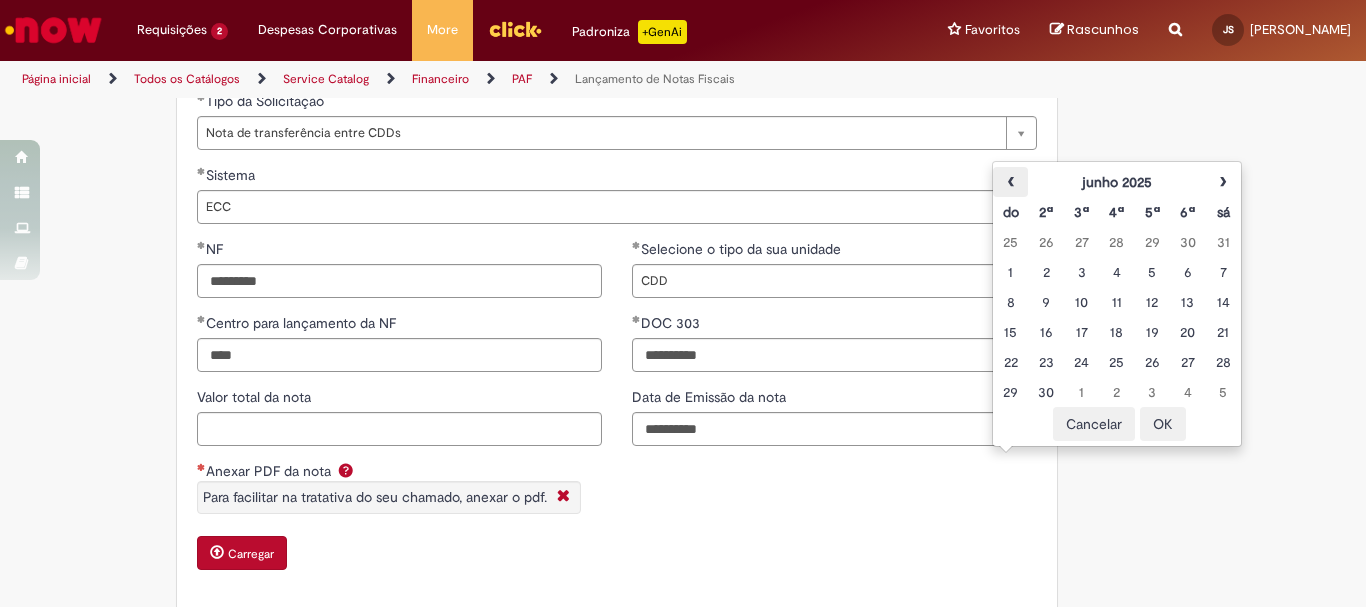 click on "‹" at bounding box center (1010, 182) 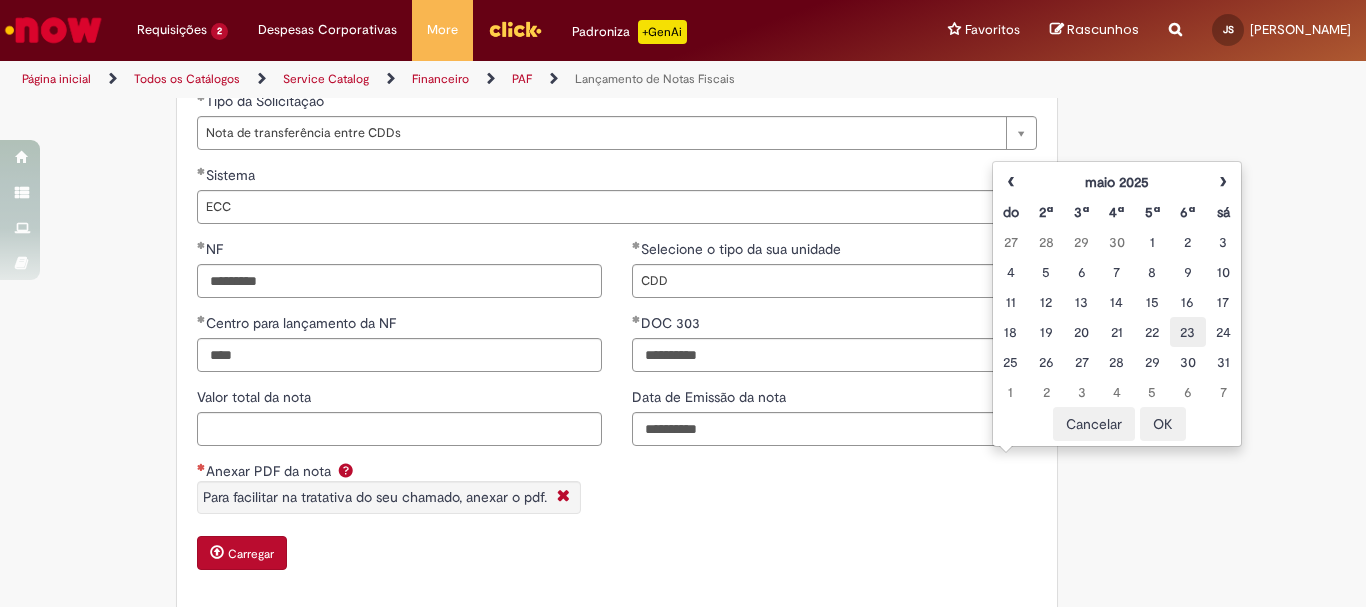 click on "23" at bounding box center (1187, 332) 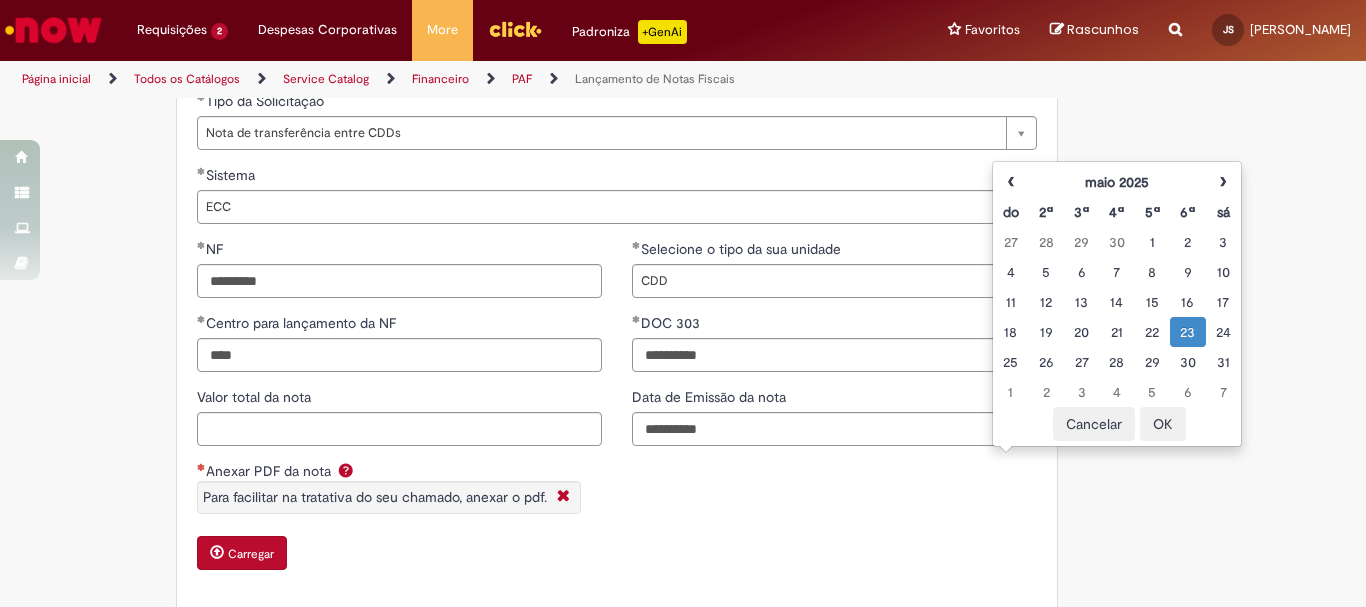 click on "**********" at bounding box center [617, 414] 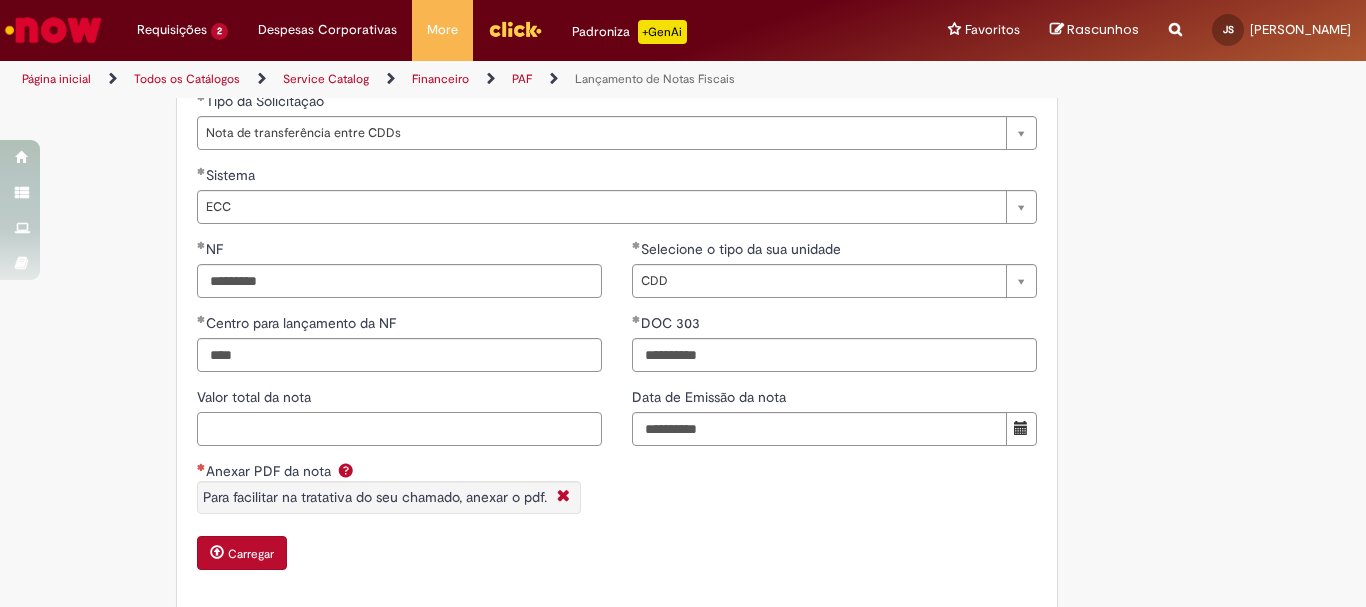 click on "Valor total da nota" at bounding box center [399, 429] 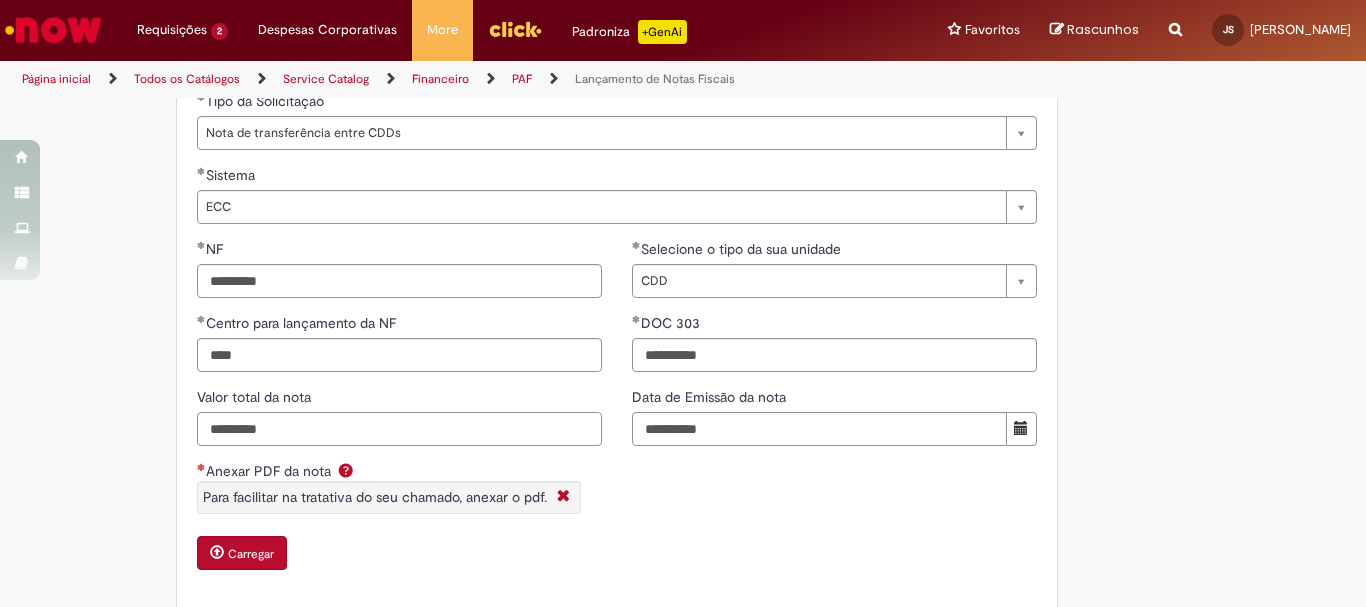 scroll, scrollTop: 1600, scrollLeft: 0, axis: vertical 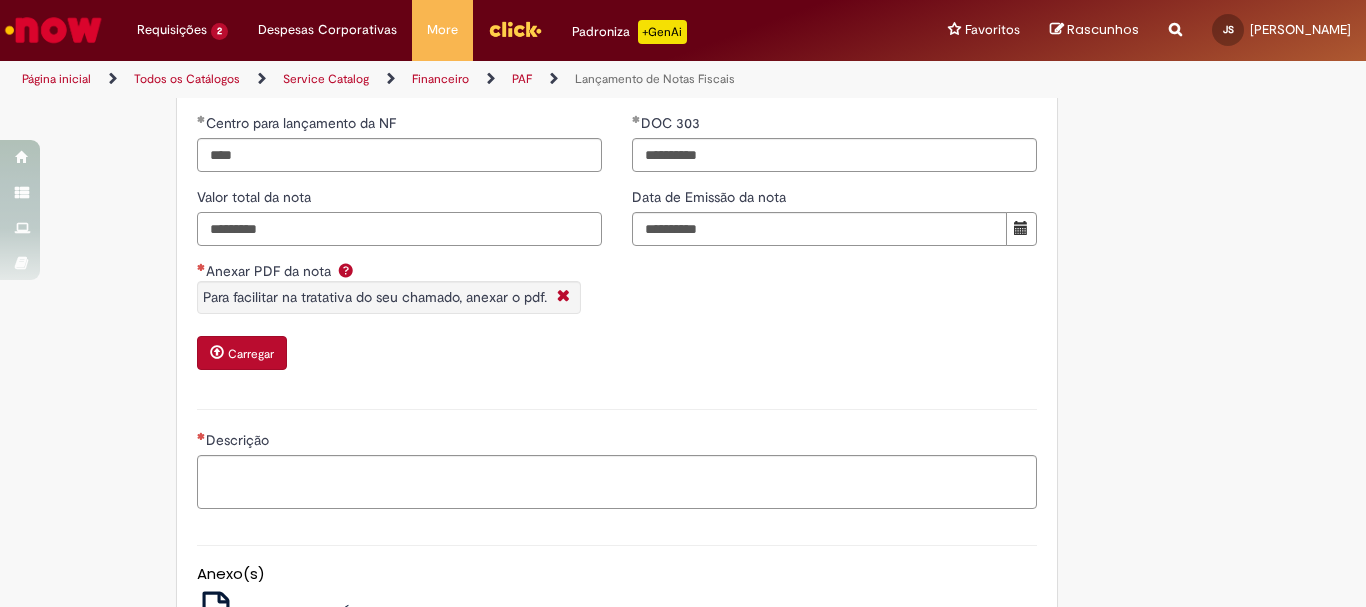 type on "*********" 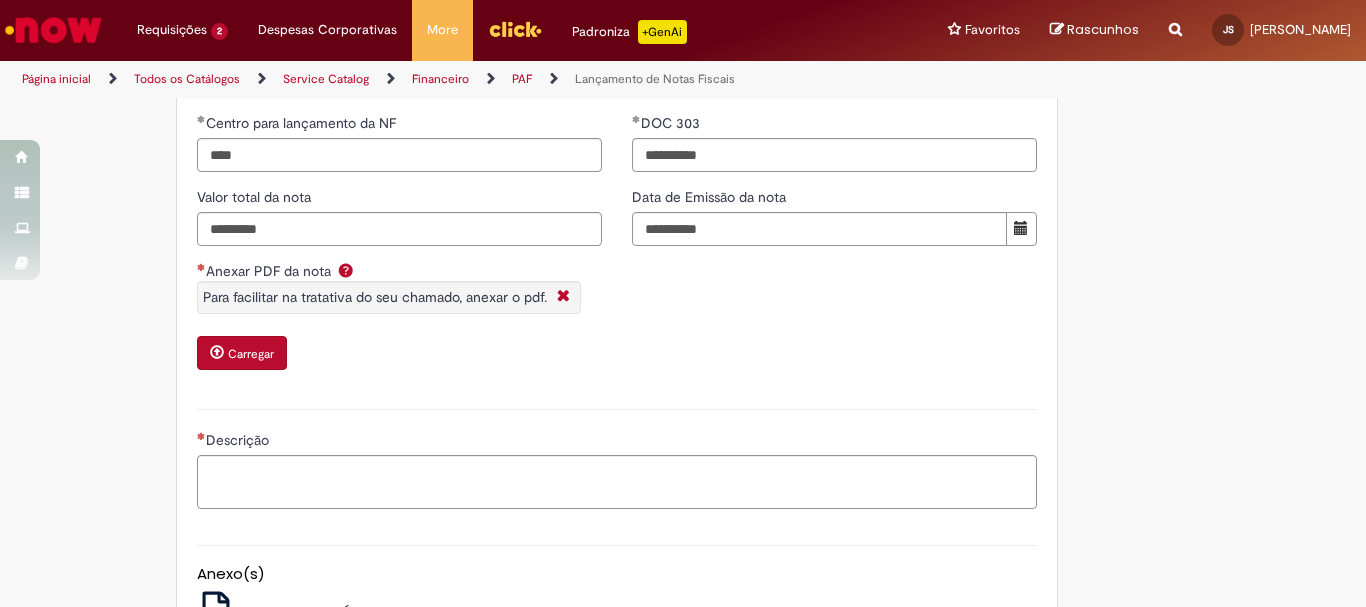 click on "Tire dúvidas com LupiAssist    +GenAI
Oi! Eu sou LupiAssist, uma Inteligência Artificial Generativa em constante aprendizado   Meu conteúdo é monitorado para trazer uma melhor experiência
Dúvidas comuns:
Só mais um instante, estou consultando nossas bases de conhecimento  e escrevendo a melhor resposta pra você!
Title
Lorem ipsum dolor sit amet    Fazer uma nova pergunta
Gerei esta resposta utilizando IA Generativa em conjunto com os nossos padrões. Em caso de divergência, os documentos oficiais prevalecerão.
Saiba mais em:
Ou ligue para:
E aí, te ajudei?
Sim, obrigado!" at bounding box center [683, -295] 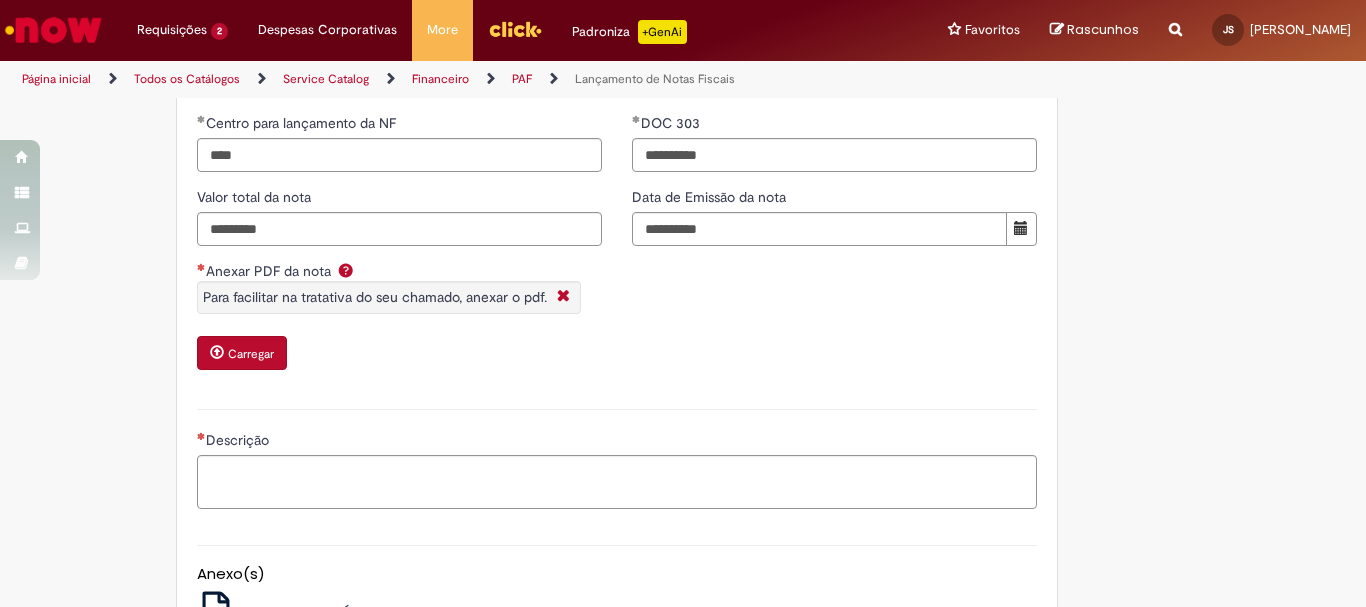 click on "Carregar" at bounding box center [251, 354] 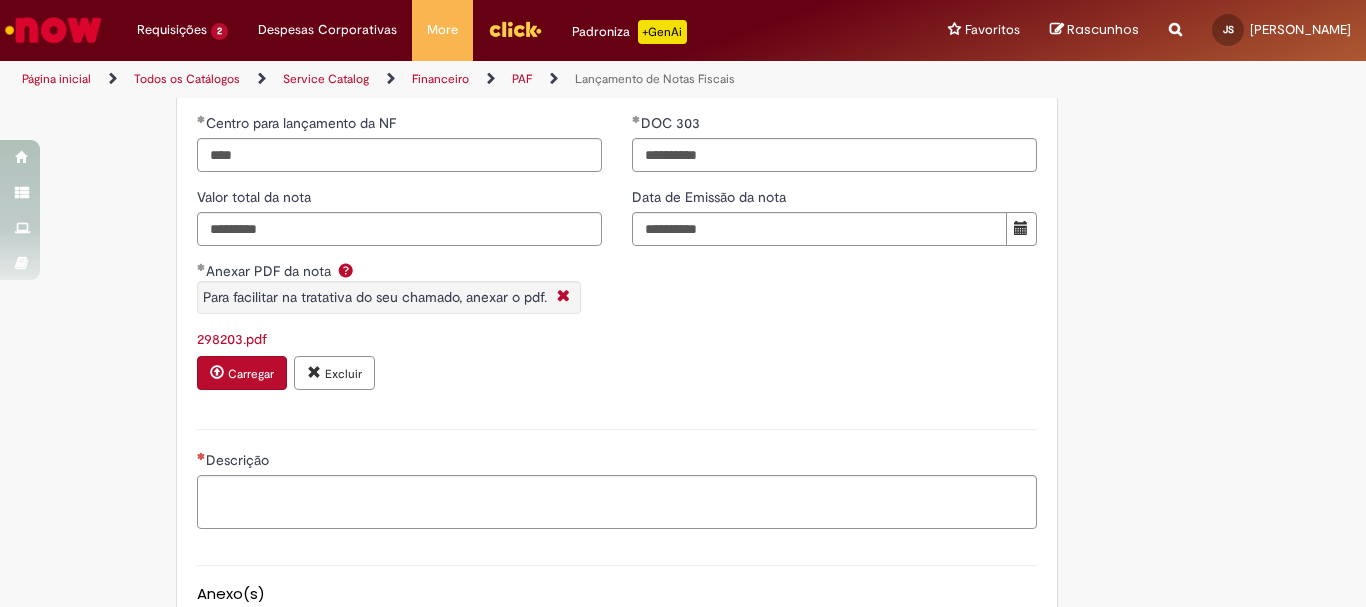 scroll, scrollTop: 1700, scrollLeft: 0, axis: vertical 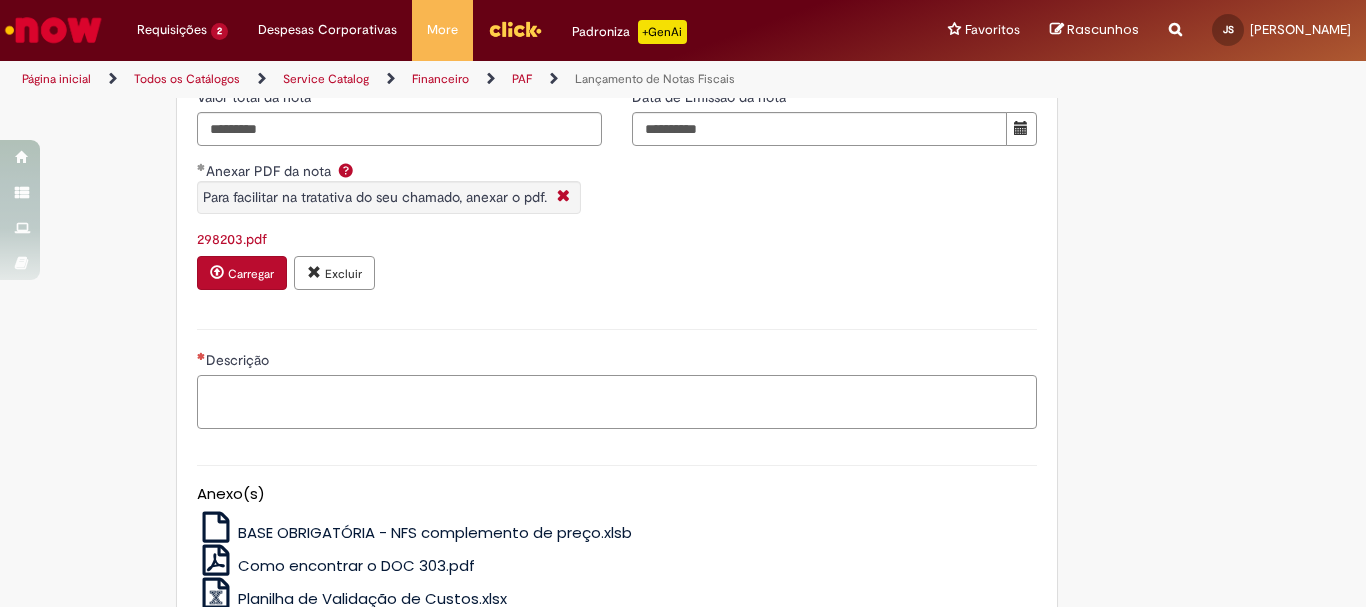 click on "Descrição" at bounding box center (617, 402) 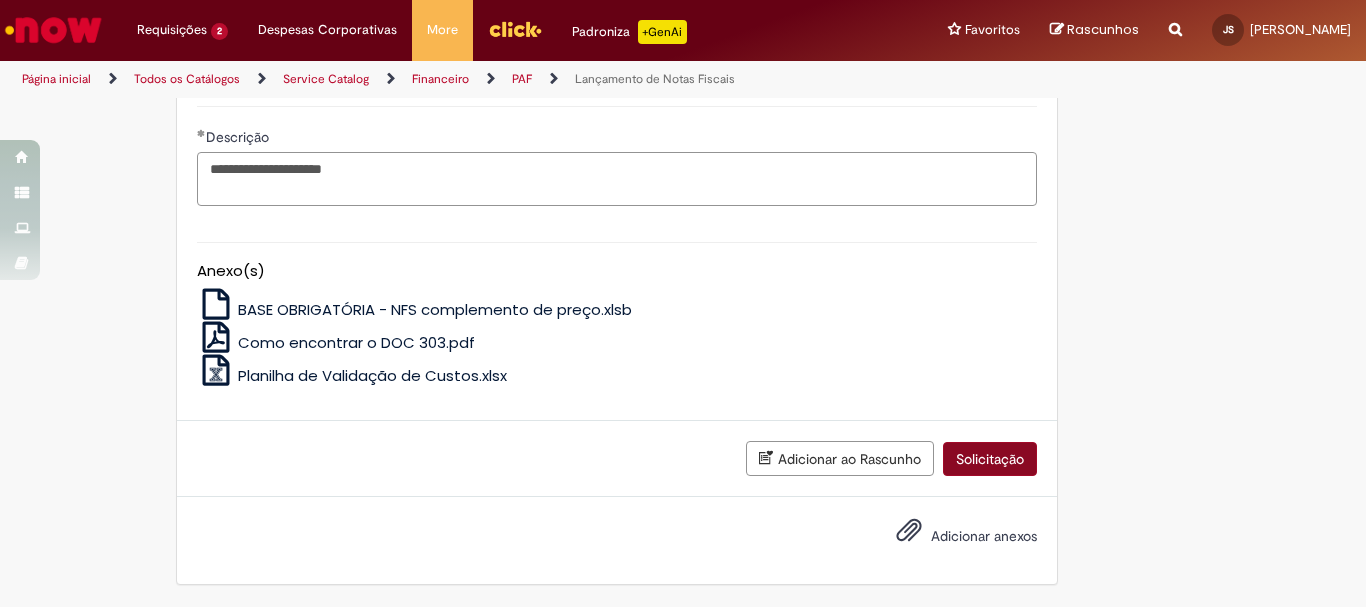 scroll, scrollTop: 1723, scrollLeft: 0, axis: vertical 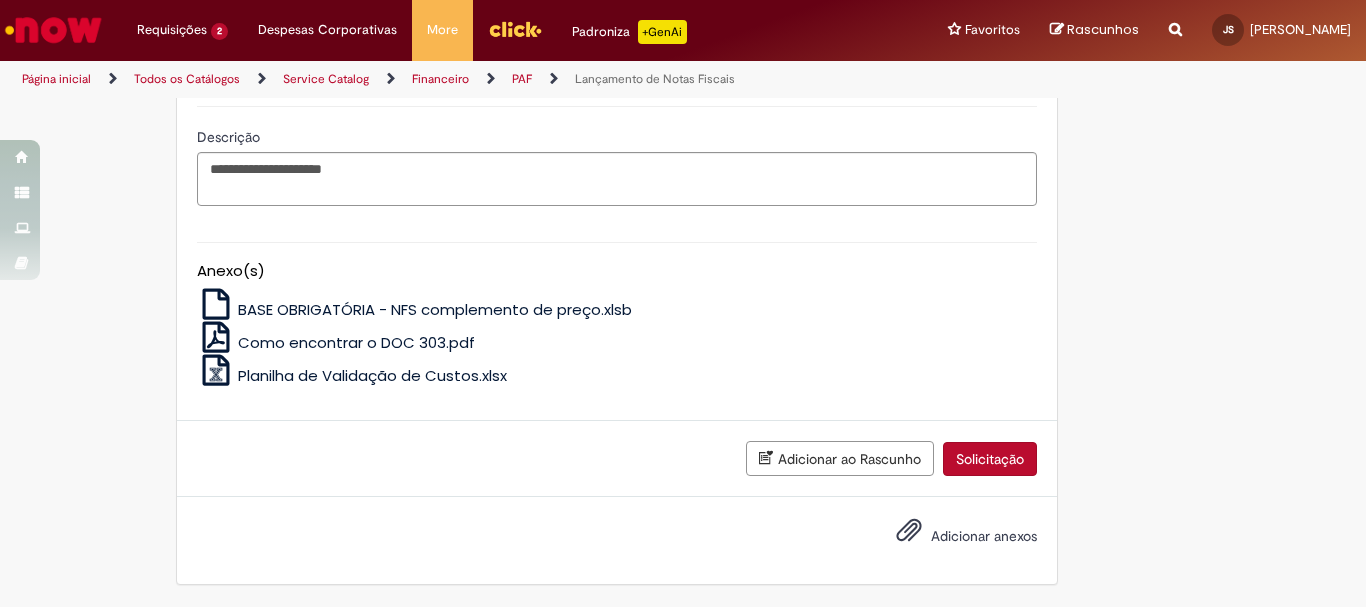 click on "Solicitação" at bounding box center [990, 459] 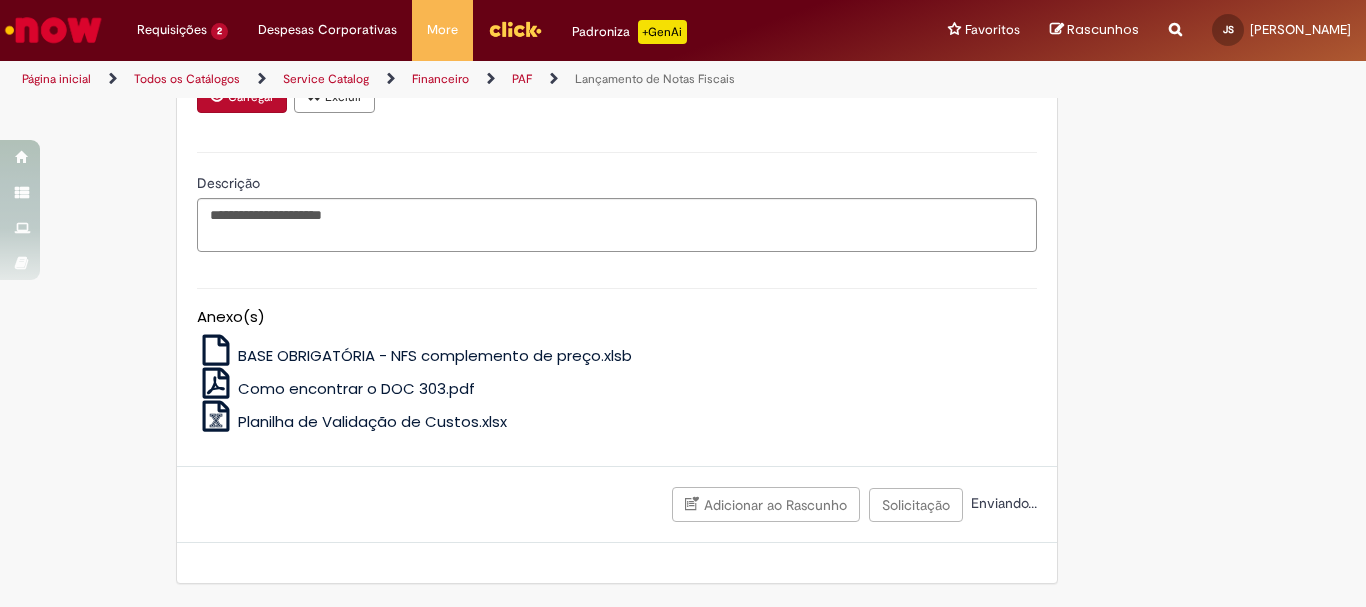 scroll, scrollTop: 1677, scrollLeft: 0, axis: vertical 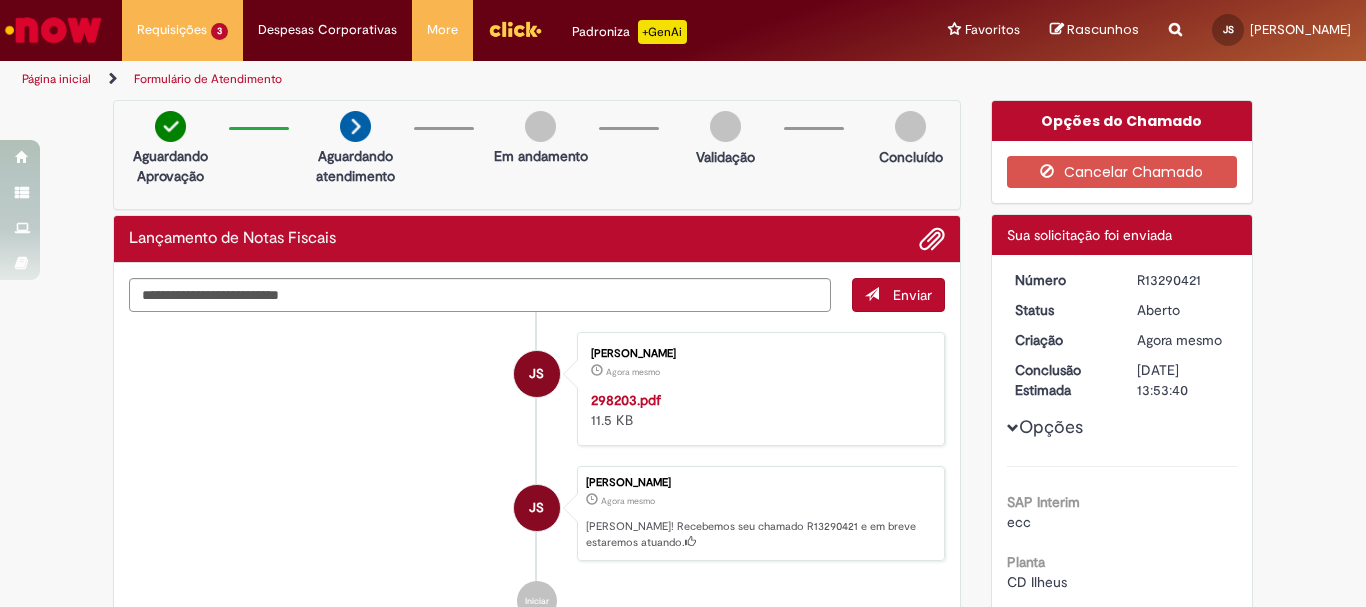 drag, startPoint x: 1129, startPoint y: 279, endPoint x: 1215, endPoint y: 279, distance: 86 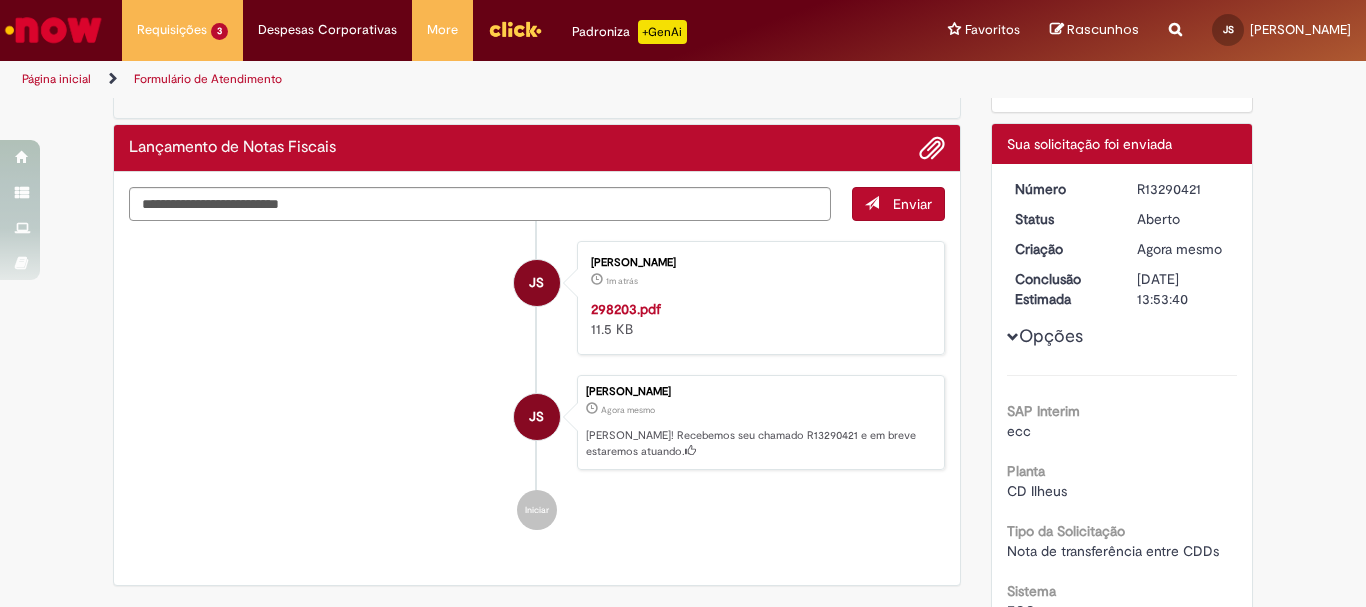 scroll, scrollTop: 0, scrollLeft: 0, axis: both 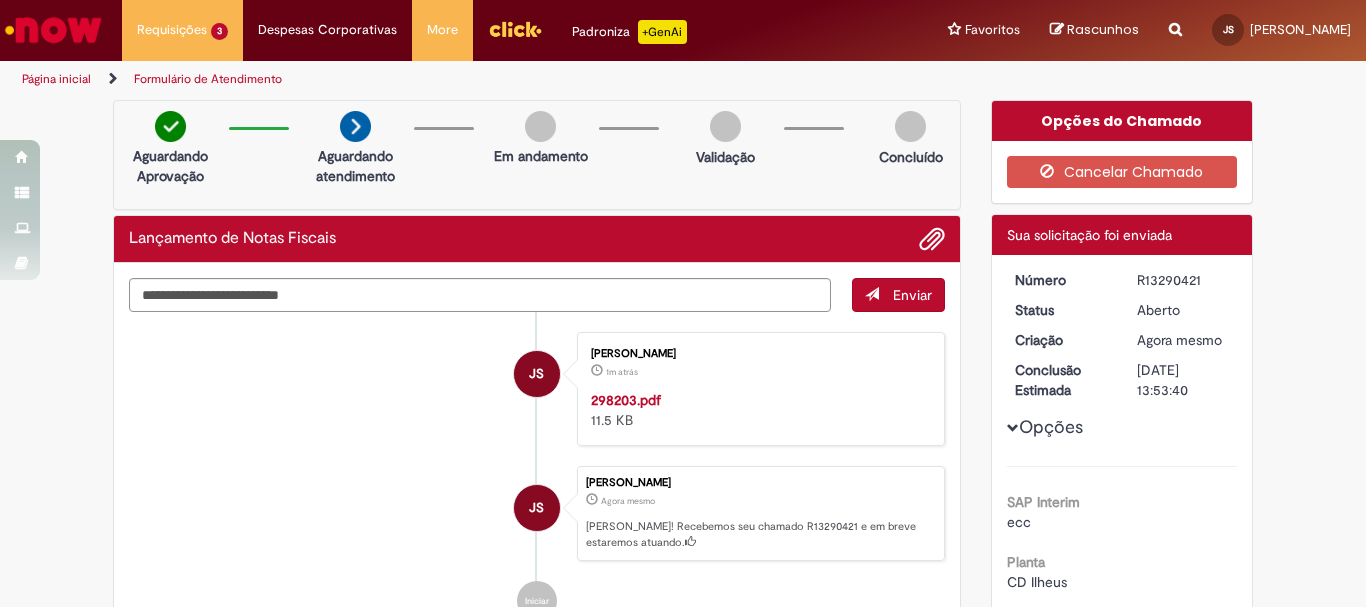 click at bounding box center [53, 30] 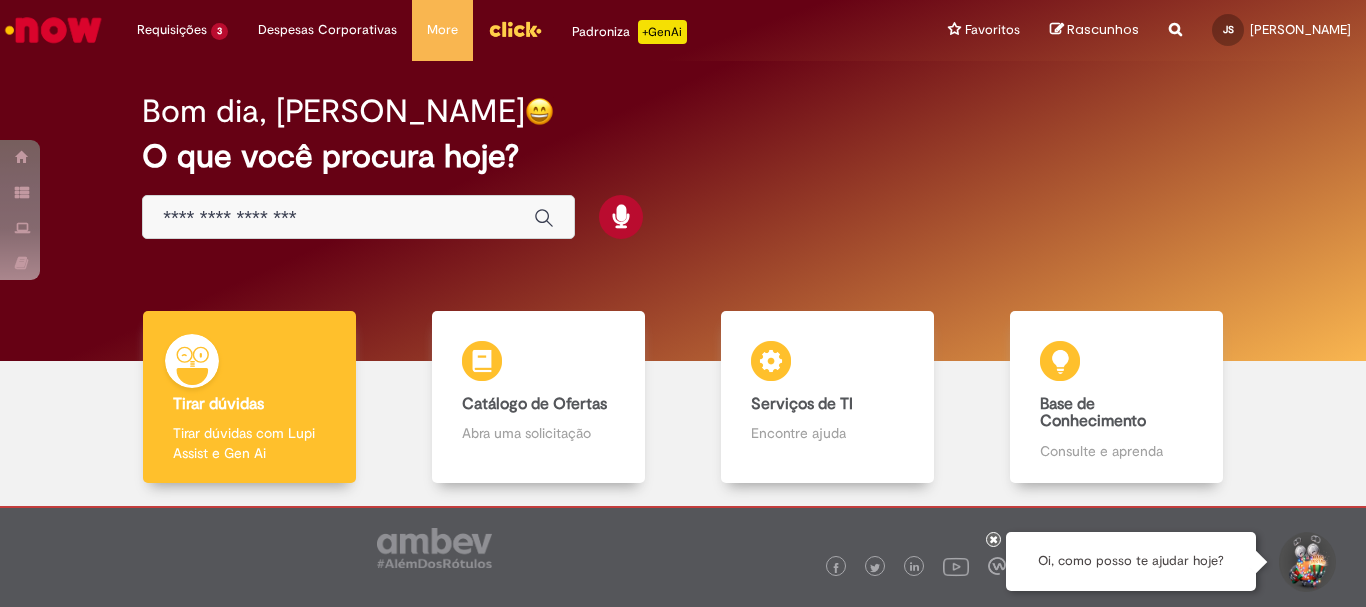 scroll, scrollTop: 0, scrollLeft: 0, axis: both 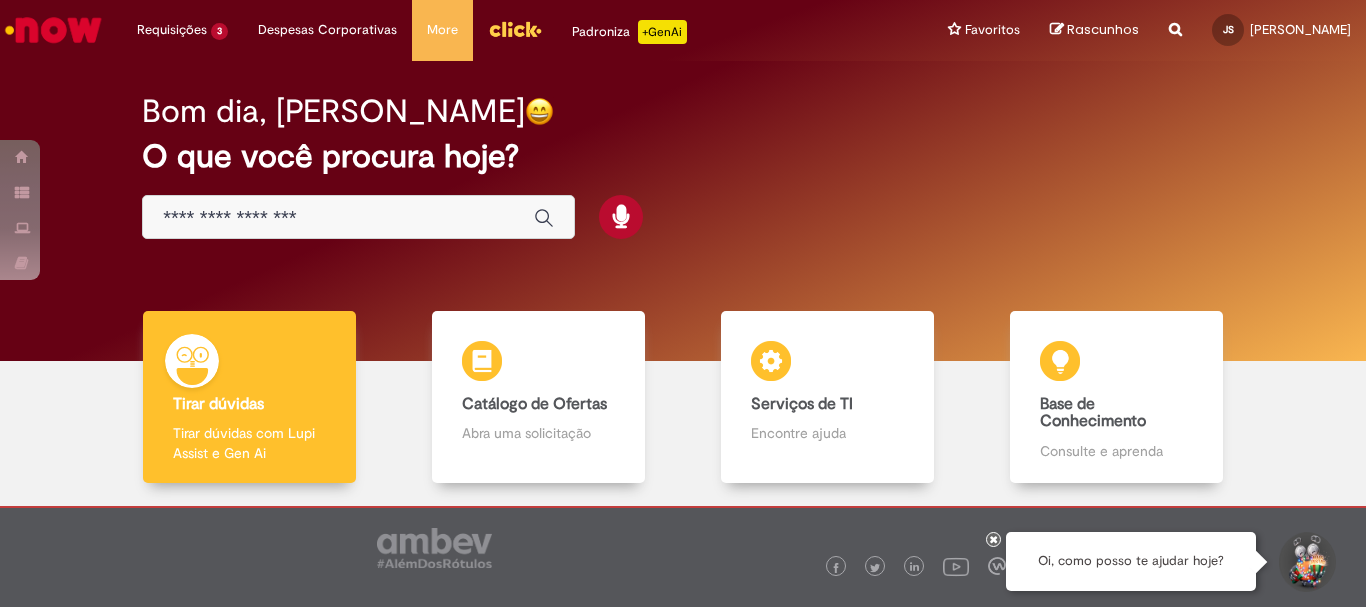 click at bounding box center [358, 217] 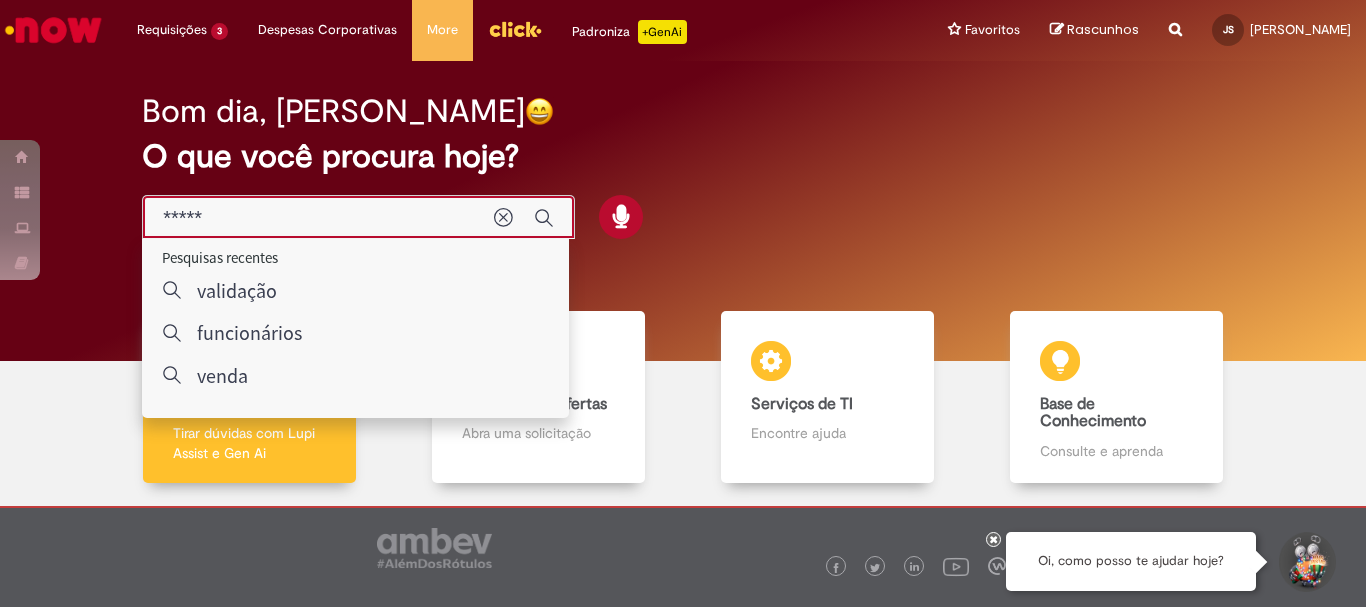 type on "******" 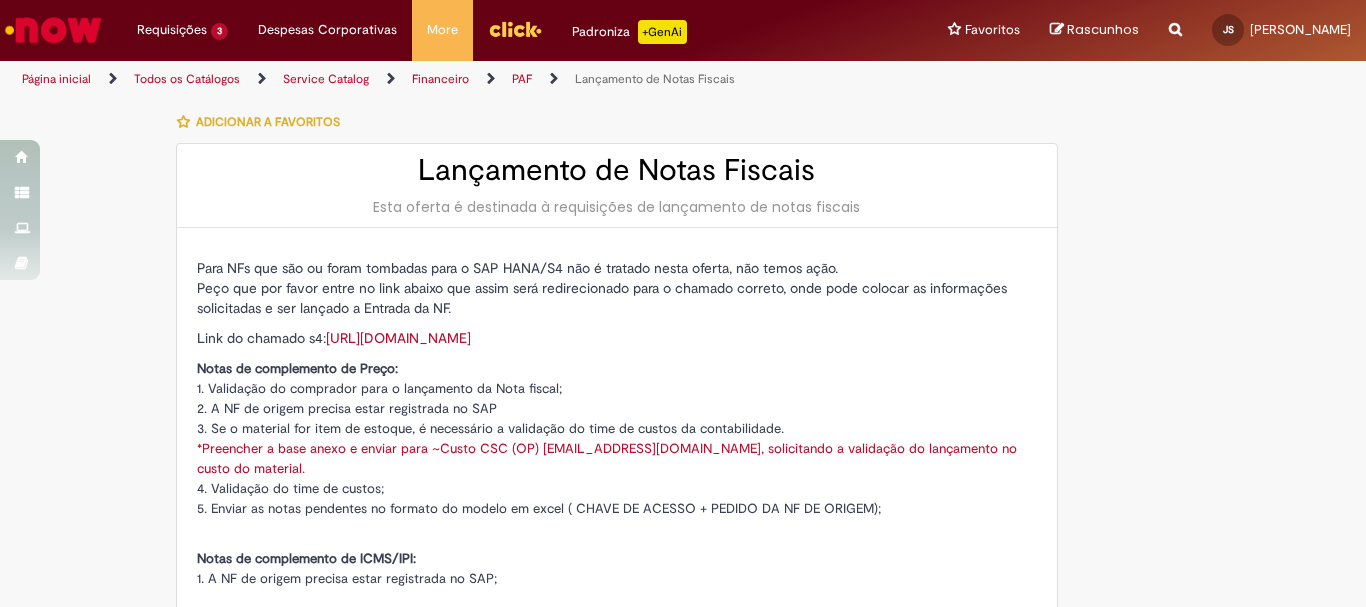 type on "********" 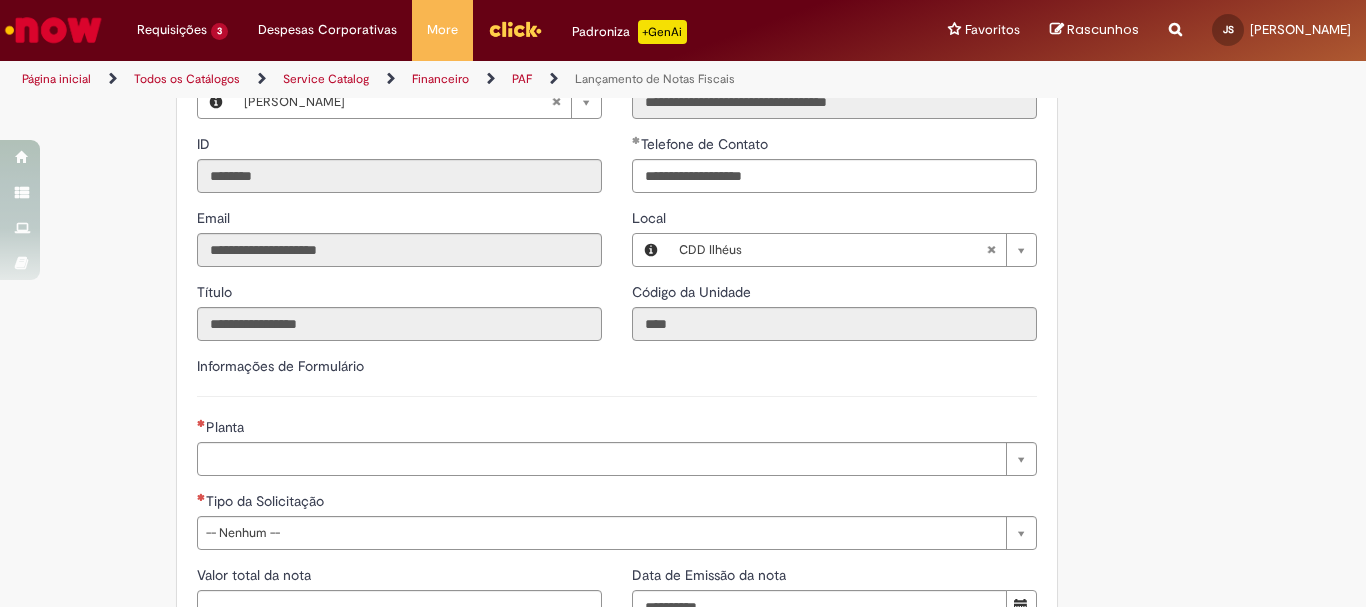 scroll, scrollTop: 1200, scrollLeft: 0, axis: vertical 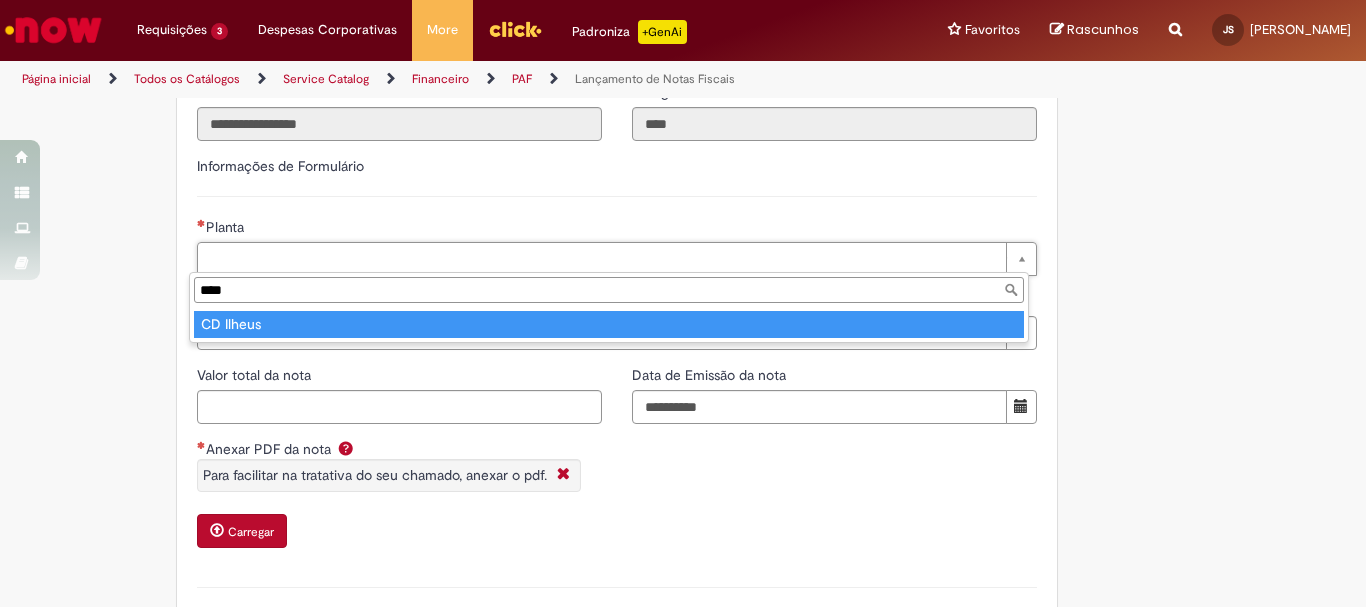 type on "****" 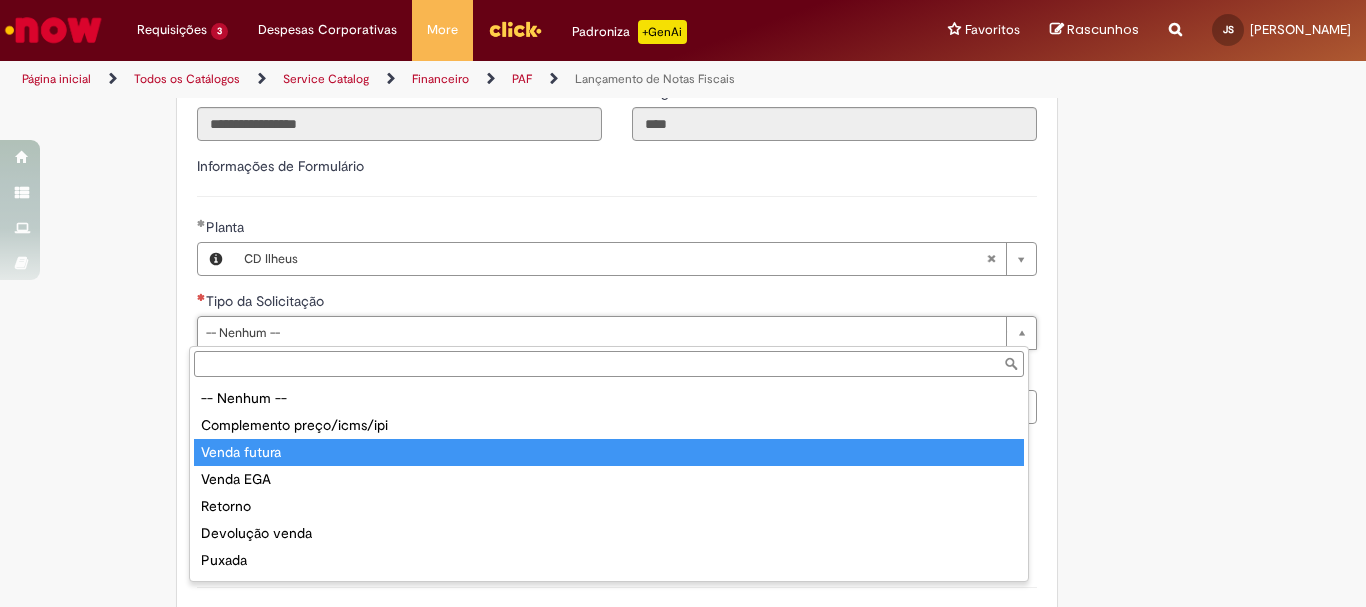 scroll, scrollTop: 78, scrollLeft: 0, axis: vertical 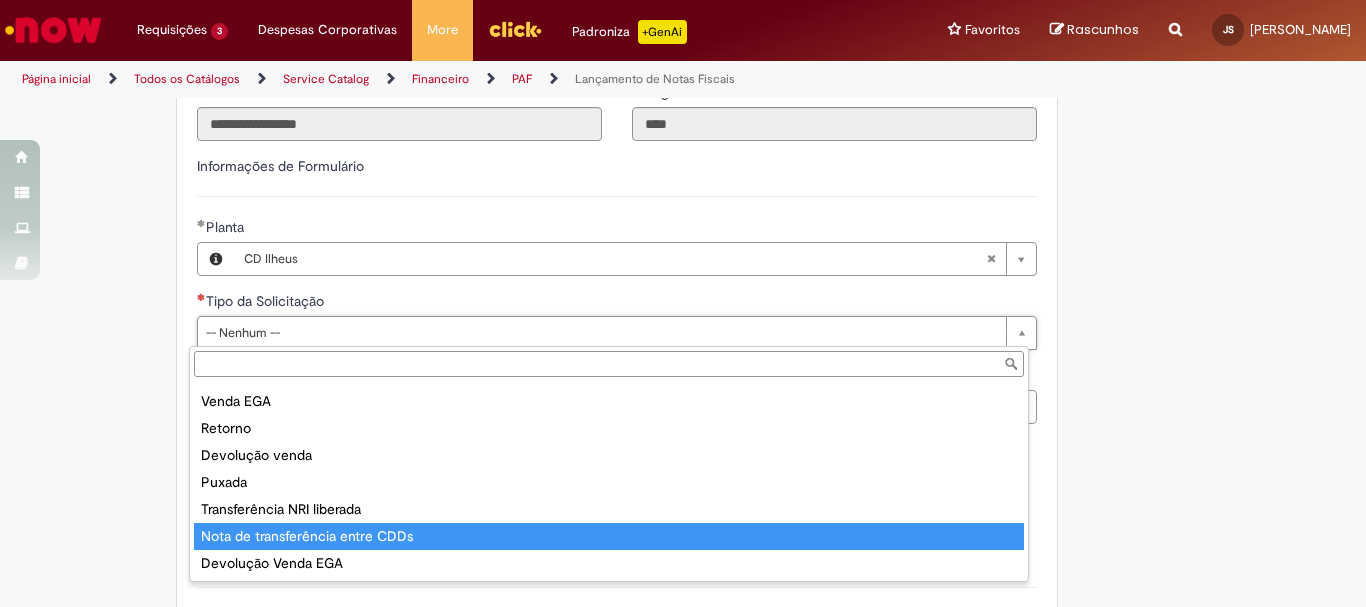 type on "**********" 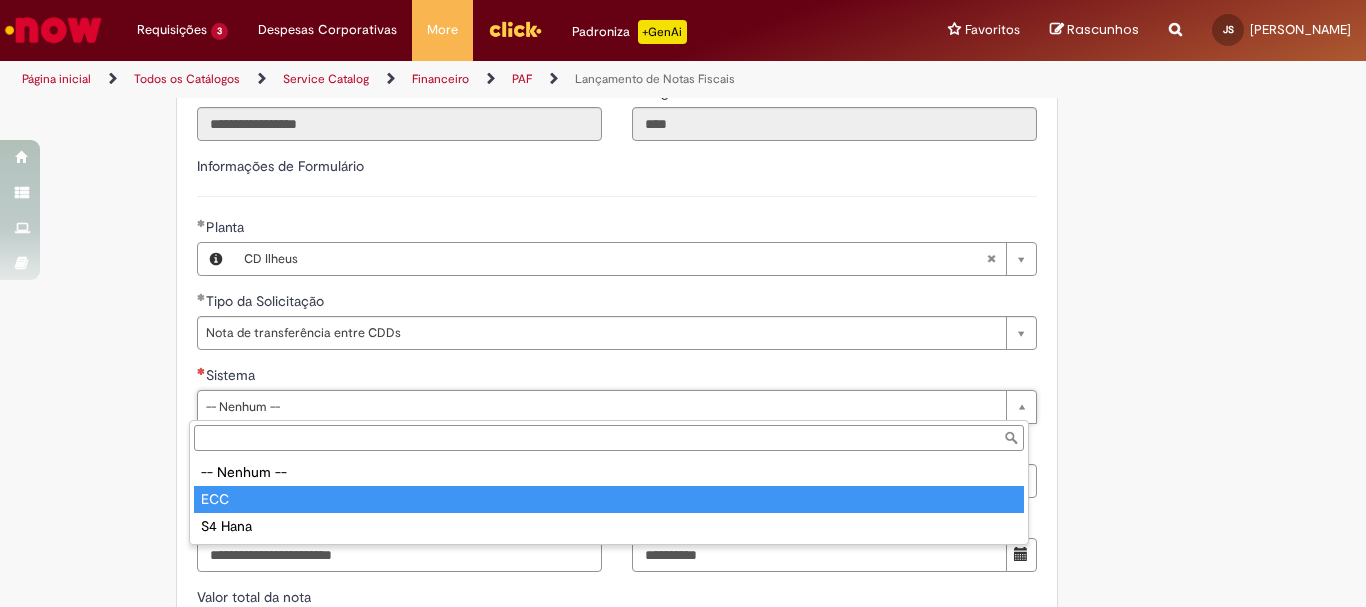 type on "***" 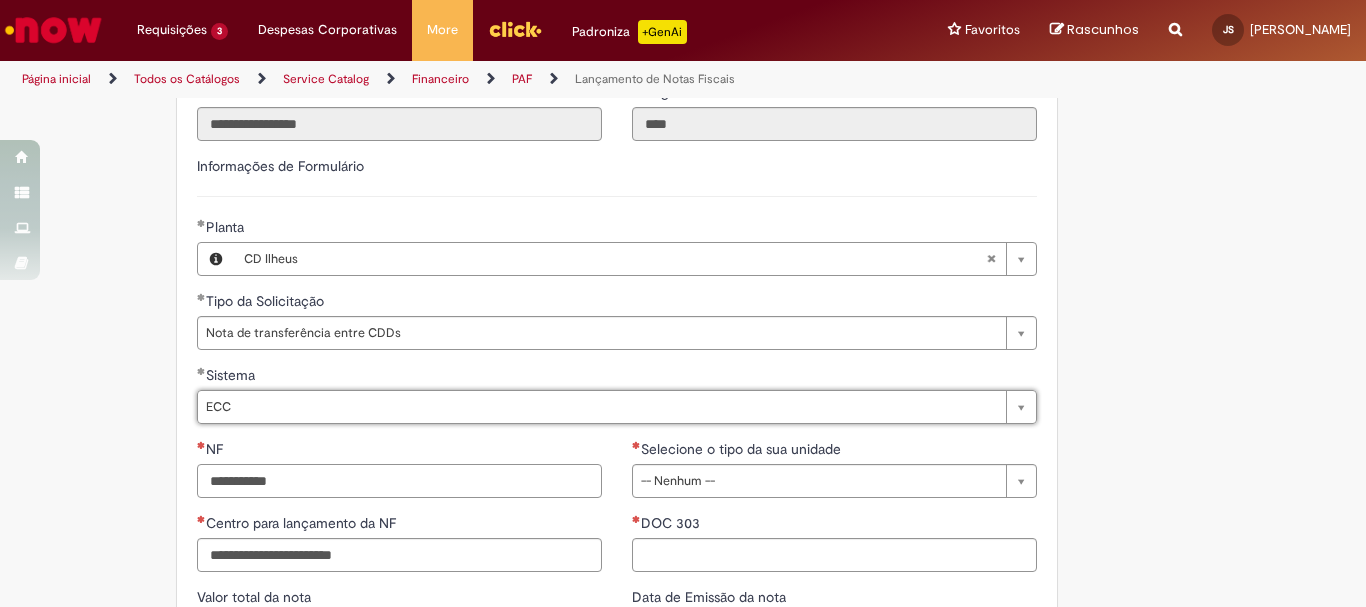 click on "NF" at bounding box center (399, 481) 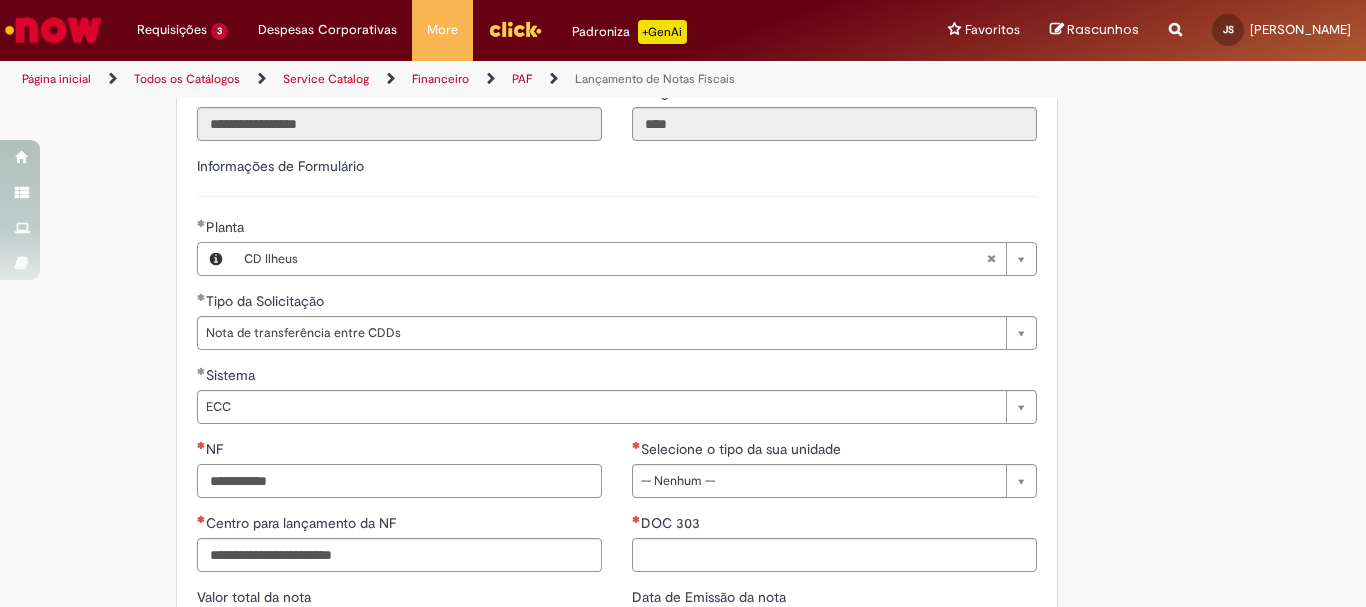 paste on "******" 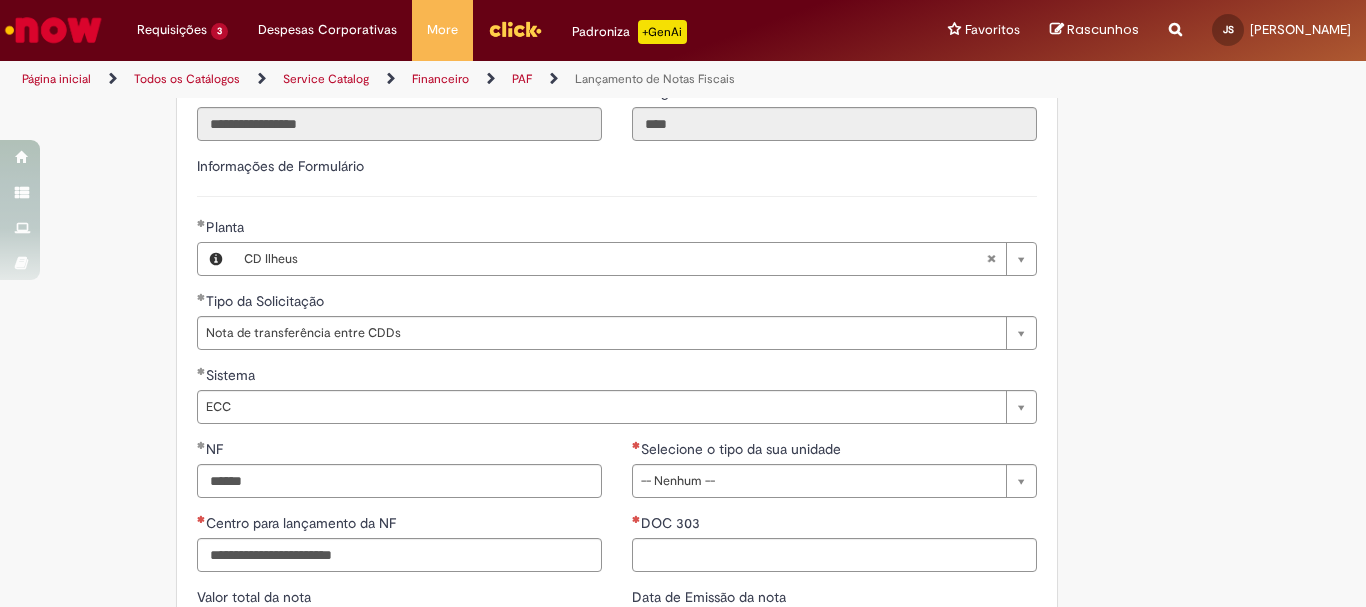 type on "*********" 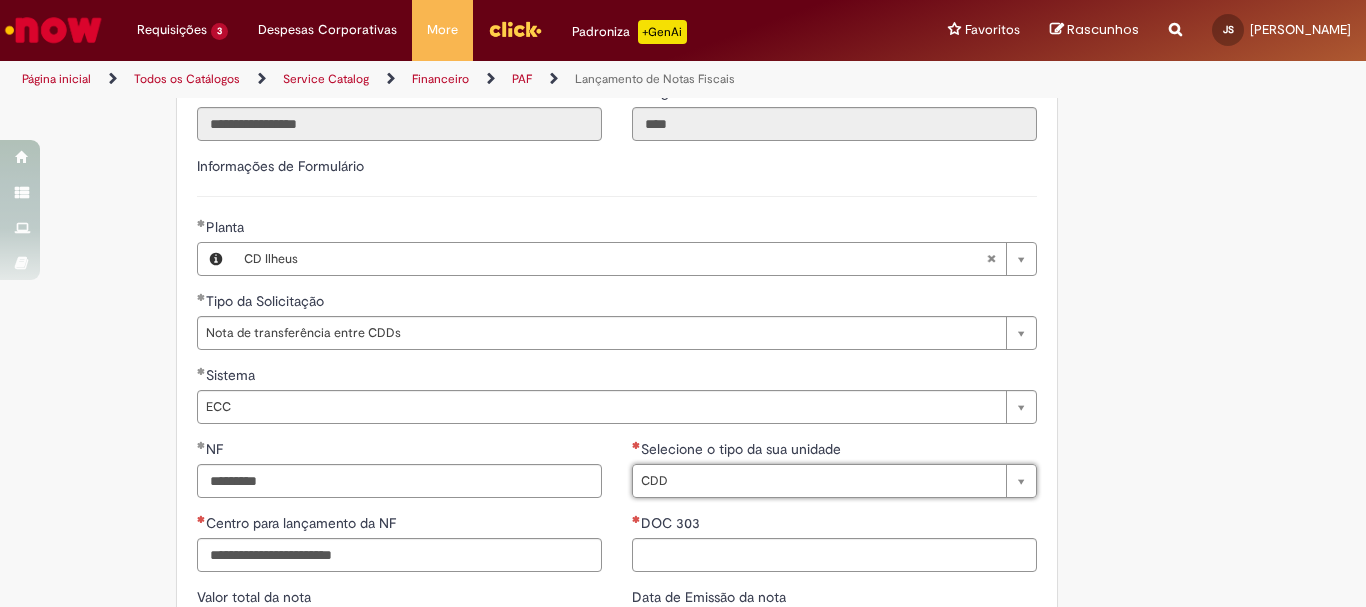 type on "***" 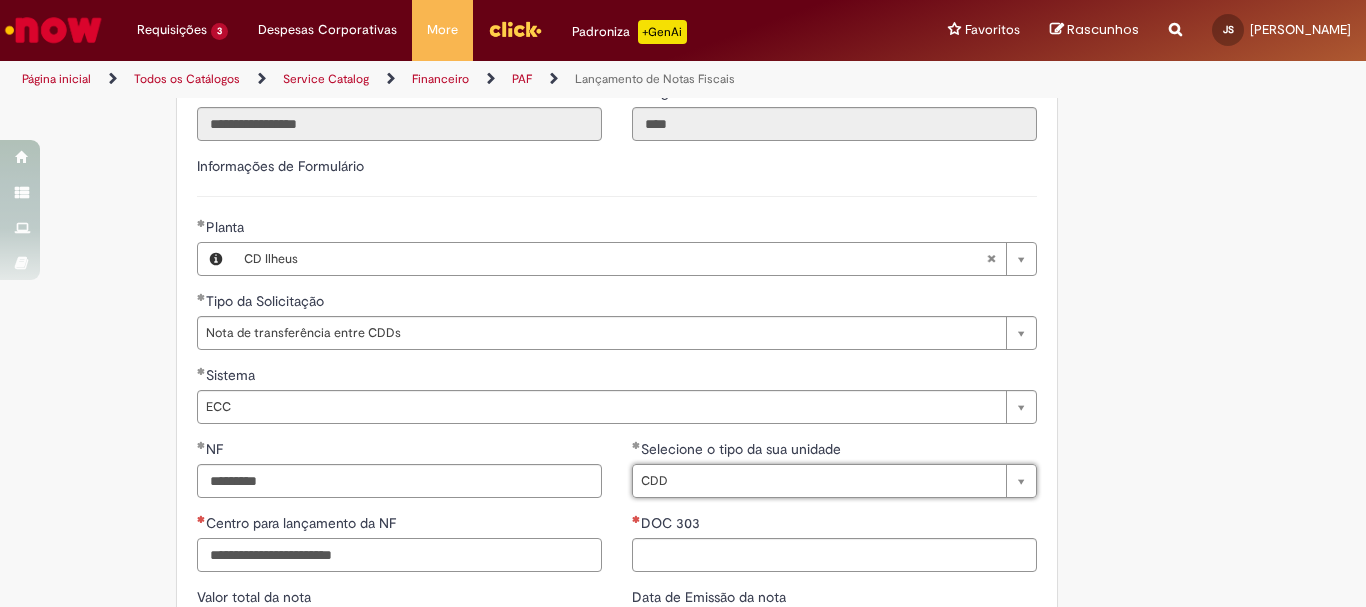 click on "Centro para lançamento da NF" at bounding box center (399, 555) 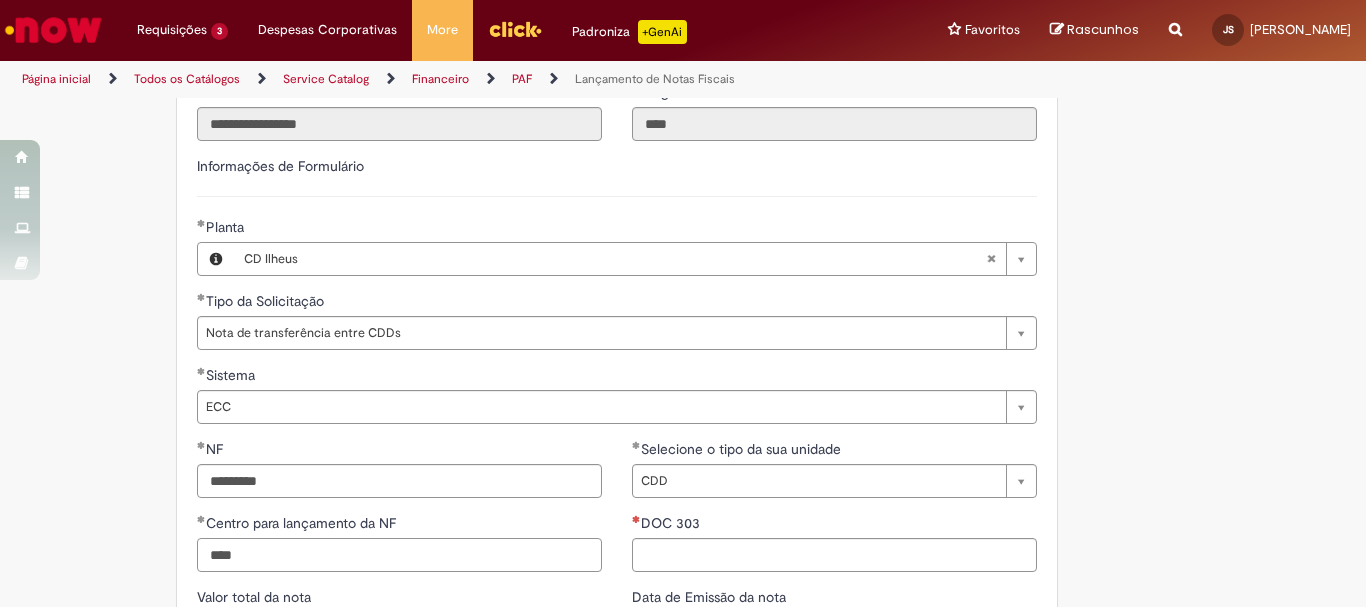 scroll, scrollTop: 1400, scrollLeft: 0, axis: vertical 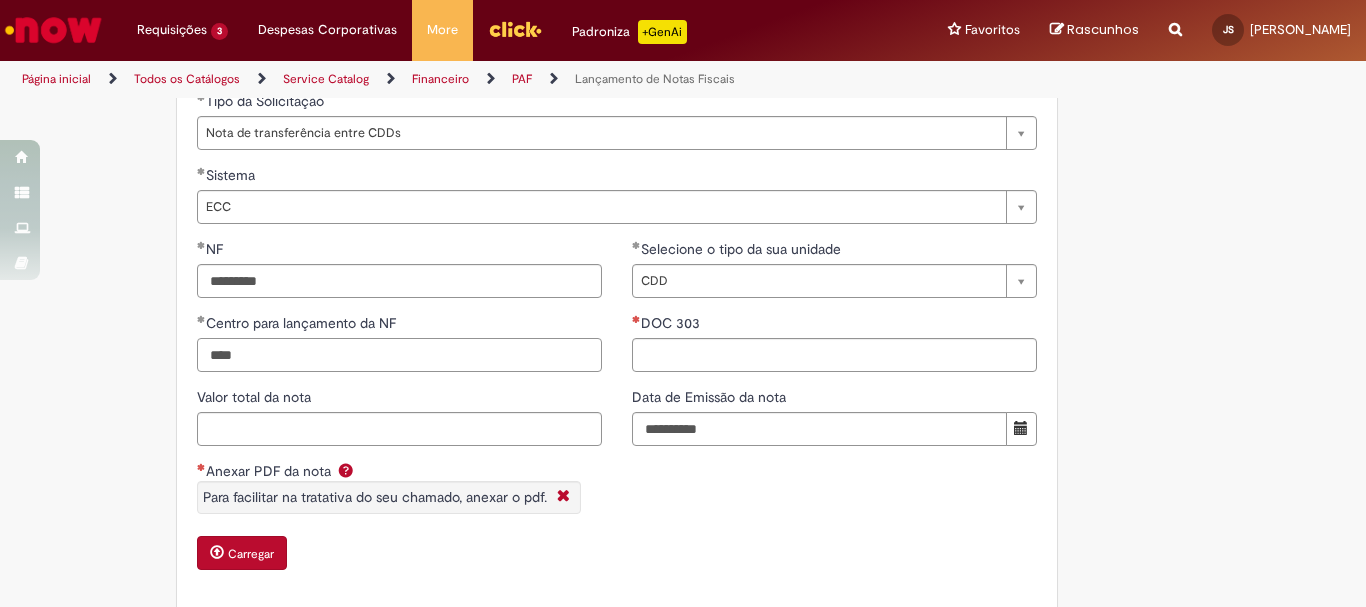 type on "****" 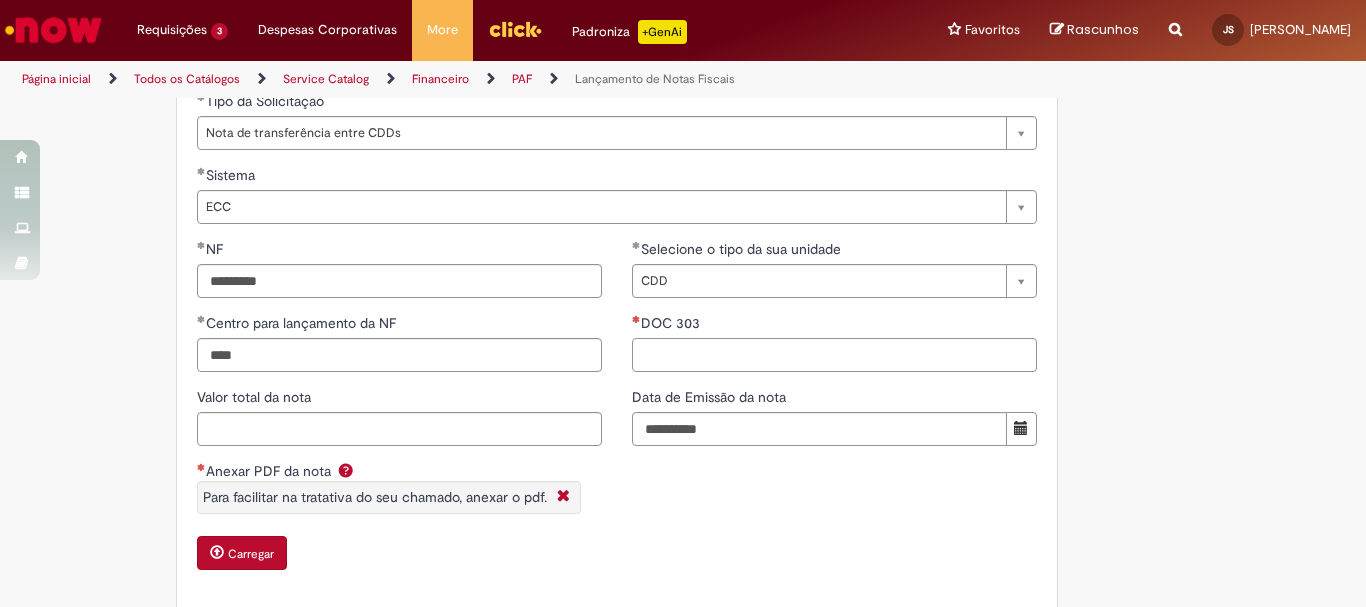 click on "DOC 303" at bounding box center [834, 355] 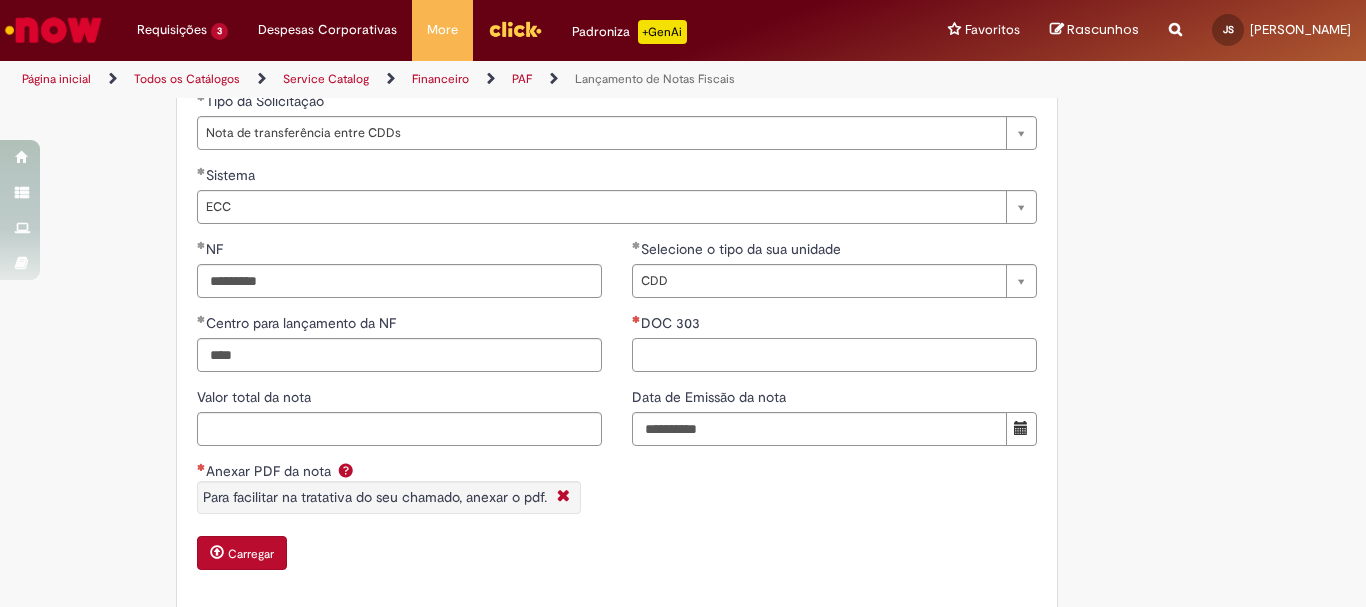 paste on "**********" 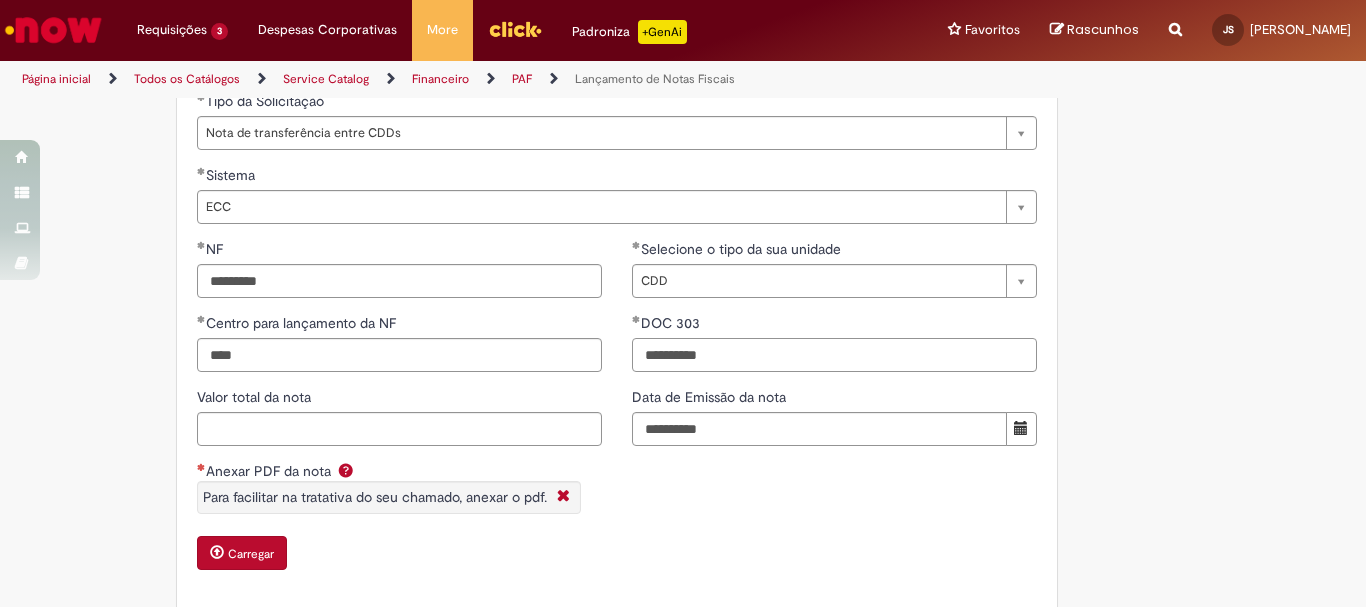 type on "**********" 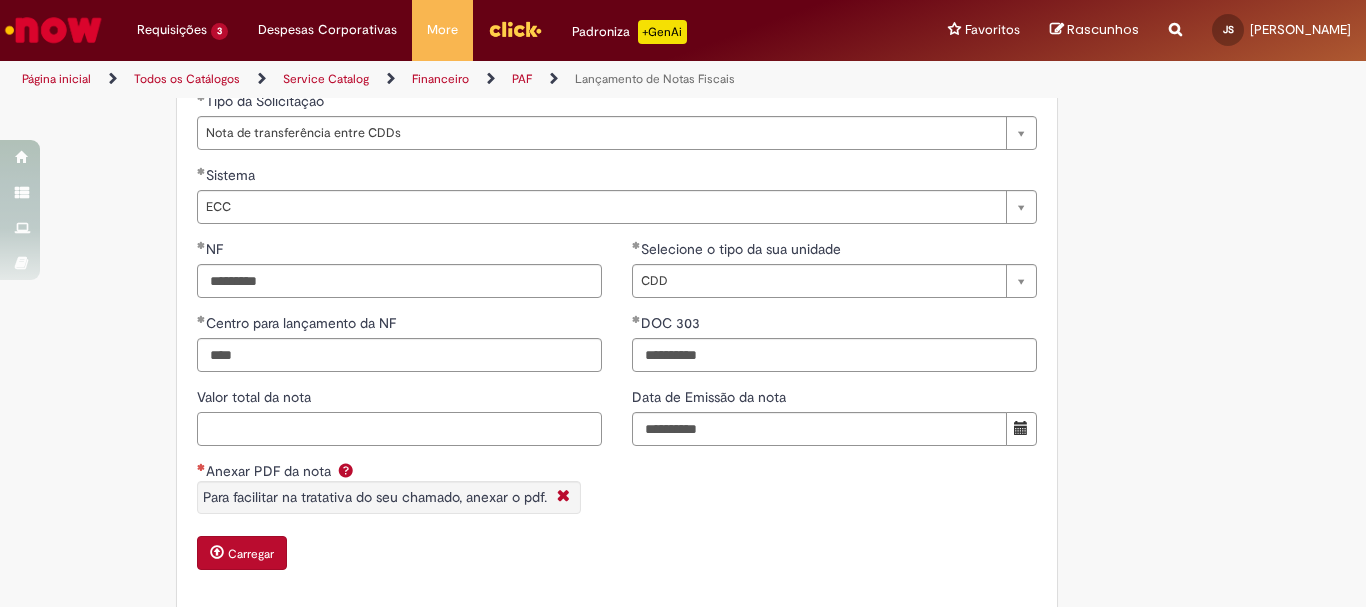 click on "Valor total da nota" at bounding box center [399, 429] 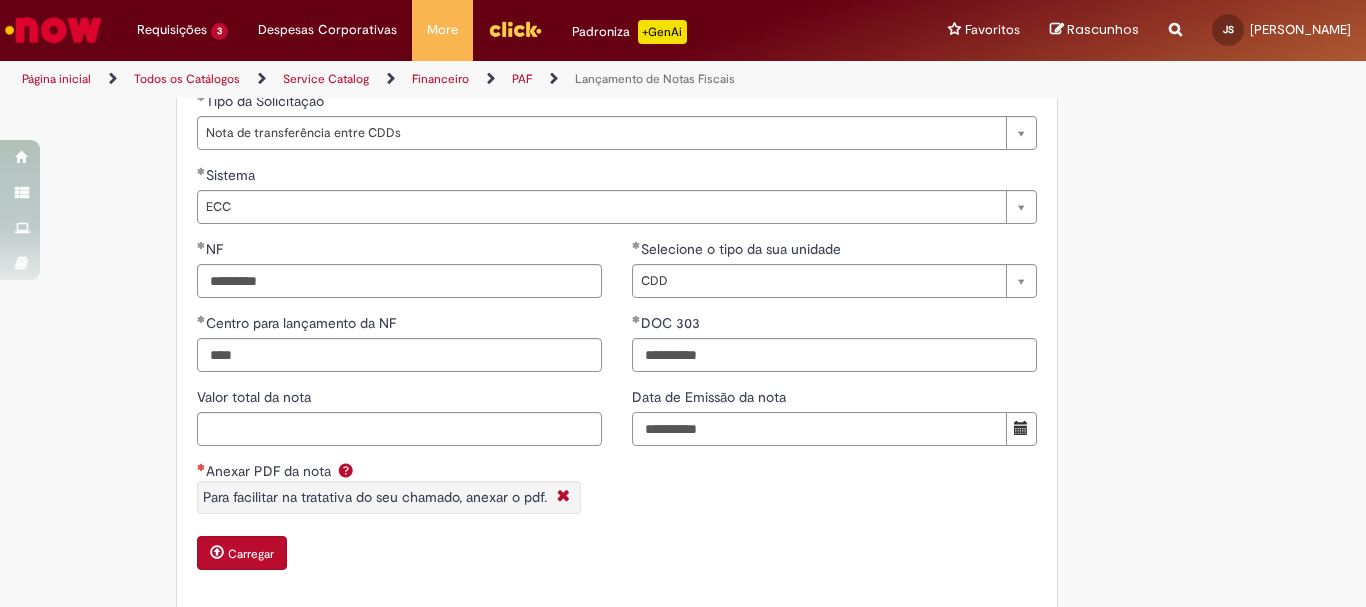 click on "Data de Emissão da nota" at bounding box center (819, 429) 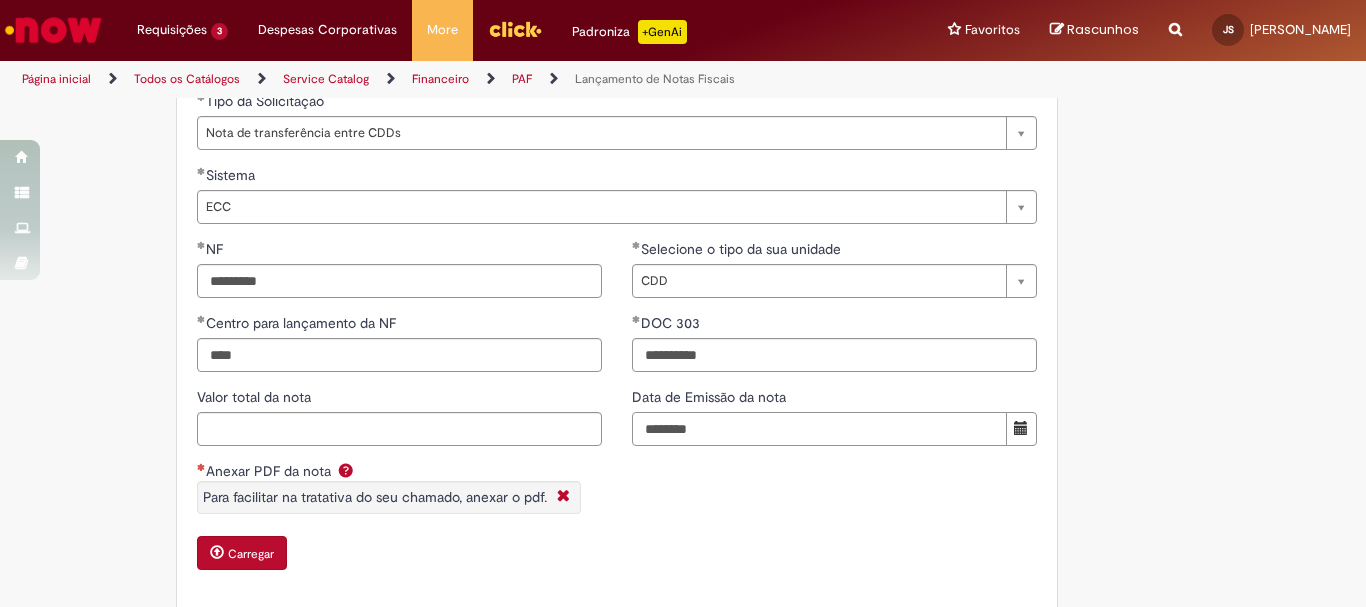 type on "********" 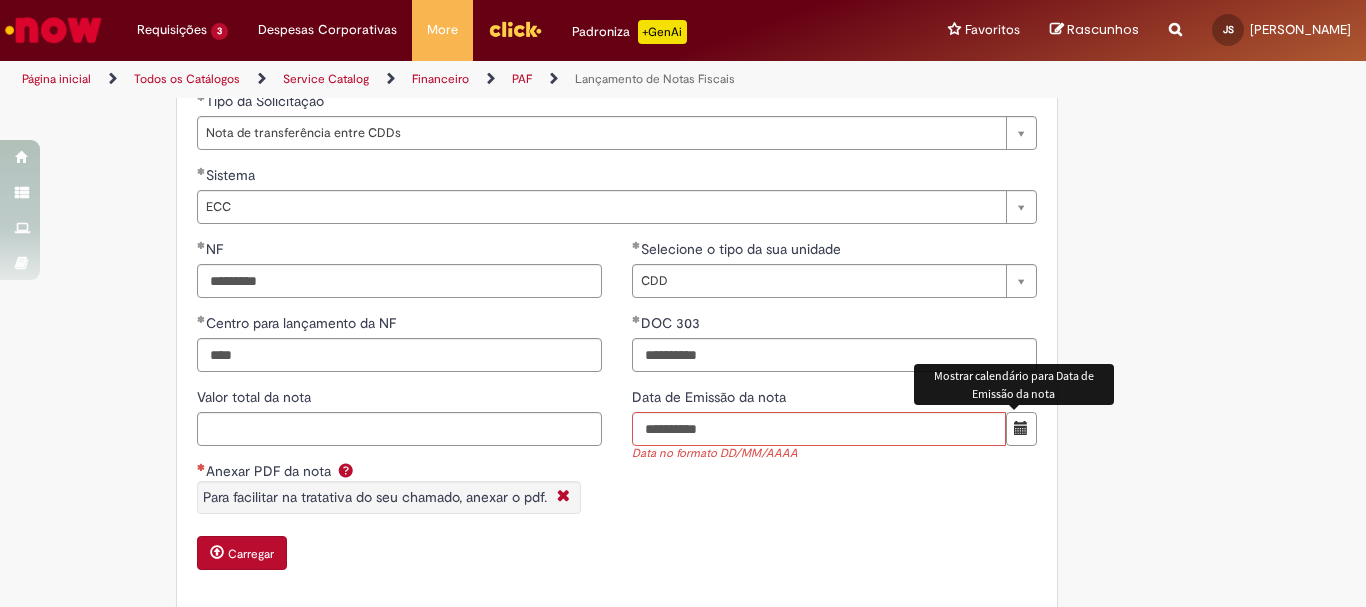 click at bounding box center [1021, 428] 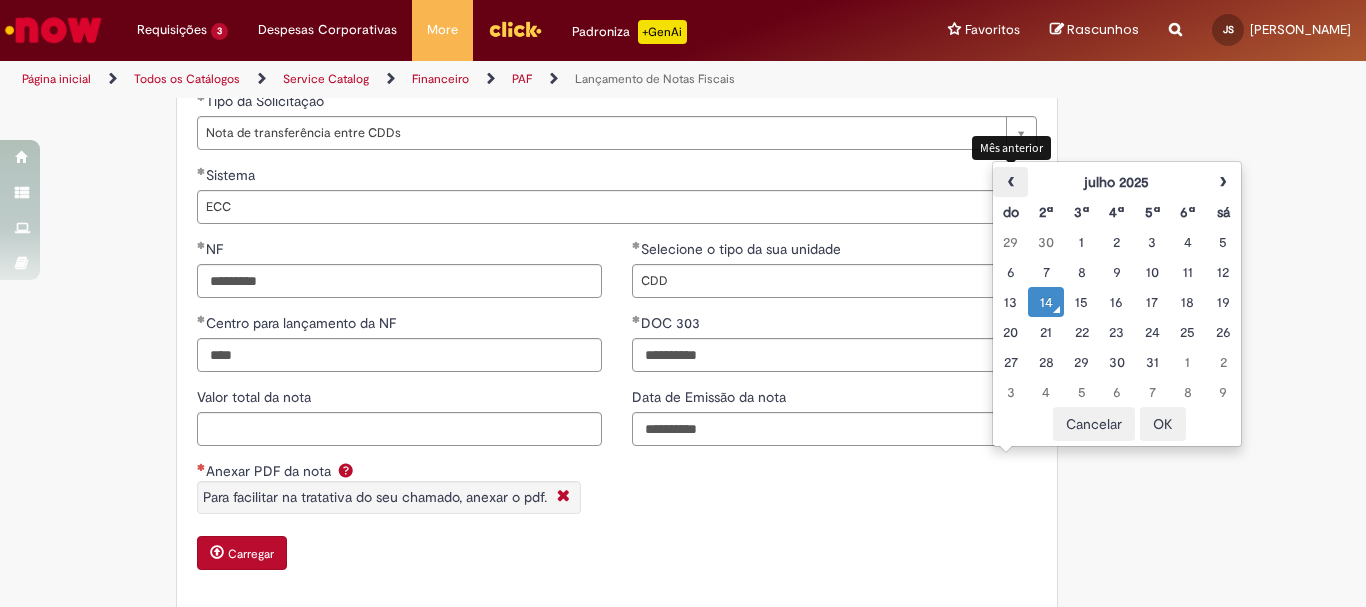 click on "‹" at bounding box center (1010, 182) 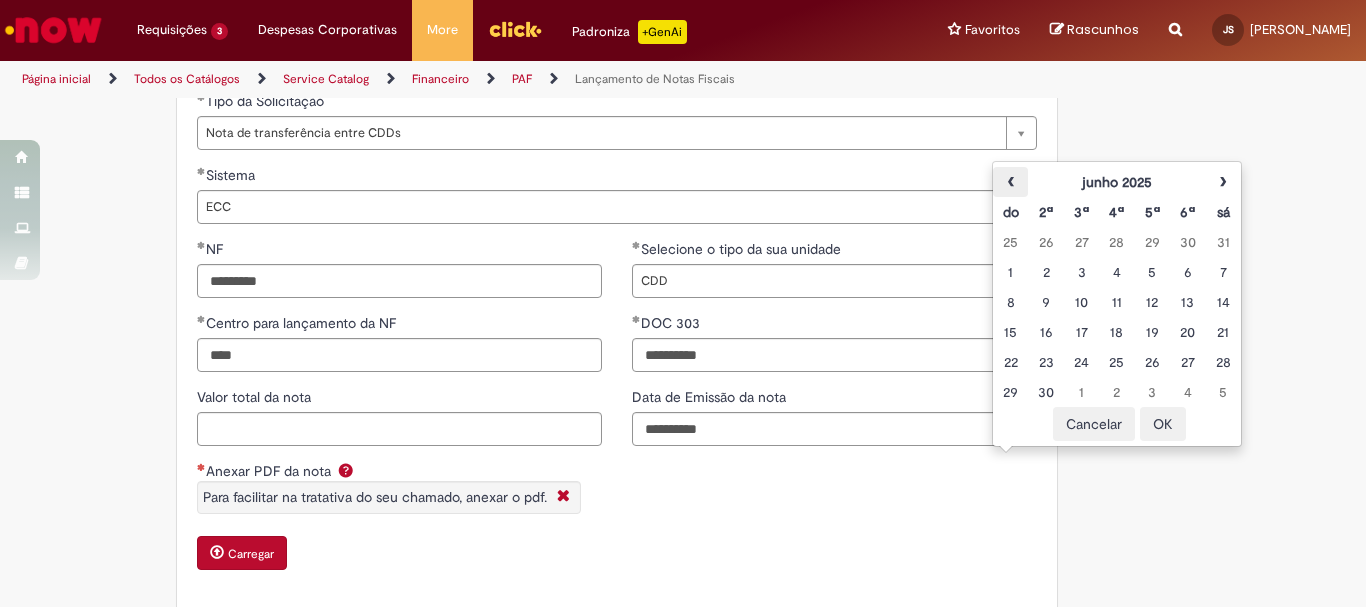 click on "‹" at bounding box center [1010, 182] 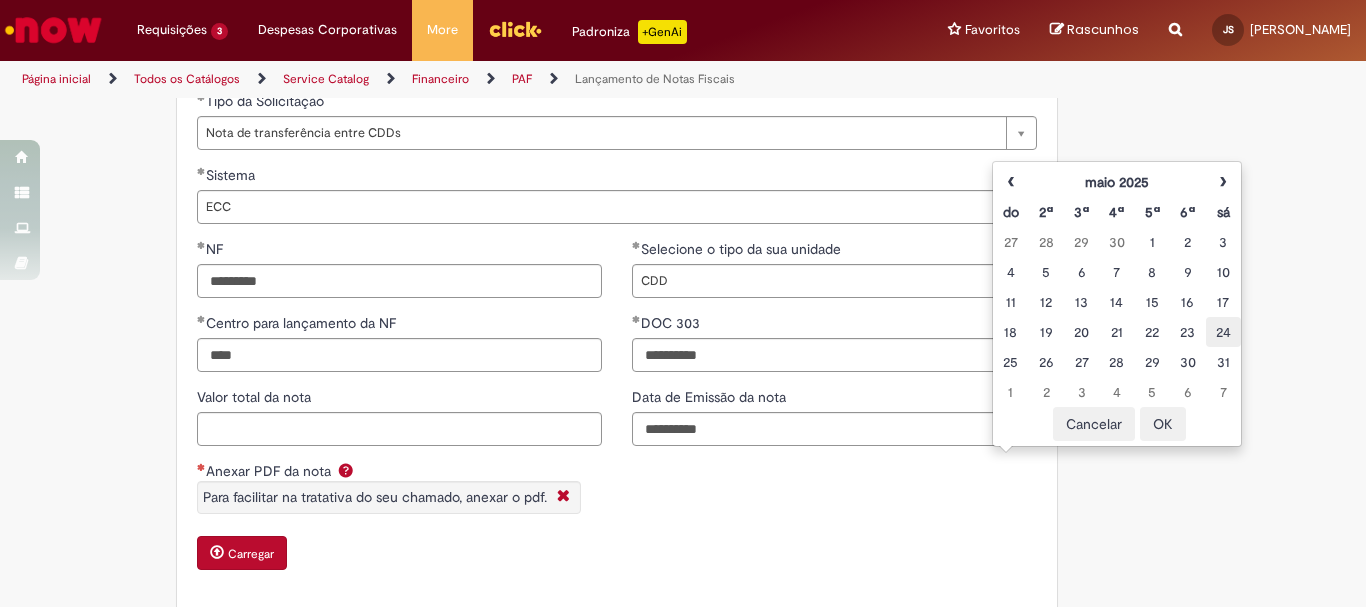 click on "24" at bounding box center [1223, 332] 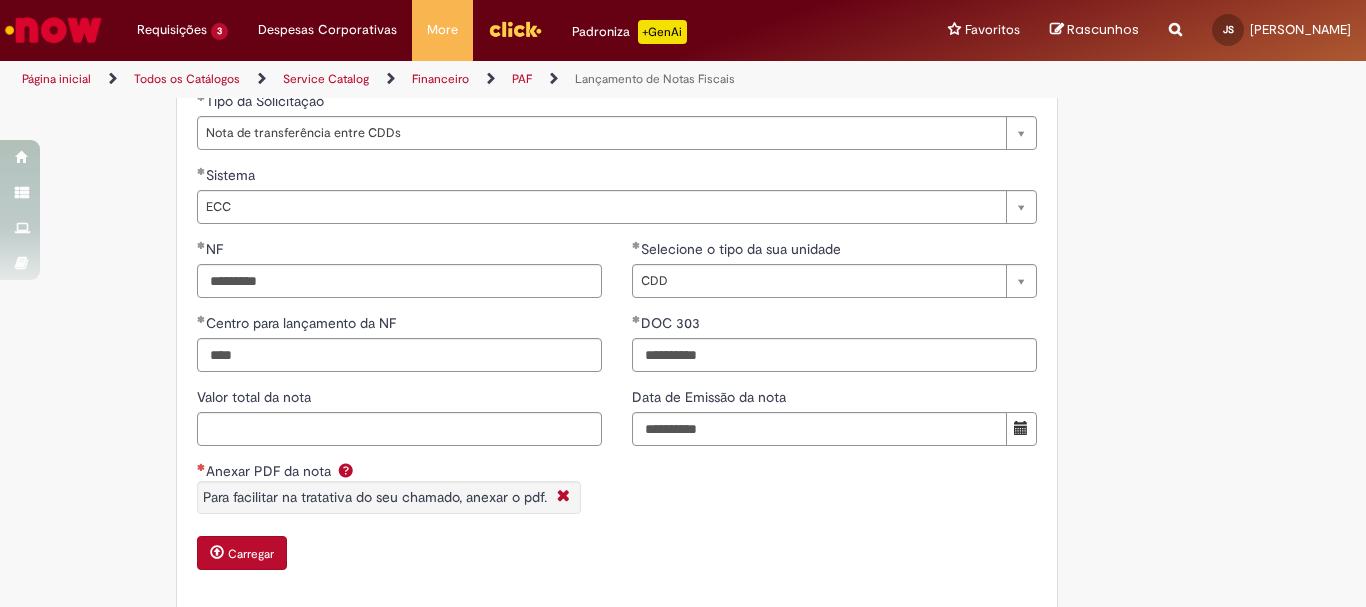 click on "**********" at bounding box center [617, 414] 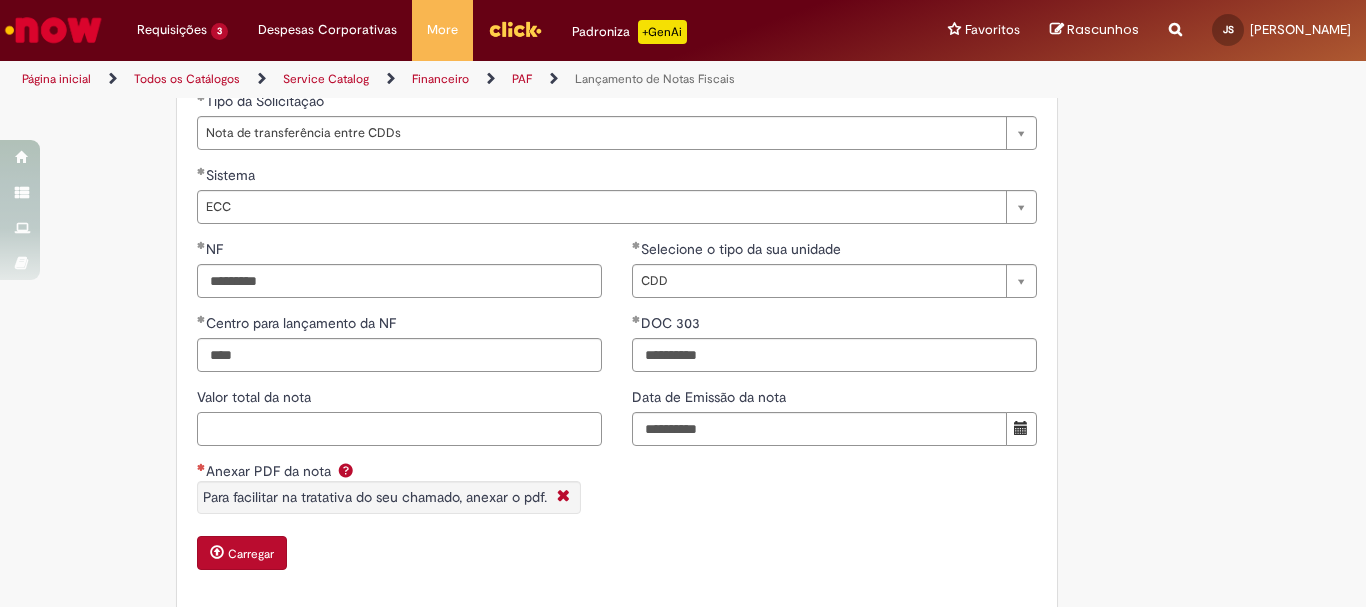 click on "Valor total da nota" at bounding box center (399, 429) 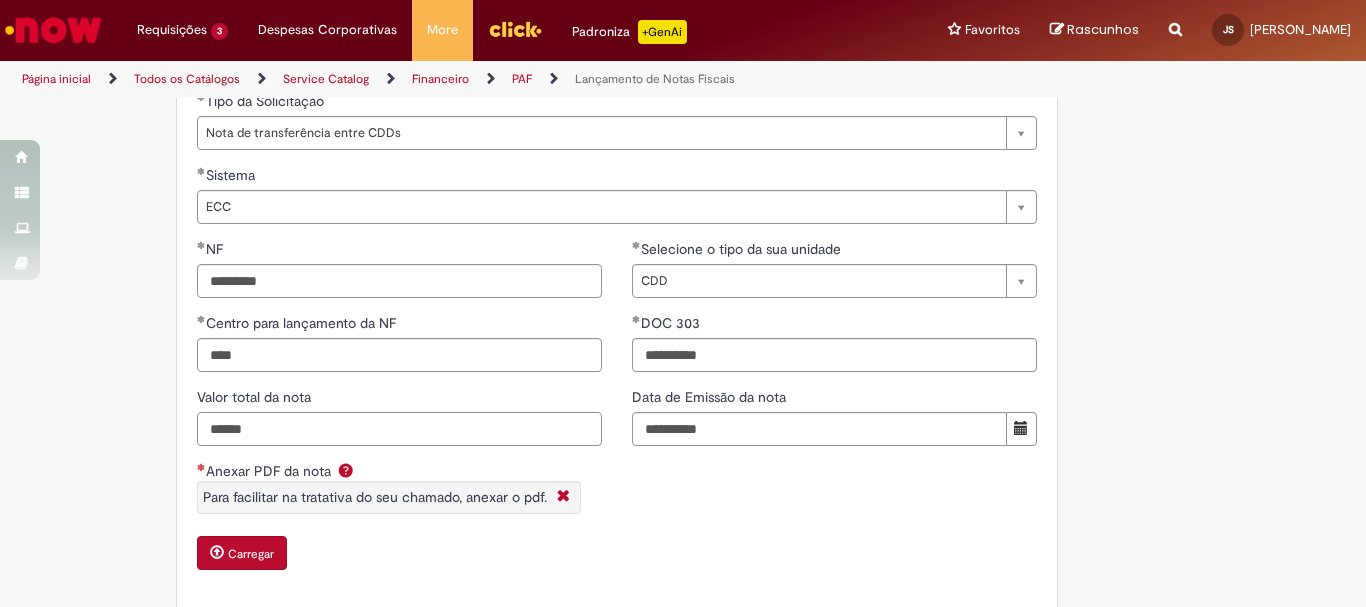 drag, startPoint x: 501, startPoint y: 427, endPoint x: 26, endPoint y: 424, distance: 475.00946 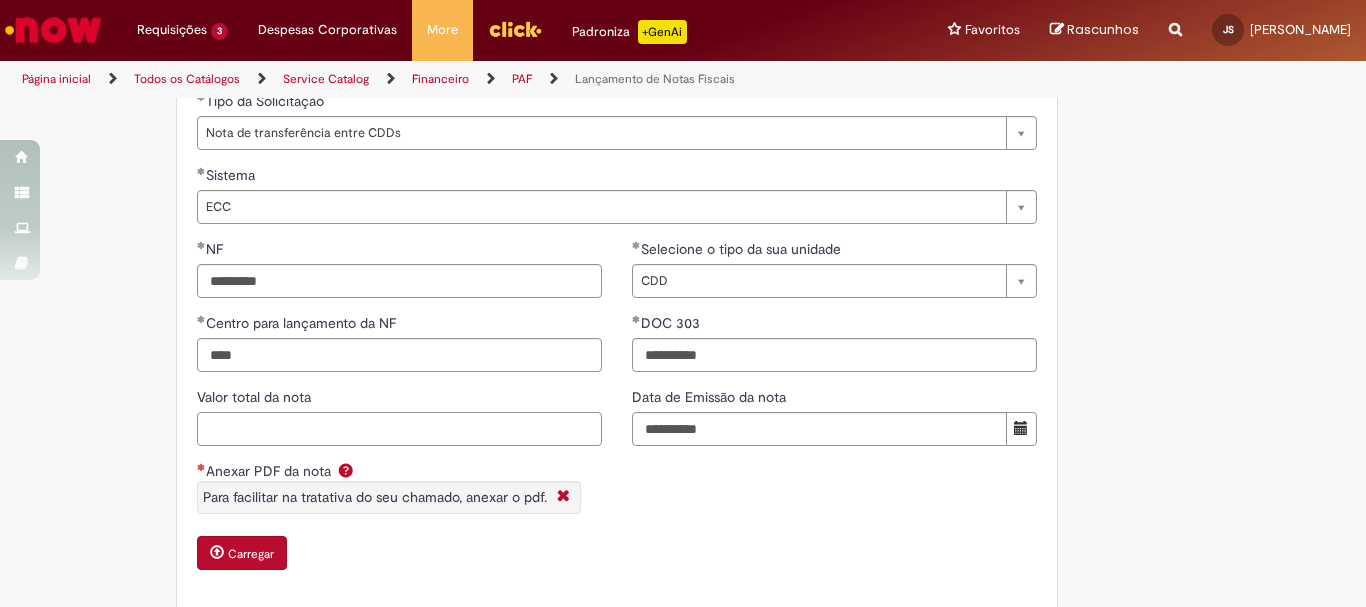 paste on "******" 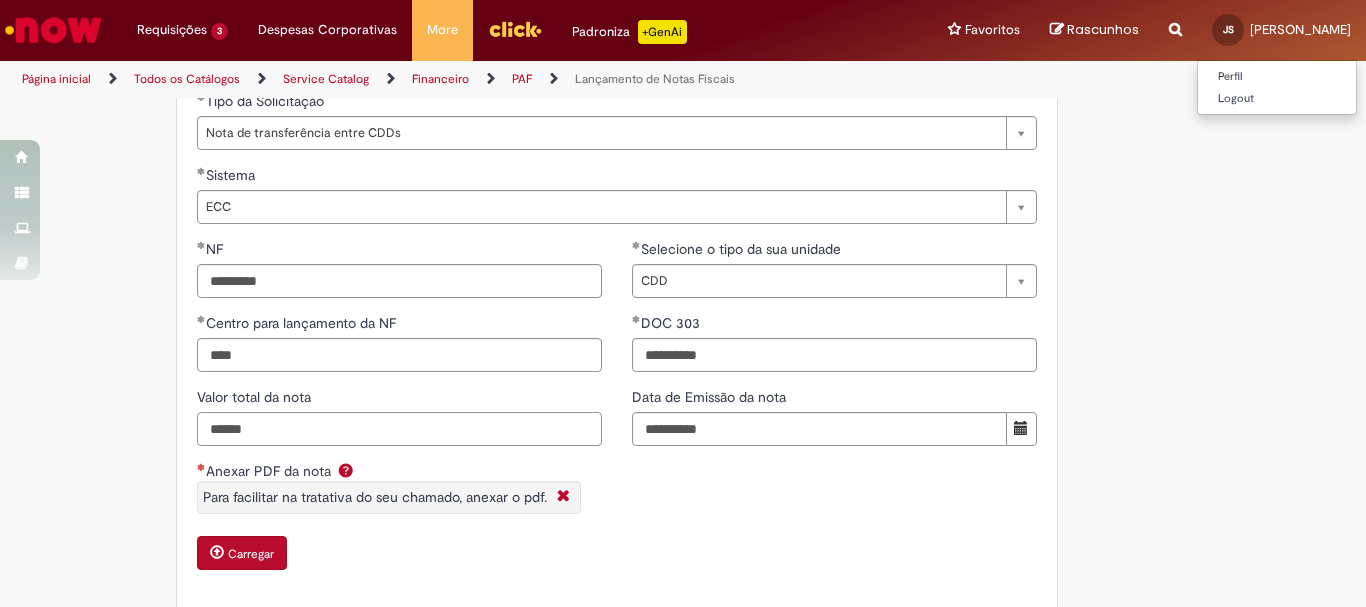 type on "******" 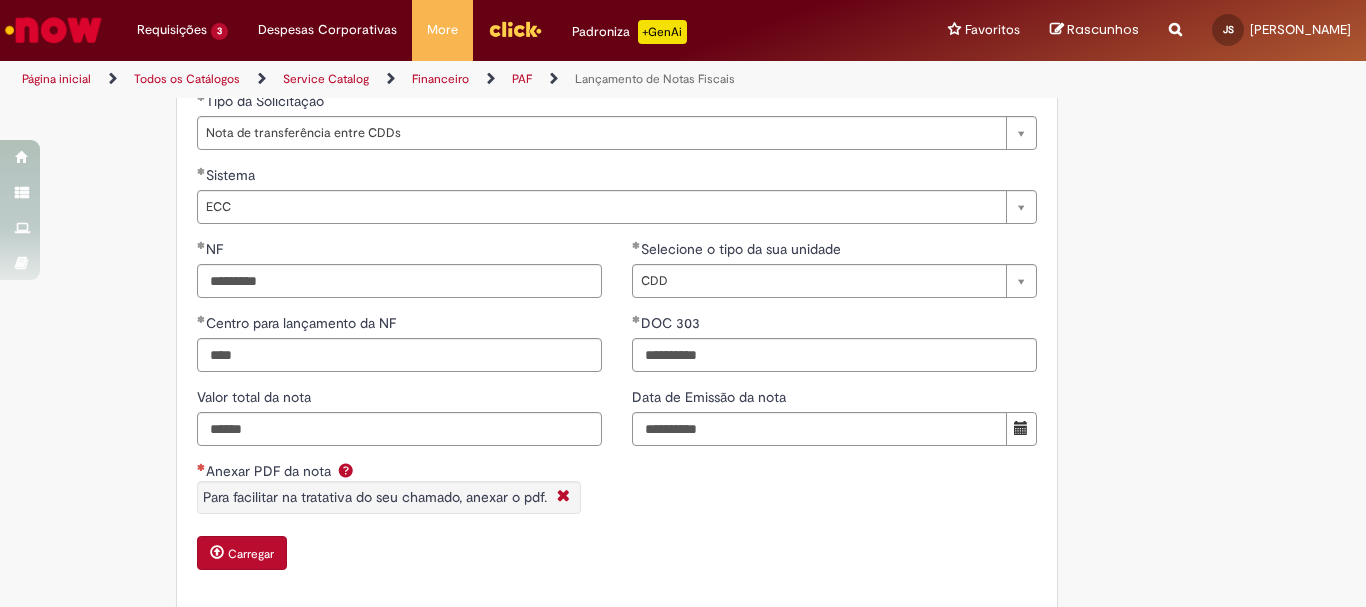 click on "Carregar" at bounding box center [251, 554] 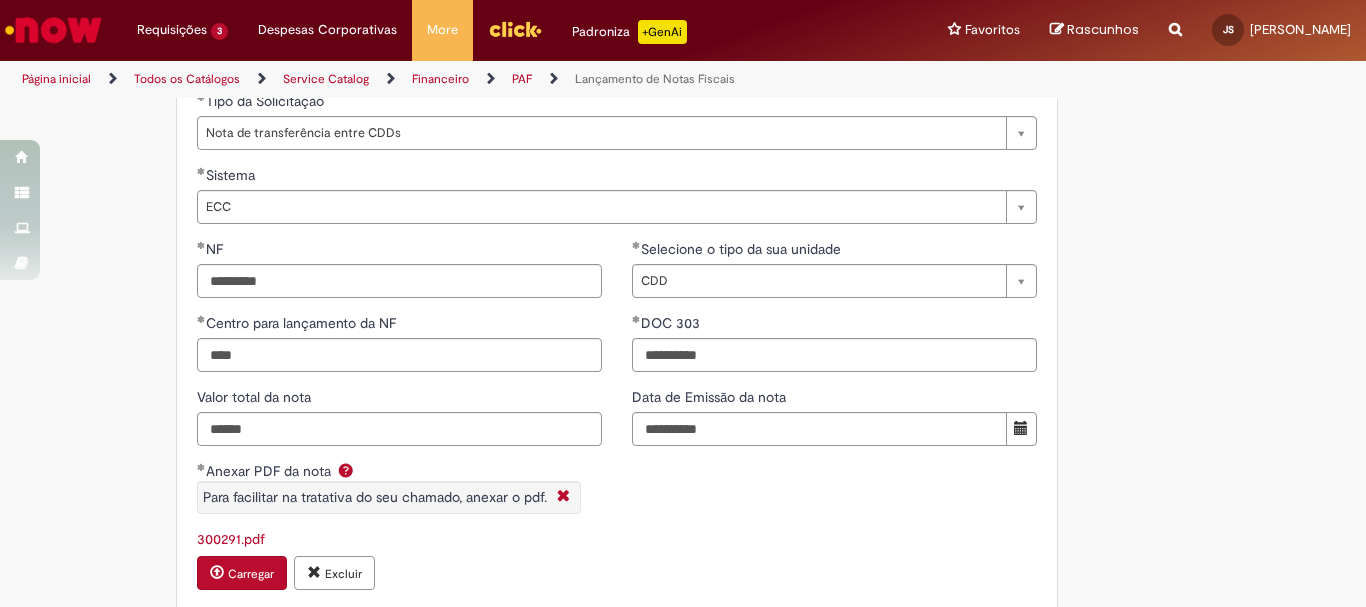 scroll, scrollTop: 1800, scrollLeft: 0, axis: vertical 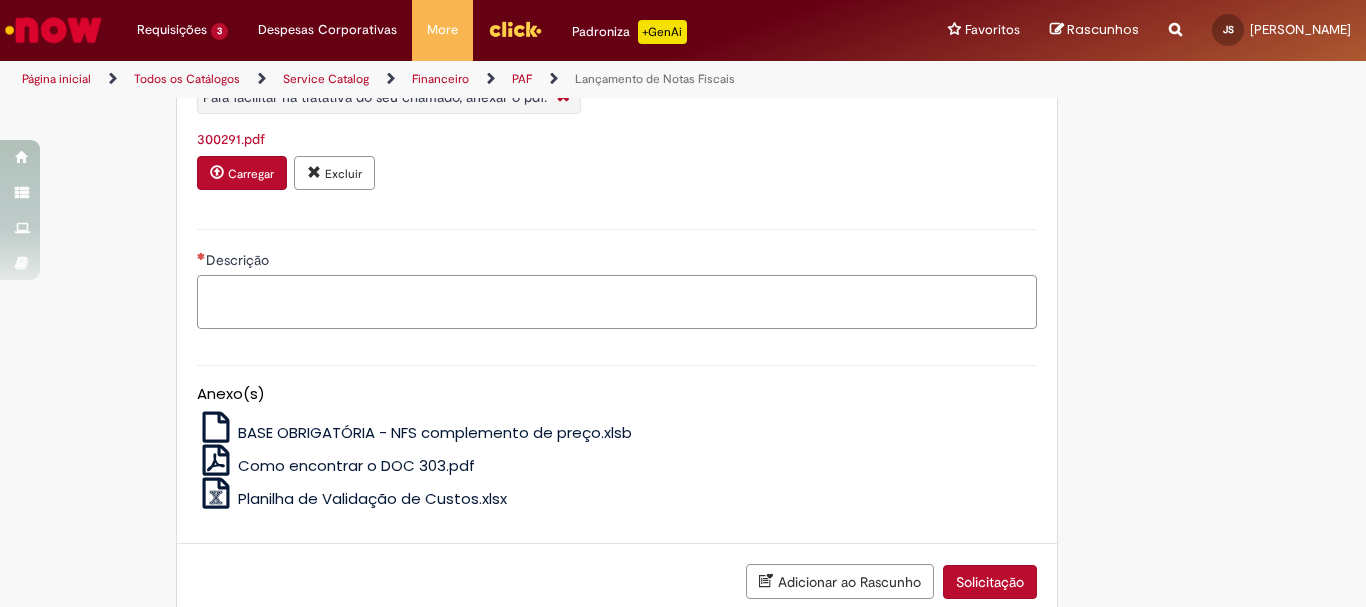 click on "Descrição" at bounding box center [617, 302] 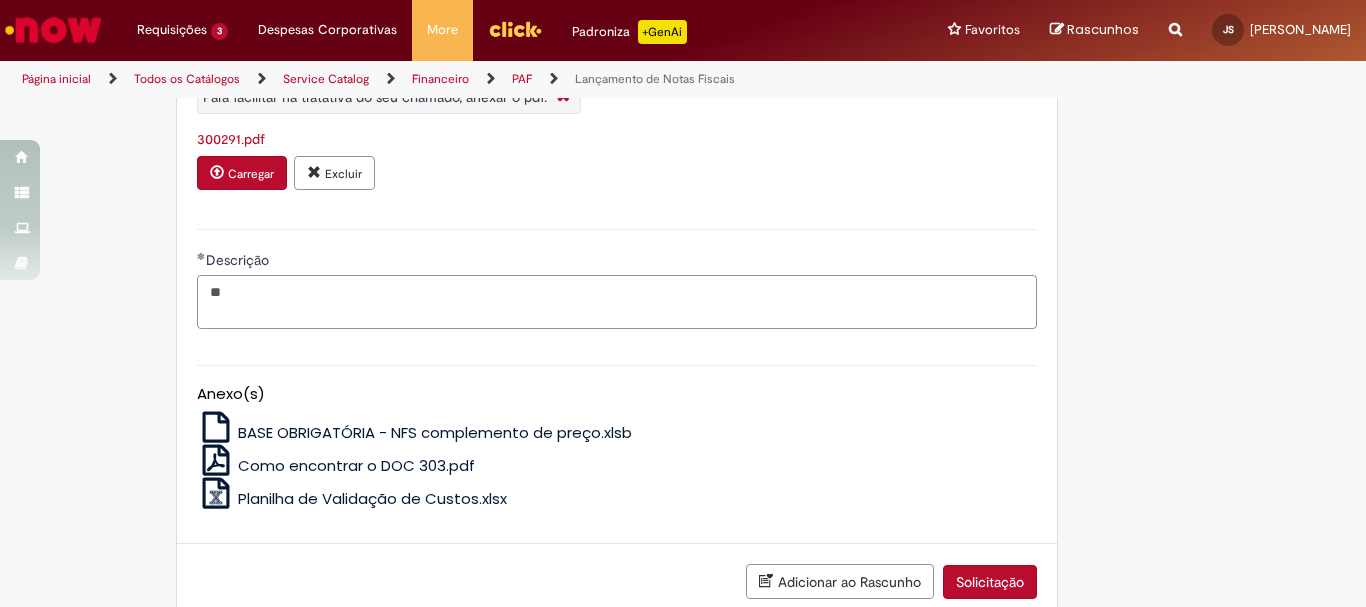 type on "*" 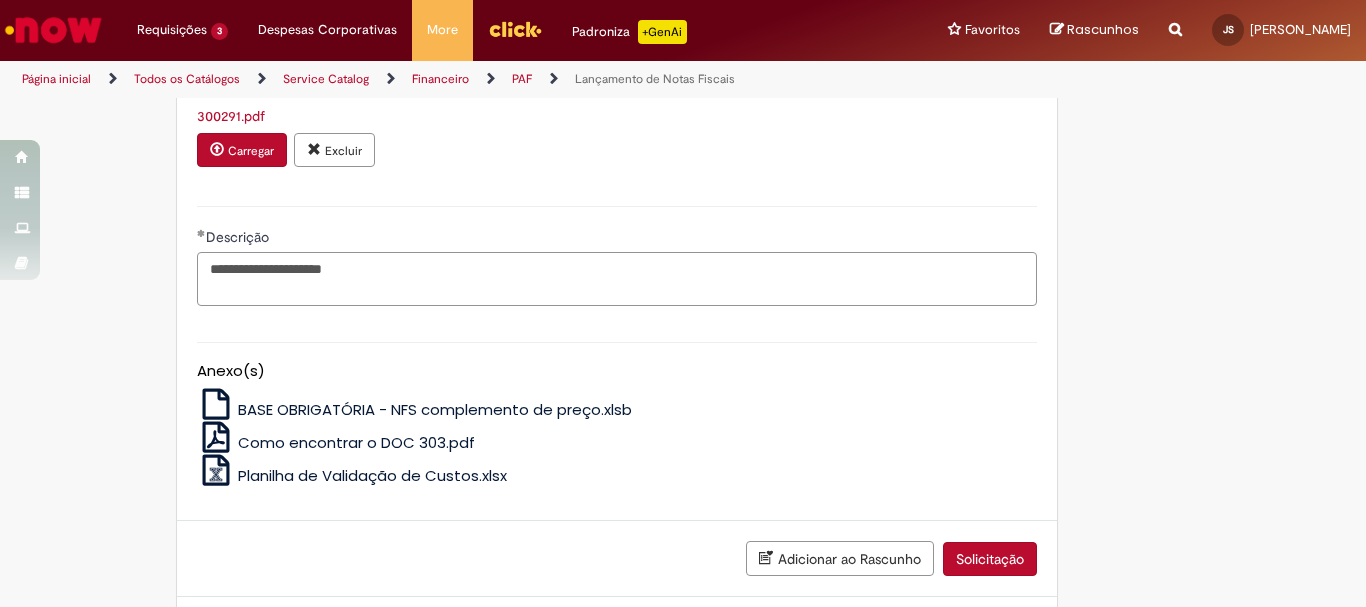 scroll, scrollTop: 1623, scrollLeft: 0, axis: vertical 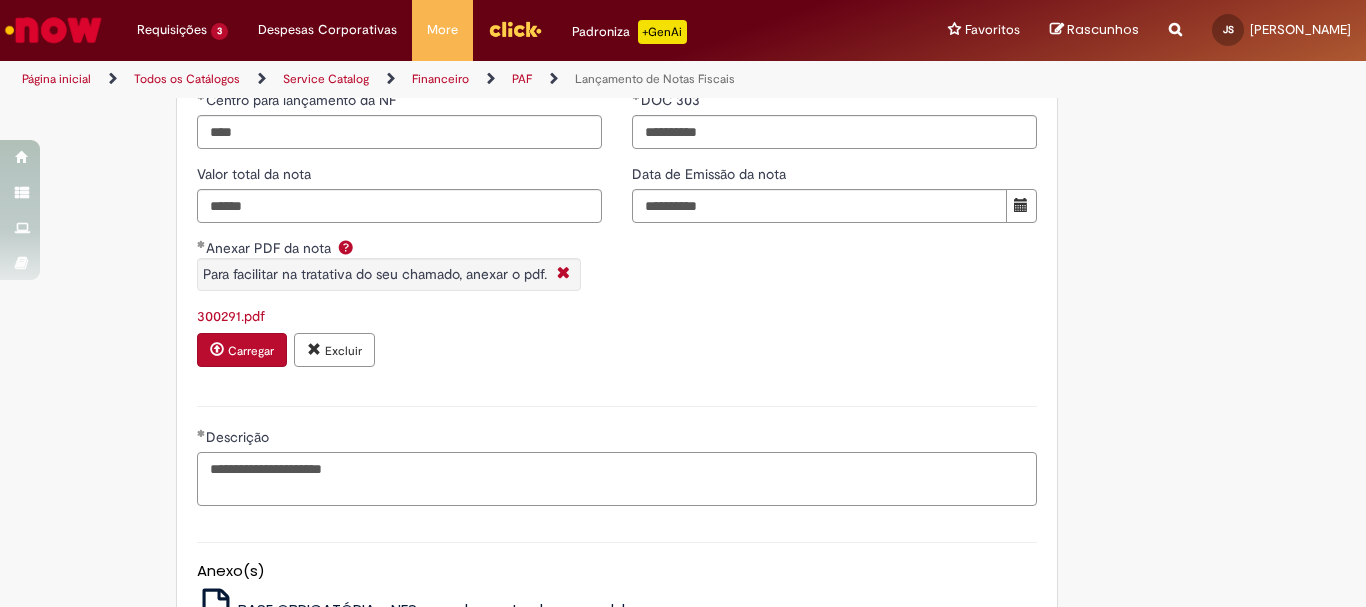type on "**********" 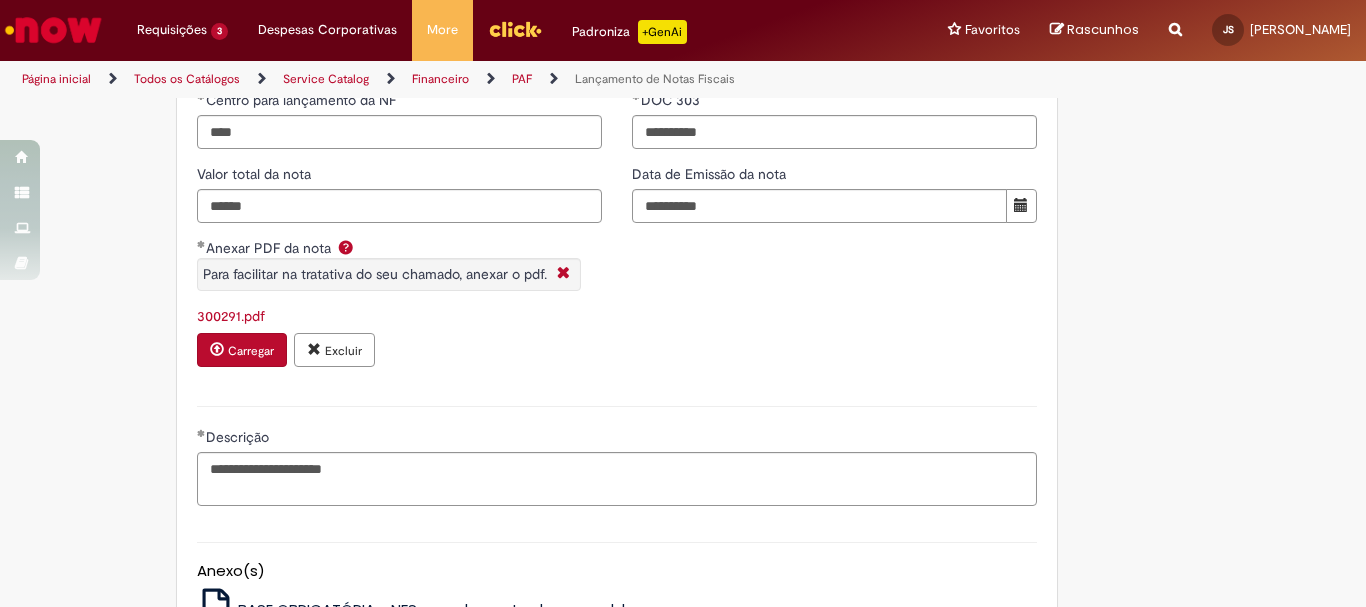 click on "**********" at bounding box center (617, 201) 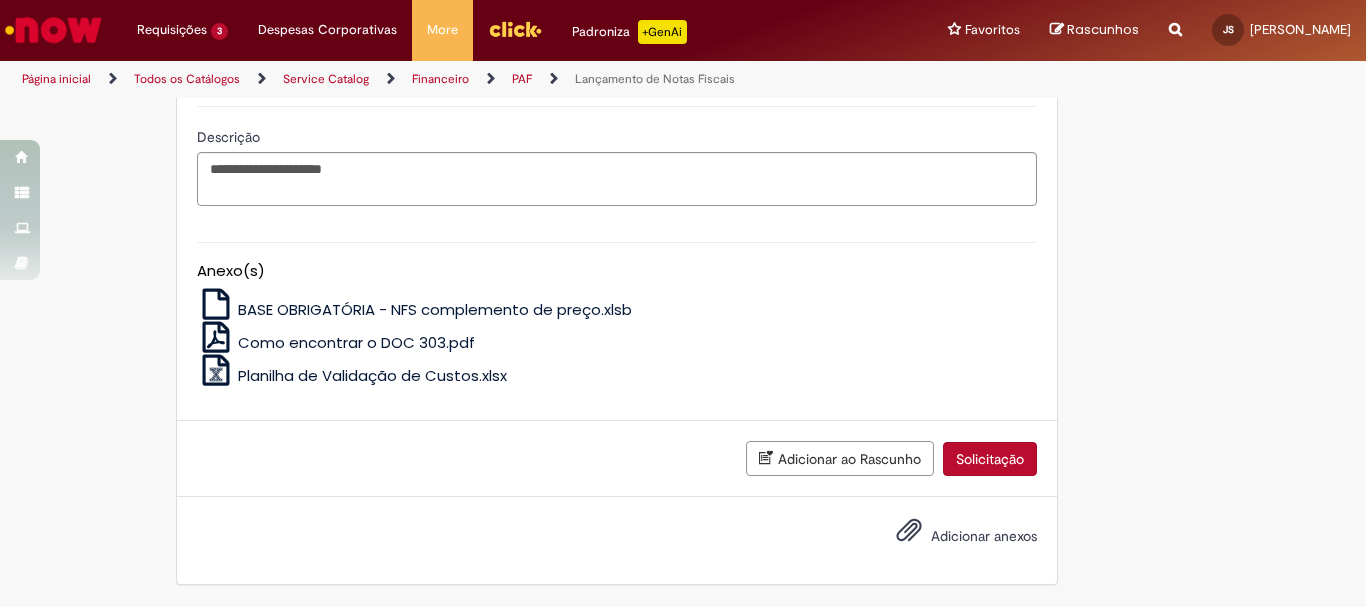 scroll, scrollTop: 1823, scrollLeft: 0, axis: vertical 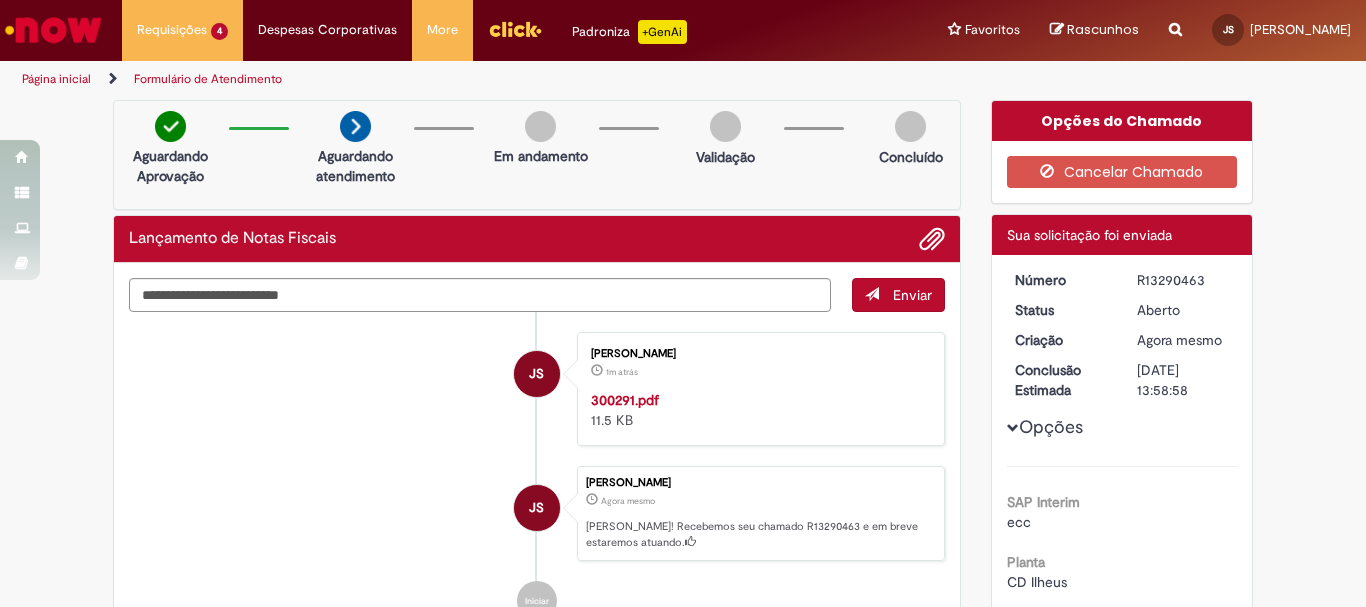 drag, startPoint x: 1128, startPoint y: 280, endPoint x: 1203, endPoint y: 278, distance: 75.026665 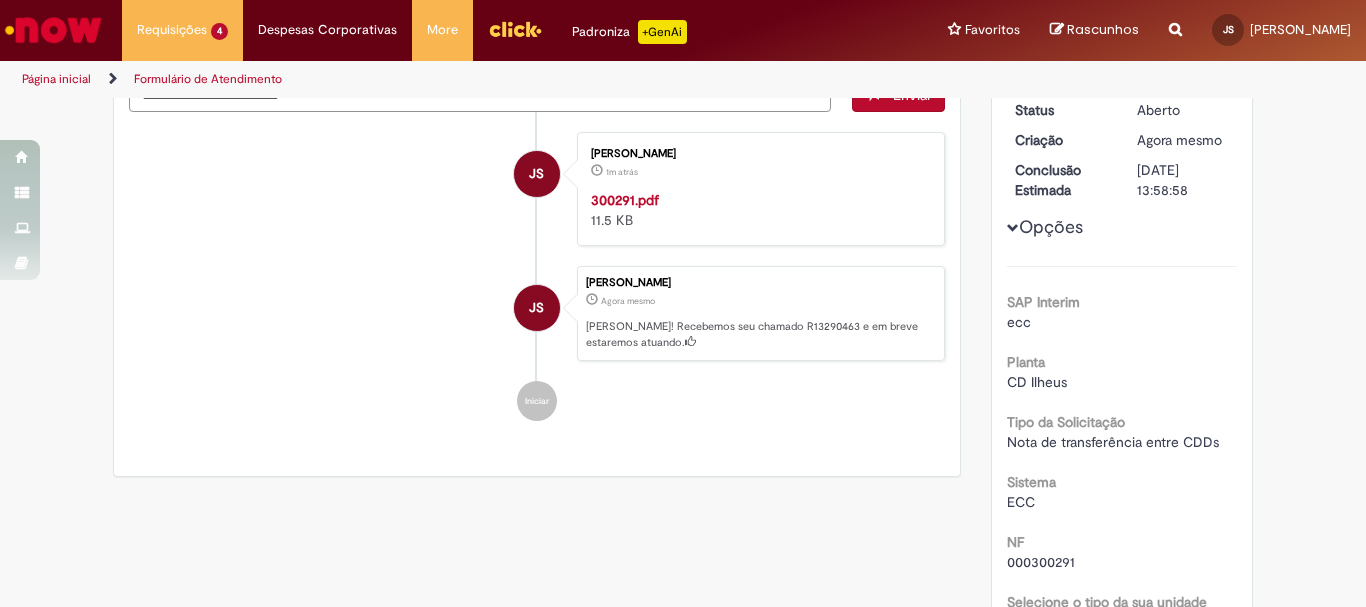 scroll, scrollTop: 0, scrollLeft: 0, axis: both 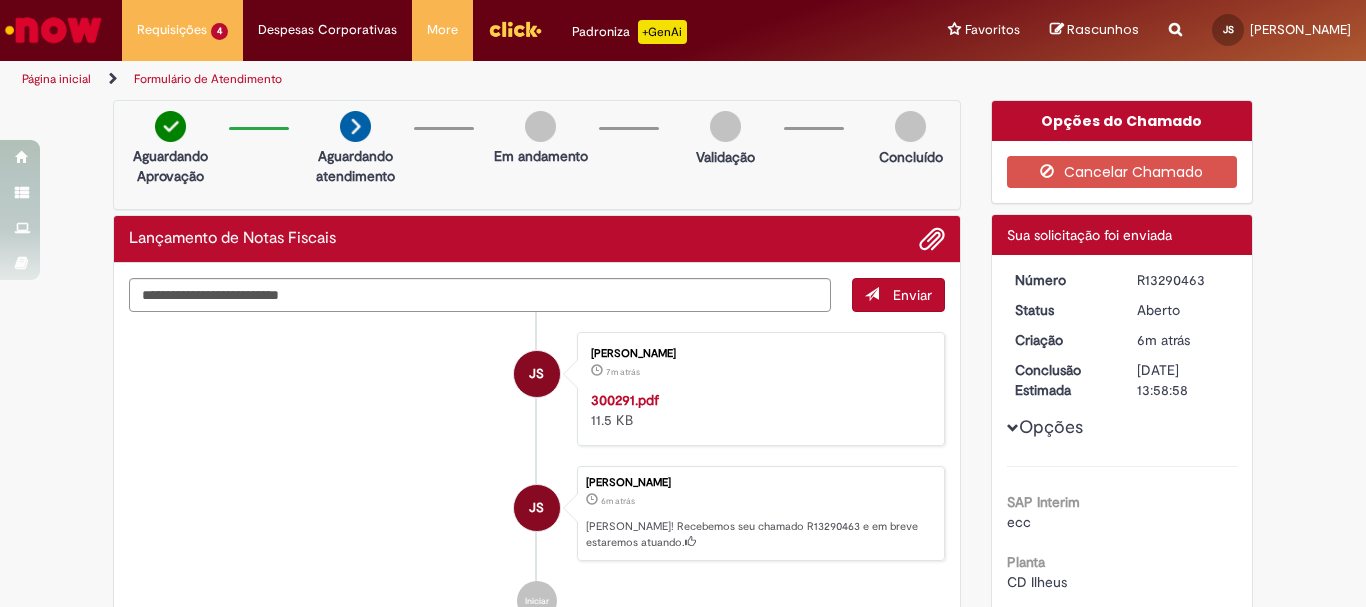 click at bounding box center (53, 30) 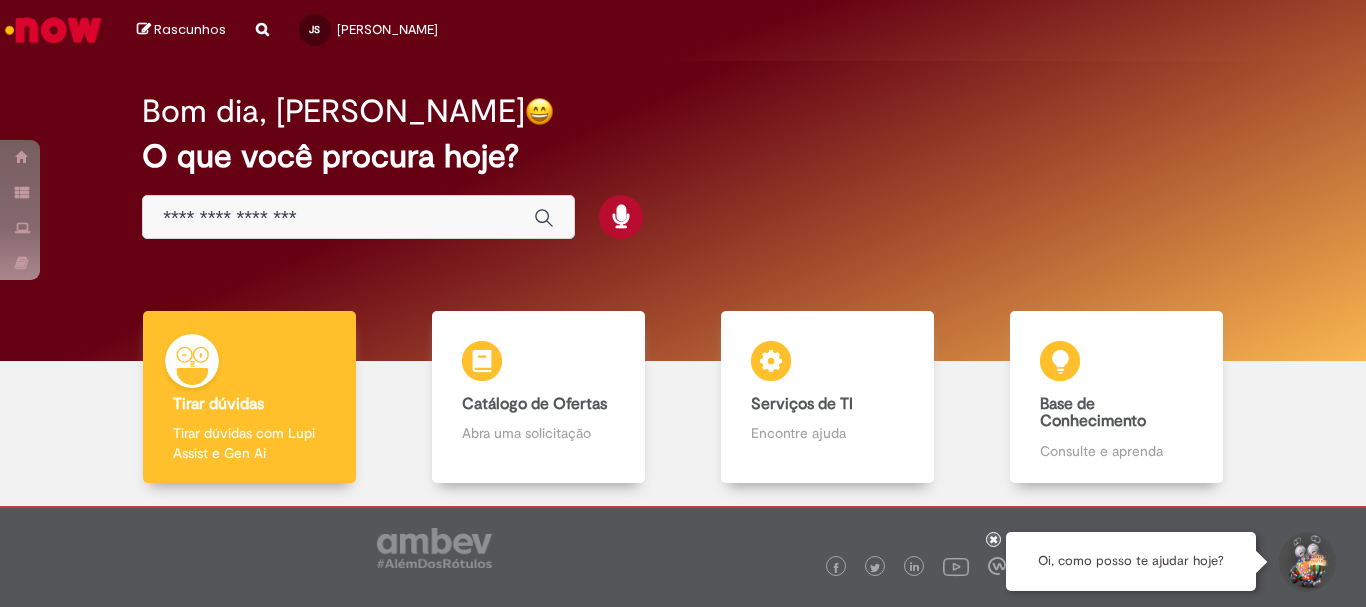 scroll, scrollTop: 0, scrollLeft: 0, axis: both 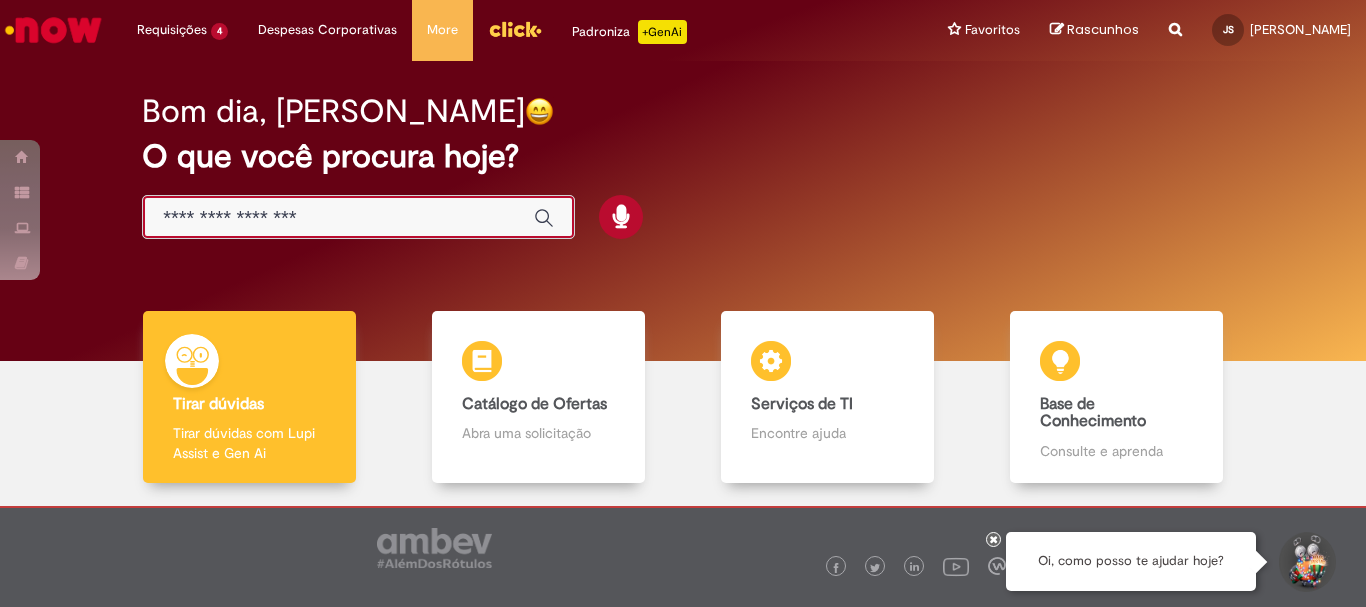 click at bounding box center [338, 218] 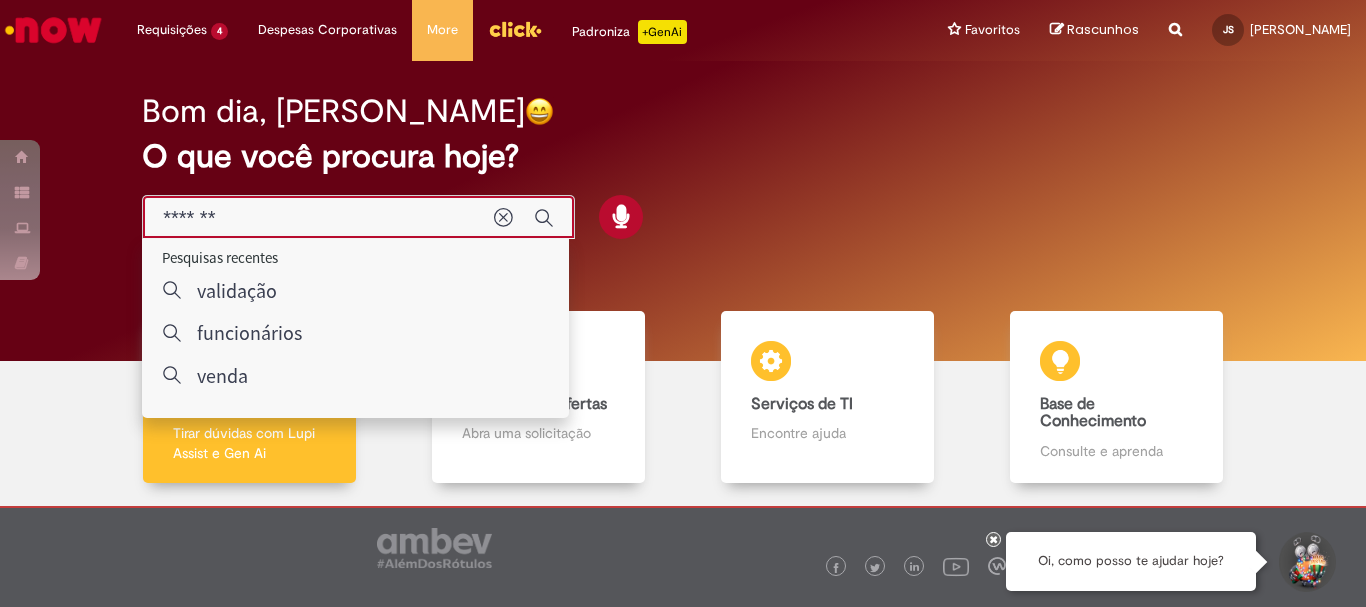 type on "********" 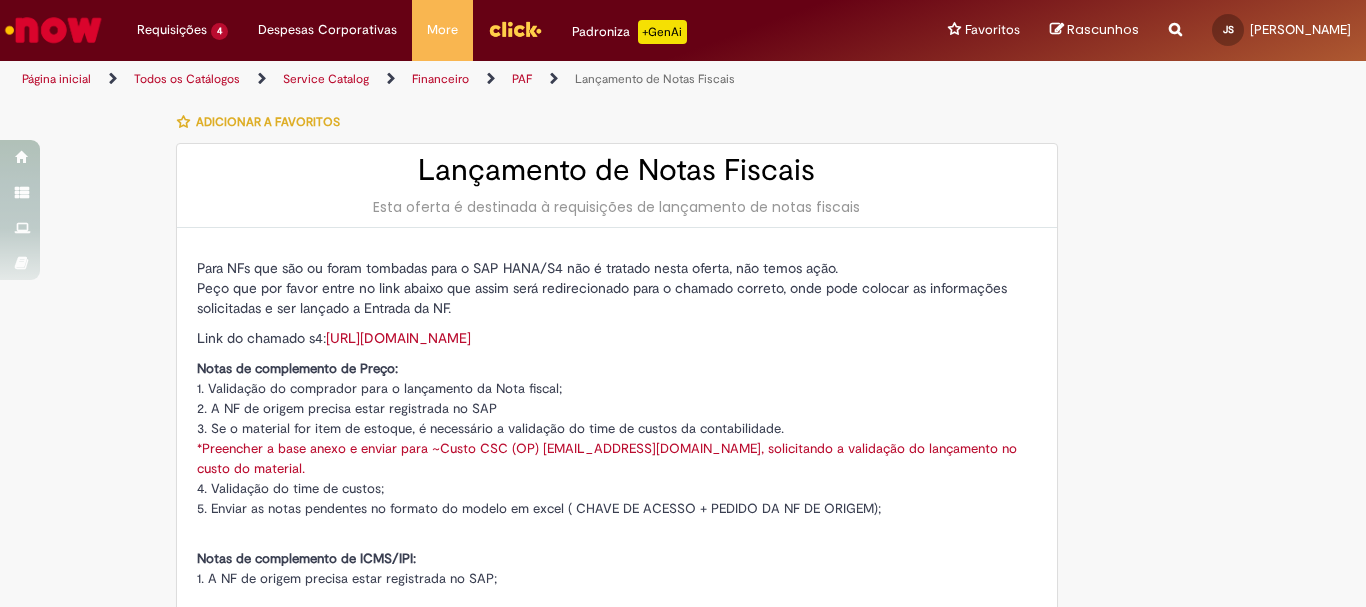 type on "********" 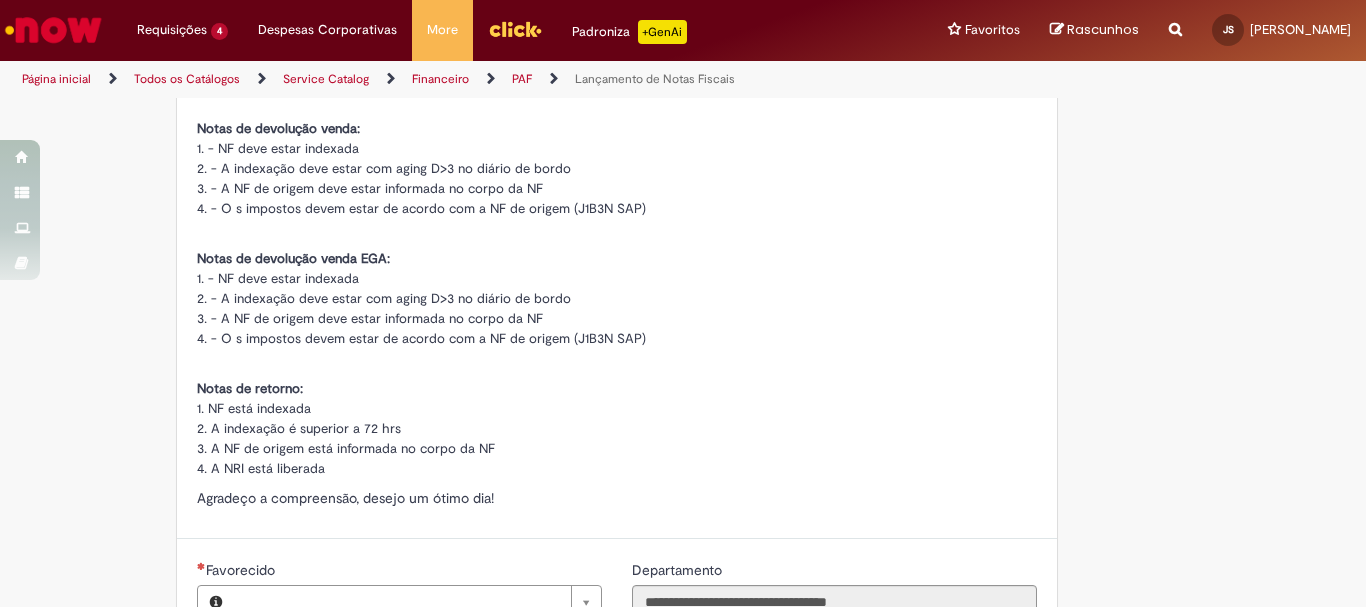 type on "**********" 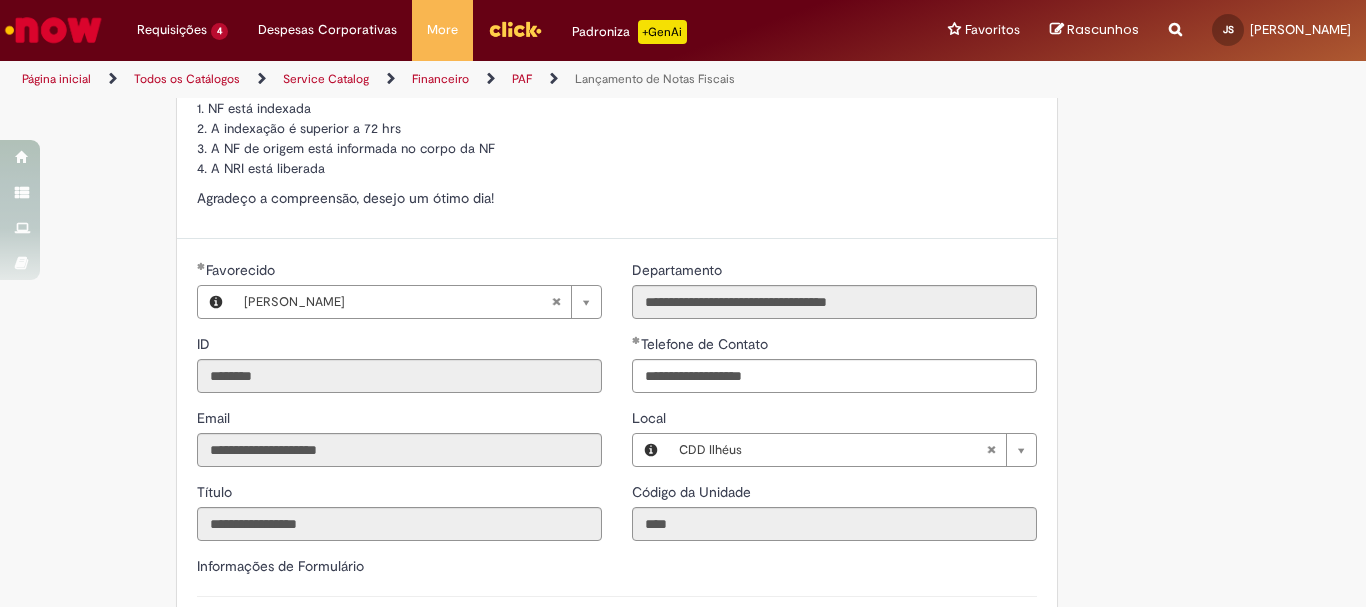 scroll, scrollTop: 1100, scrollLeft: 0, axis: vertical 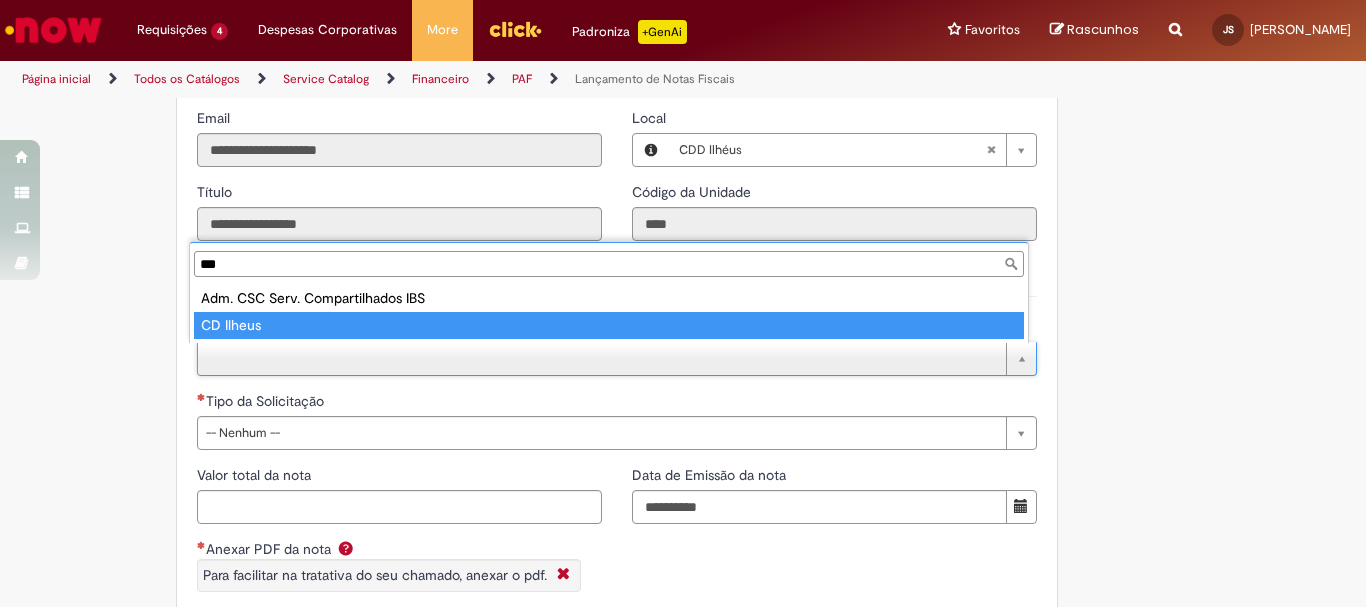 type on "***" 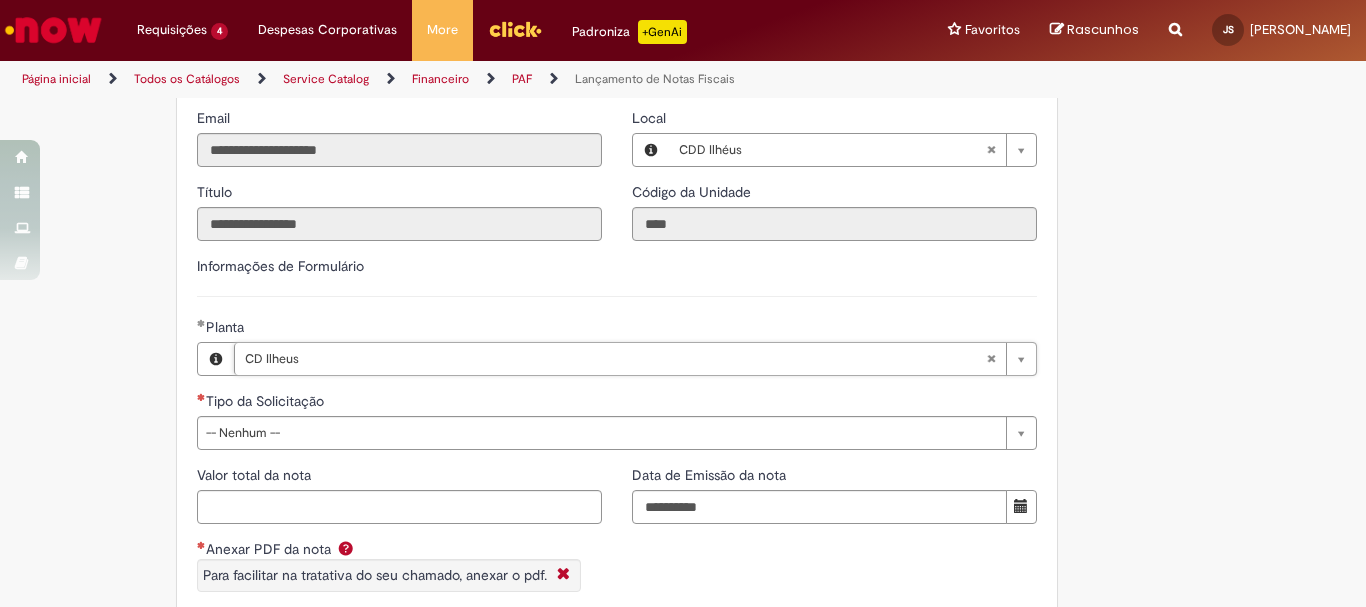 scroll, scrollTop: 1300, scrollLeft: 0, axis: vertical 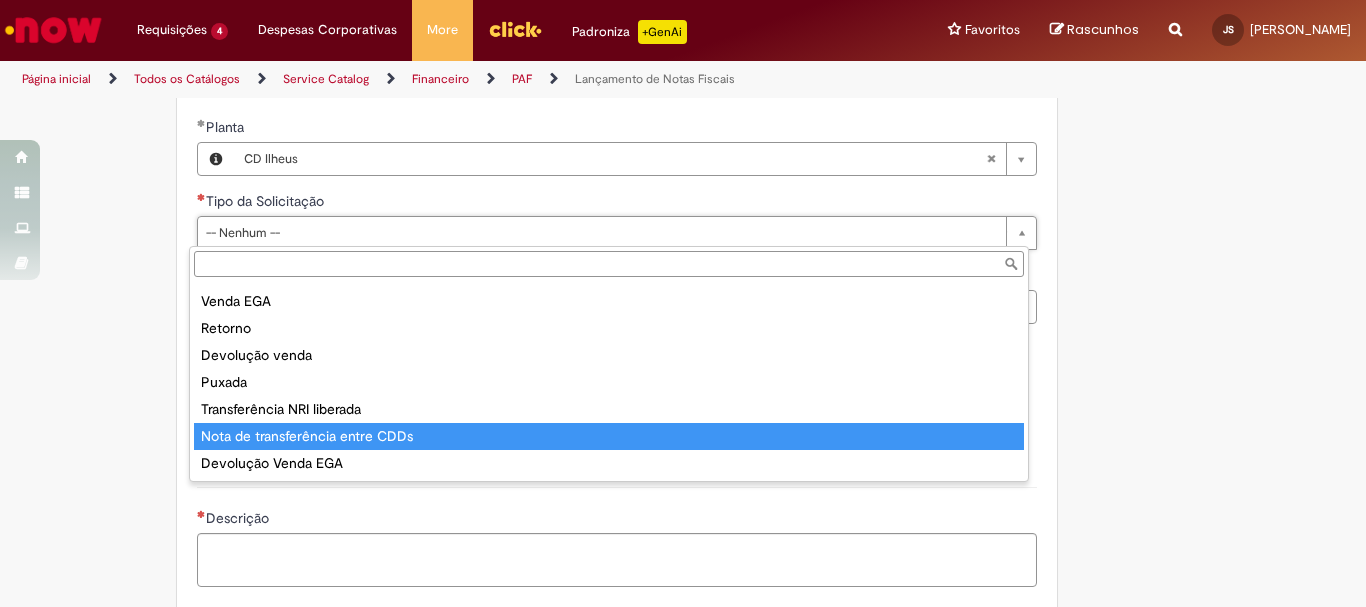 type on "**********" 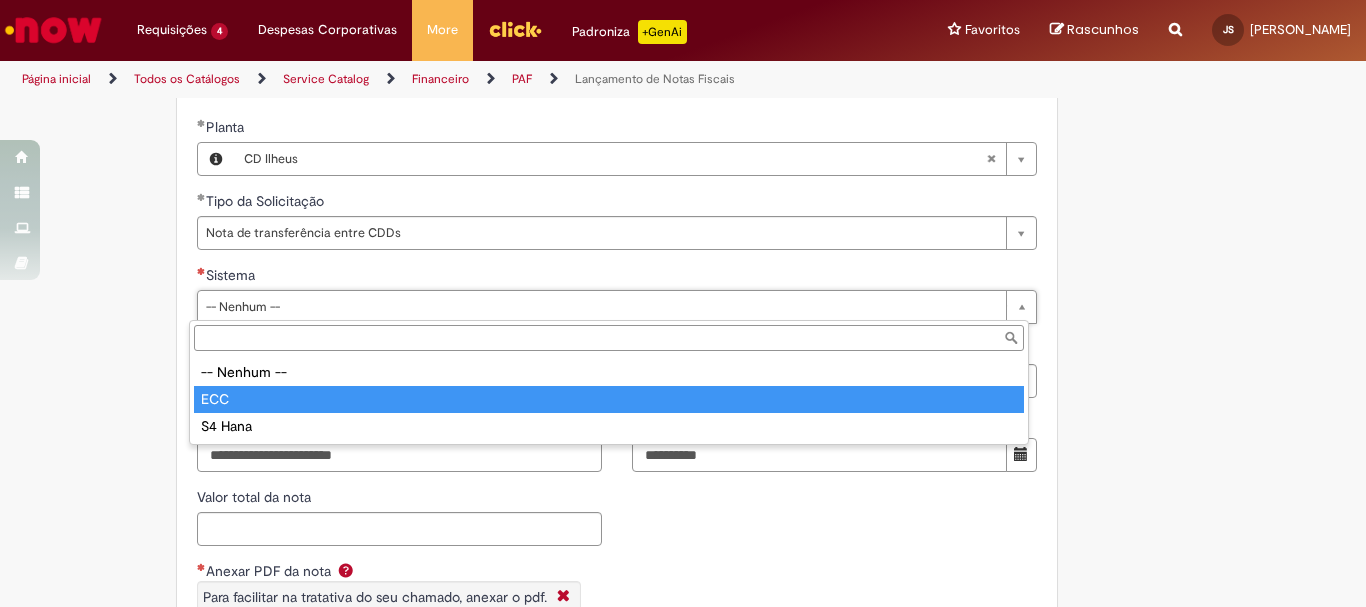 type on "***" 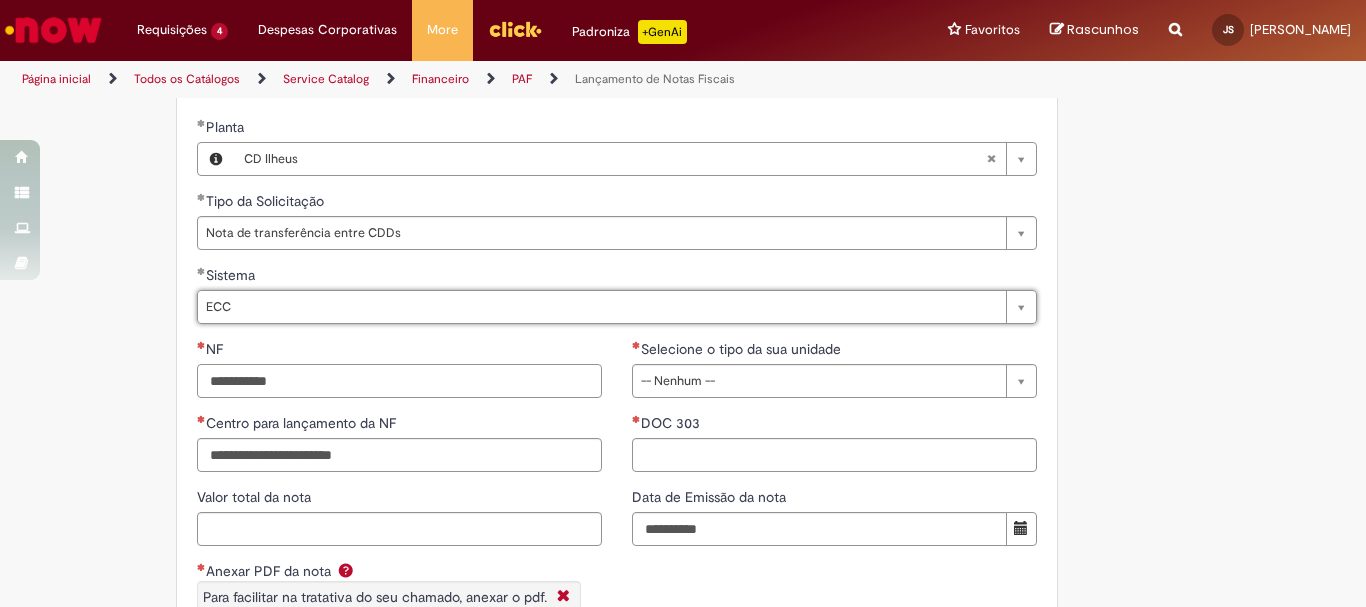 click on "NF" at bounding box center [399, 381] 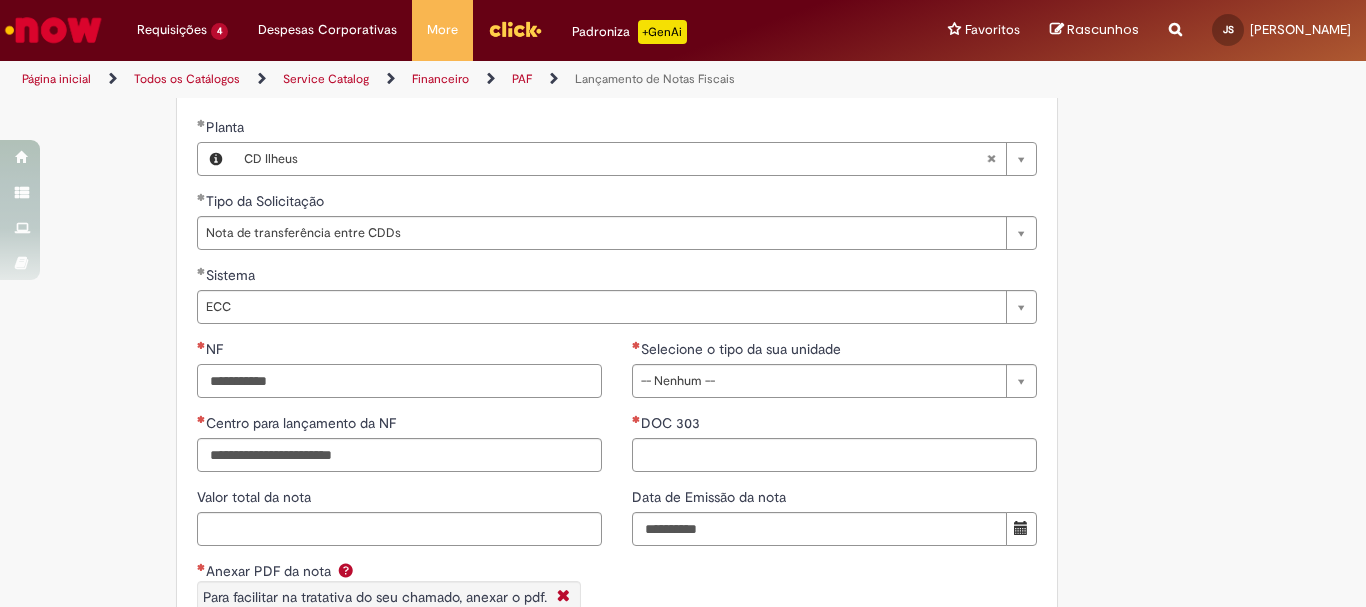paste on "******" 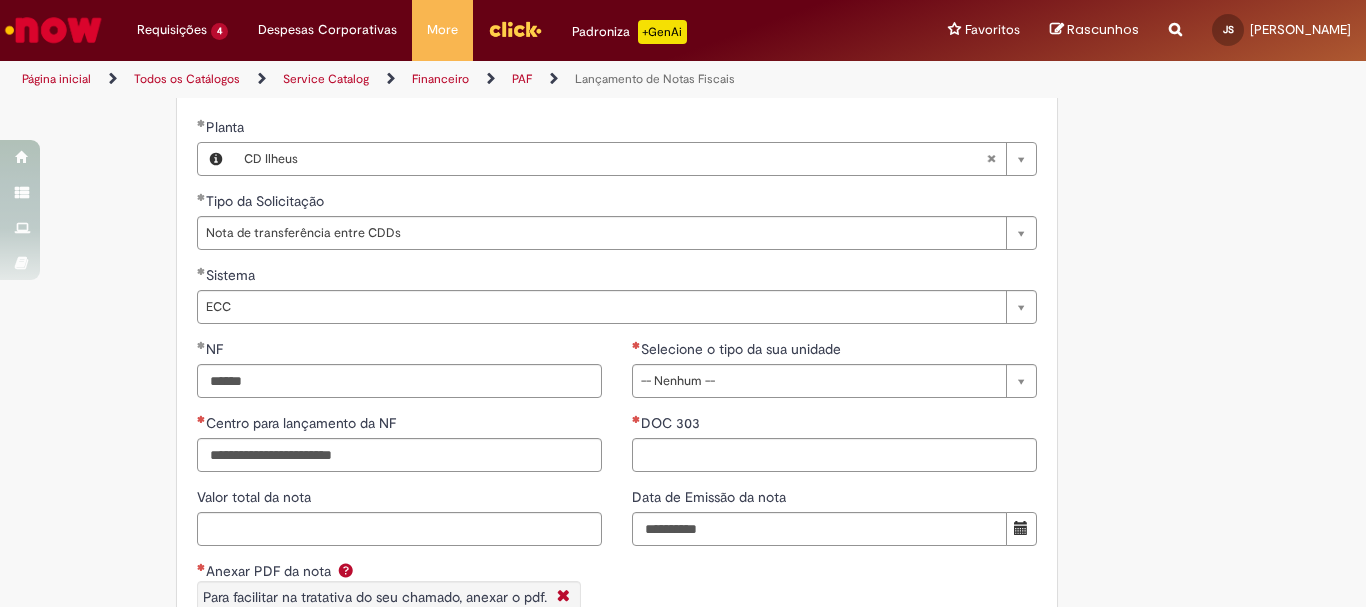 type on "*********" 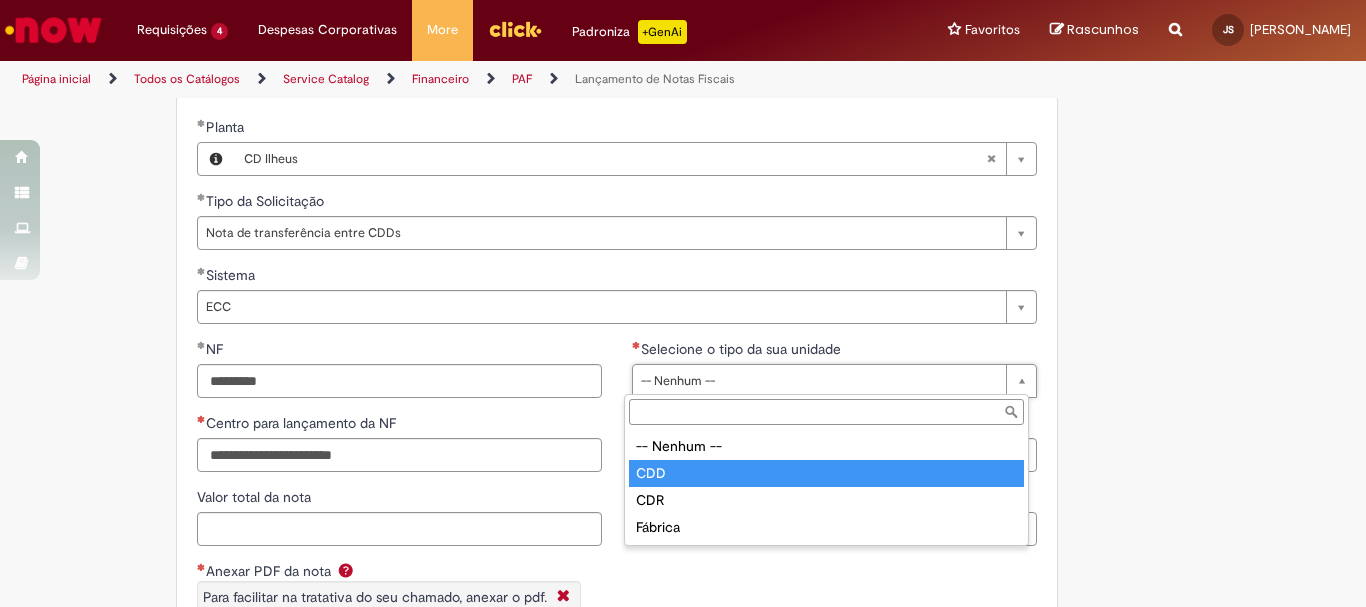 type on "***" 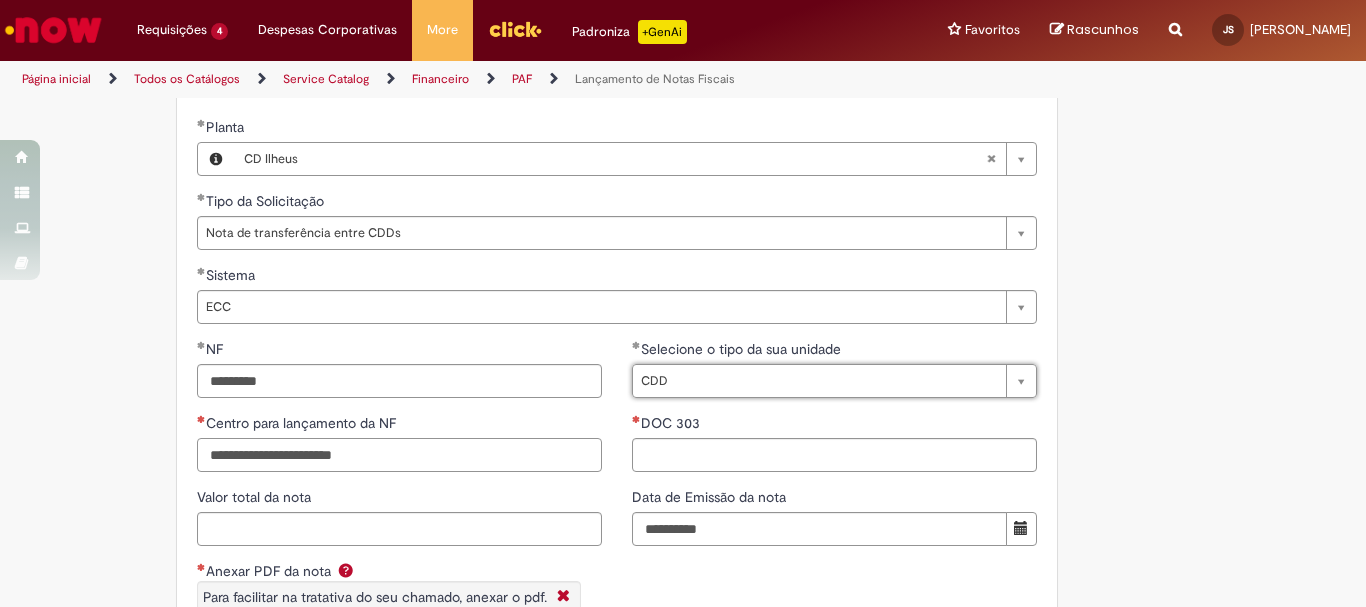 click on "Centro para lançamento da NF" at bounding box center (399, 455) 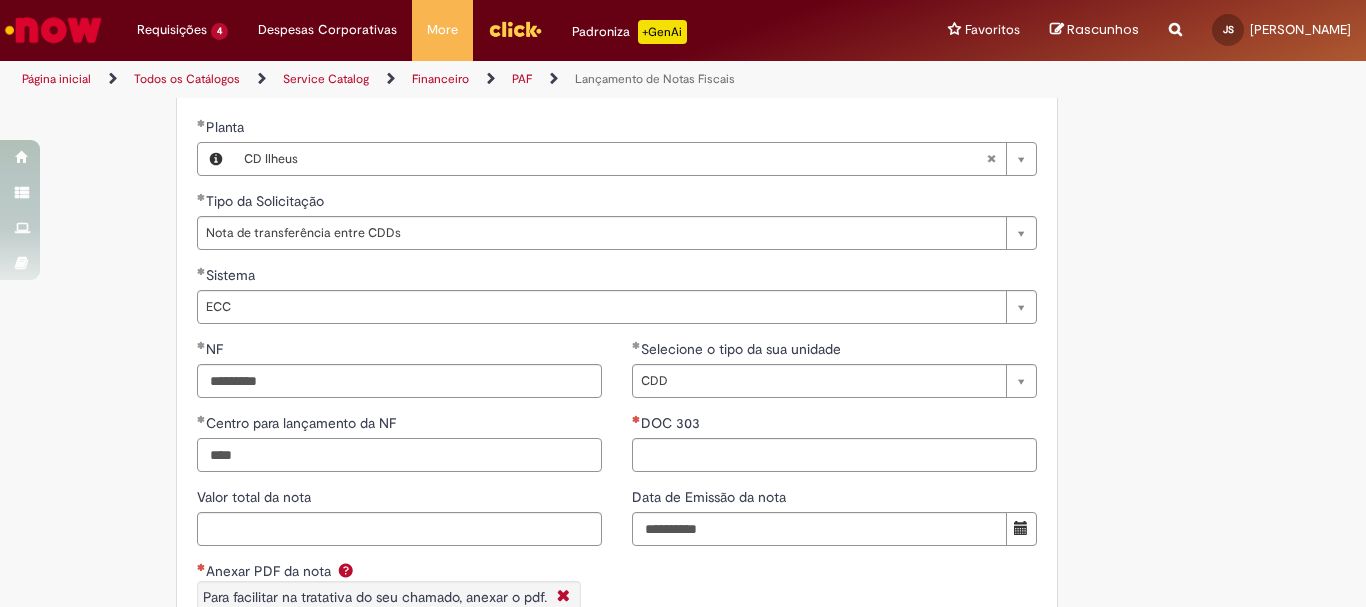 type on "****" 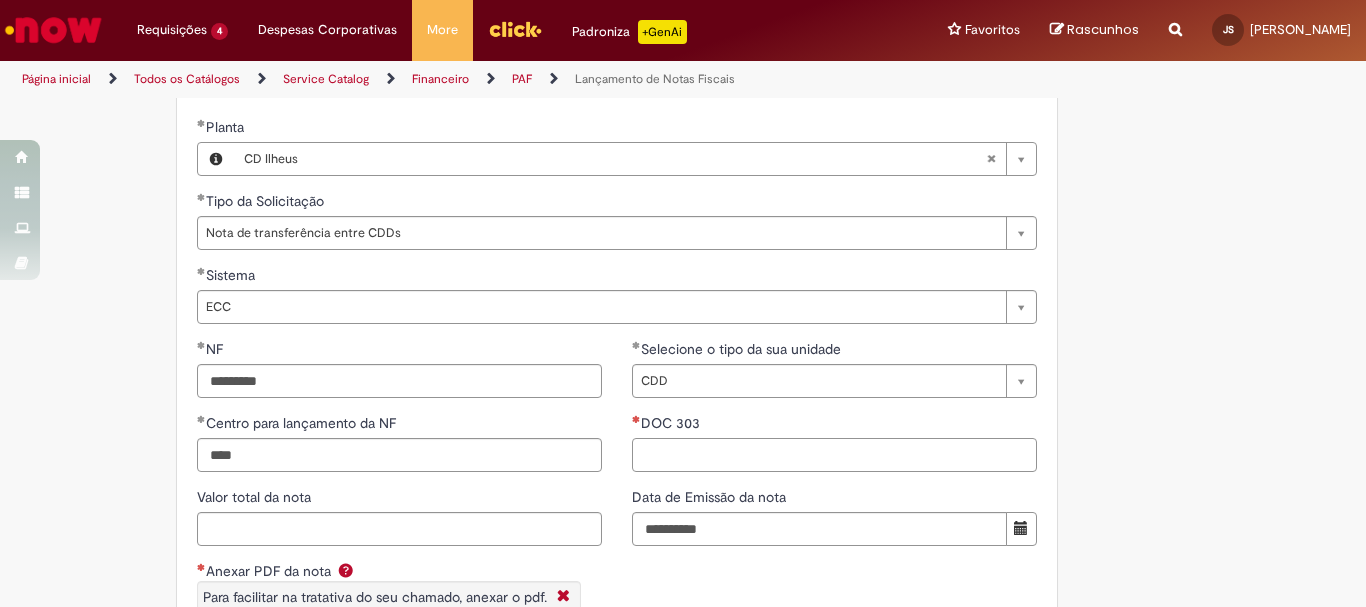 click on "DOC 303" at bounding box center [834, 455] 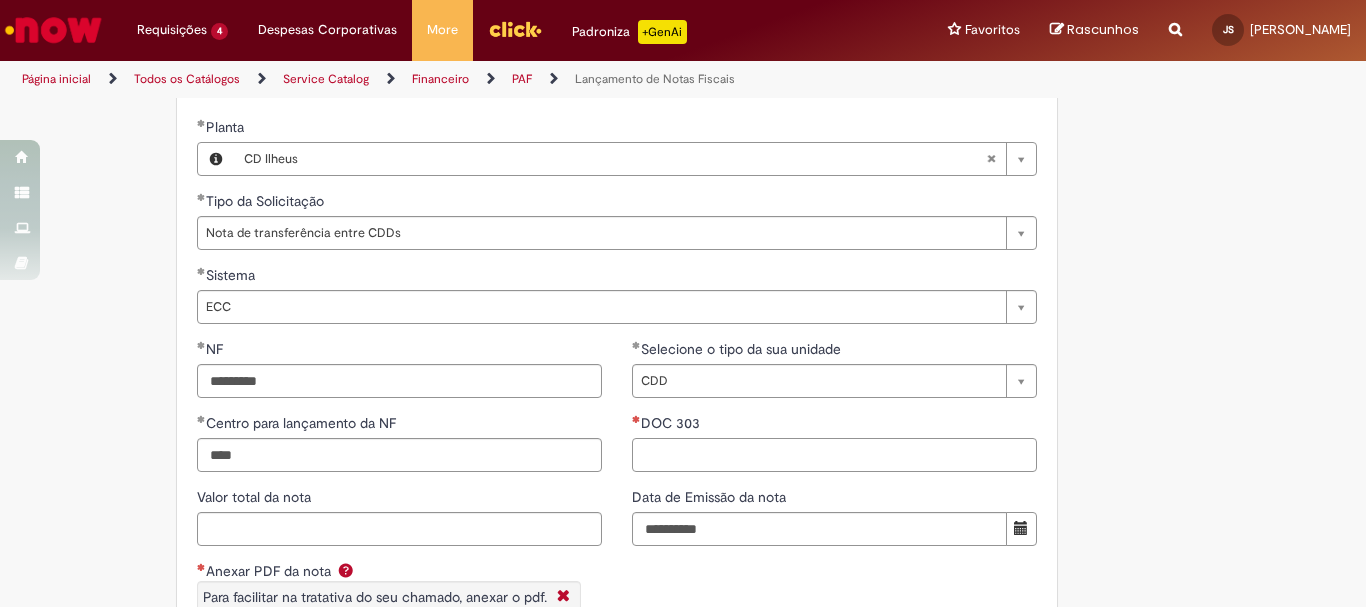 click on "DOC 303" at bounding box center (834, 455) 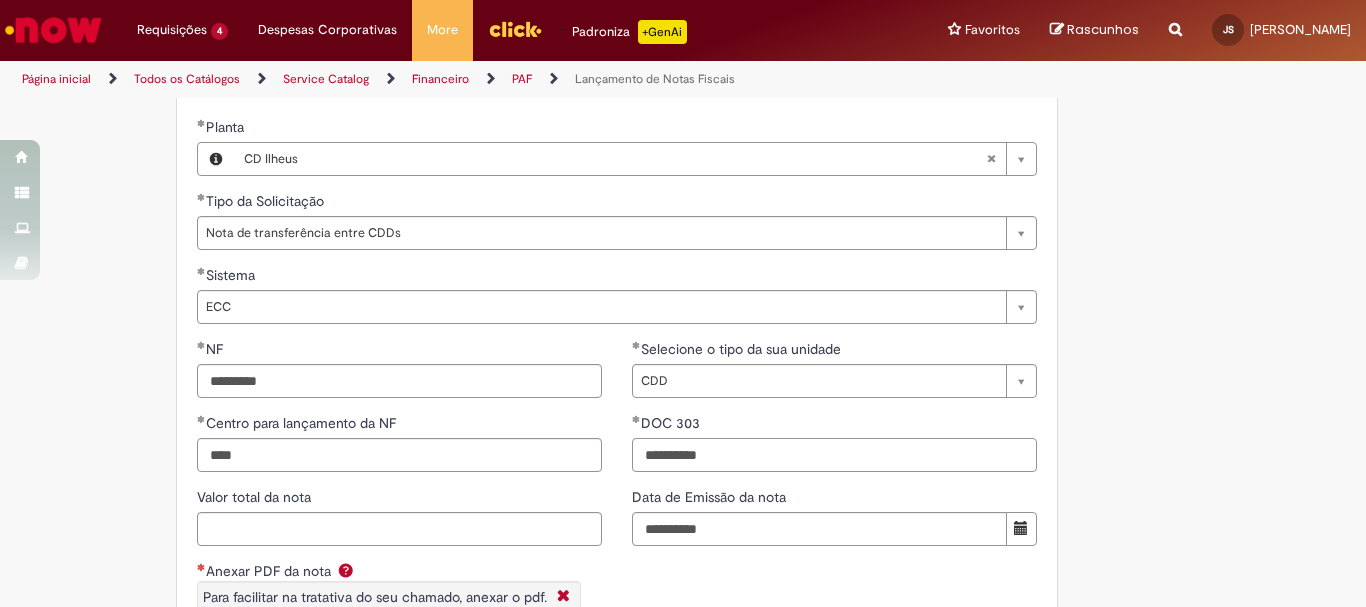 scroll, scrollTop: 1500, scrollLeft: 0, axis: vertical 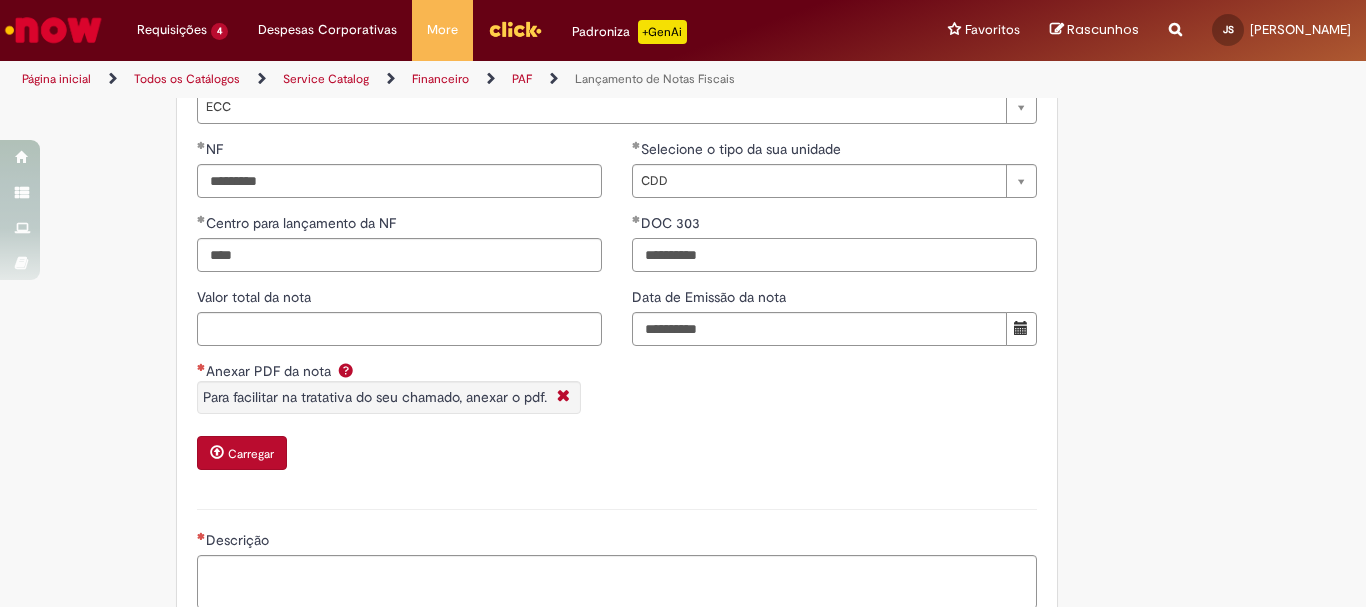 type on "**********" 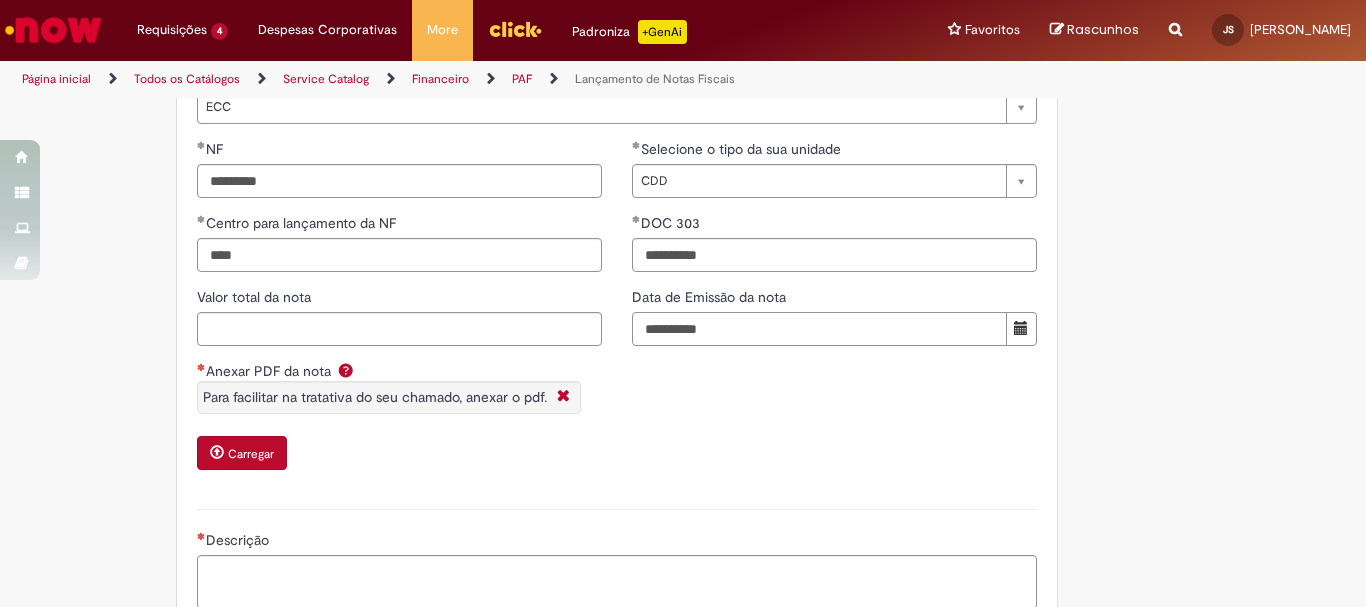 click on "Data de Emissão da nota" at bounding box center [819, 329] 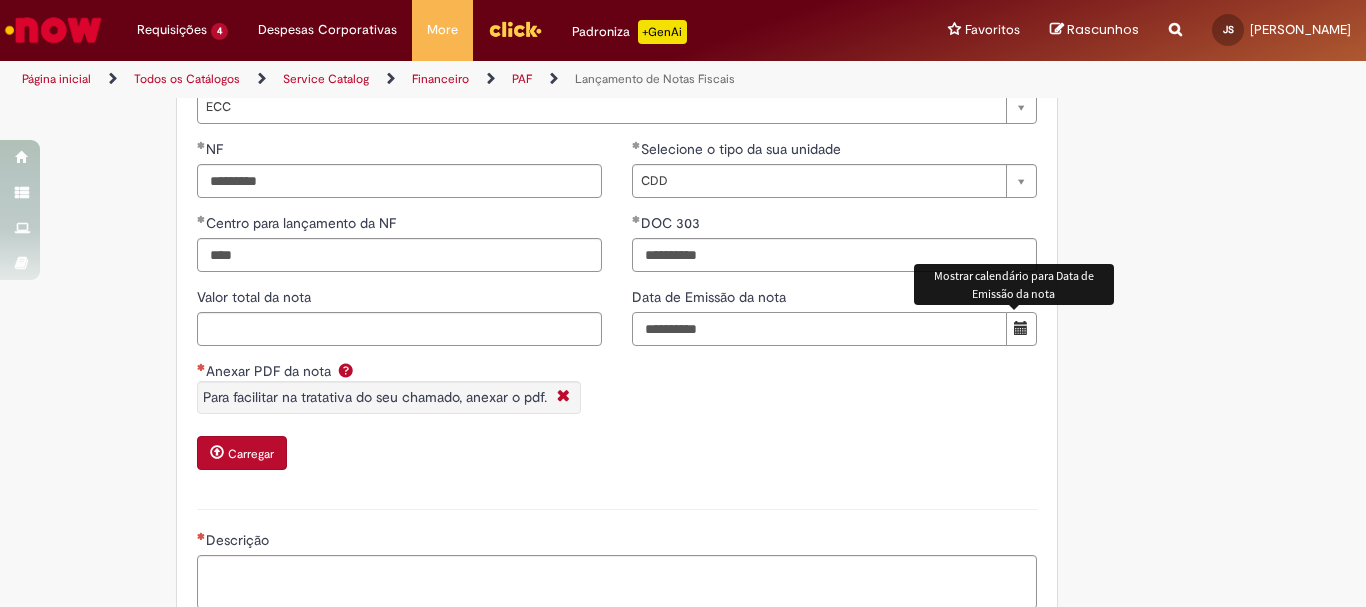 click on "Data de Emissão da nota" at bounding box center [819, 329] 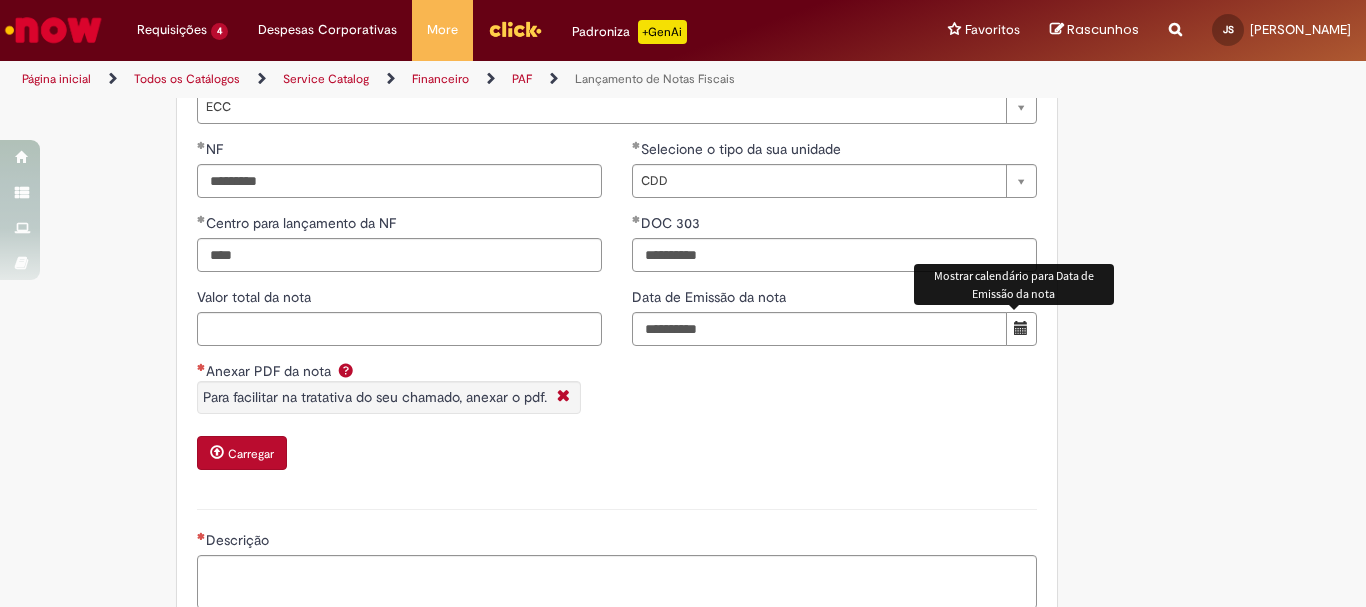 click at bounding box center [1021, 328] 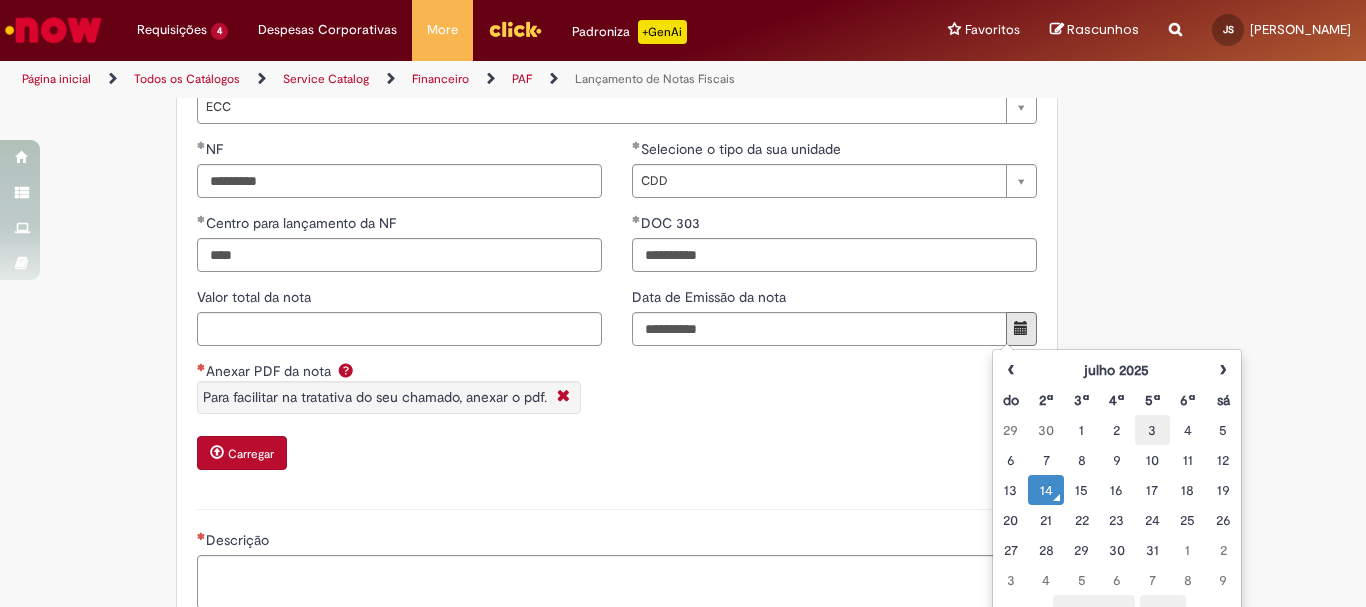 click on "3" at bounding box center [1152, 430] 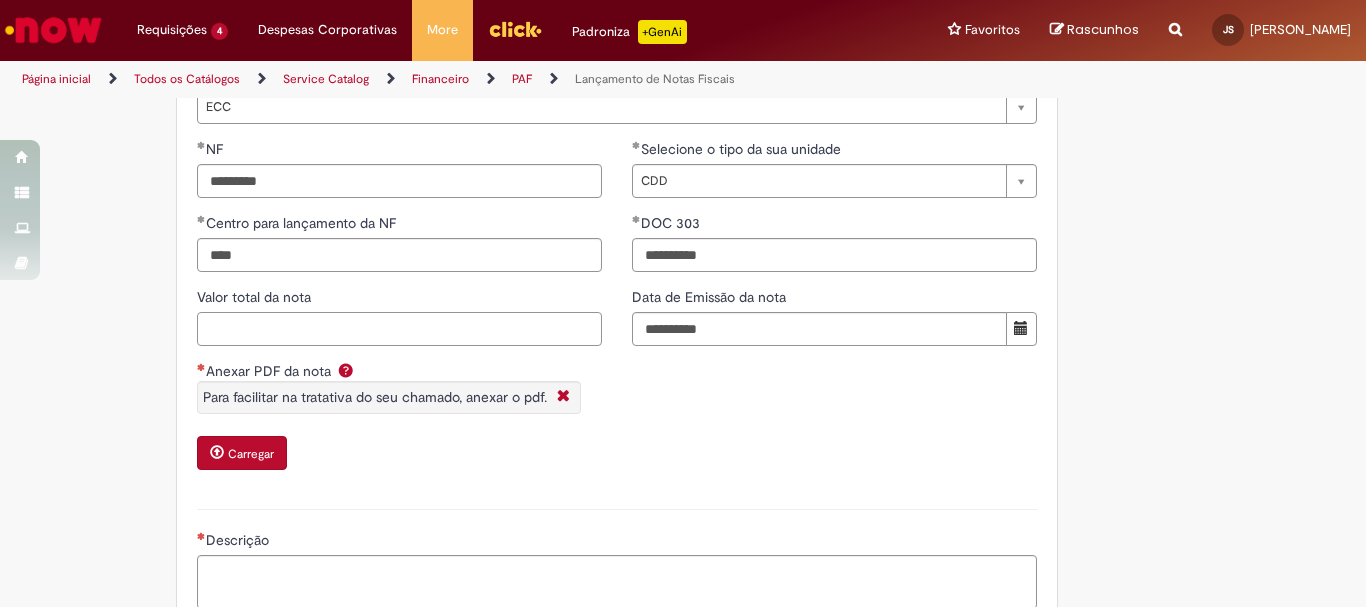 click on "Valor total da nota" at bounding box center [399, 329] 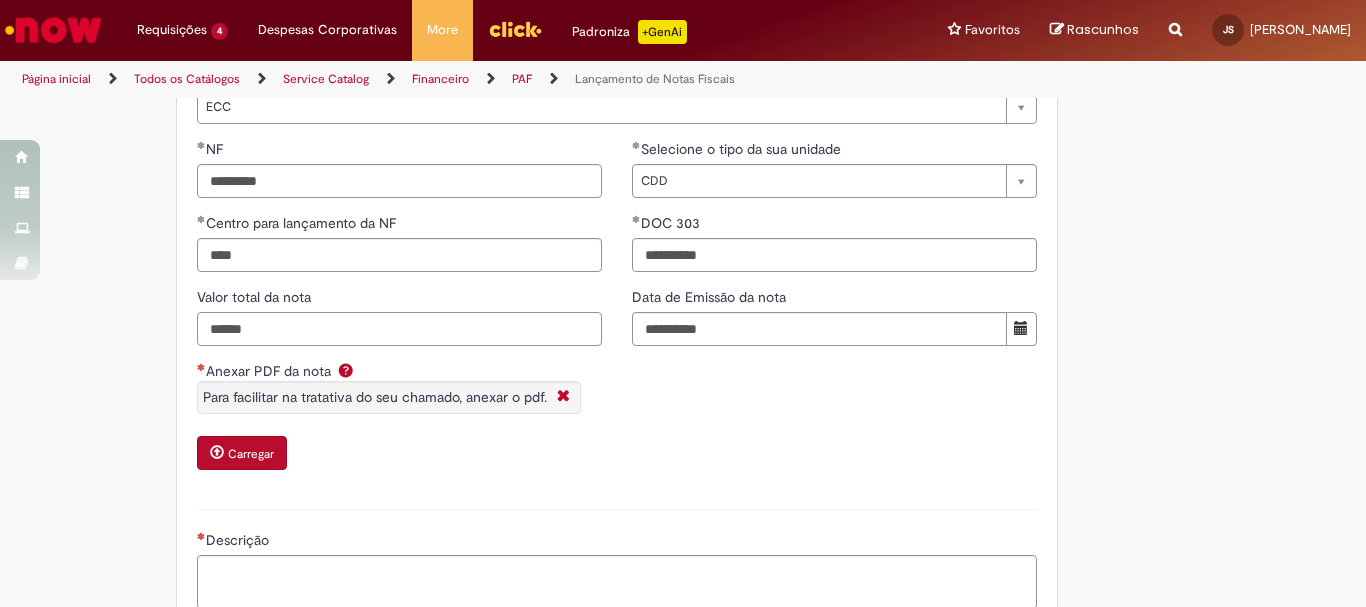 type on "******" 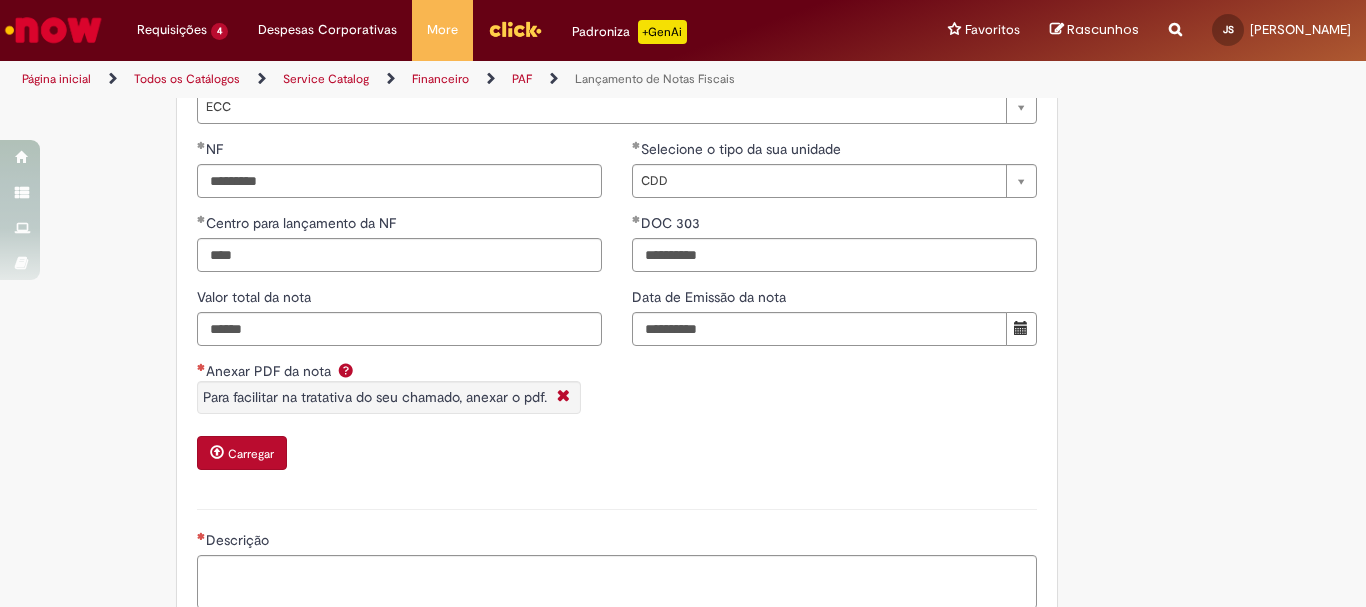 click on "**********" at bounding box center (617, 314) 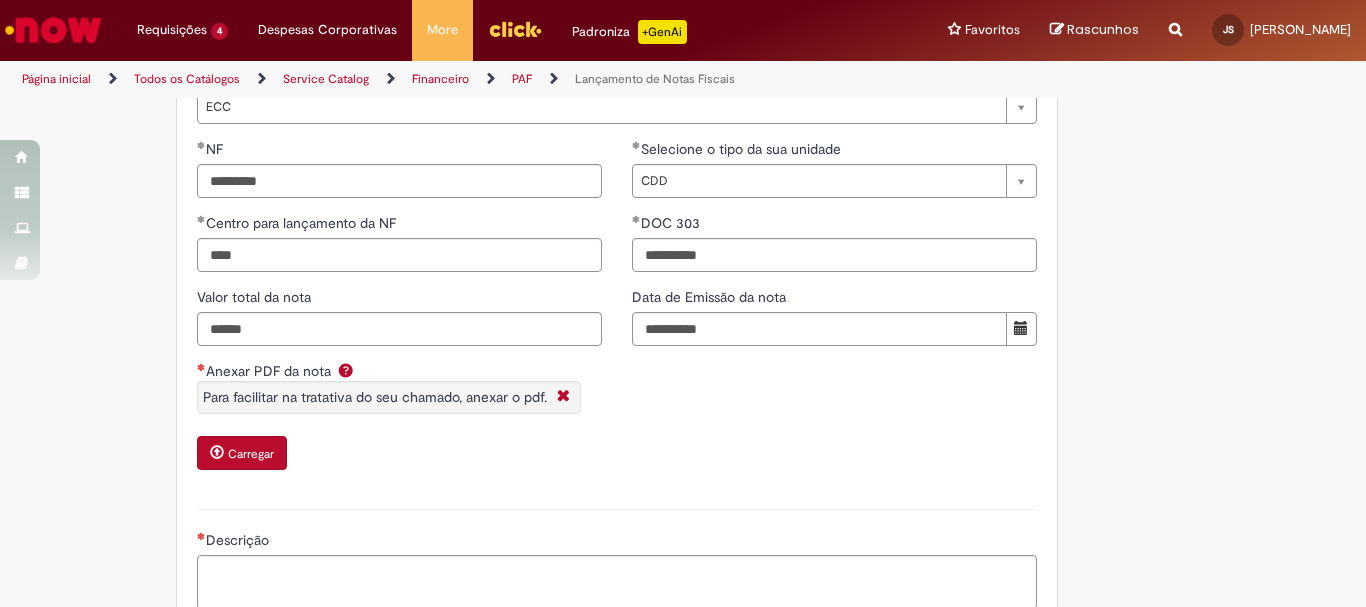 click on "Carregar" at bounding box center [251, 454] 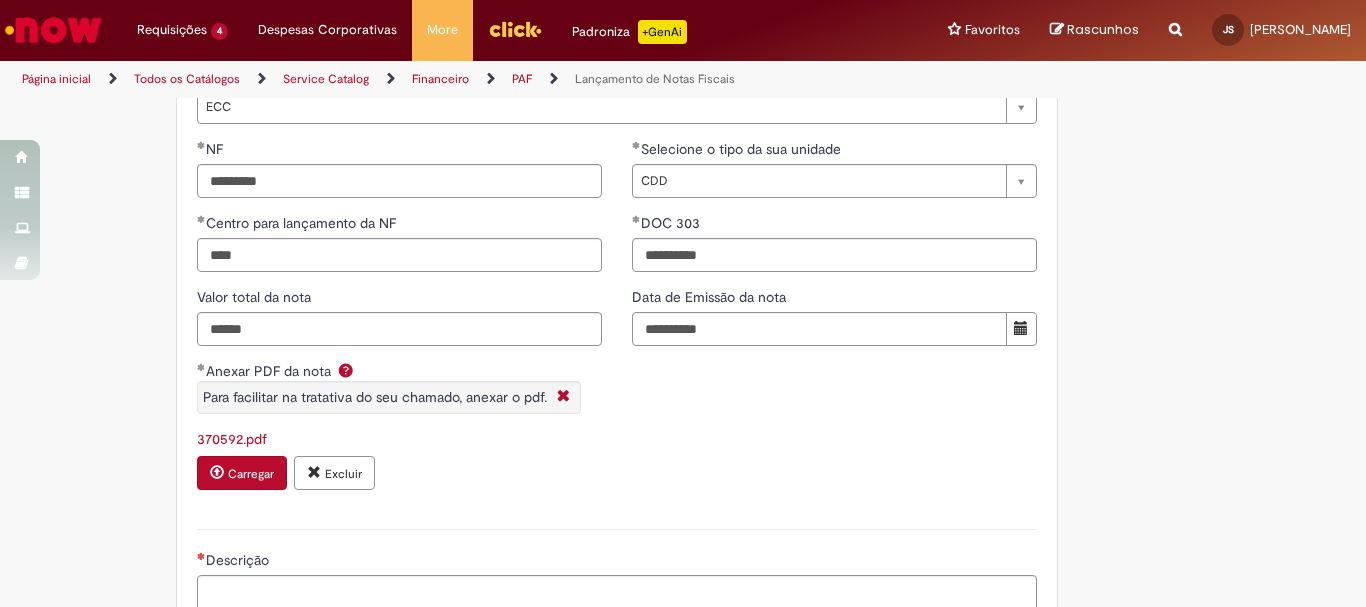 scroll, scrollTop: 1900, scrollLeft: 0, axis: vertical 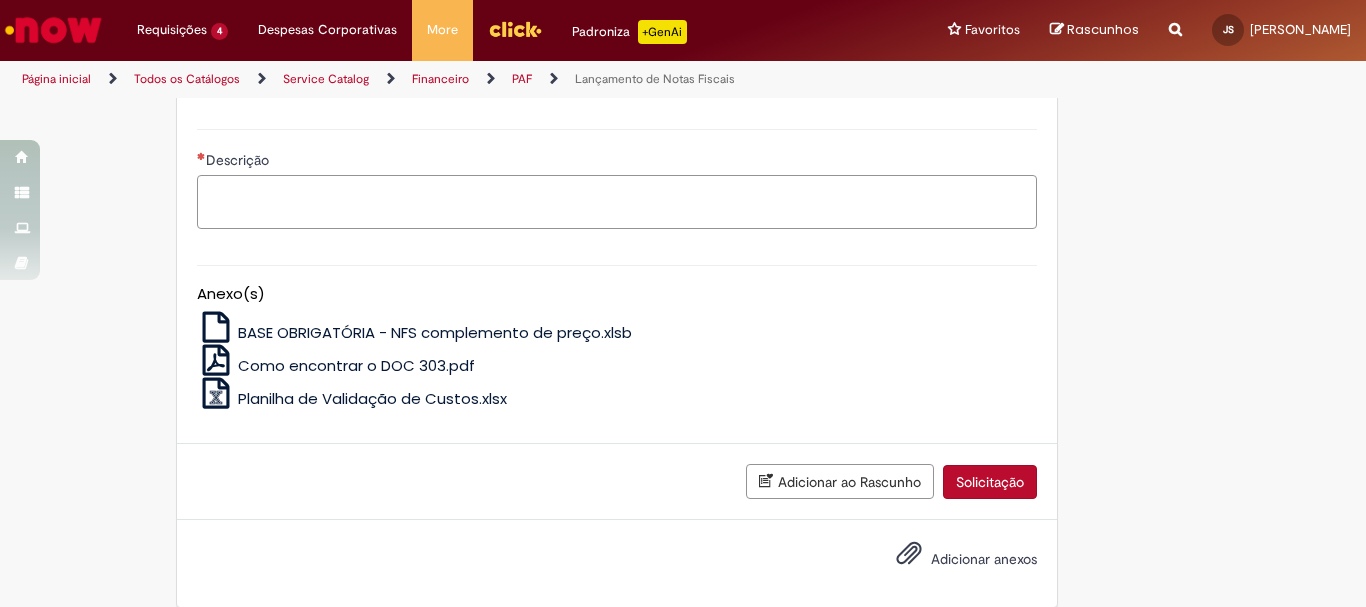 click on "Descrição" at bounding box center (617, 202) 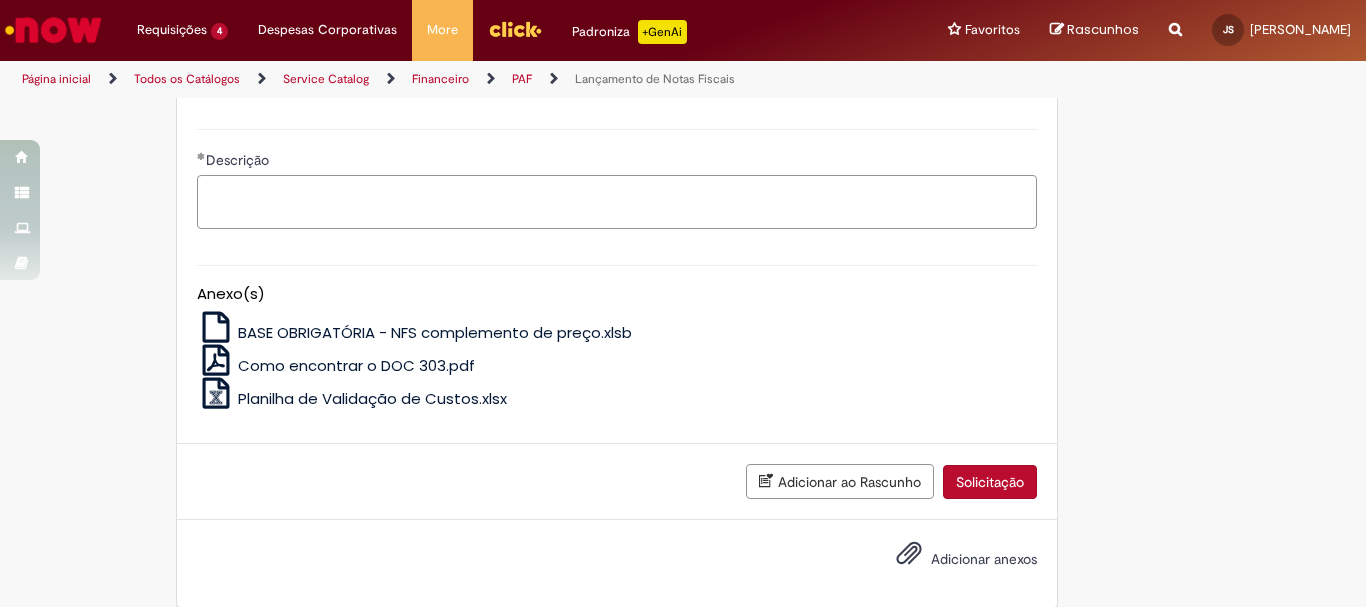 type on "*" 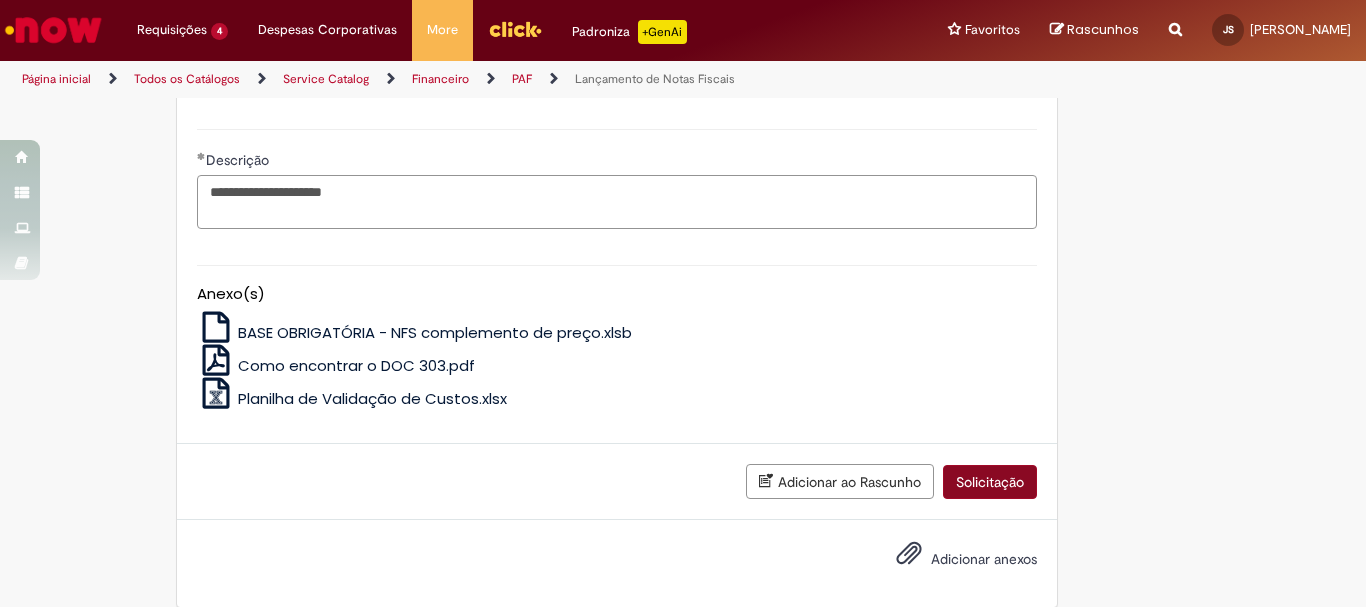 type on "**********" 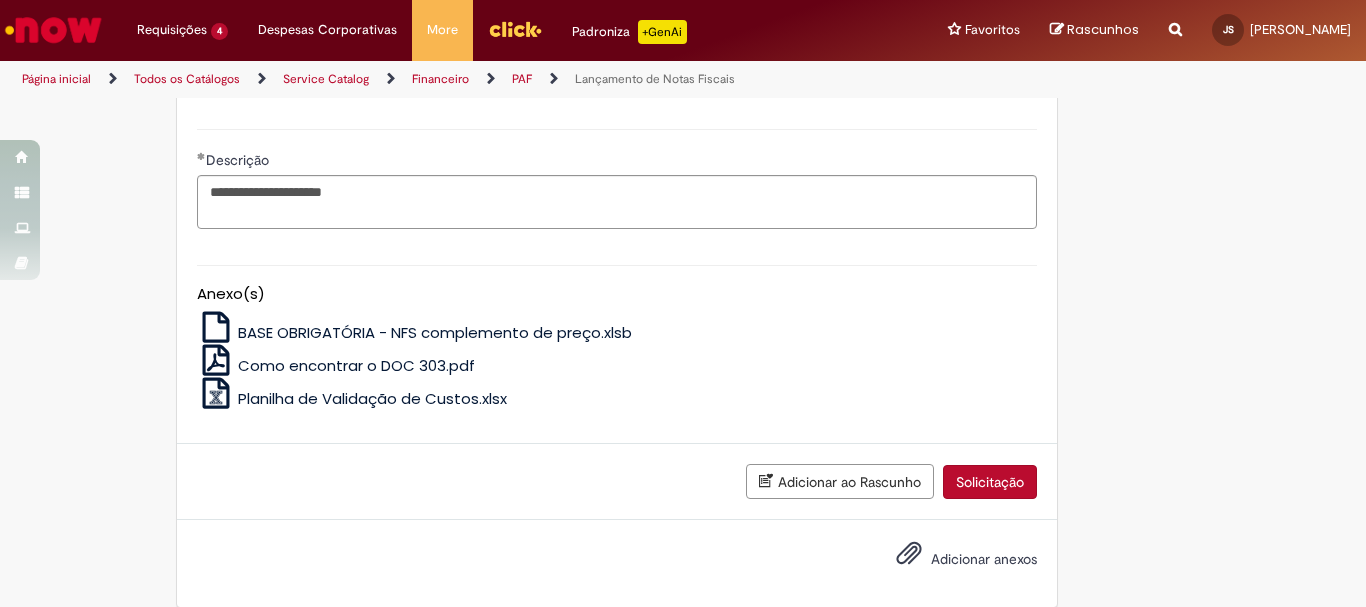 click on "Solicitação" at bounding box center (990, 482) 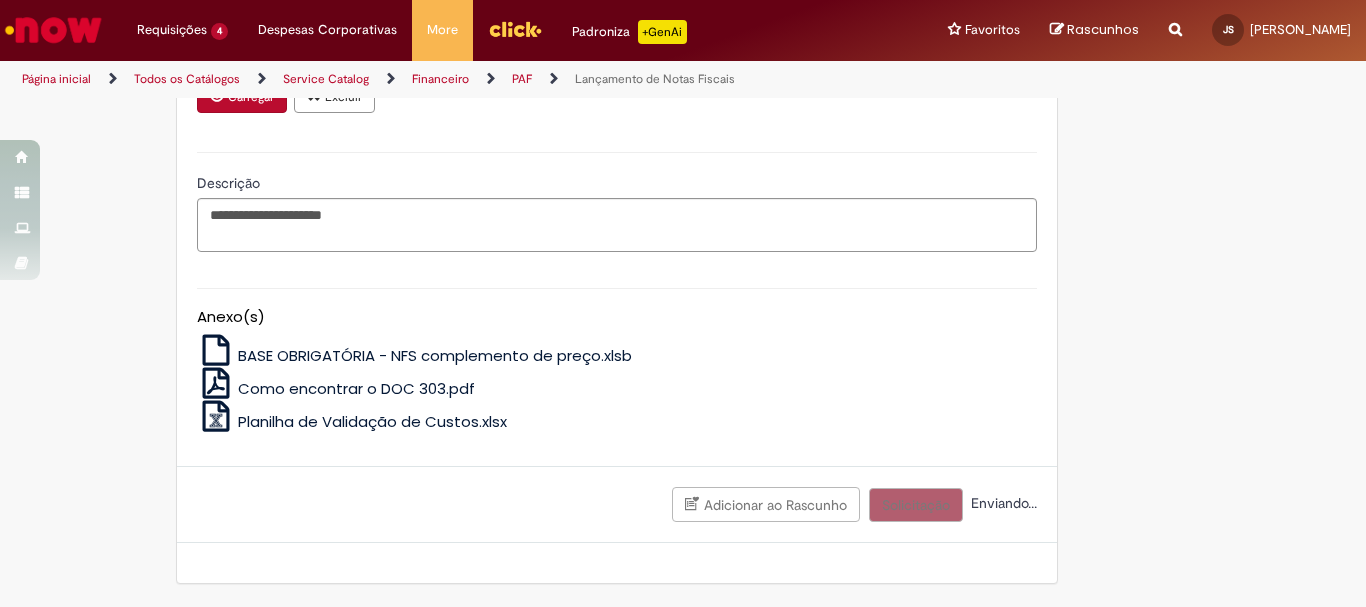 scroll, scrollTop: 1877, scrollLeft: 0, axis: vertical 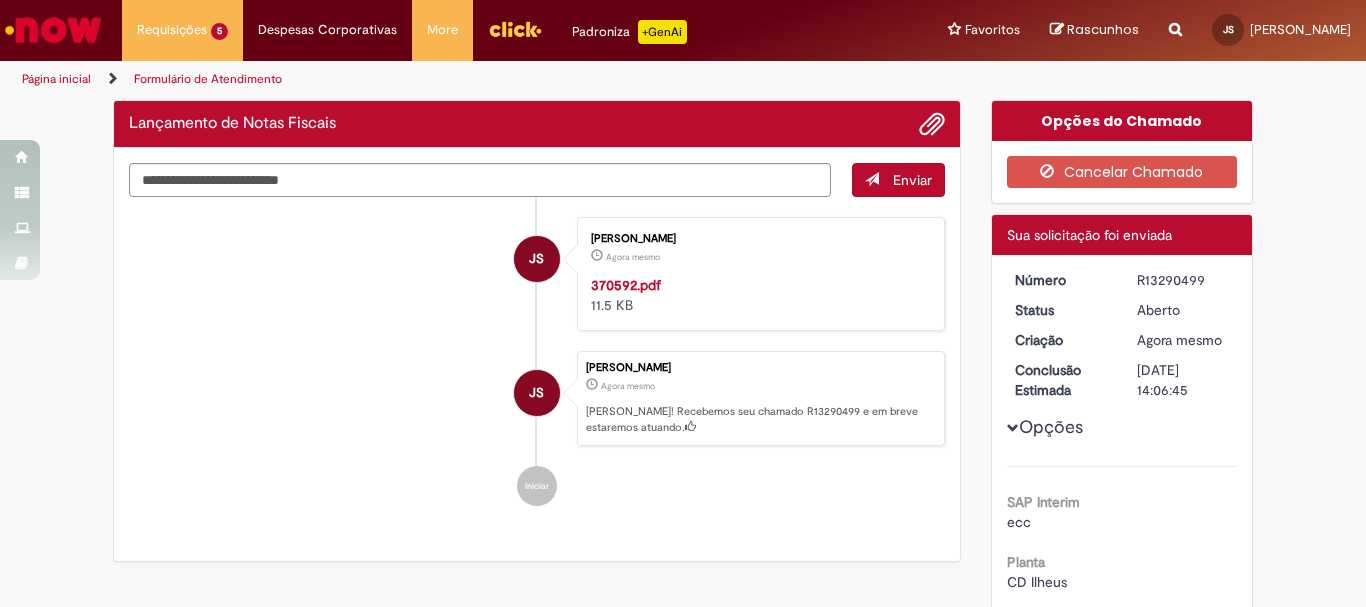 click at bounding box center (53, 30) 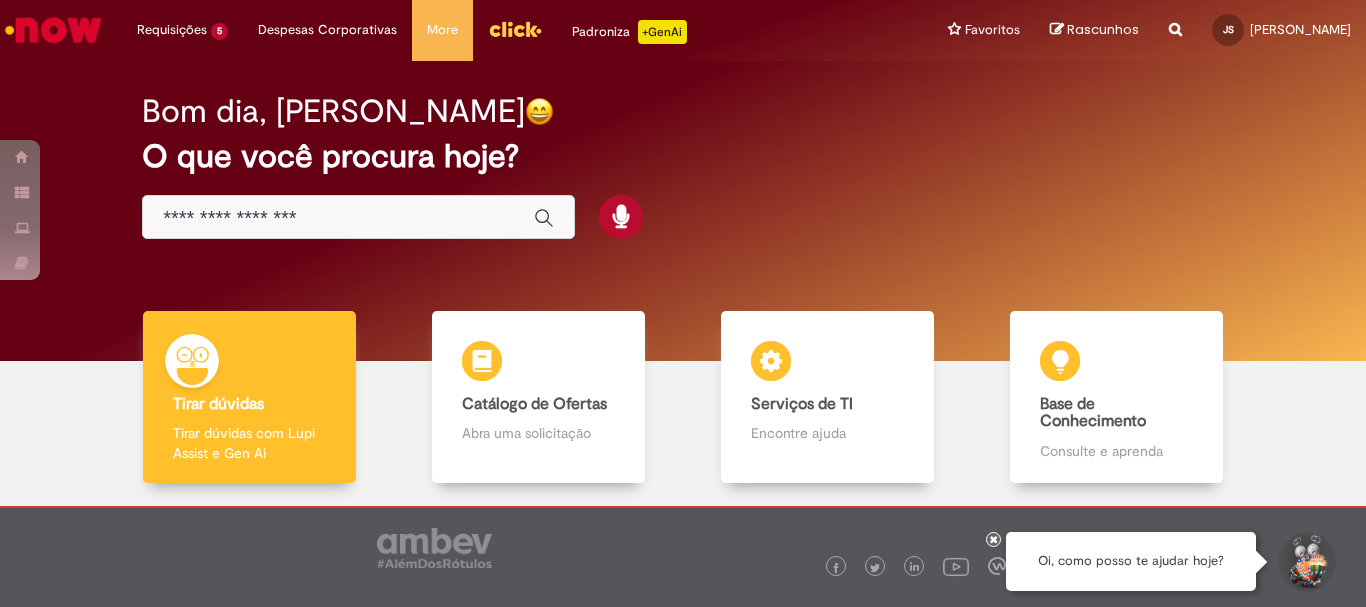 scroll, scrollTop: 0, scrollLeft: 0, axis: both 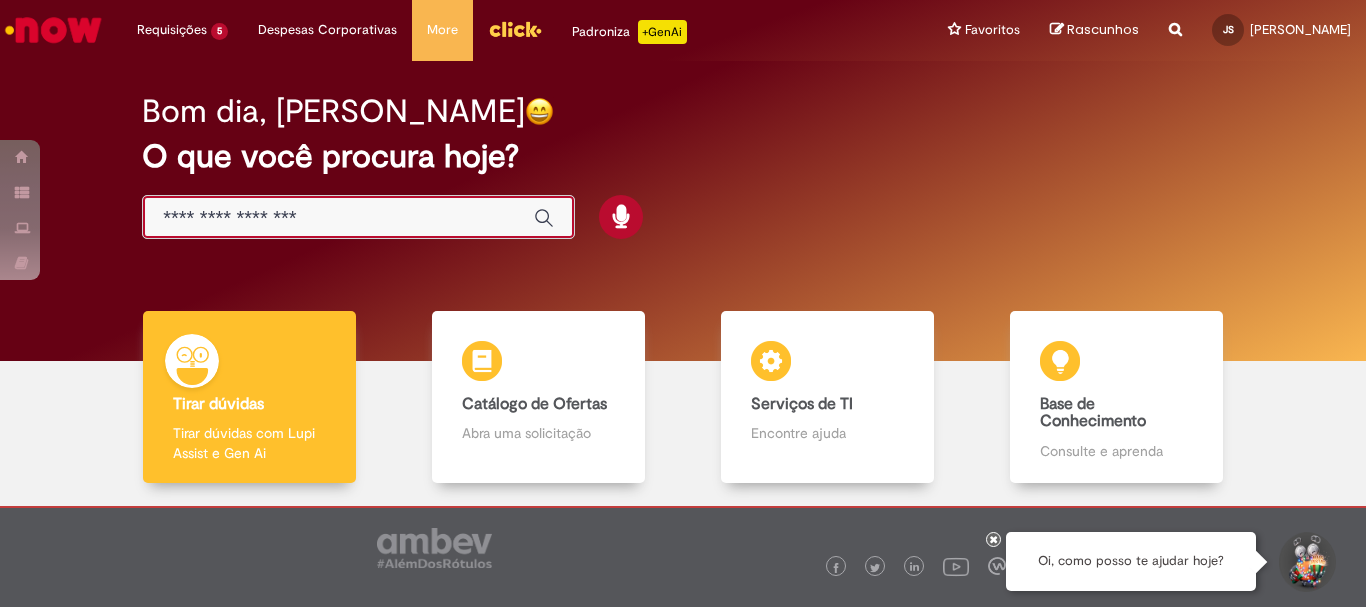 click at bounding box center [338, 218] 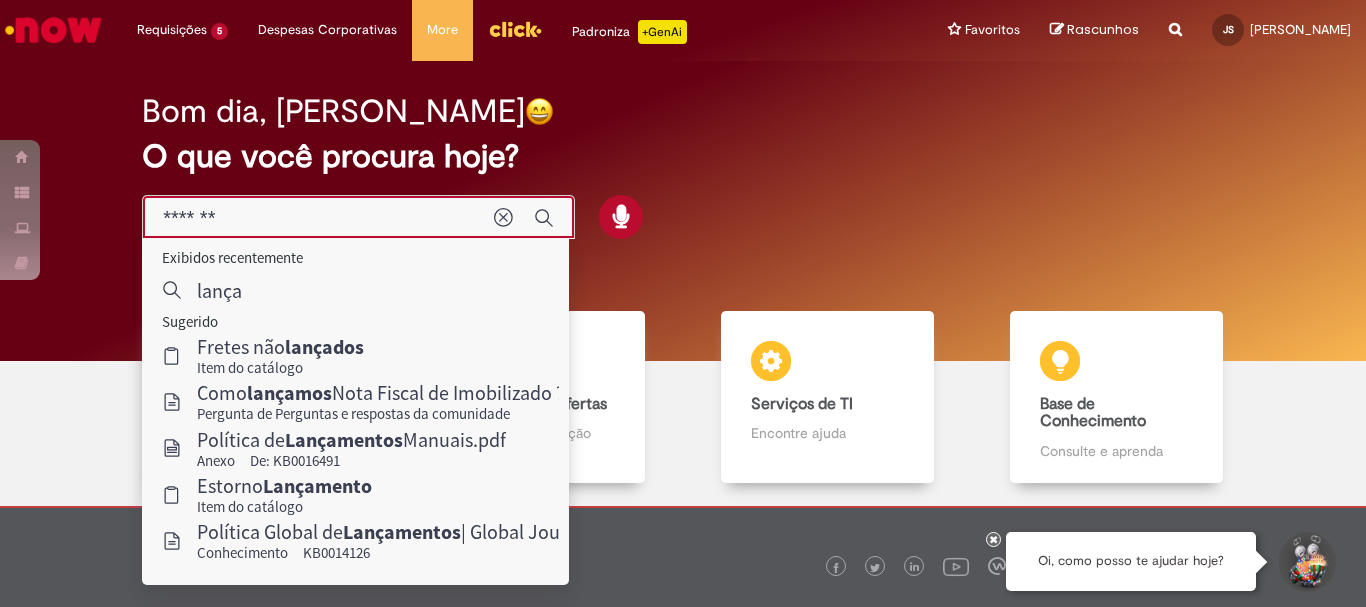 type on "********" 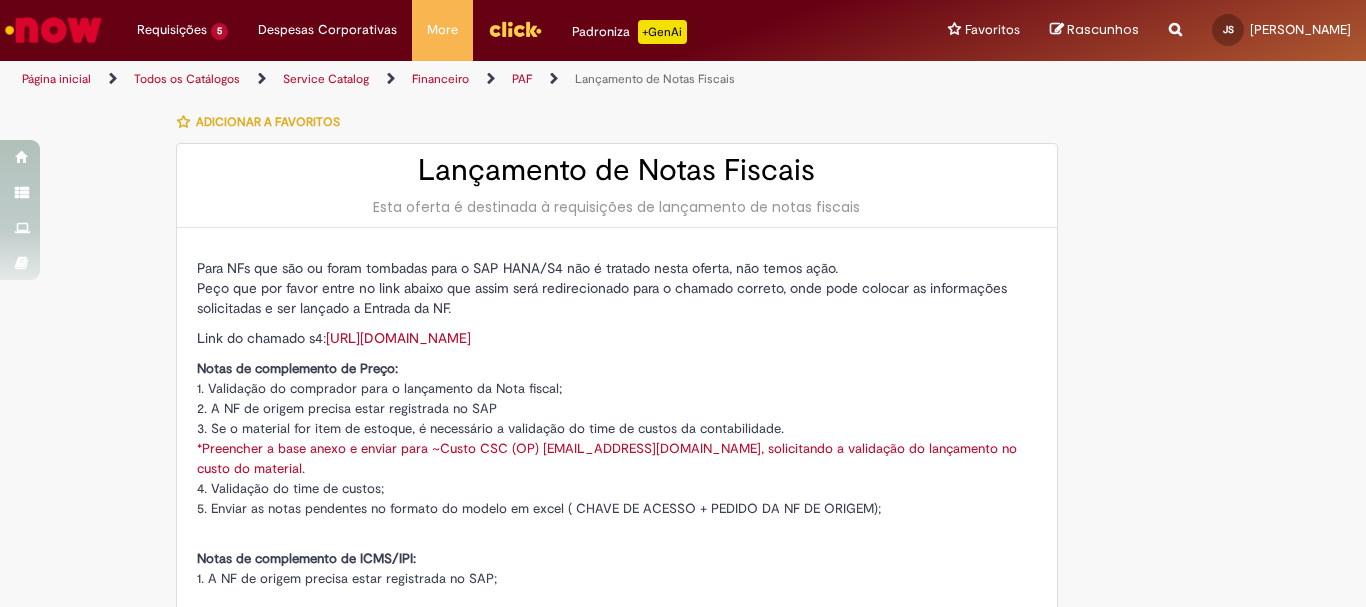 type on "********" 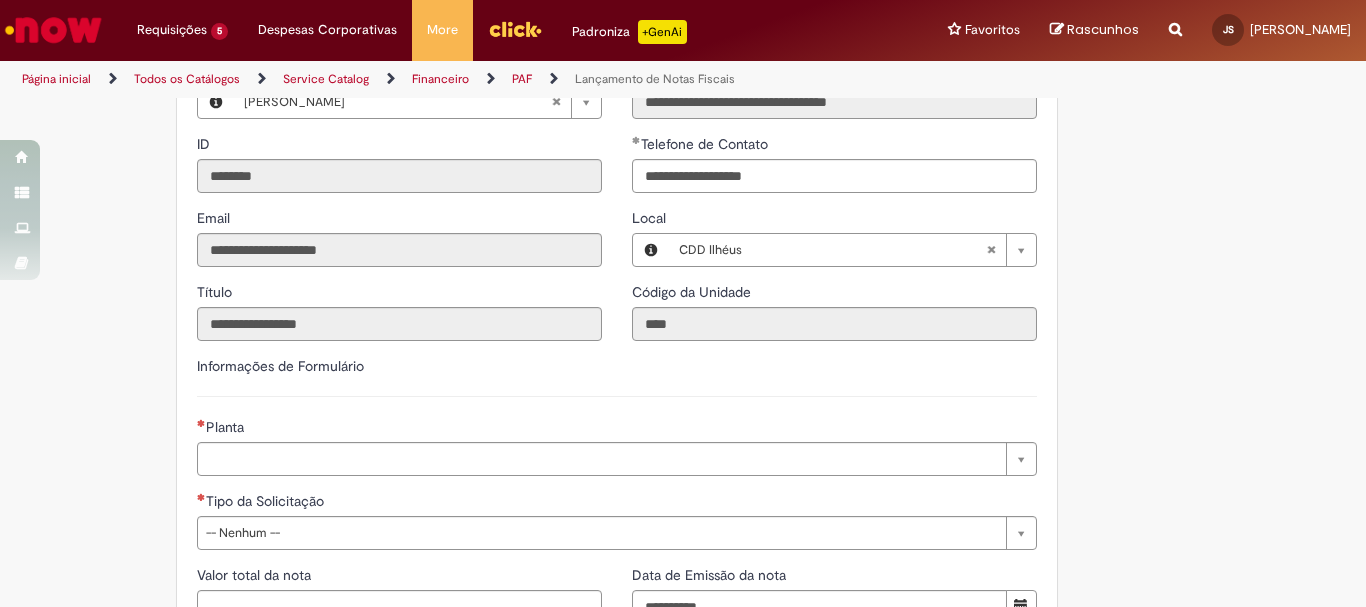 scroll, scrollTop: 1100, scrollLeft: 0, axis: vertical 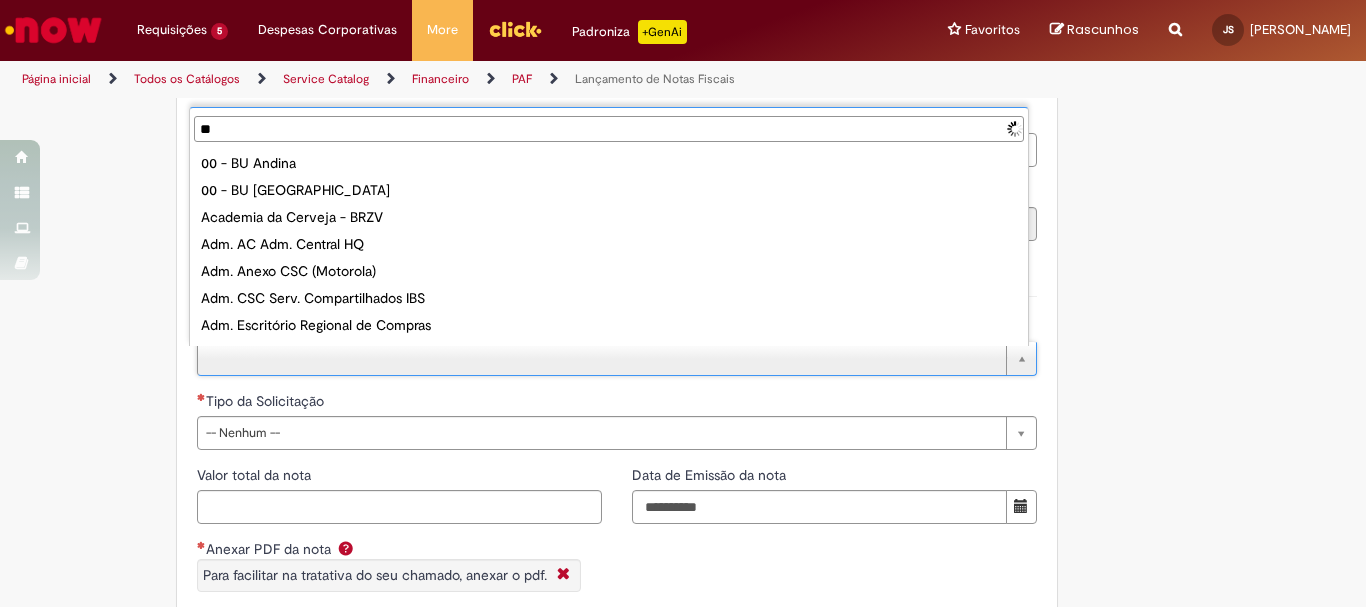 type on "***" 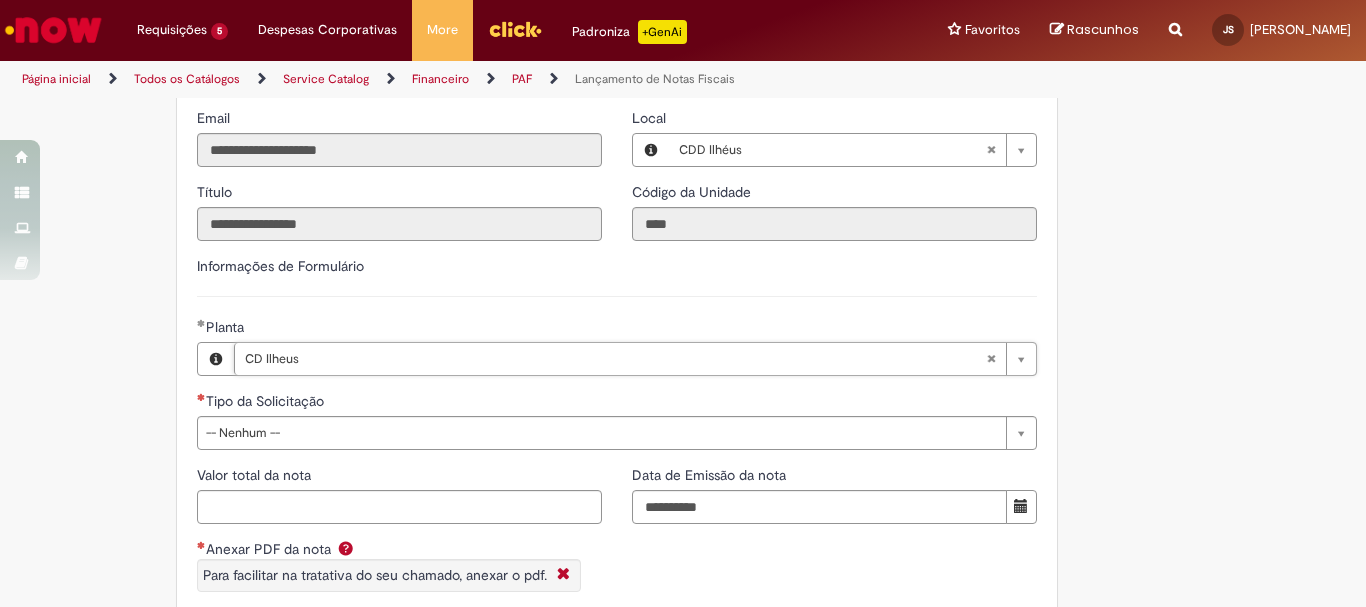 type on "*********" 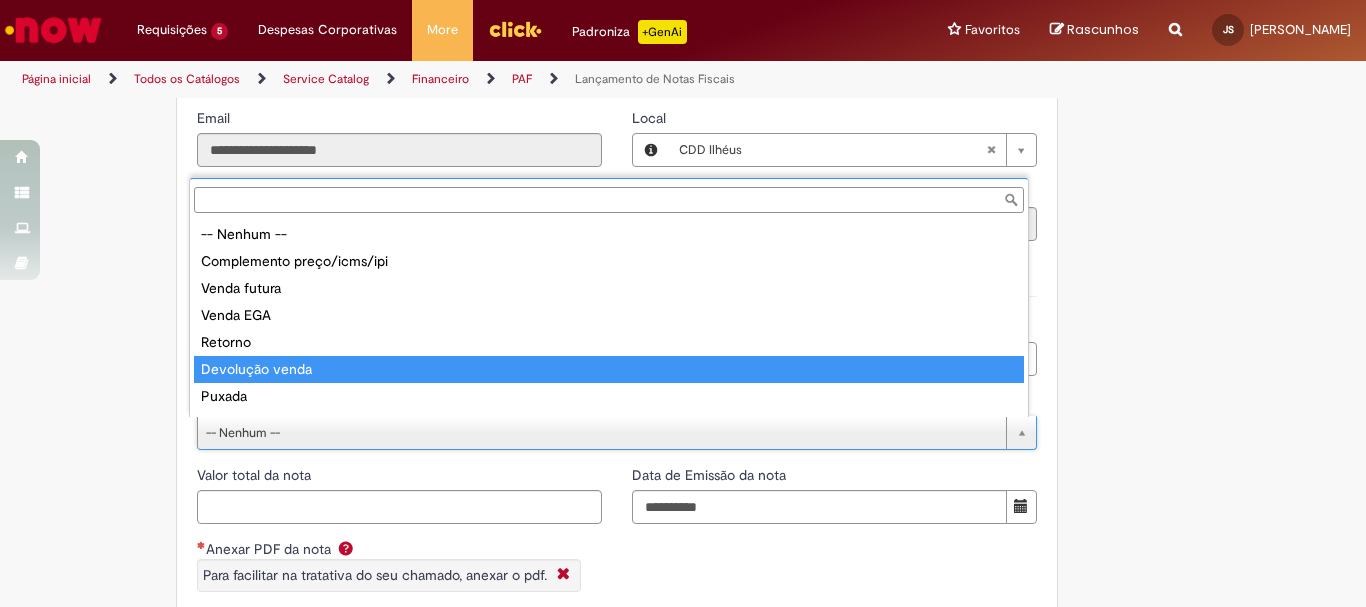 scroll, scrollTop: 78, scrollLeft: 0, axis: vertical 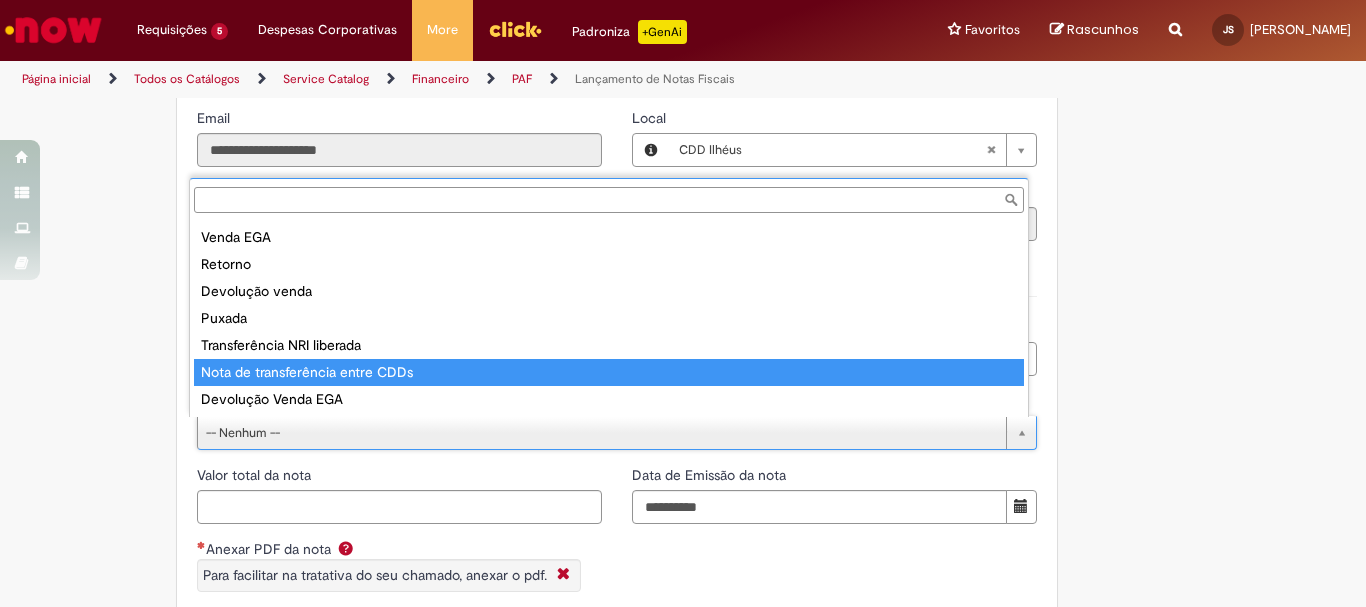 type on "**********" 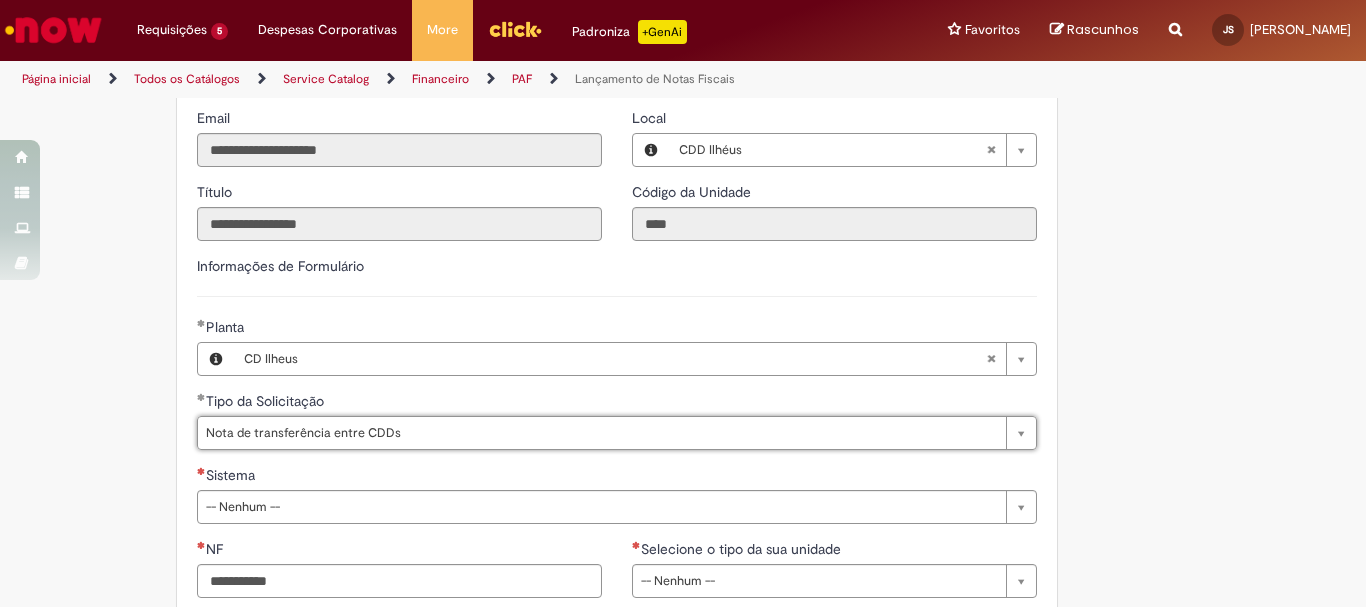 scroll, scrollTop: 1300, scrollLeft: 0, axis: vertical 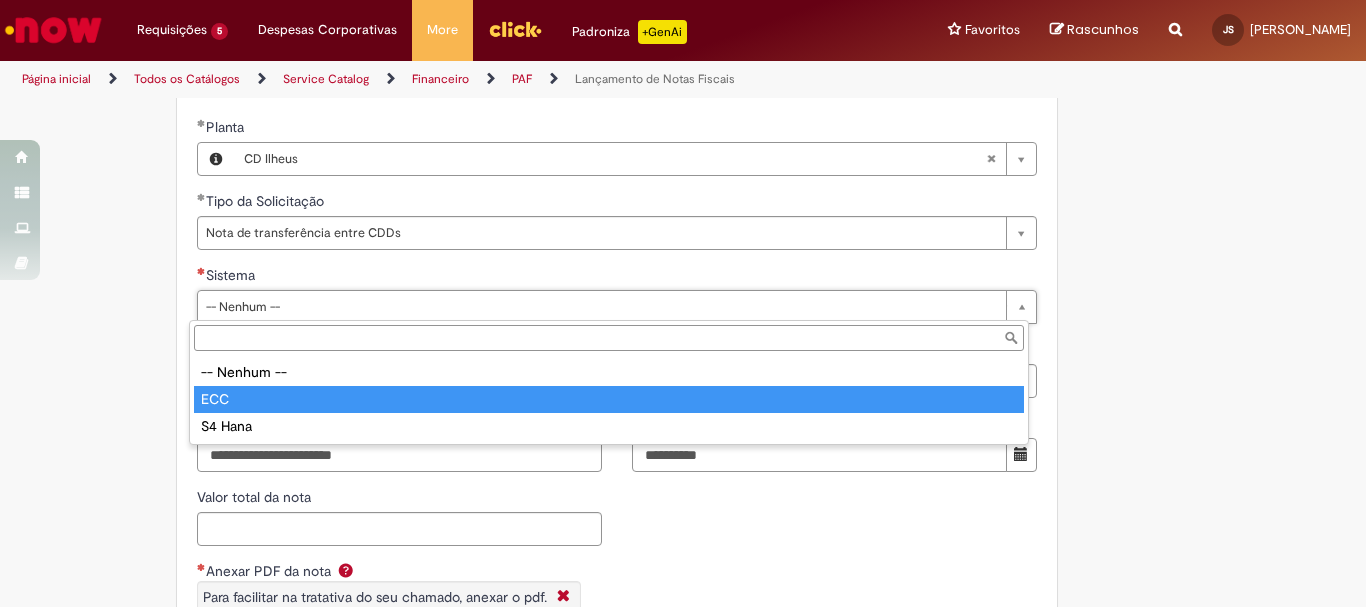 type on "***" 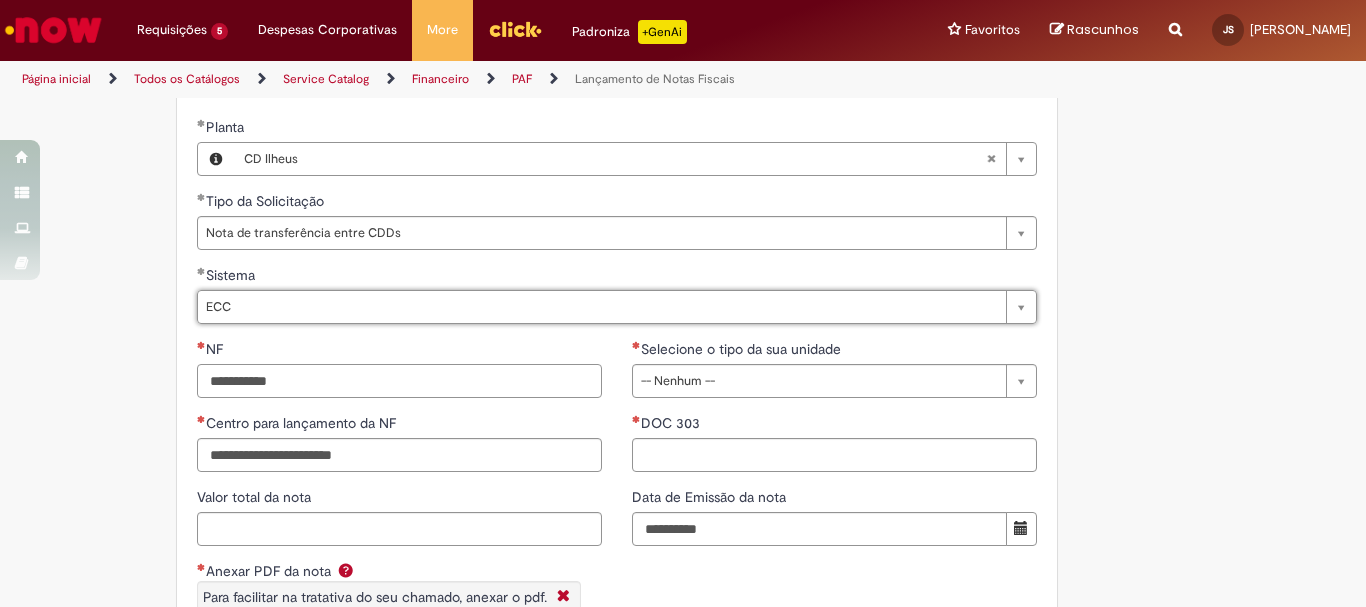 click on "NF" at bounding box center [399, 381] 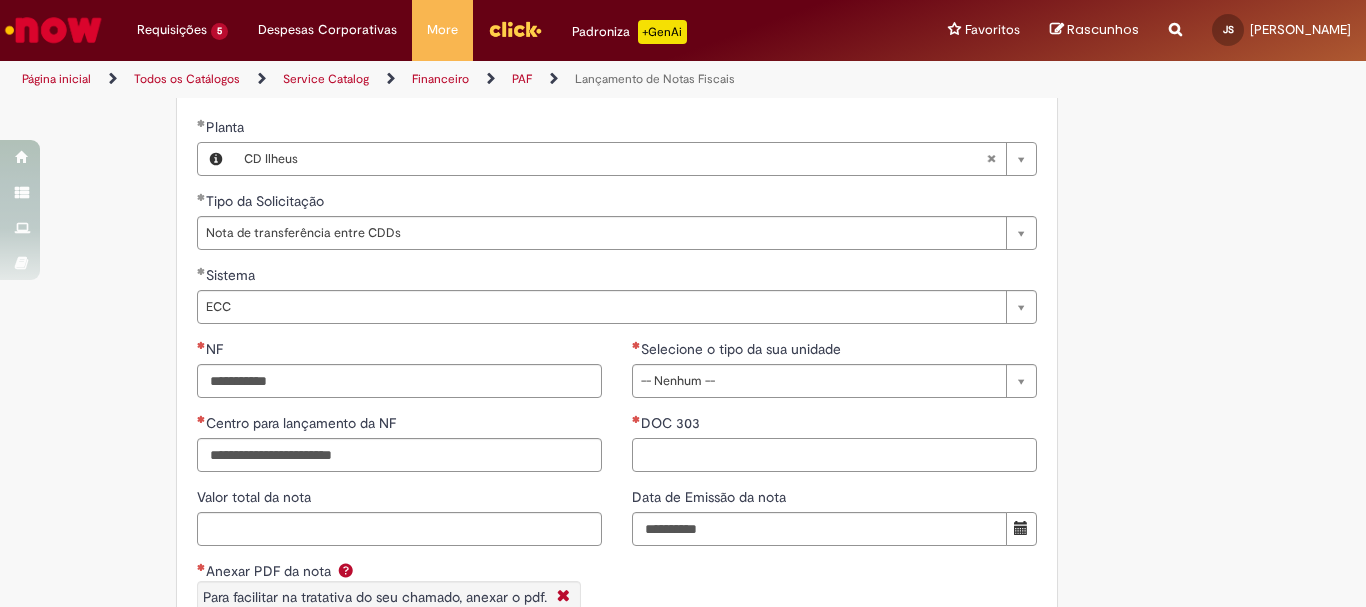 click on "DOC 303" at bounding box center [834, 455] 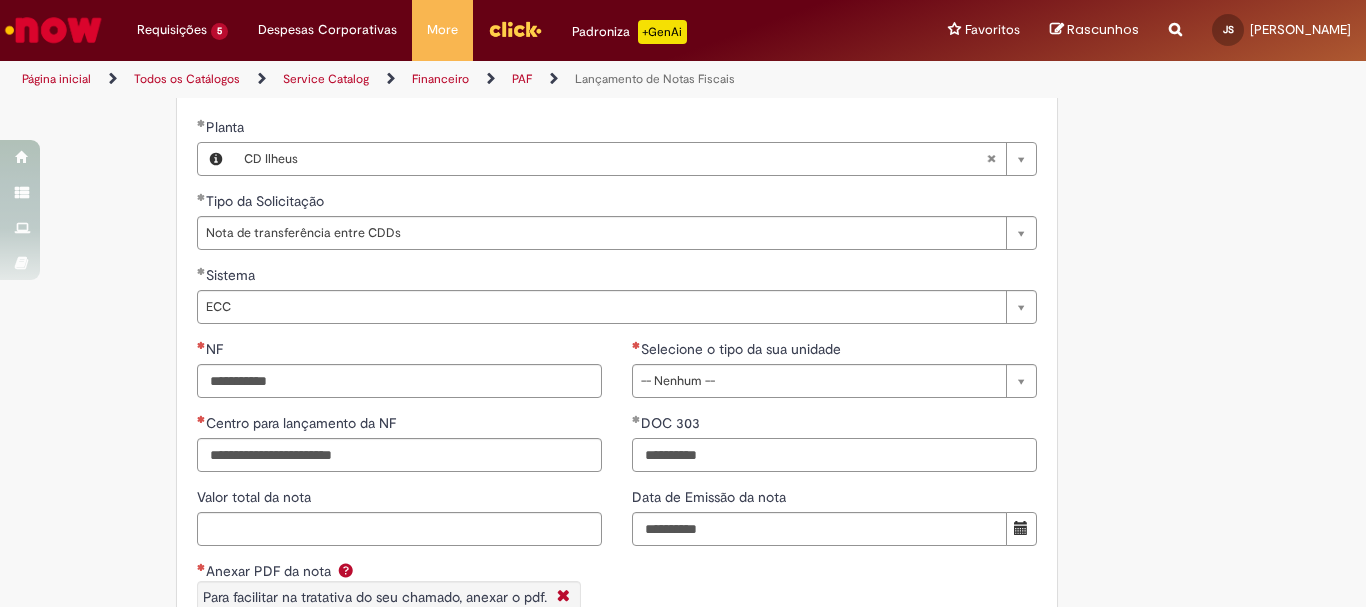 type on "**********" 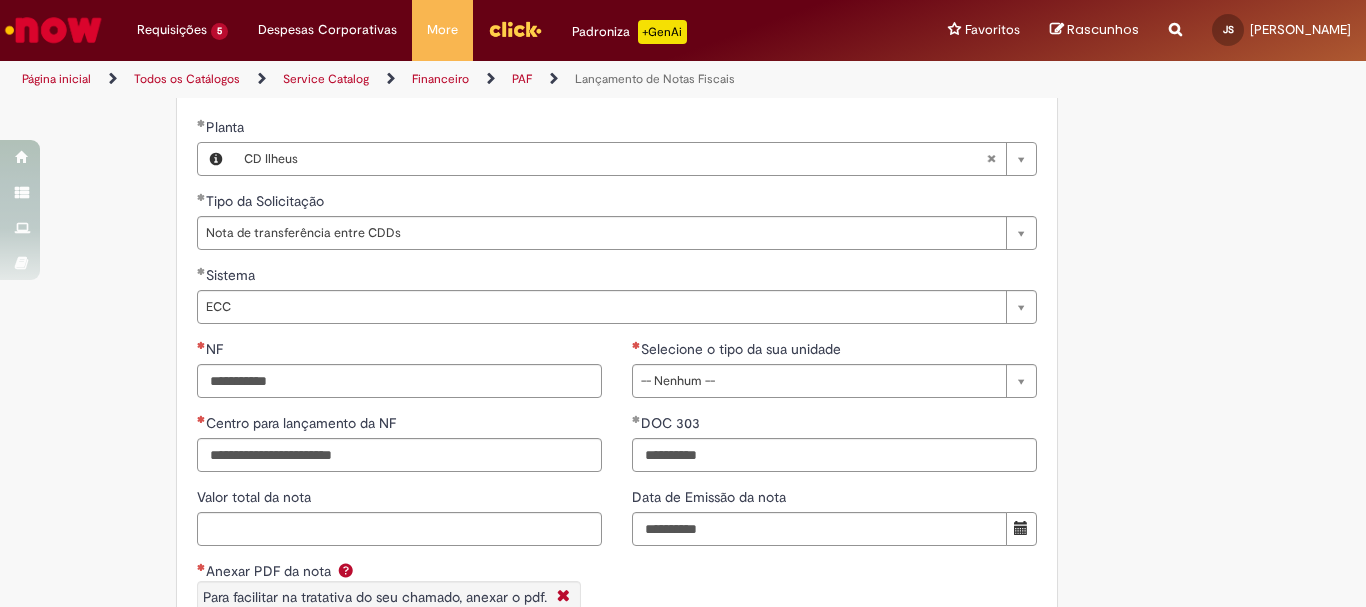 click at bounding box center (1021, 529) 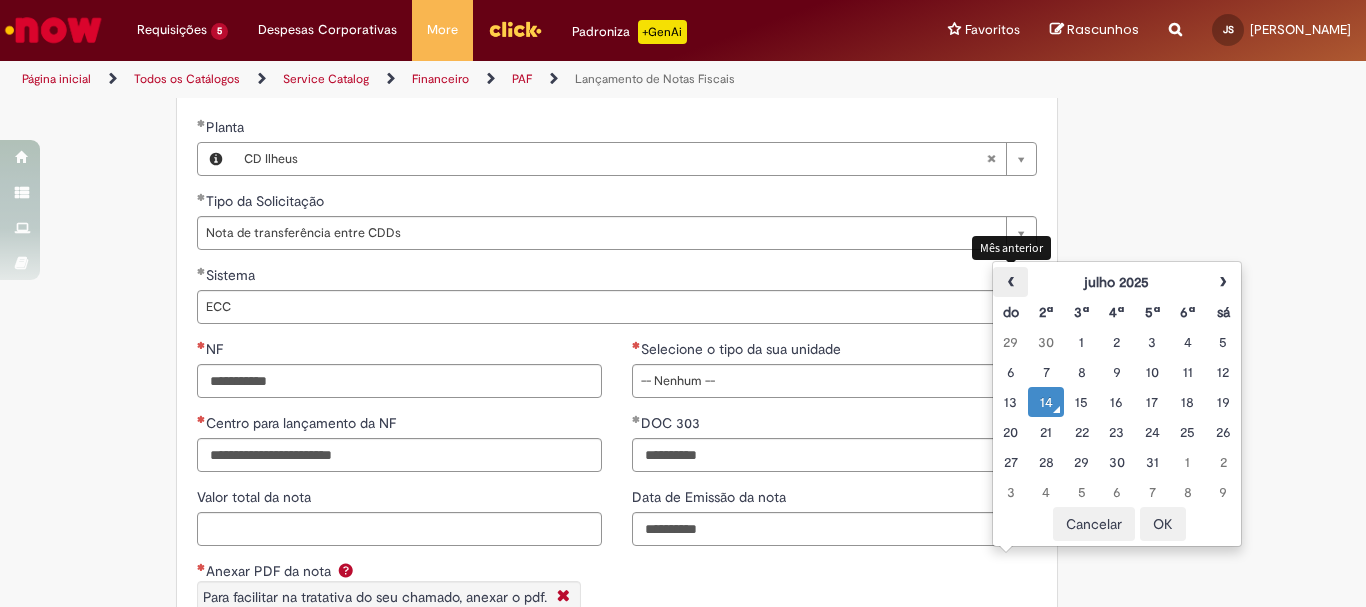 click on "‹" at bounding box center [1010, 282] 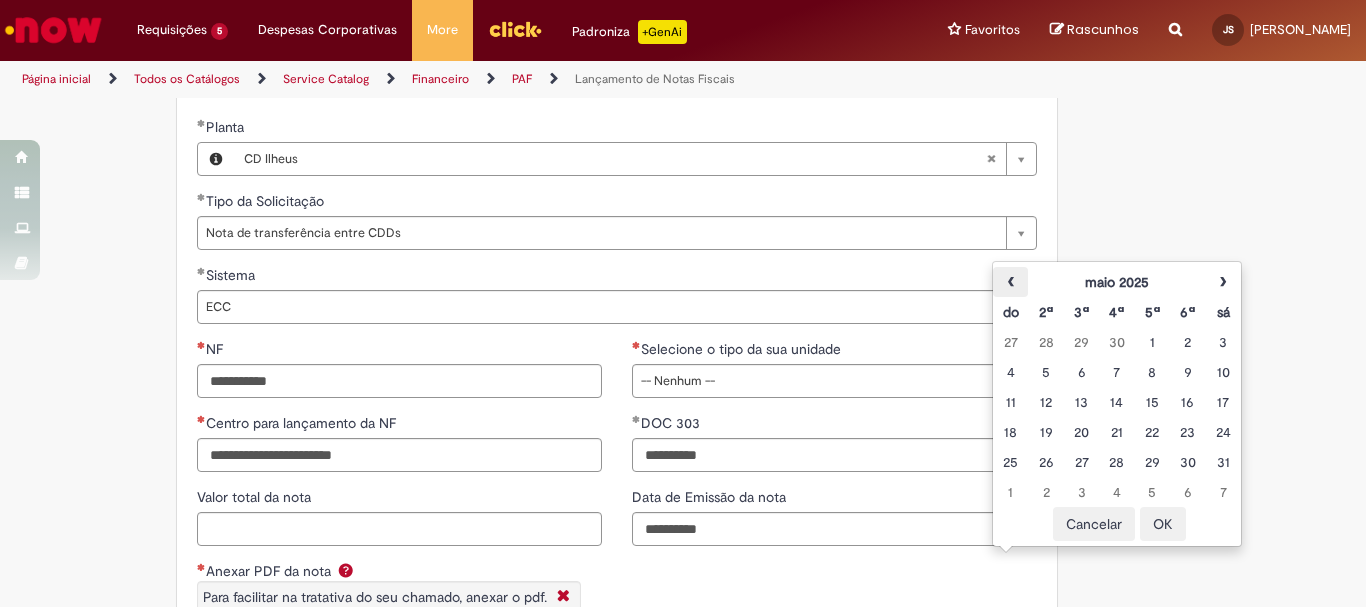 click on "‹" at bounding box center (1010, 282) 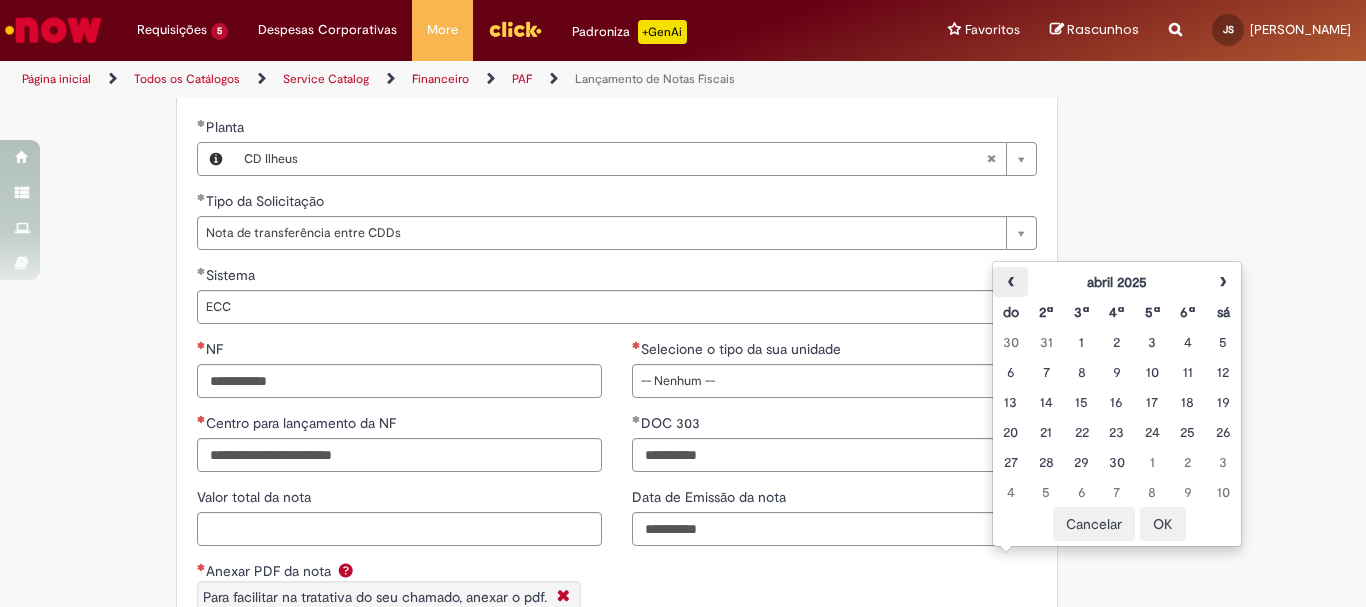 click on "‹" at bounding box center [1010, 282] 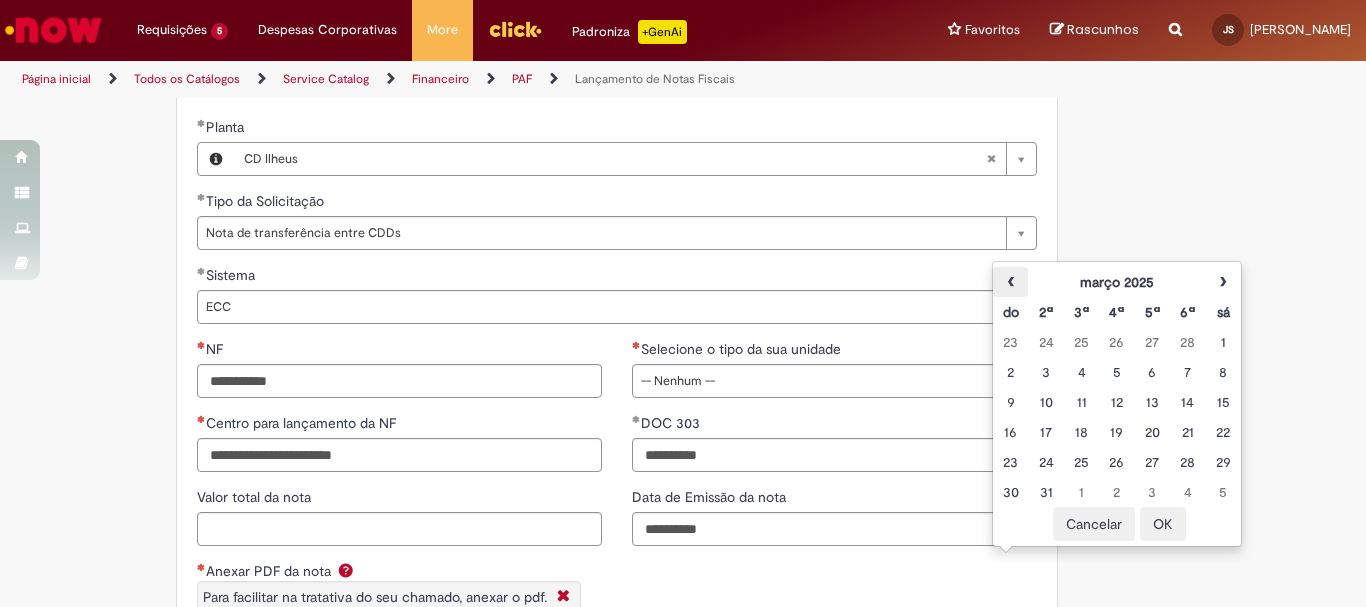click on "‹" at bounding box center [1010, 282] 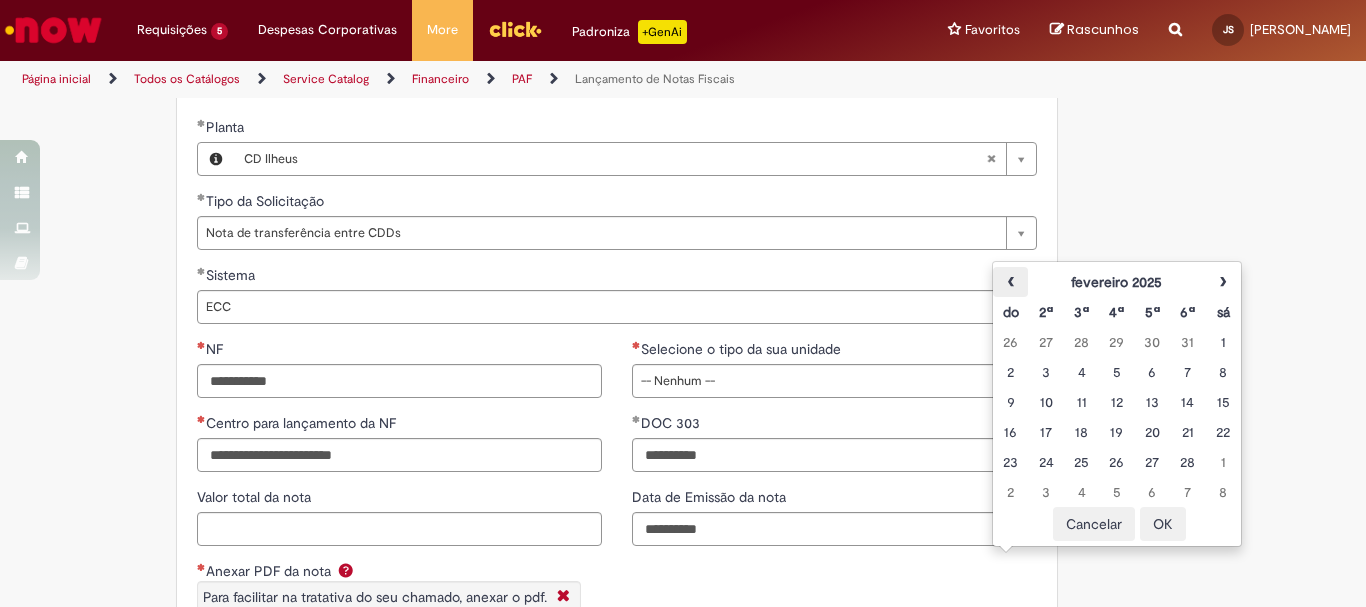 click on "‹" at bounding box center (1010, 282) 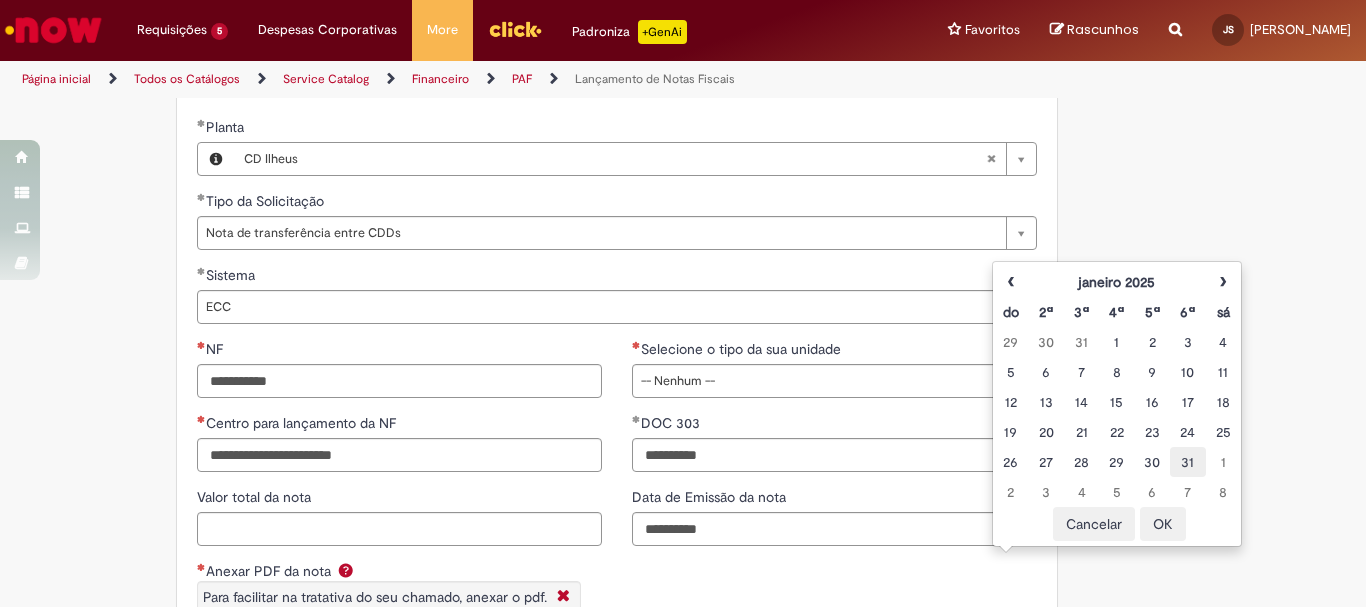 click on "31" at bounding box center [1187, 462] 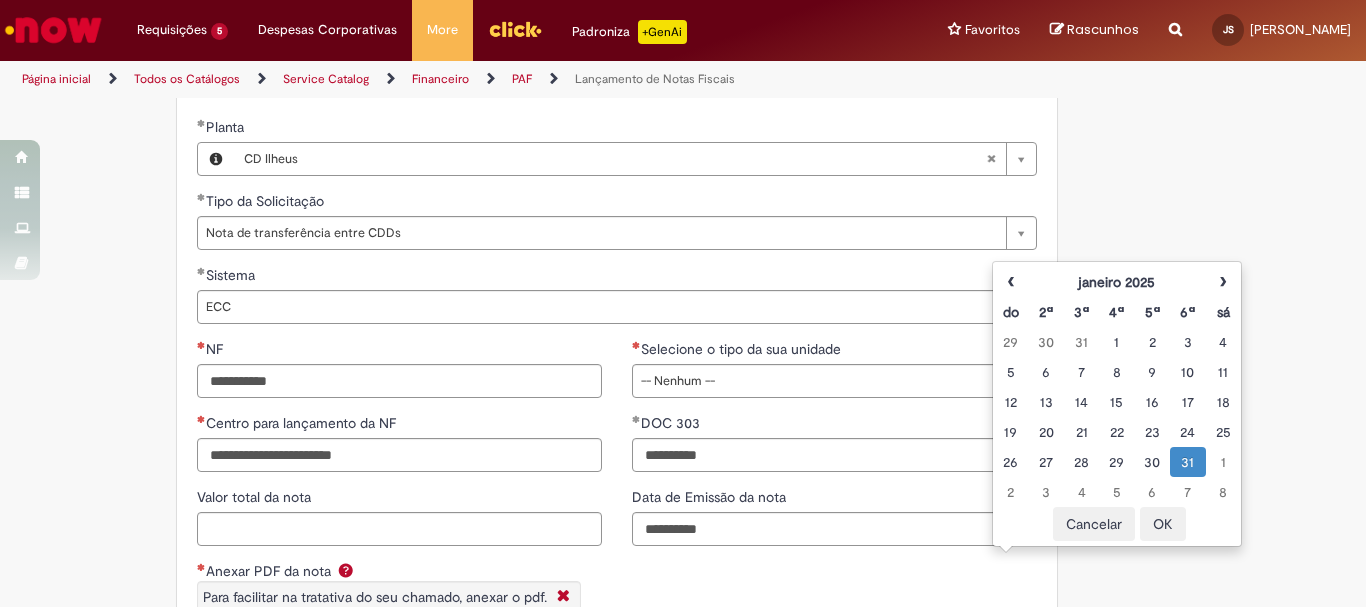 click on "Selecione o tipo da sua unidade" at bounding box center [834, 351] 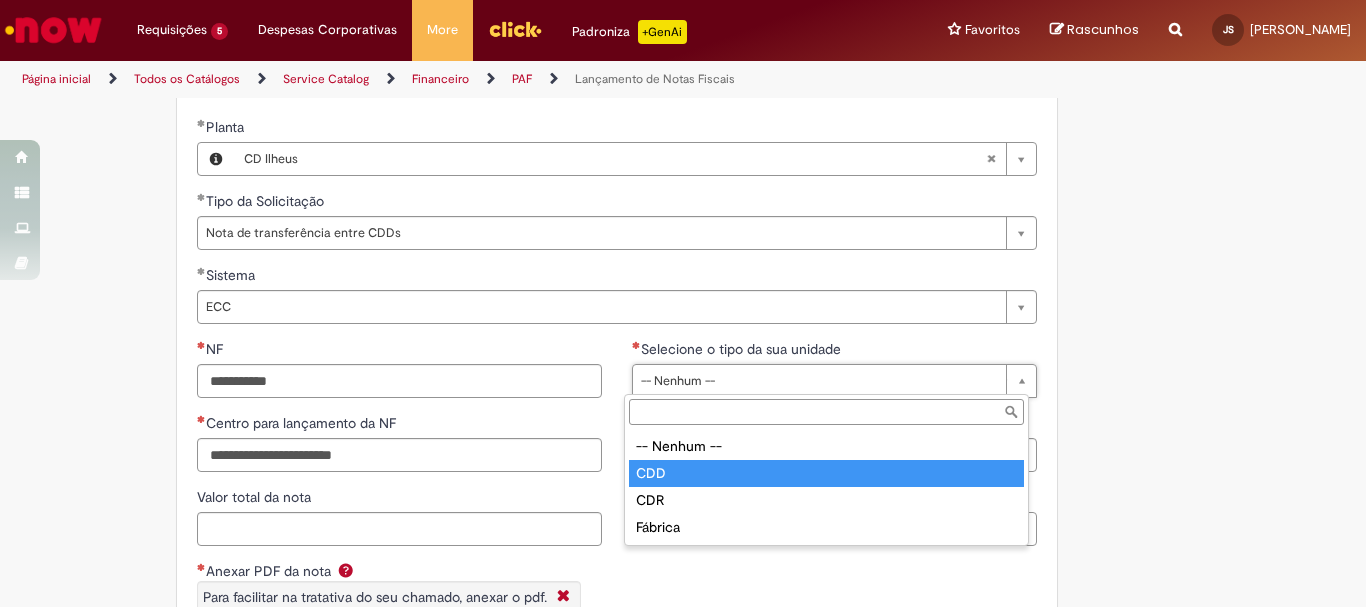 type on "***" 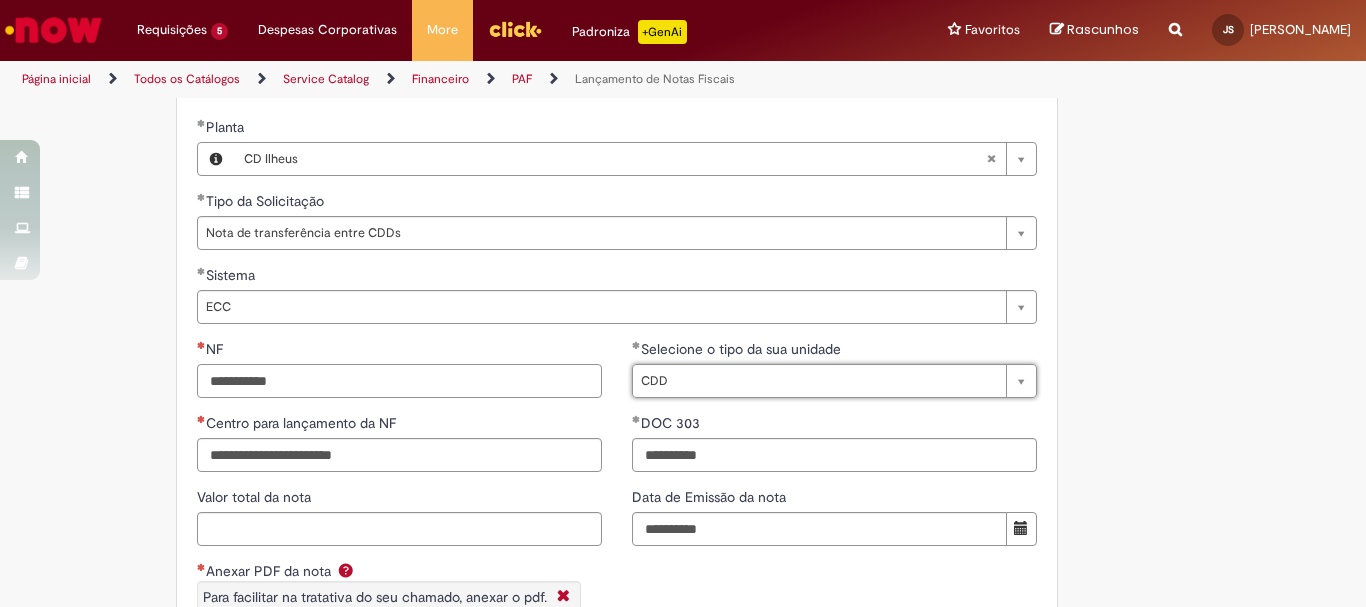 click on "NF" at bounding box center [399, 381] 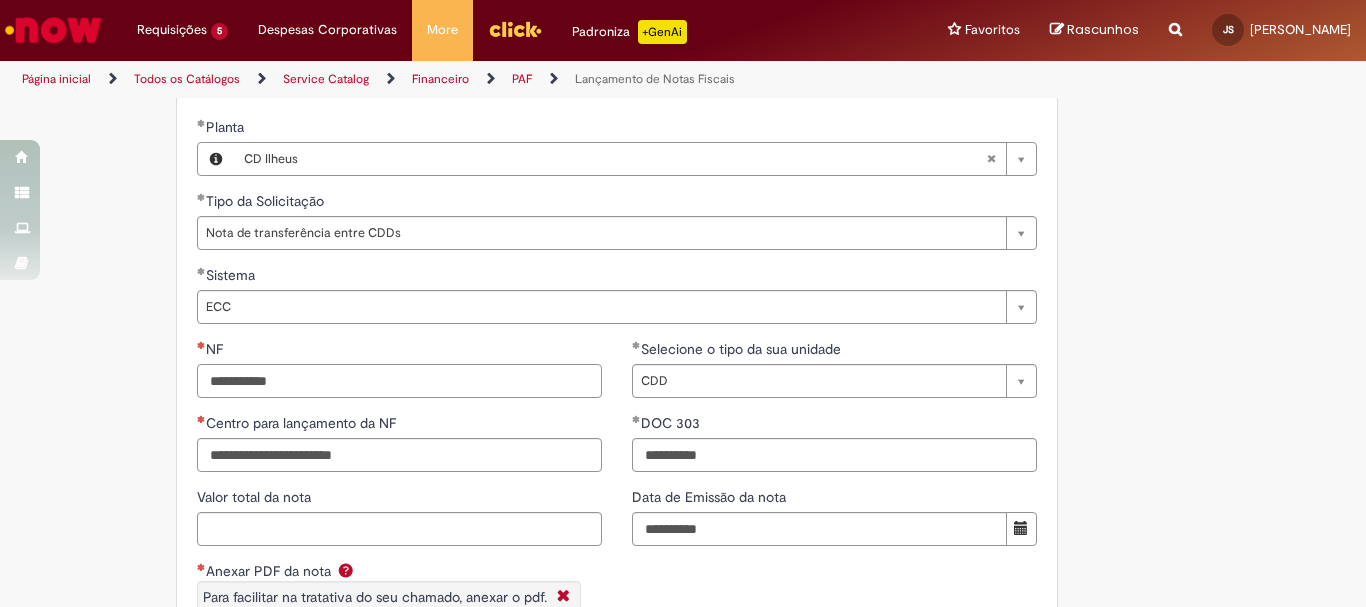paste on "**********" 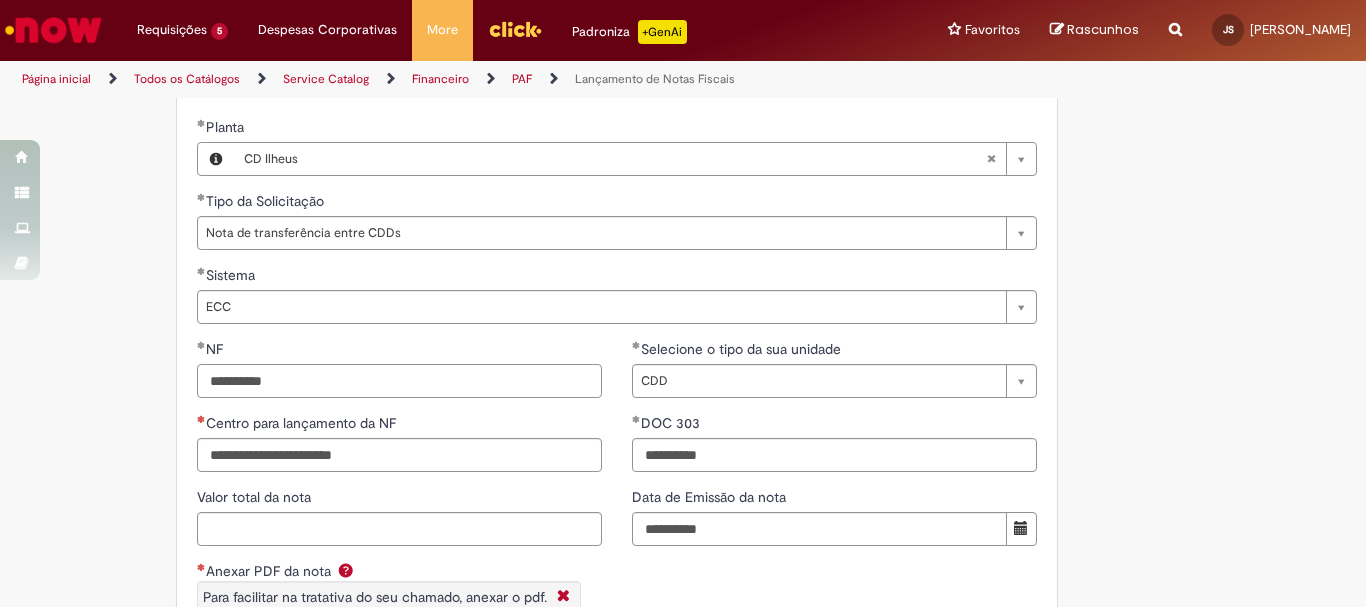 drag, startPoint x: 367, startPoint y: 381, endPoint x: 0, endPoint y: 368, distance: 367.23016 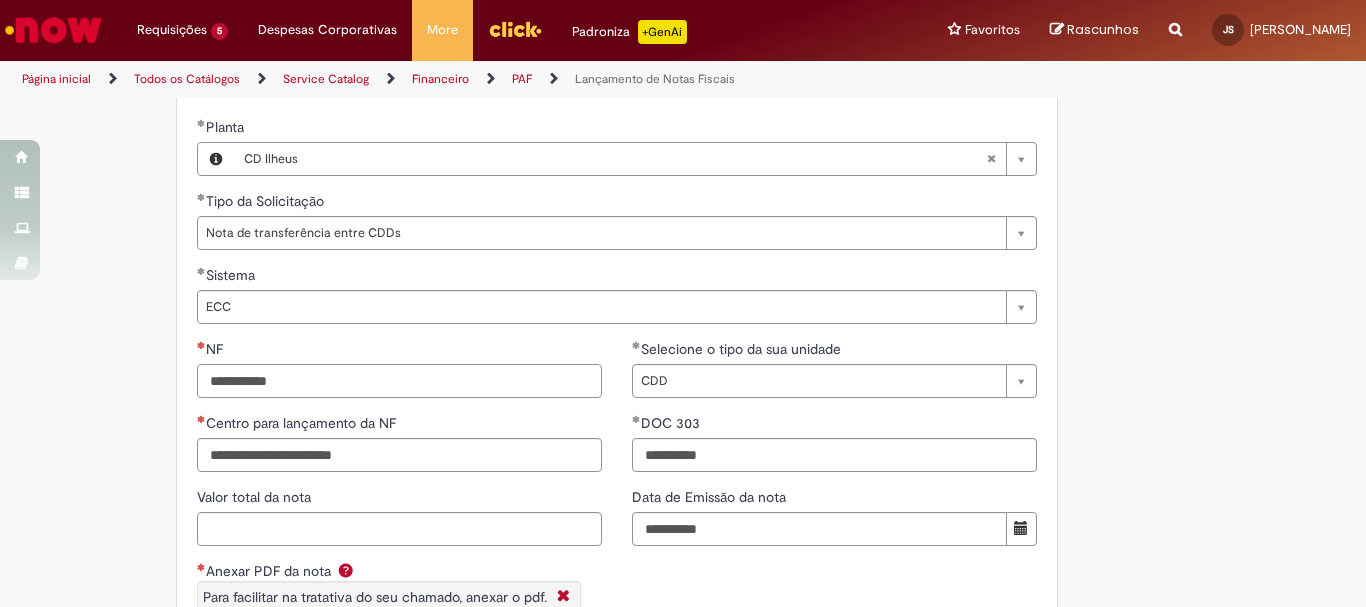 click on "NF" at bounding box center [399, 381] 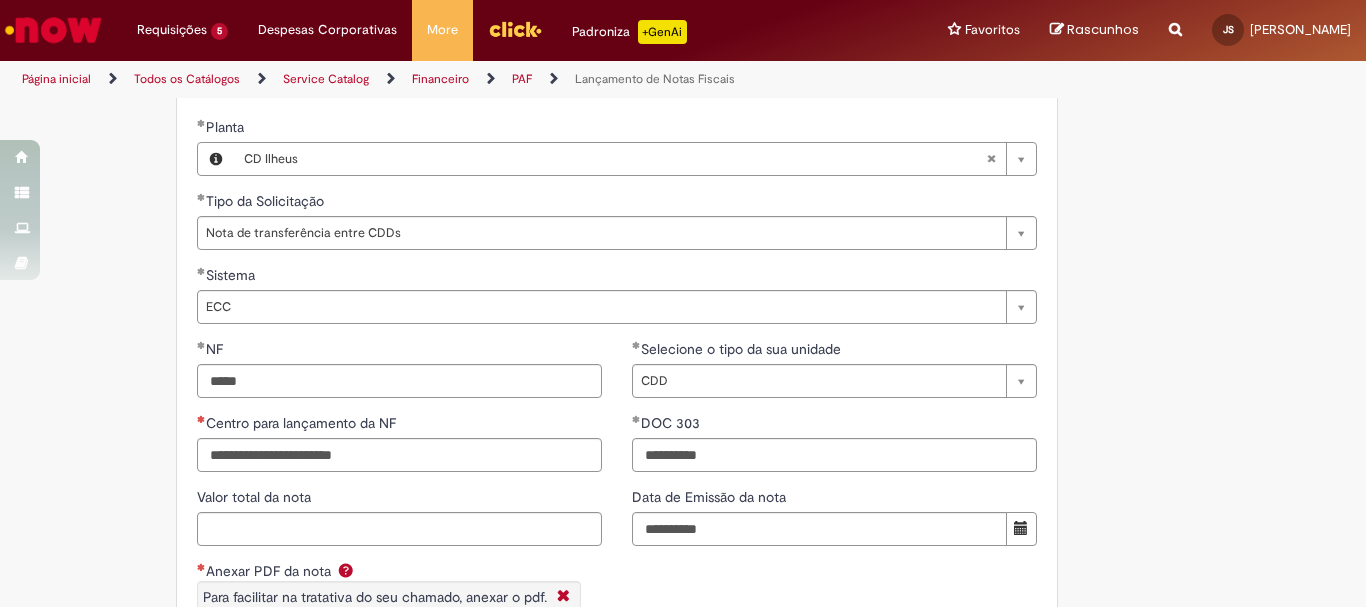 type on "*********" 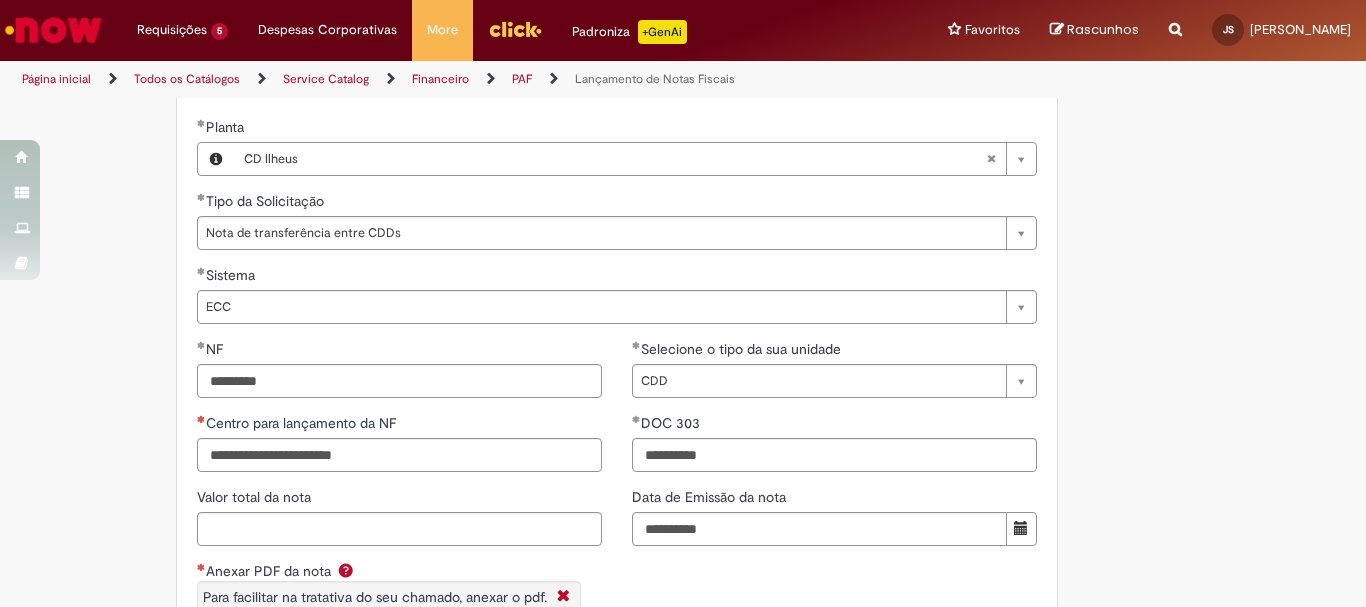 click on "**********" at bounding box center (399, 514) 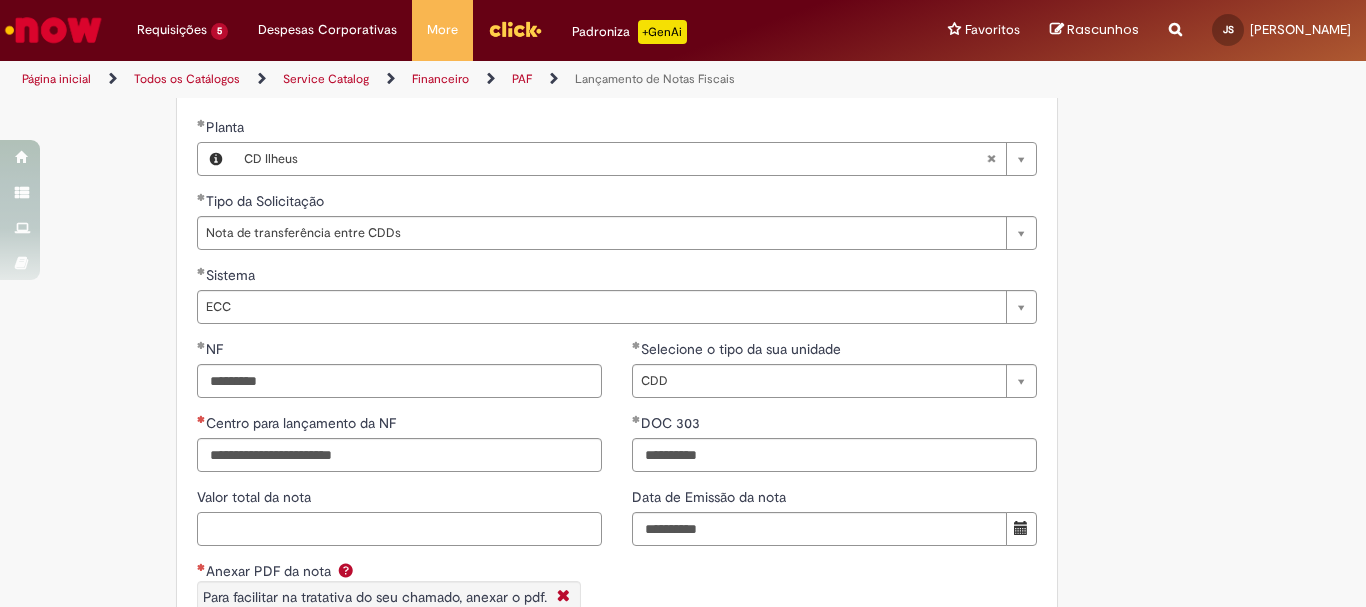 click on "Valor total da nota" at bounding box center (399, 529) 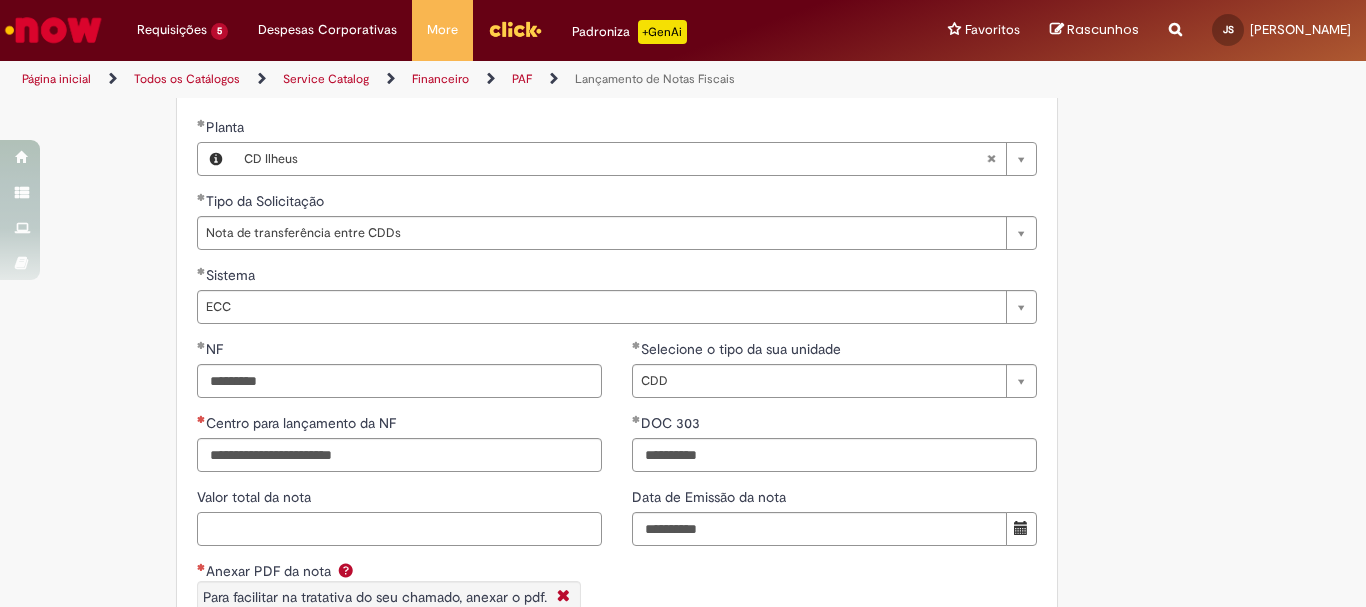 paste on "********" 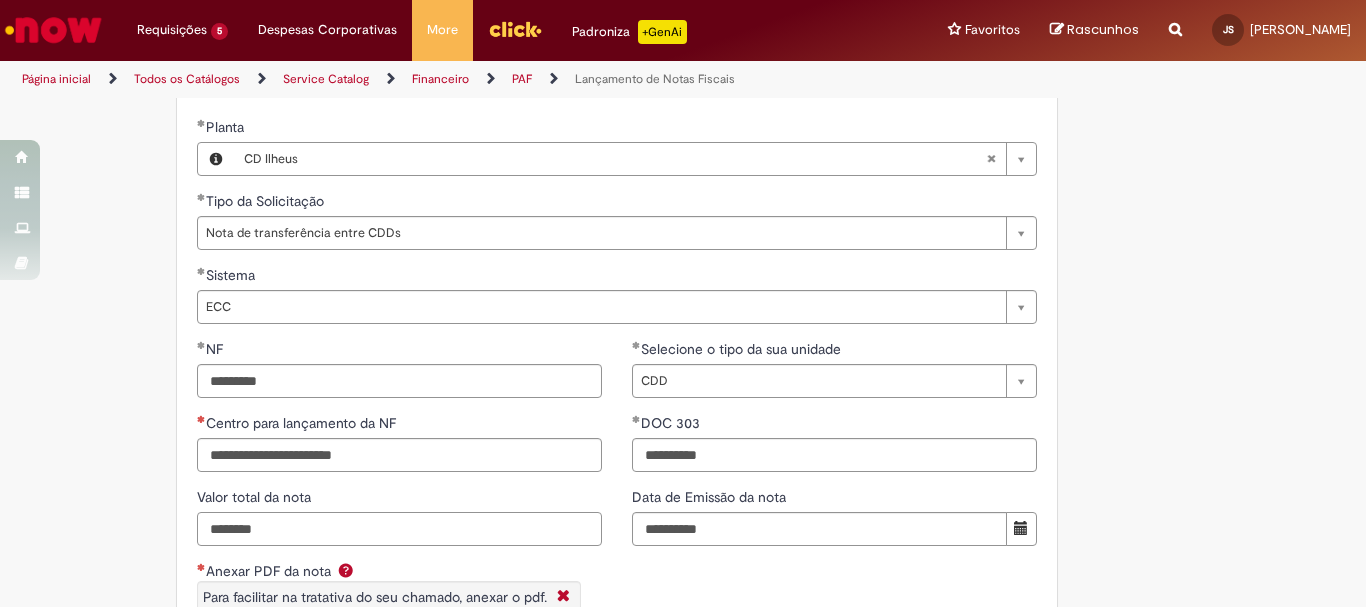 scroll, scrollTop: 1500, scrollLeft: 0, axis: vertical 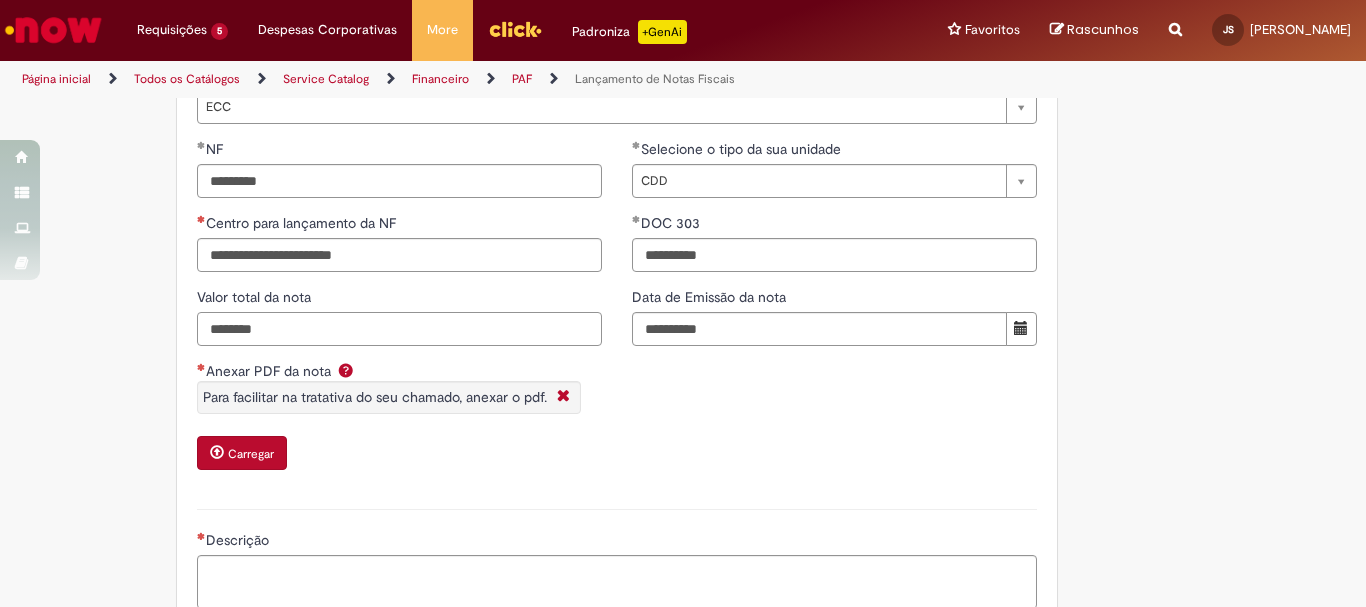 type on "********" 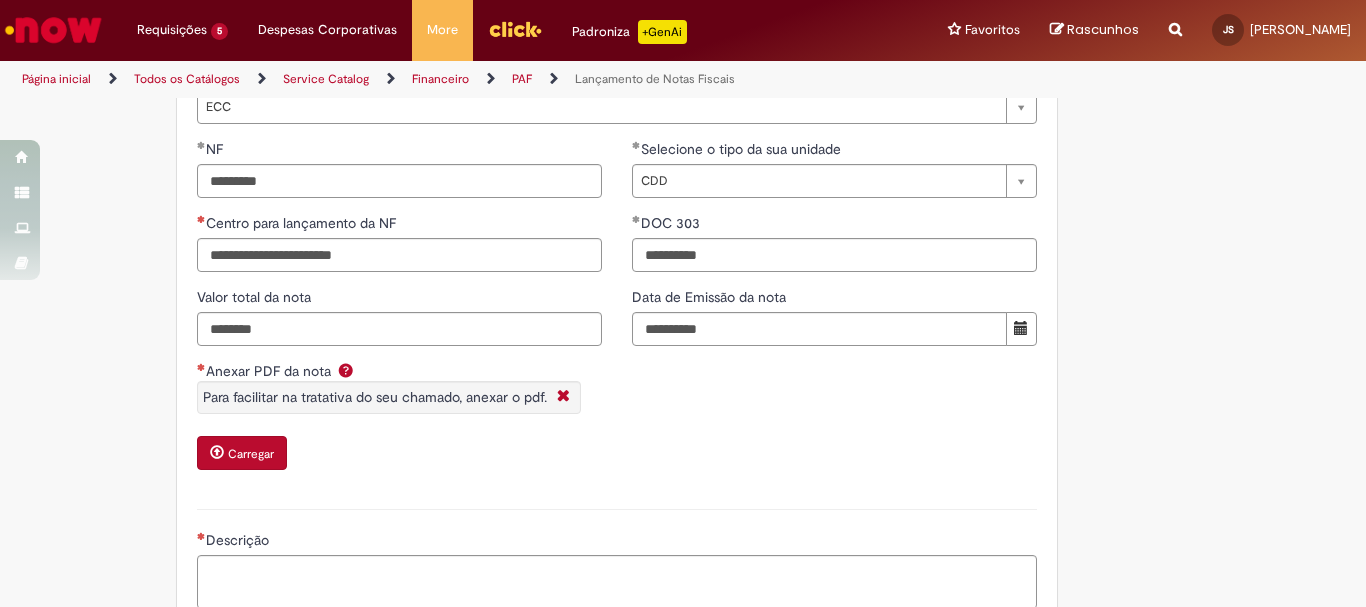 click on "Carregar" at bounding box center (251, 454) 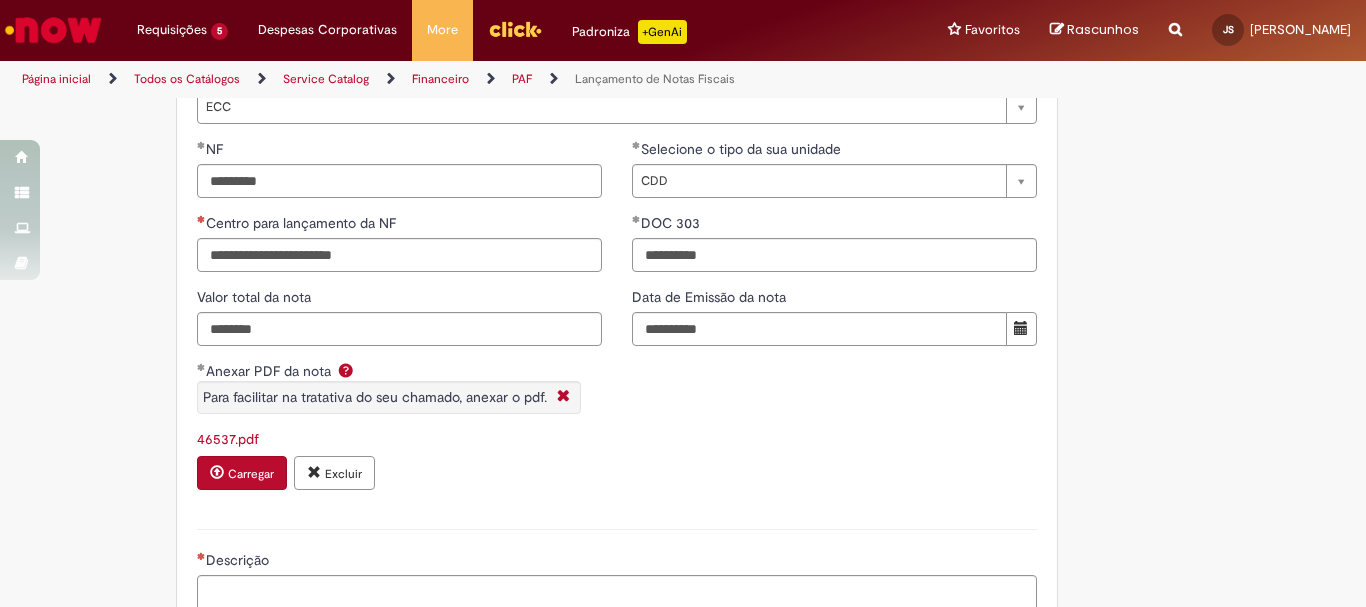 scroll, scrollTop: 1800, scrollLeft: 0, axis: vertical 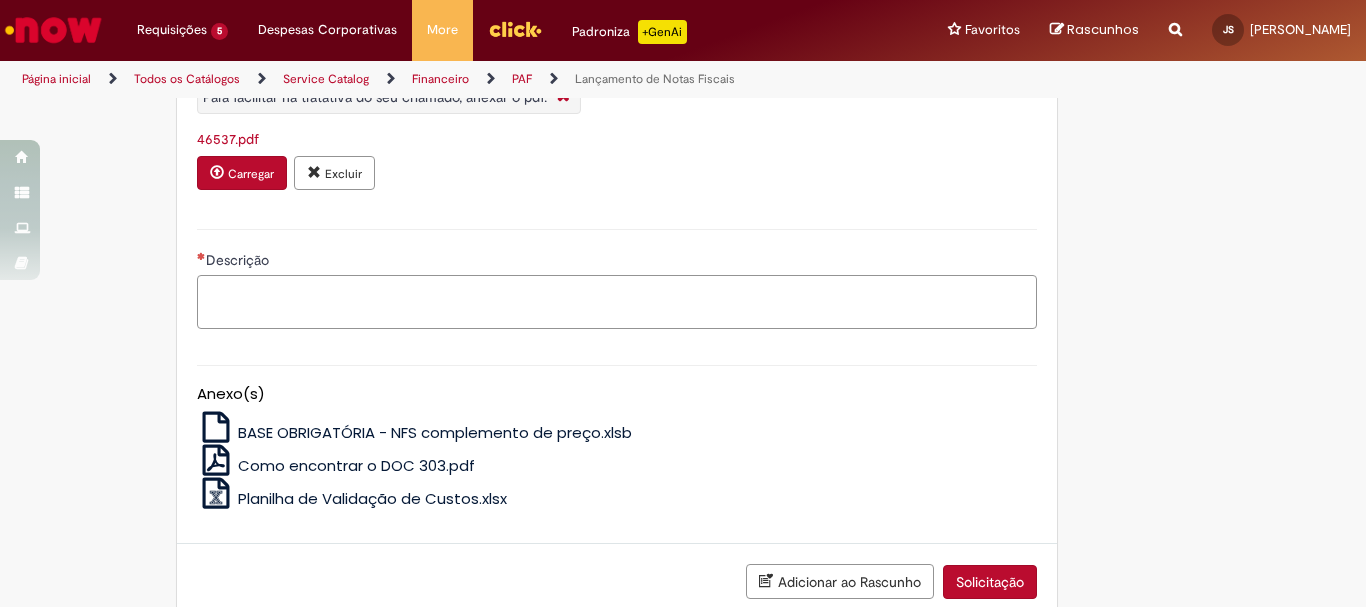 click on "Descrição" at bounding box center [617, 302] 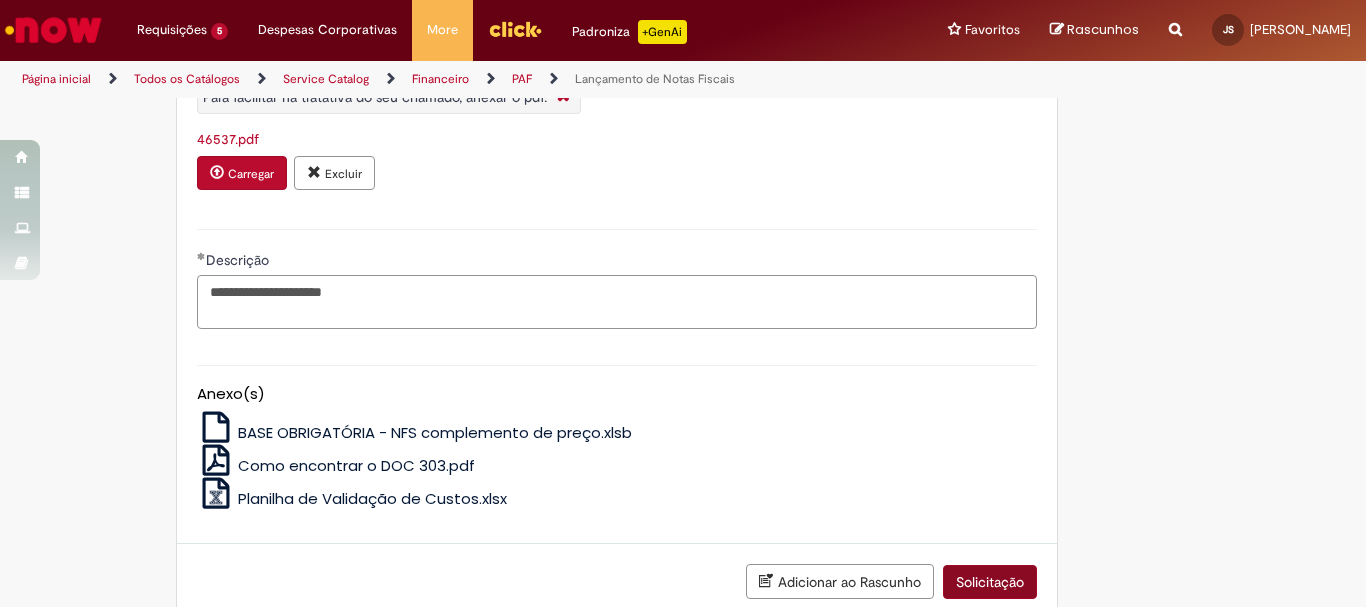 type on "**********" 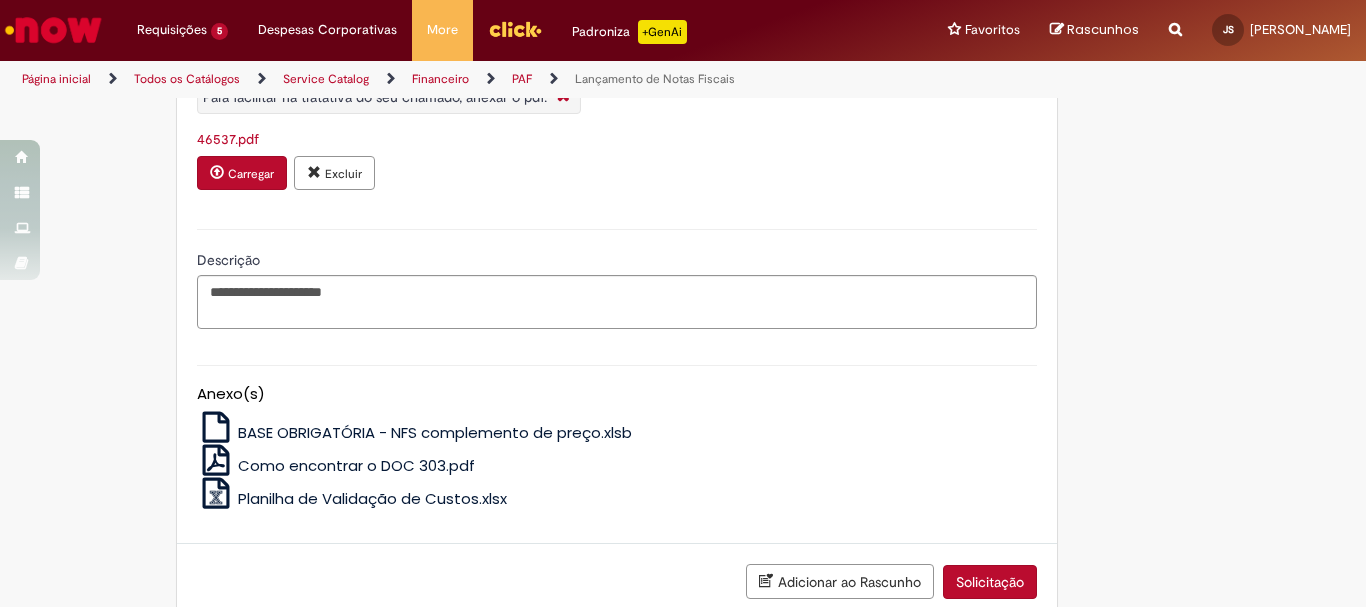 click on "Solicitação" at bounding box center (990, 582) 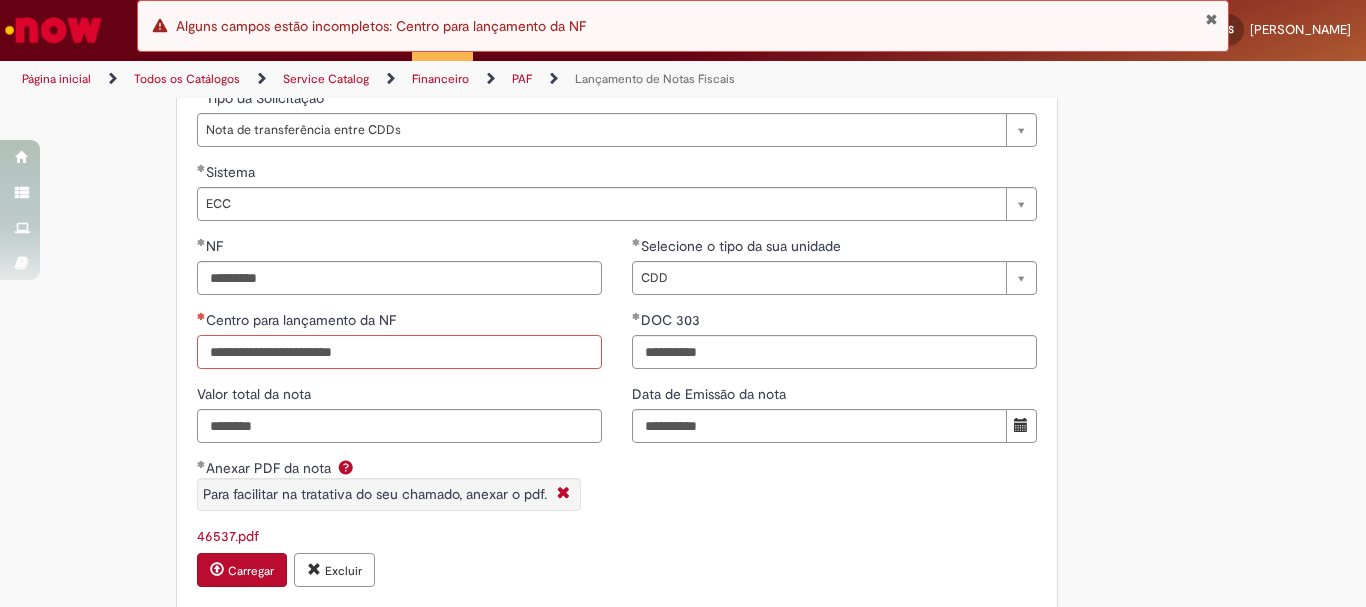 scroll, scrollTop: 903, scrollLeft: 0, axis: vertical 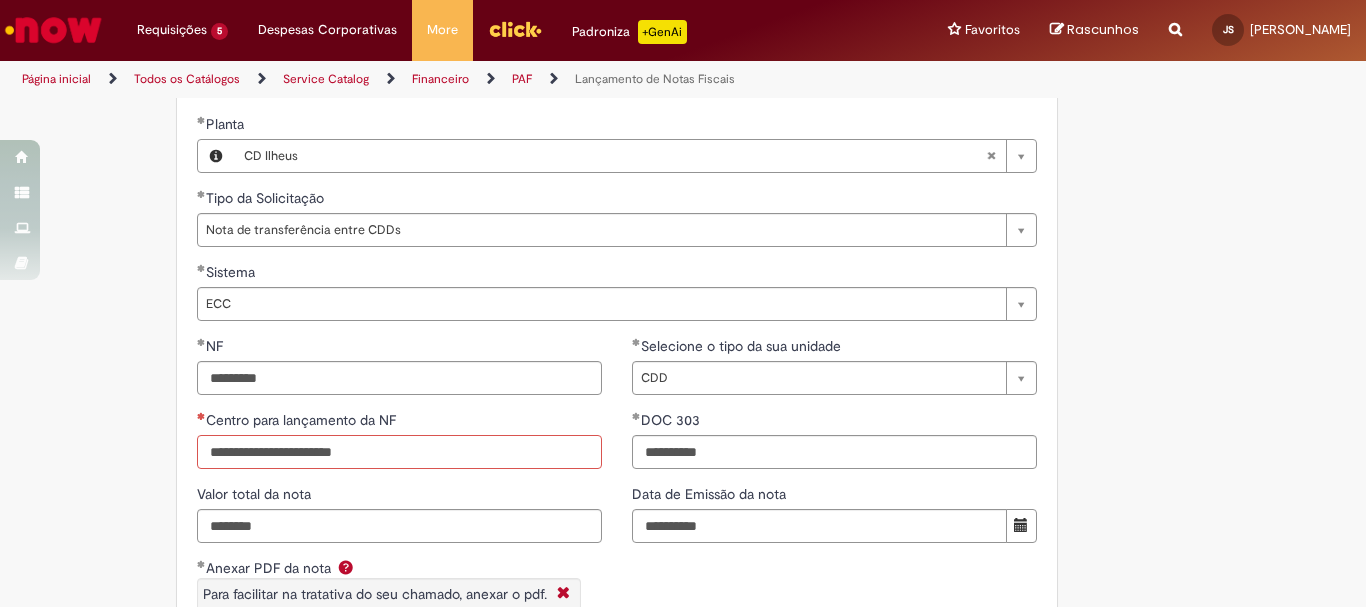 click on "Centro para lançamento da NF" at bounding box center [399, 452] 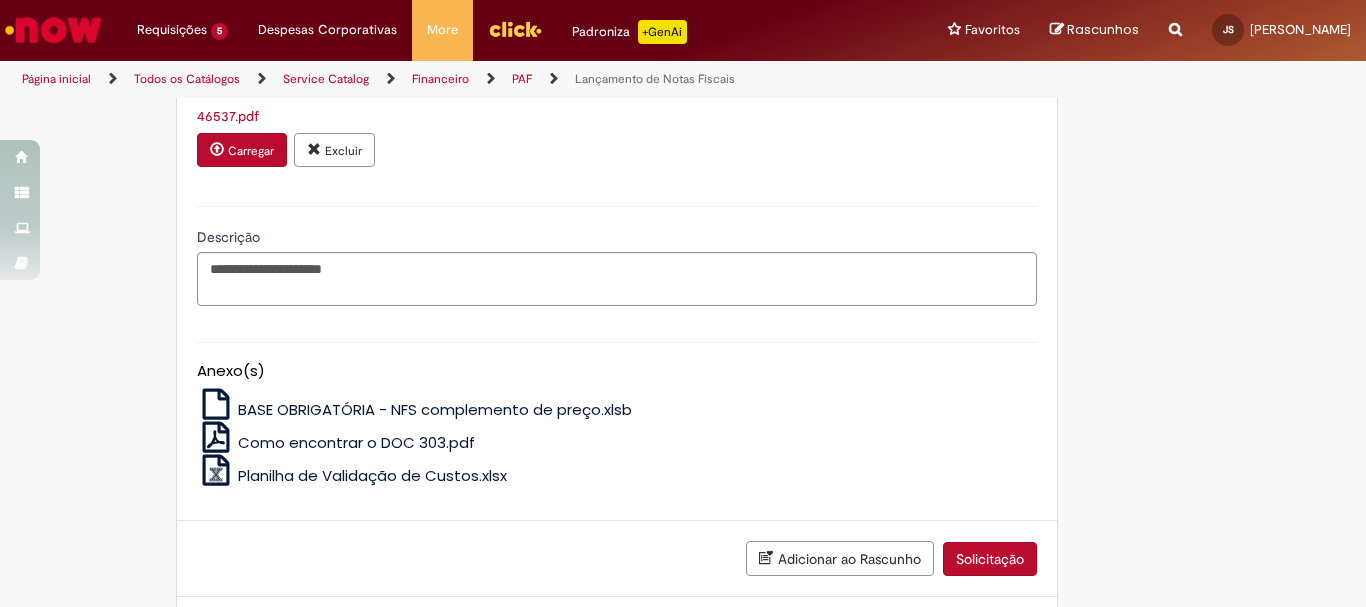 scroll, scrollTop: 1923, scrollLeft: 0, axis: vertical 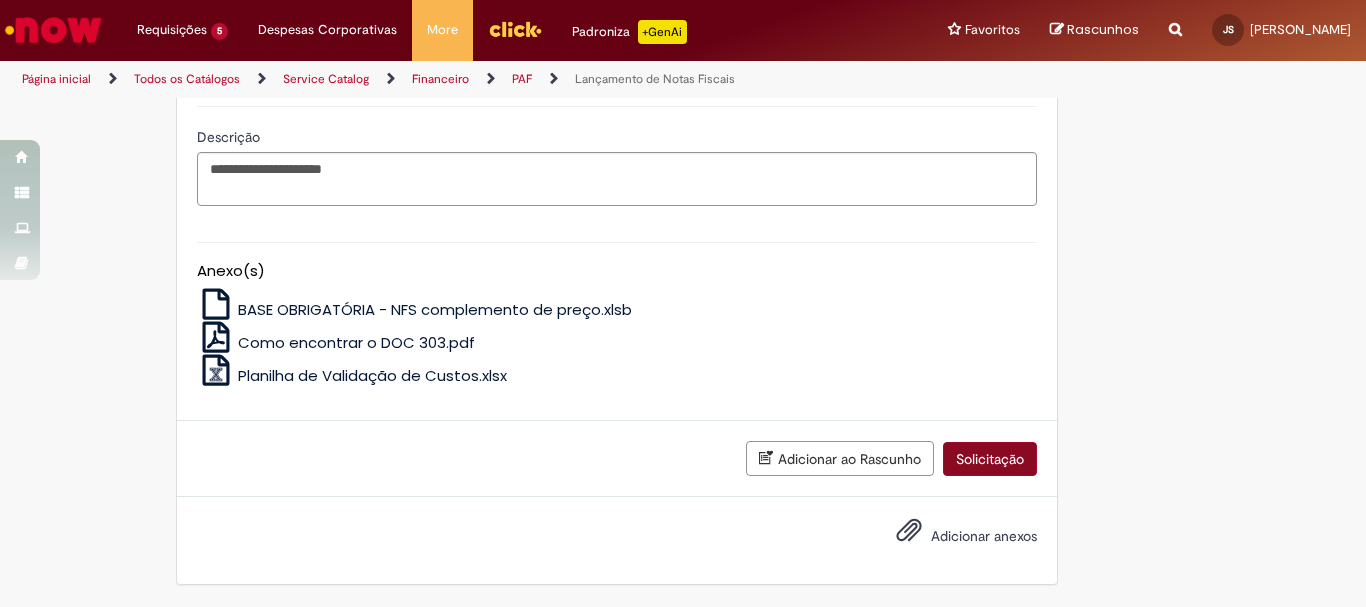 type on "****" 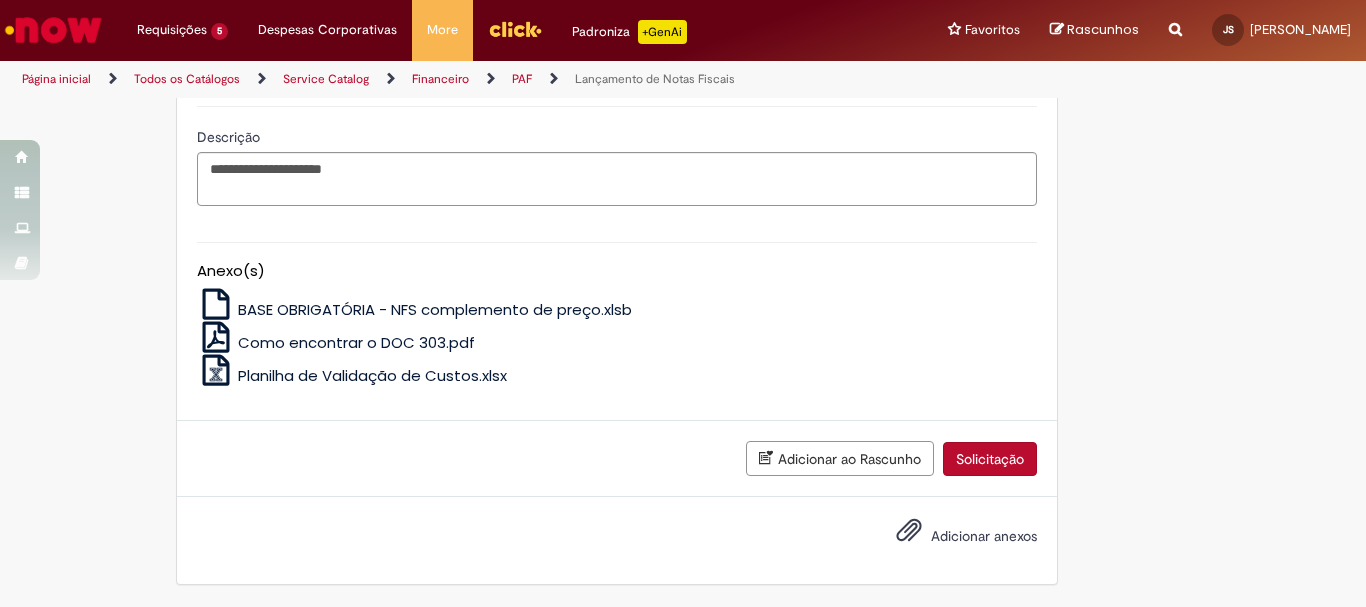 click on "Solicitação" at bounding box center [990, 459] 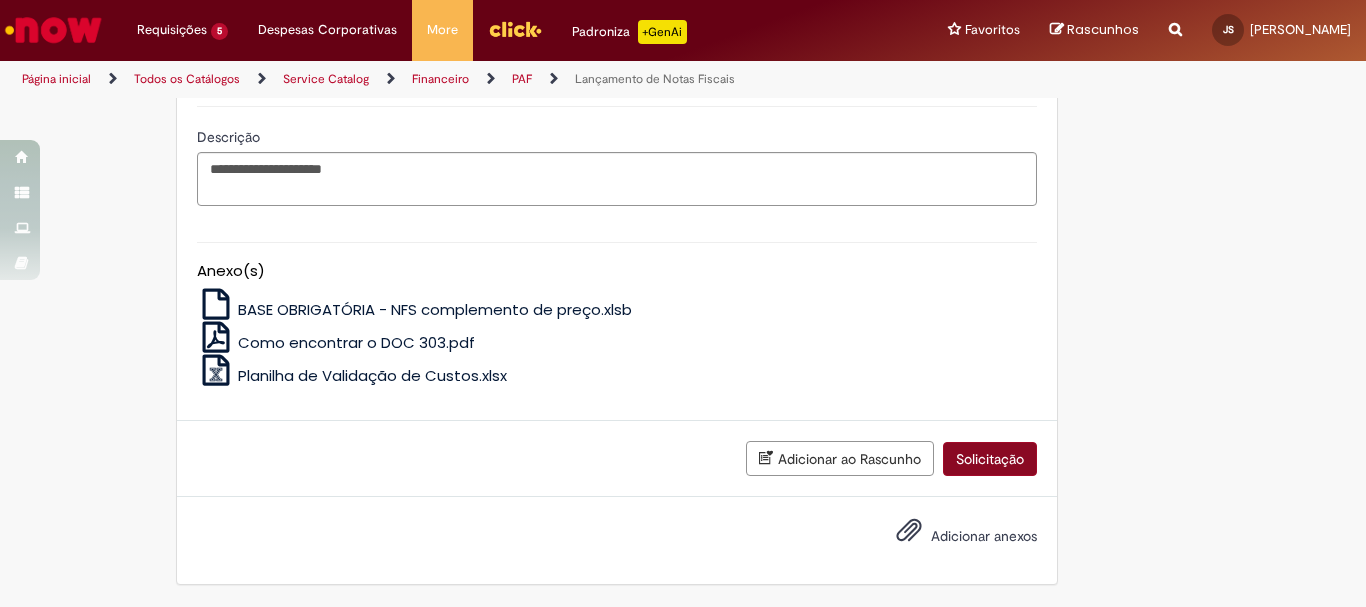 scroll, scrollTop: 1877, scrollLeft: 0, axis: vertical 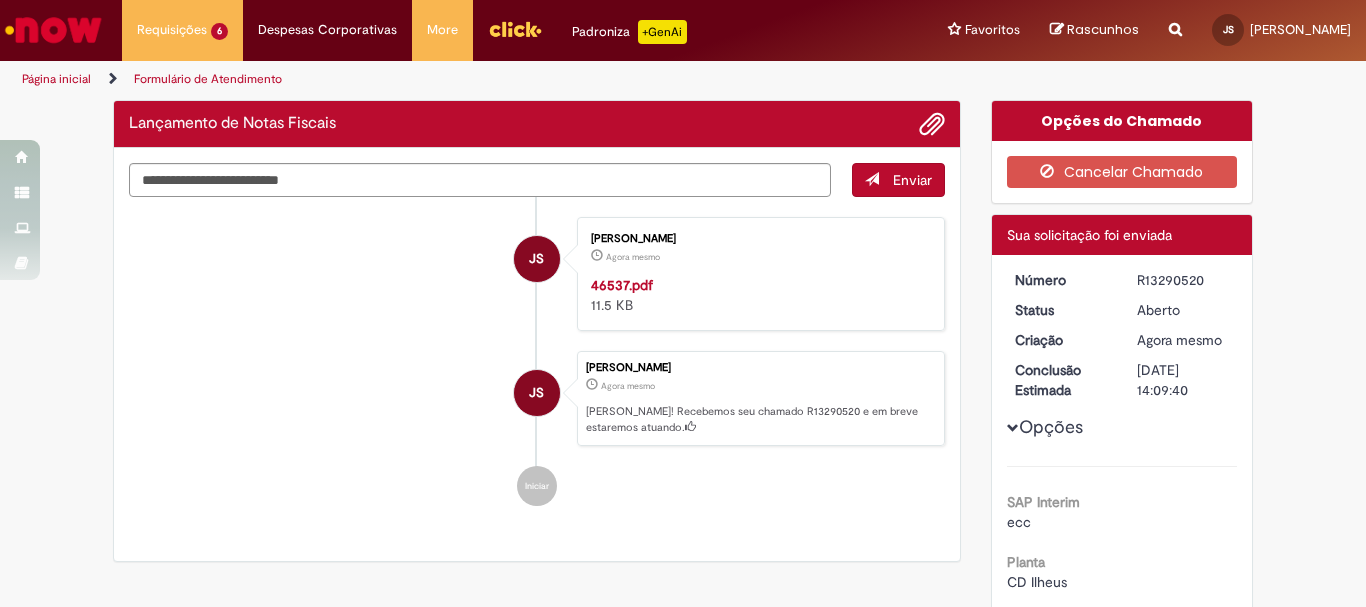 drag, startPoint x: 1127, startPoint y: 280, endPoint x: 1209, endPoint y: 277, distance: 82.05486 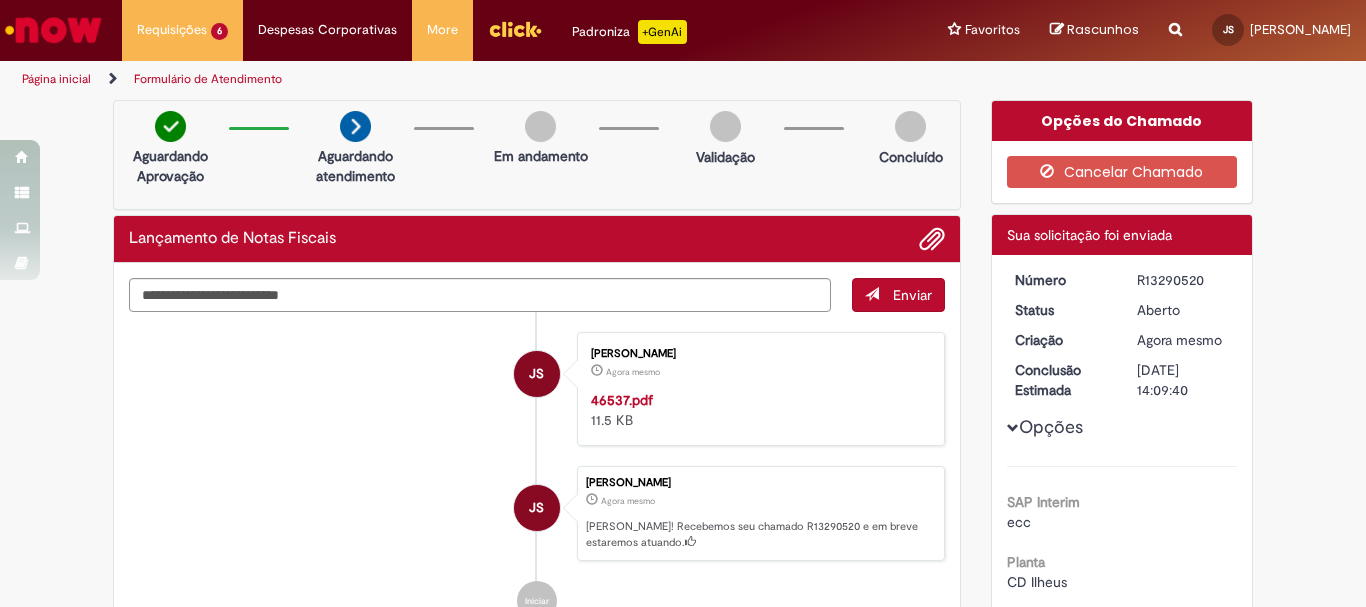click at bounding box center [53, 30] 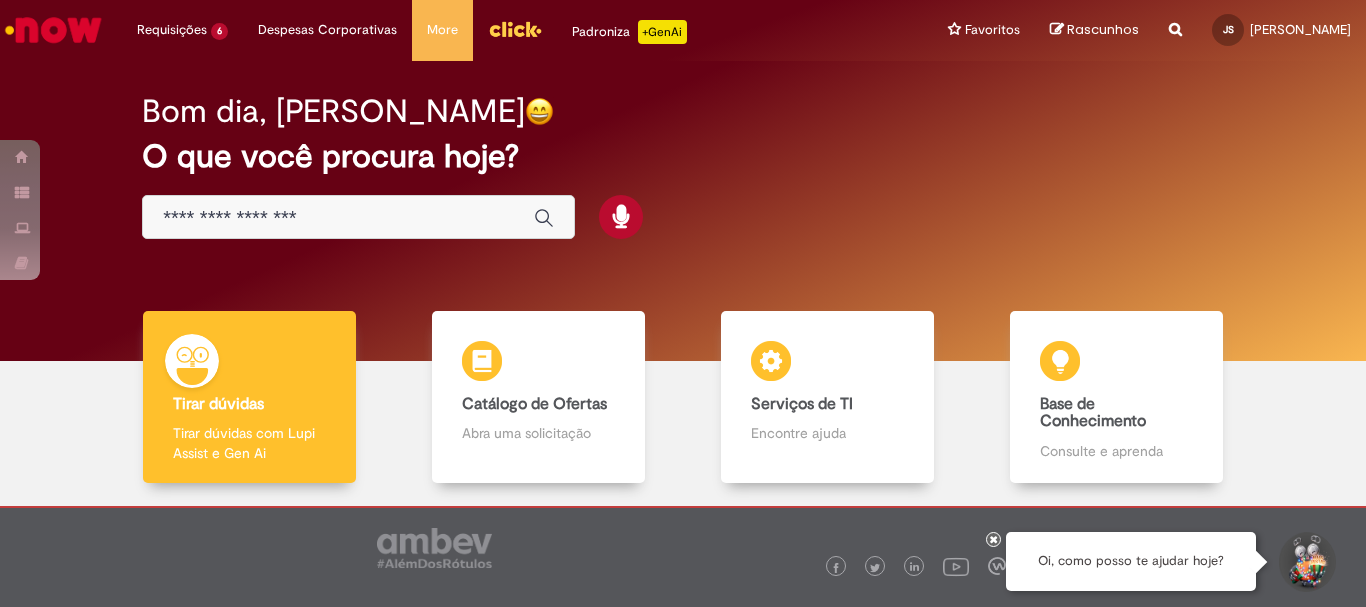 scroll, scrollTop: 0, scrollLeft: 0, axis: both 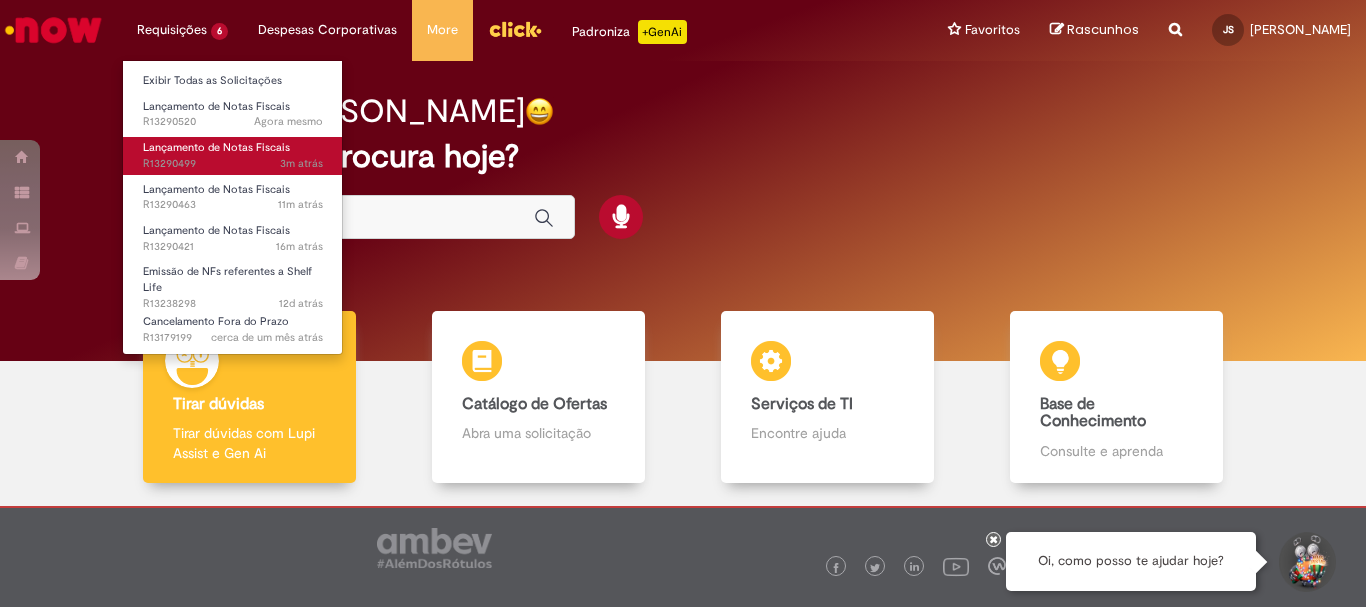 click on "Lançamento de Notas Fiscais" at bounding box center [216, 147] 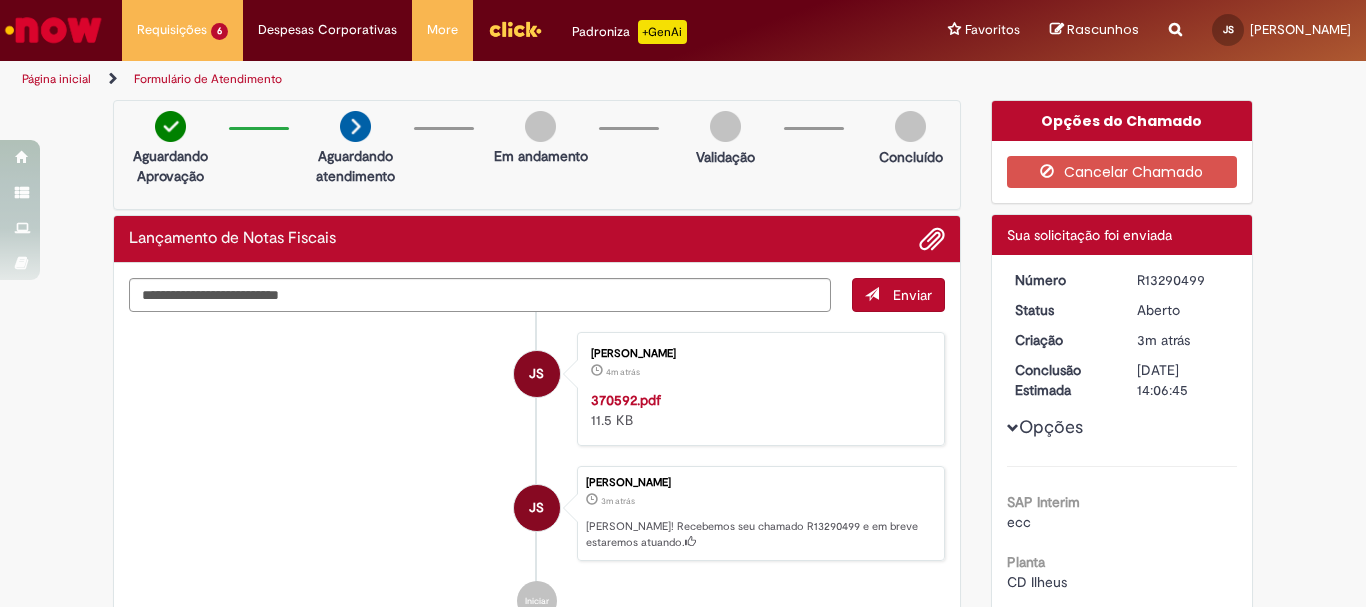 drag, startPoint x: 1127, startPoint y: 280, endPoint x: 1208, endPoint y: 281, distance: 81.00617 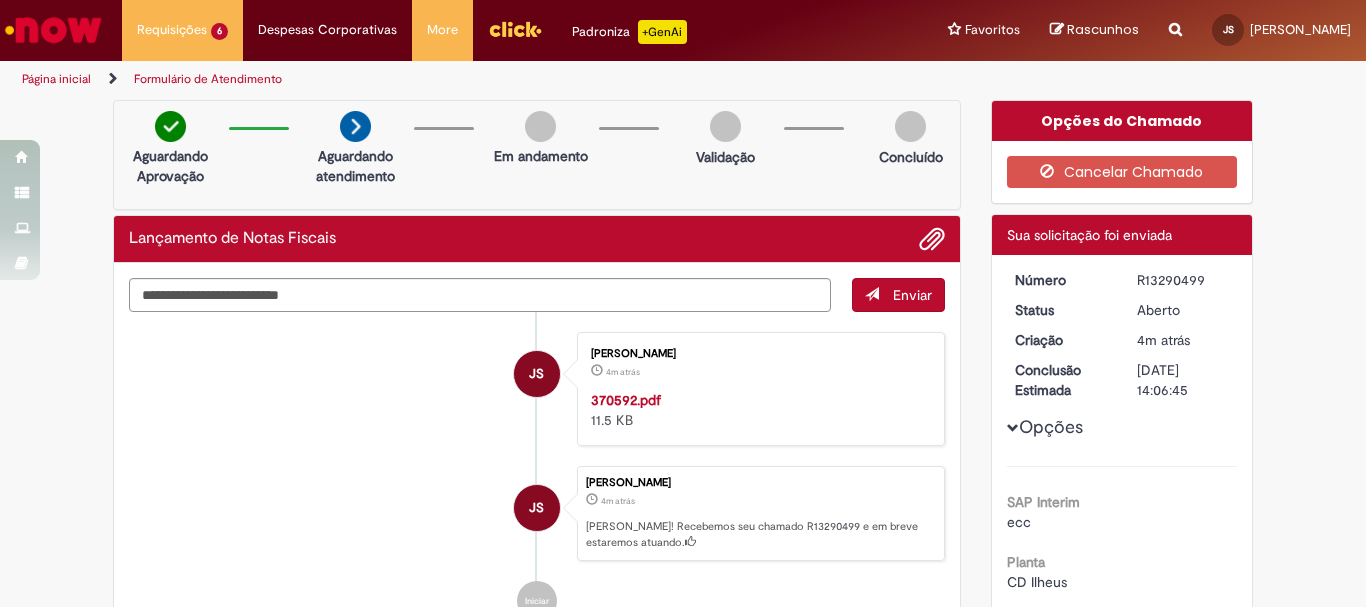 click at bounding box center [53, 30] 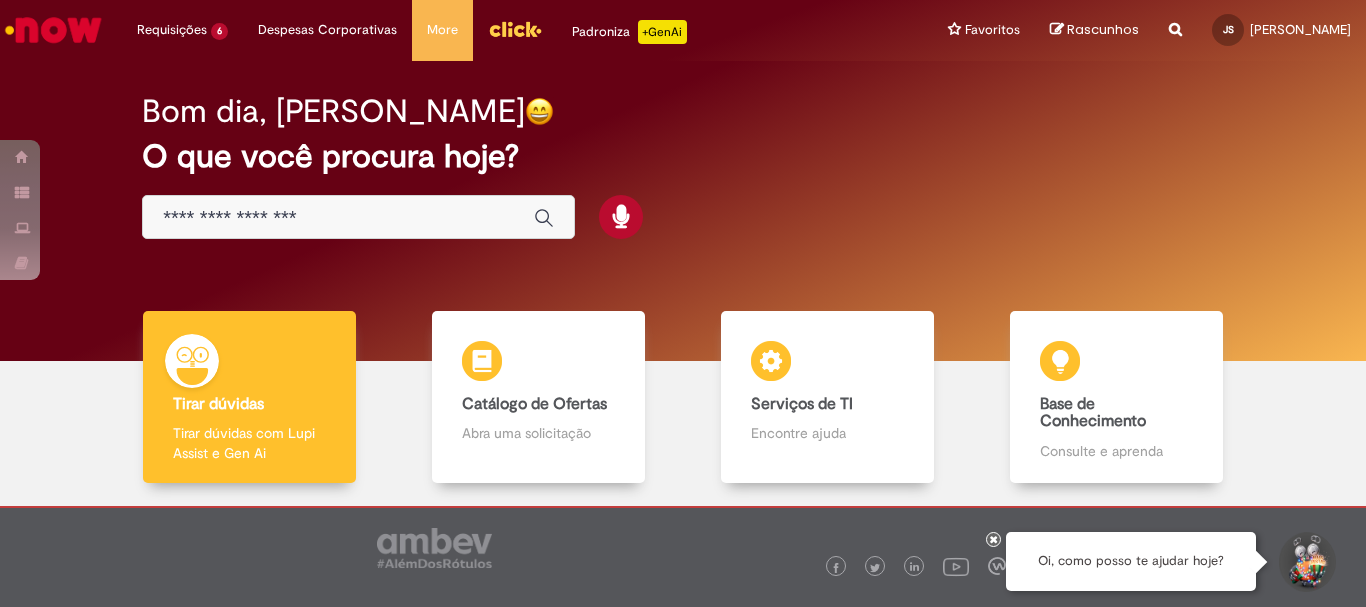 scroll, scrollTop: 0, scrollLeft: 0, axis: both 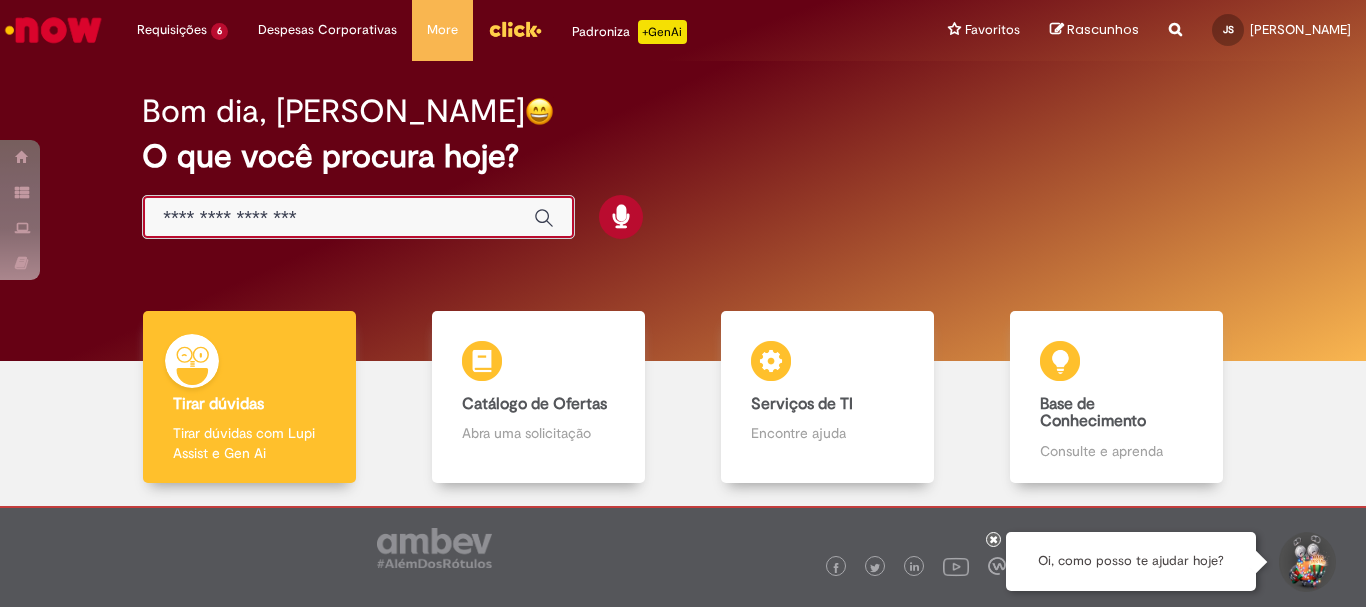 click at bounding box center [338, 218] 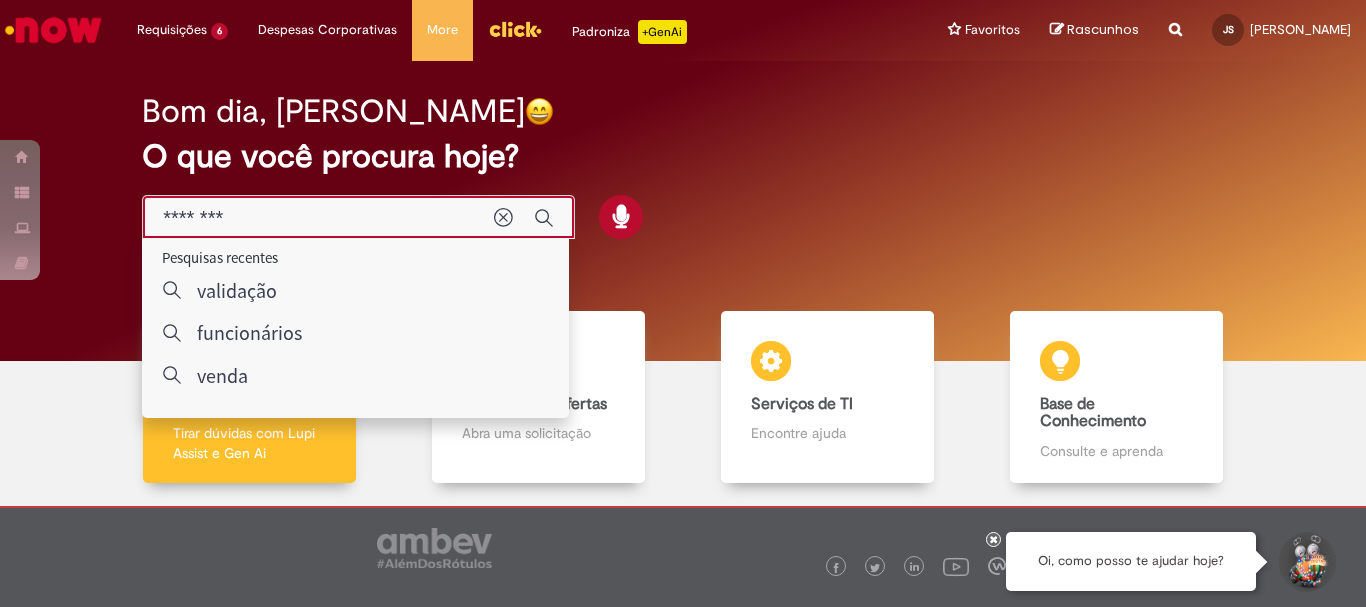 type on "*********" 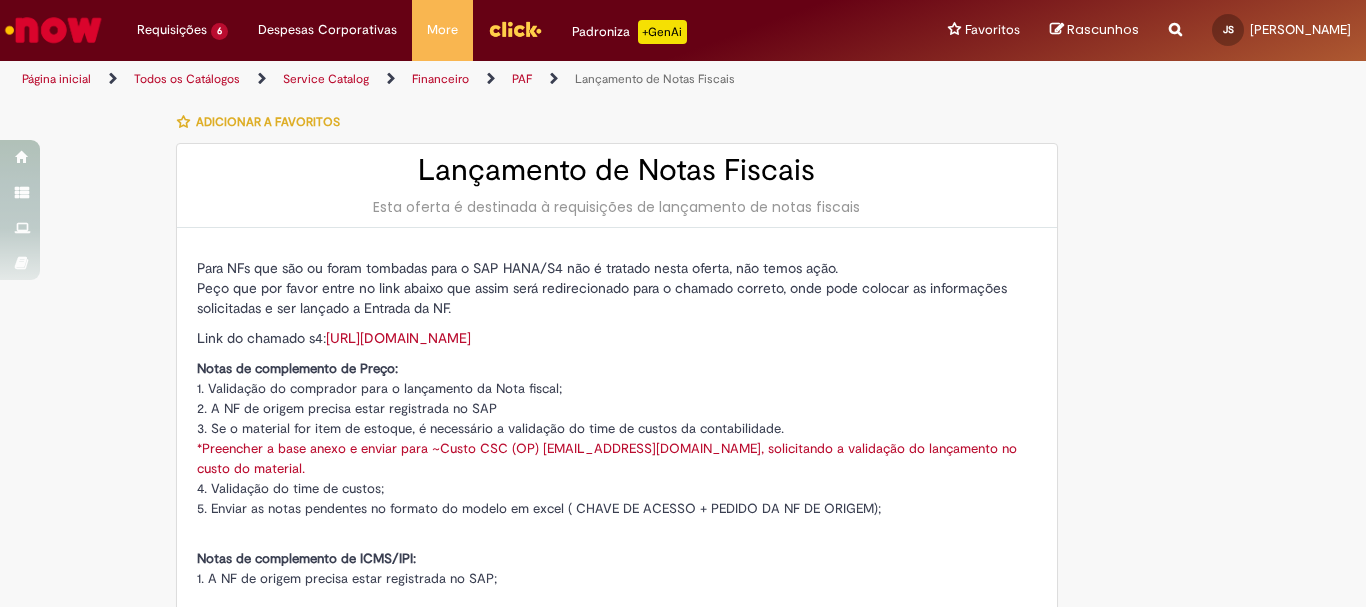 type on "********" 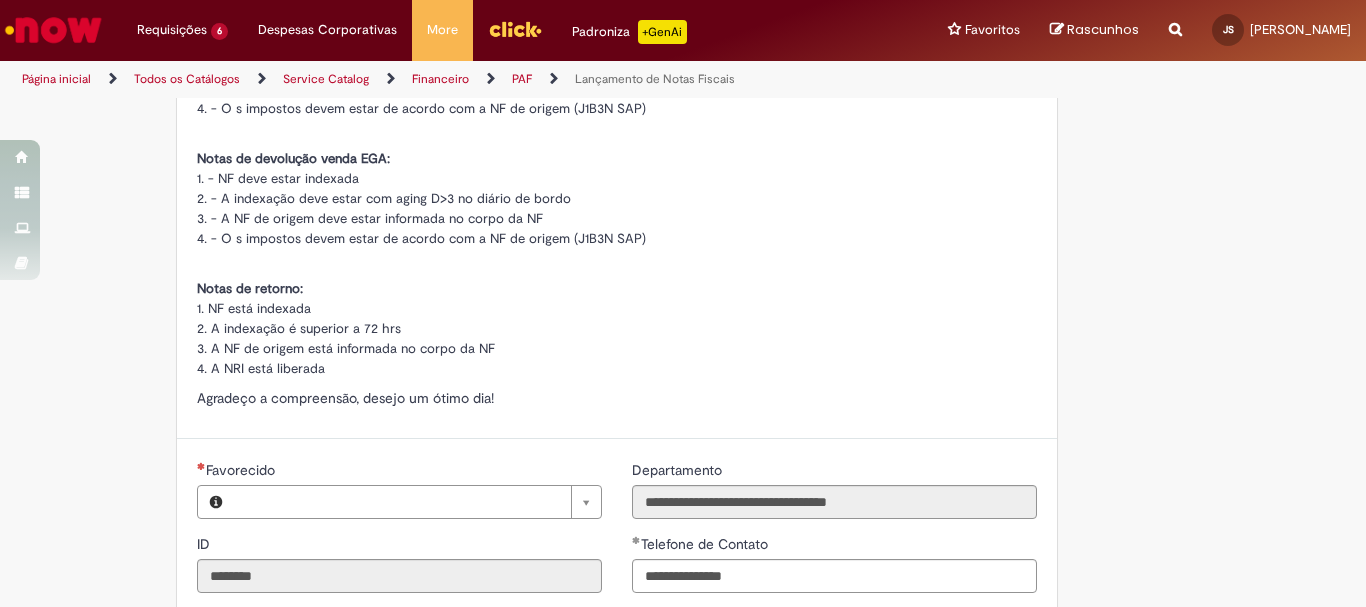 type on "**********" 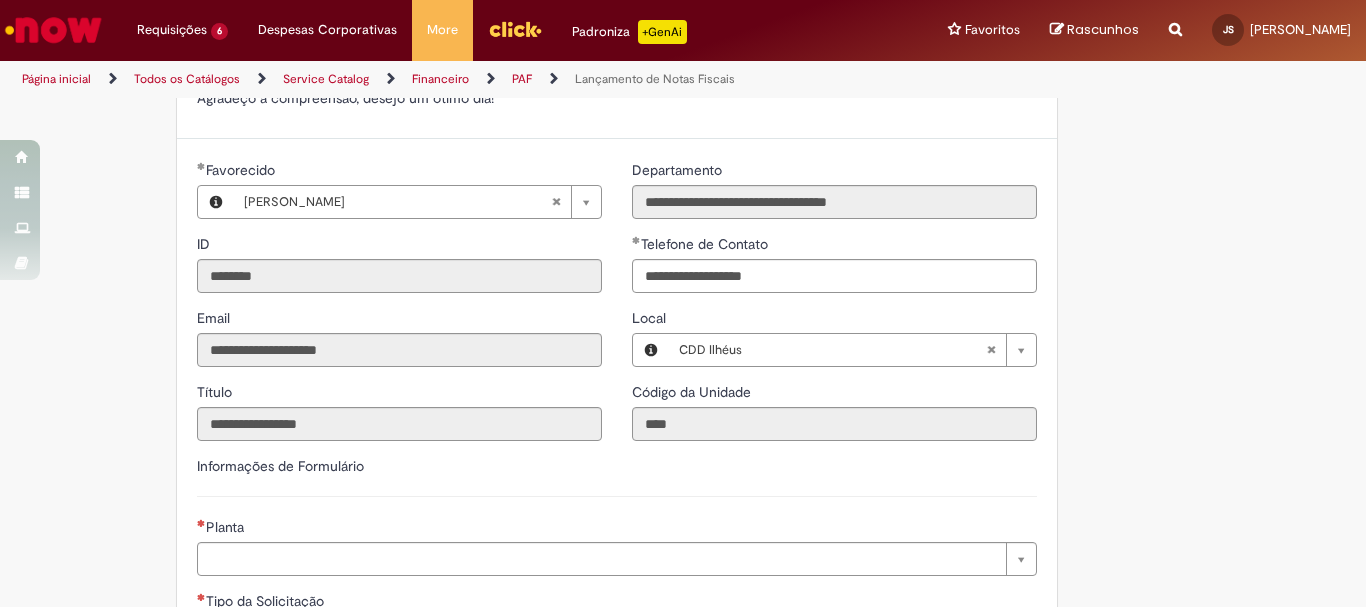 scroll, scrollTop: 1100, scrollLeft: 0, axis: vertical 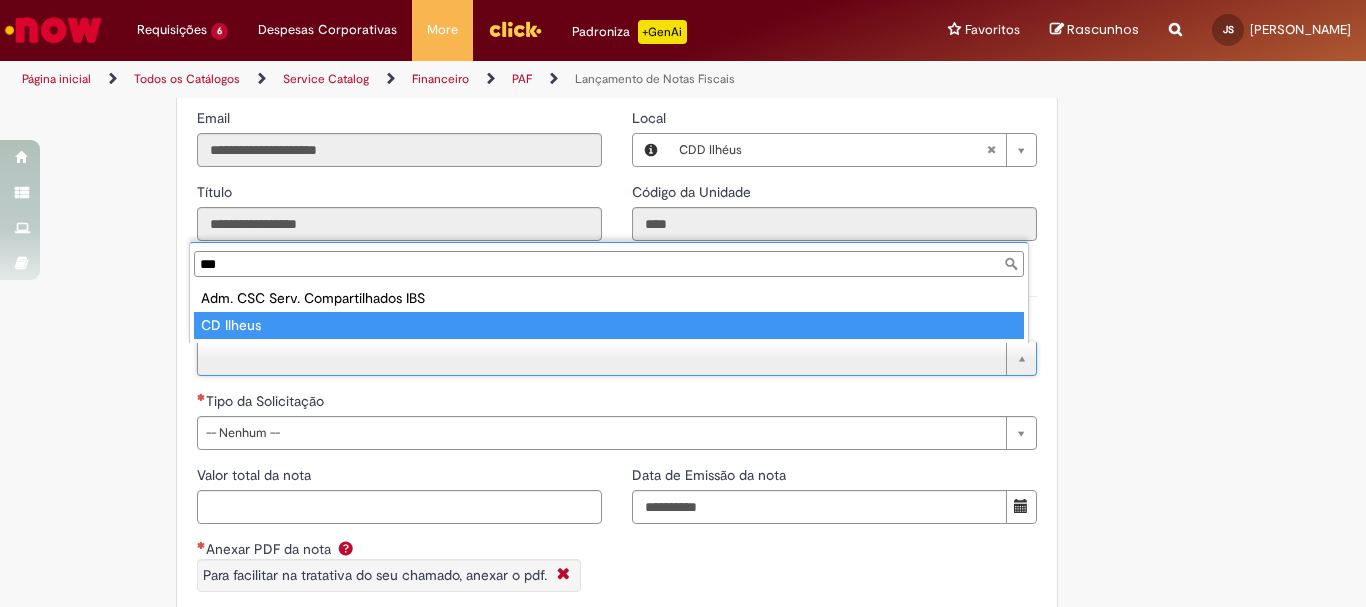 type on "***" 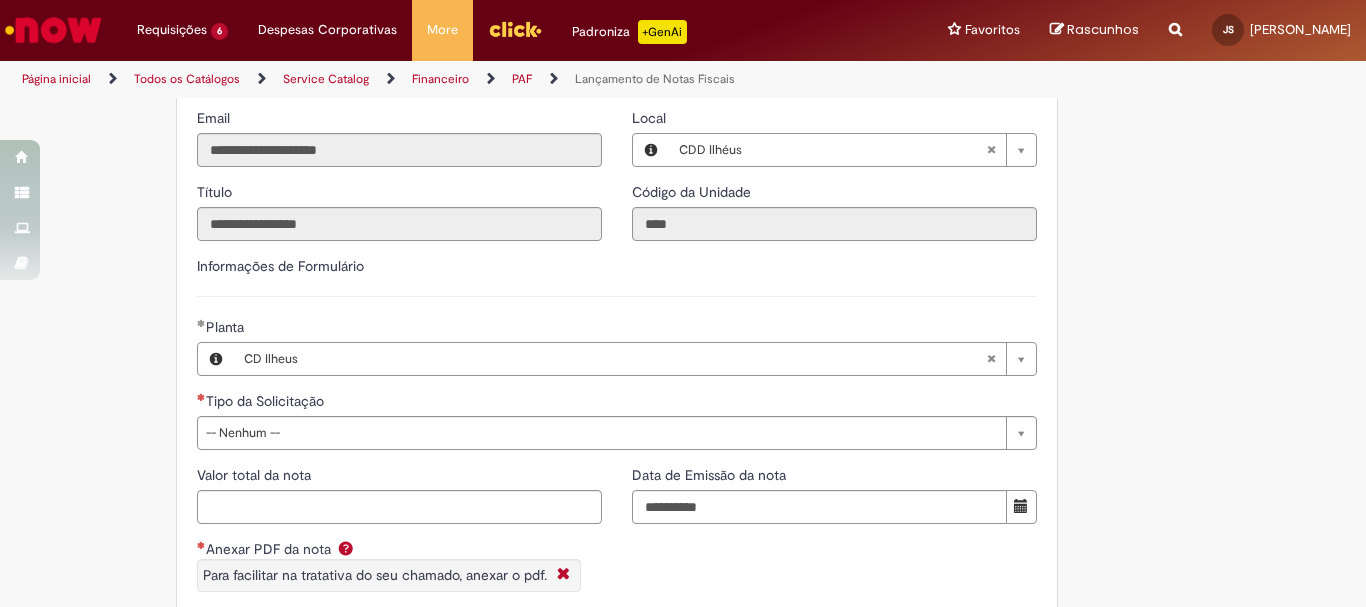 click on "**********" at bounding box center [617, 360] 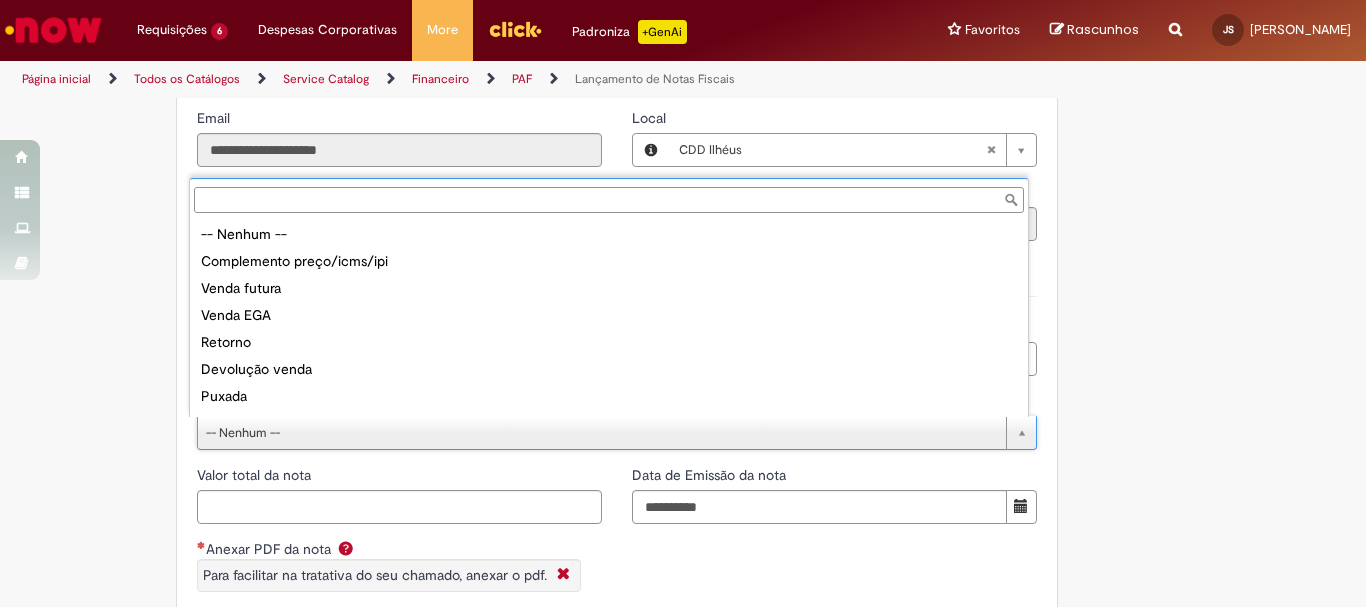 scroll, scrollTop: 78, scrollLeft: 0, axis: vertical 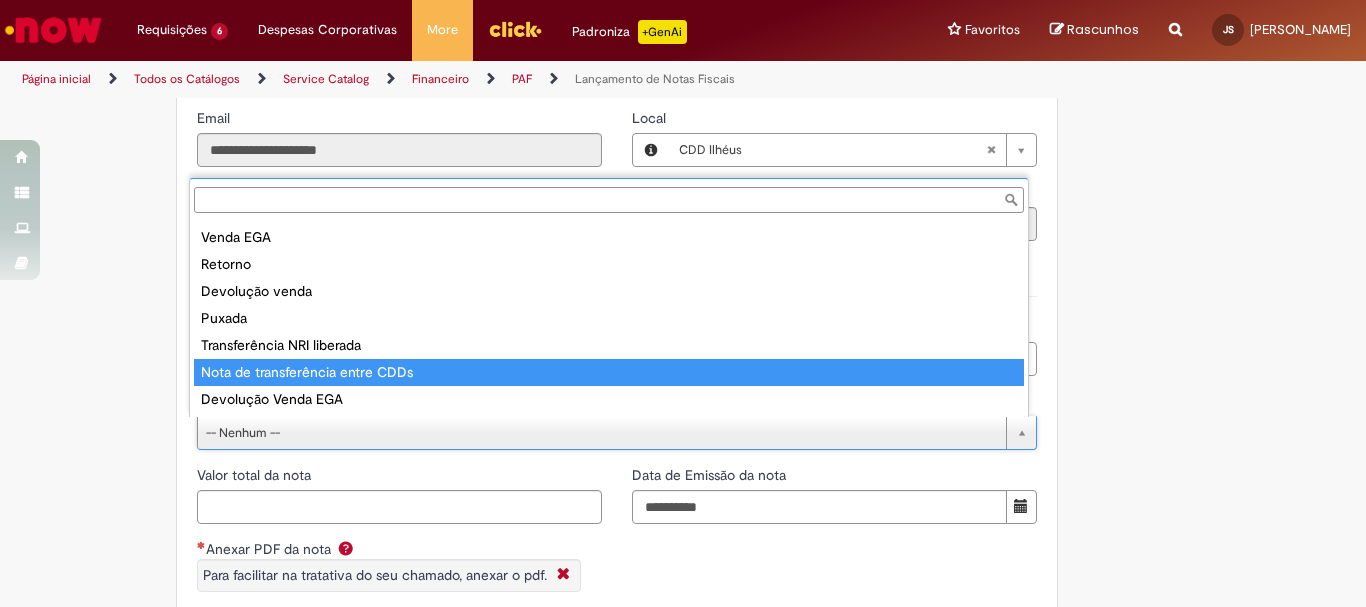 type on "**********" 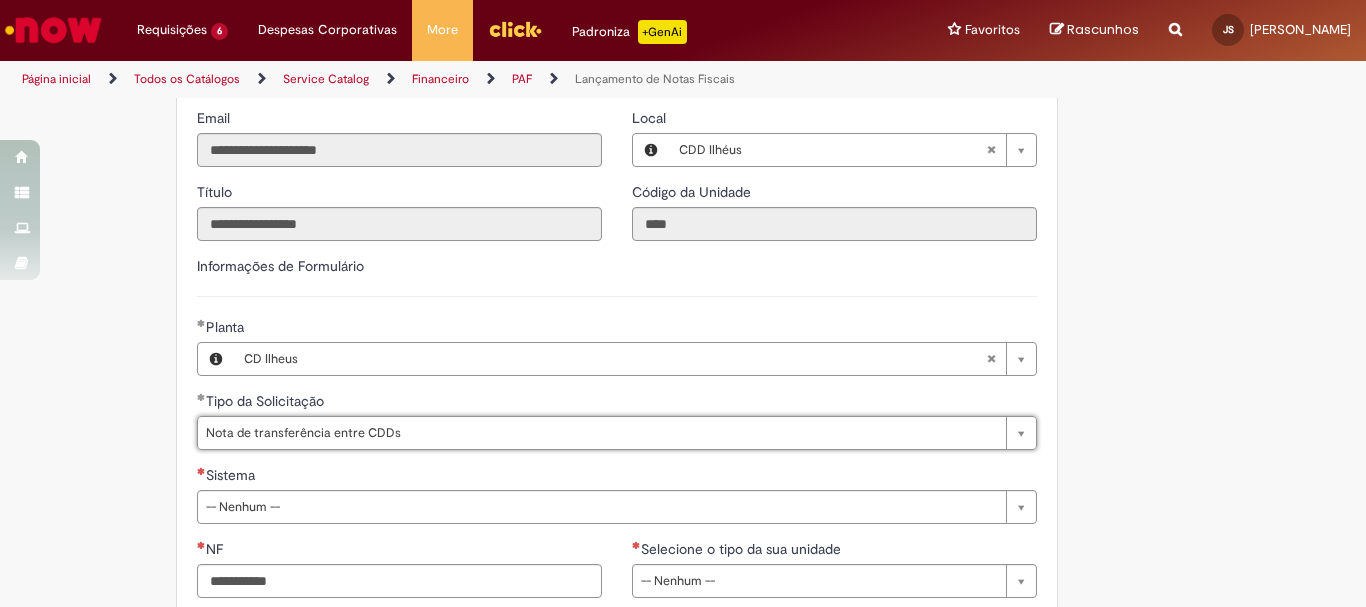 scroll, scrollTop: 1400, scrollLeft: 0, axis: vertical 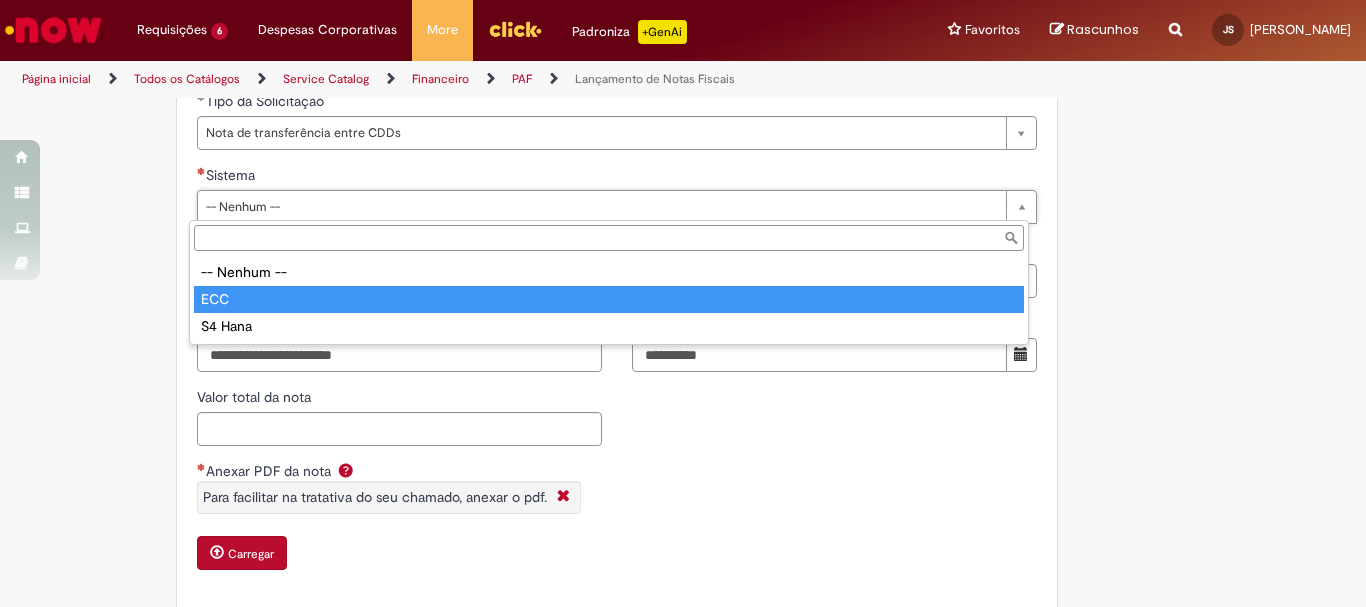 type on "***" 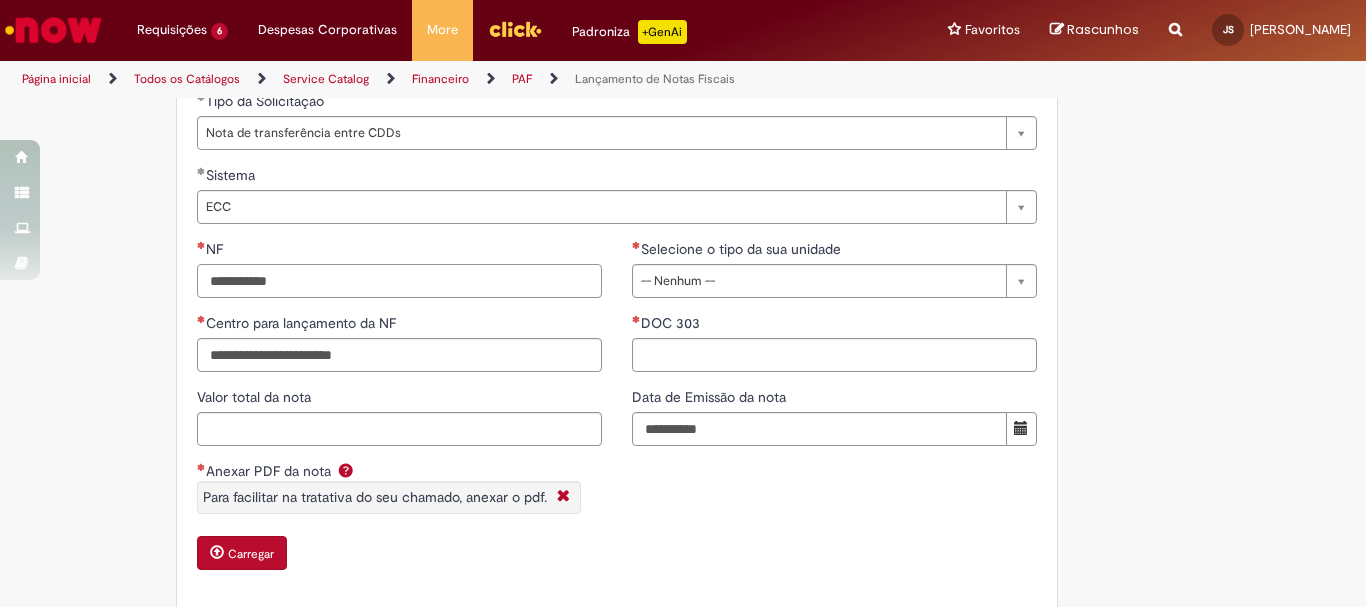 click on "NF" at bounding box center (399, 281) 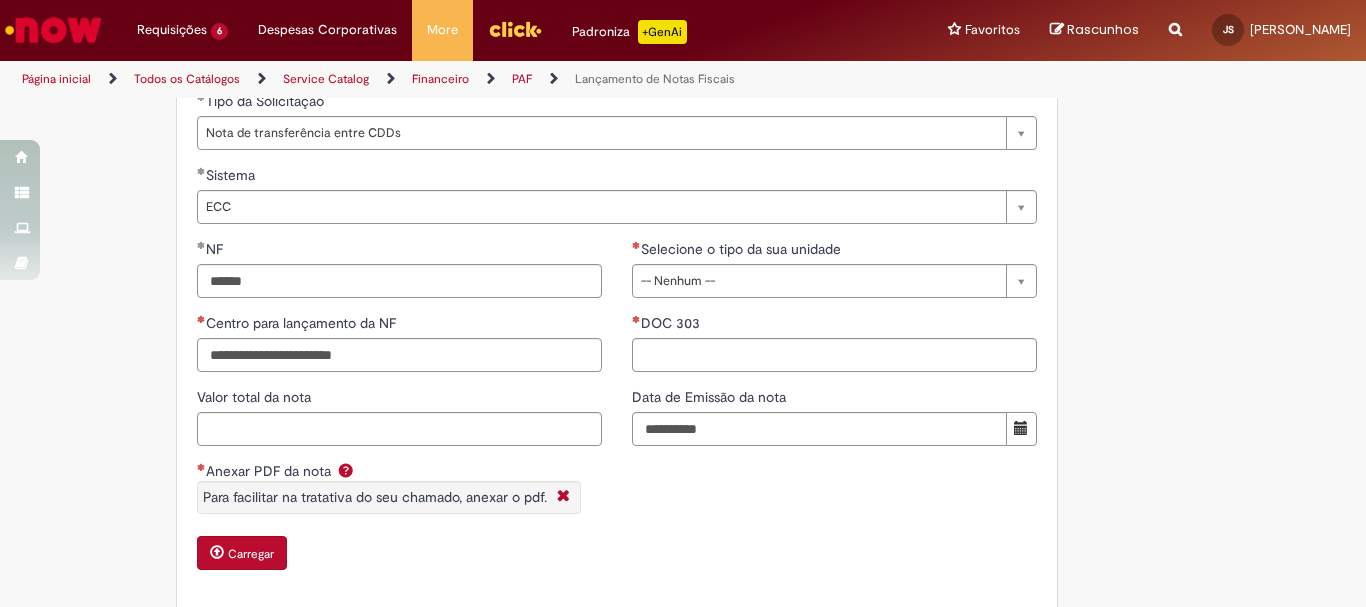 type on "*********" 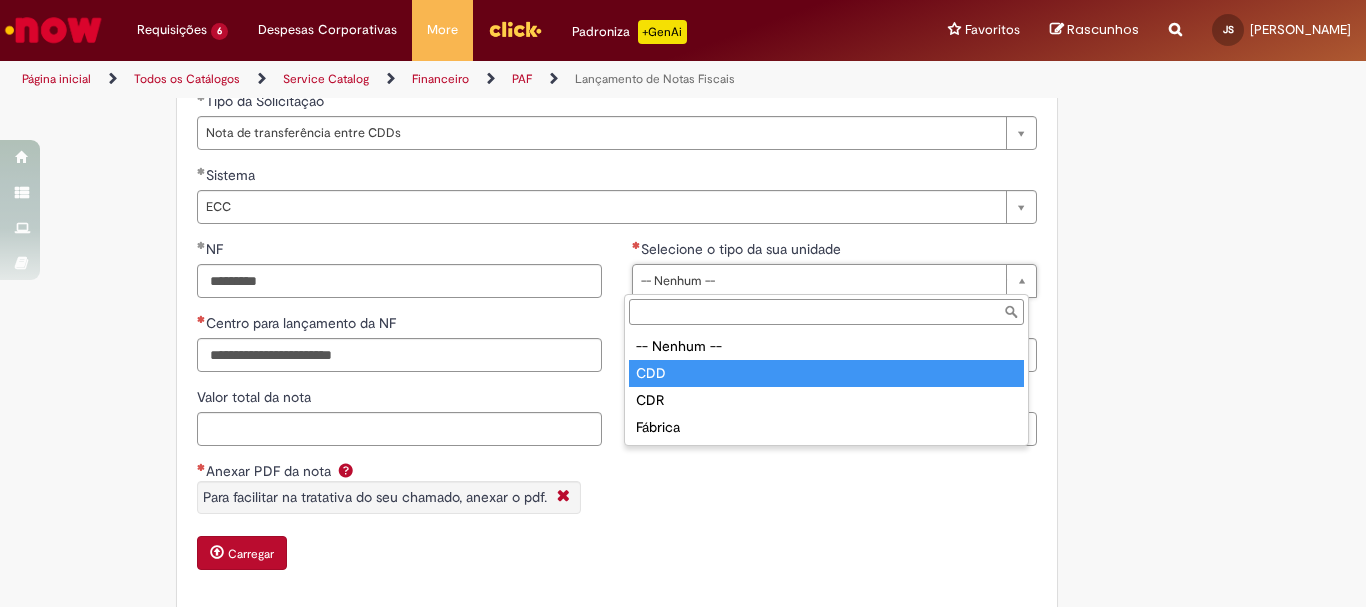 type on "***" 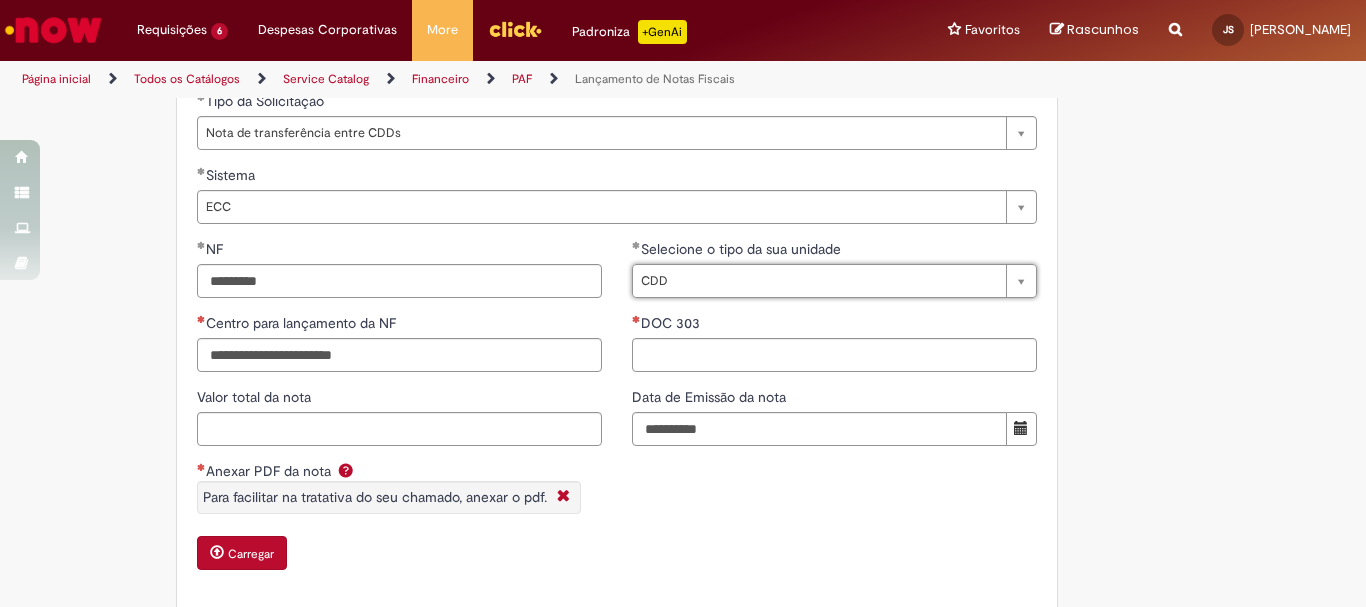 click on "**********" at bounding box center (399, 414) 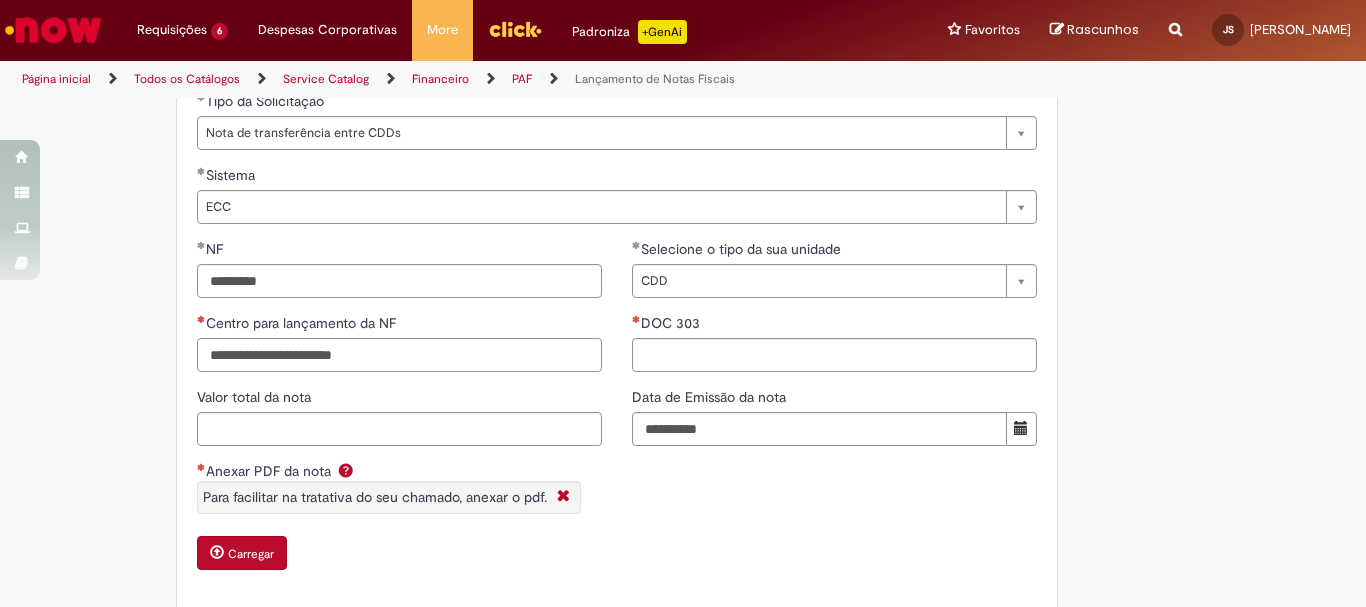 click on "Centro para lançamento da NF" at bounding box center (399, 355) 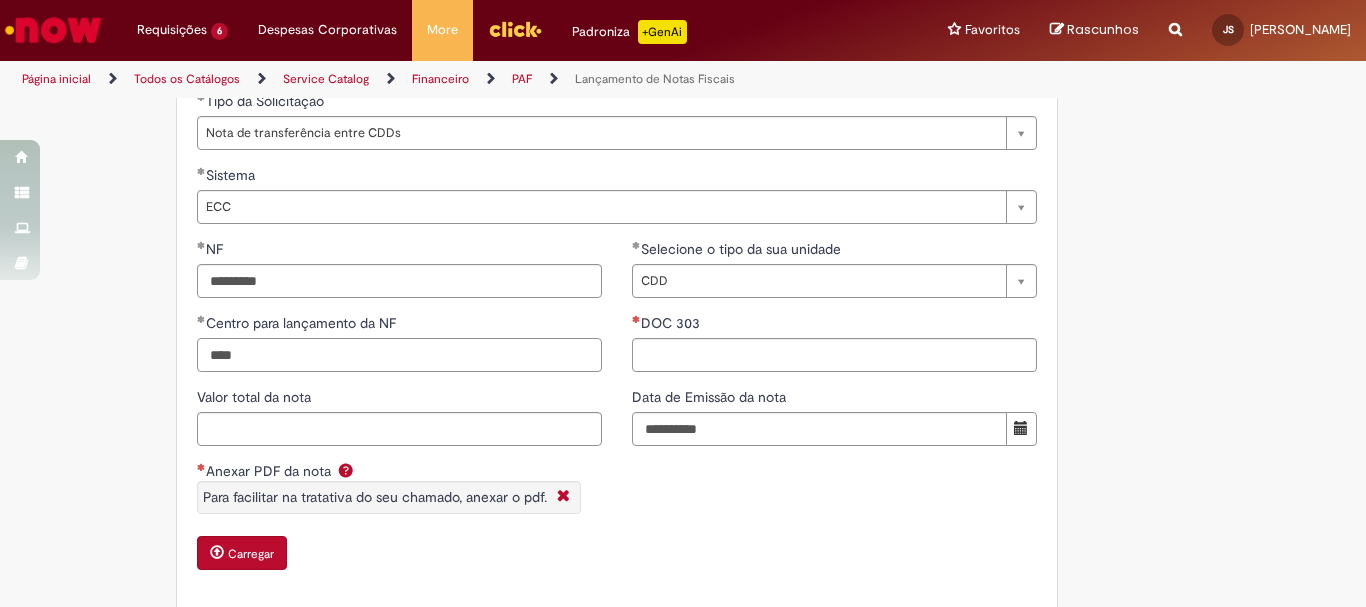 type on "****" 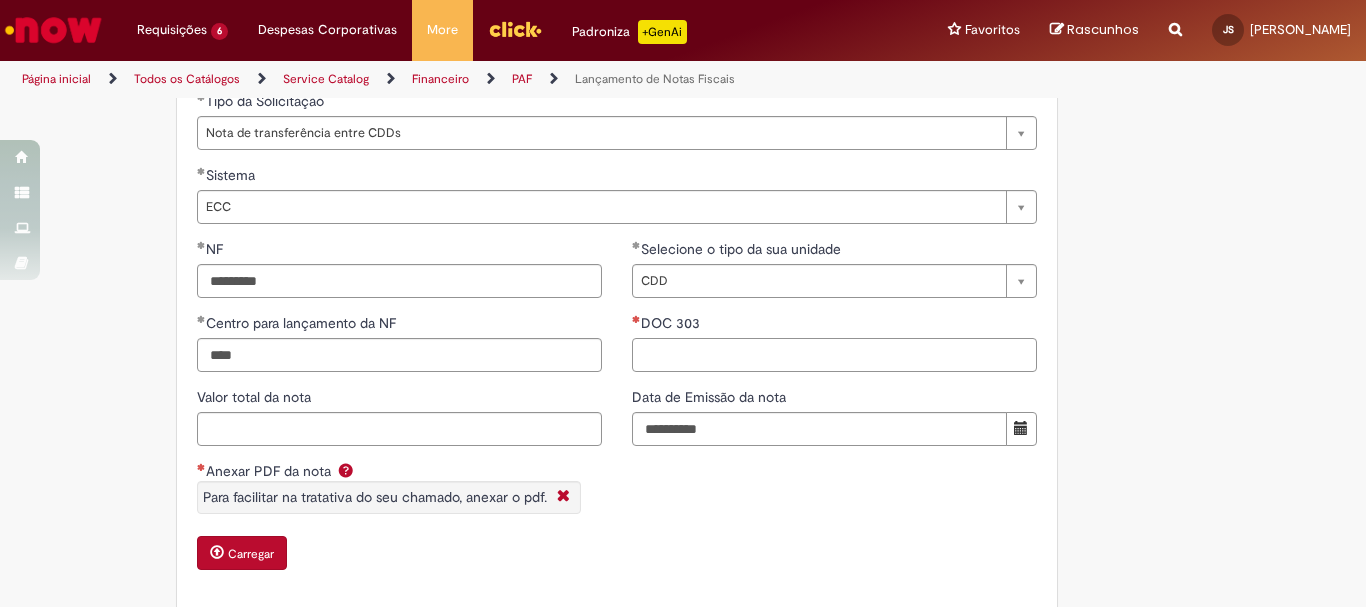click on "DOC 303" at bounding box center (834, 355) 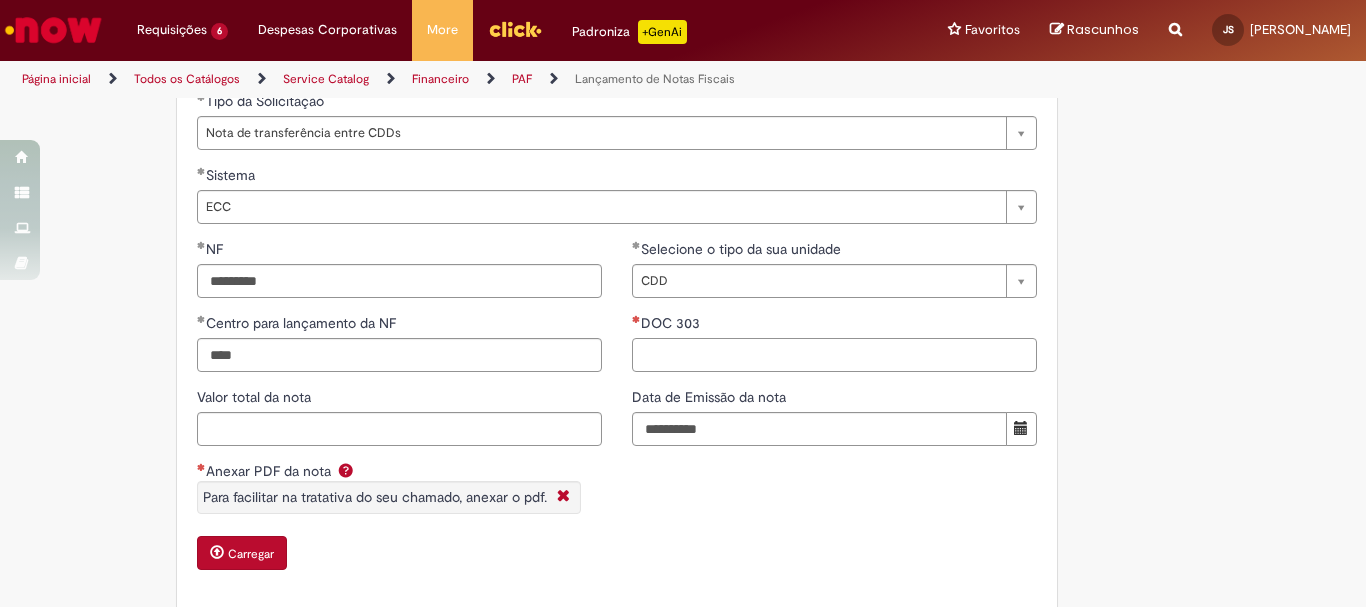 click on "DOC 303" at bounding box center (834, 355) 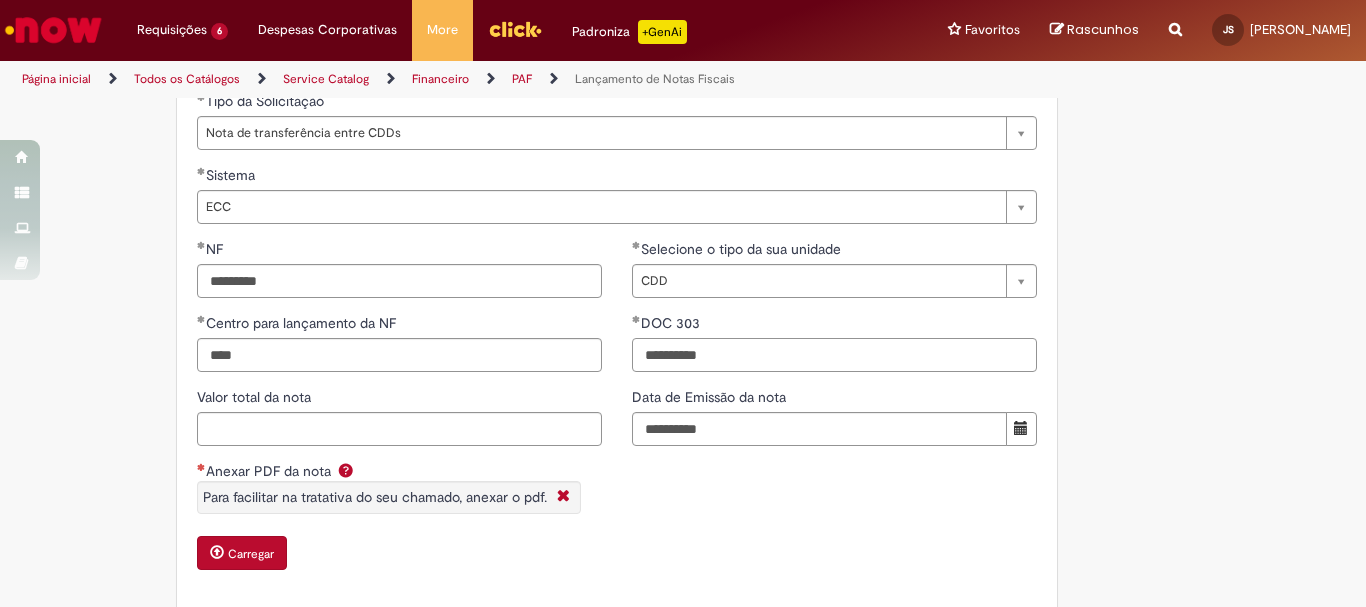type on "**********" 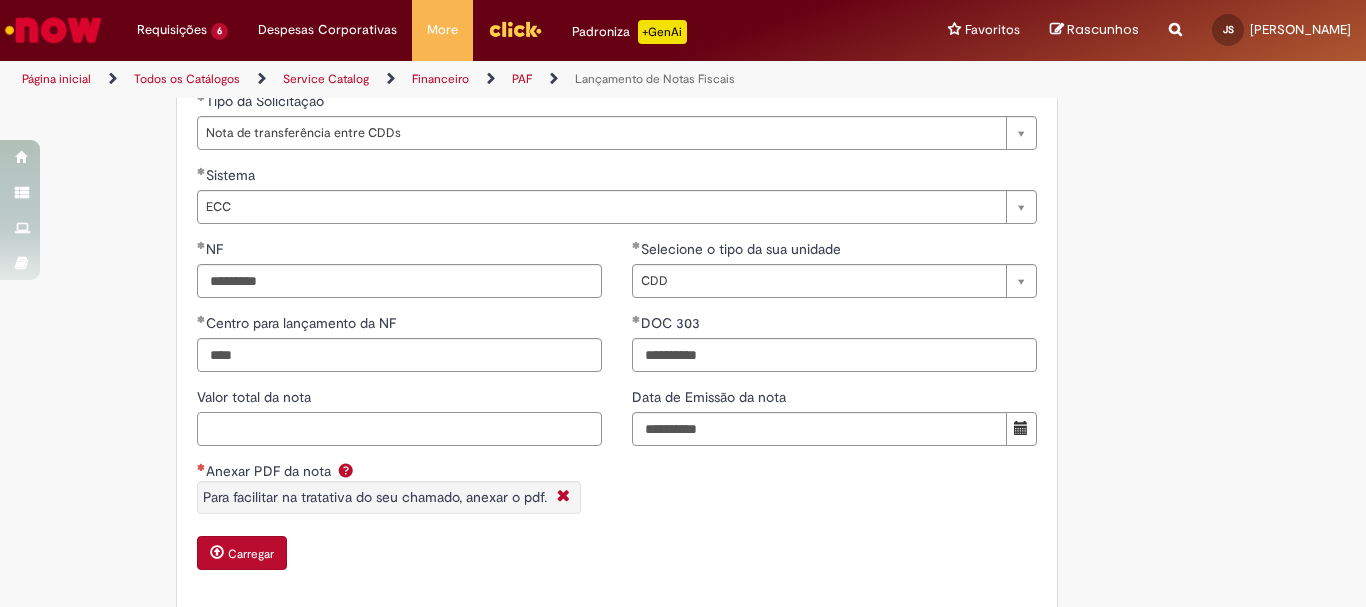 click on "Valor total da nota" at bounding box center (399, 429) 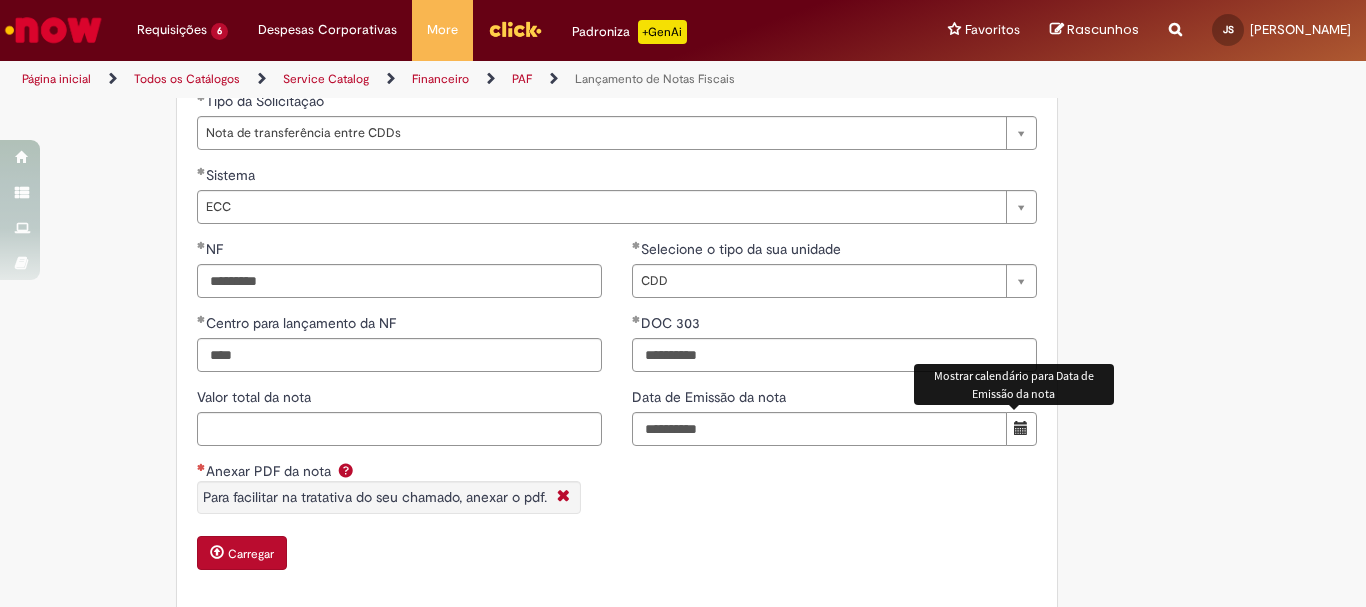 click at bounding box center [1021, 429] 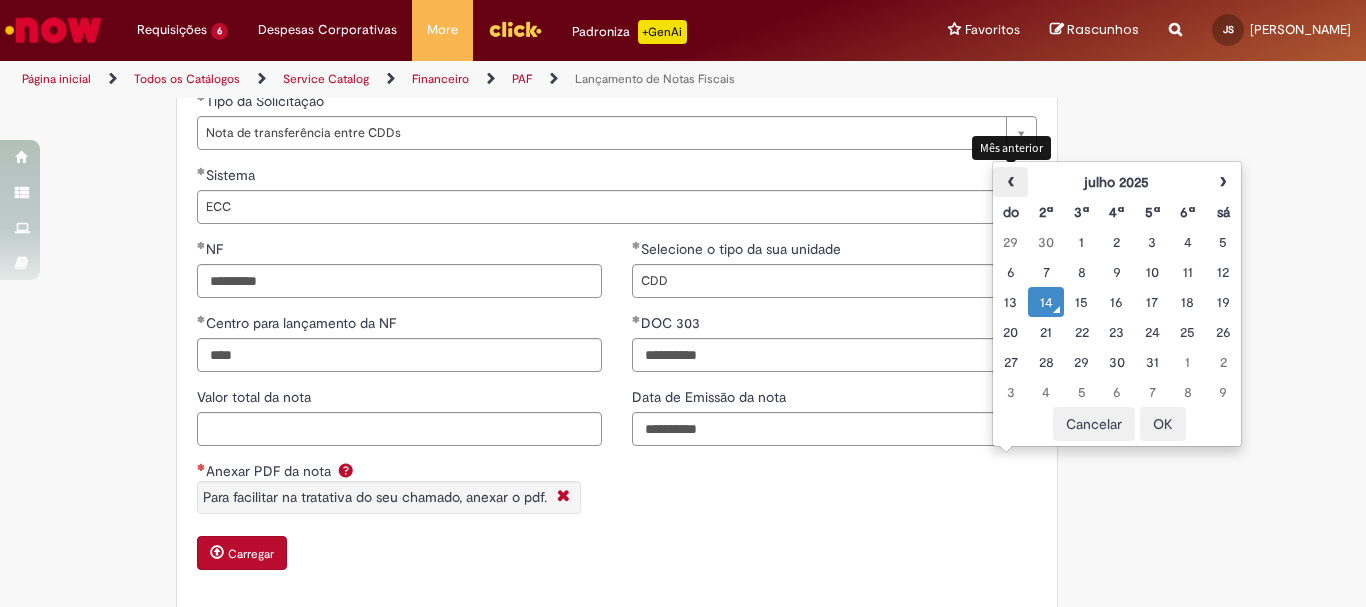 click on "‹" at bounding box center (1010, 182) 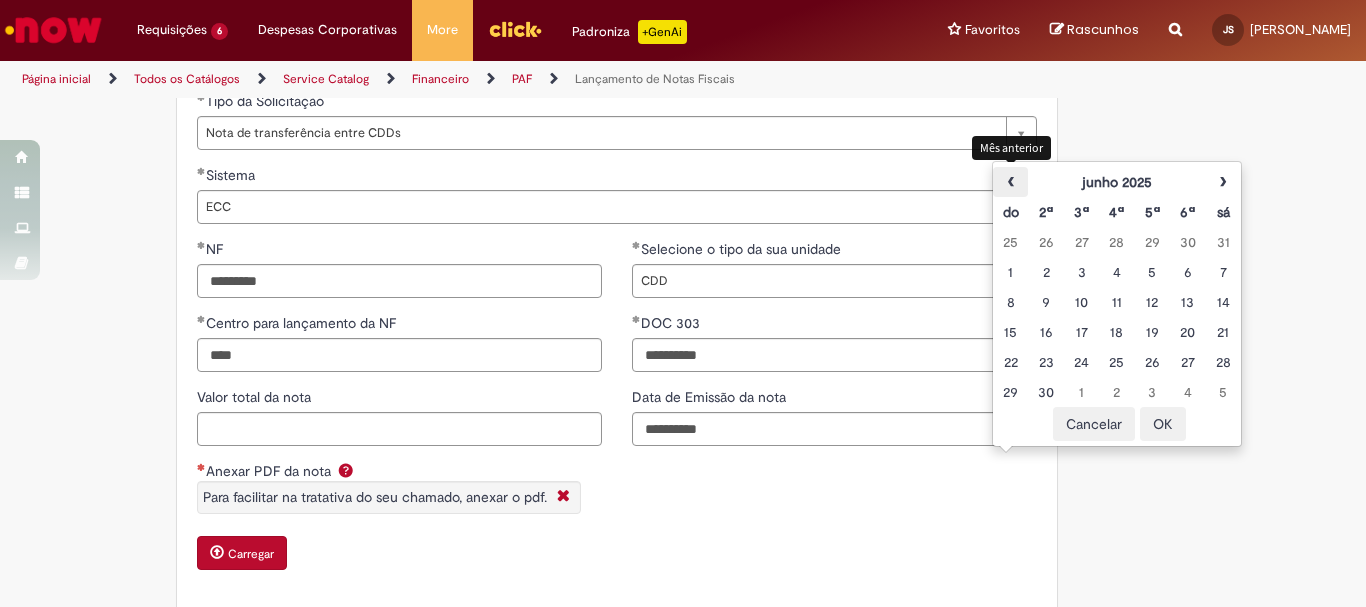 click on "‹" at bounding box center [1010, 182] 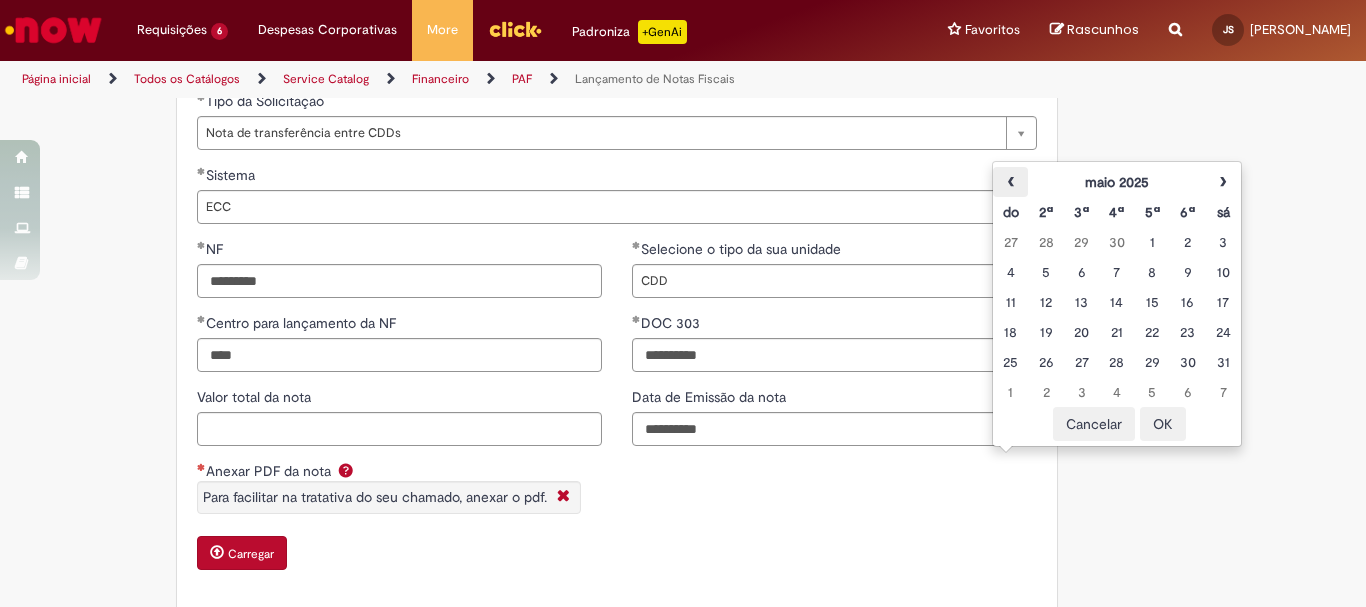 click on "‹" at bounding box center (1010, 182) 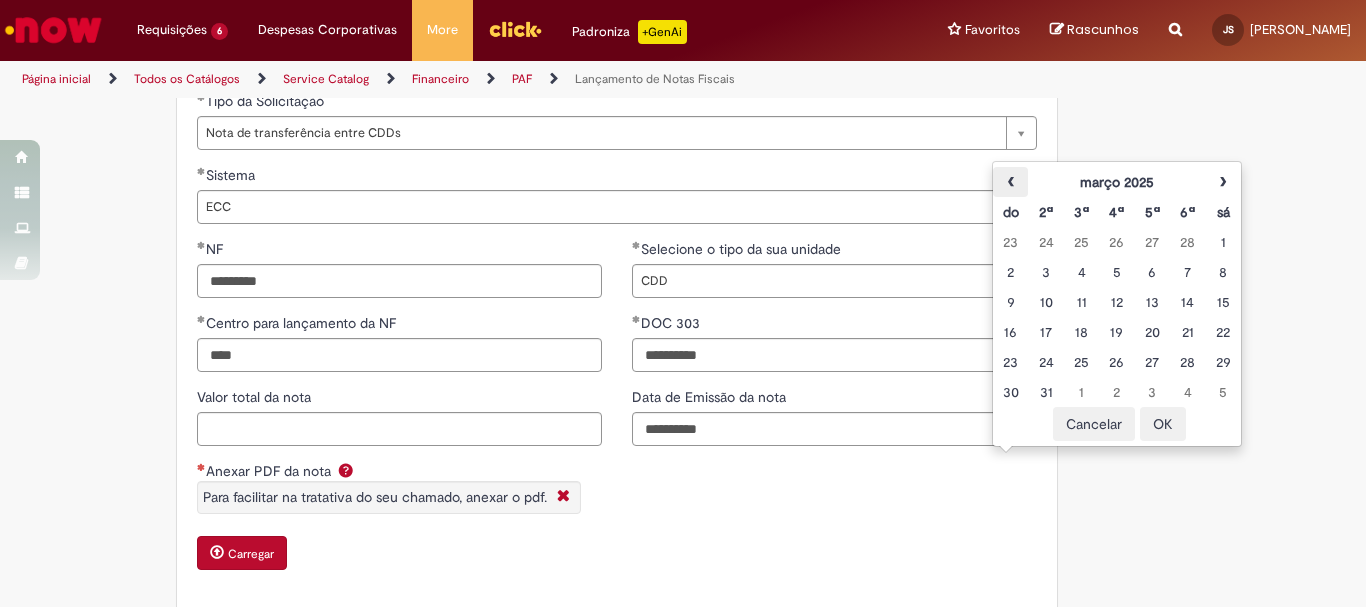click on "‹" at bounding box center (1010, 182) 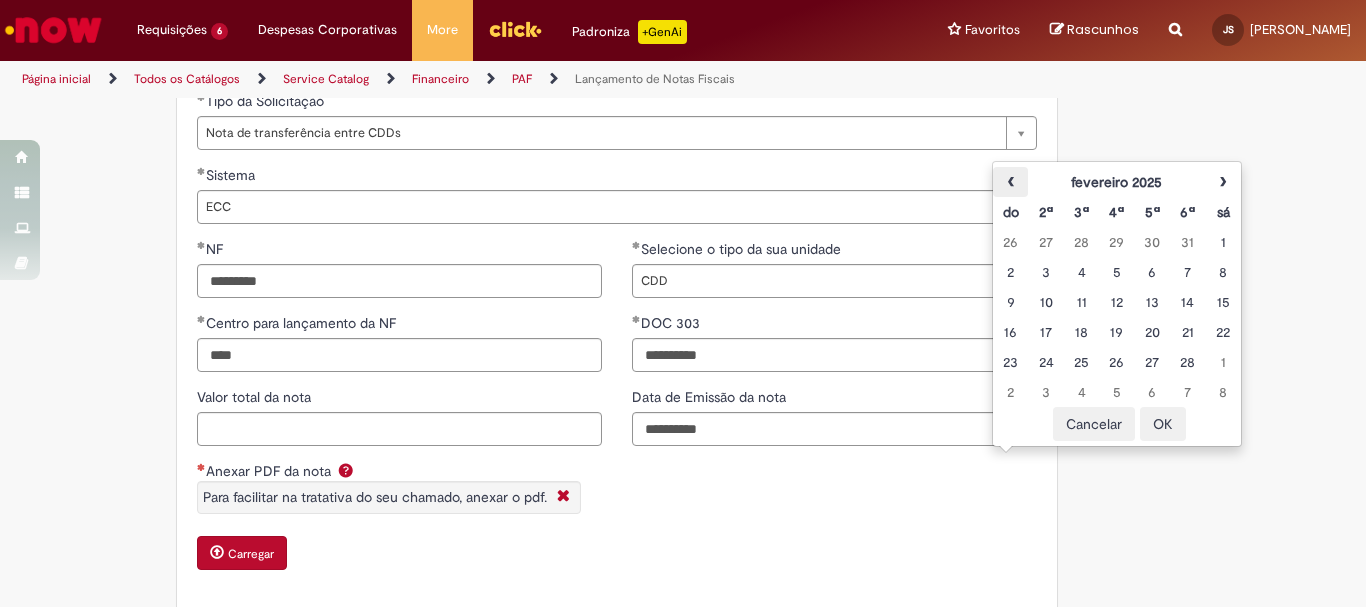 click on "‹" at bounding box center (1010, 182) 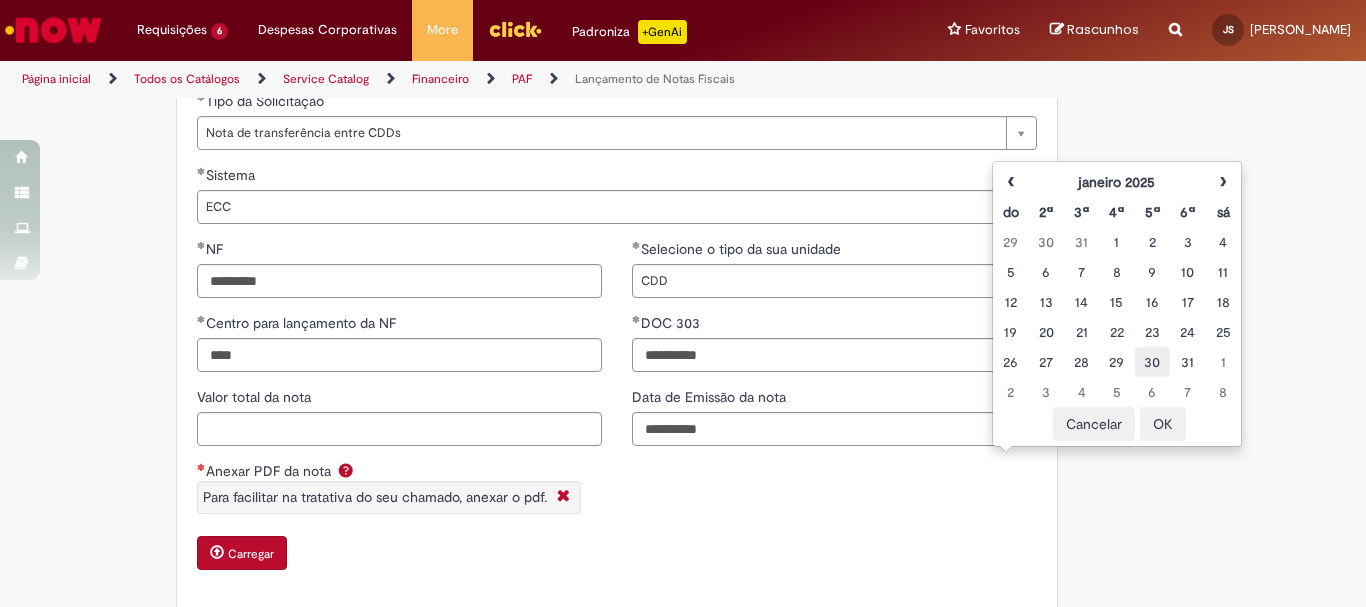 click on "30" at bounding box center [1152, 362] 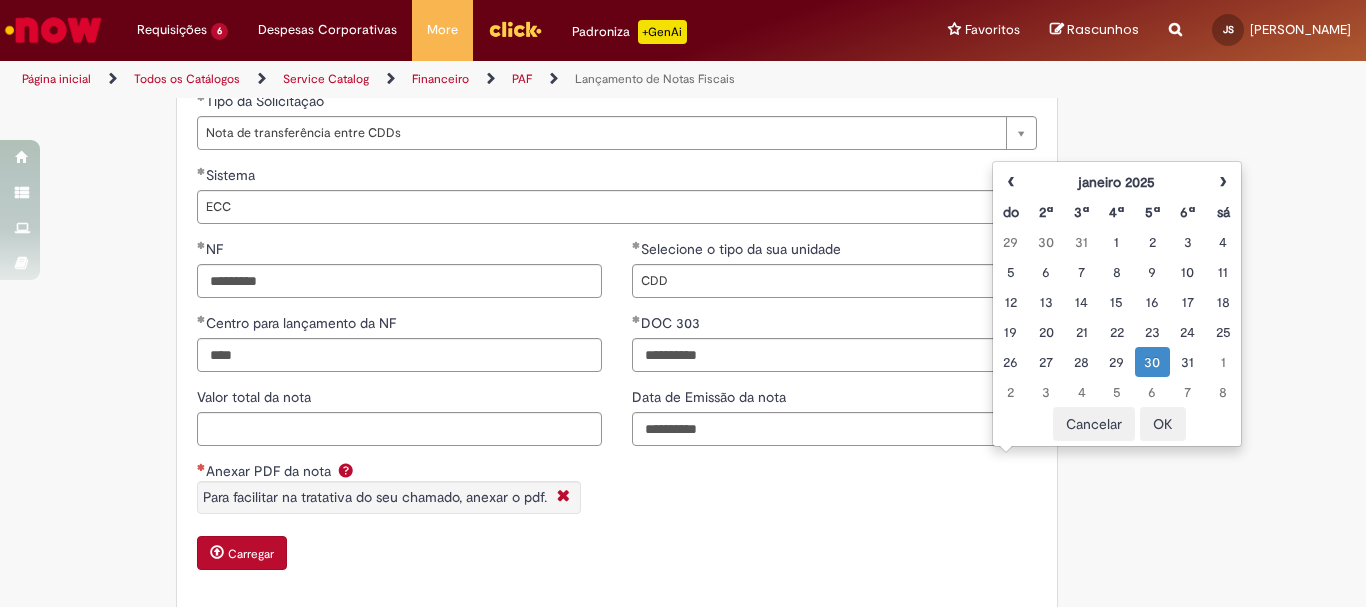 click on "**********" at bounding box center (617, 414) 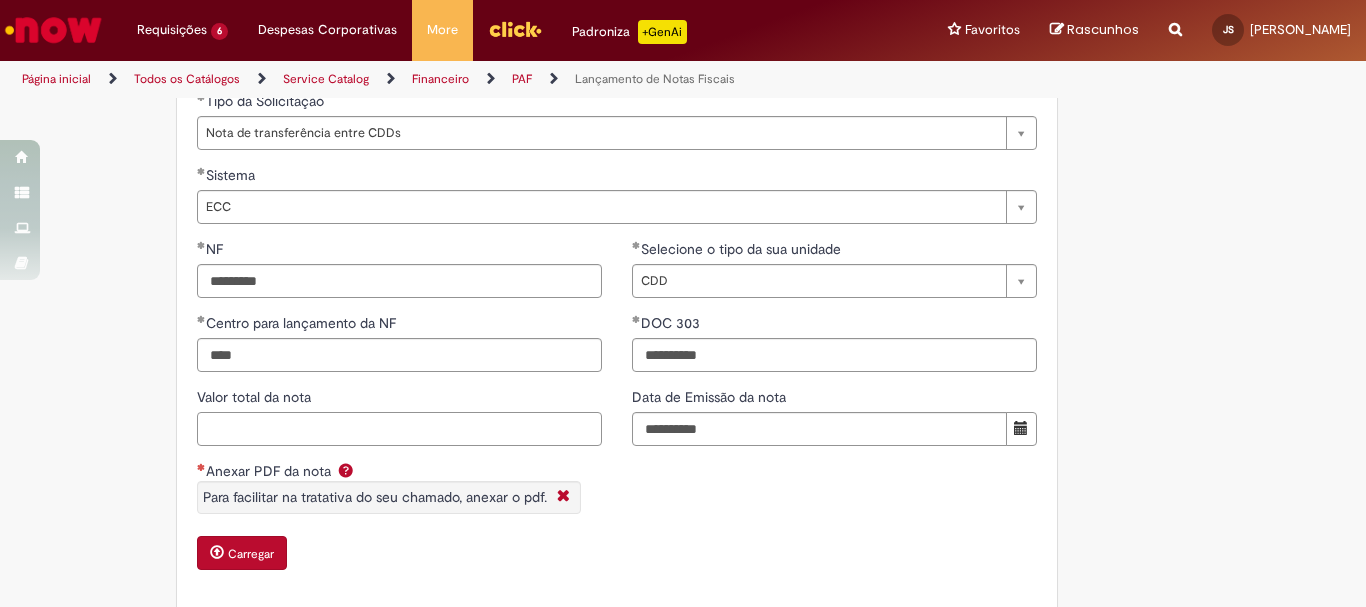 click on "Valor total da nota" at bounding box center (399, 429) 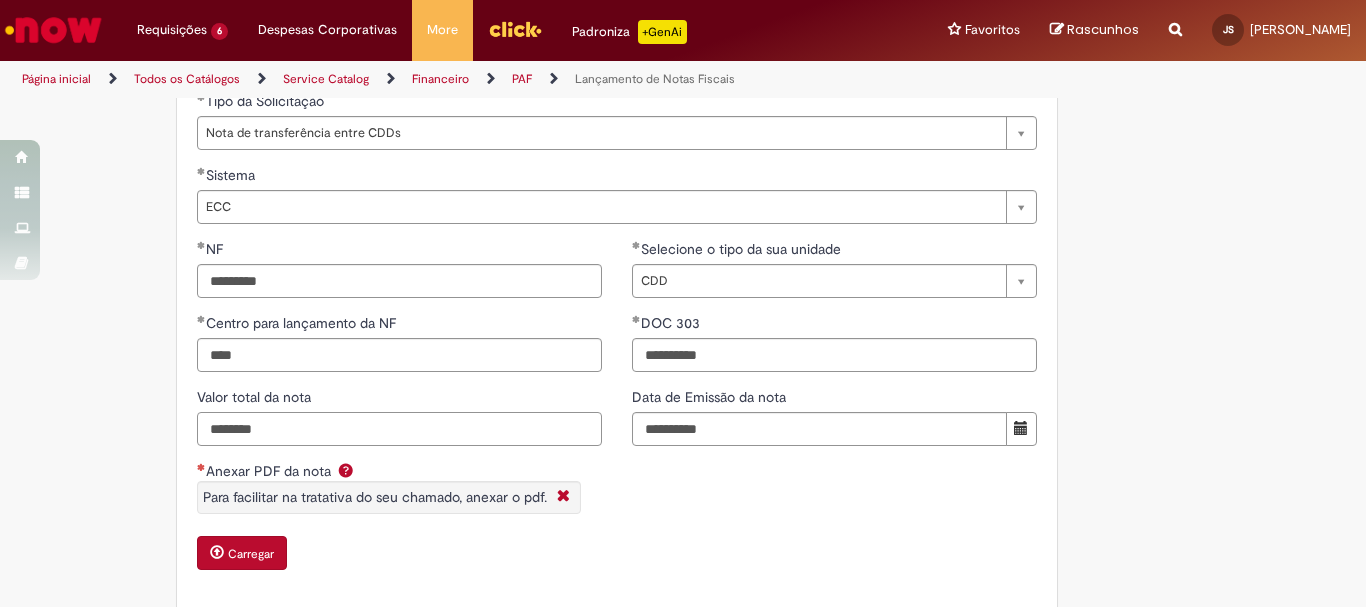 type on "********" 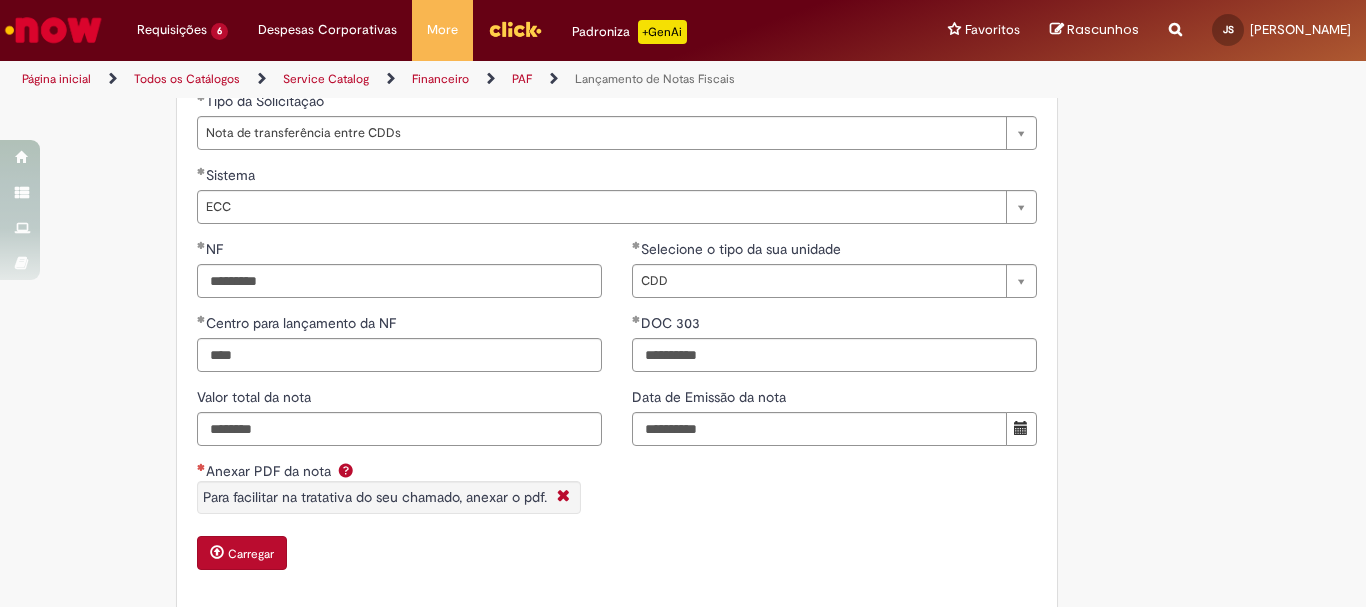click on "**********" at bounding box center [617, 414] 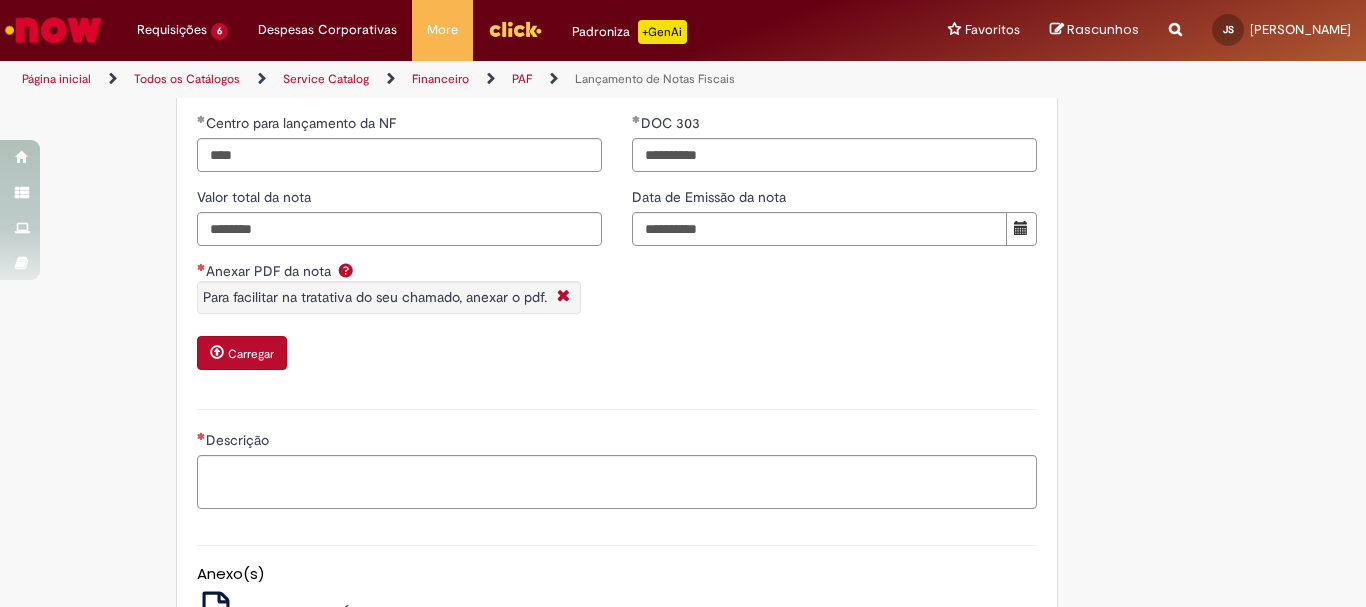 click on "Carregar" at bounding box center [251, 354] 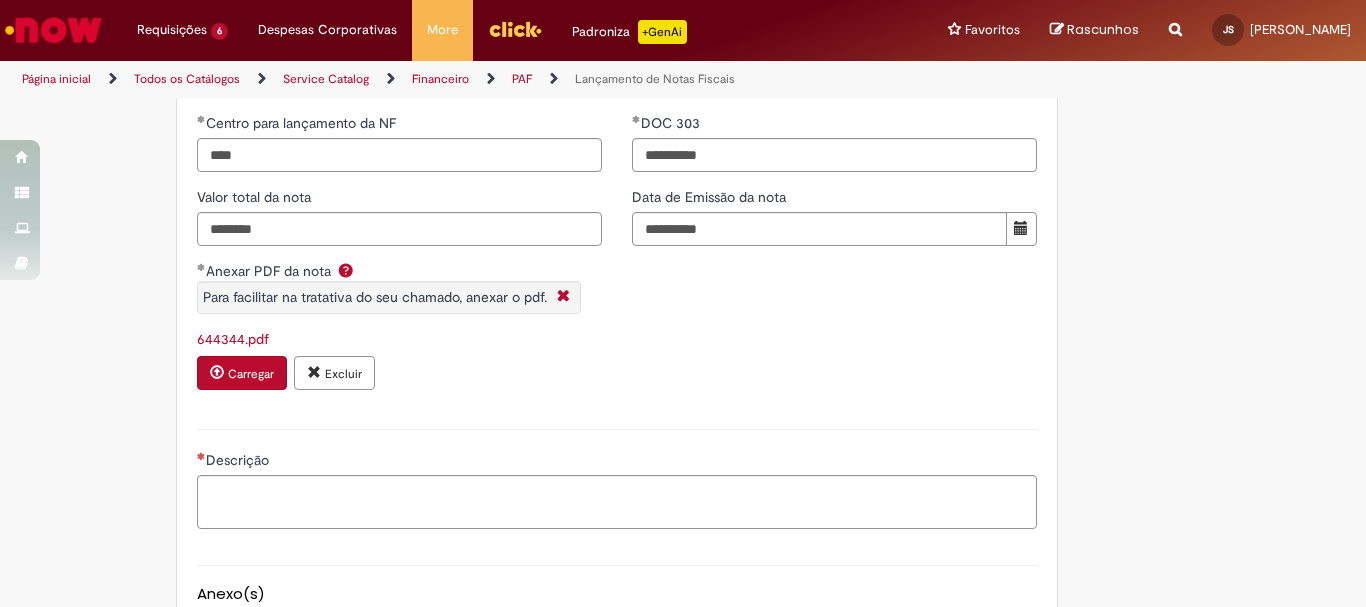 click on "Descrição" at bounding box center (617, 462) 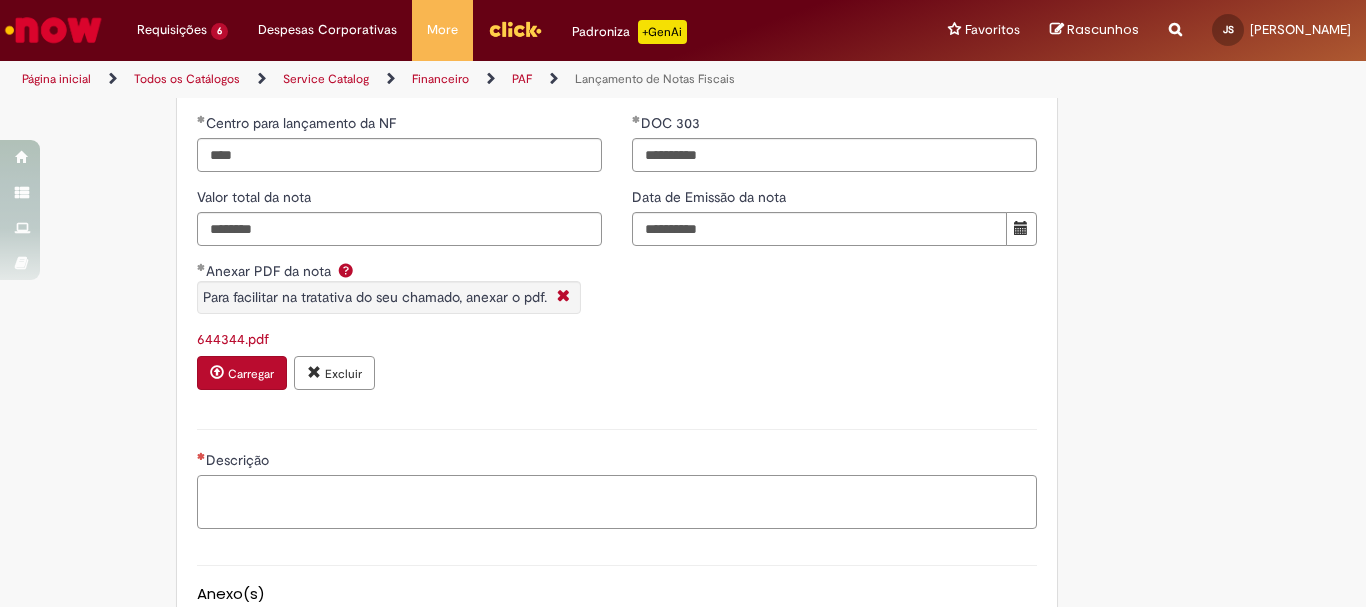 click on "Descrição" at bounding box center [617, 502] 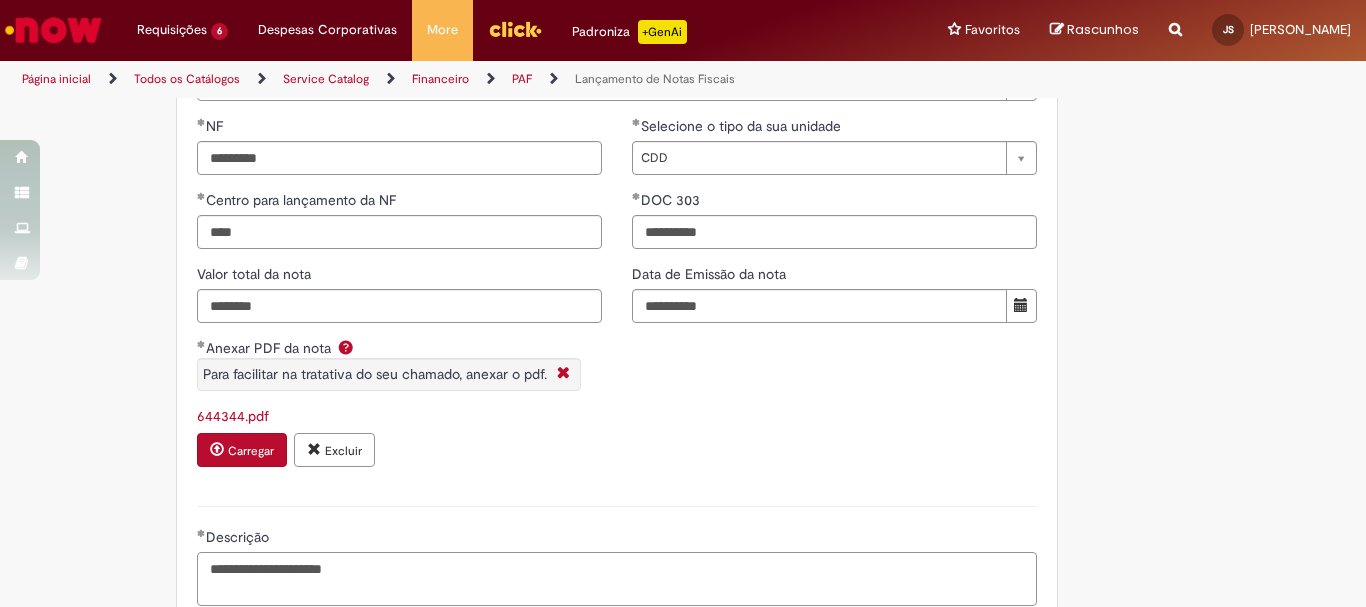 scroll, scrollTop: 1923, scrollLeft: 0, axis: vertical 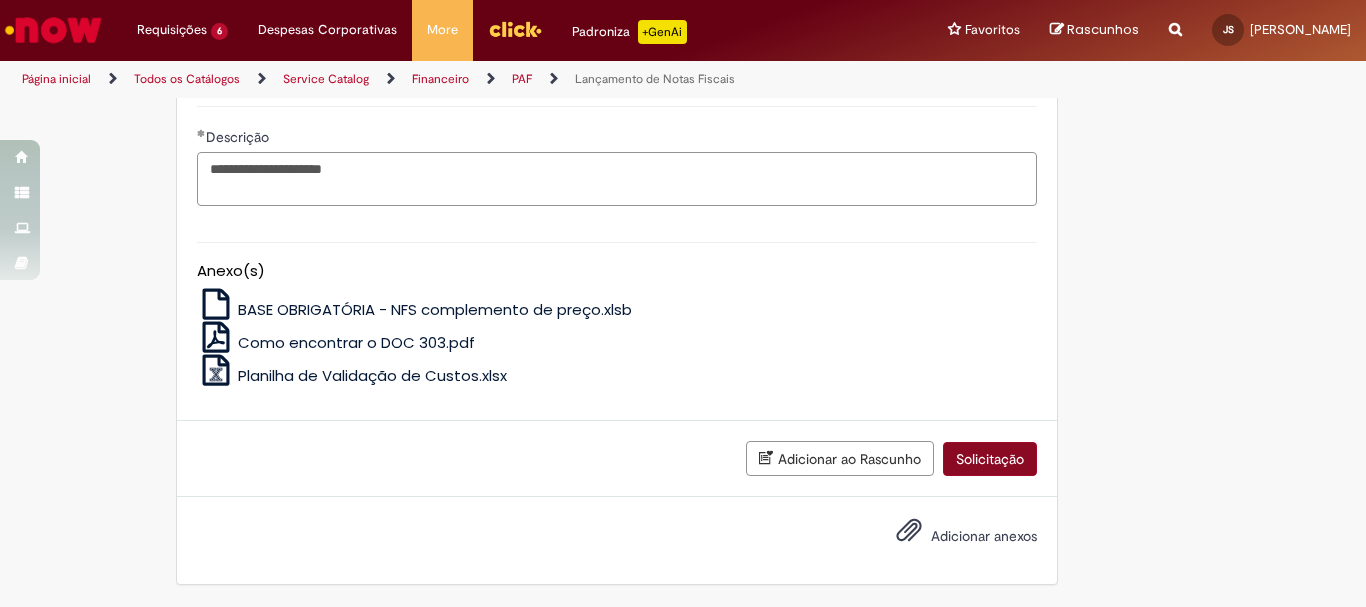 type on "**********" 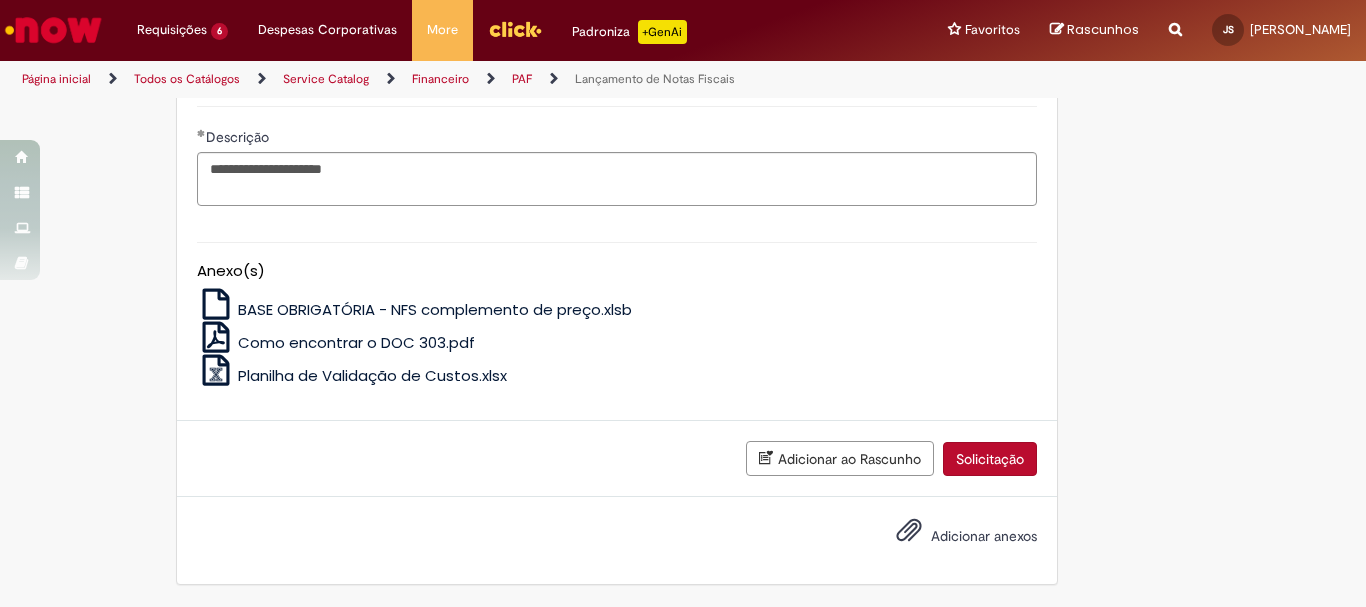 click on "Solicitação" at bounding box center (990, 459) 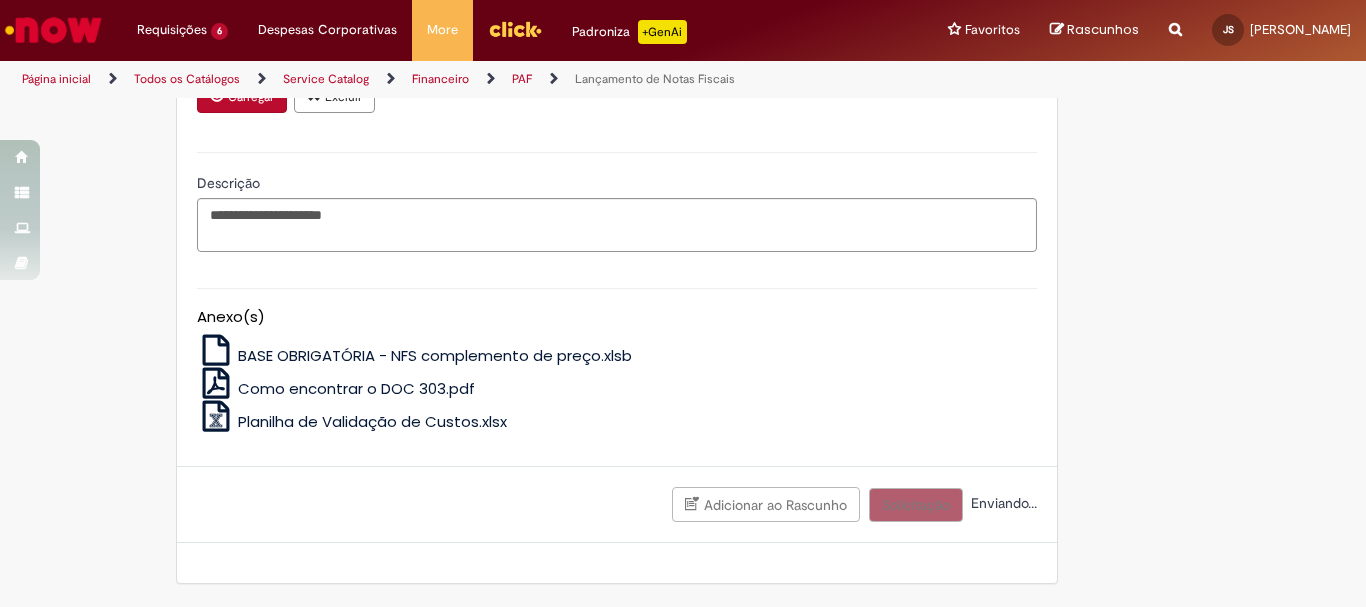 scroll, scrollTop: 1877, scrollLeft: 0, axis: vertical 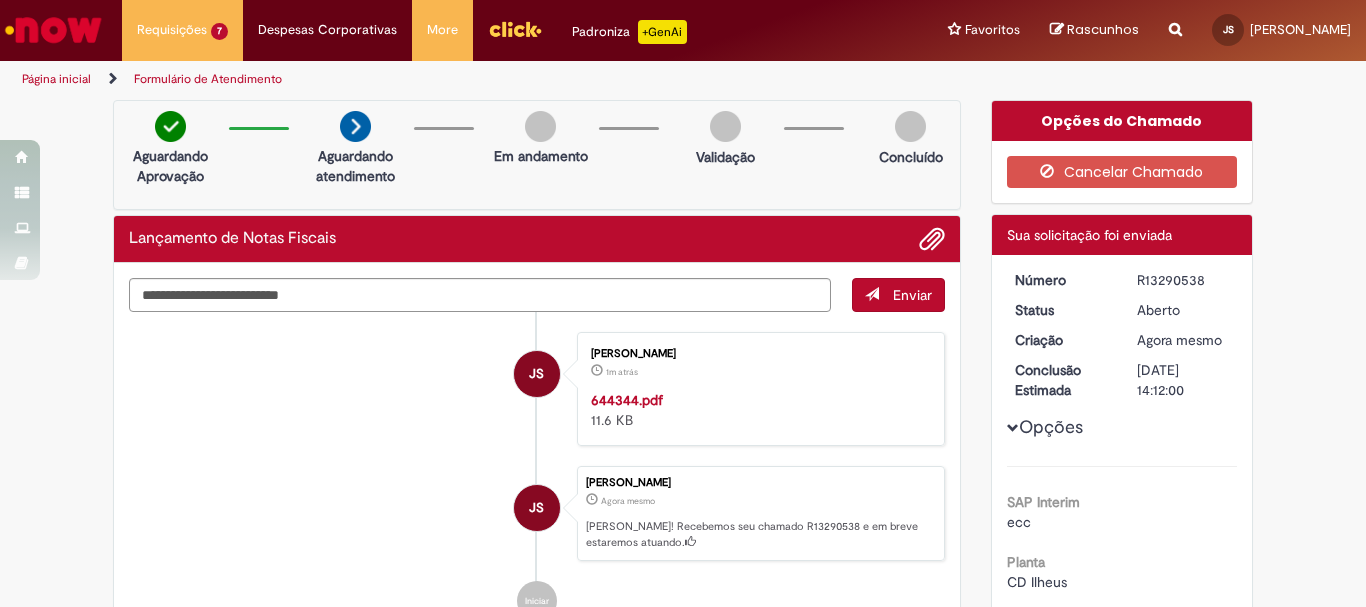 drag, startPoint x: 1132, startPoint y: 278, endPoint x: 1222, endPoint y: 279, distance: 90.005554 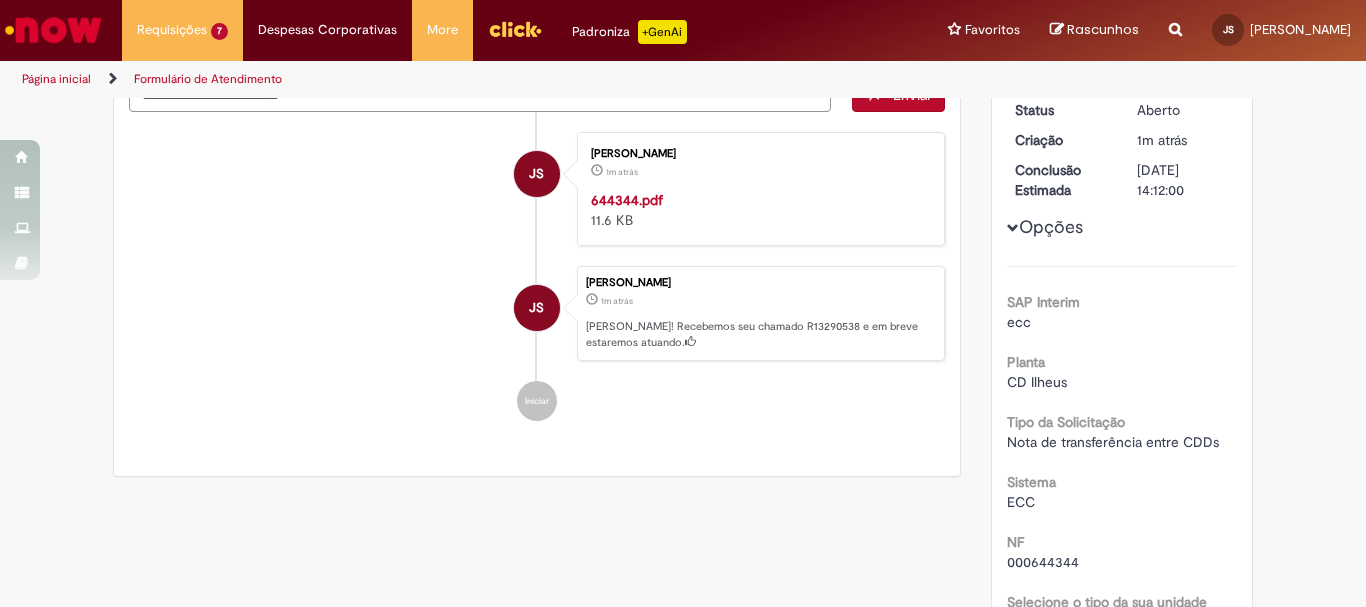 scroll, scrollTop: 0, scrollLeft: 0, axis: both 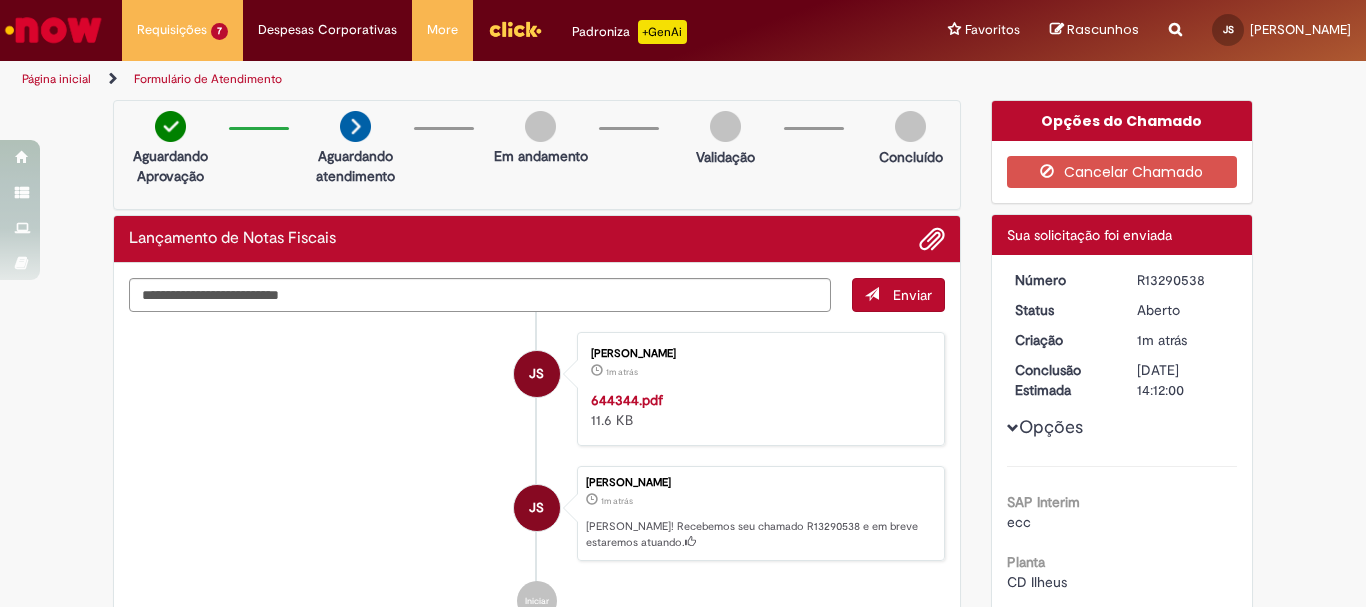 click at bounding box center (53, 30) 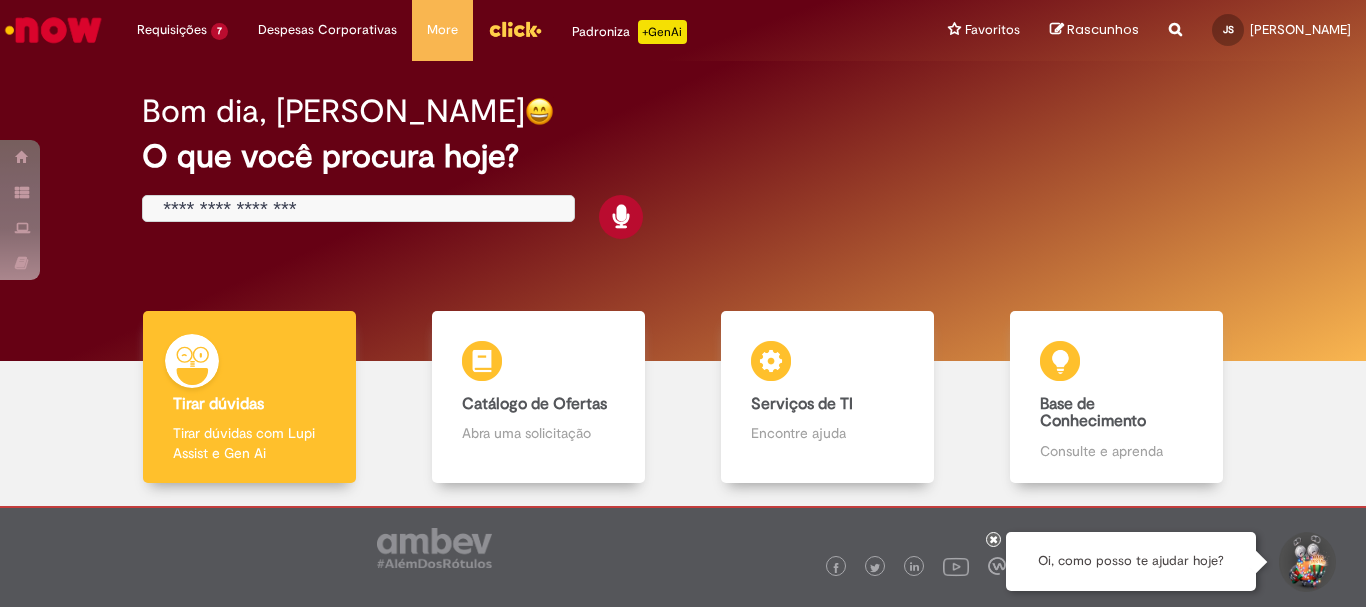 scroll, scrollTop: 0, scrollLeft: 0, axis: both 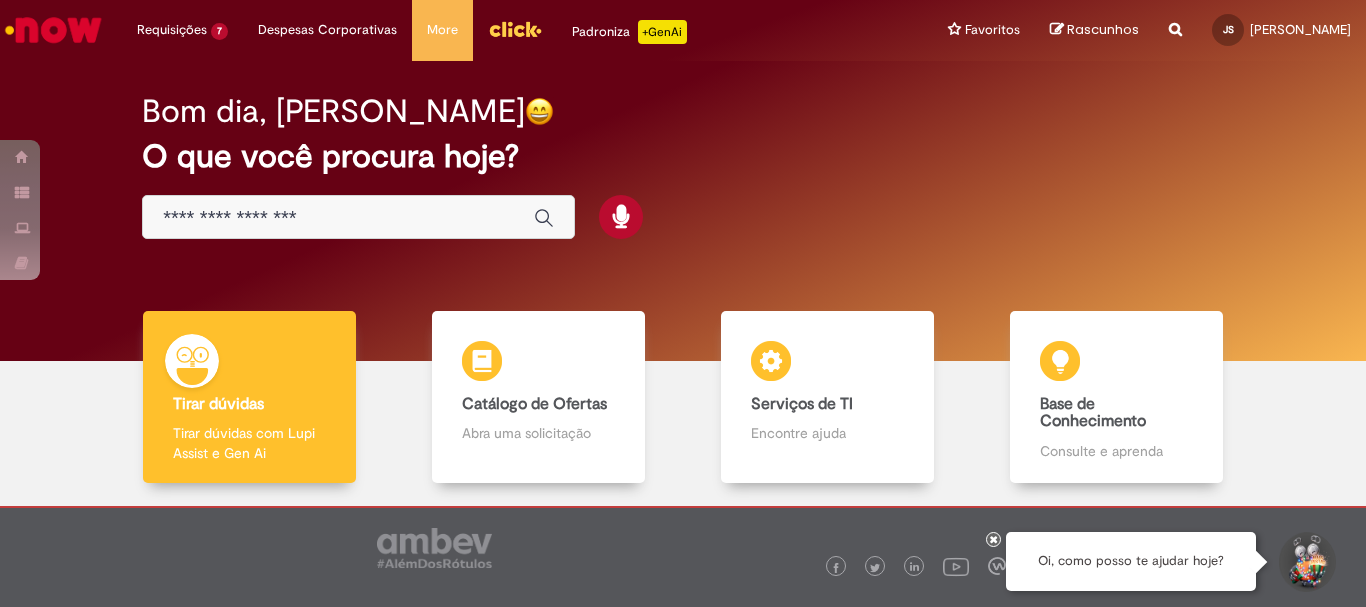click at bounding box center (338, 218) 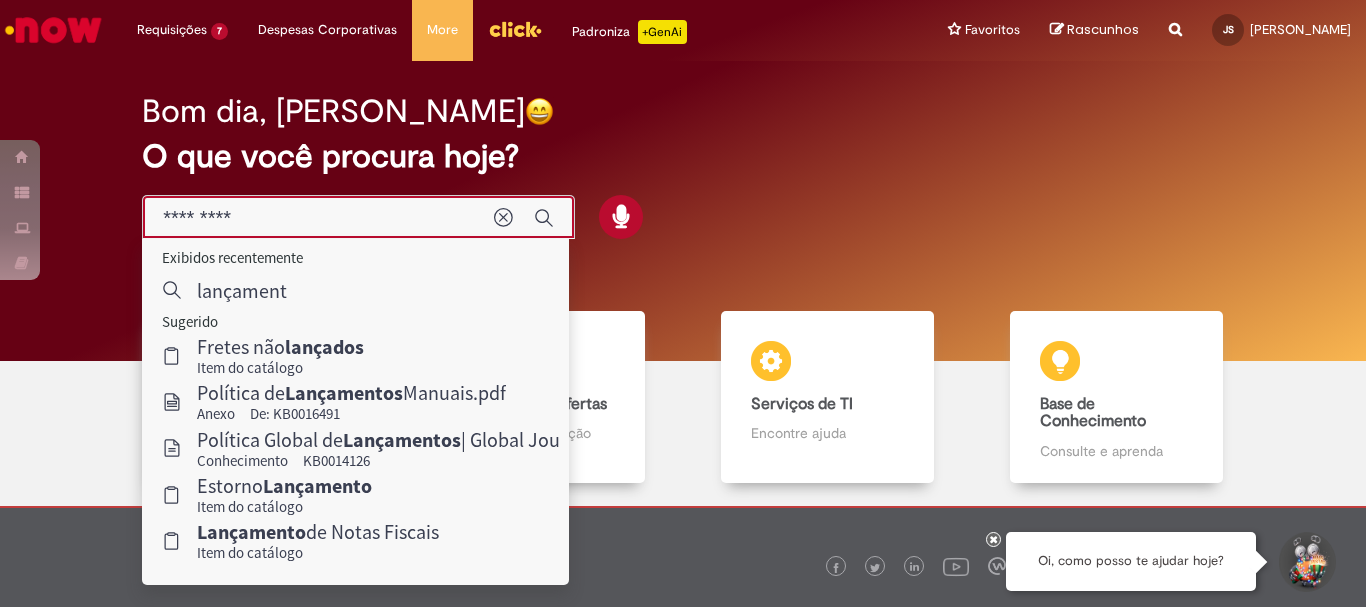 type on "**********" 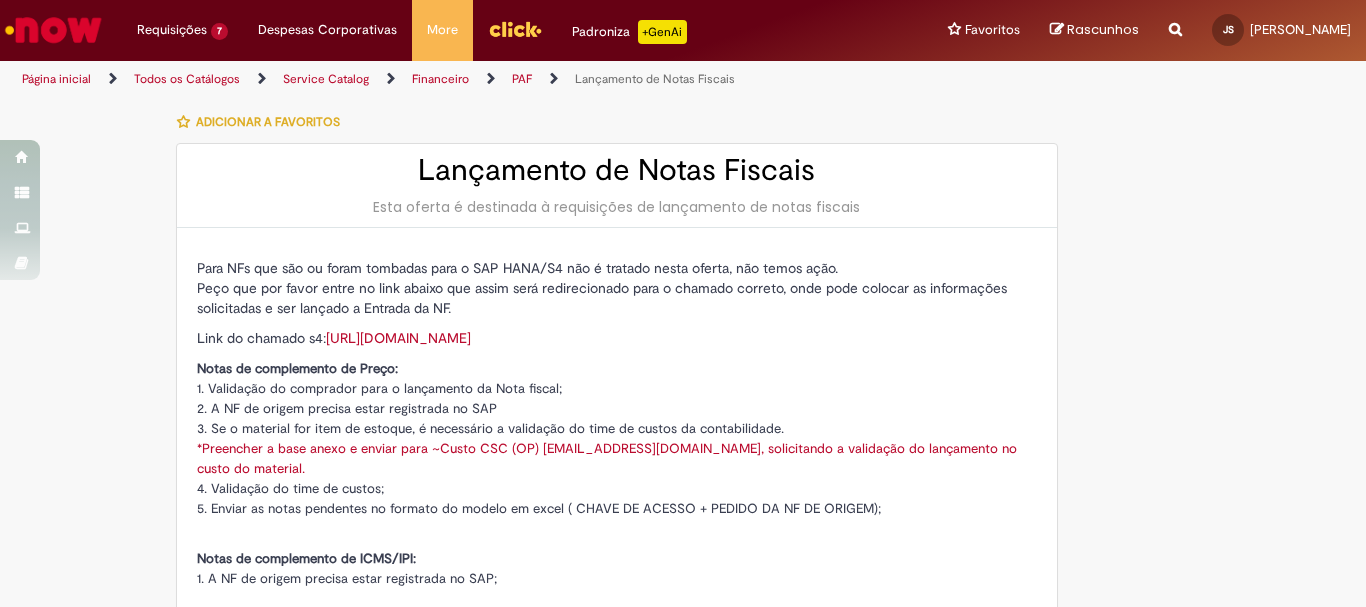 type on "********" 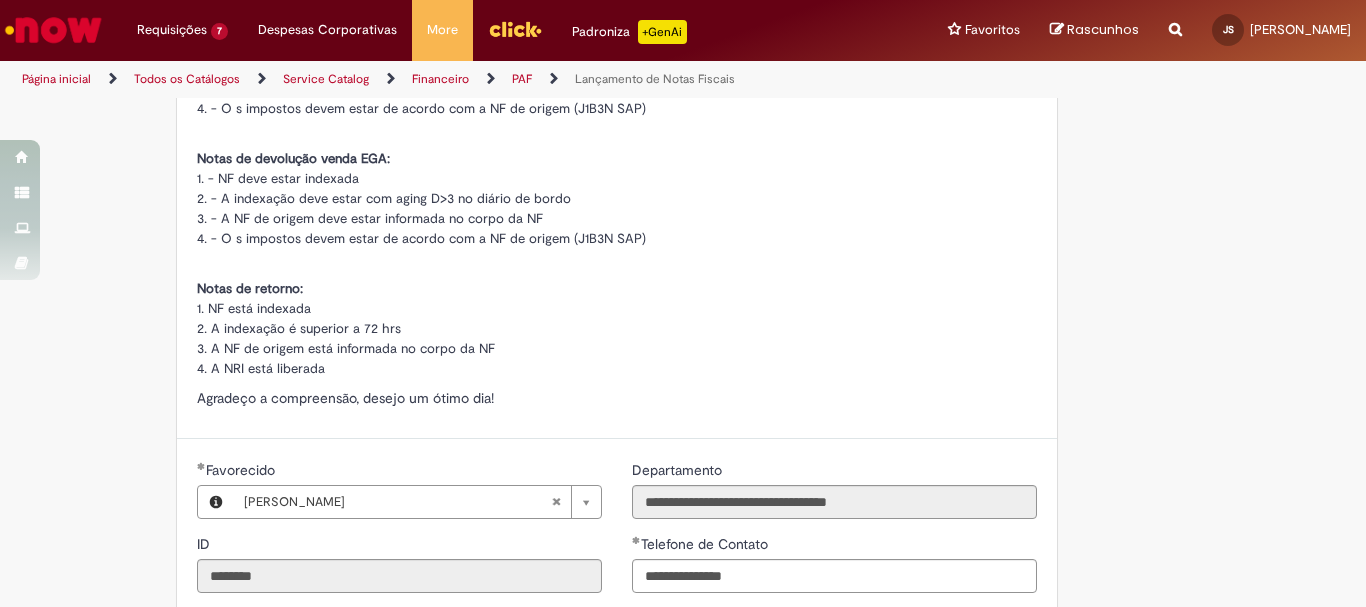 type on "**********" 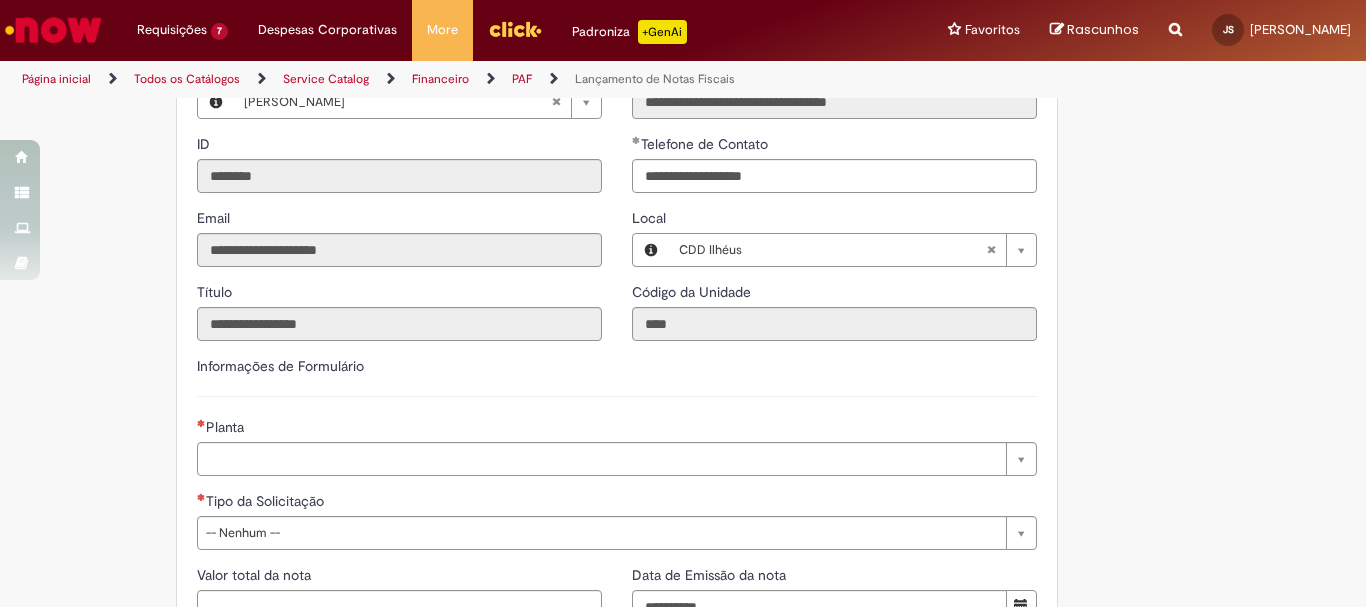 scroll, scrollTop: 1300, scrollLeft: 0, axis: vertical 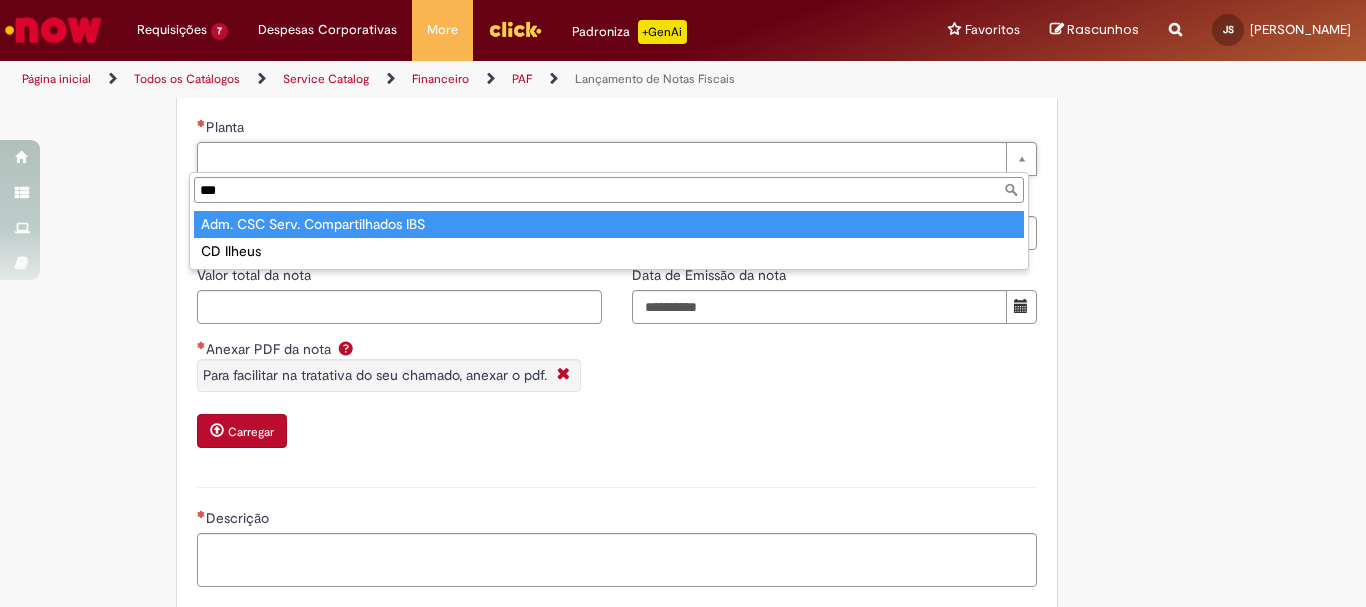 type on "***" 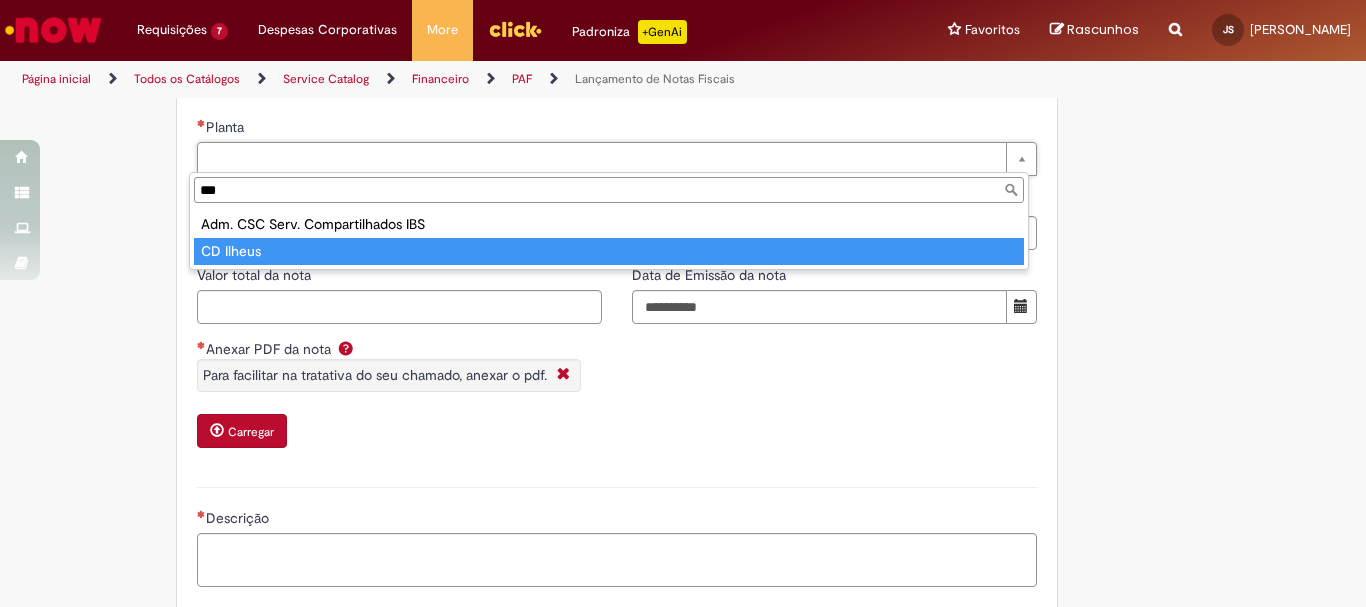 type on "*********" 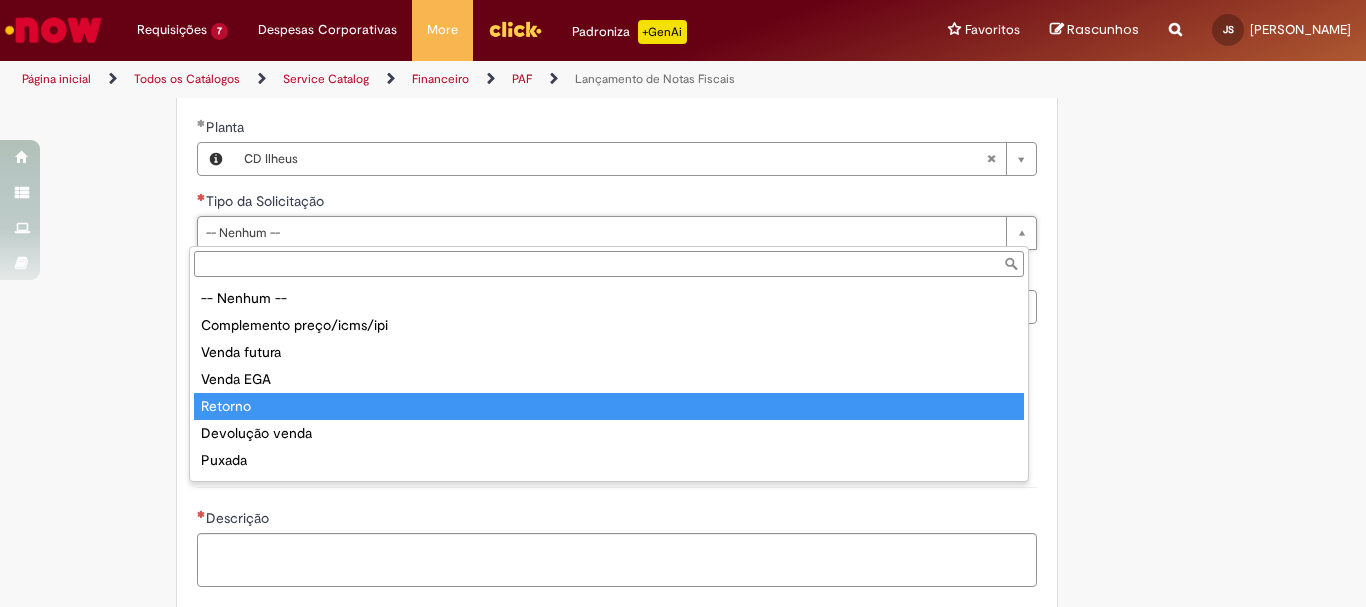 scroll, scrollTop: 78, scrollLeft: 0, axis: vertical 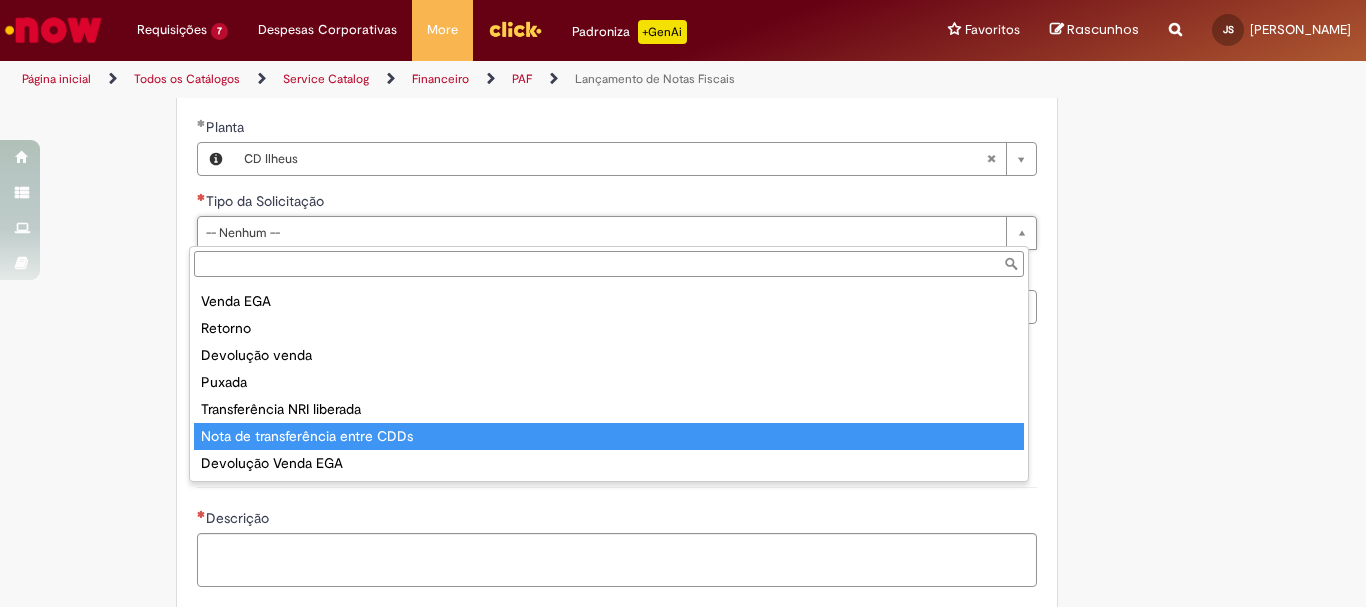 type on "**********" 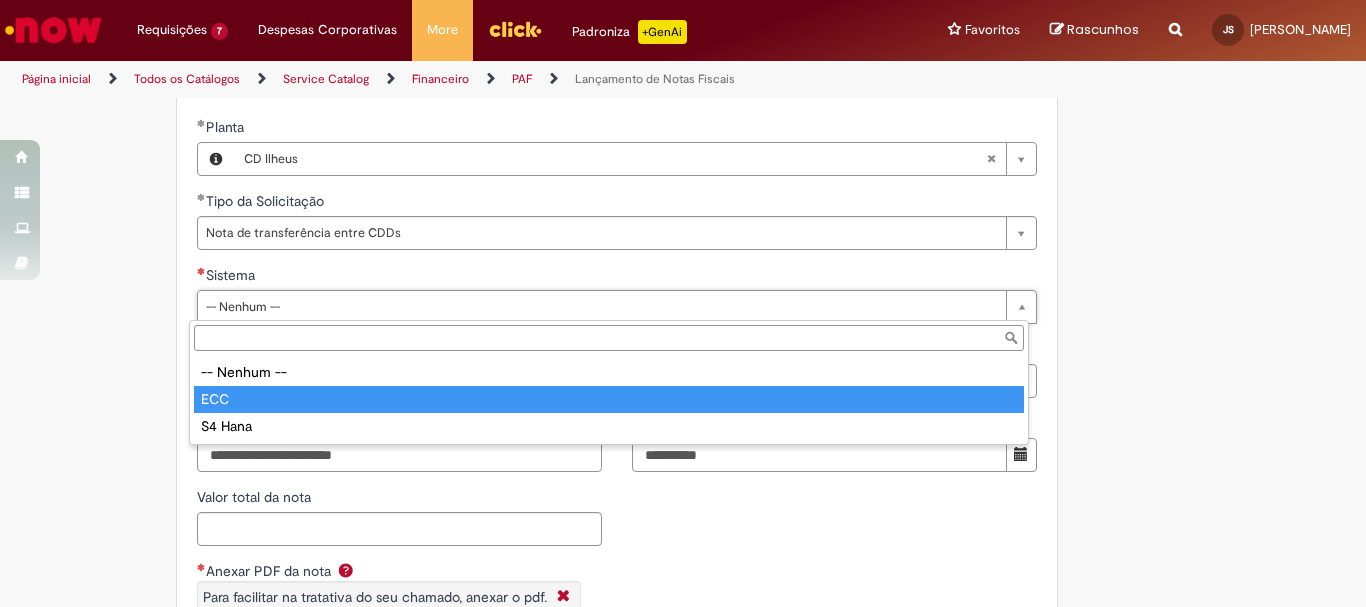 type on "***" 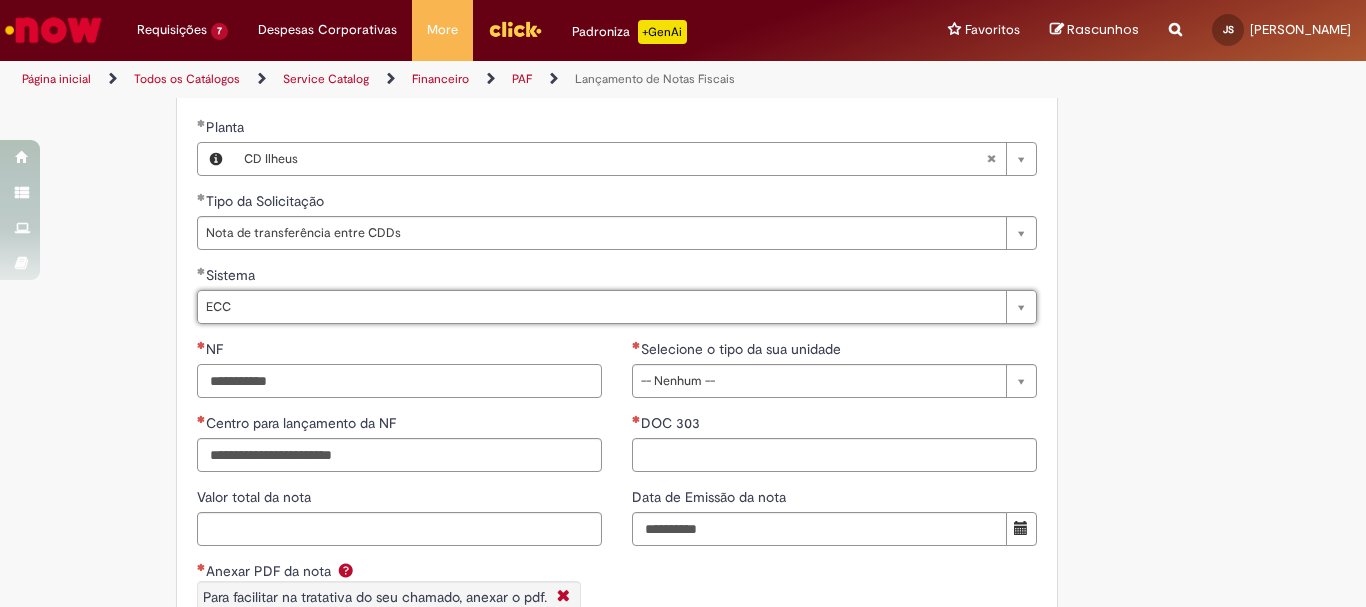 click on "NF" at bounding box center [399, 381] 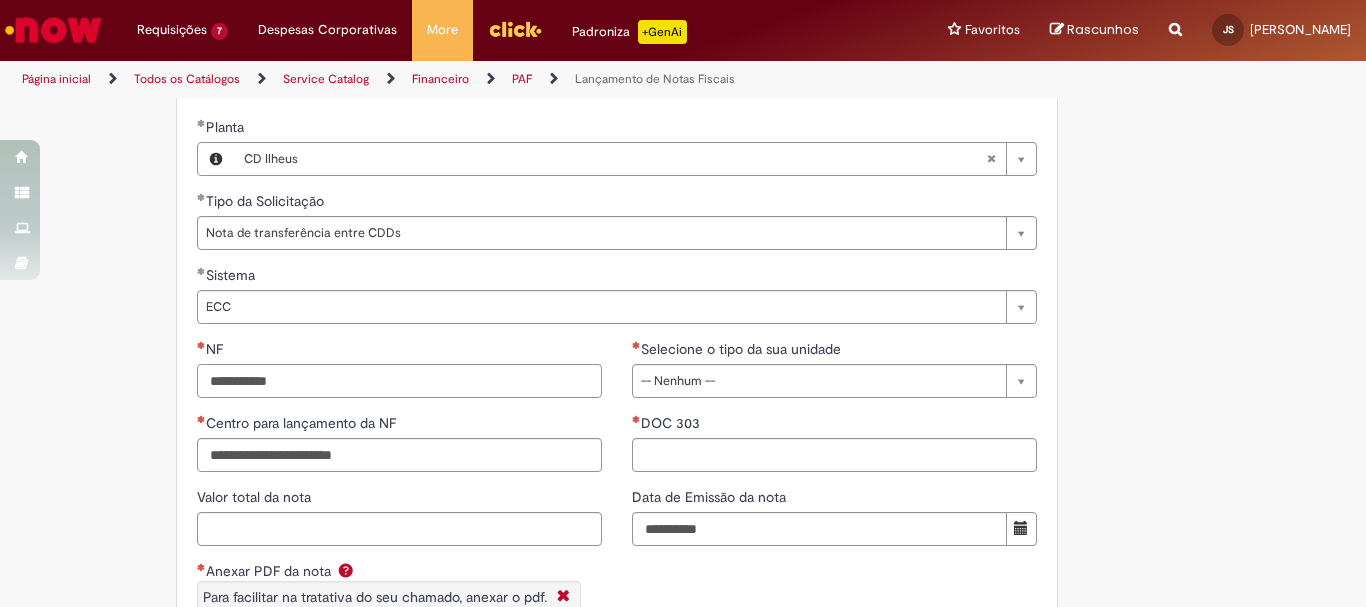 paste on "******" 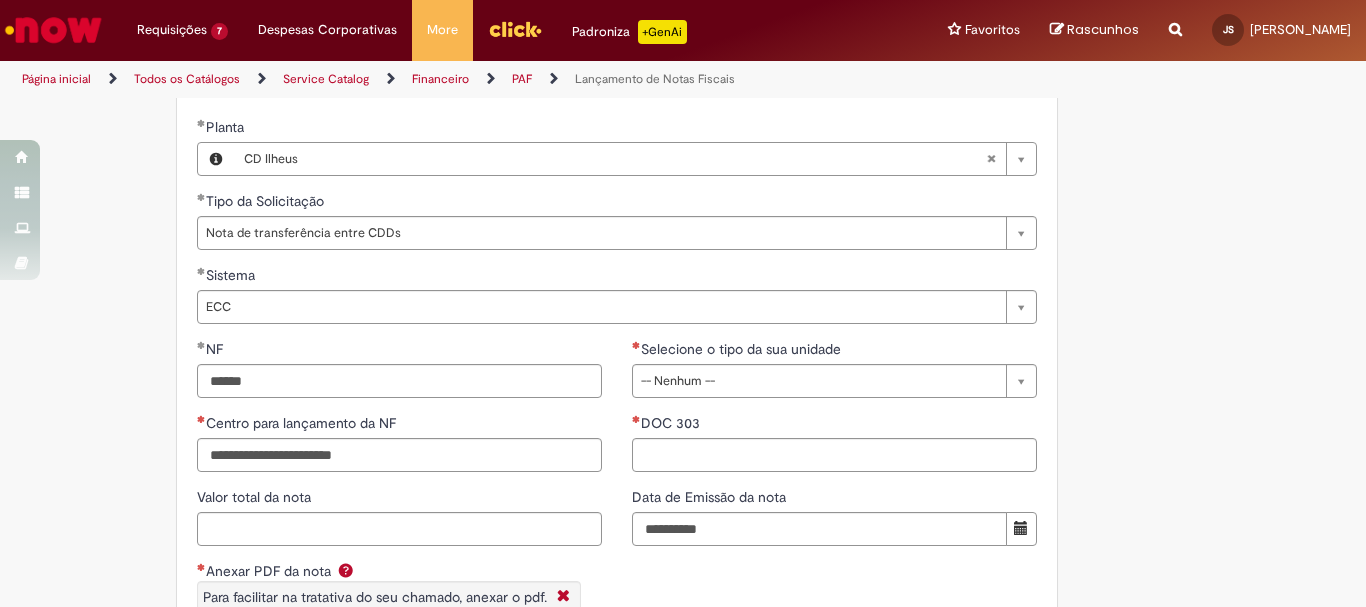 type on "*********" 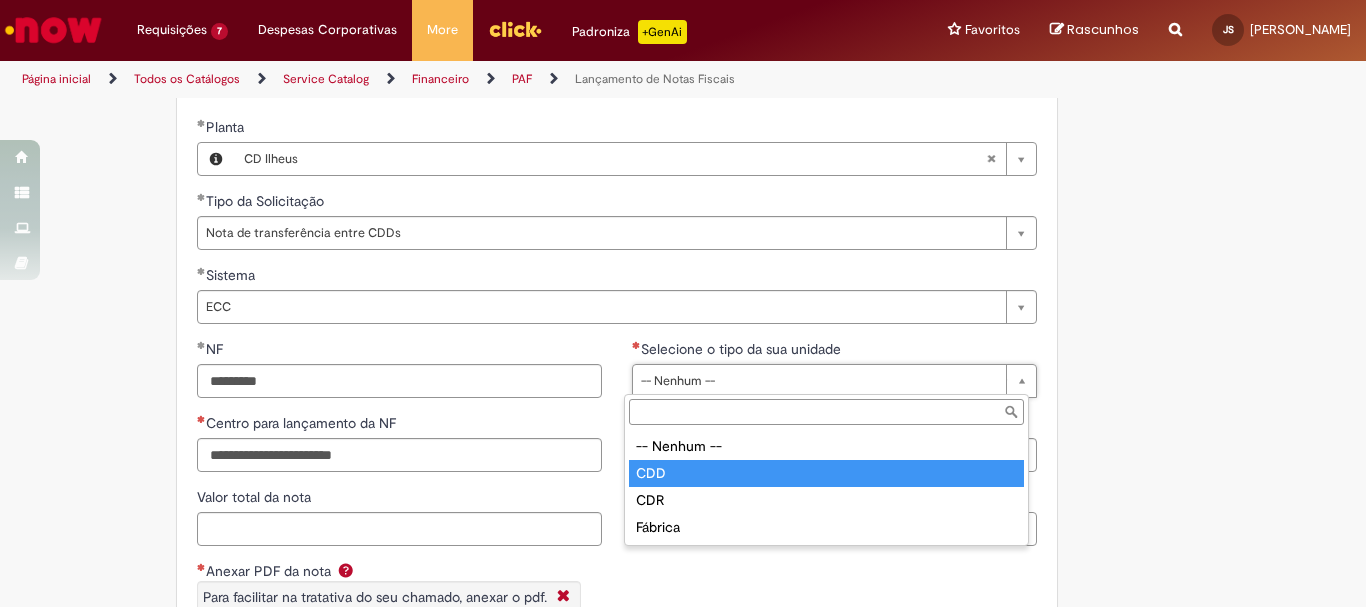 type on "***" 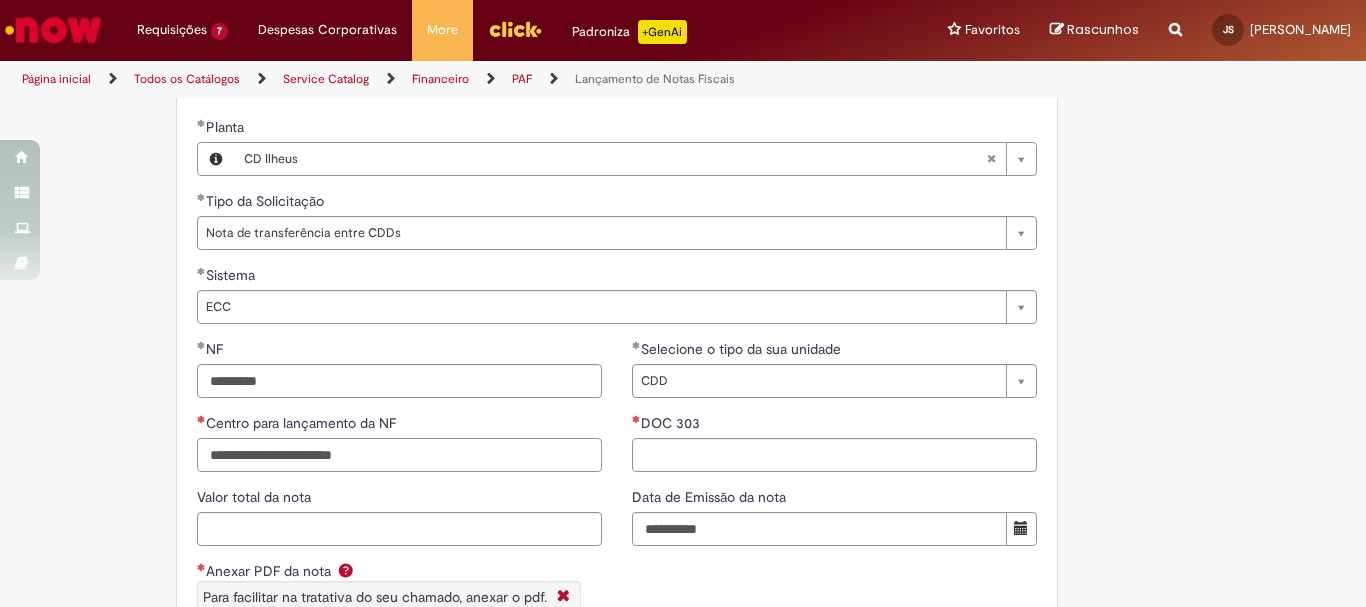 click on "Centro para lançamento da NF" at bounding box center [399, 455] 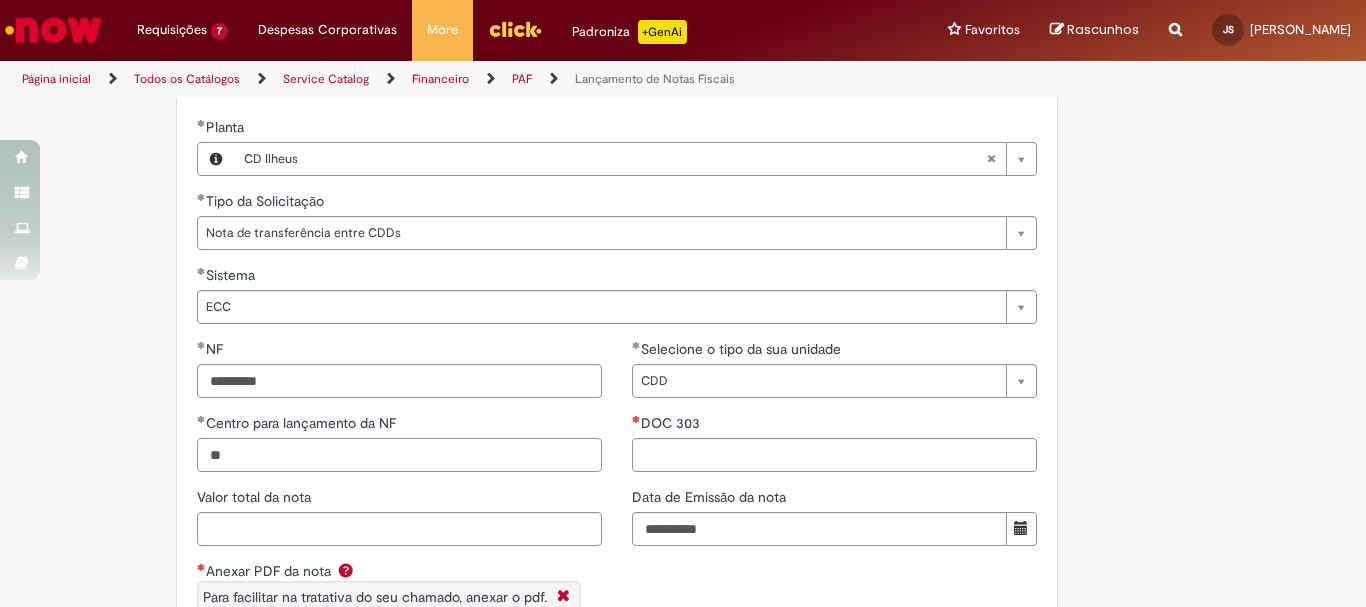 type on "*" 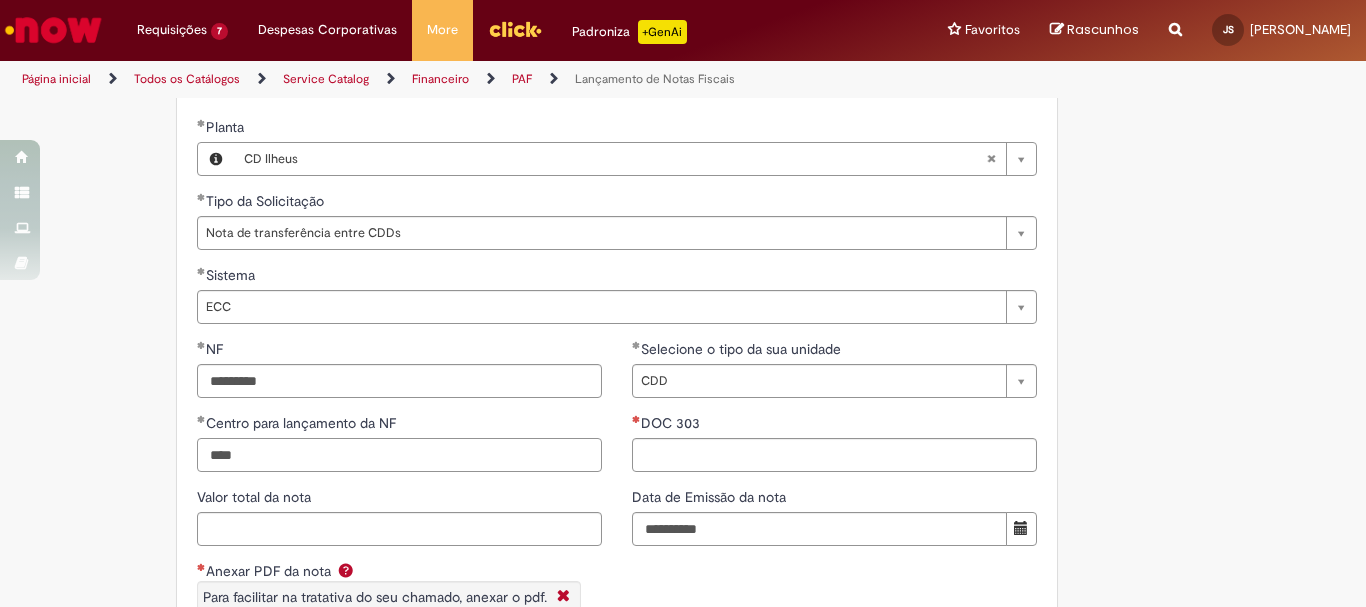 type on "****" 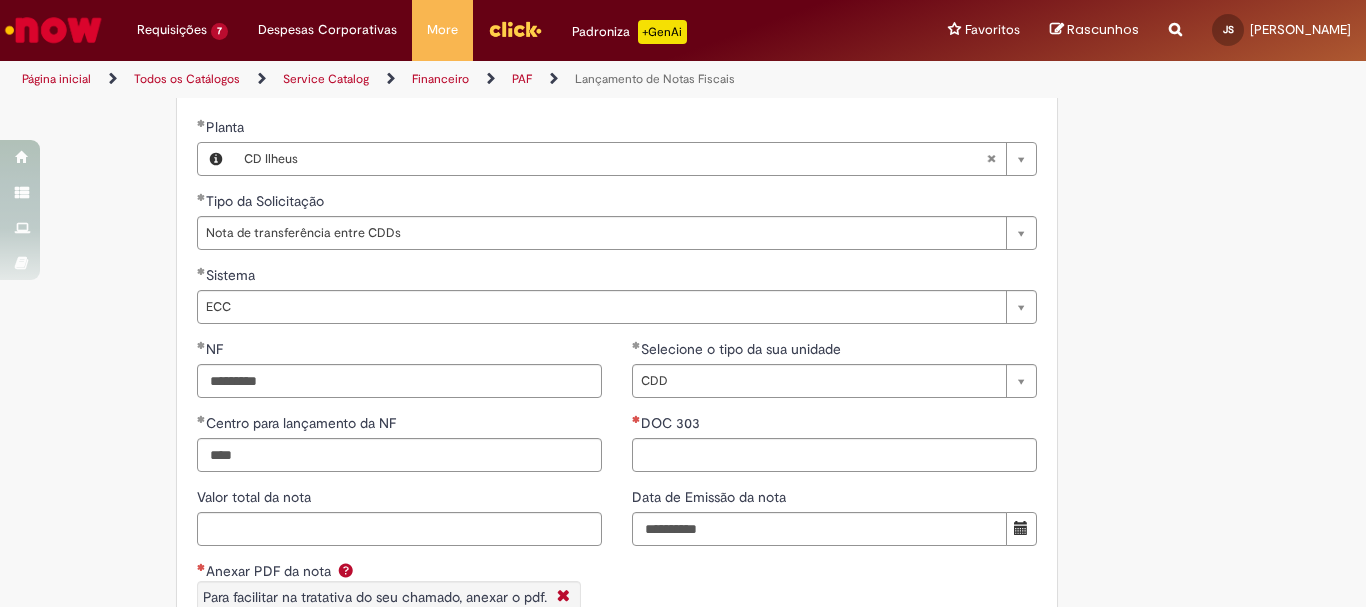 click on "DOC 303" at bounding box center [834, 425] 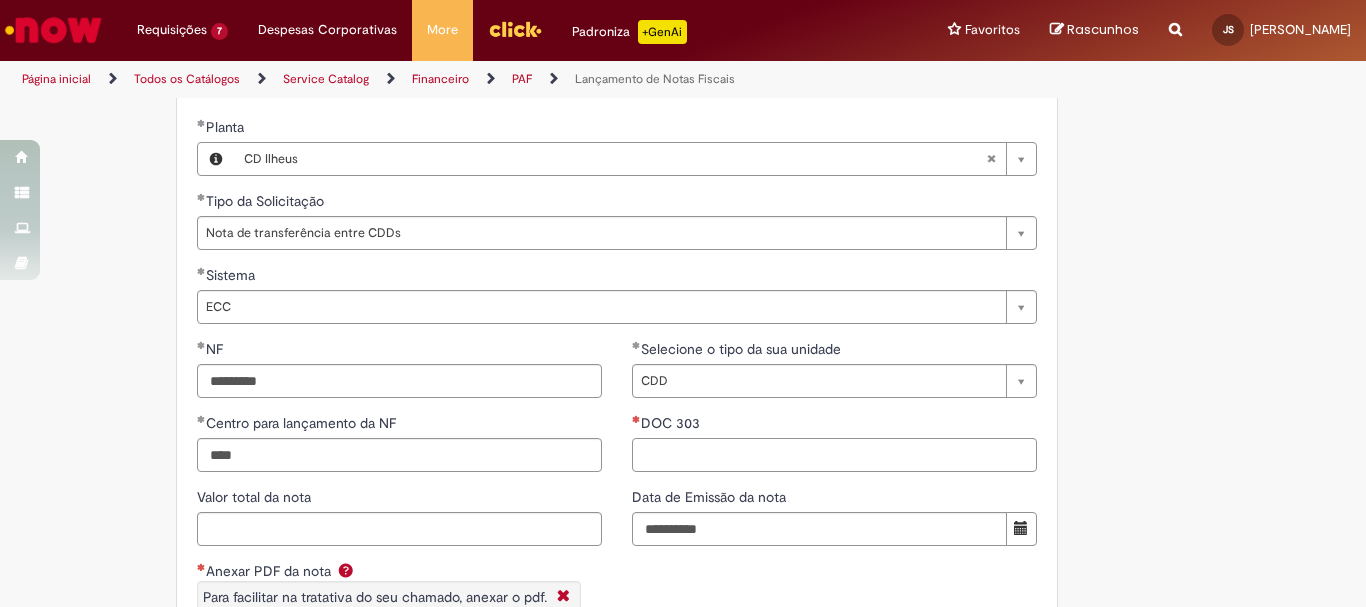 click on "DOC 303" at bounding box center (834, 455) 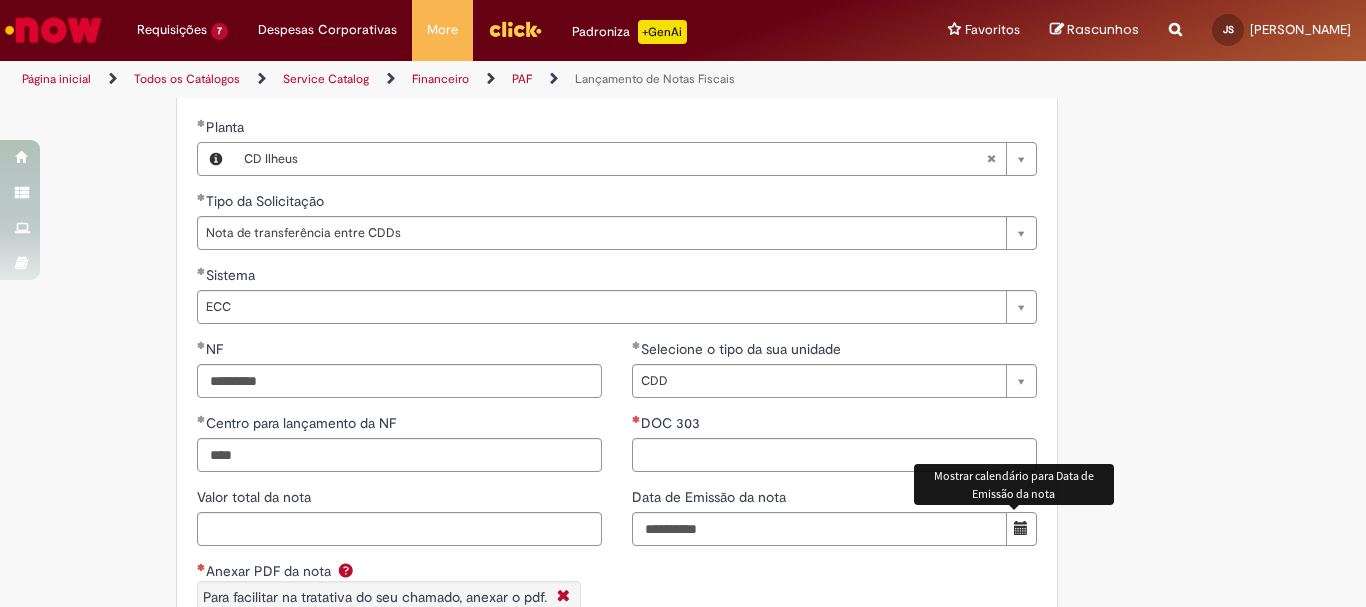 click at bounding box center (1021, 529) 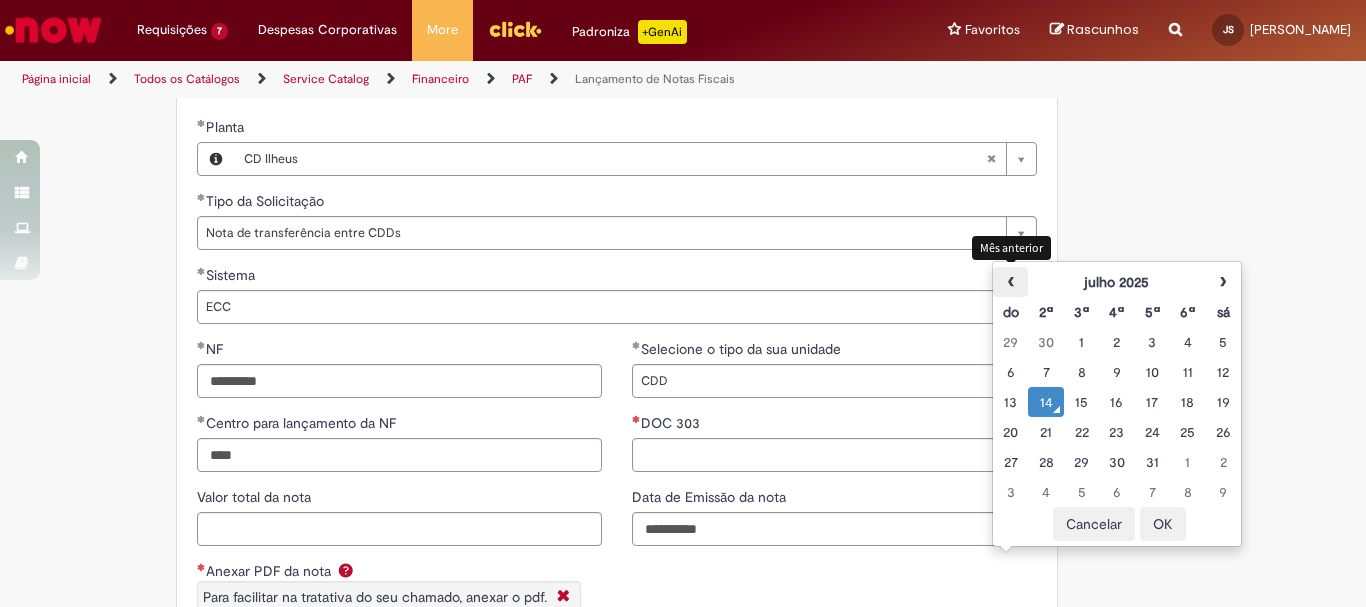 click on "‹" at bounding box center [1010, 282] 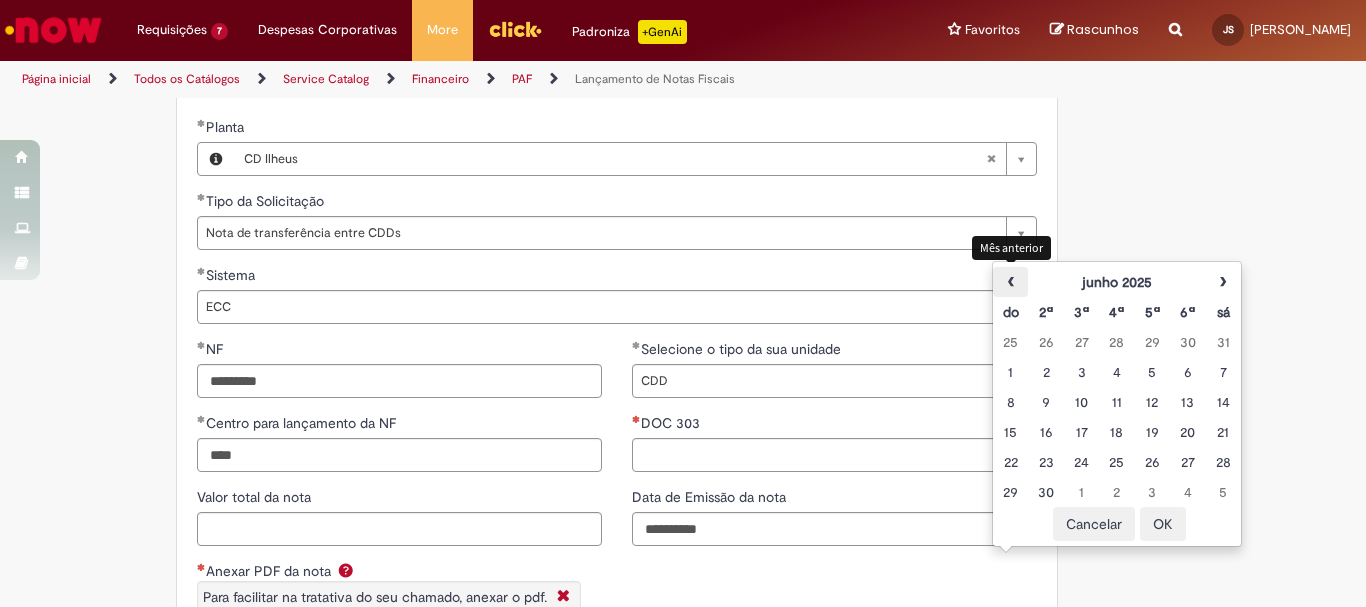 click on "‹" at bounding box center (1010, 282) 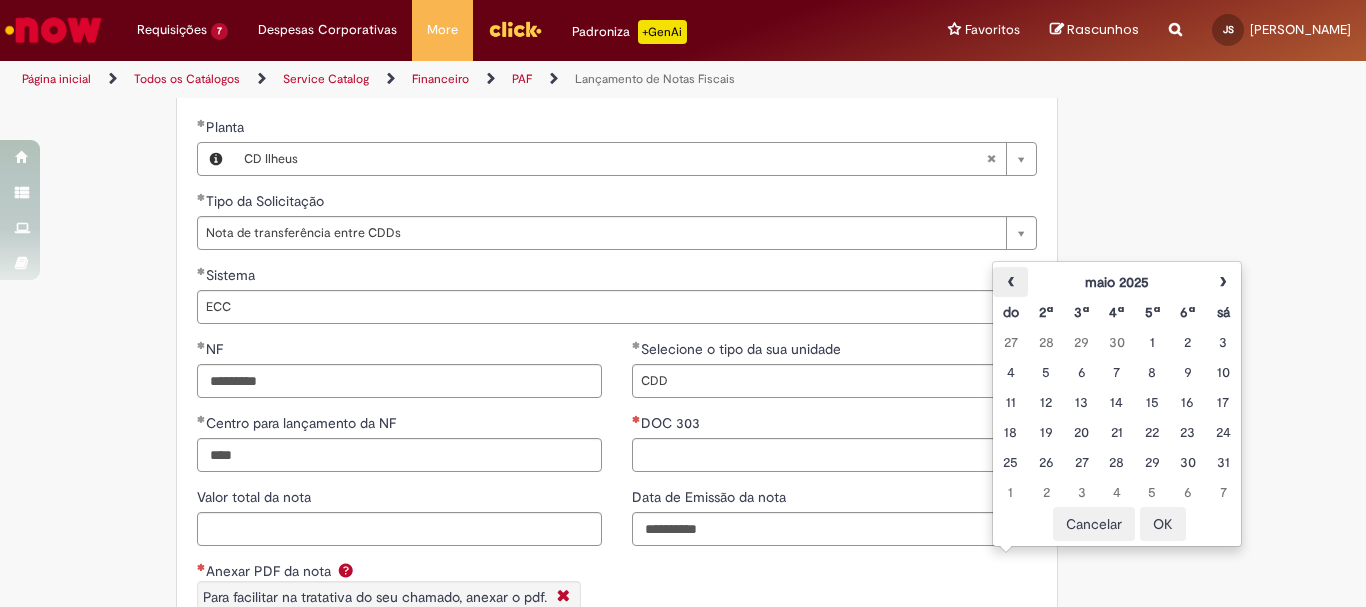 click on "‹" at bounding box center [1010, 282] 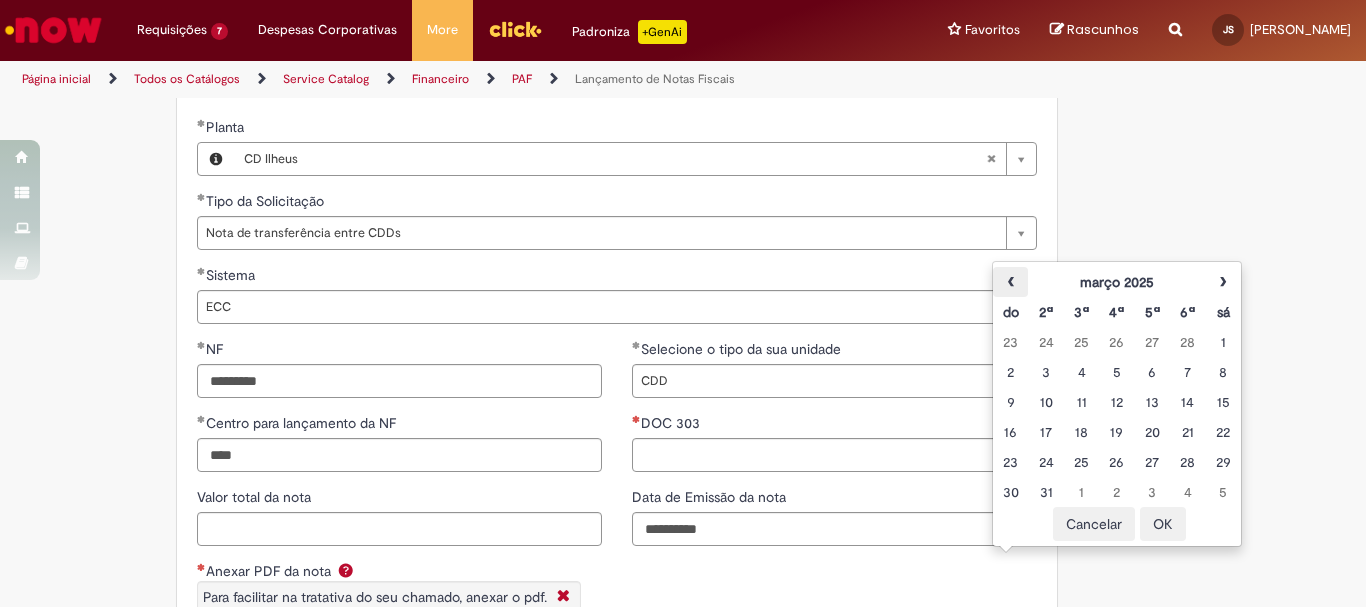 click on "‹" at bounding box center (1010, 282) 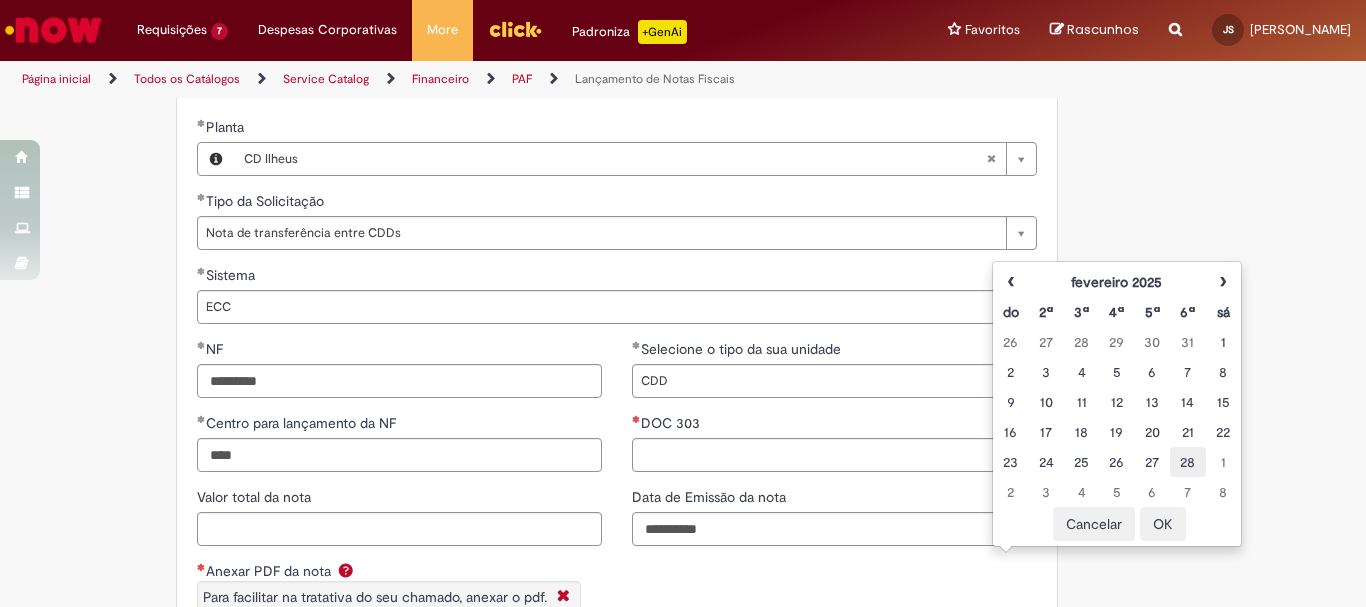 click on "28" at bounding box center [1187, 462] 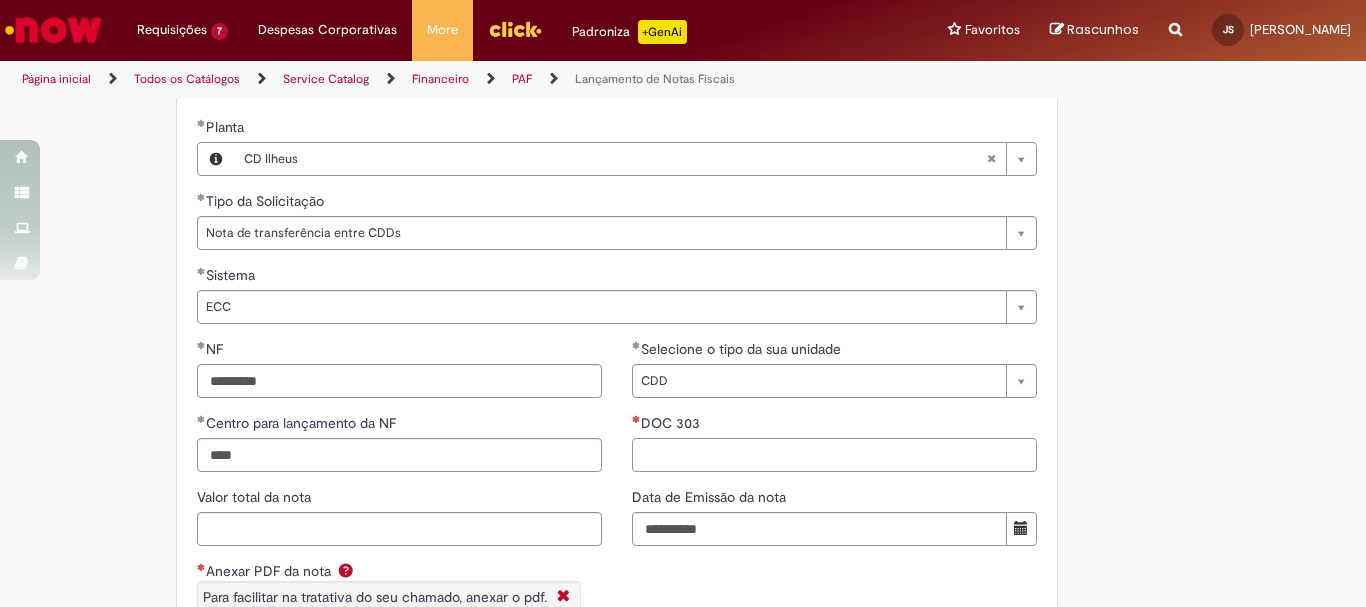 click on "DOC 303" at bounding box center [834, 455] 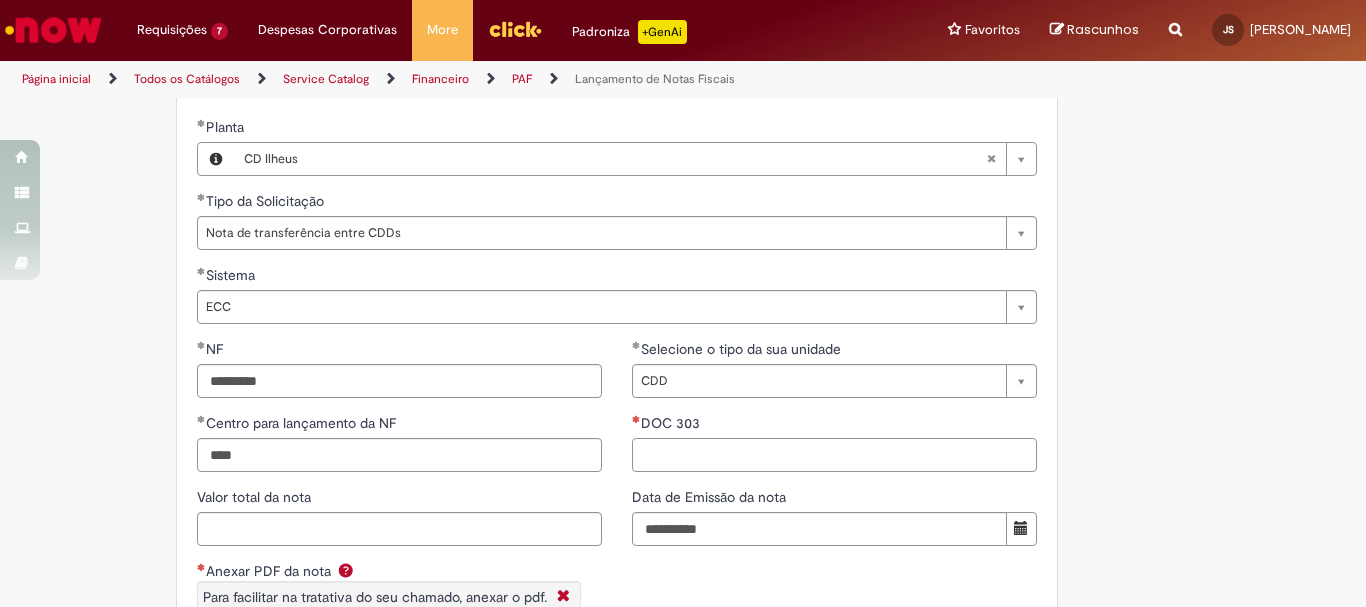 click on "DOC 303" at bounding box center (834, 455) 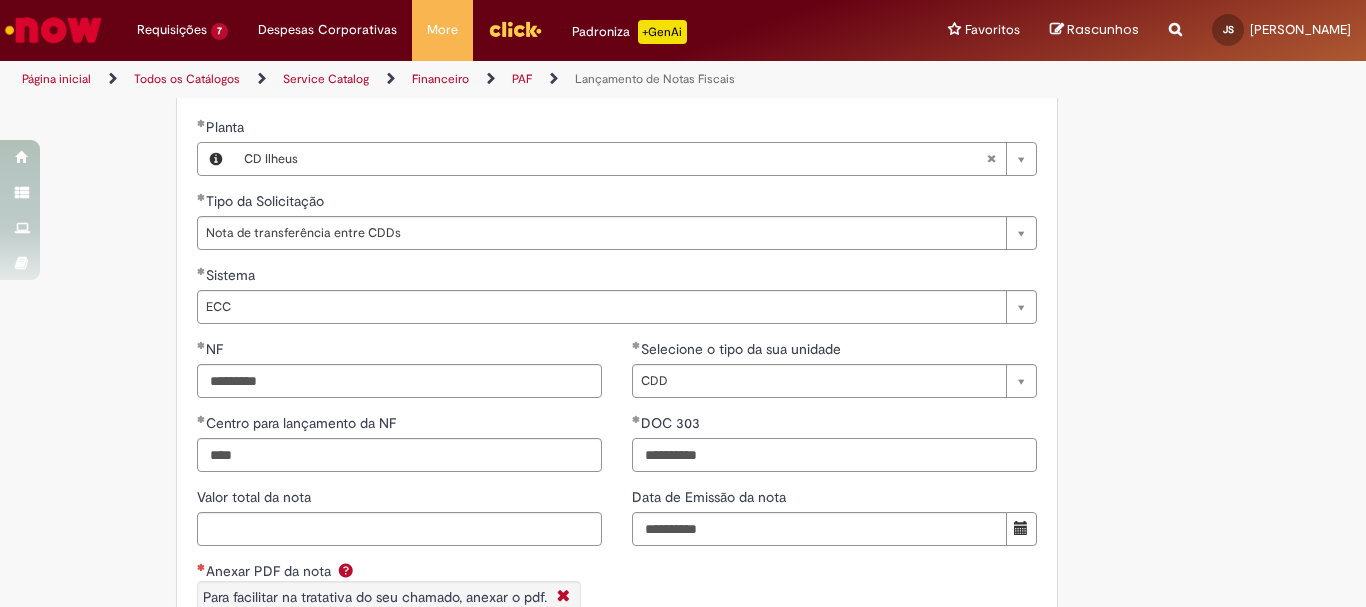 type on "**********" 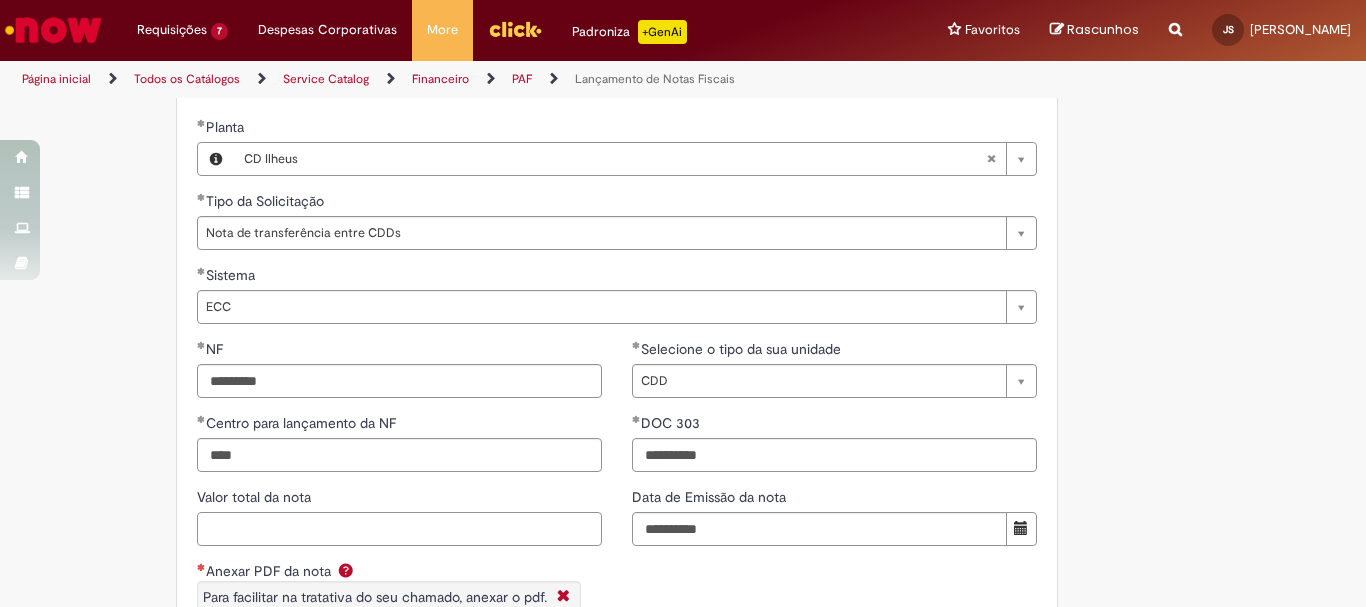 click on "Valor total da nota" at bounding box center [399, 529] 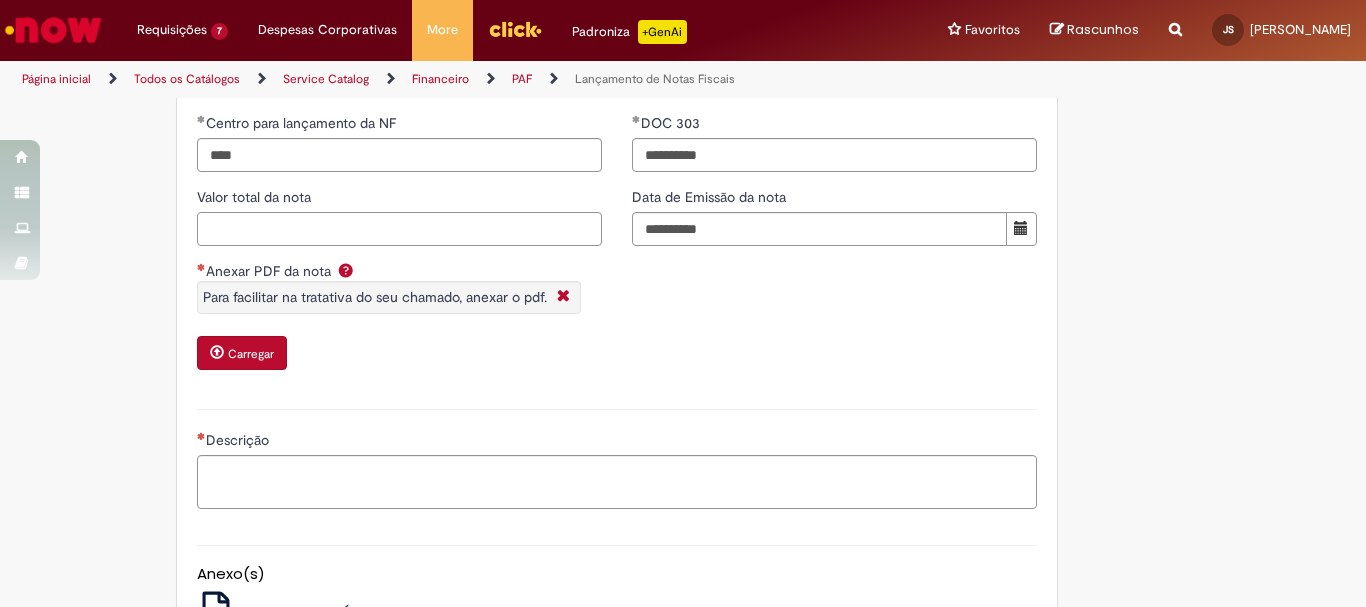 scroll, scrollTop: 1500, scrollLeft: 0, axis: vertical 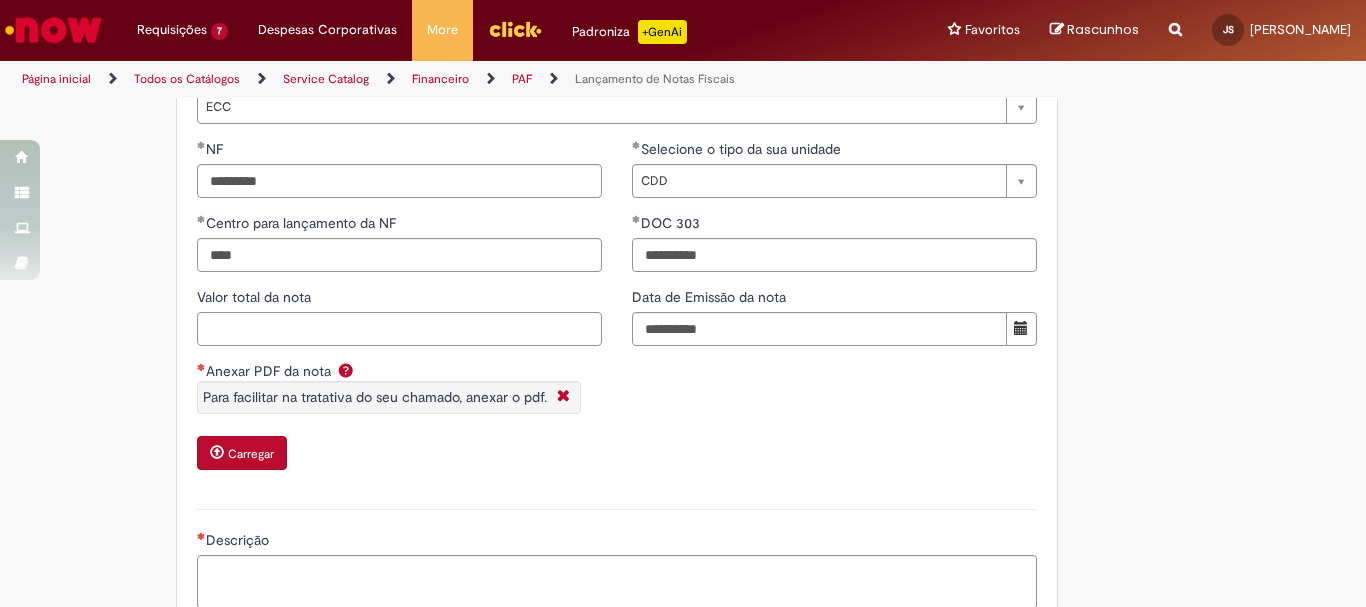 paste on "******" 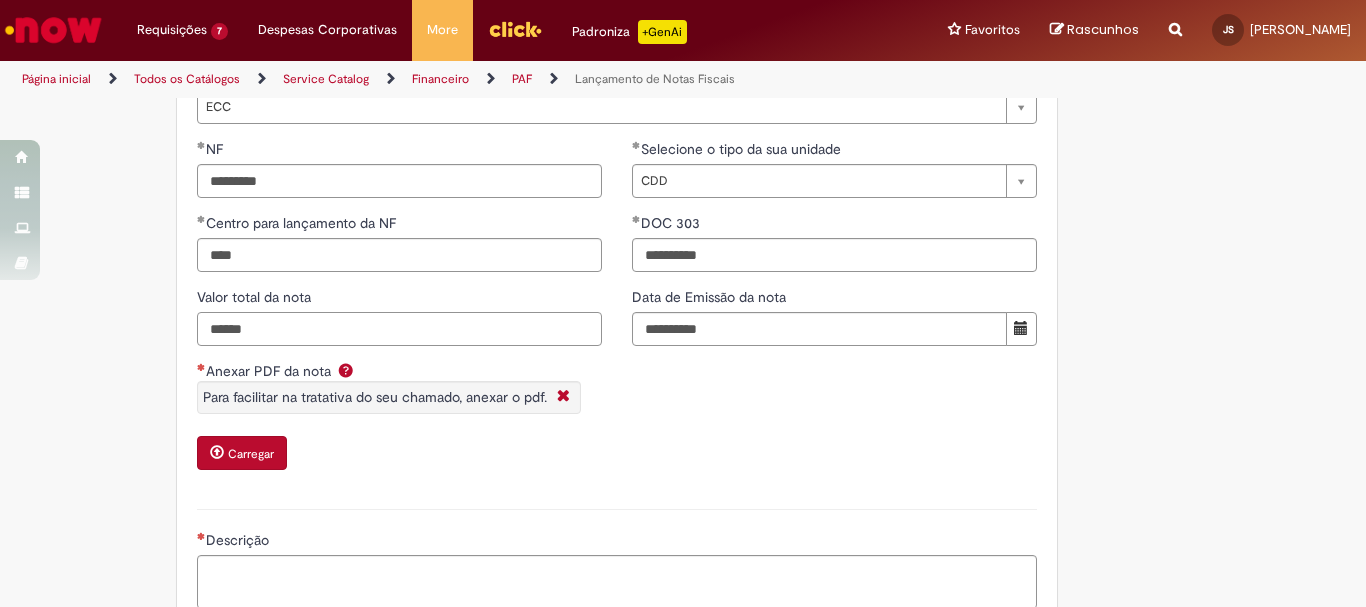 type on "******" 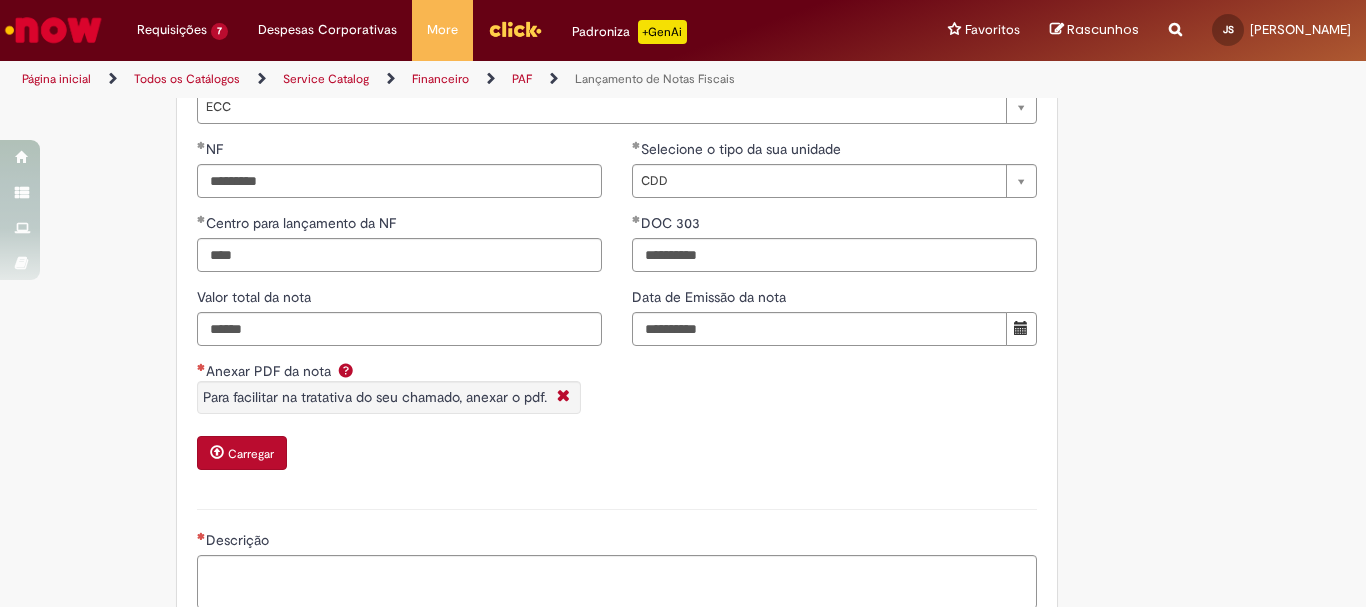 click on "**********" at bounding box center [617, 314] 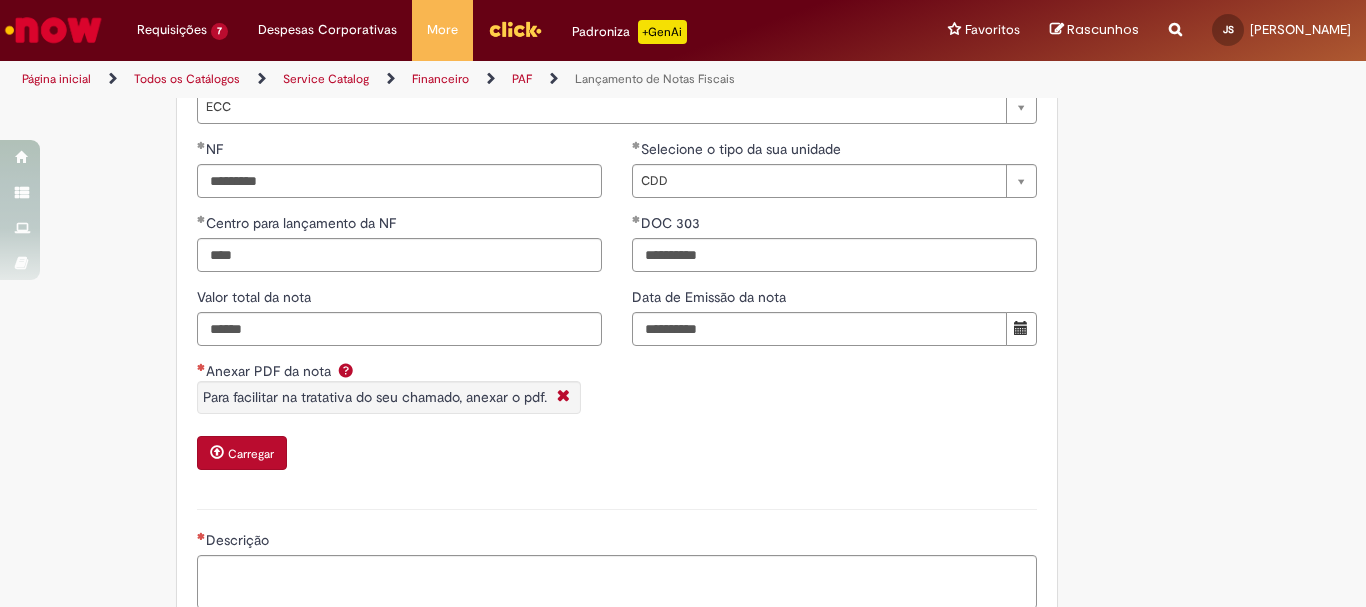 click on "Carregar" at bounding box center (251, 454) 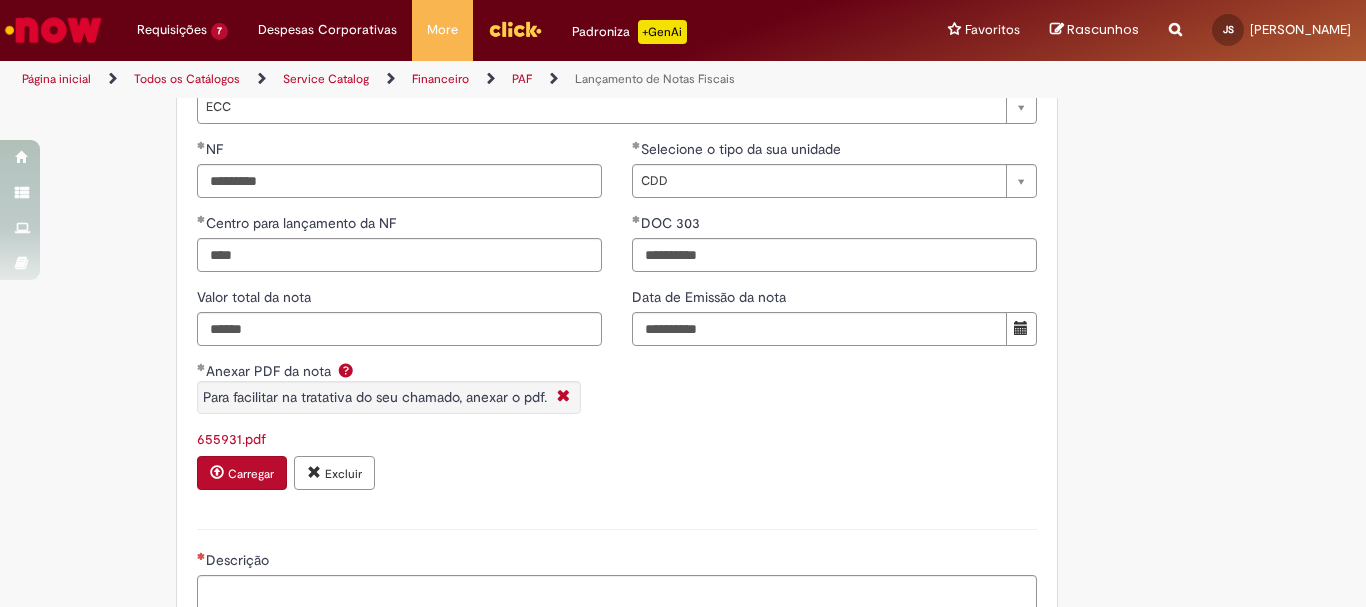 type 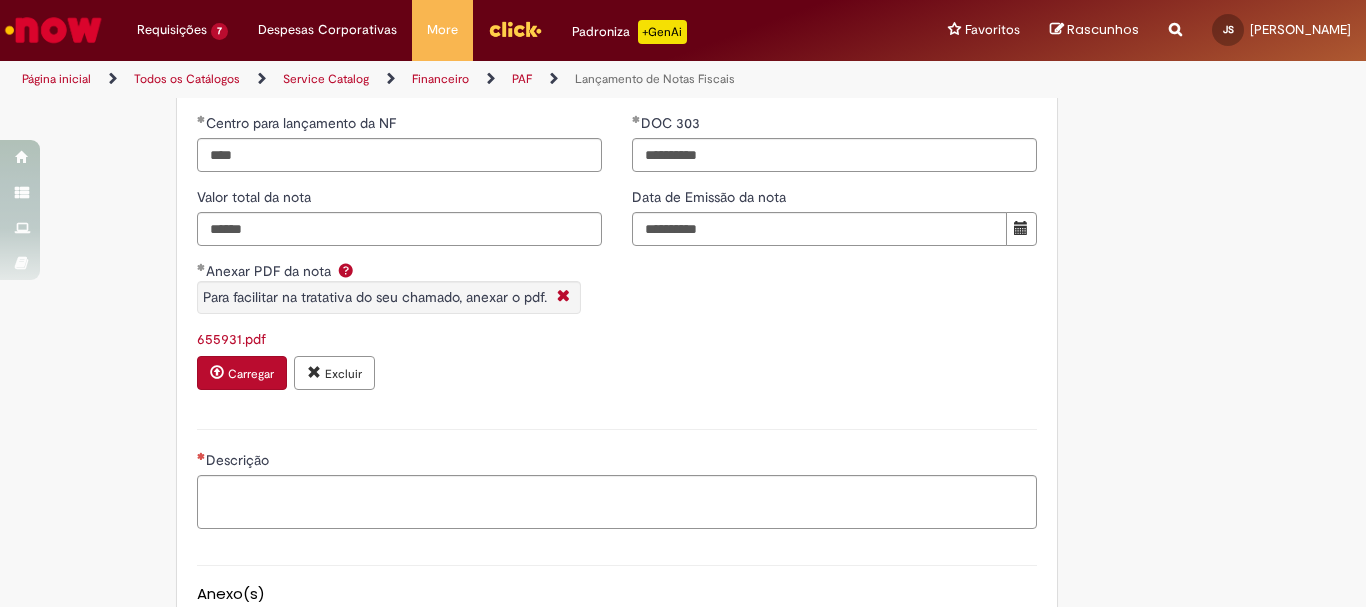 scroll, scrollTop: 1900, scrollLeft: 0, axis: vertical 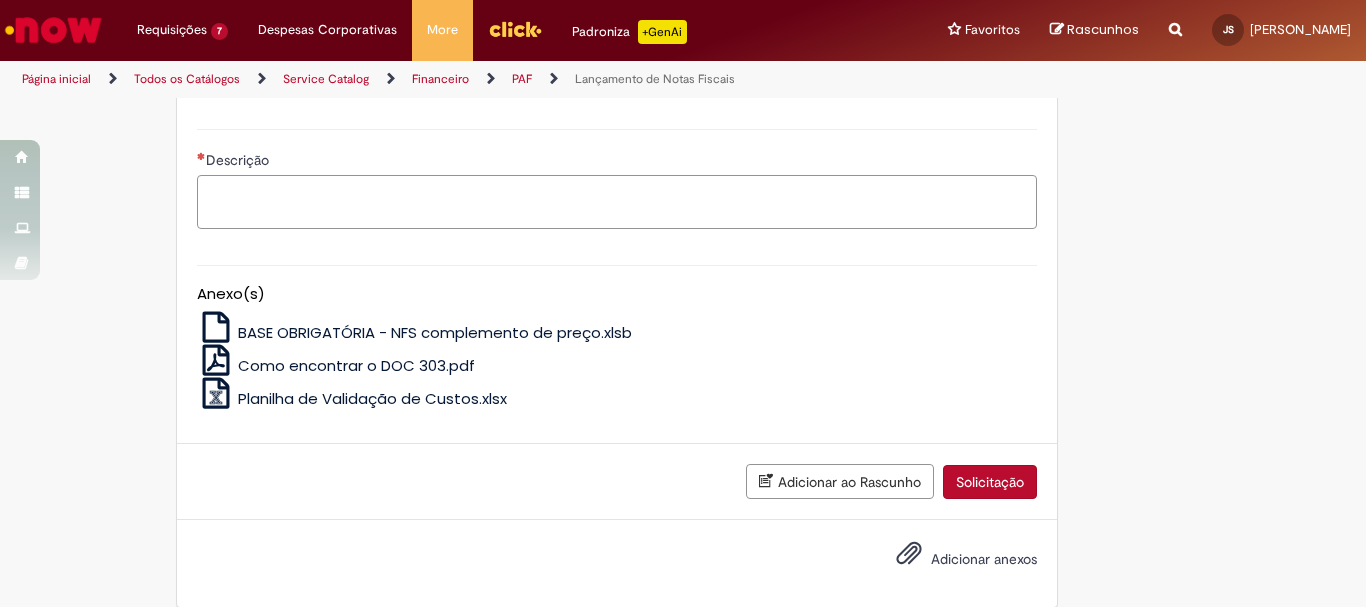 click on "Descrição" at bounding box center (617, 202) 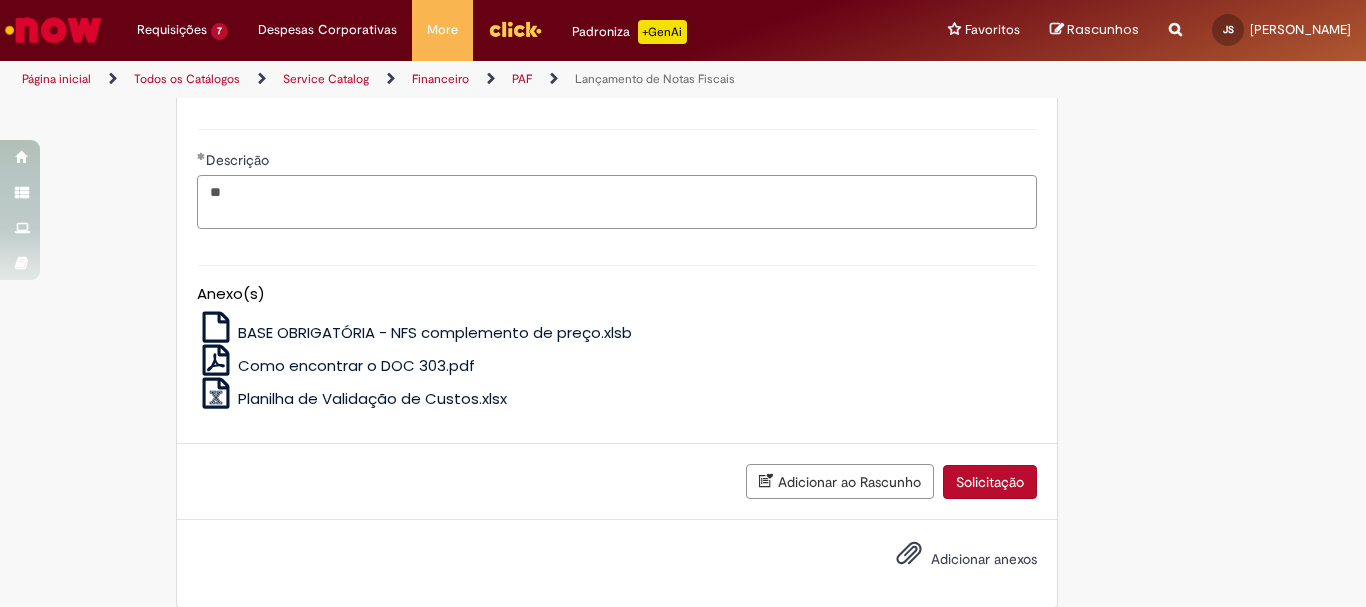 type on "*" 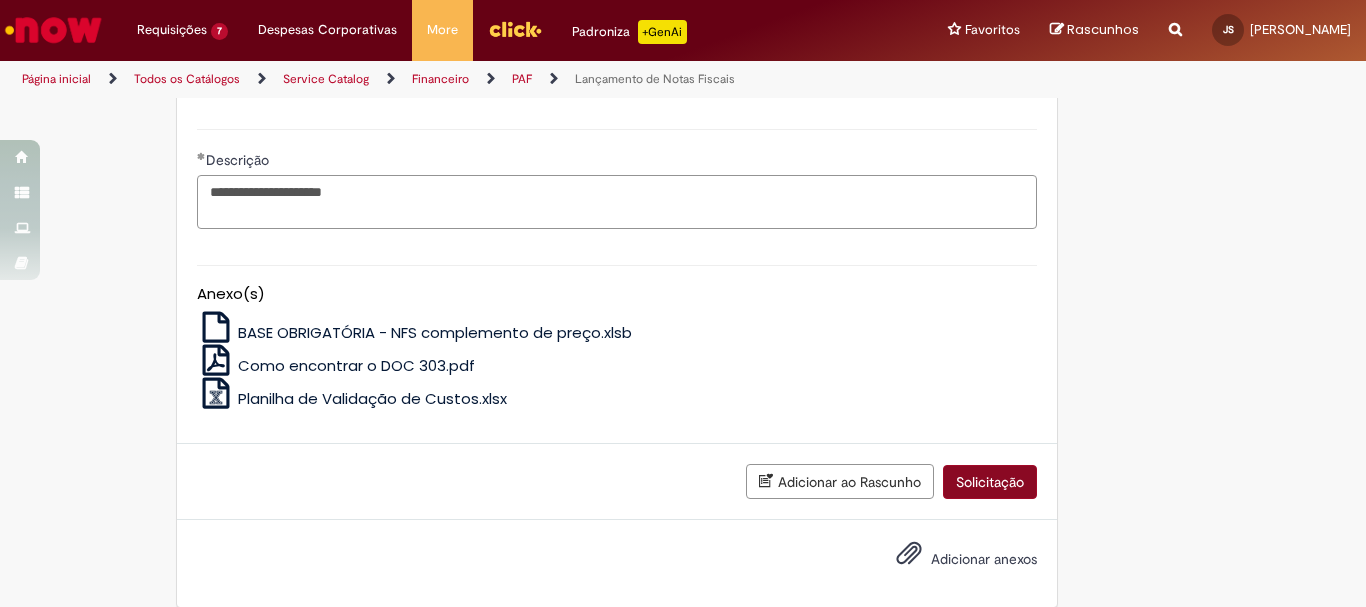 type on "**********" 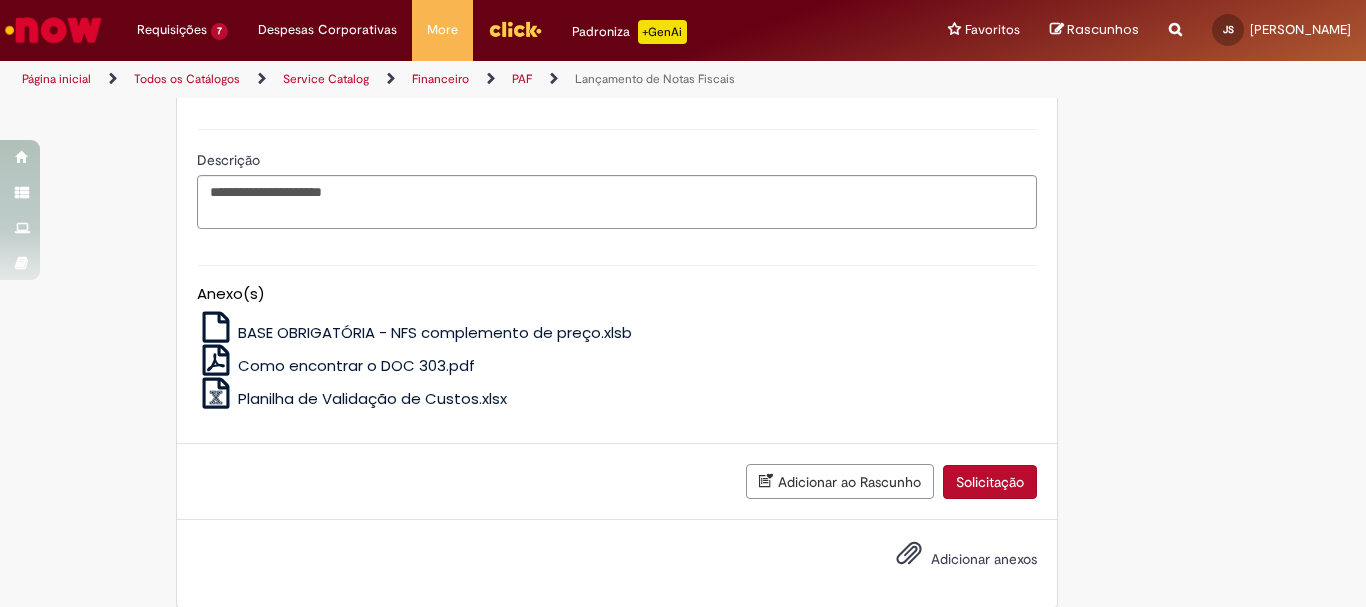 click on "Solicitação" at bounding box center [990, 482] 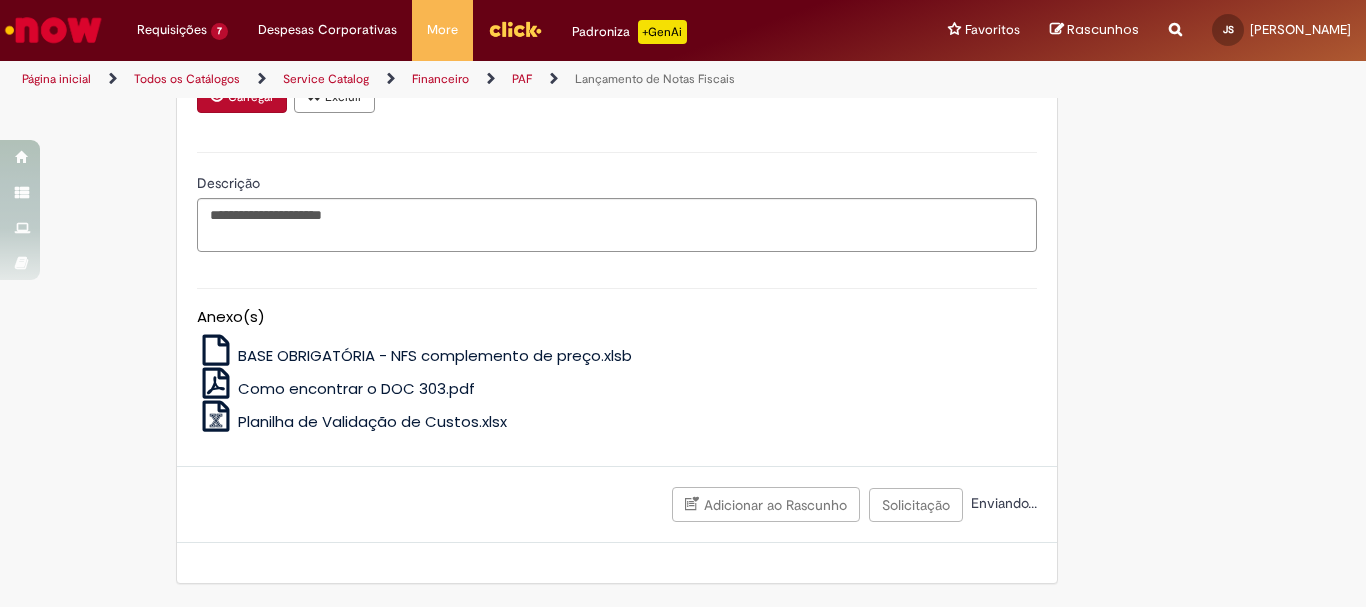 scroll, scrollTop: 1477, scrollLeft: 0, axis: vertical 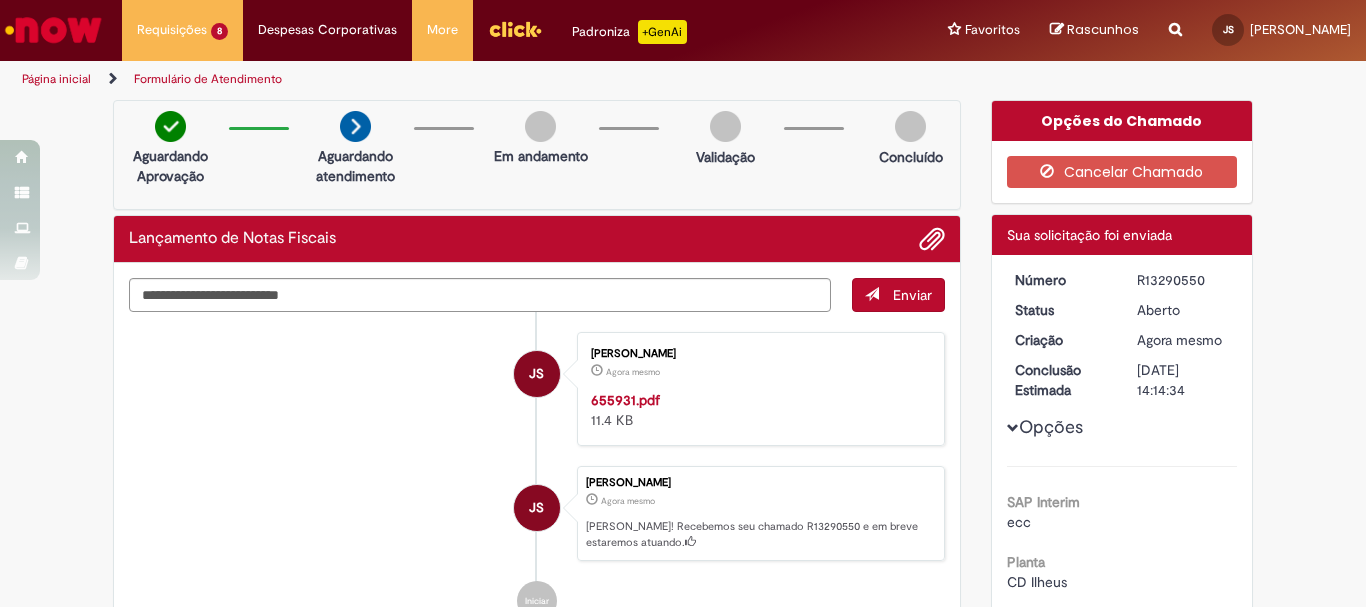 drag, startPoint x: 1131, startPoint y: 279, endPoint x: 1206, endPoint y: 281, distance: 75.026665 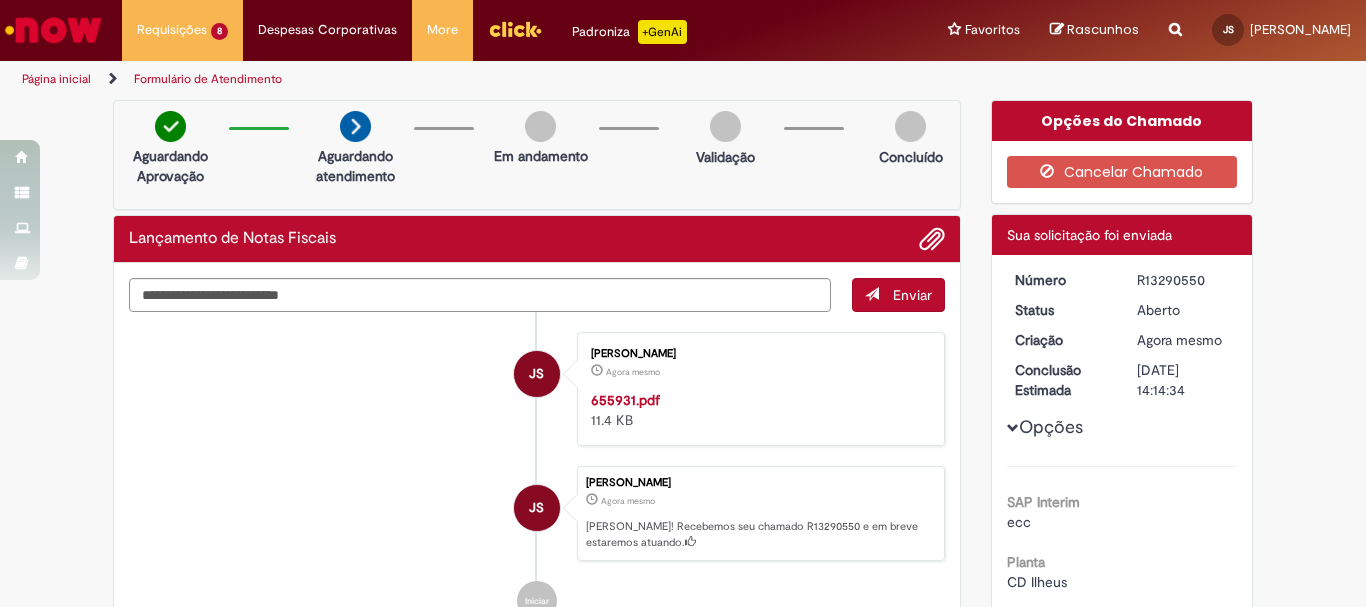 click at bounding box center (53, 30) 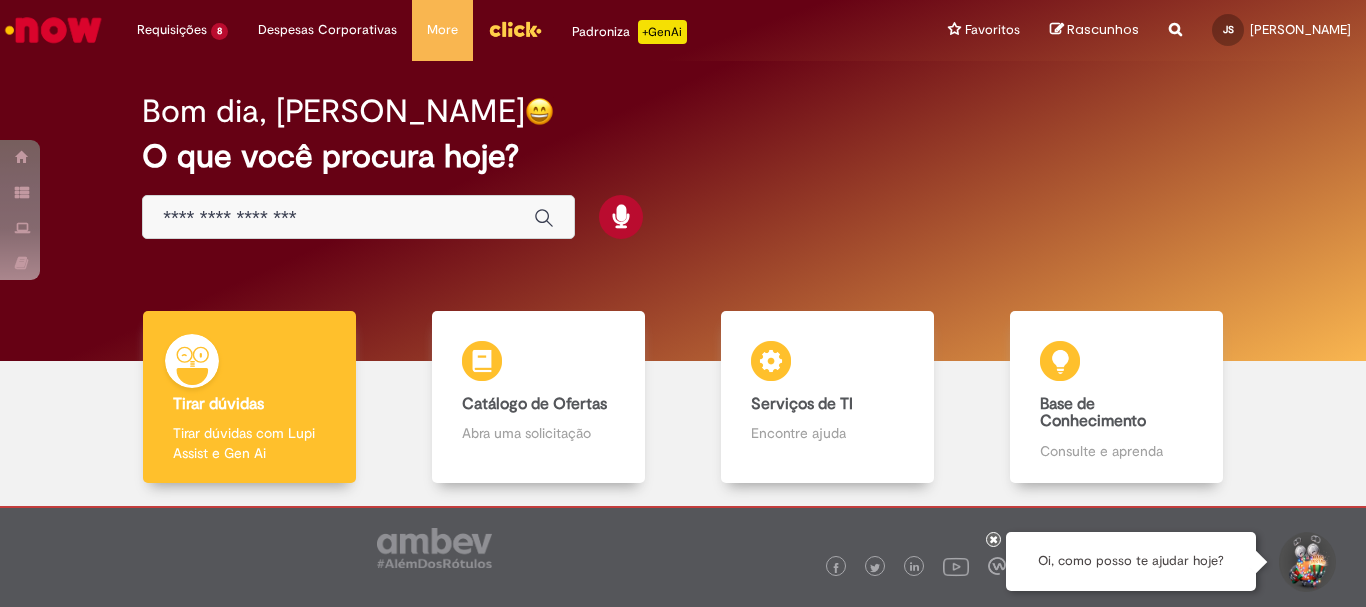 scroll, scrollTop: 0, scrollLeft: 0, axis: both 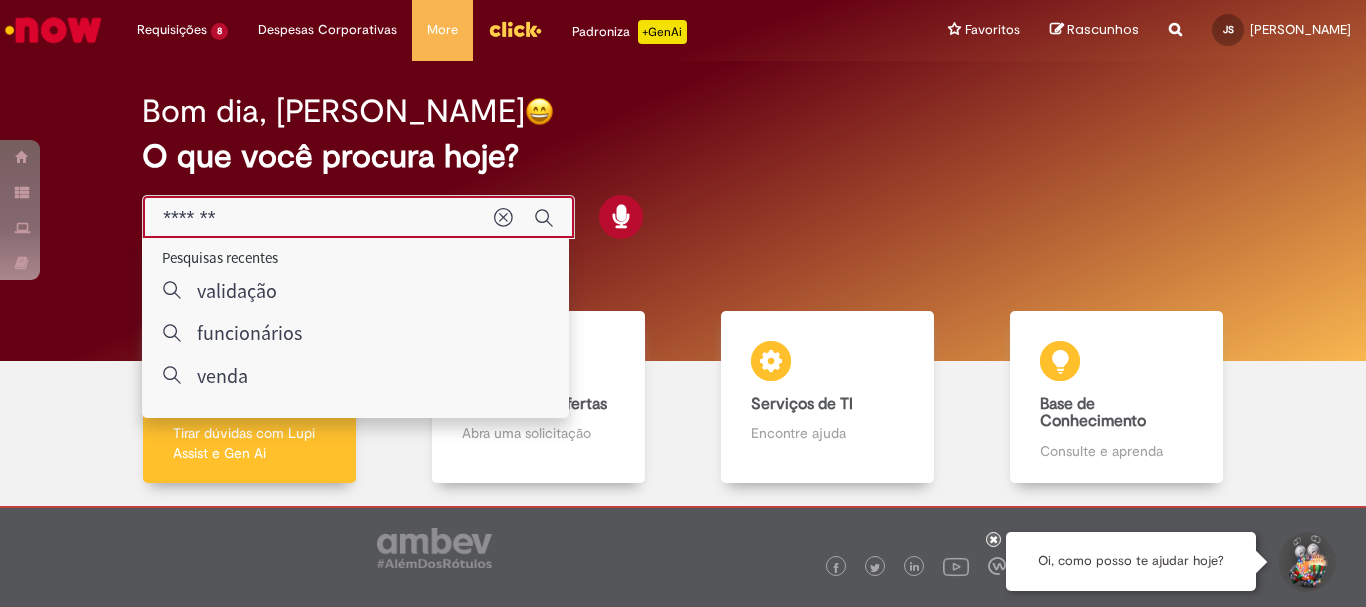 type on "********" 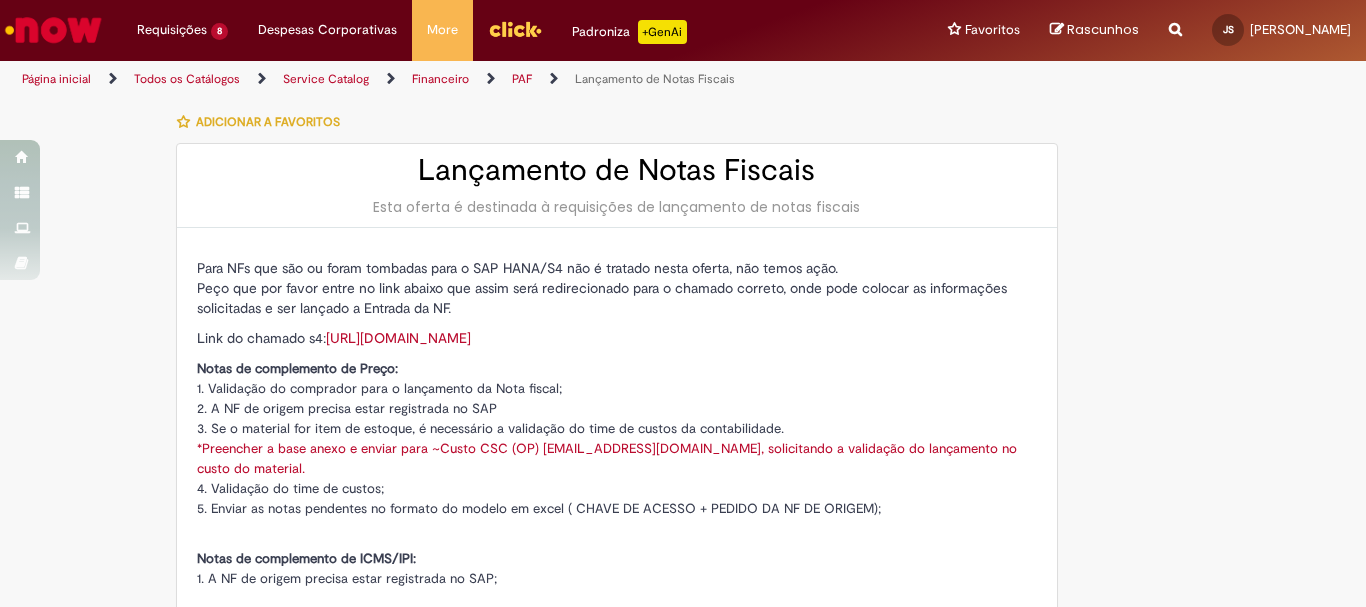 type on "********" 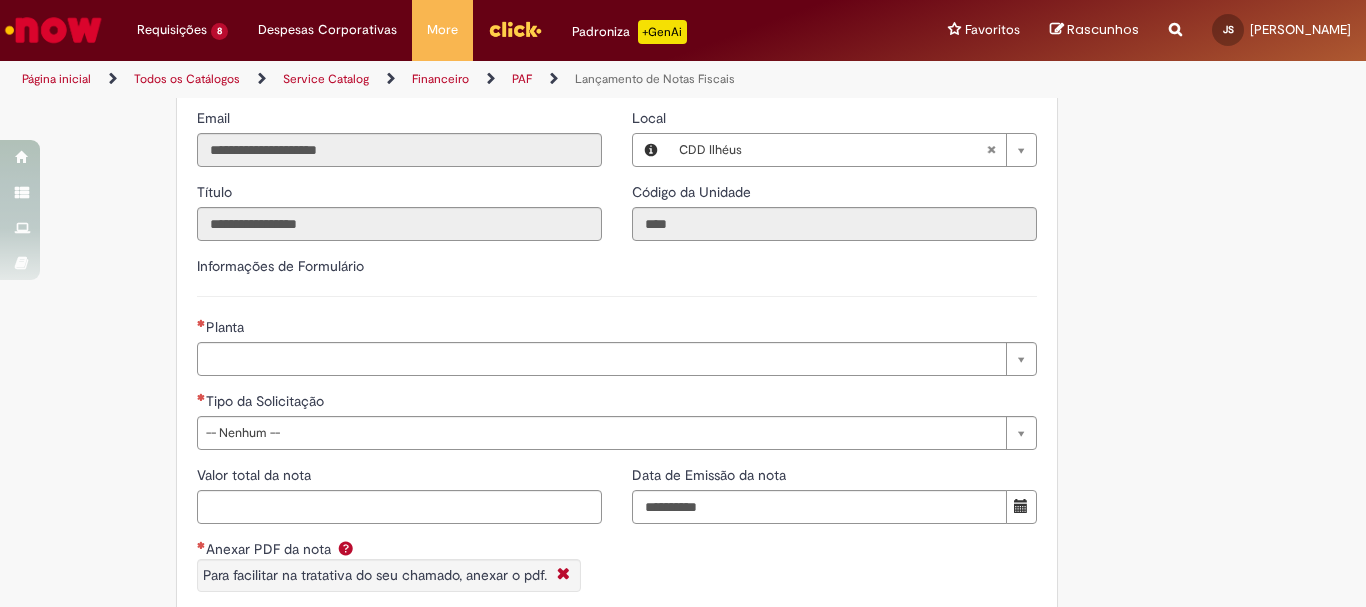 scroll, scrollTop: 1200, scrollLeft: 0, axis: vertical 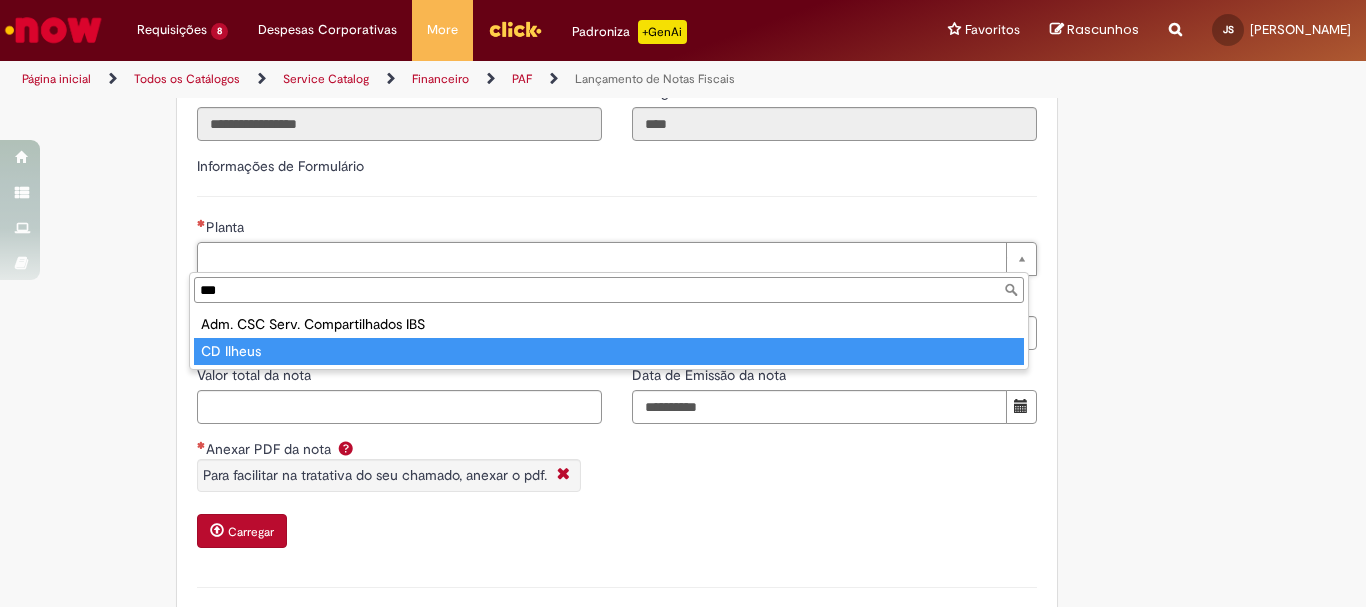 type on "***" 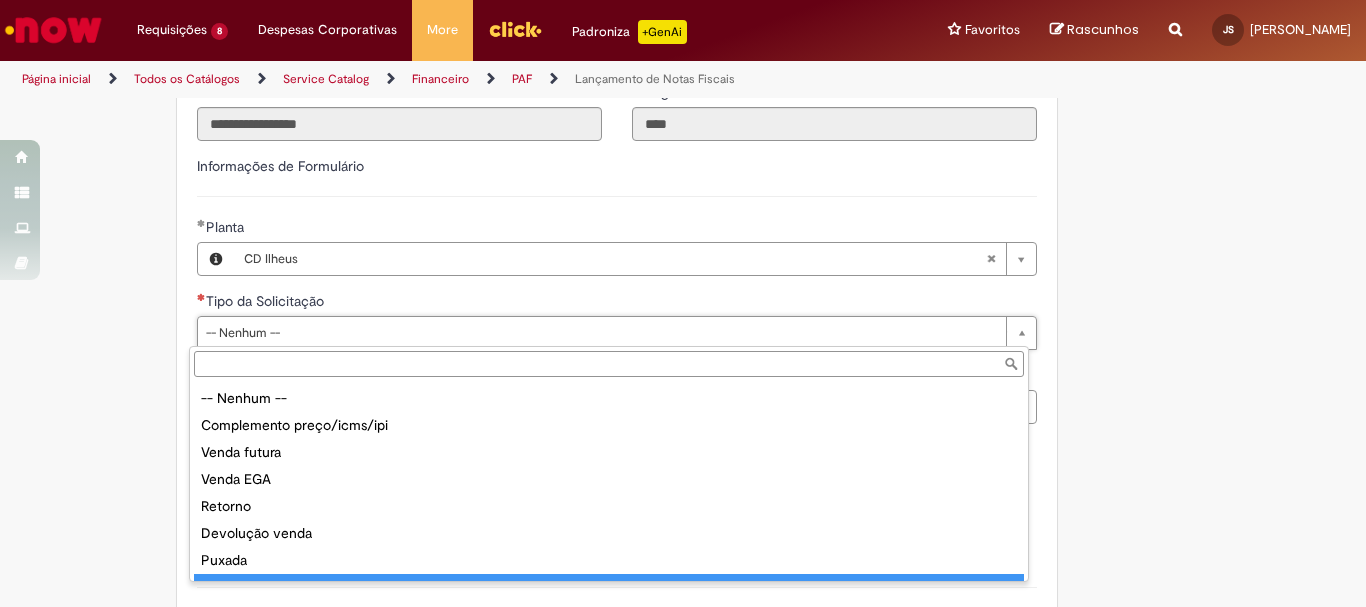 scroll, scrollTop: 78, scrollLeft: 0, axis: vertical 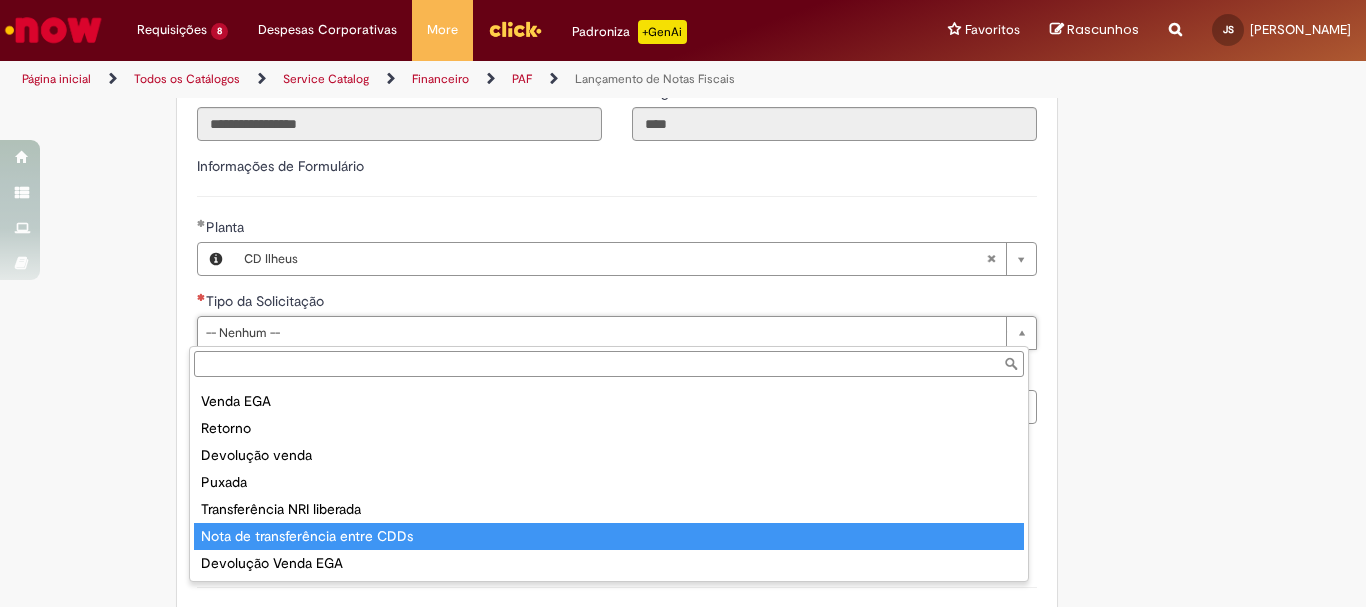 type on "**********" 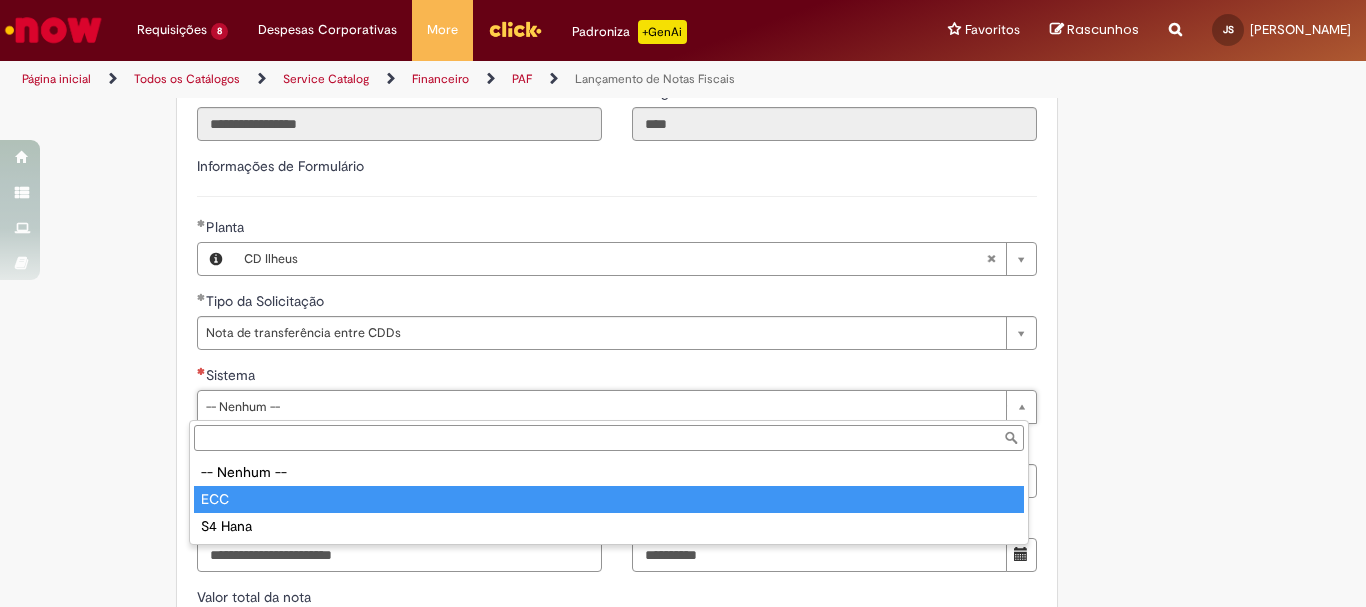 type on "***" 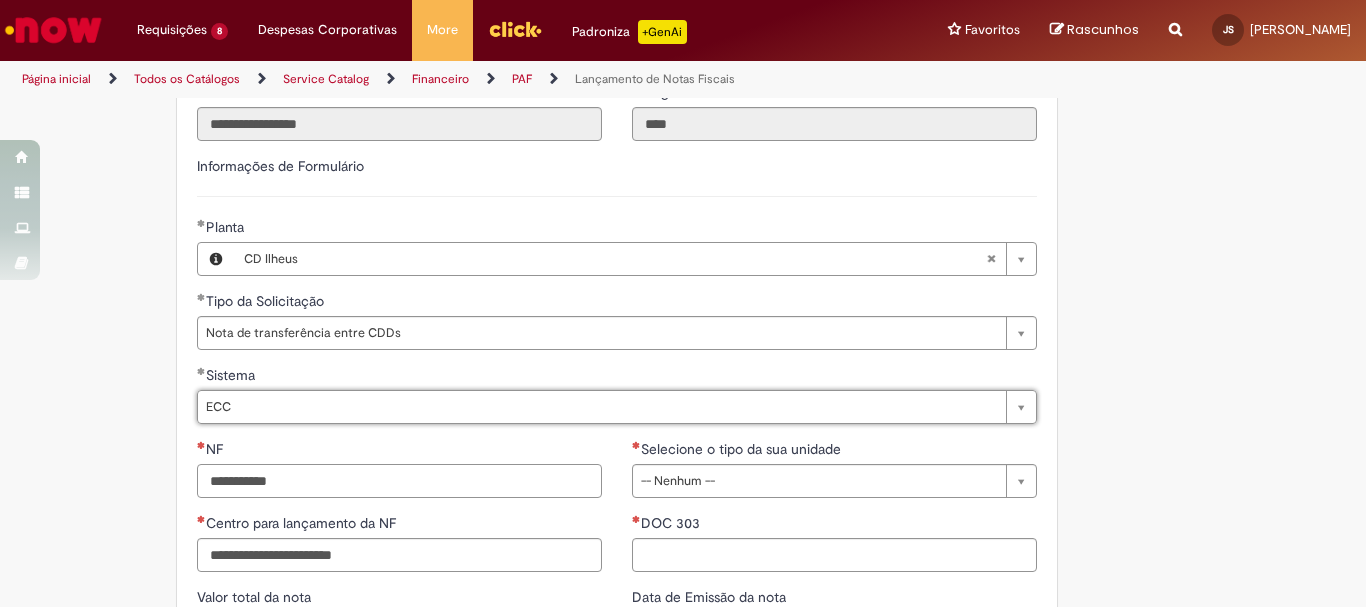 click on "NF" at bounding box center [399, 481] 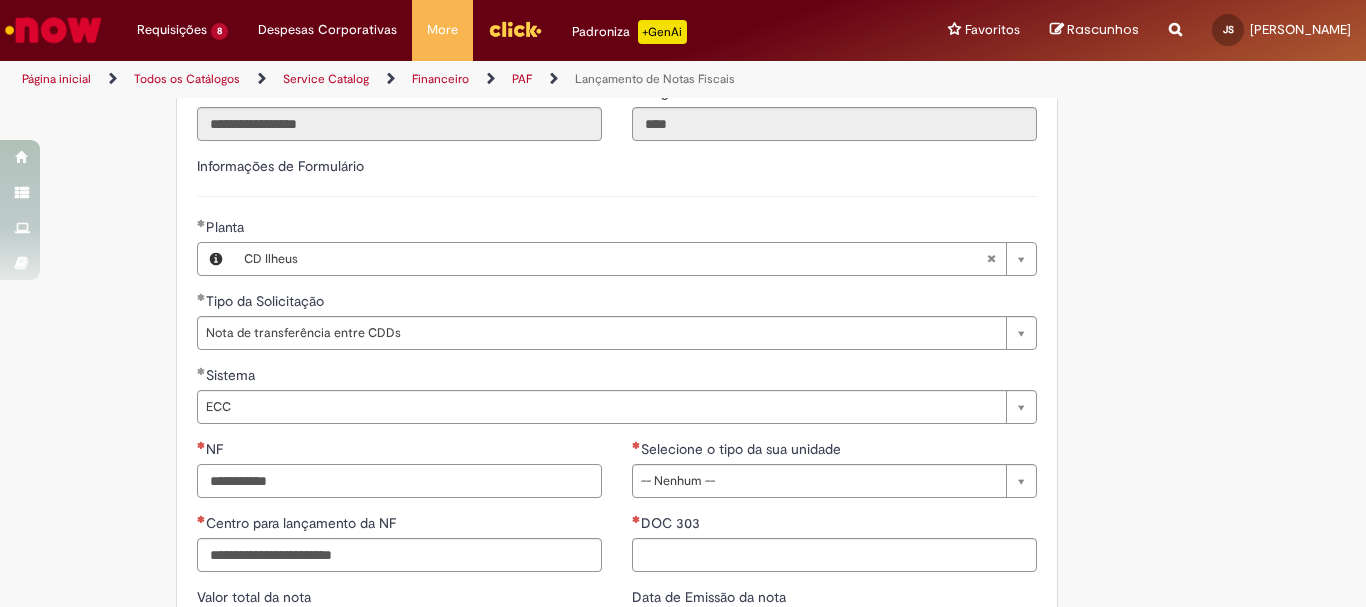 paste on "******" 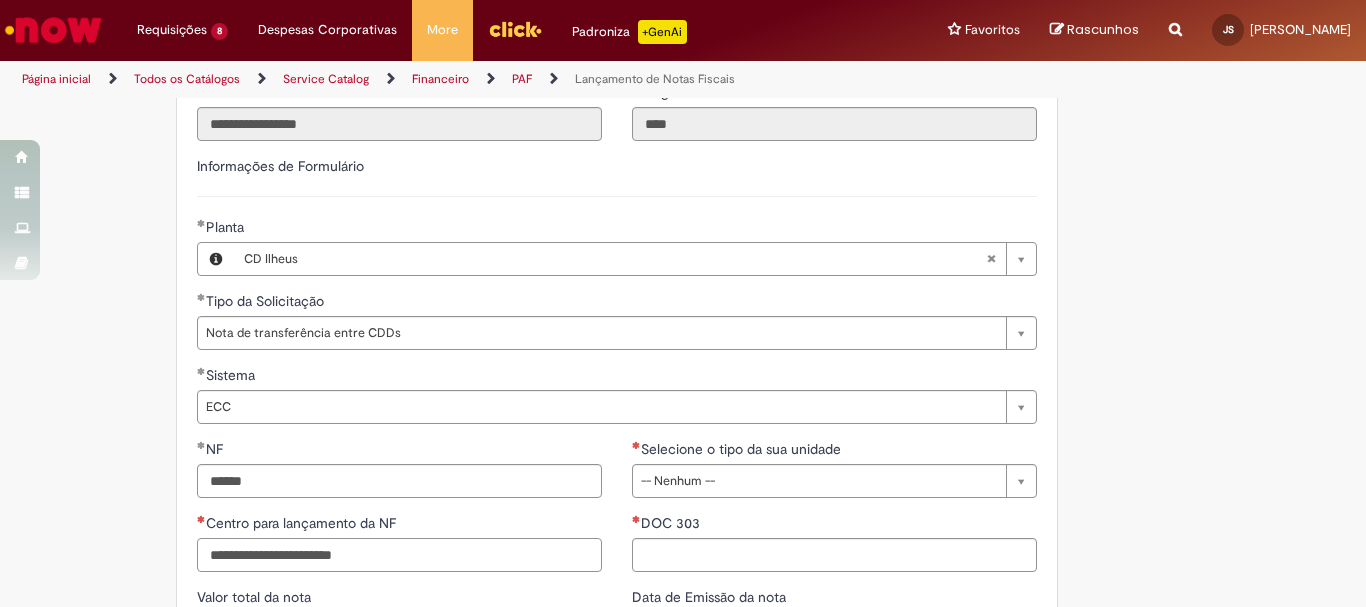 type on "*********" 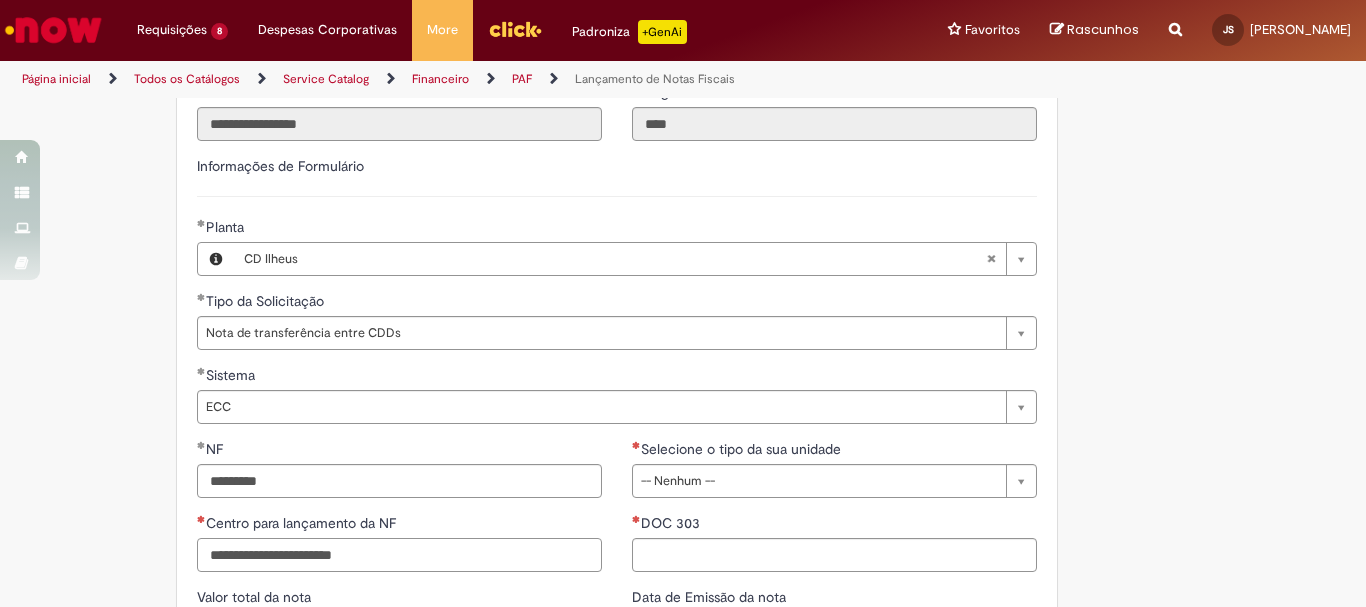 click on "Centro para lançamento da NF" at bounding box center [399, 555] 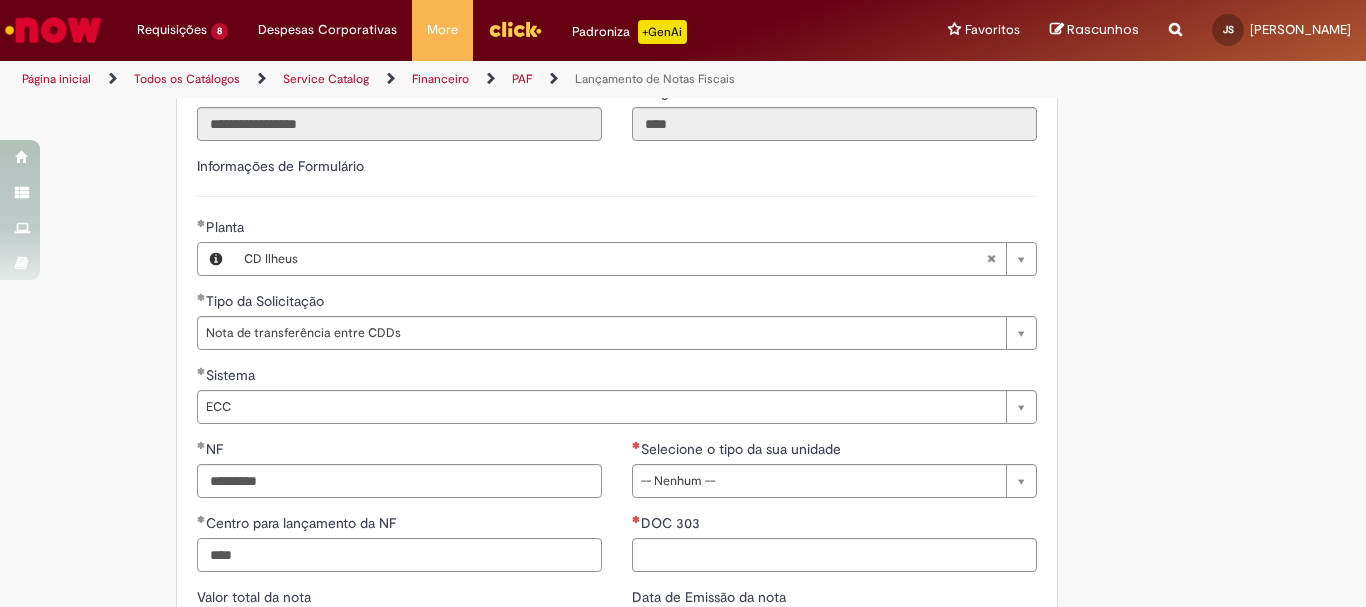 type on "****" 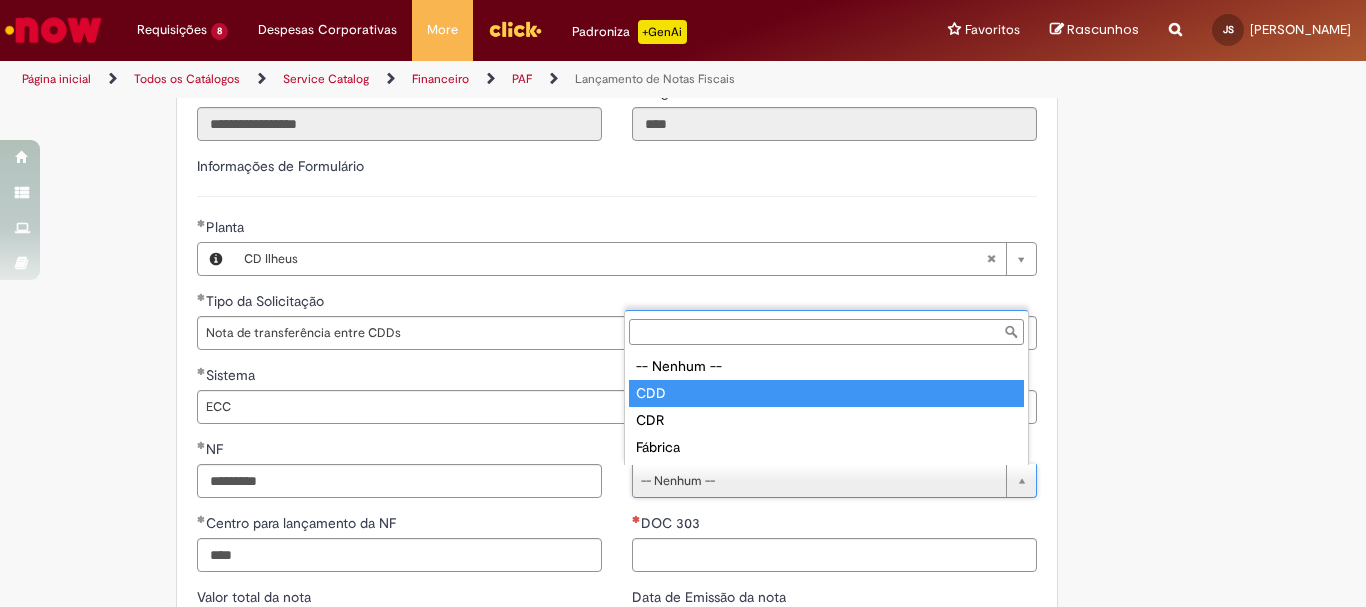 type on "***" 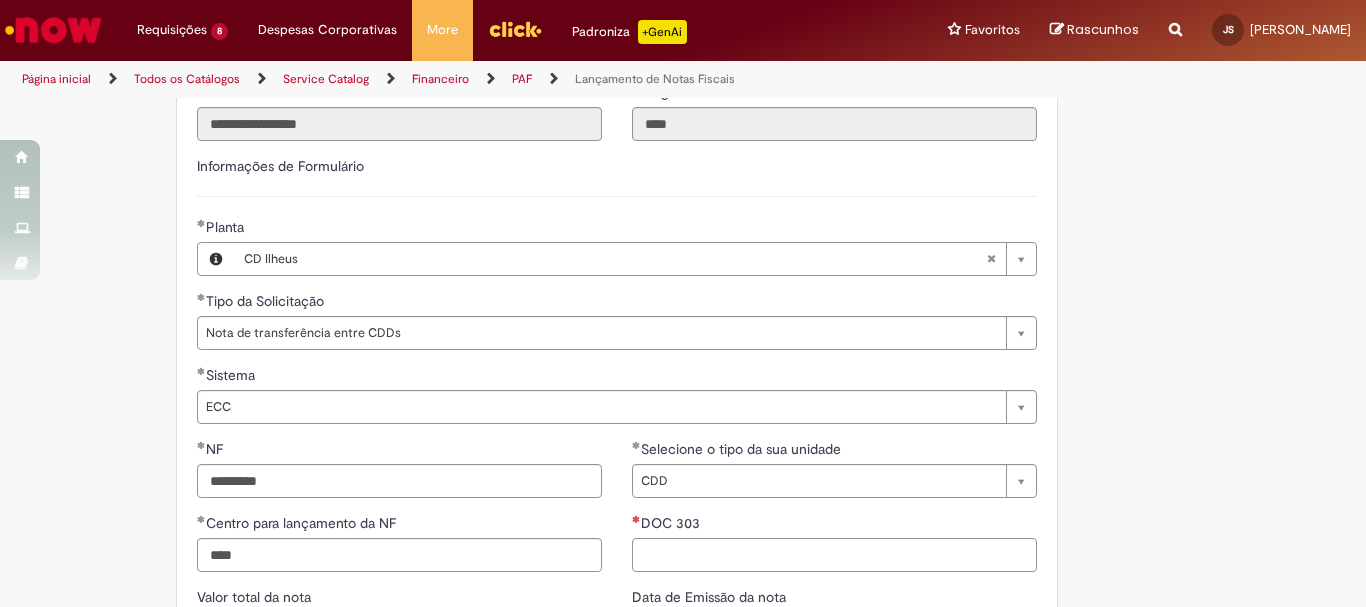 click on "DOC 303" at bounding box center (834, 555) 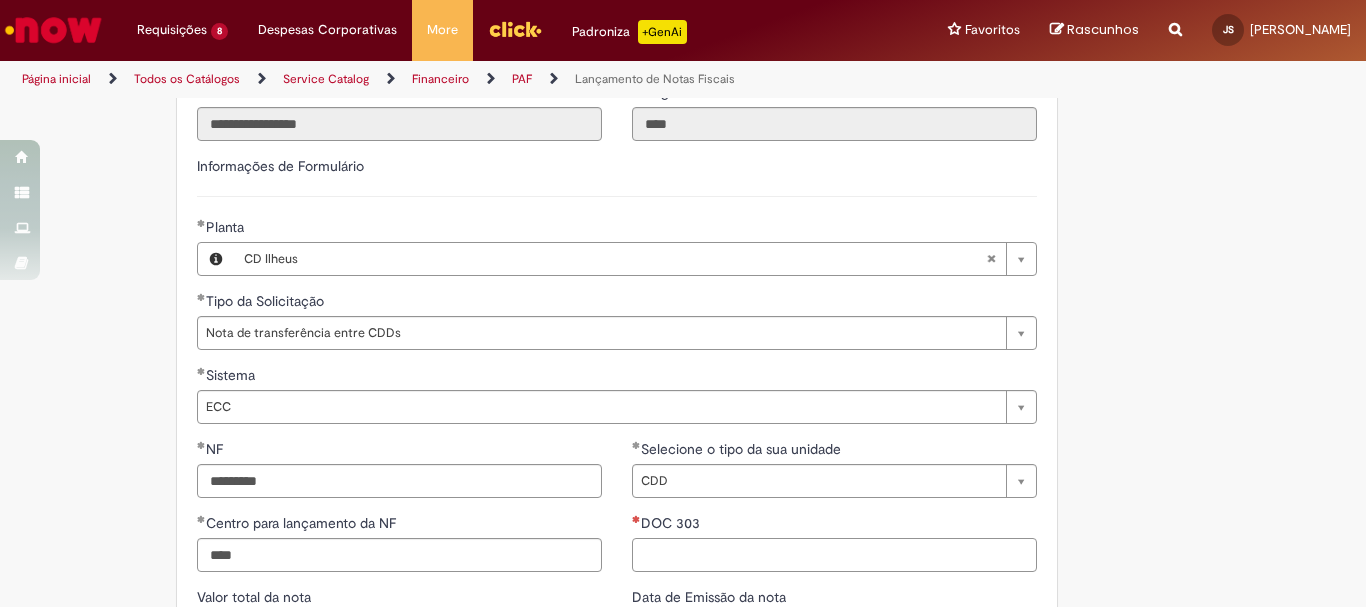 scroll, scrollTop: 1600, scrollLeft: 0, axis: vertical 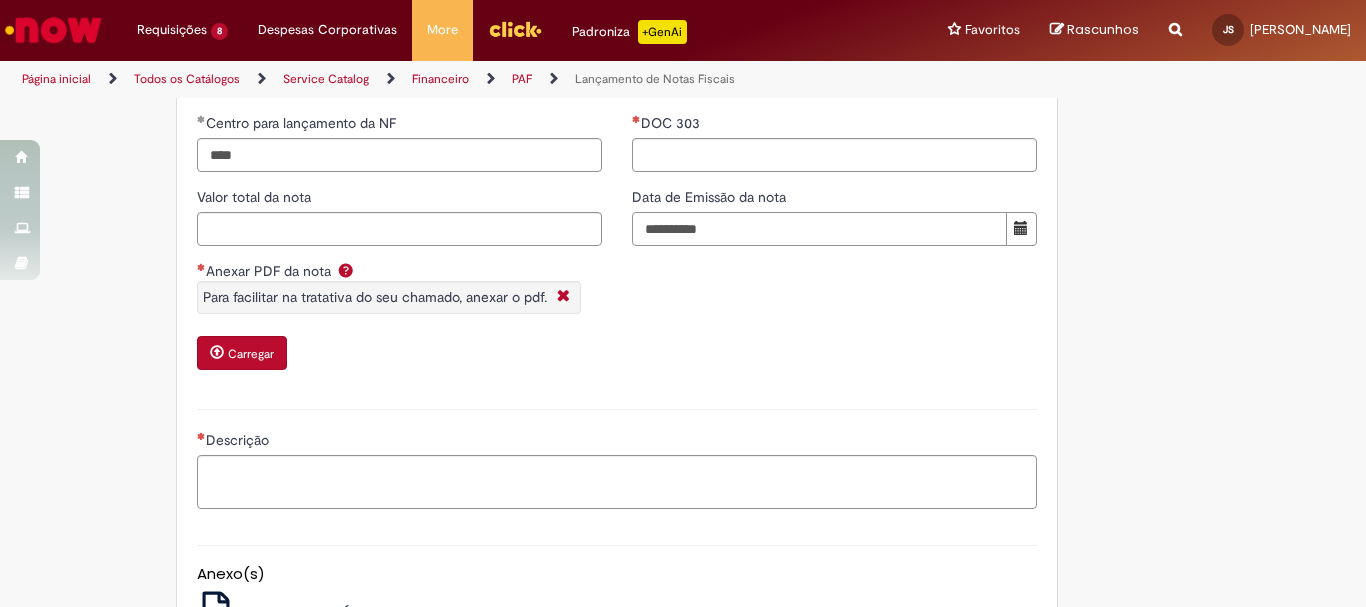click on "Data de Emissão da nota" at bounding box center [819, 229] 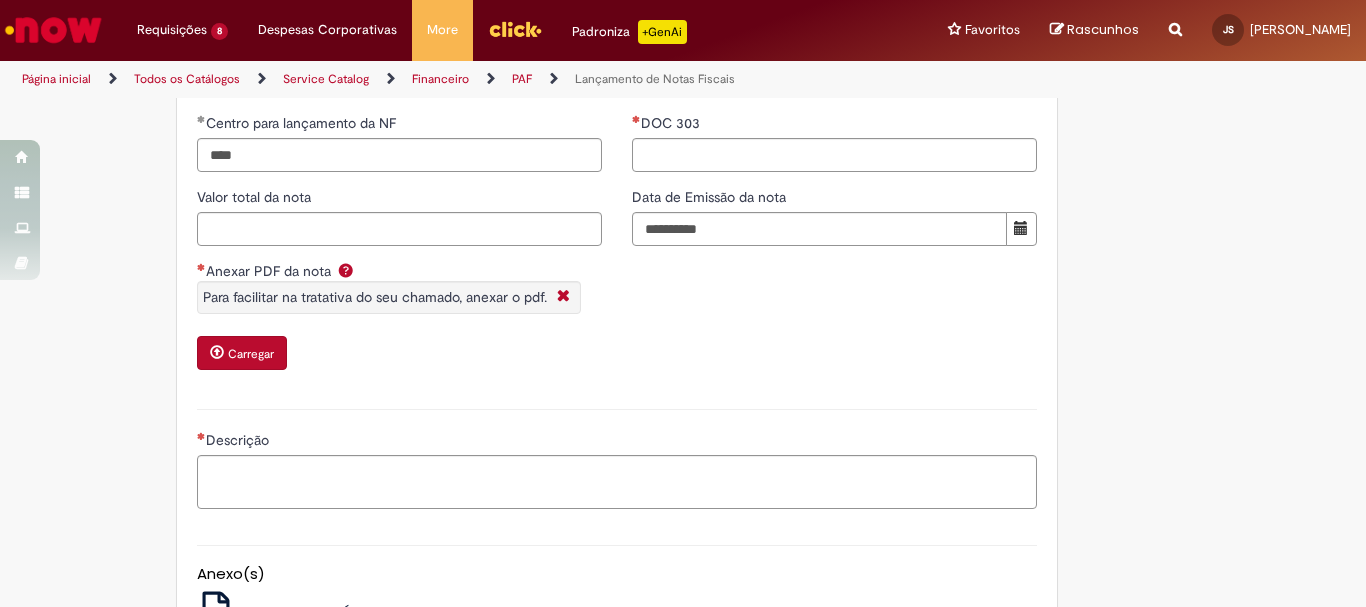 click at bounding box center (1021, 228) 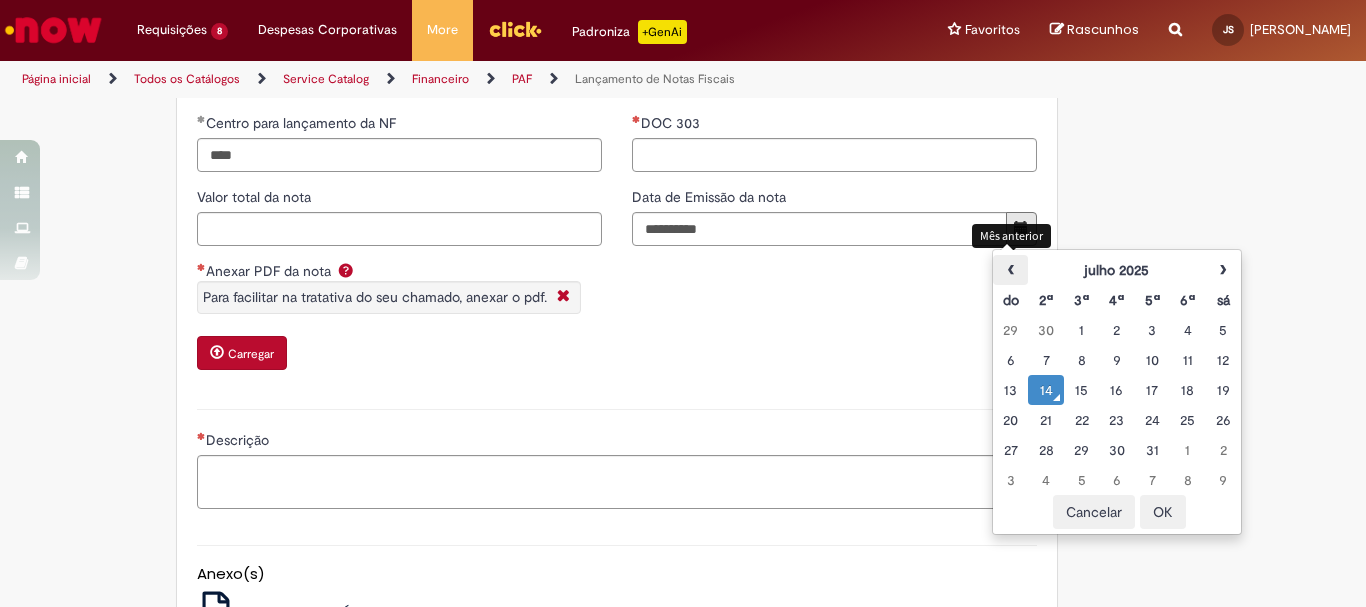 click on "‹" at bounding box center (1010, 270) 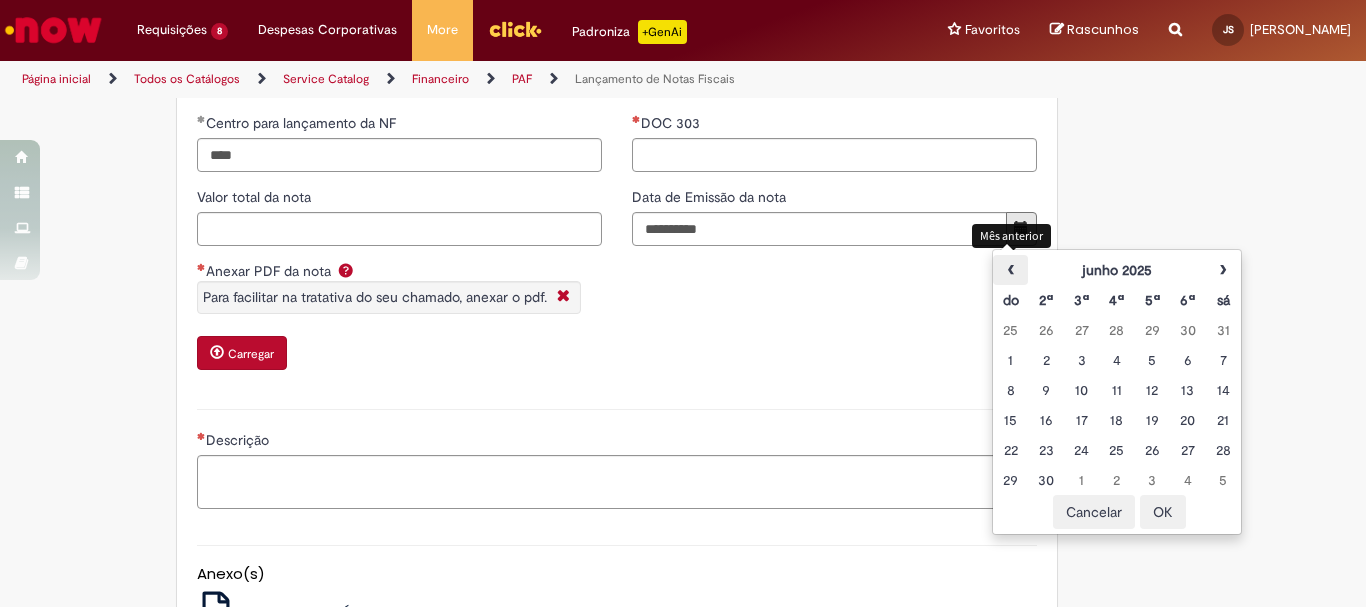 click on "‹" at bounding box center (1010, 270) 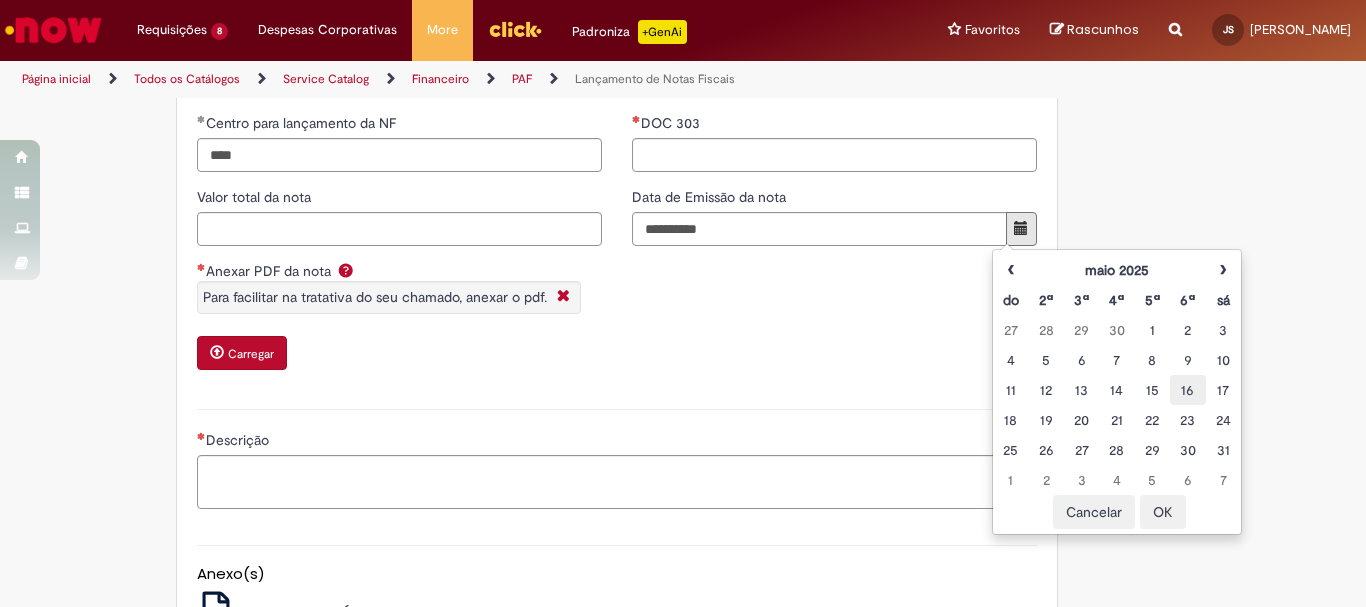 click on "16" at bounding box center (1187, 390) 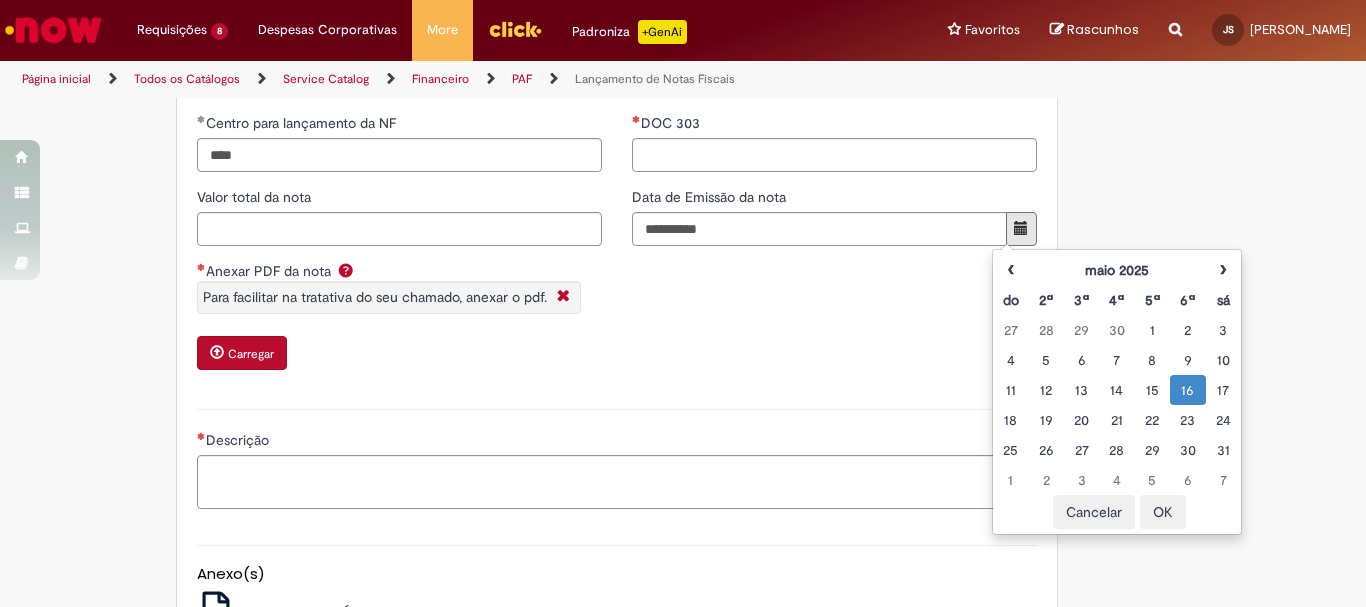 click on "16" at bounding box center (1187, 390) 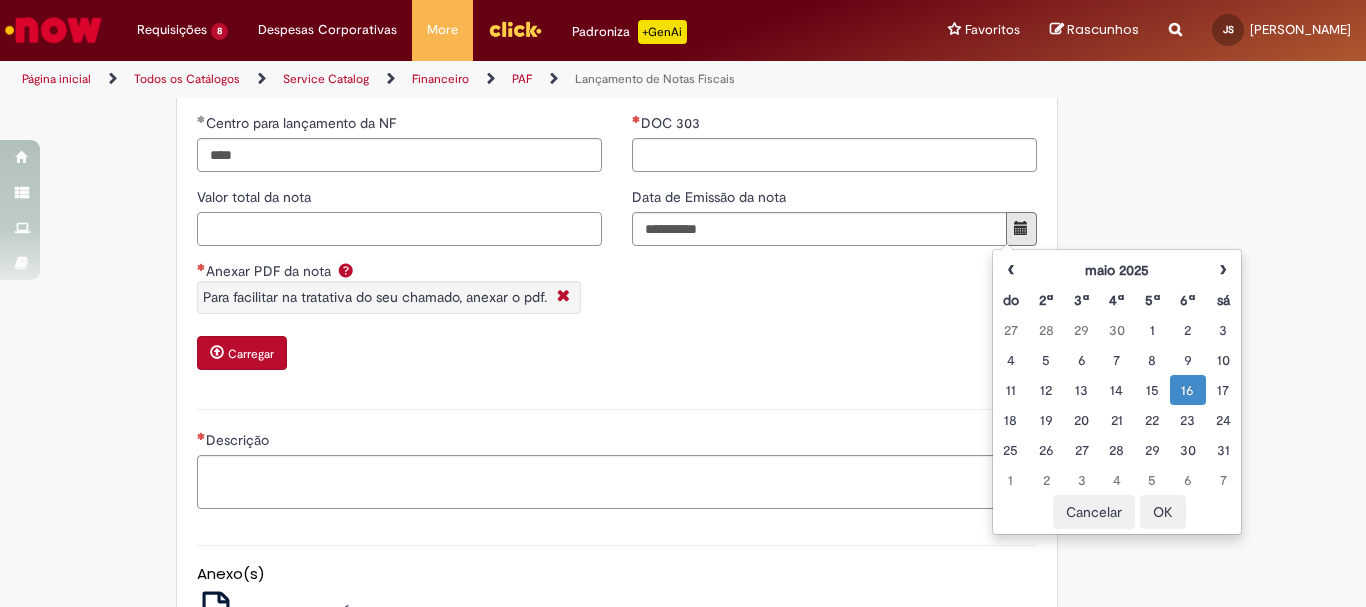 click on "Valor total da nota" at bounding box center (399, 229) 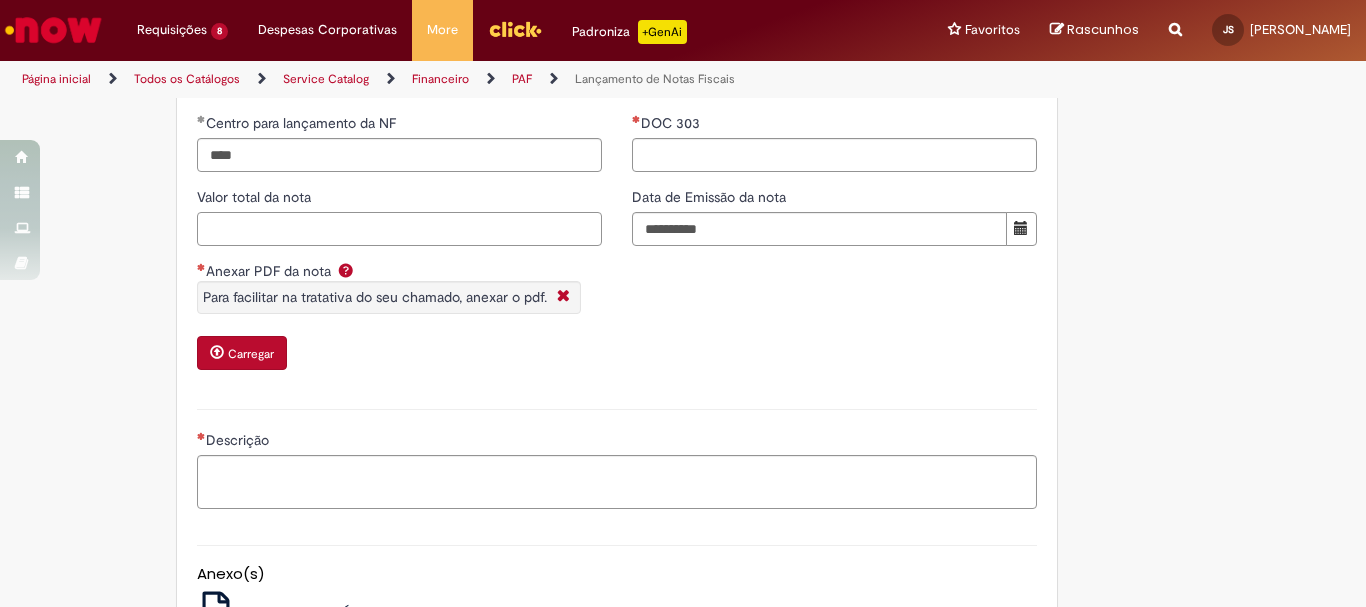 click on "Valor total da nota" at bounding box center [399, 229] 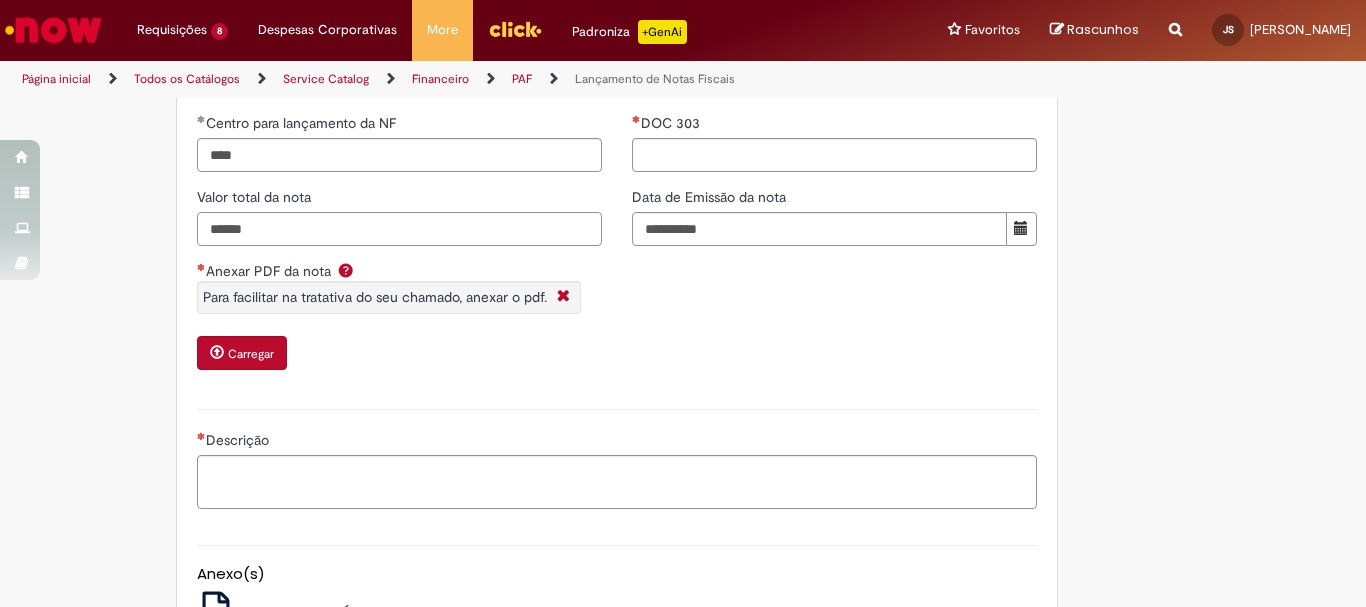 scroll, scrollTop: 1500, scrollLeft: 0, axis: vertical 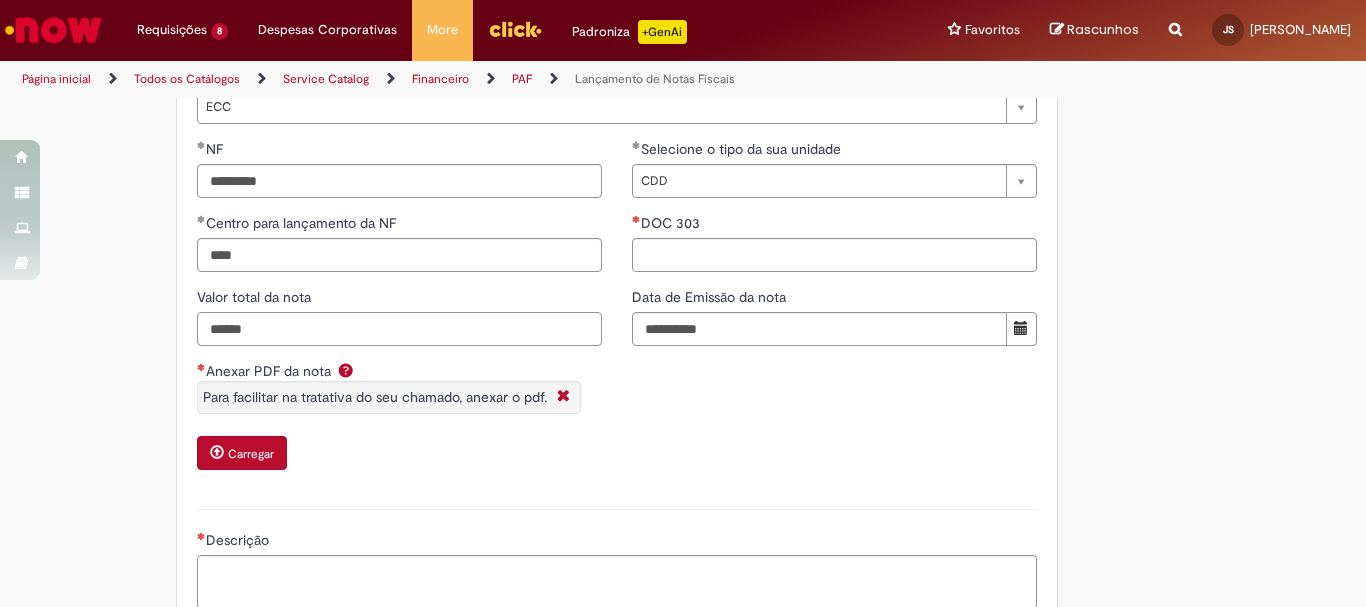 type on "******" 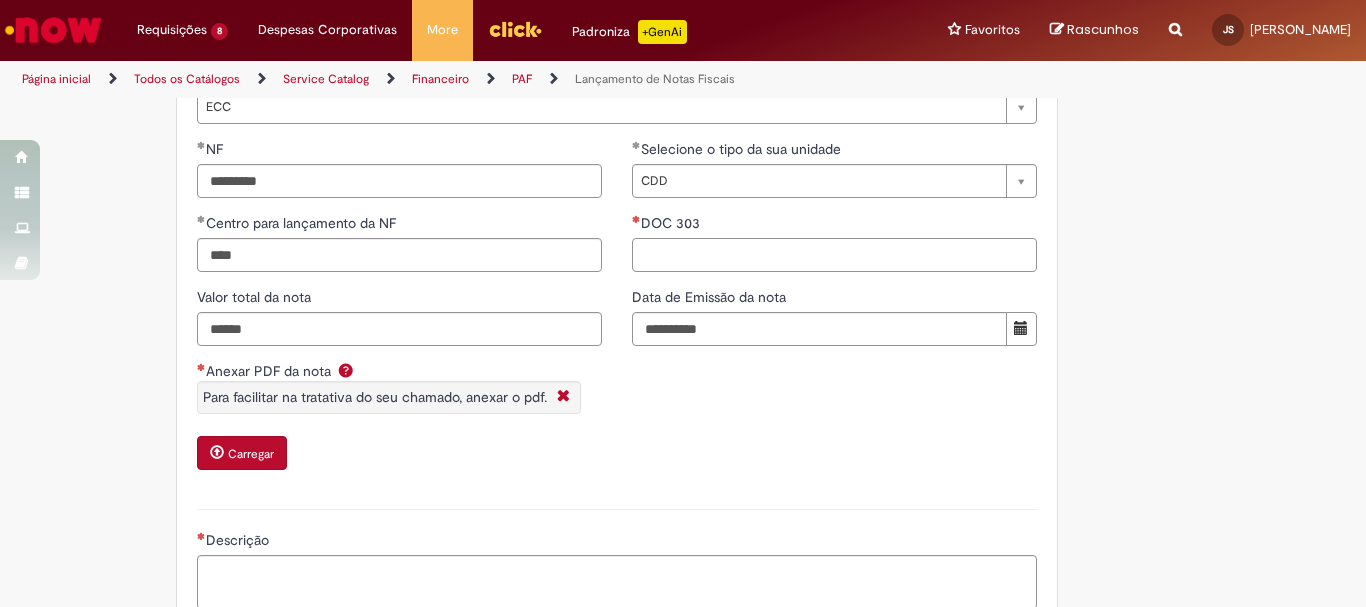 click on "DOC 303" at bounding box center [834, 255] 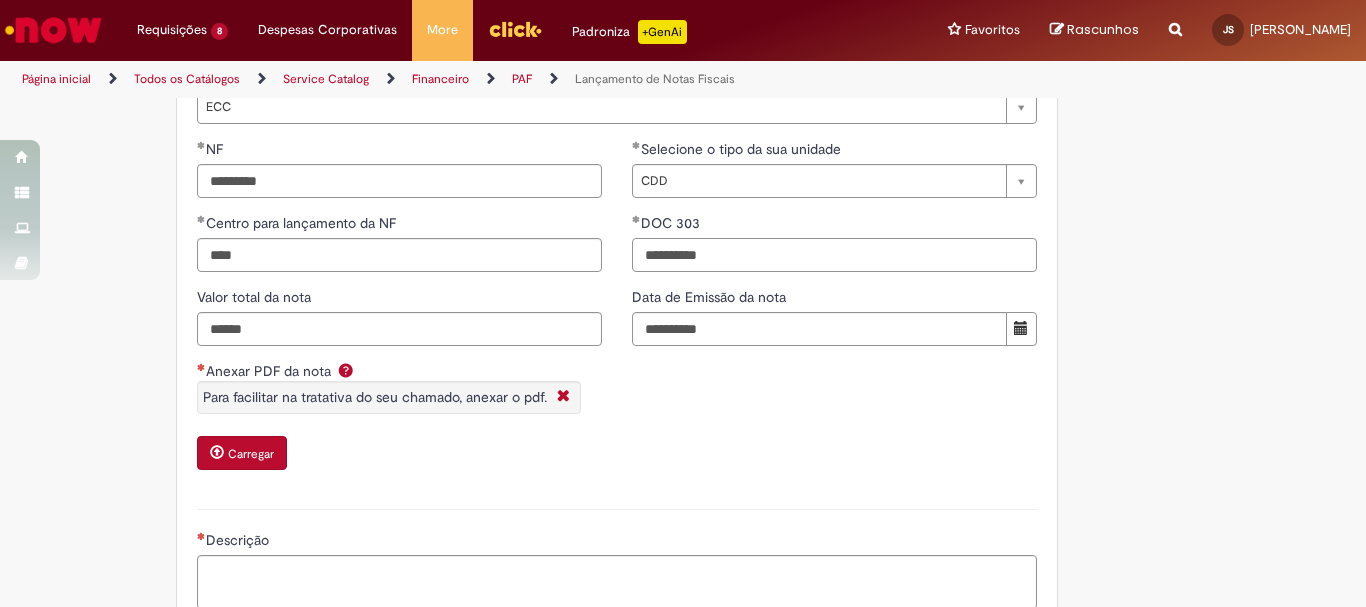 type on "**********" 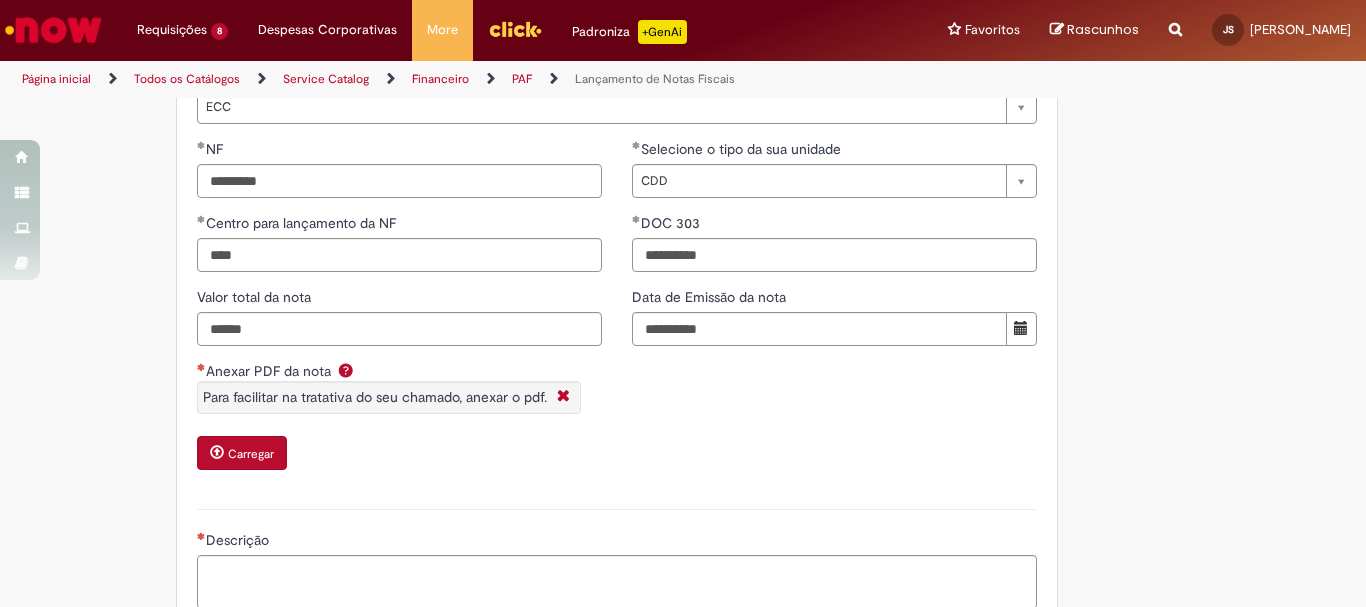 click on "Carregar" at bounding box center [251, 454] 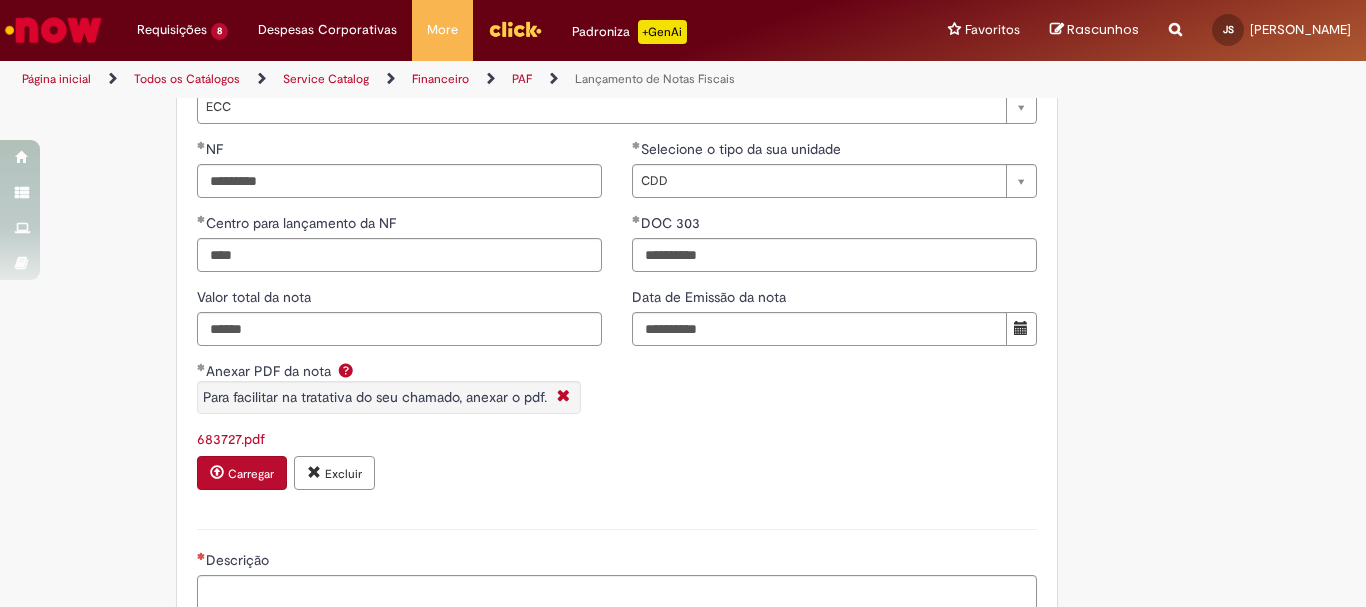 click on "Descrição" at bounding box center (617, 562) 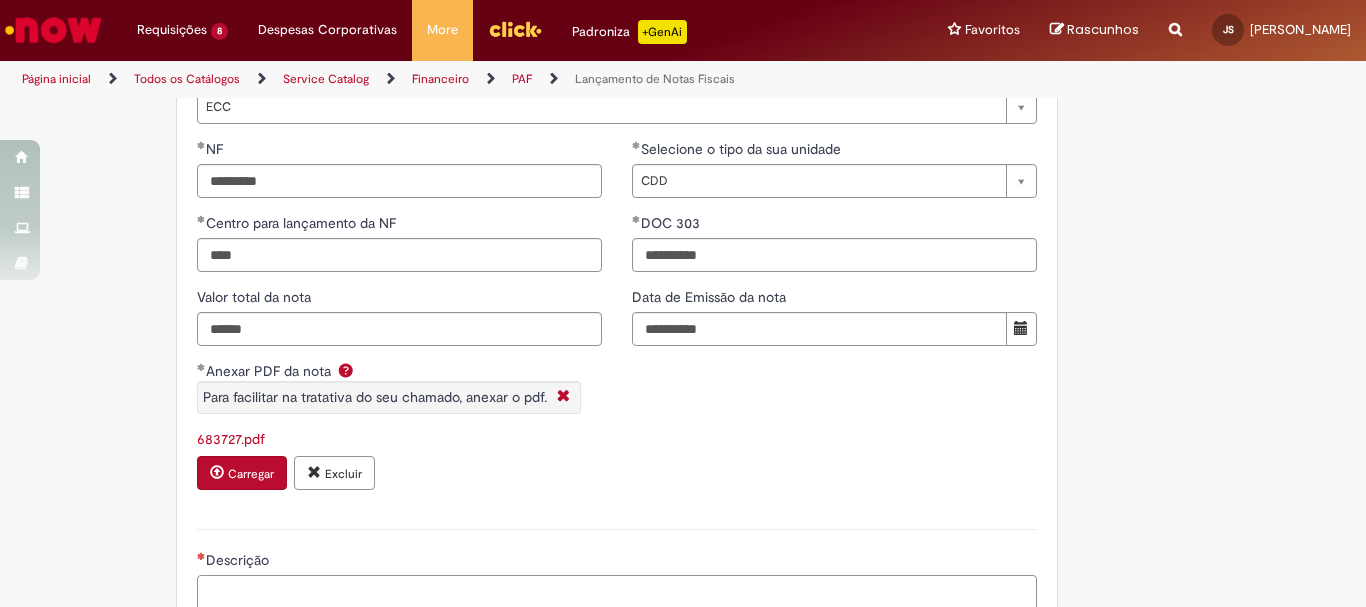 click on "Descrição" at bounding box center [617, 602] 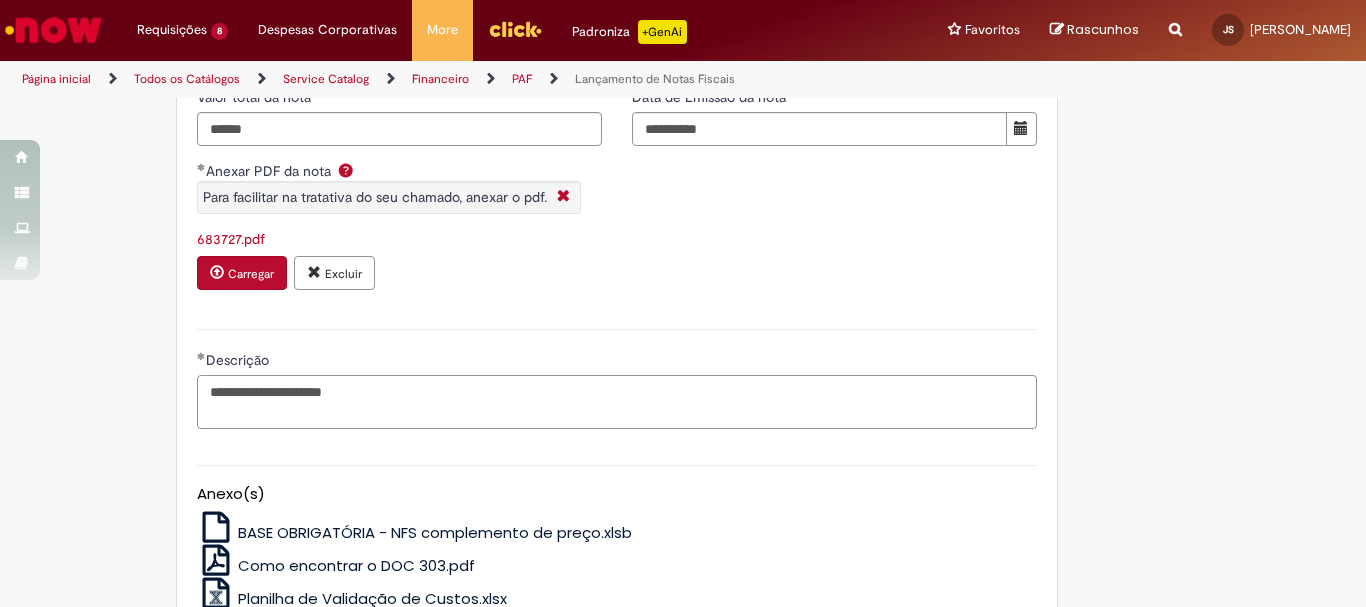 scroll, scrollTop: 1923, scrollLeft: 0, axis: vertical 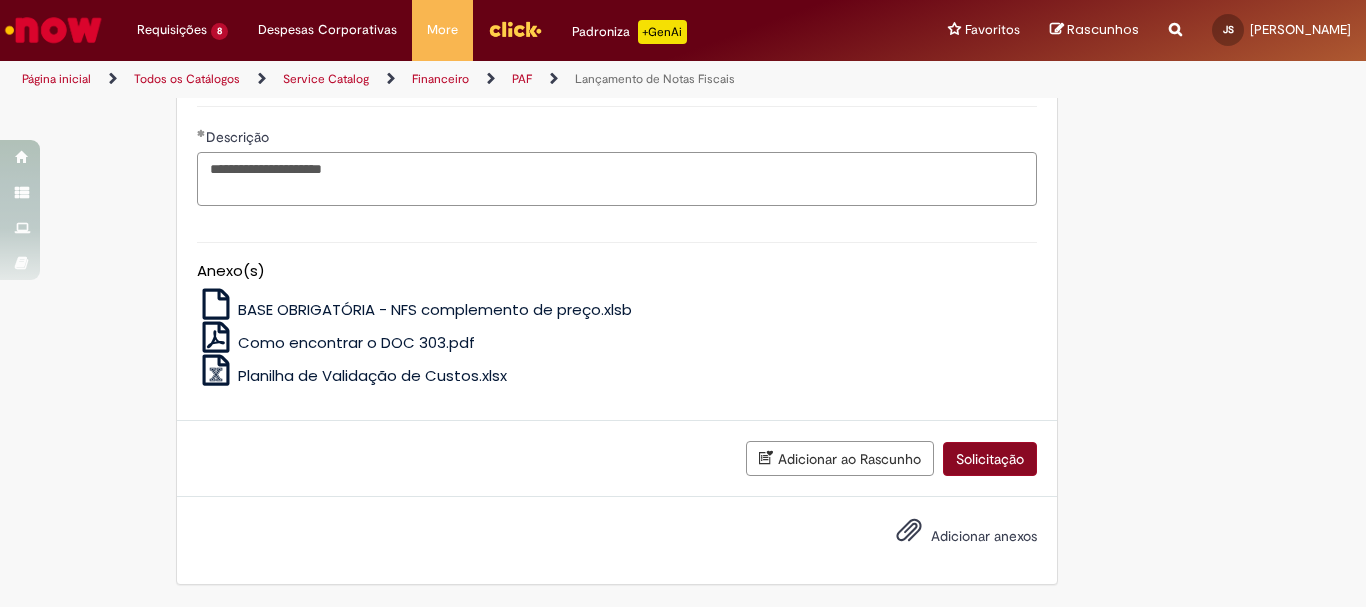 type on "**********" 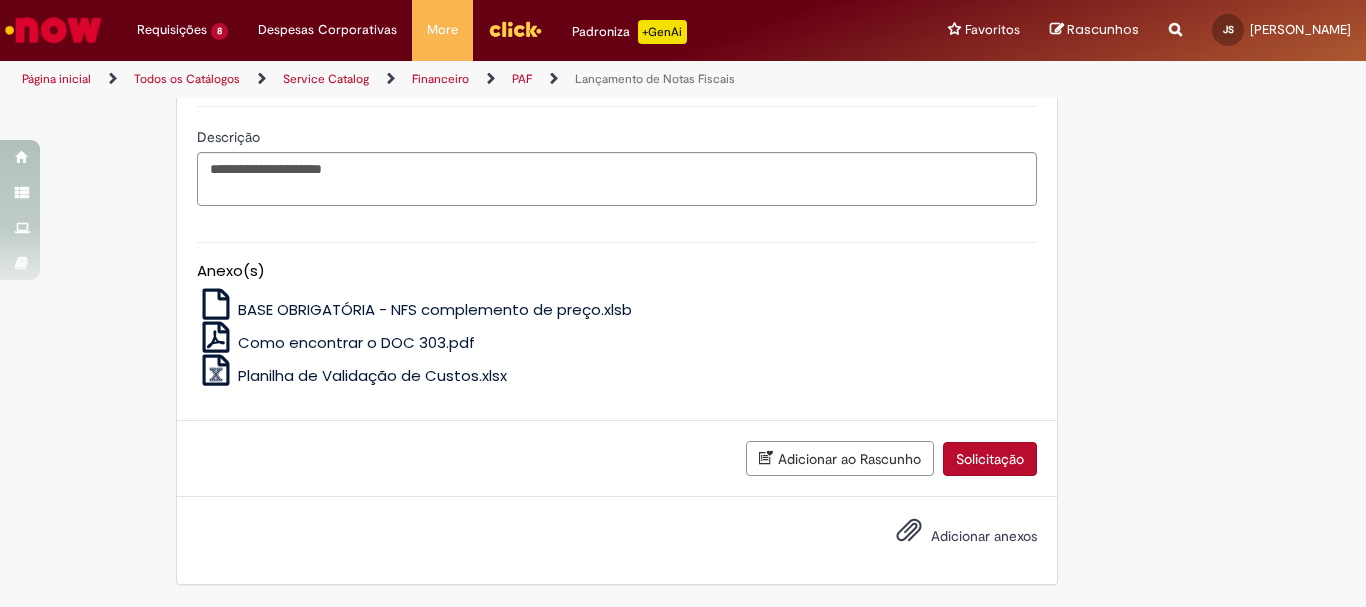 click on "Solicitação" at bounding box center [990, 459] 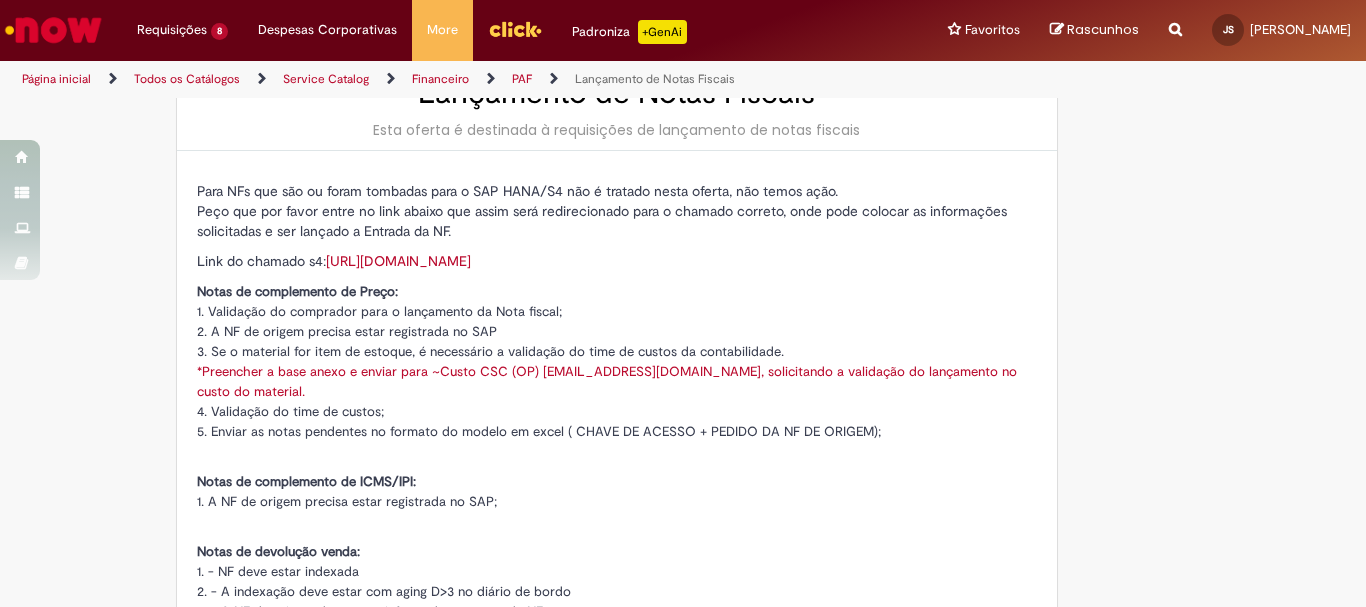 scroll, scrollTop: 0, scrollLeft: 0, axis: both 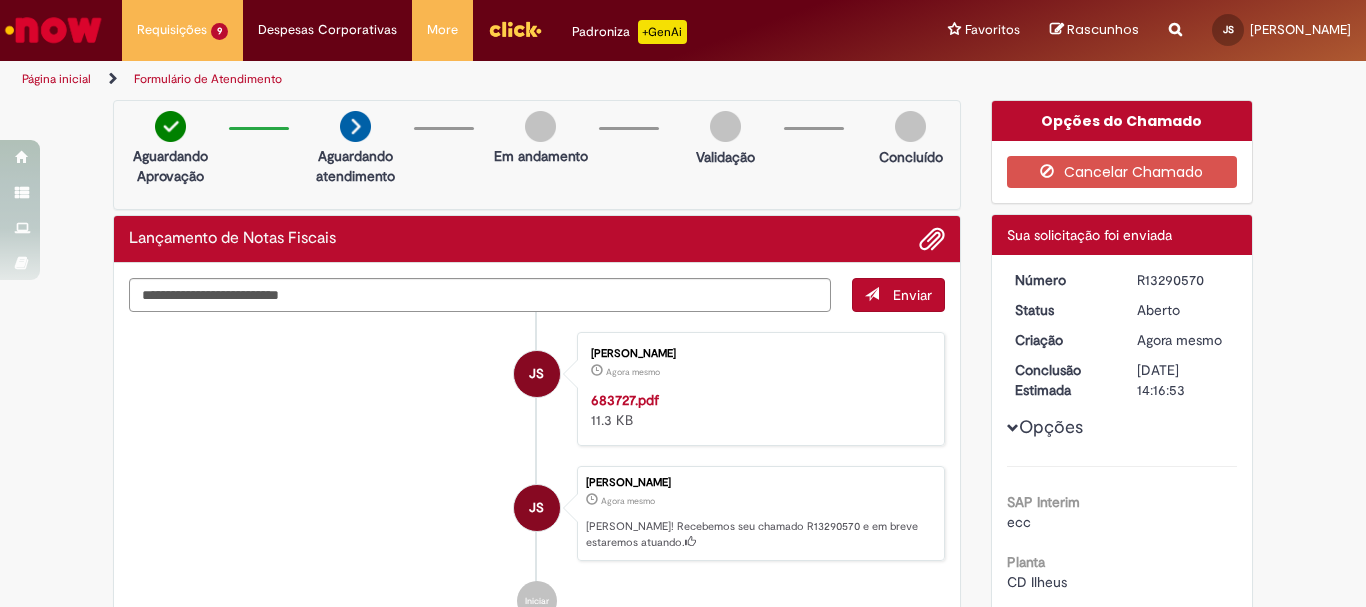 drag, startPoint x: 1122, startPoint y: 284, endPoint x: 1198, endPoint y: 276, distance: 76.41989 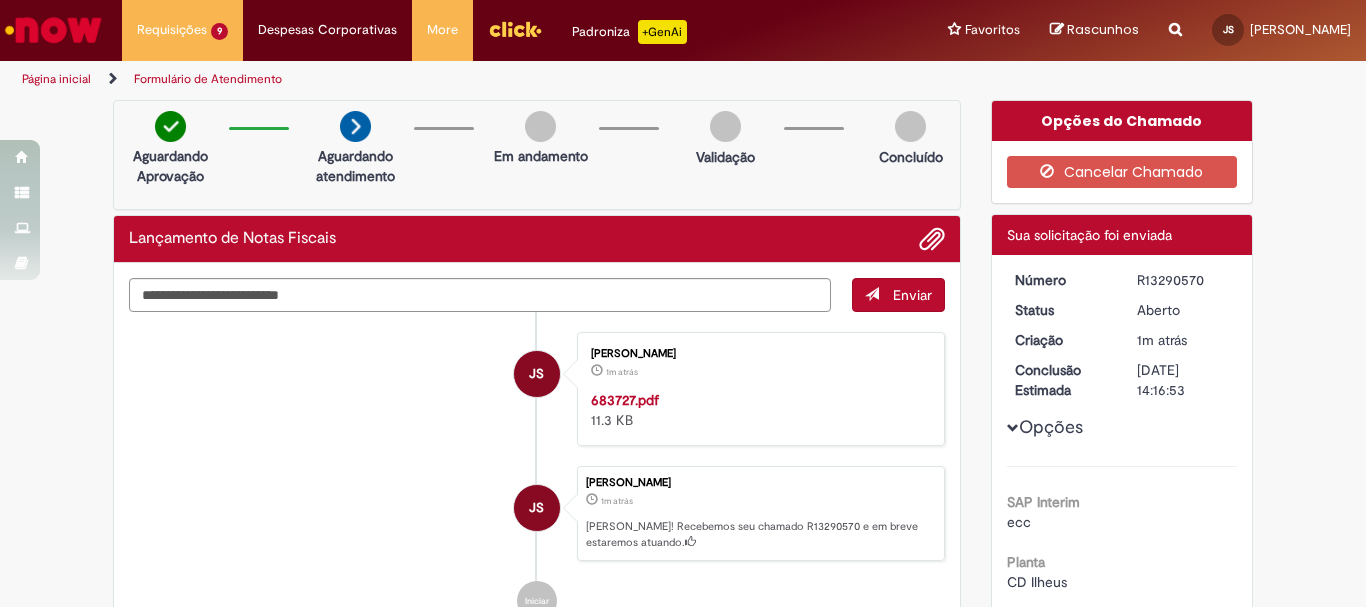 click at bounding box center (53, 30) 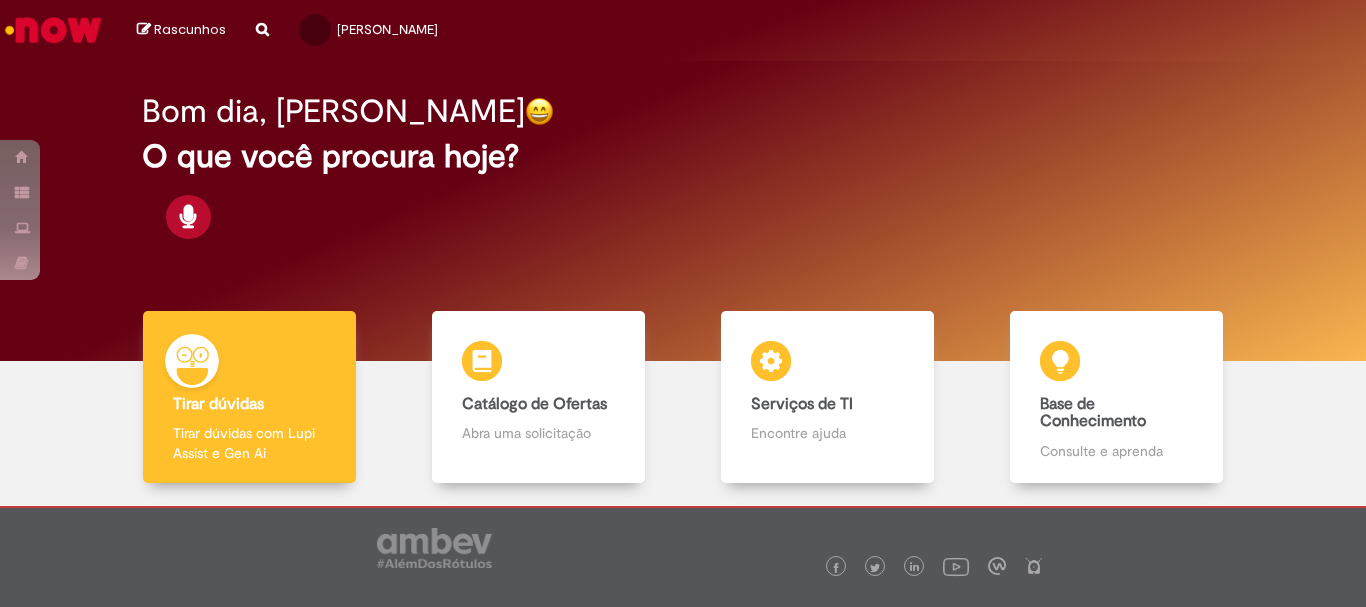 scroll, scrollTop: 0, scrollLeft: 0, axis: both 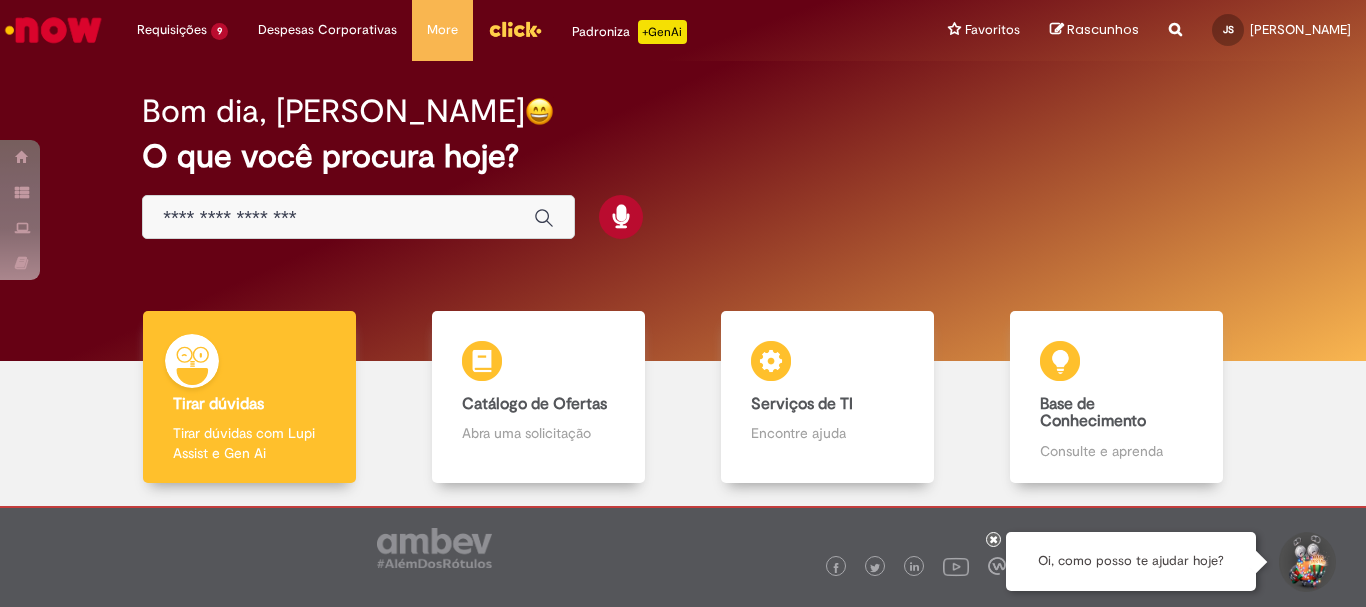 click at bounding box center [338, 218] 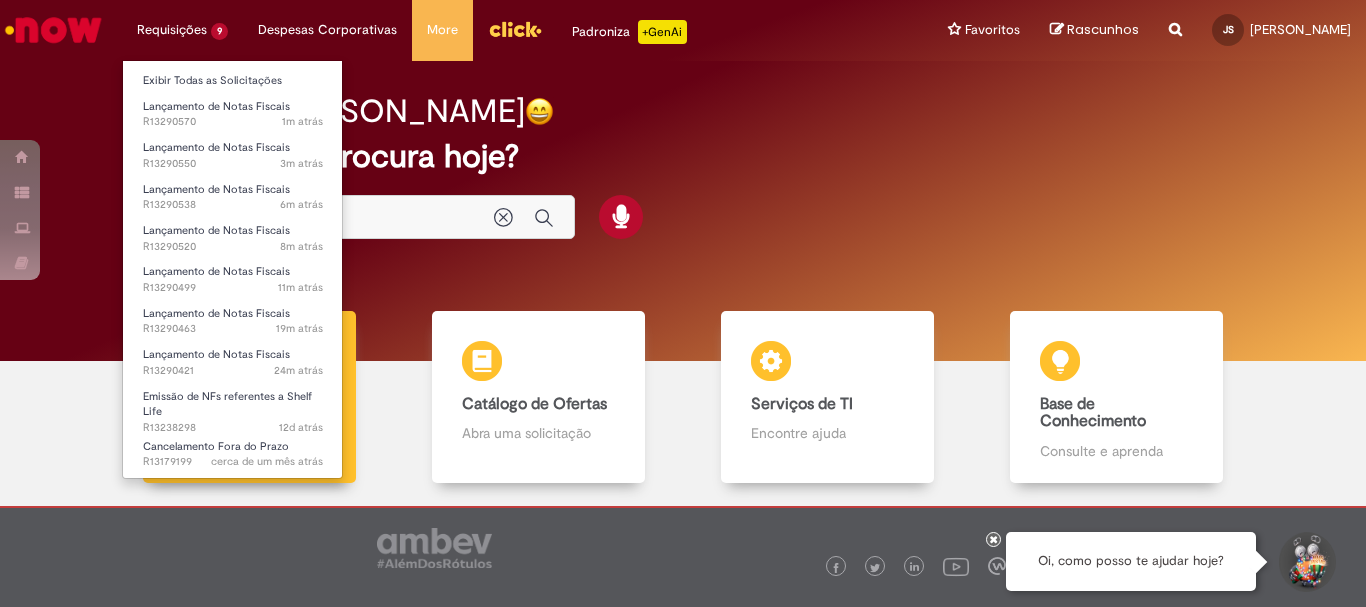 type on "********" 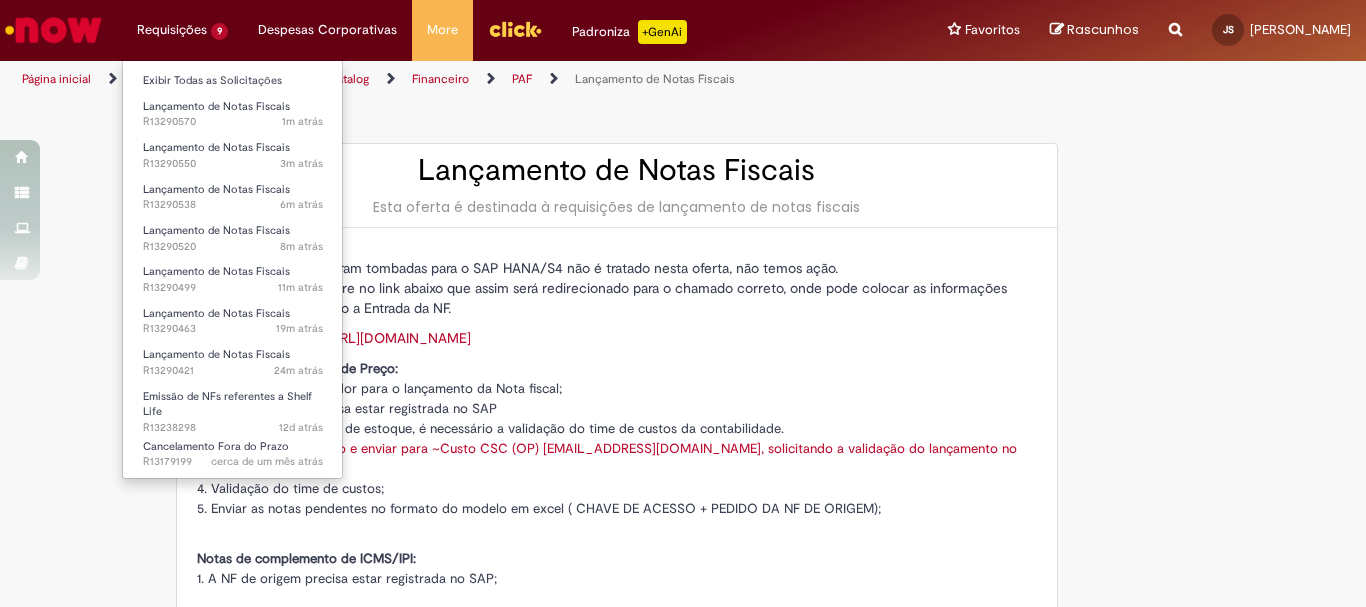 type on "**********" 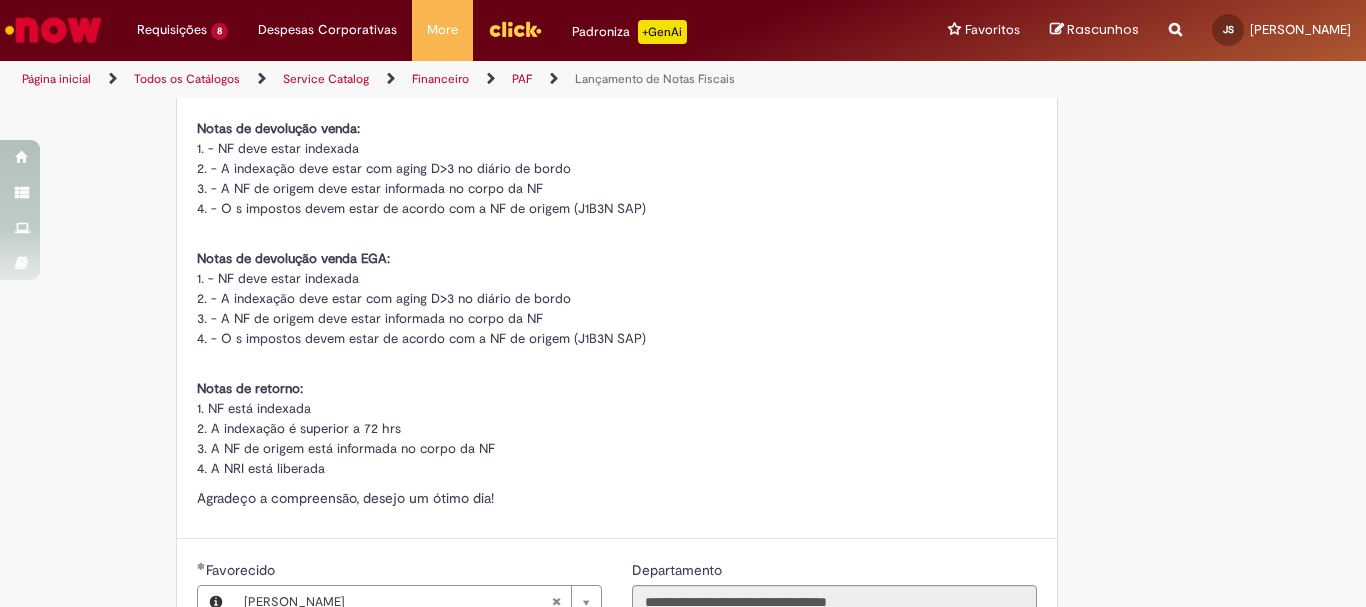 scroll, scrollTop: 1100, scrollLeft: 0, axis: vertical 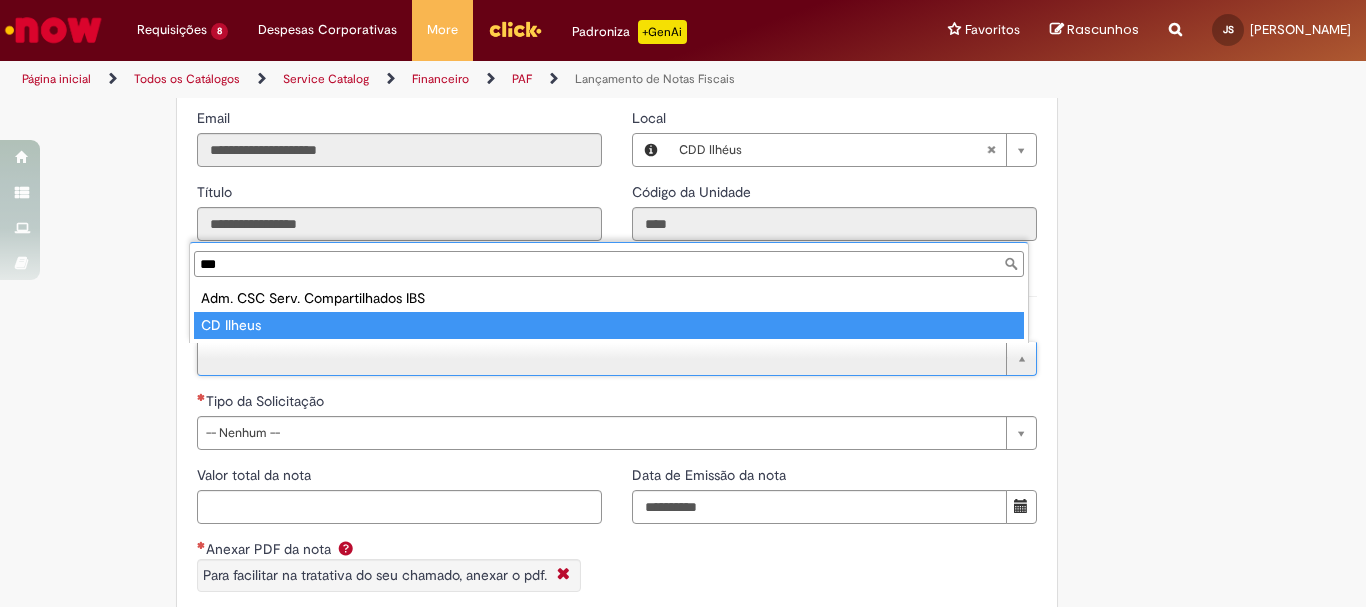 type on "***" 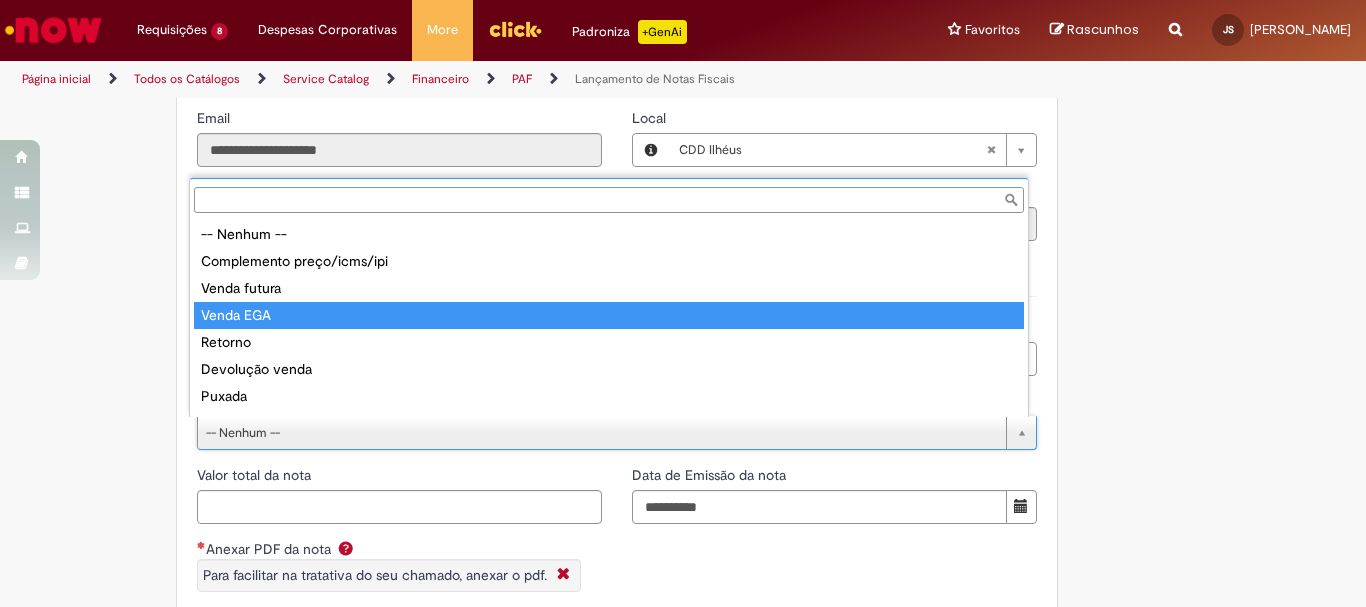 scroll, scrollTop: 78, scrollLeft: 0, axis: vertical 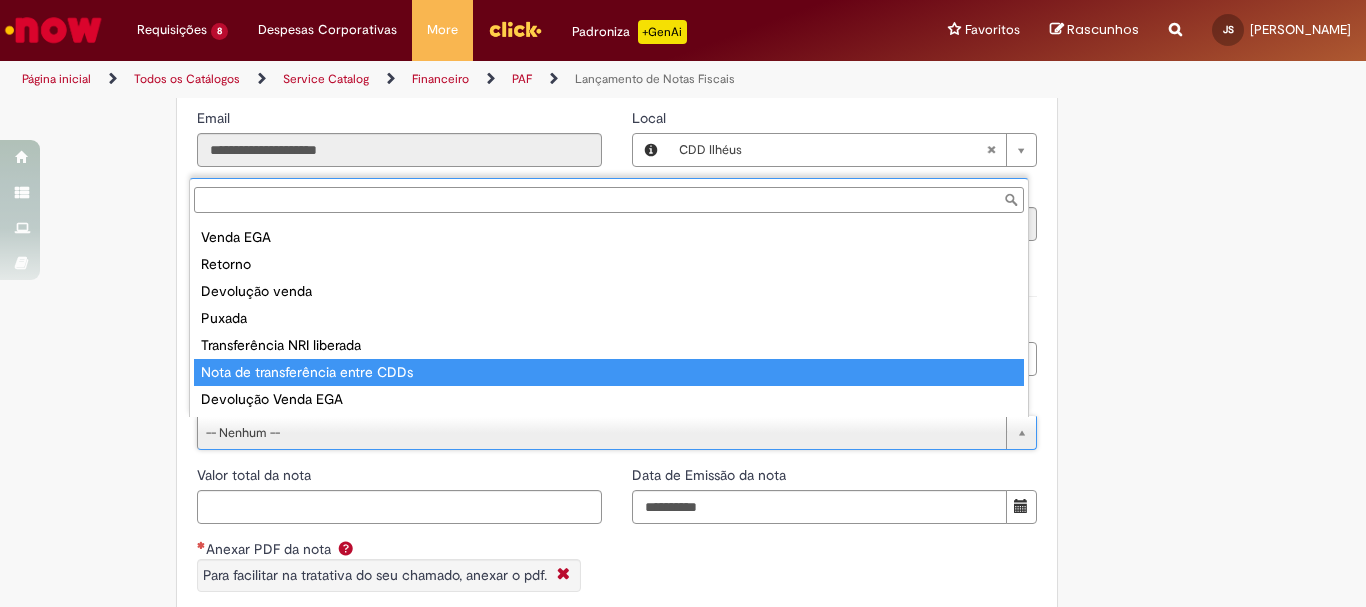 type on "**********" 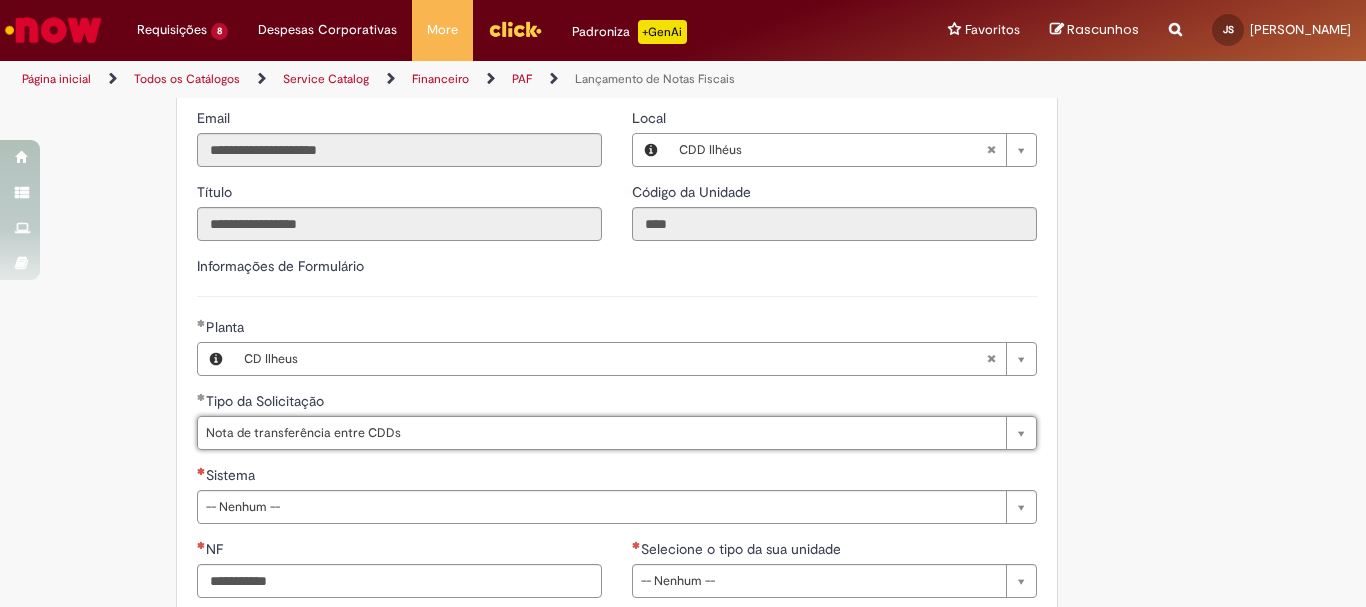 scroll, scrollTop: 43, scrollLeft: 0, axis: vertical 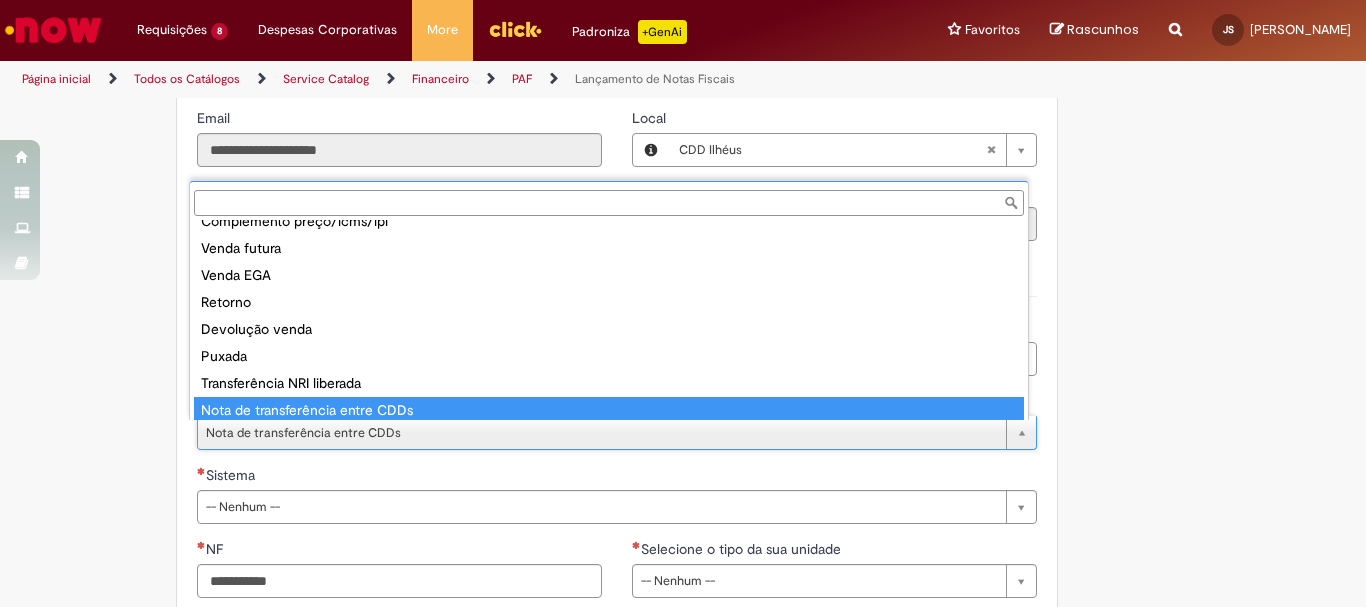 type on "**********" 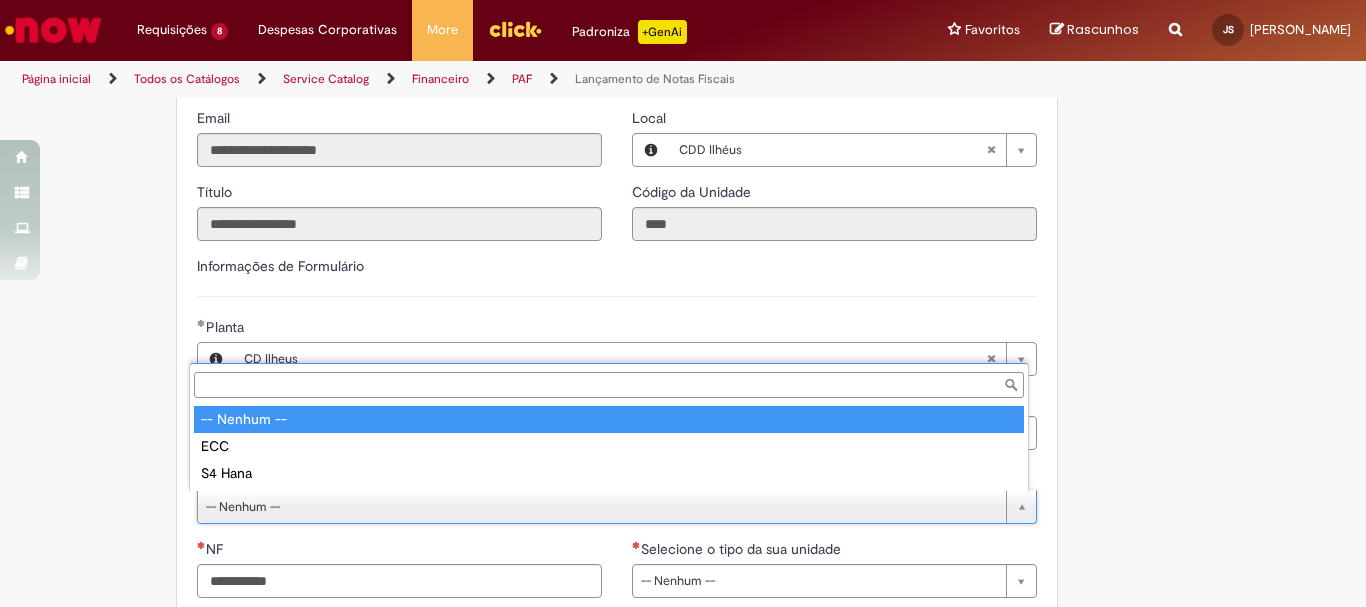 scroll, scrollTop: 0, scrollLeft: 0, axis: both 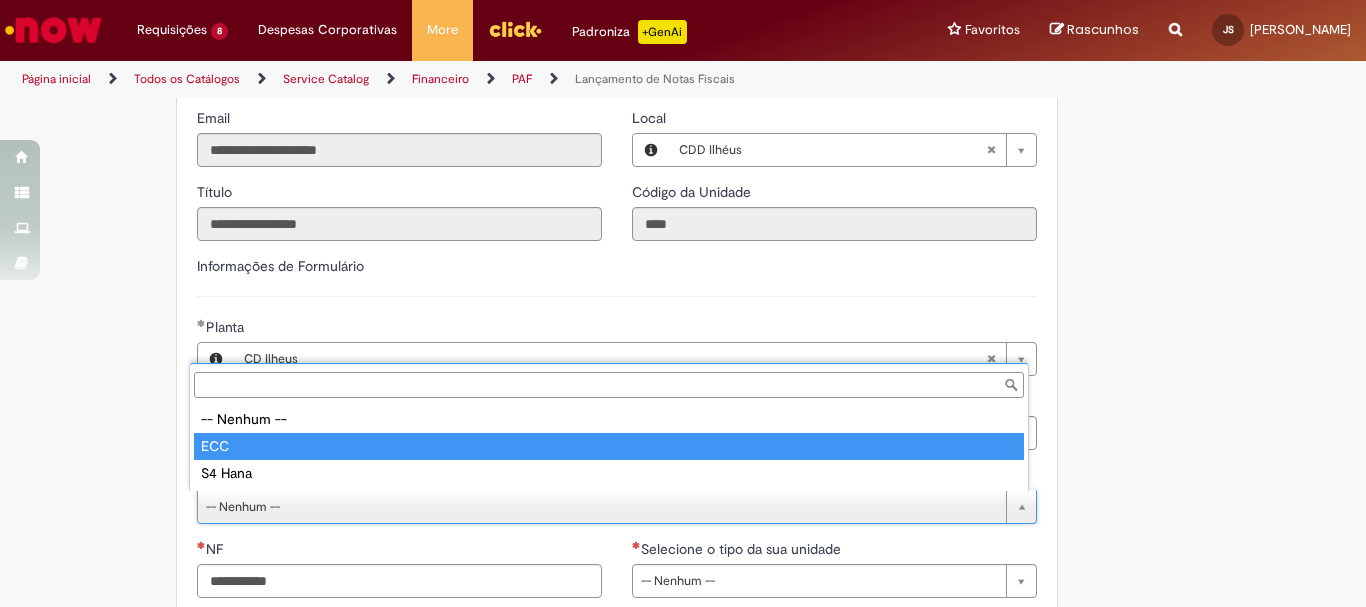 type on "***" 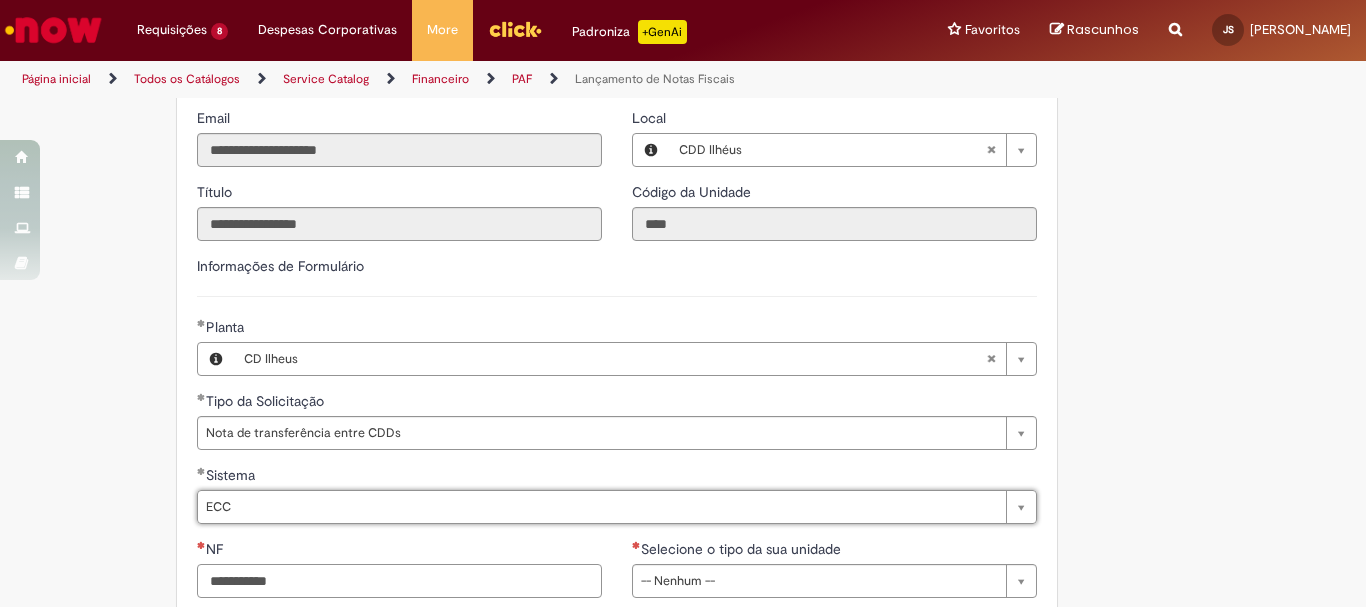 click on "NF" at bounding box center [399, 581] 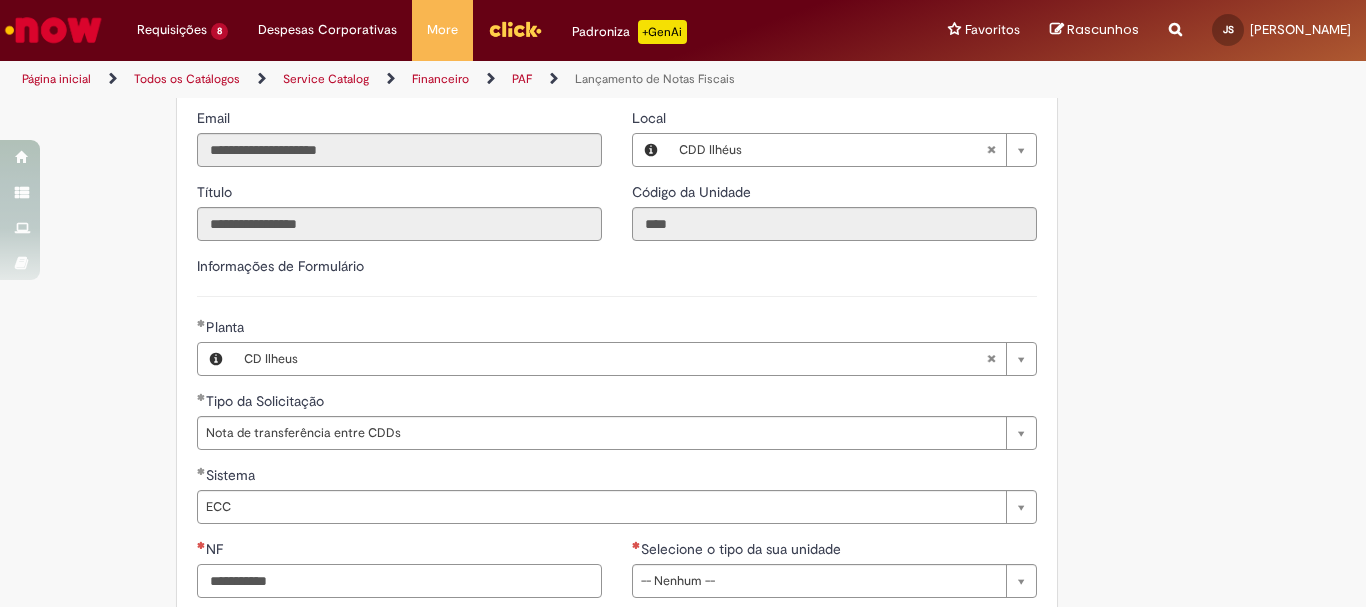 scroll, scrollTop: 1400, scrollLeft: 0, axis: vertical 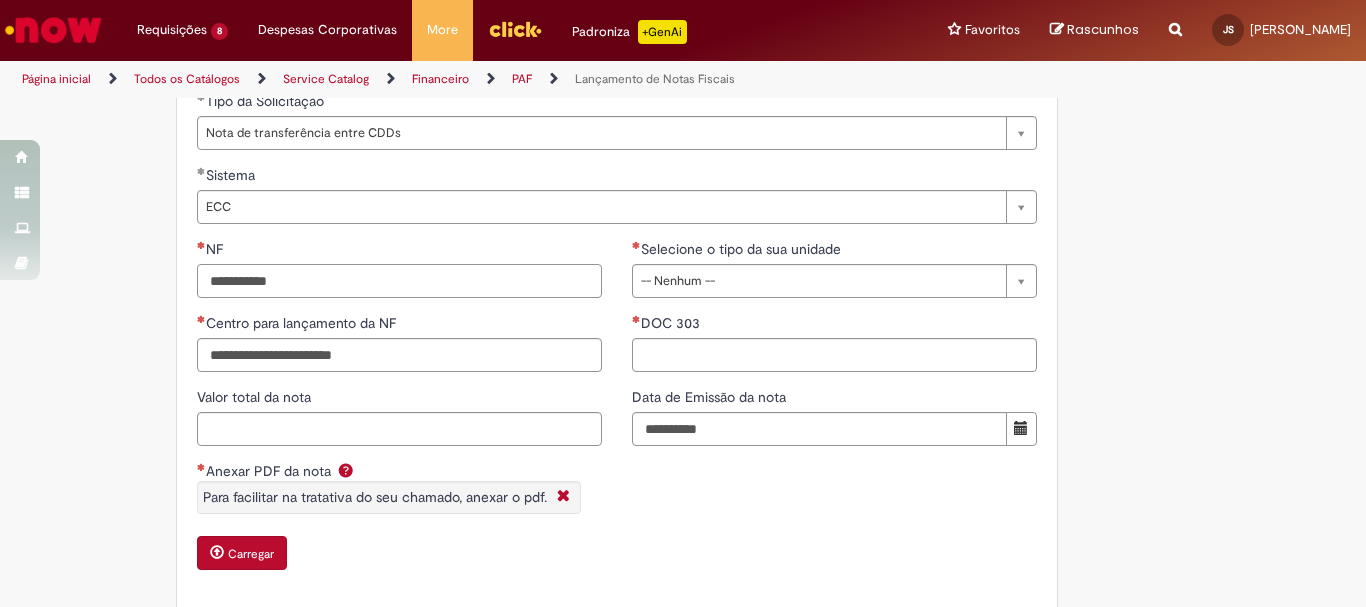 paste on "******" 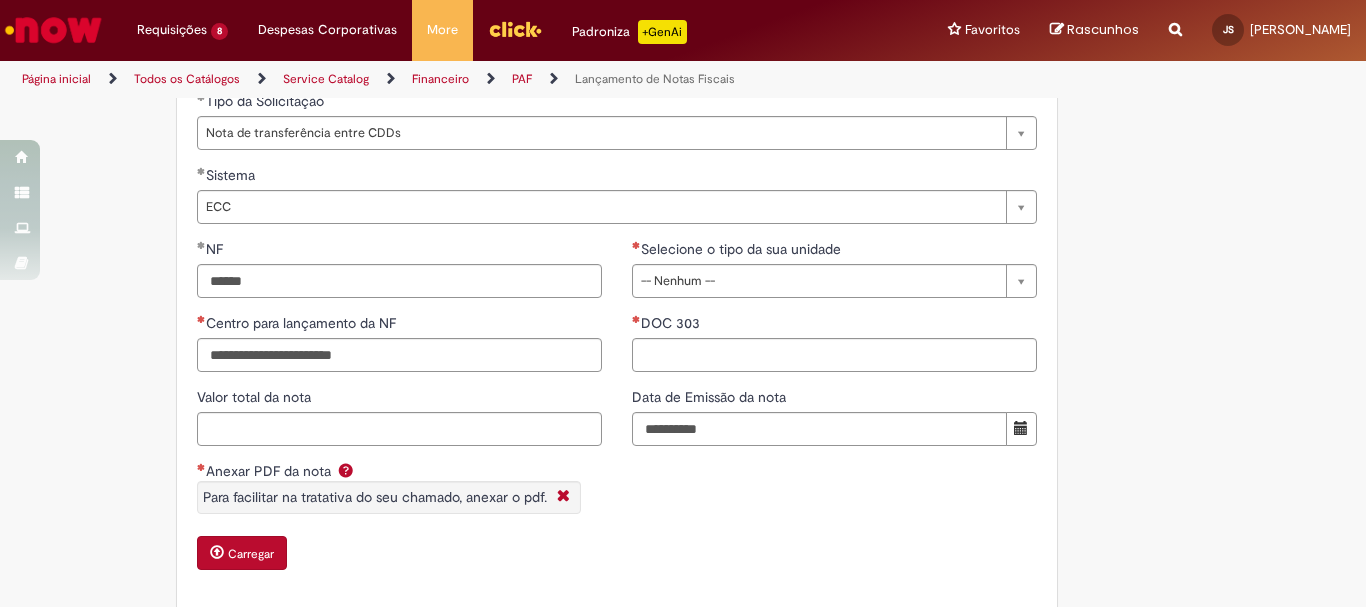 type on "*********" 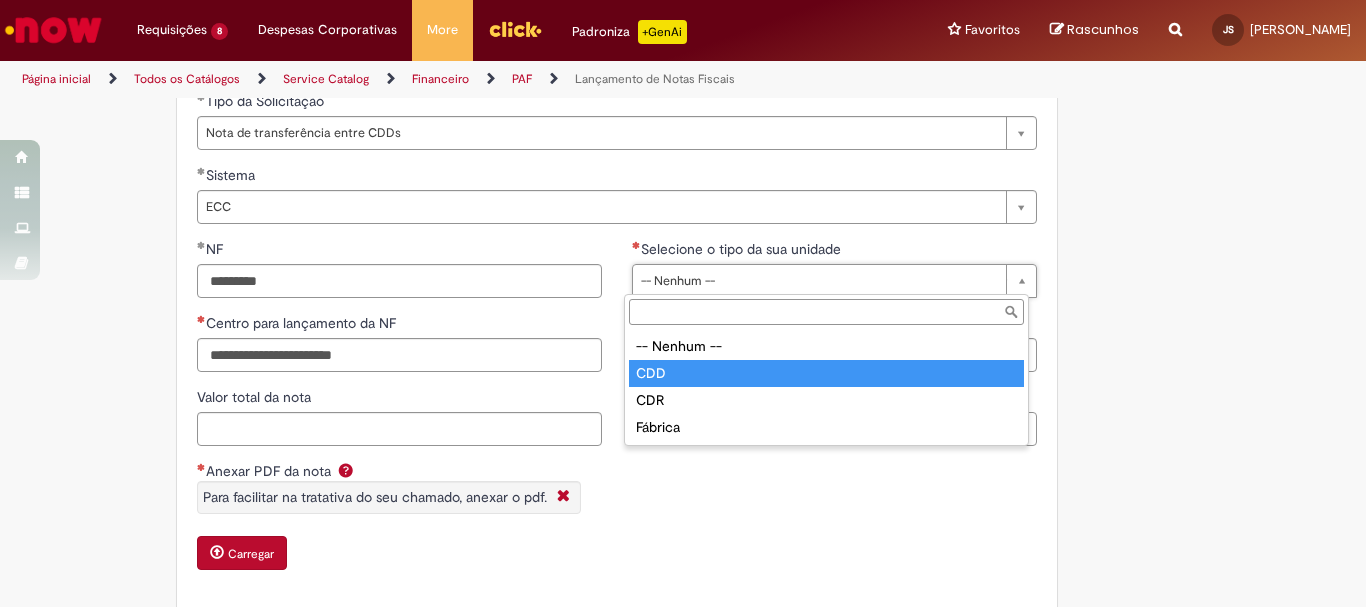 type on "***" 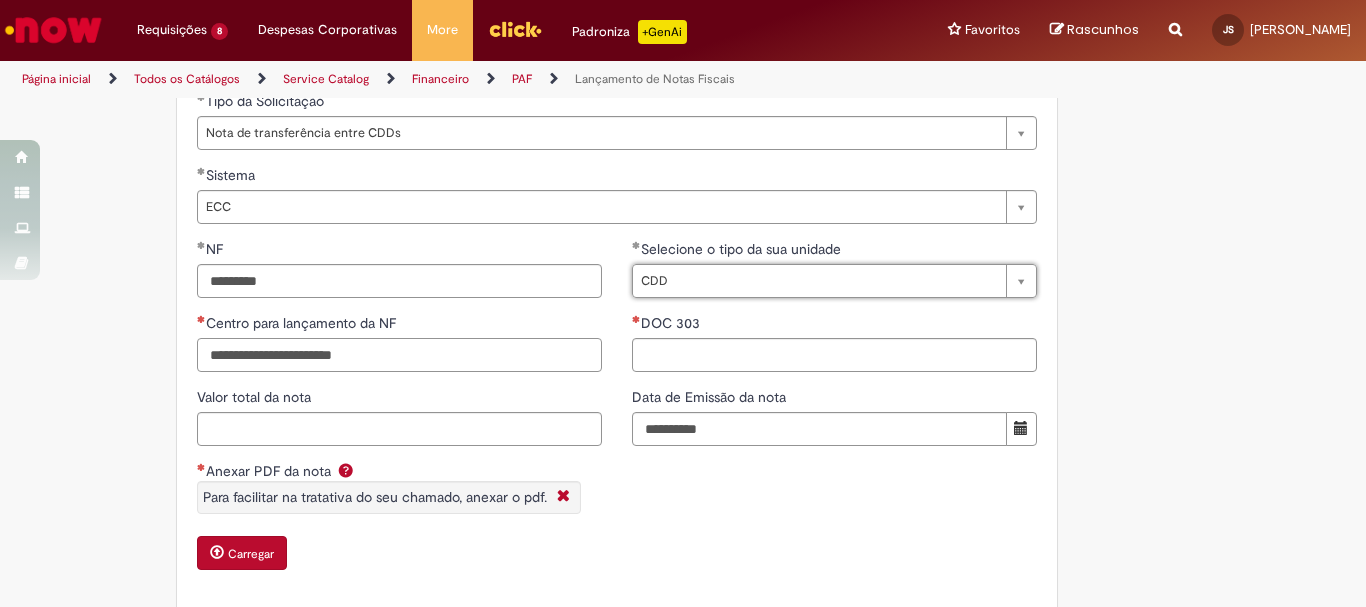 click on "Centro para lançamento da NF" at bounding box center [399, 355] 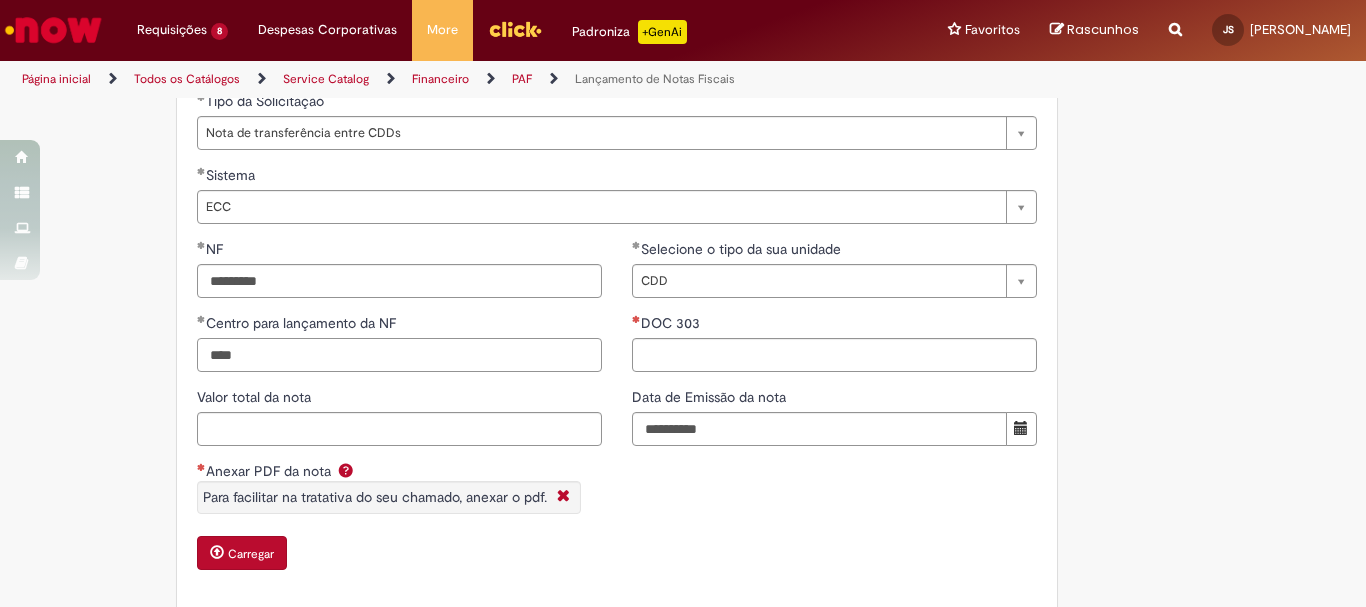 type on "****" 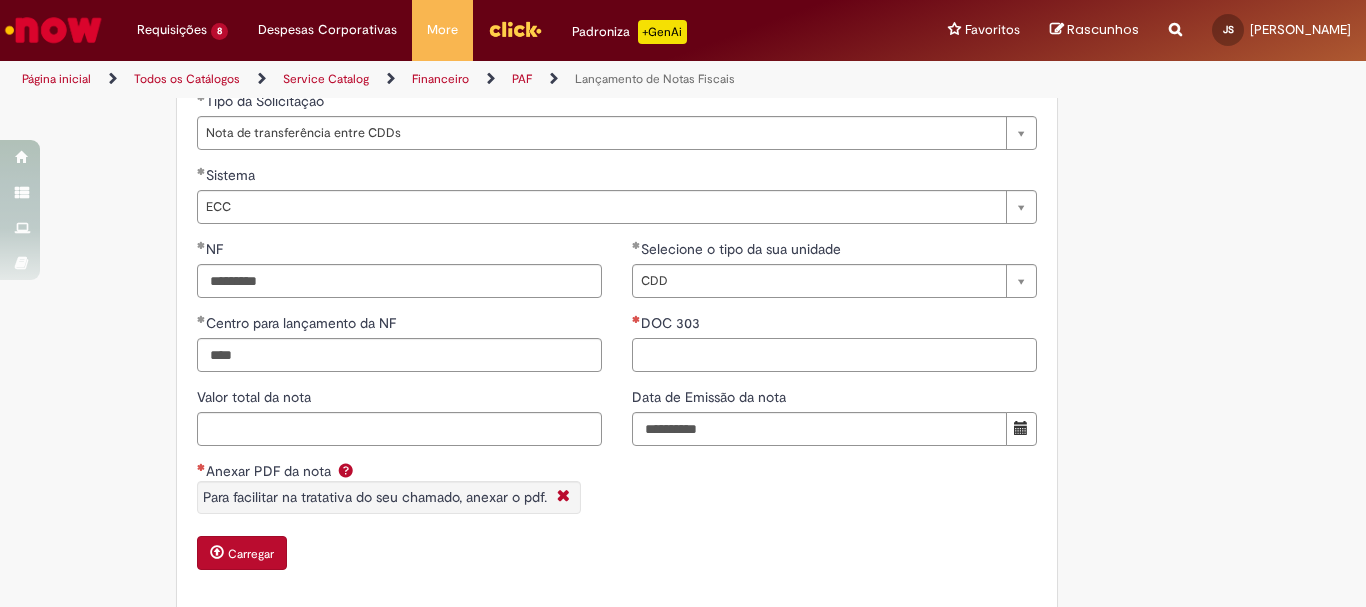 click on "DOC 303" at bounding box center (834, 355) 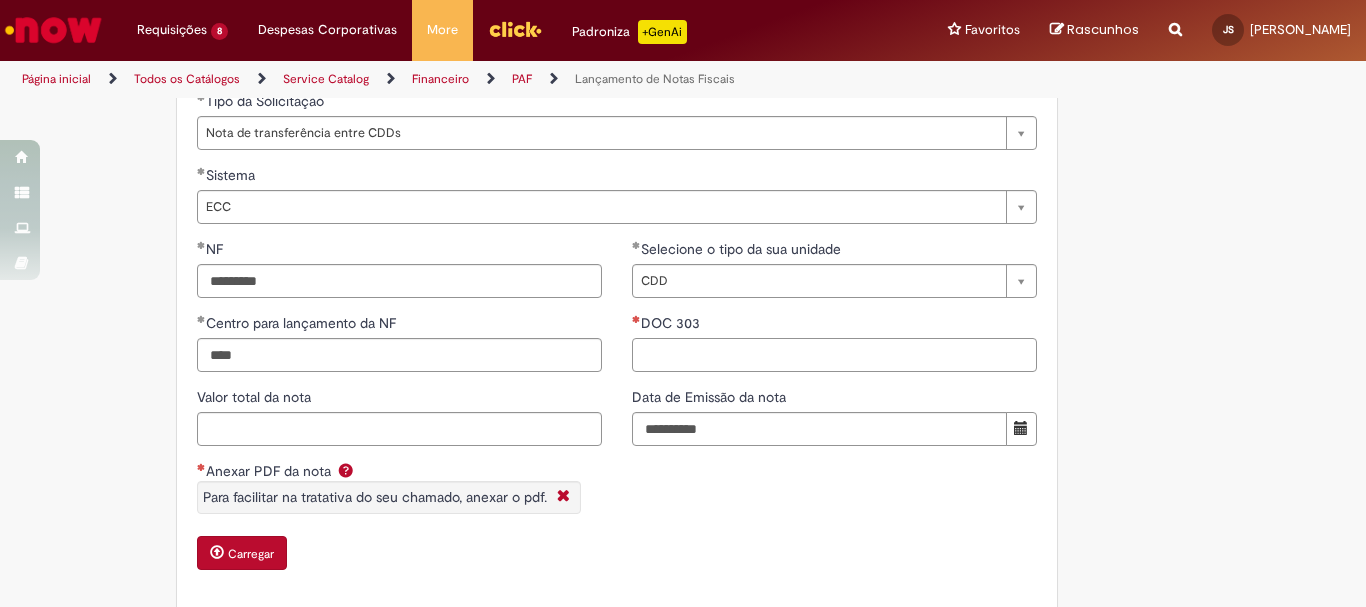 click on "DOC 303" at bounding box center [834, 355] 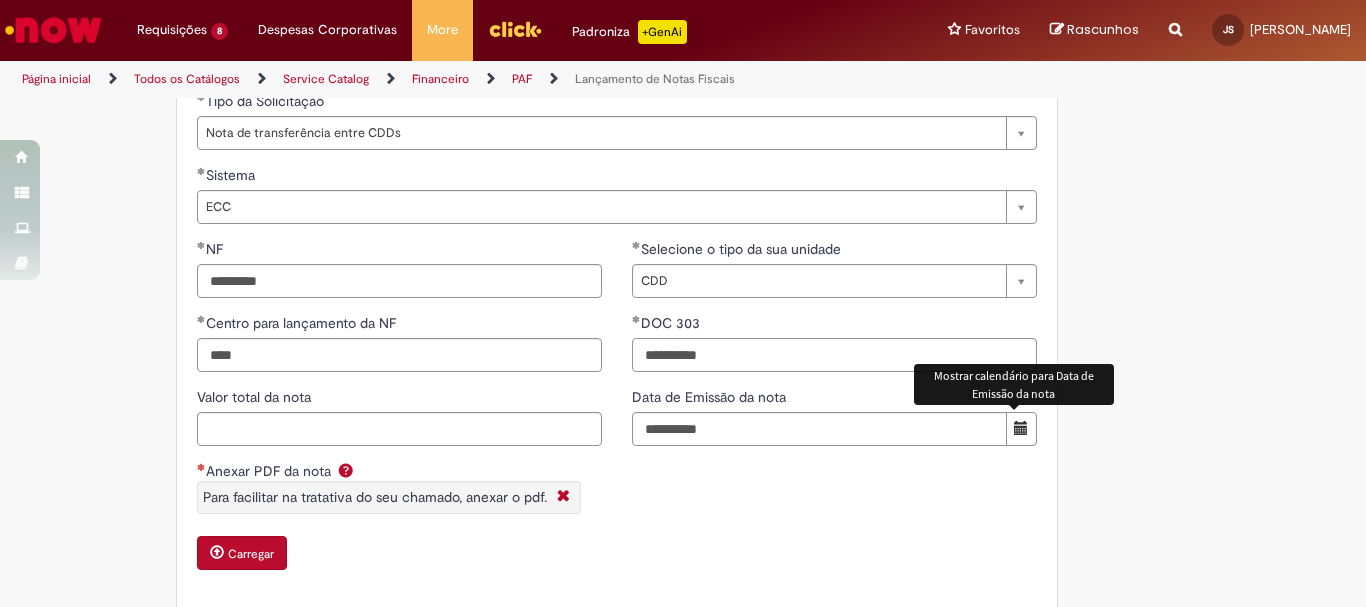 type on "**********" 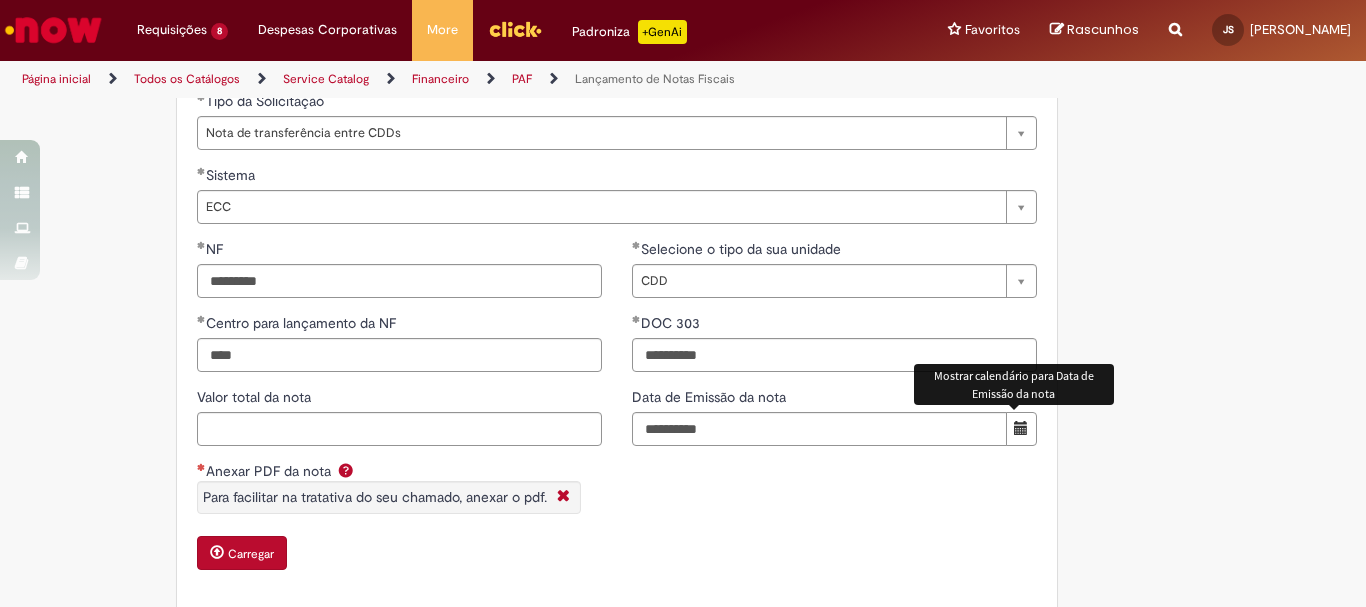click at bounding box center [1021, 428] 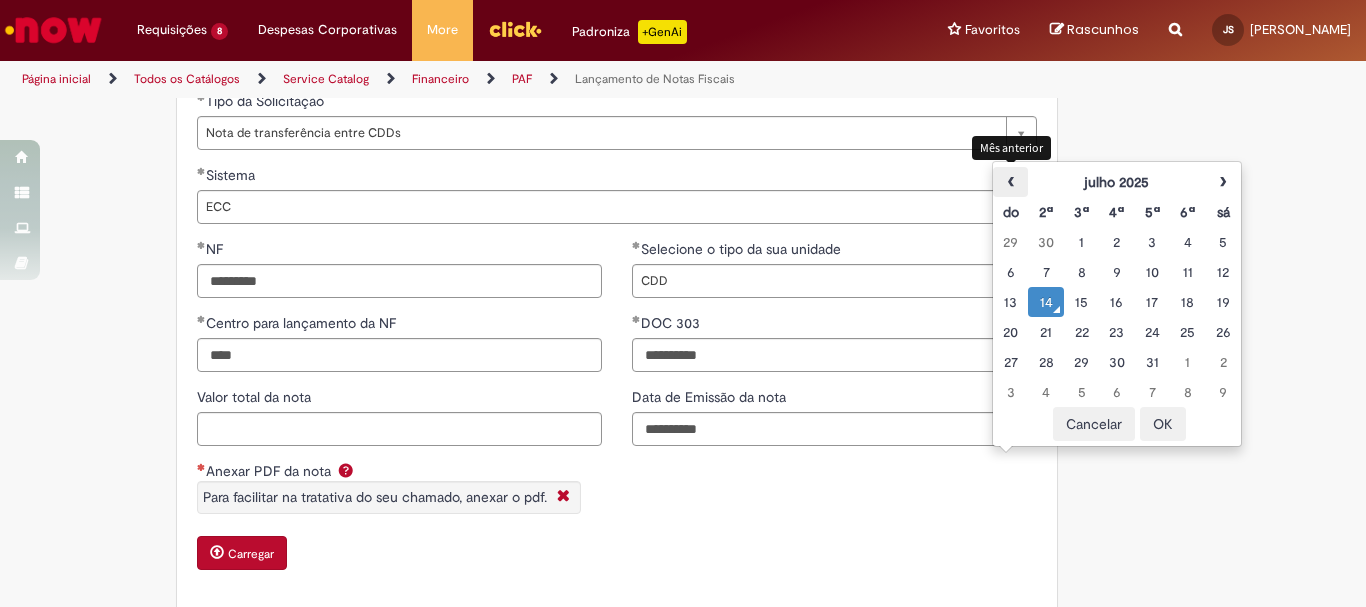 click on "‹" at bounding box center [1010, 182] 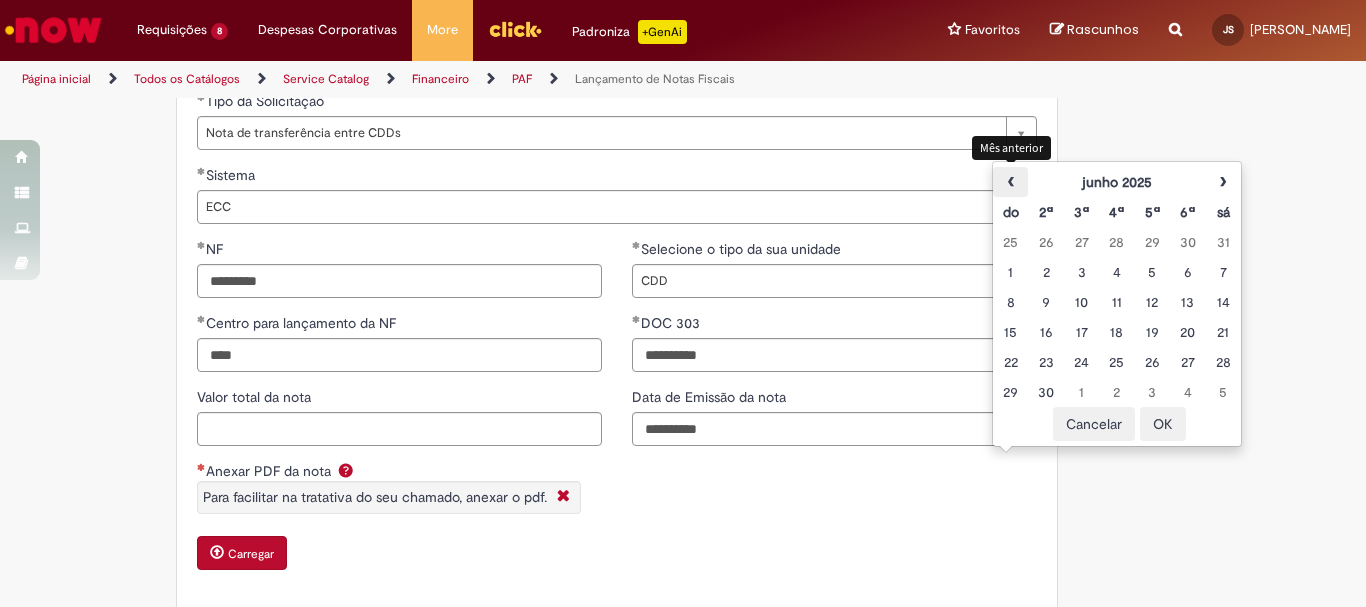 click on "‹" at bounding box center (1010, 182) 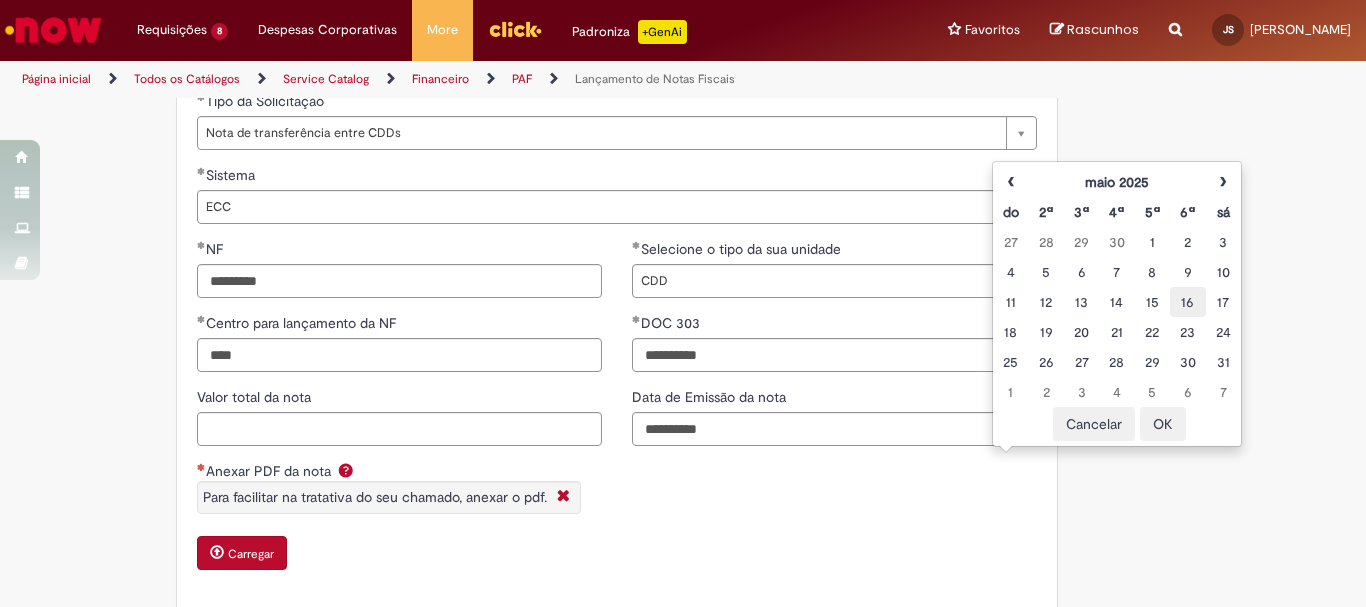 click on "16" at bounding box center [1187, 302] 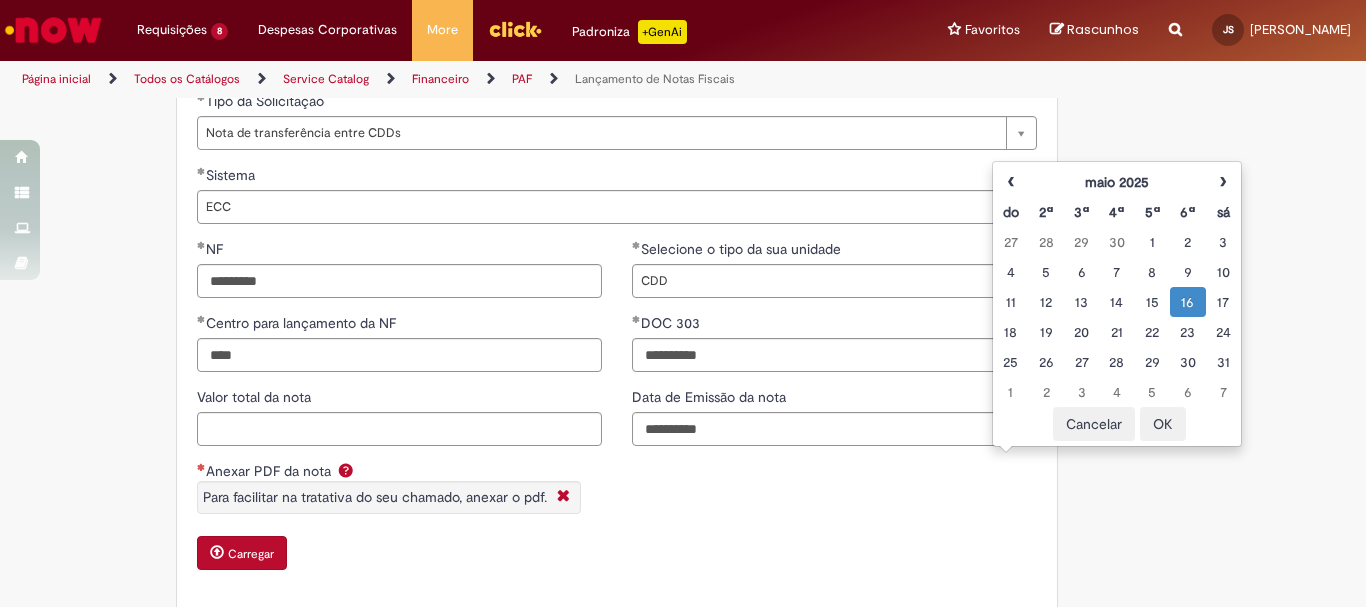 click on "16" at bounding box center [1187, 302] 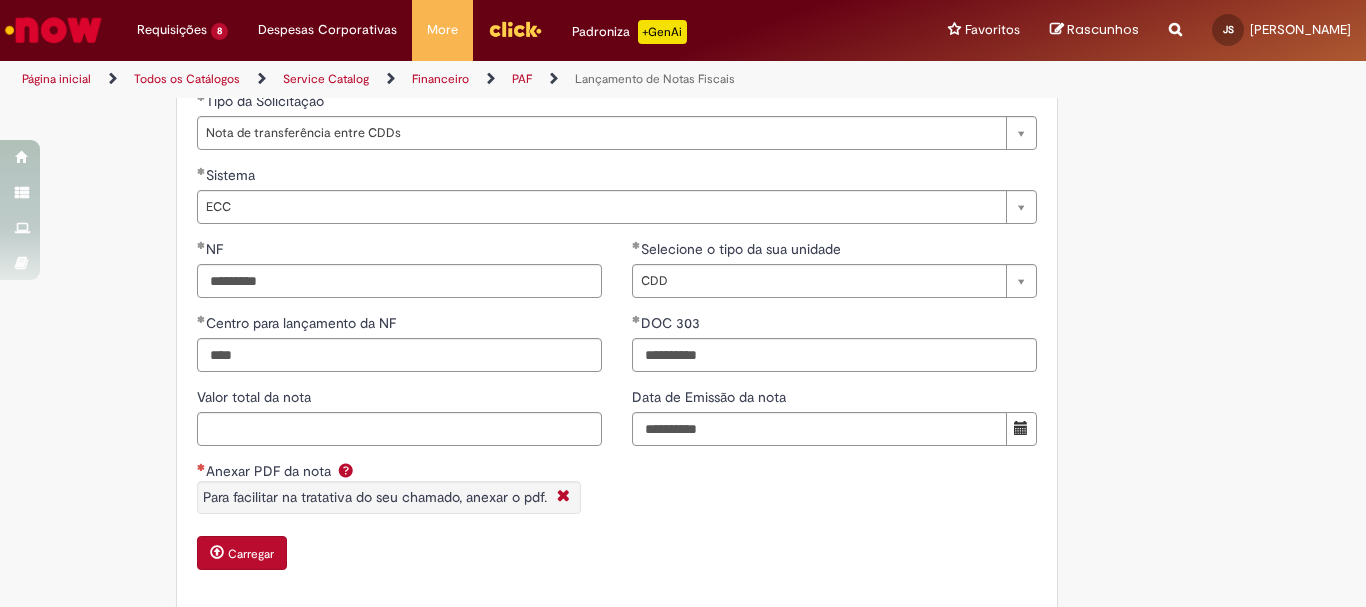 click on "**********" at bounding box center [617, 414] 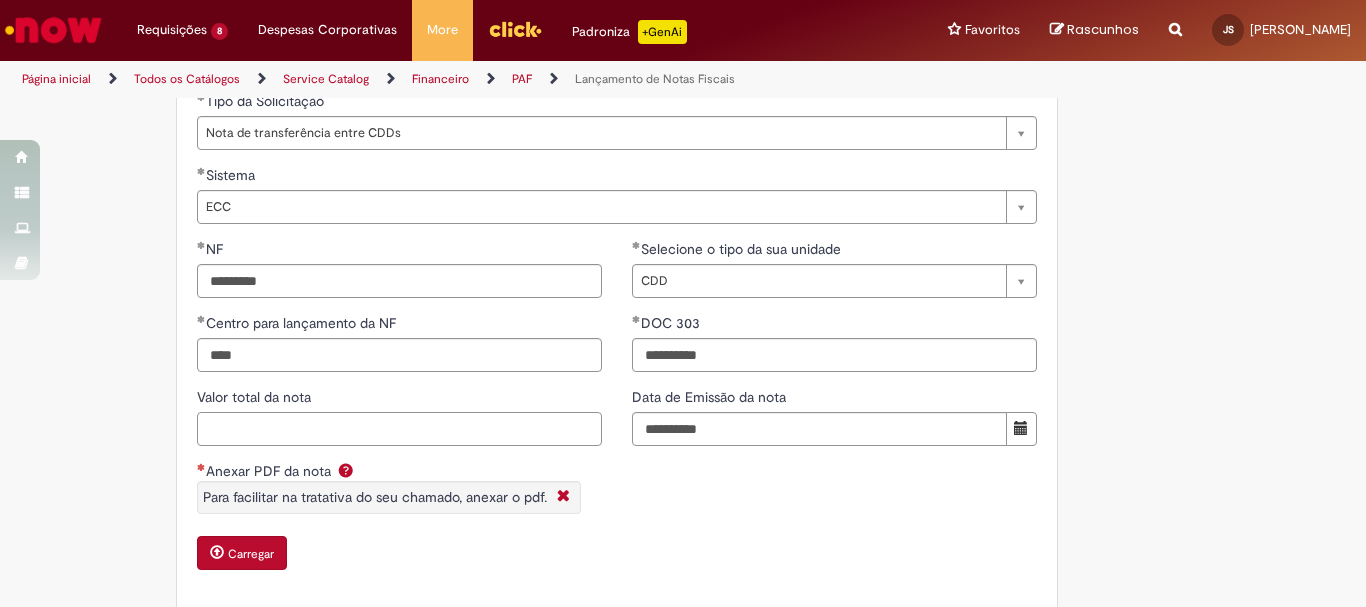 click on "Valor total da nota" at bounding box center (399, 429) 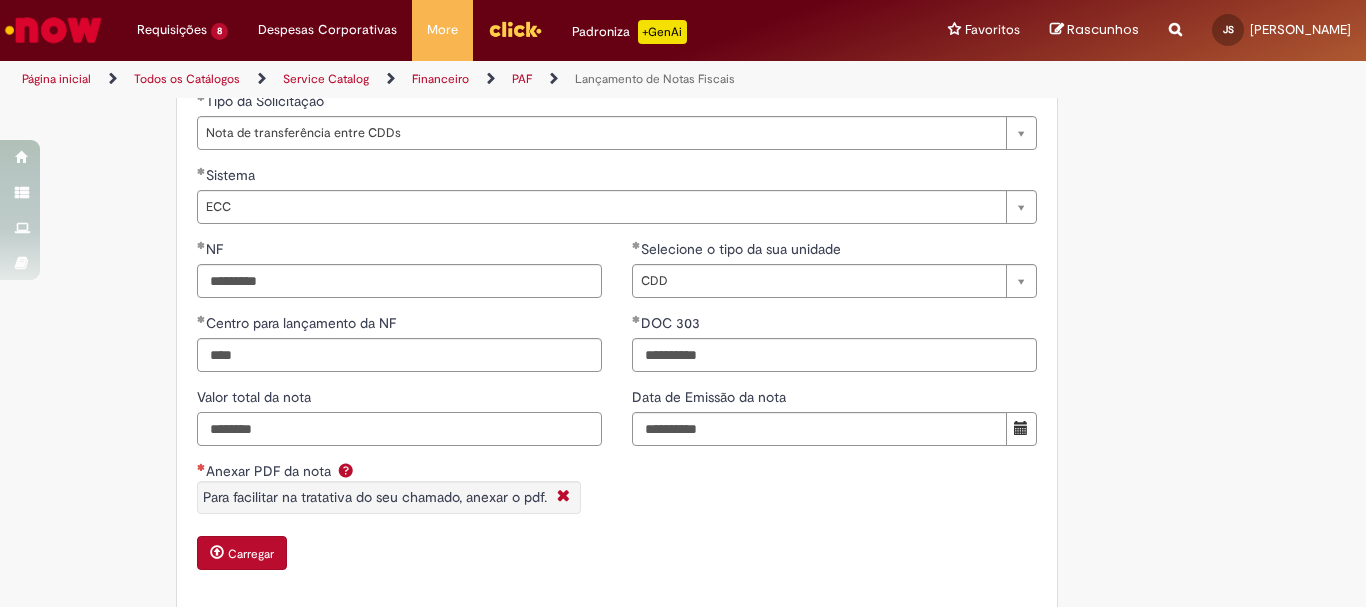 type on "********" 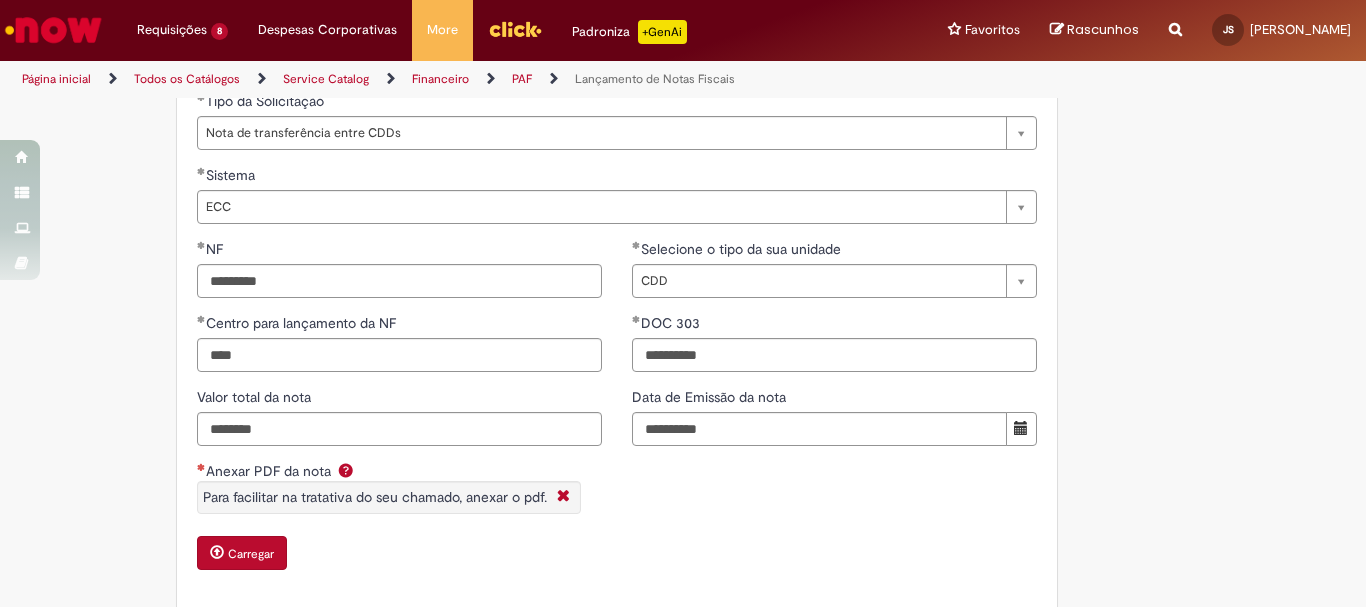 click on "**********" at bounding box center (617, 414) 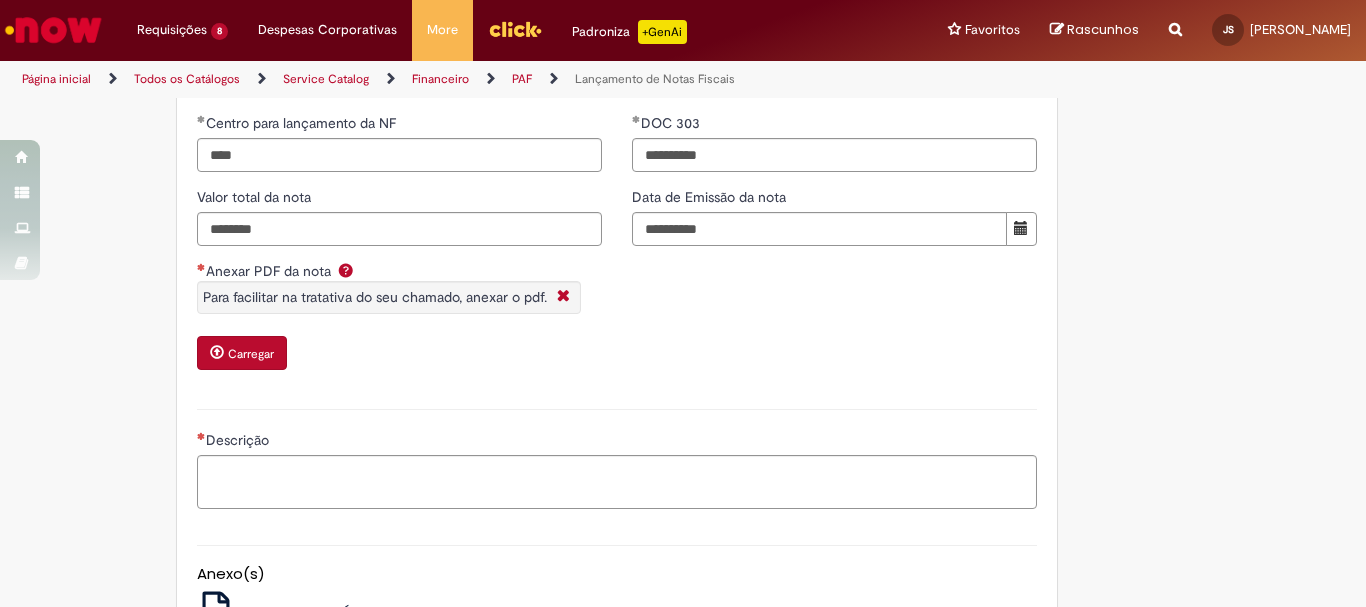 scroll, scrollTop: 1700, scrollLeft: 0, axis: vertical 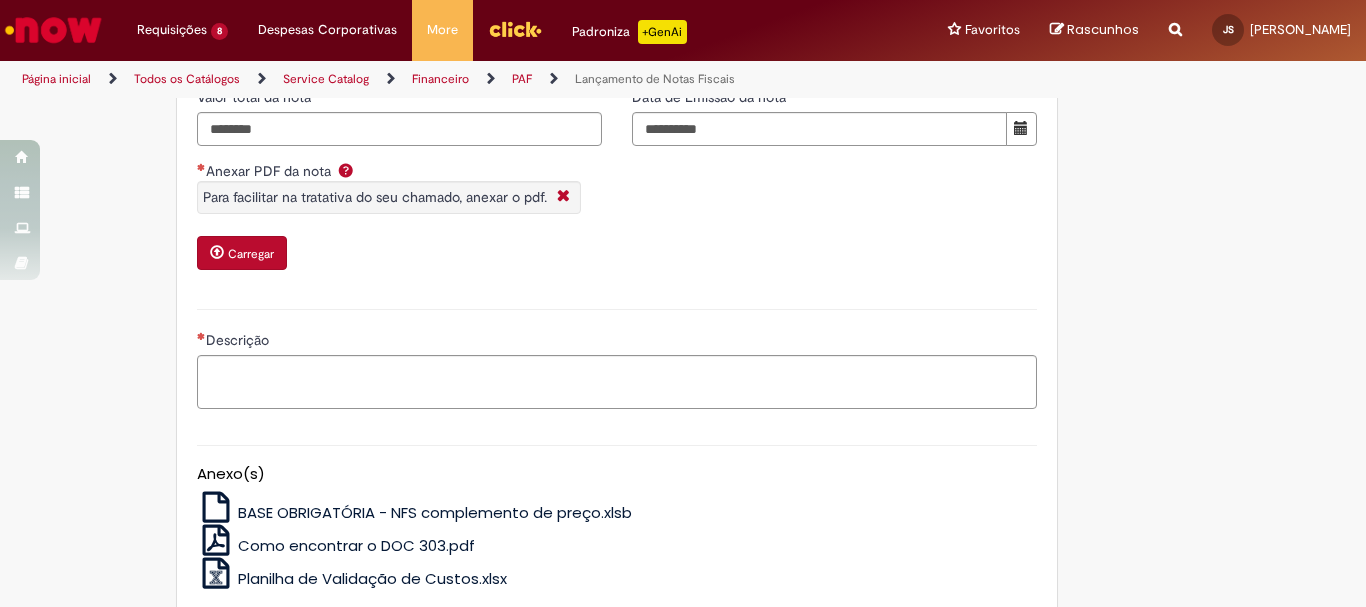 click on "Carregar" at bounding box center [251, 254] 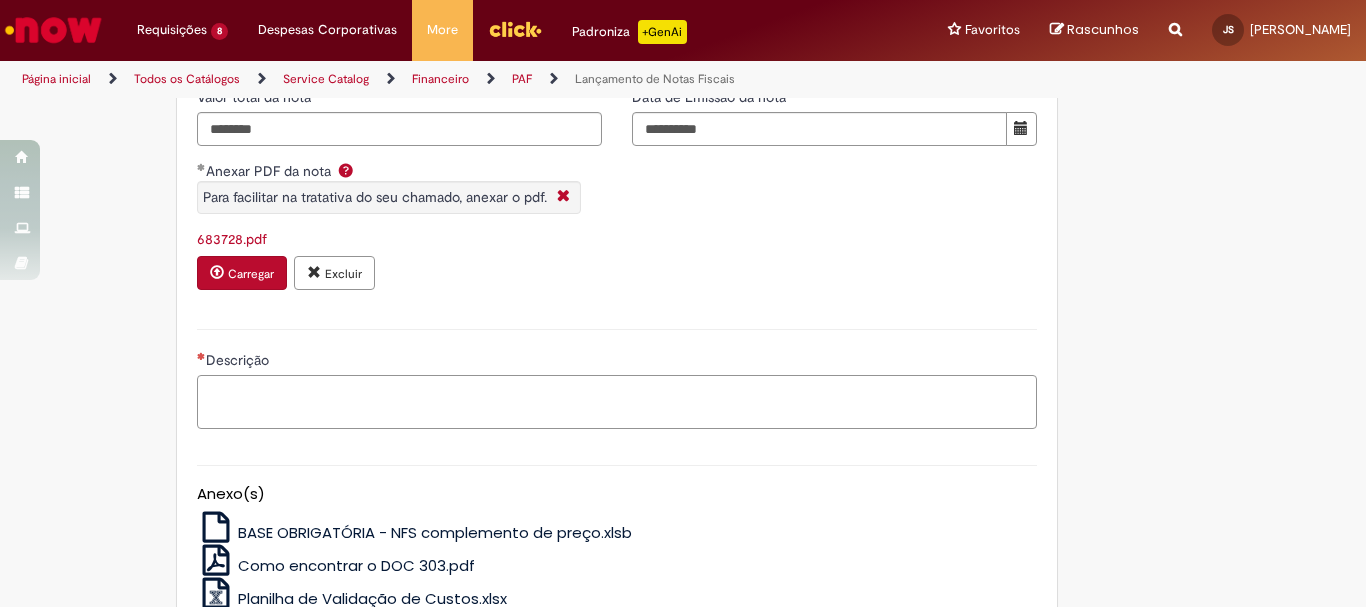 click on "Descrição" at bounding box center (617, 402) 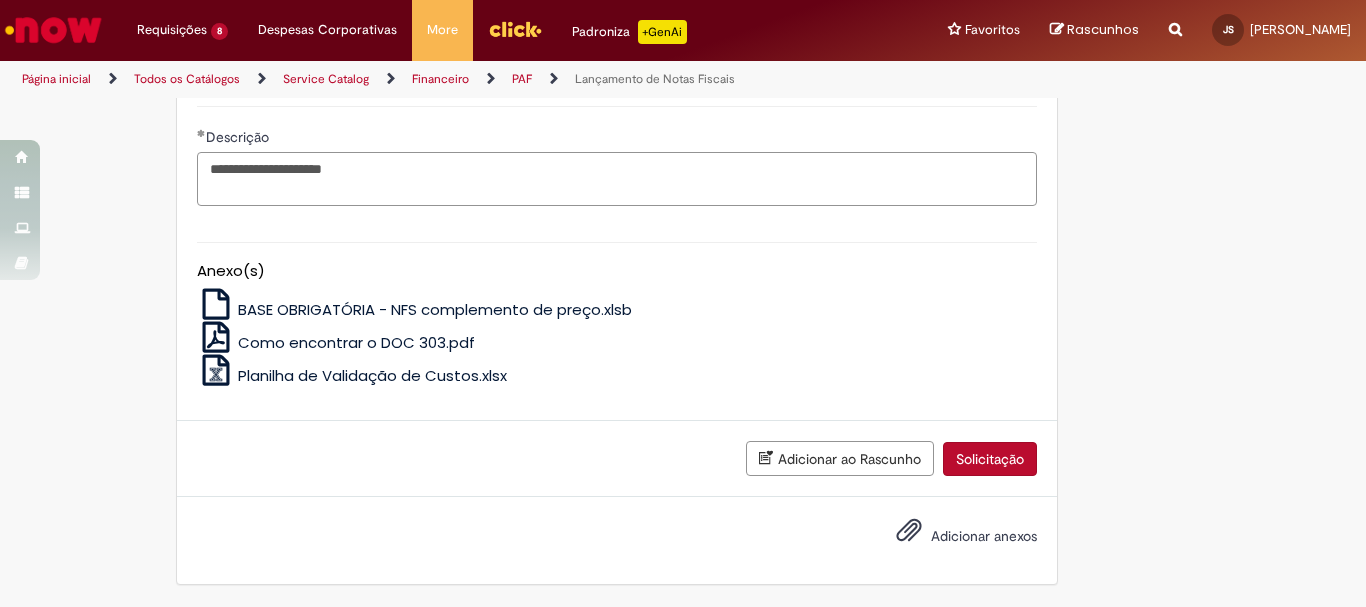 scroll, scrollTop: 1723, scrollLeft: 0, axis: vertical 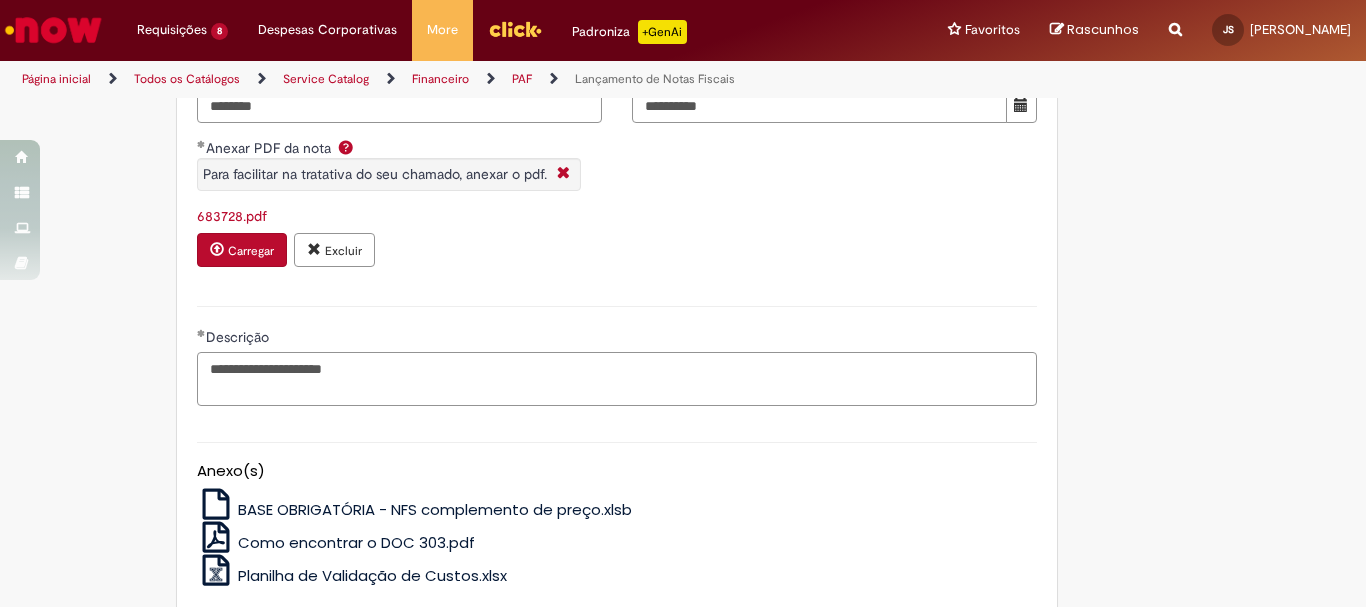 type on "**********" 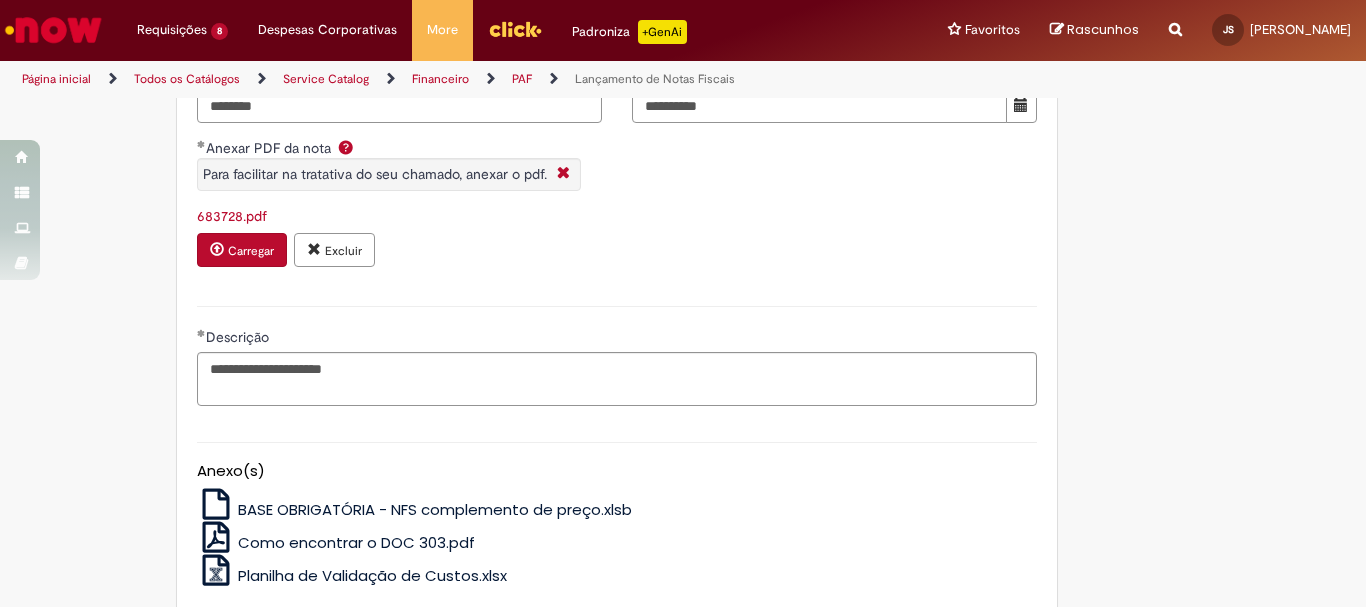 click on "Carregar
Excluir" at bounding box center (399, 252) 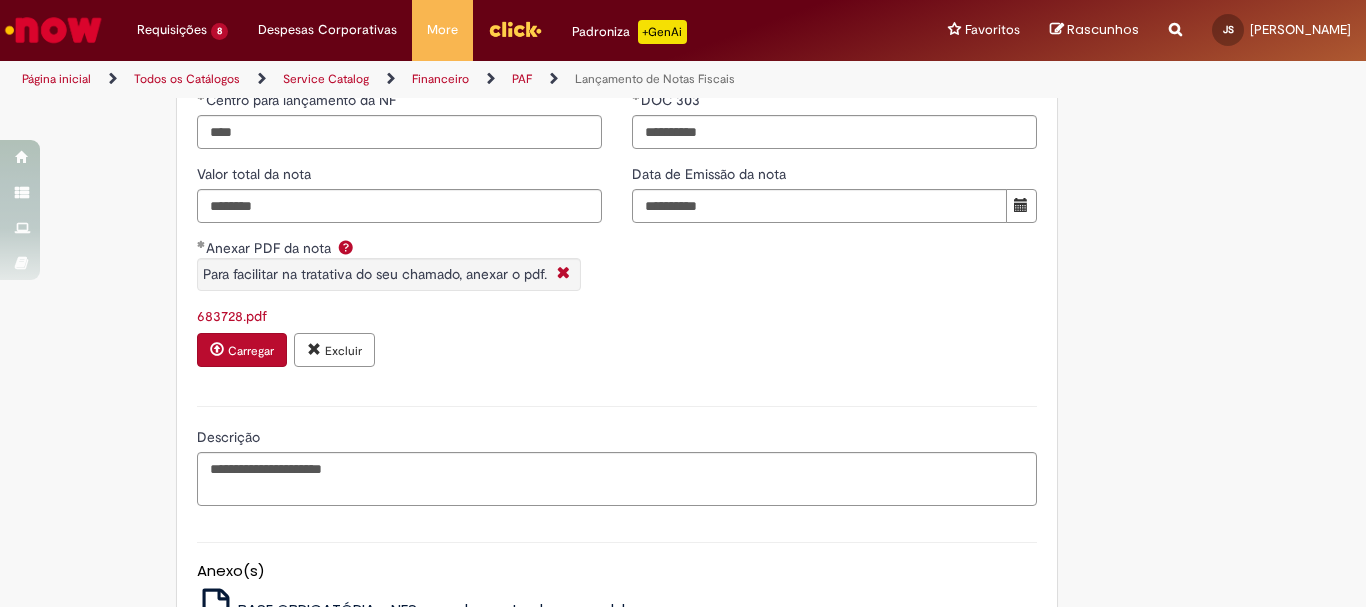 scroll, scrollTop: 1923, scrollLeft: 0, axis: vertical 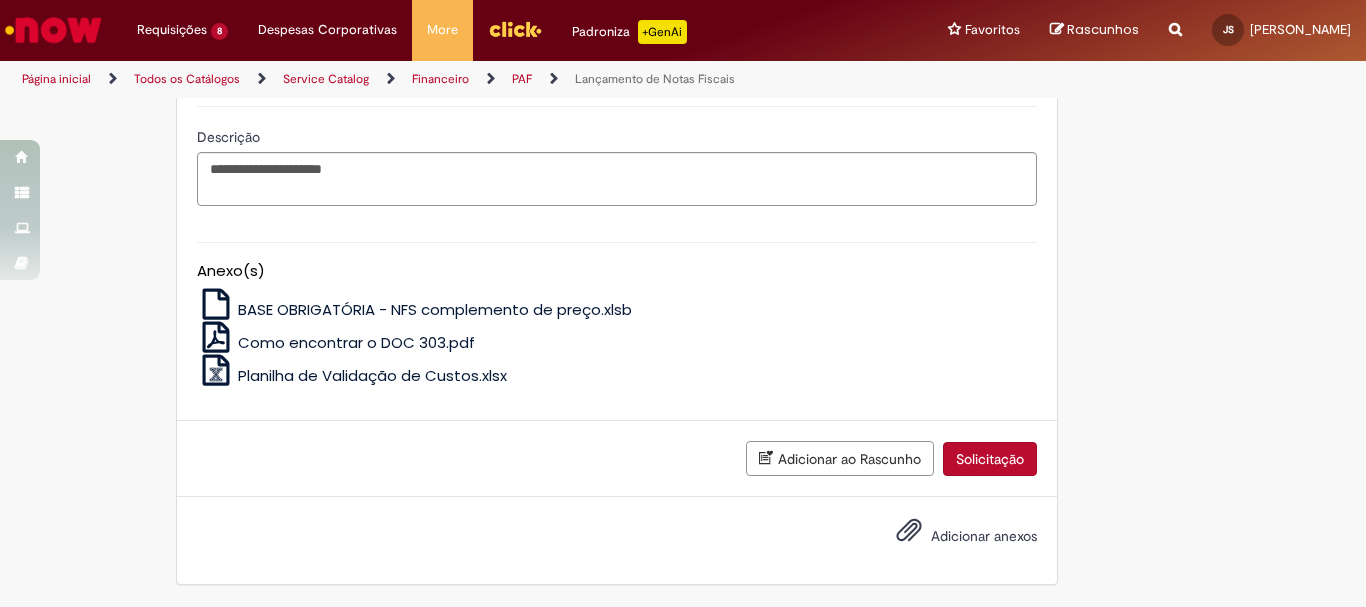 click on "Solicitação" at bounding box center (990, 459) 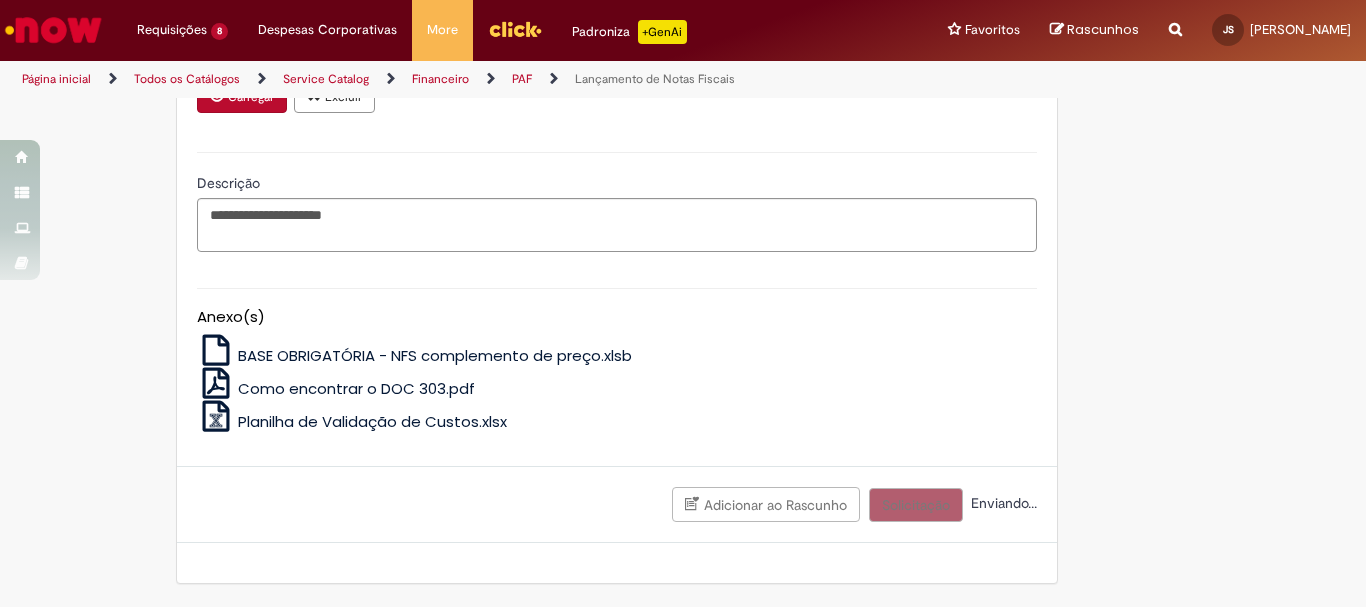 scroll, scrollTop: 1877, scrollLeft: 0, axis: vertical 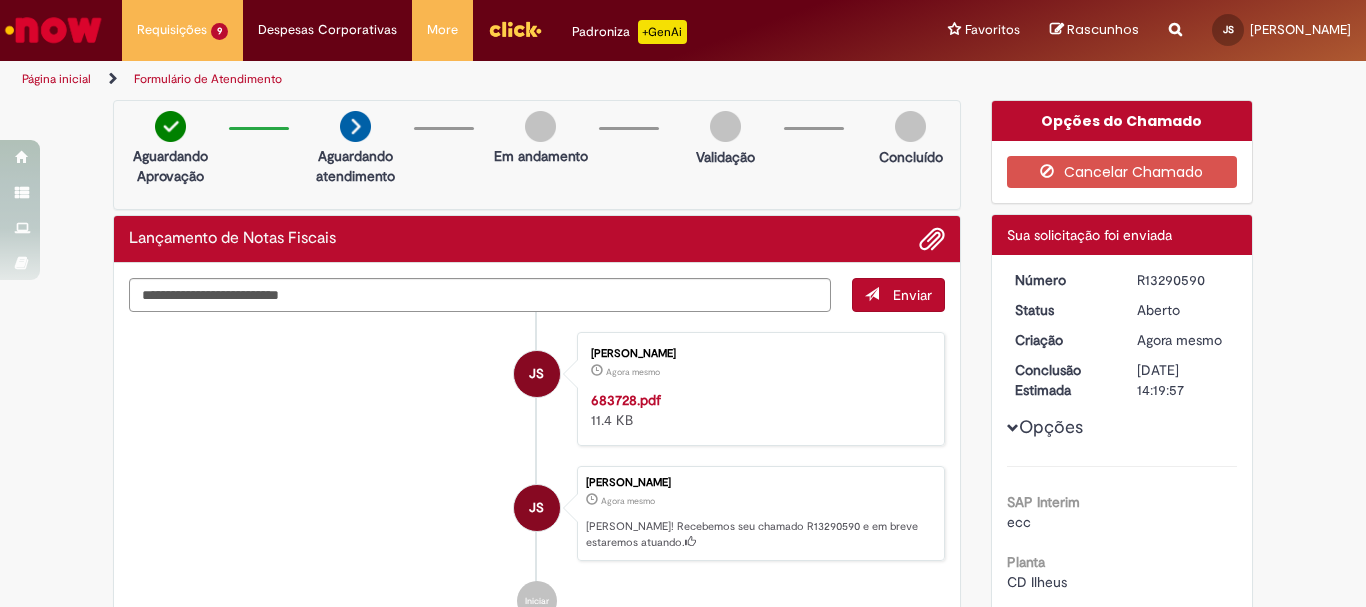 drag, startPoint x: 1133, startPoint y: 277, endPoint x: 1200, endPoint y: 280, distance: 67.06713 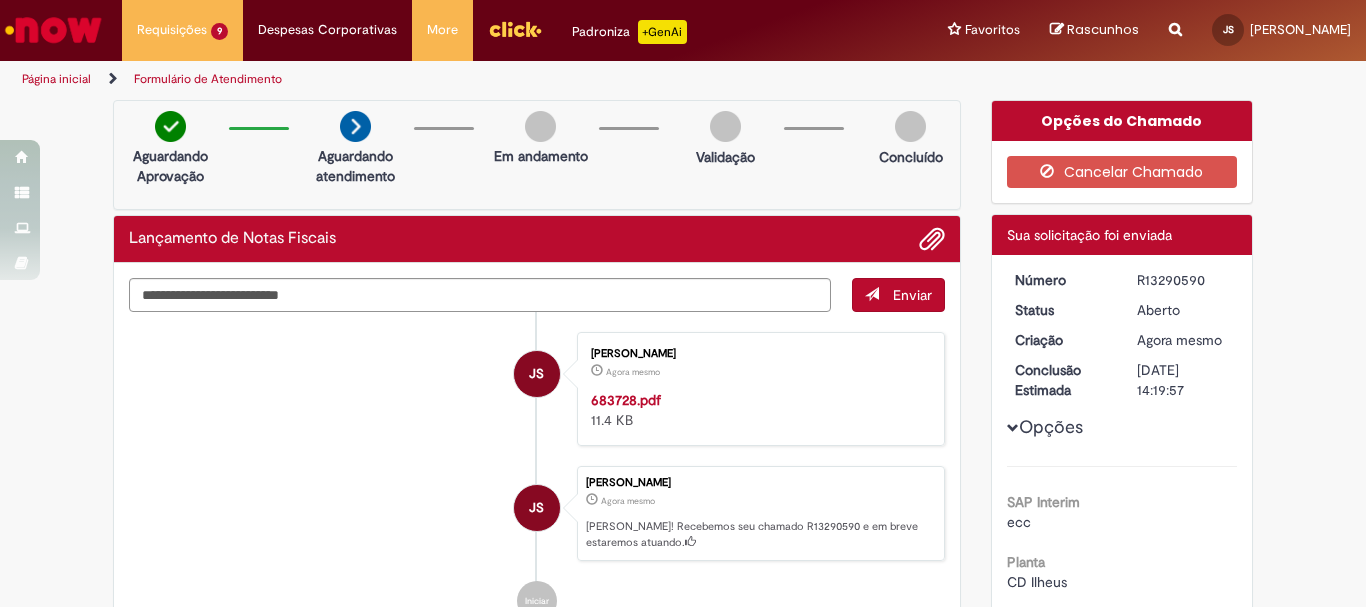 copy on "R13290590" 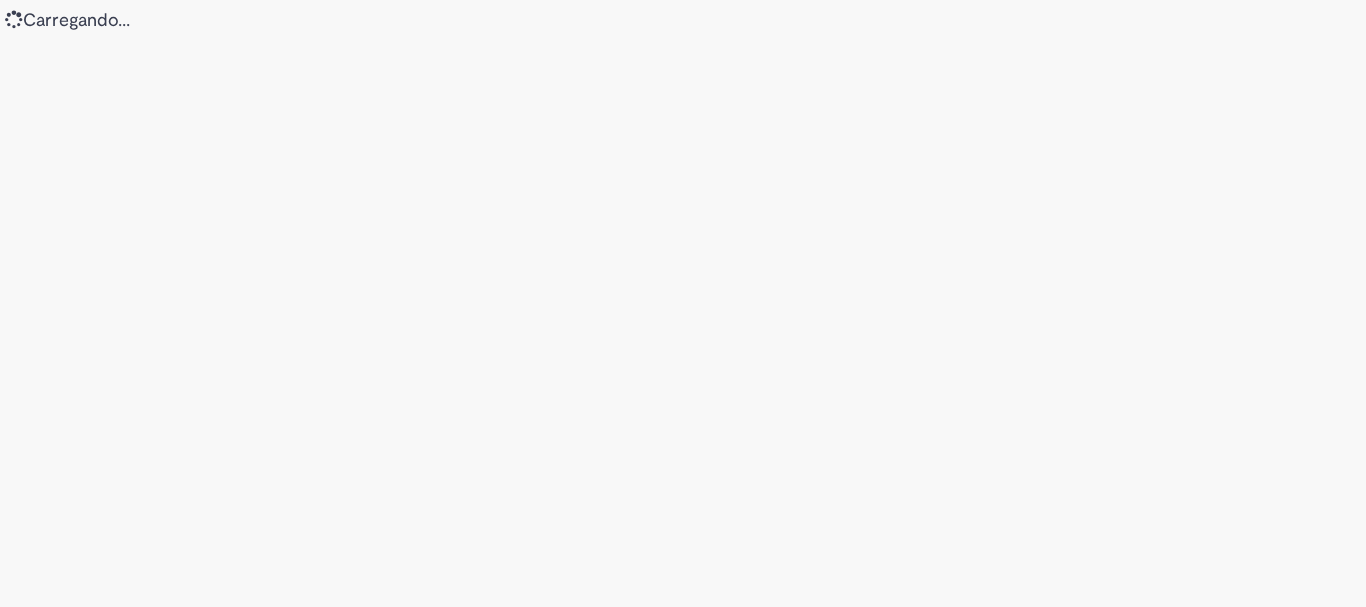 scroll, scrollTop: 0, scrollLeft: 0, axis: both 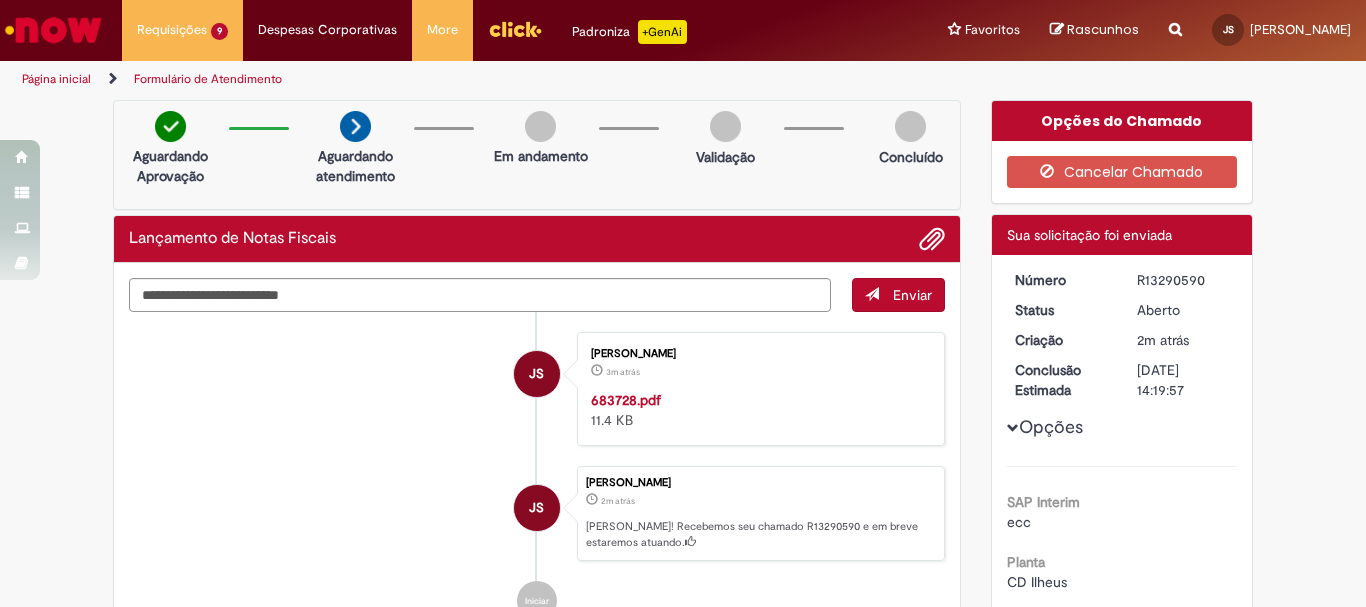 click at bounding box center [53, 30] 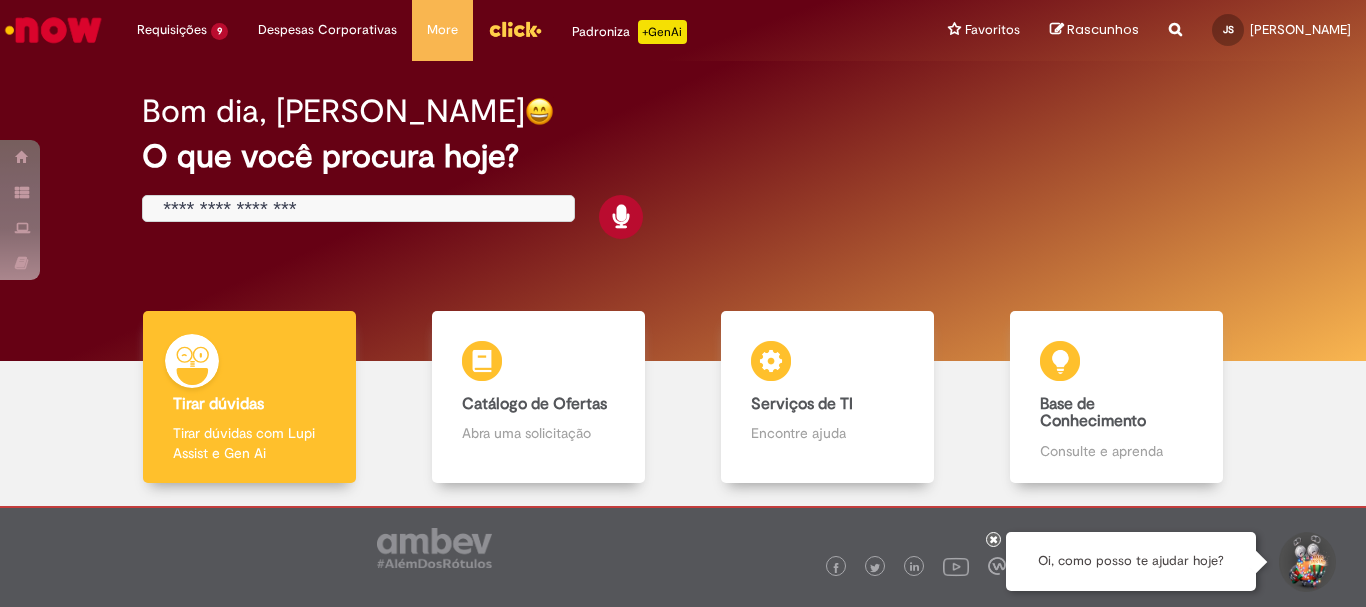 scroll, scrollTop: 0, scrollLeft: 0, axis: both 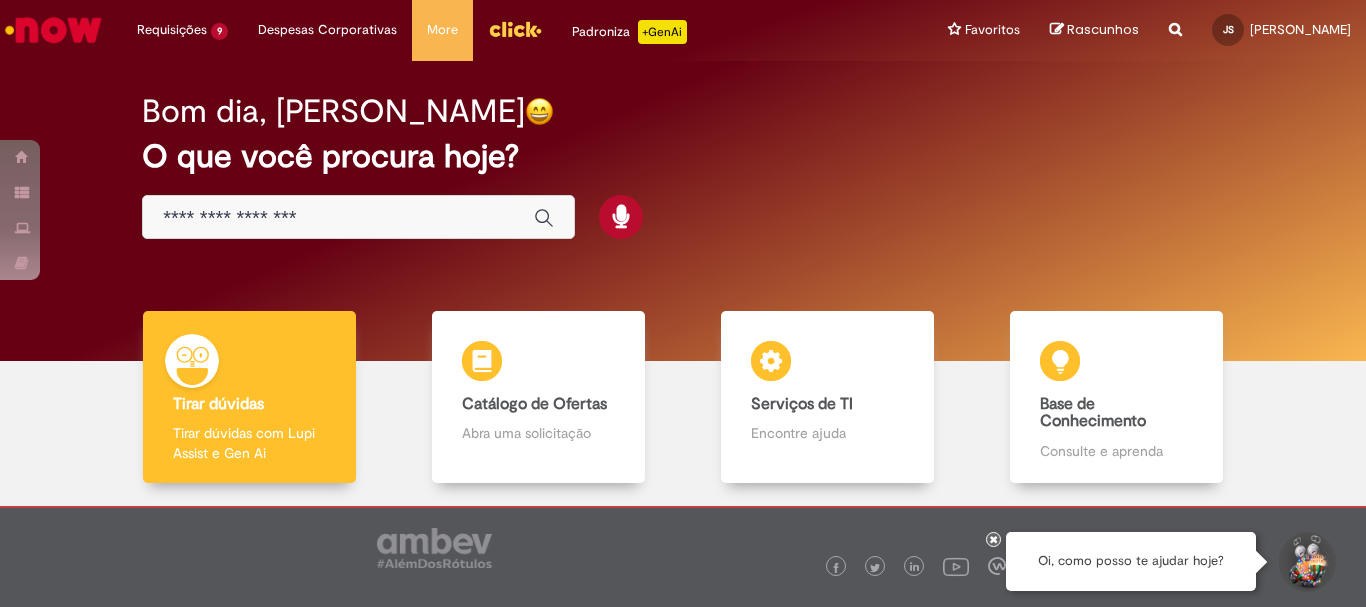 click at bounding box center (338, 218) 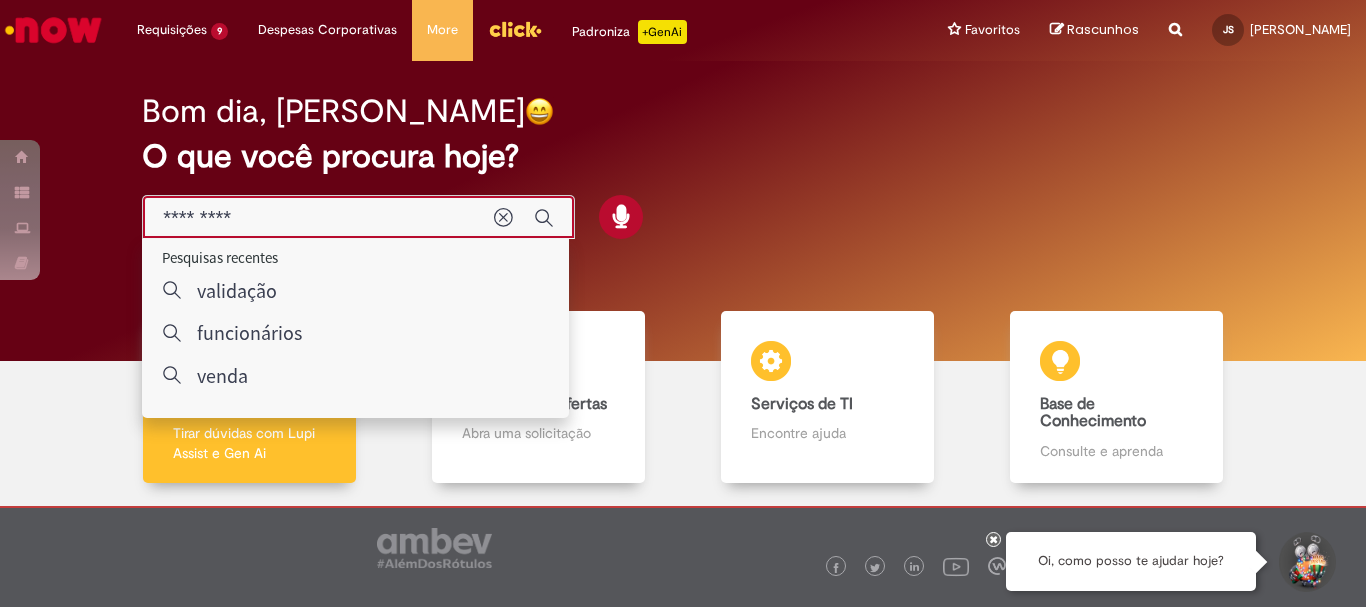type on "**********" 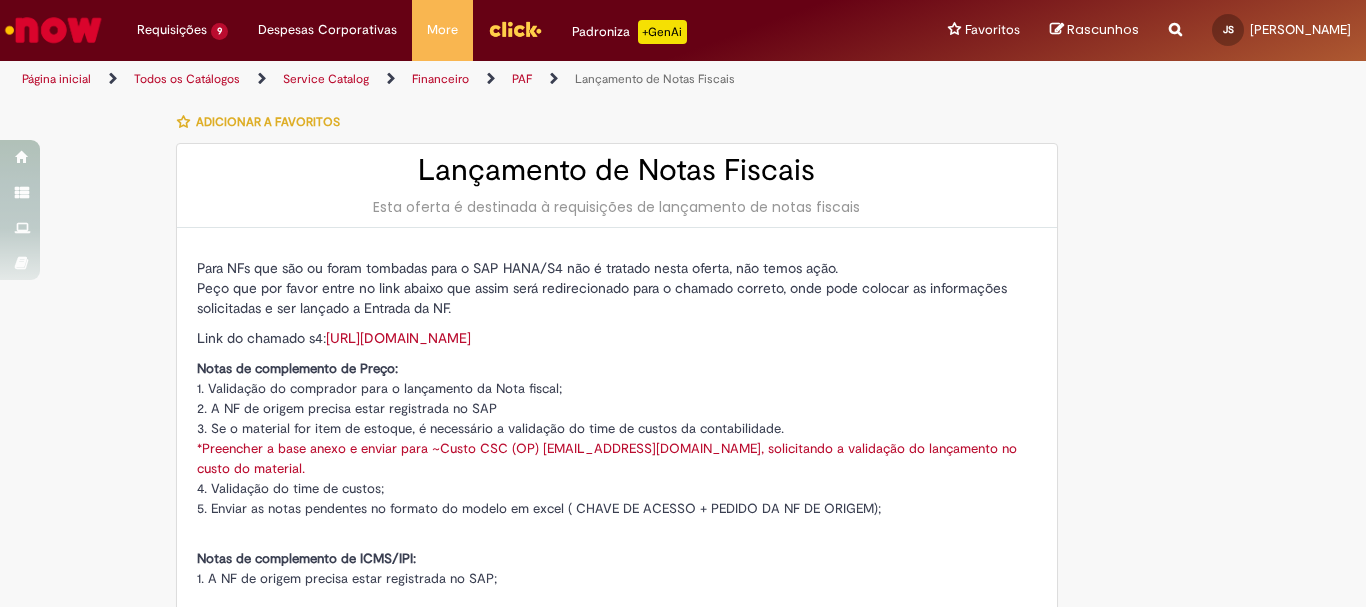 type on "********" 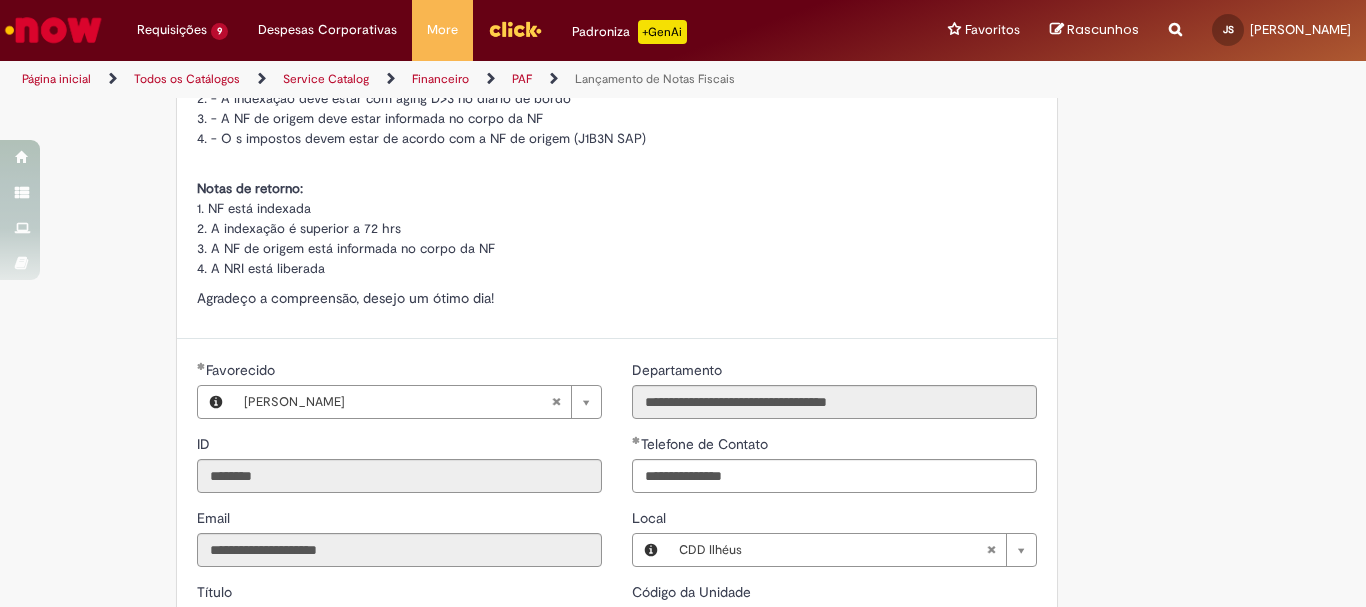 type on "**********" 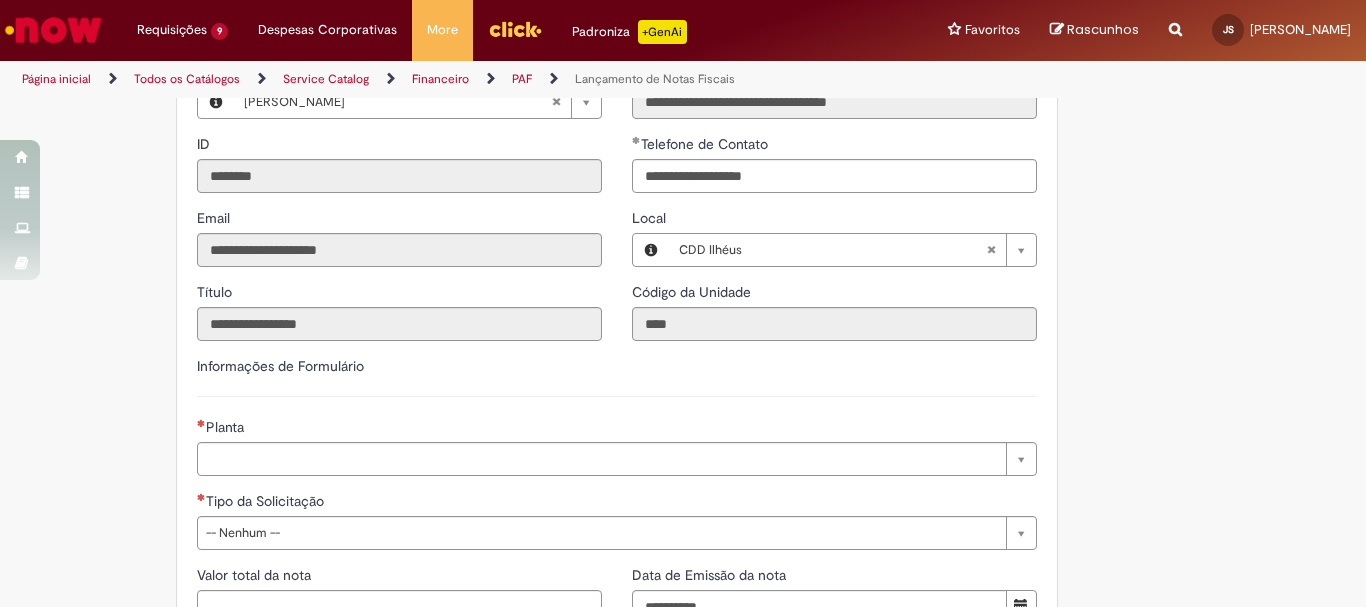 scroll, scrollTop: 1200, scrollLeft: 0, axis: vertical 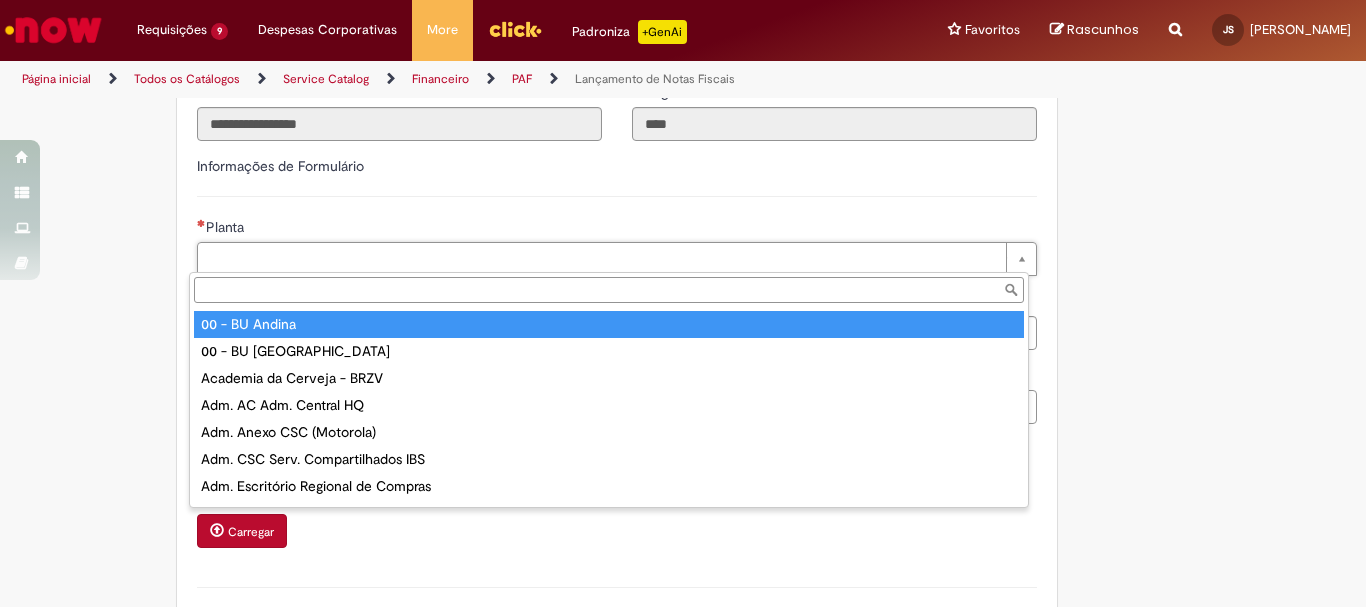 click on "Planta" at bounding box center (609, 290) 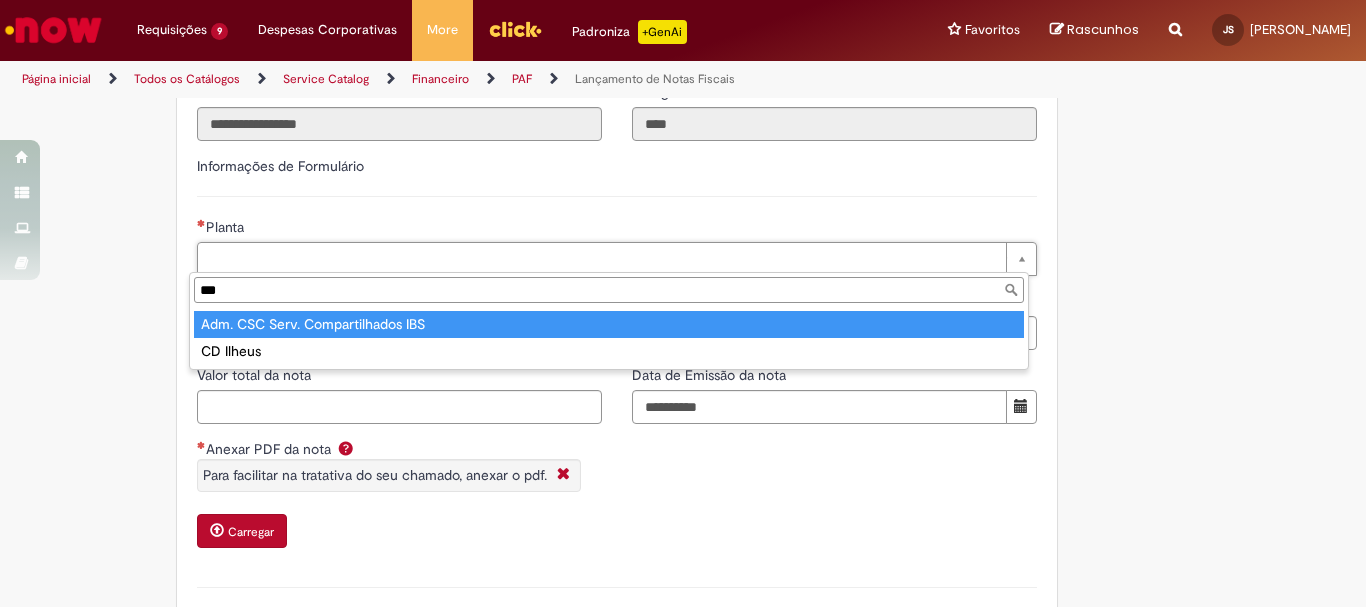 type on "***" 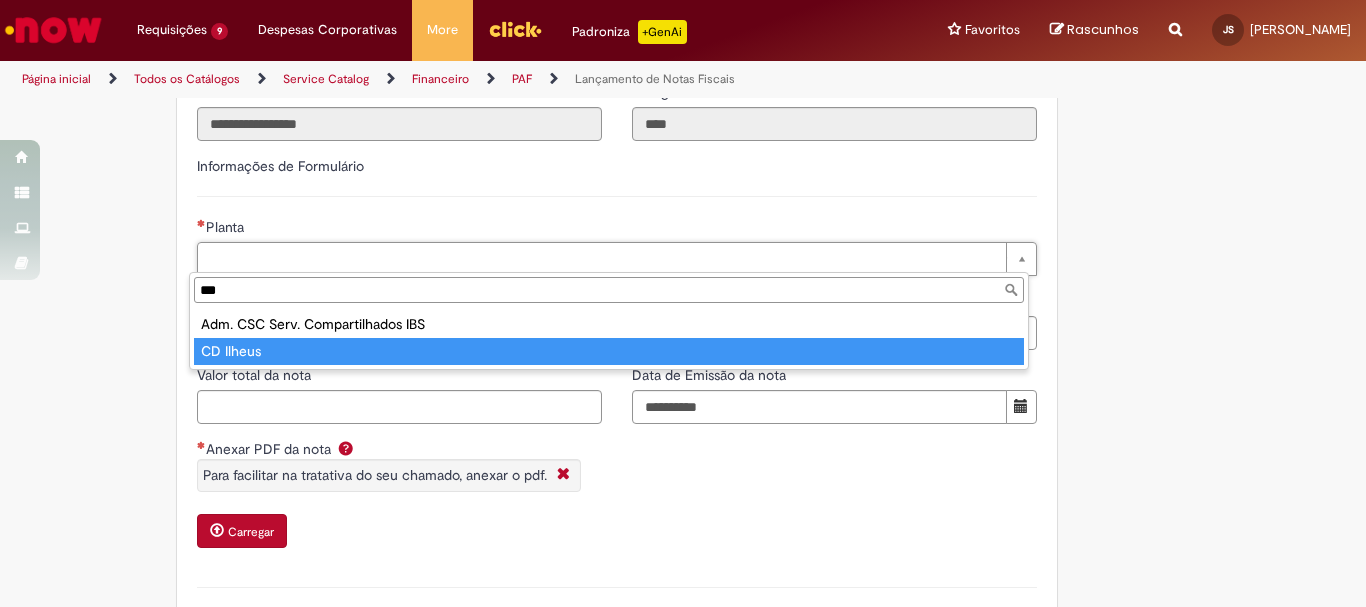 type on "*********" 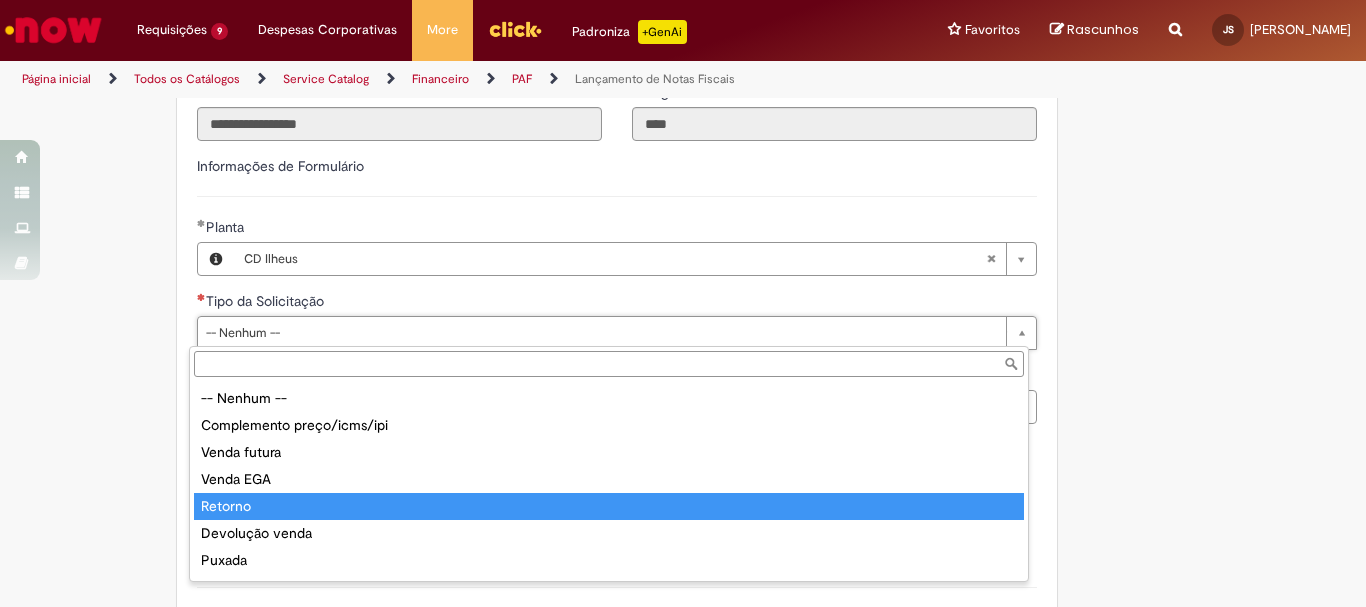 scroll, scrollTop: 78, scrollLeft: 0, axis: vertical 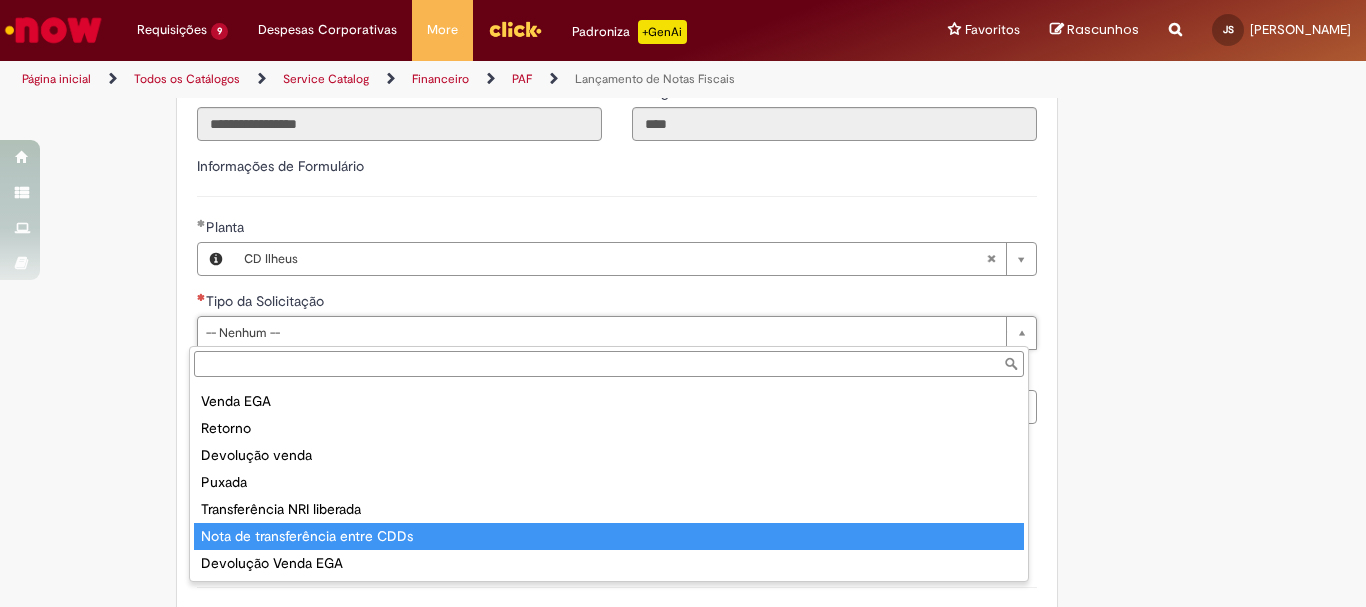 type on "**********" 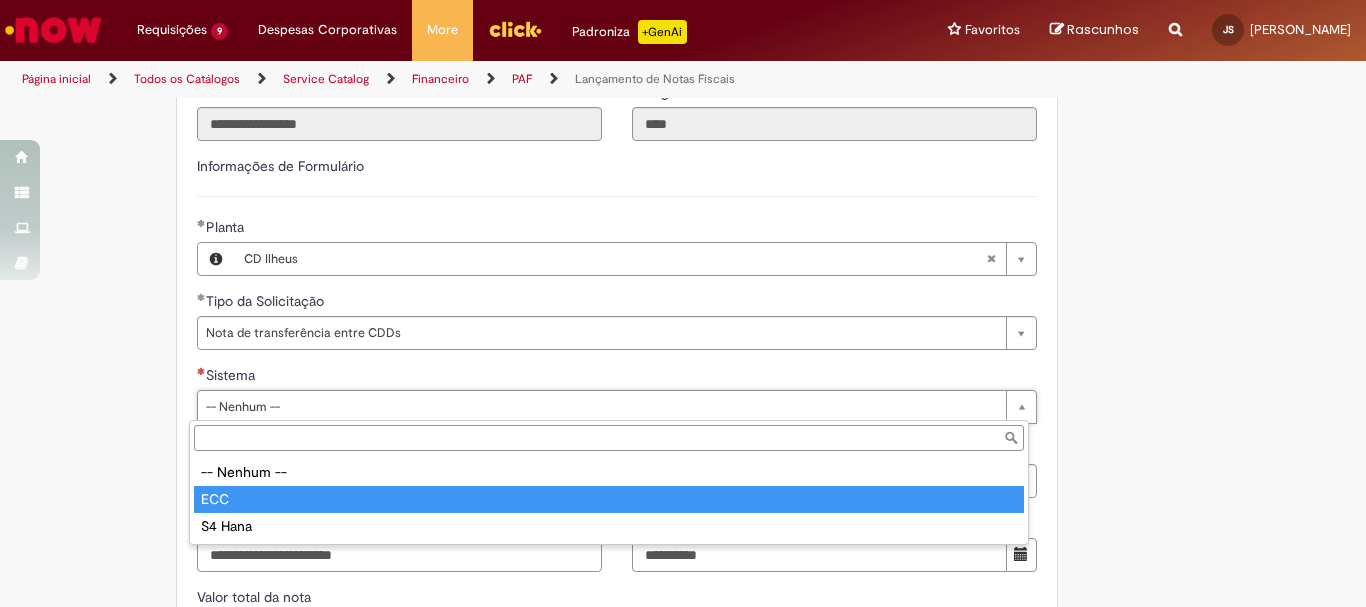 type on "***" 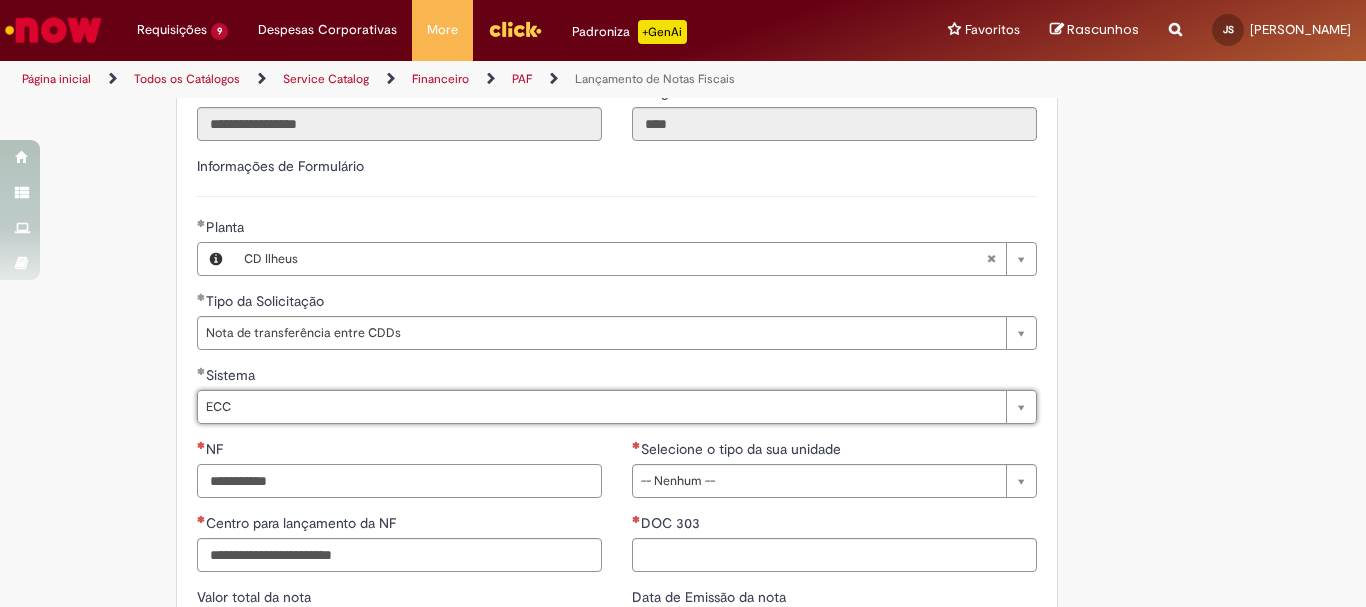 click on "NF" at bounding box center (399, 481) 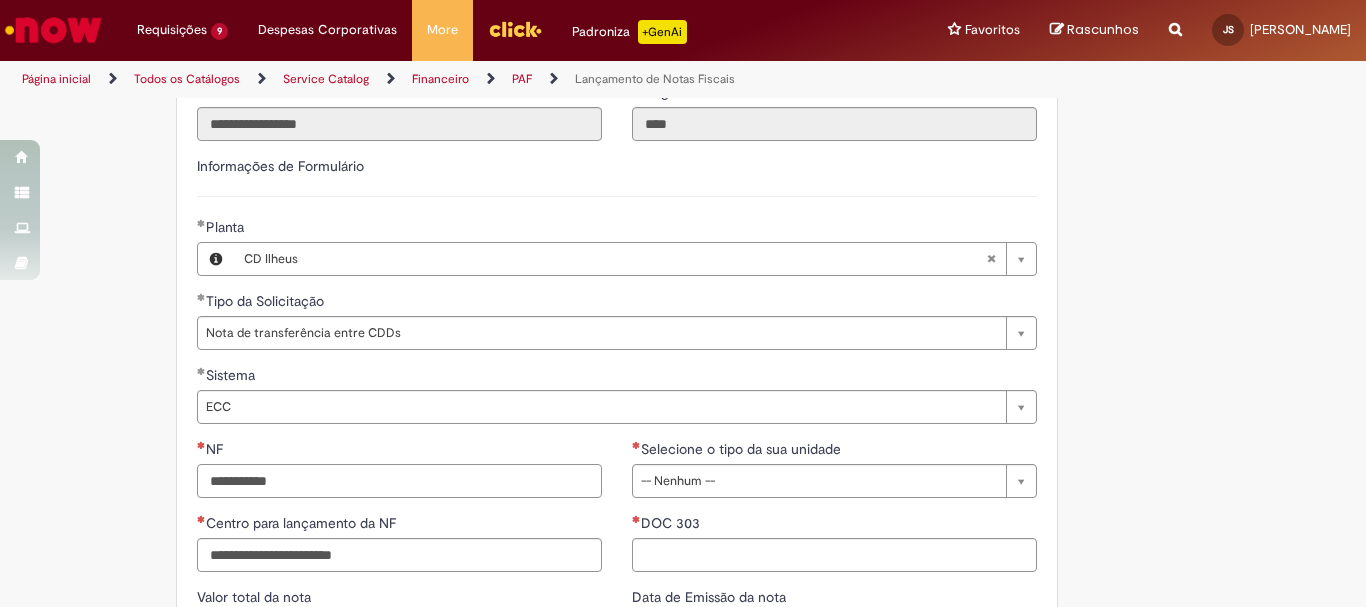 paste on "******" 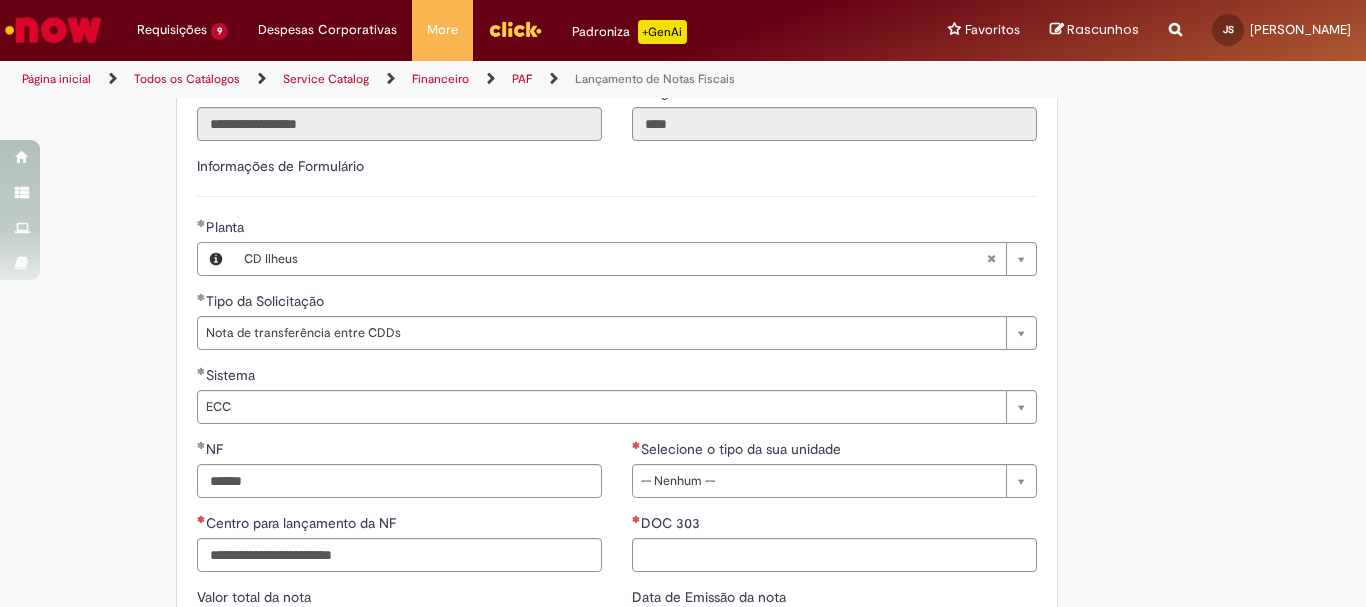 type on "*********" 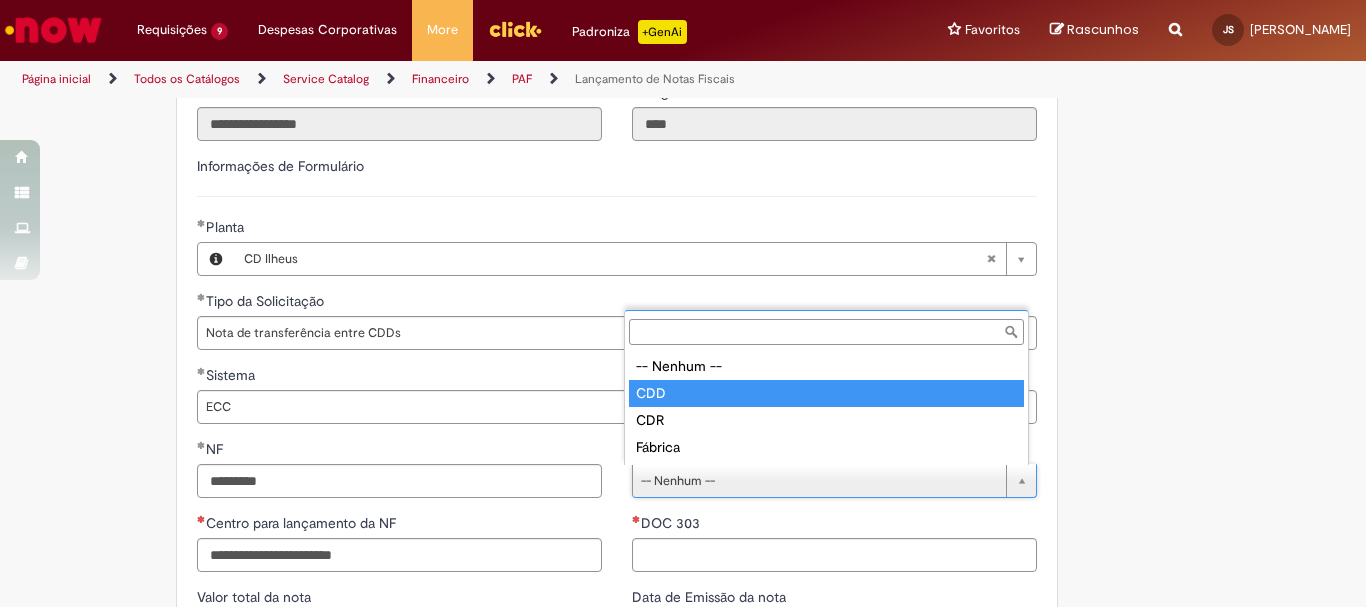 type on "***" 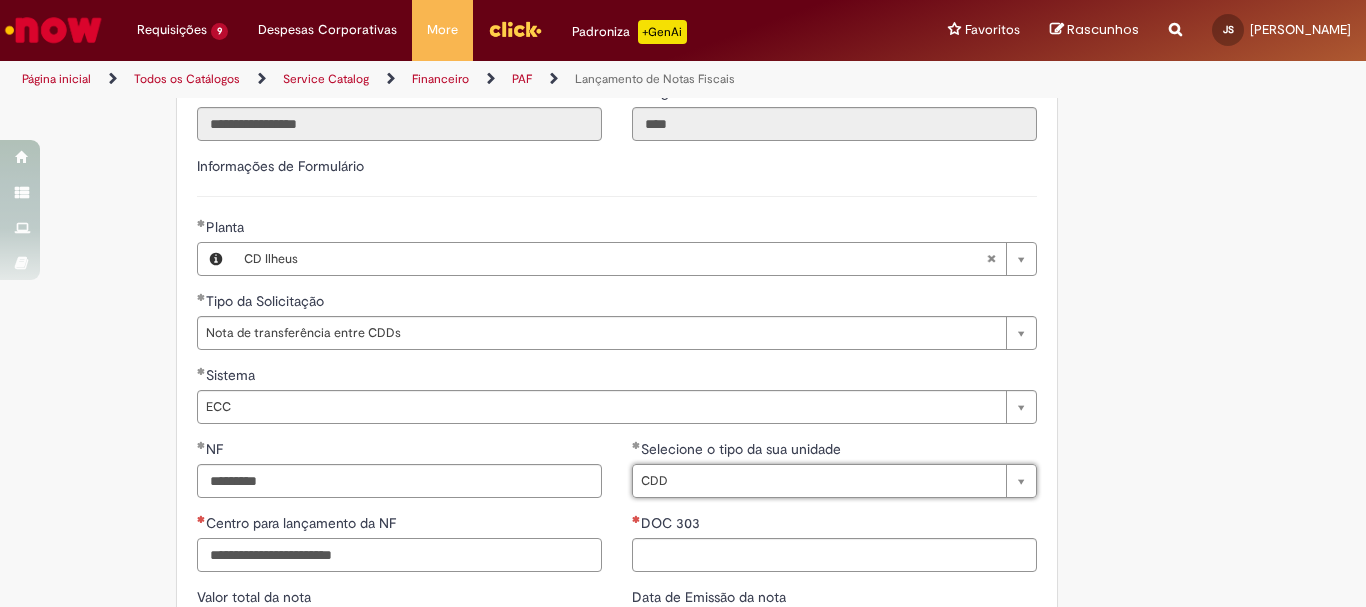 click on "Centro para lançamento da NF" at bounding box center (399, 555) 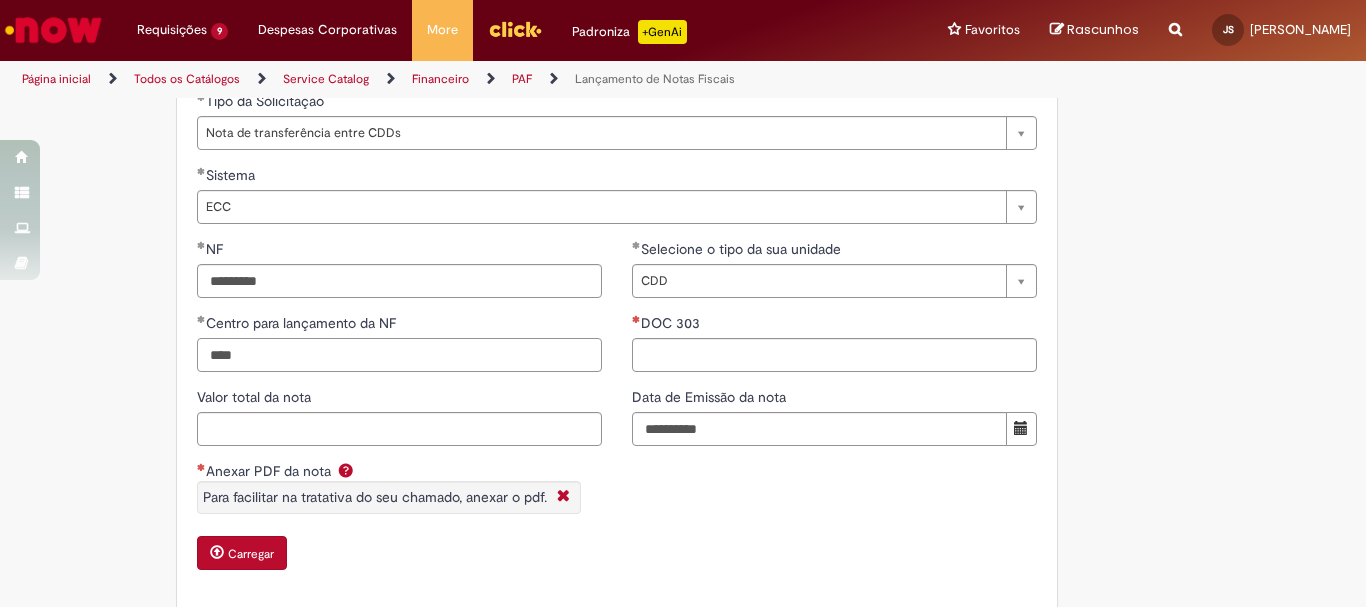 scroll, scrollTop: 1500, scrollLeft: 0, axis: vertical 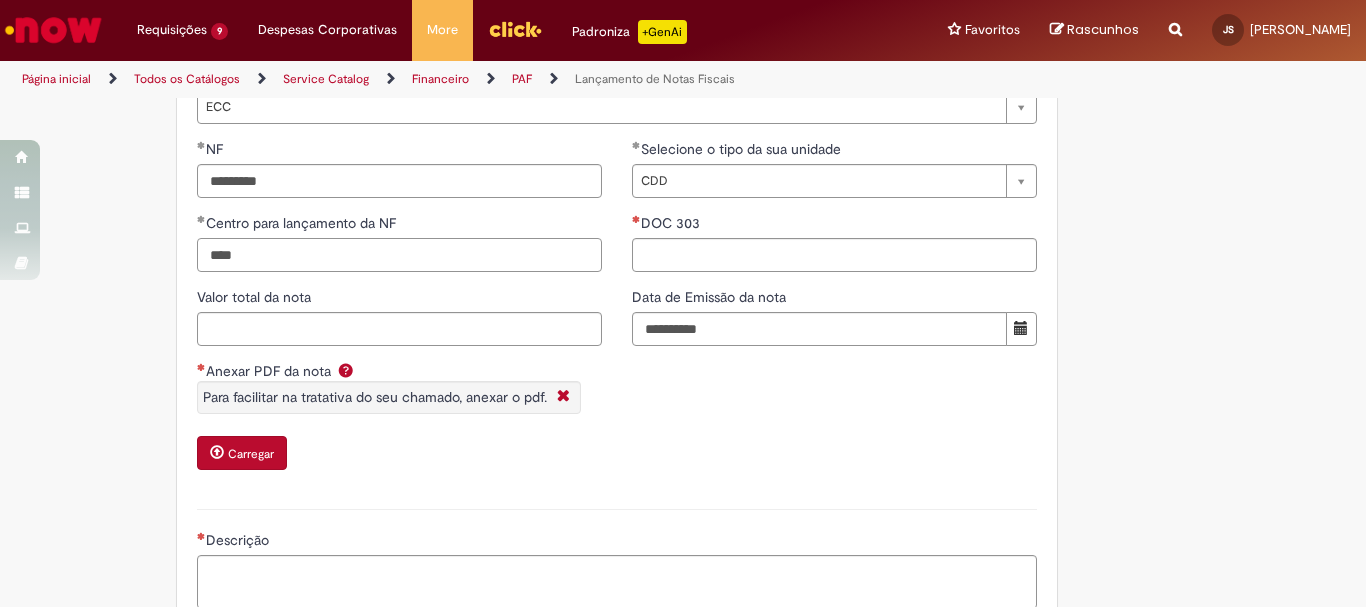 type on "****" 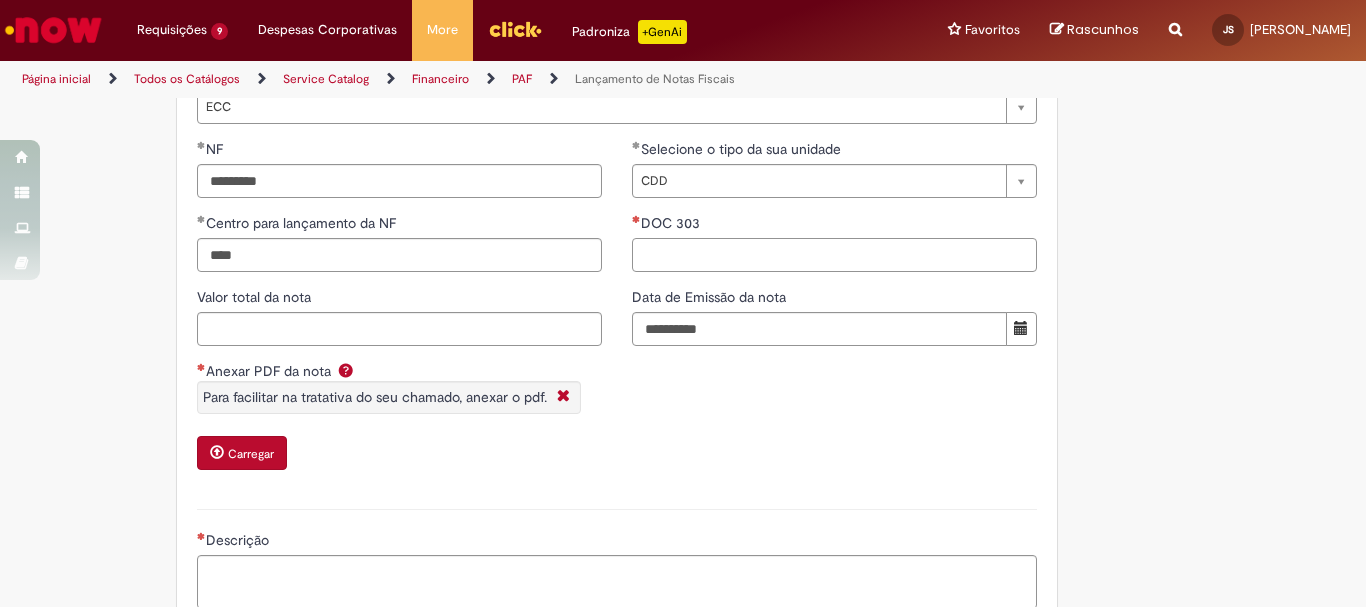 click on "DOC 303" at bounding box center [834, 255] 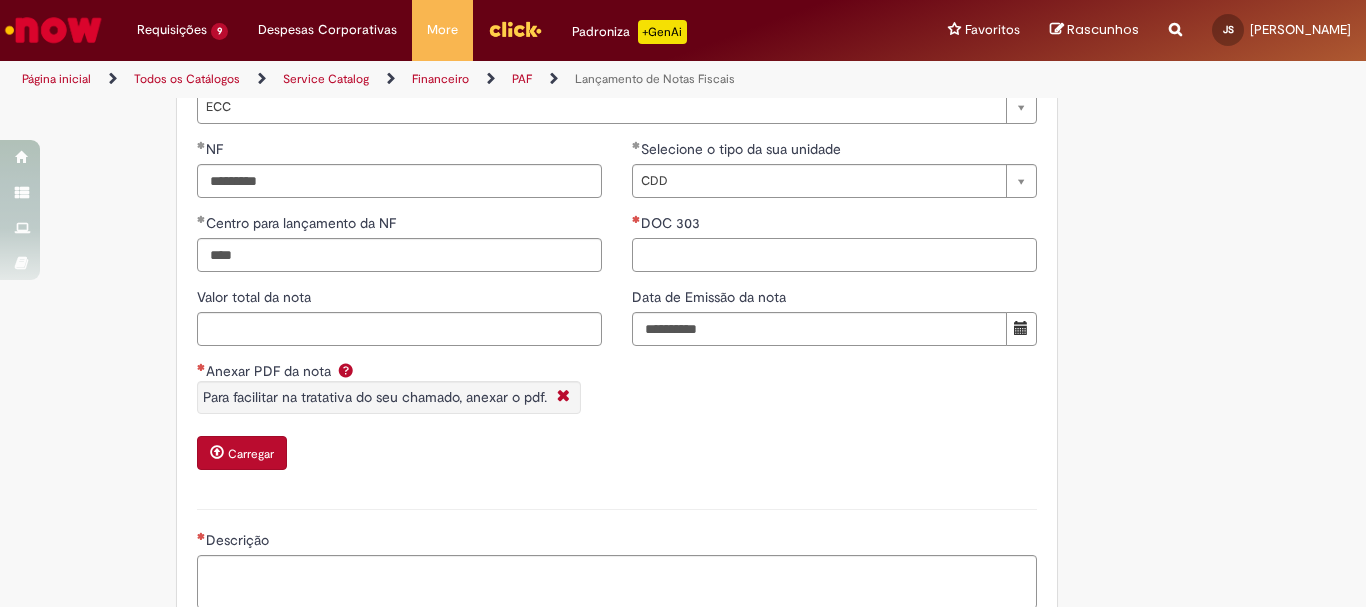 click on "DOC 303" at bounding box center [834, 255] 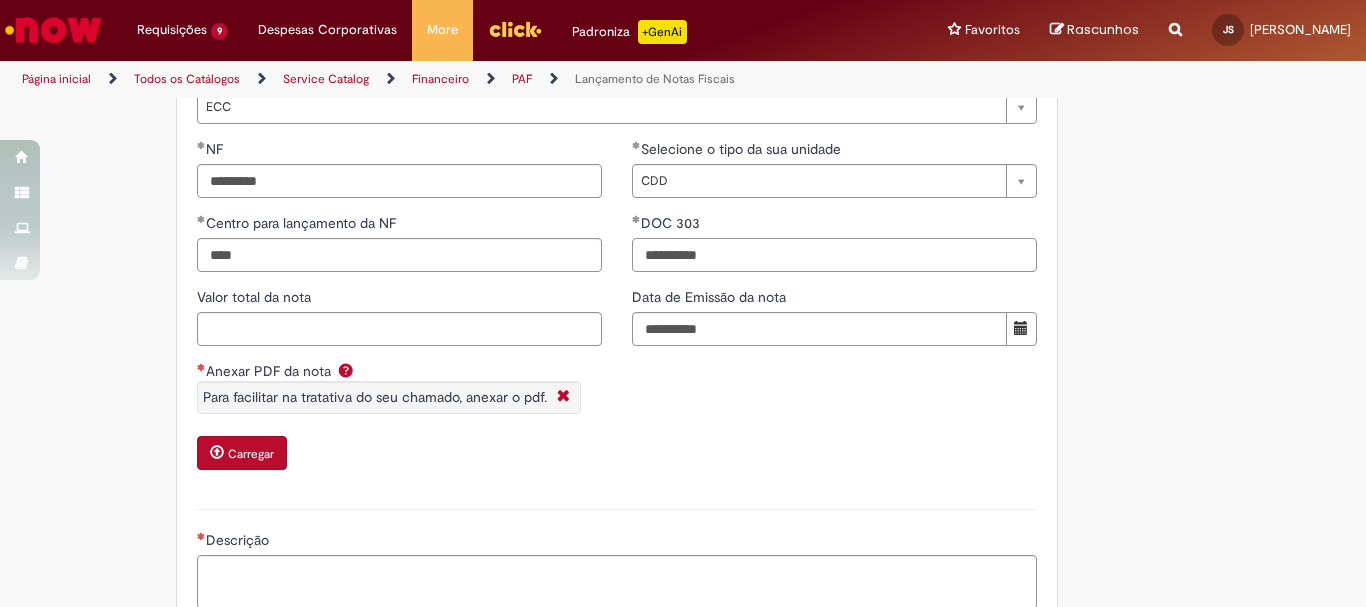 type on "**********" 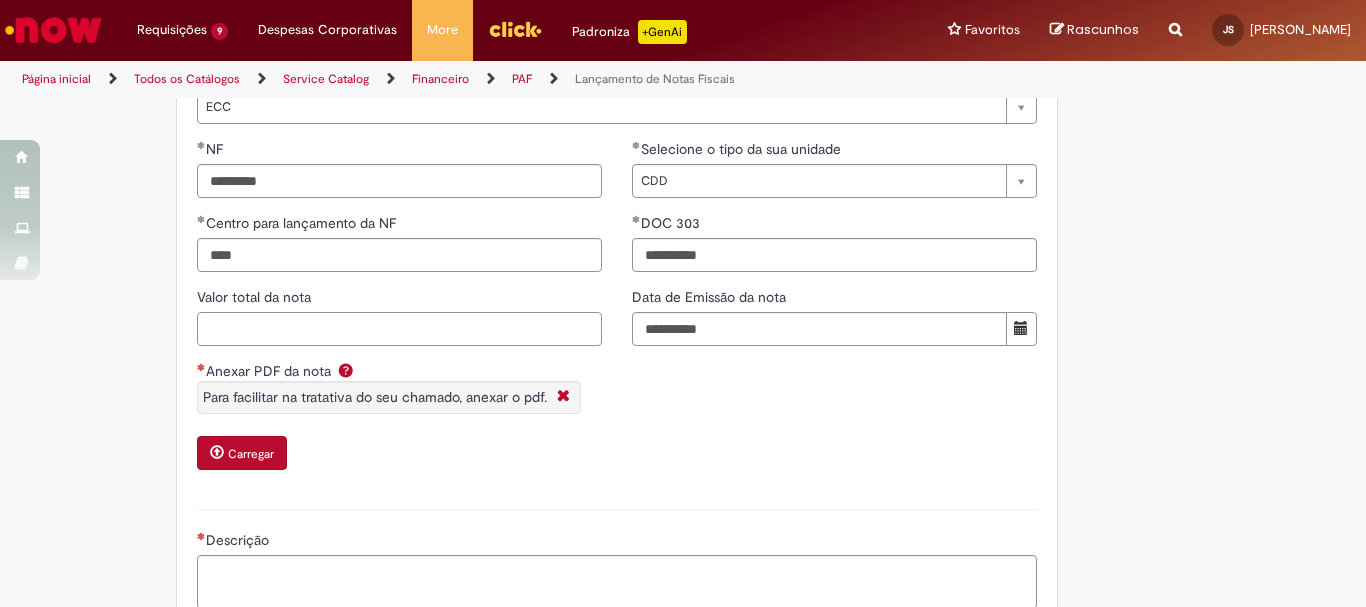 click on "Valor total da nota" at bounding box center (399, 329) 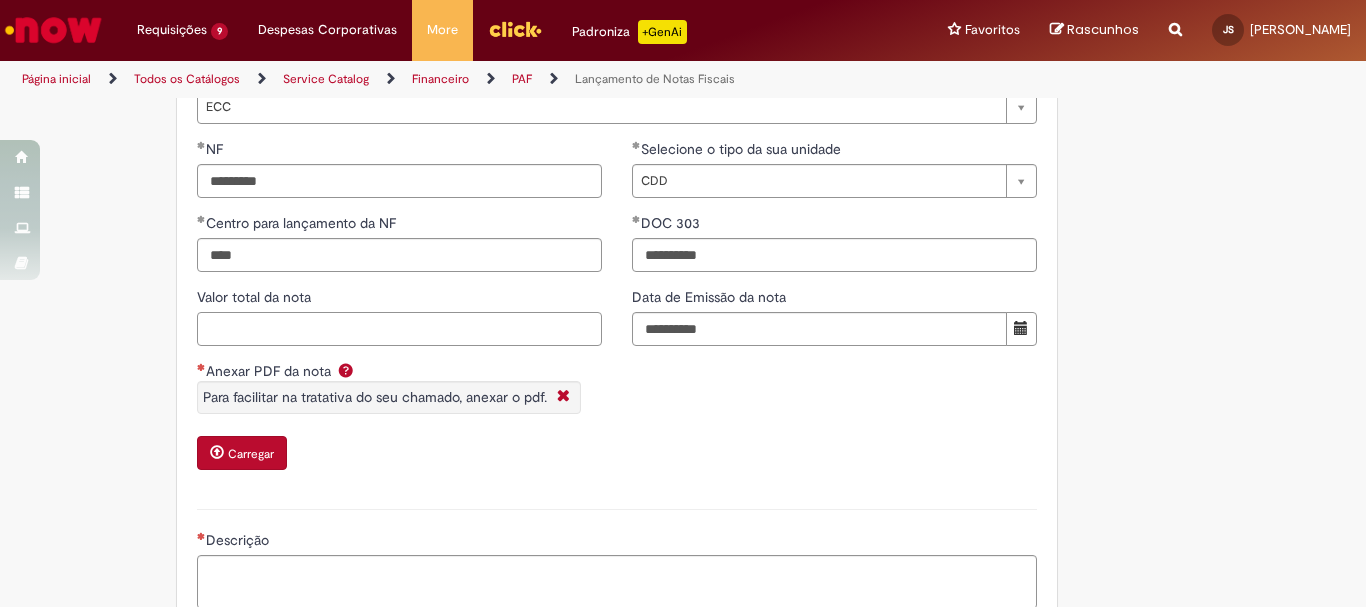 click on "Valor total da nota" at bounding box center [399, 329] 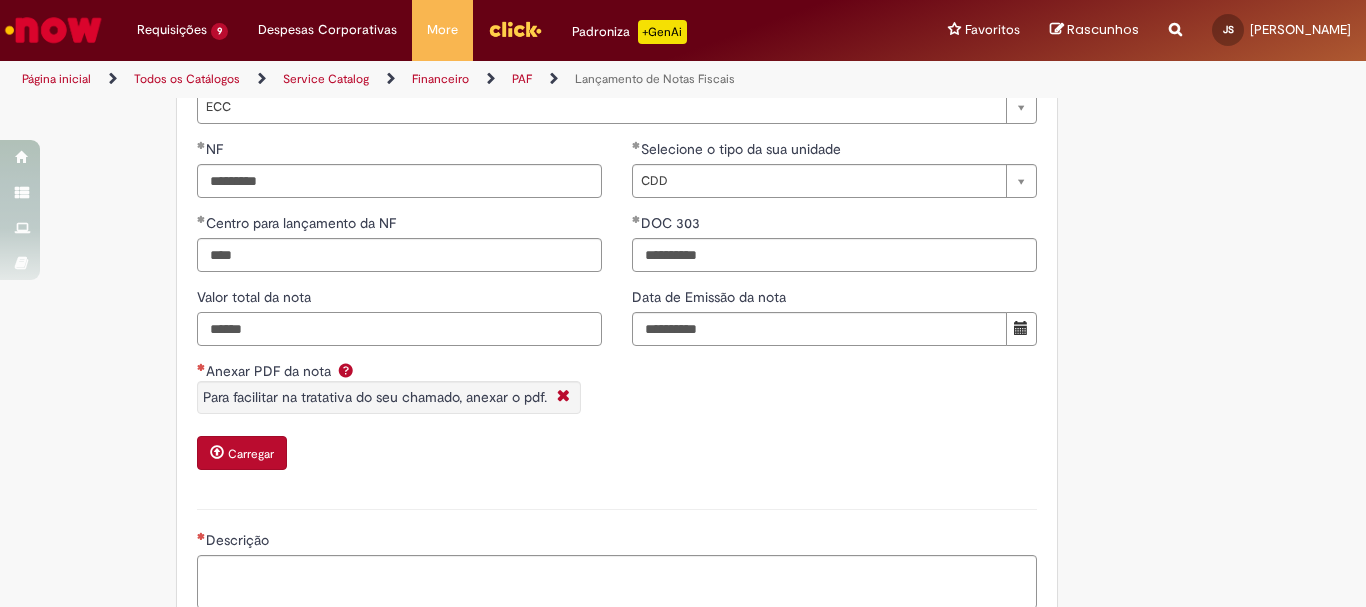 type on "******" 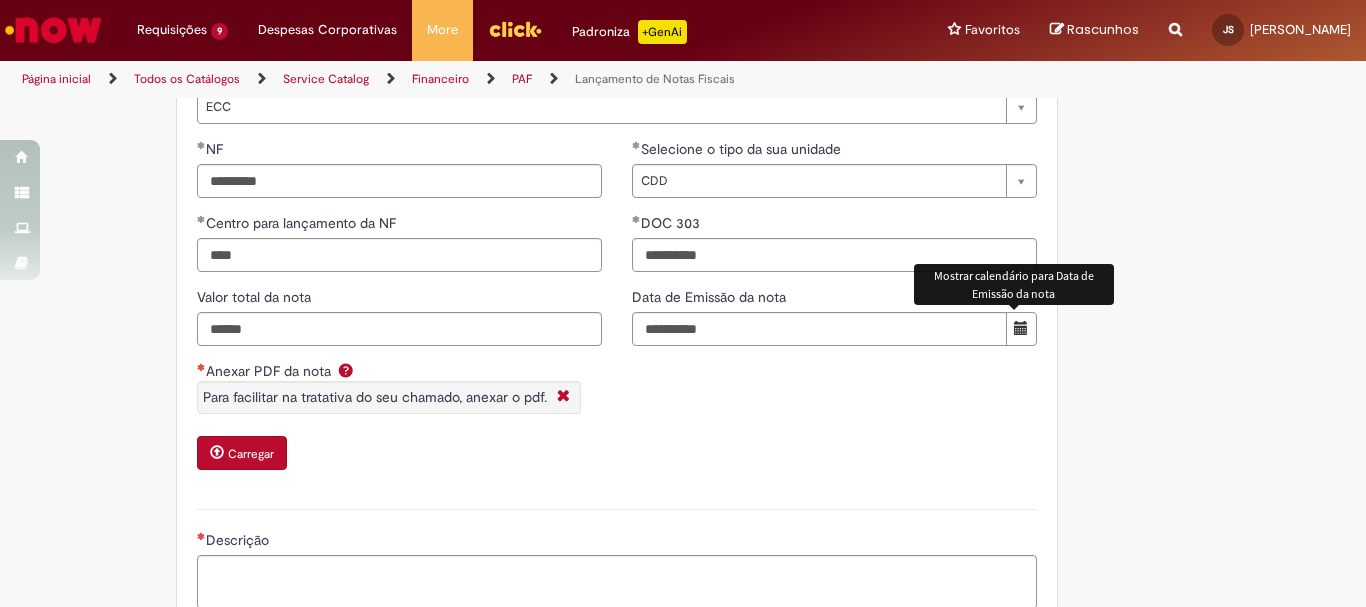 click at bounding box center [1021, 329] 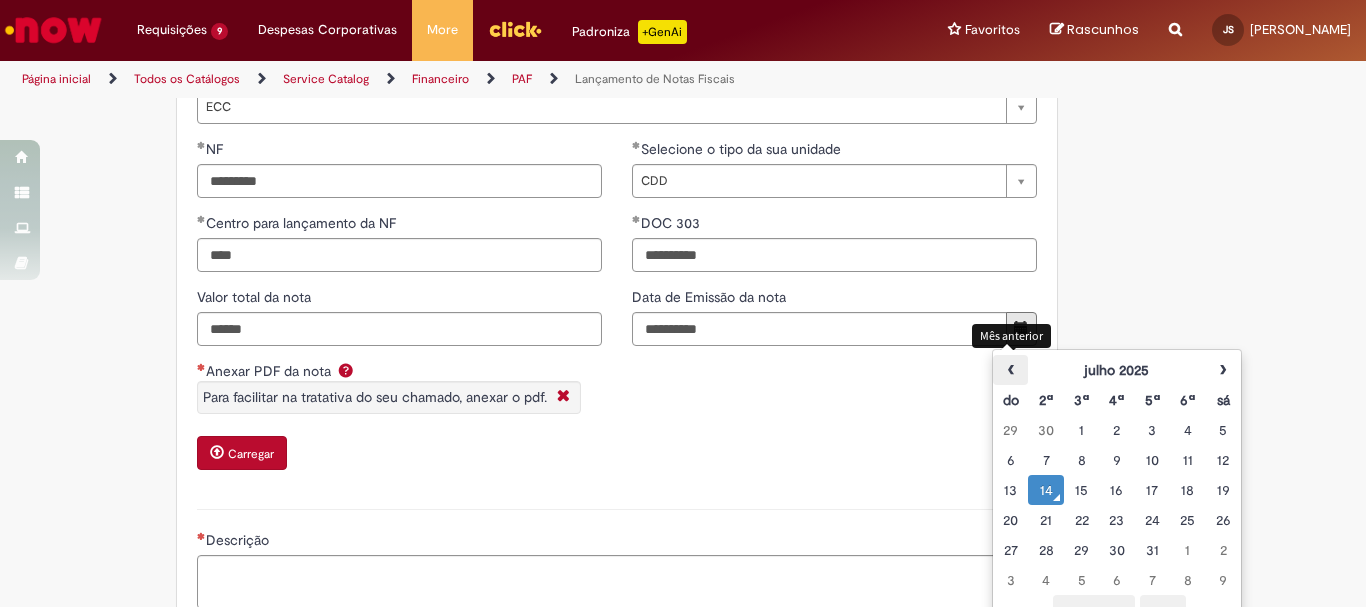 click on "‹" at bounding box center (1010, 370) 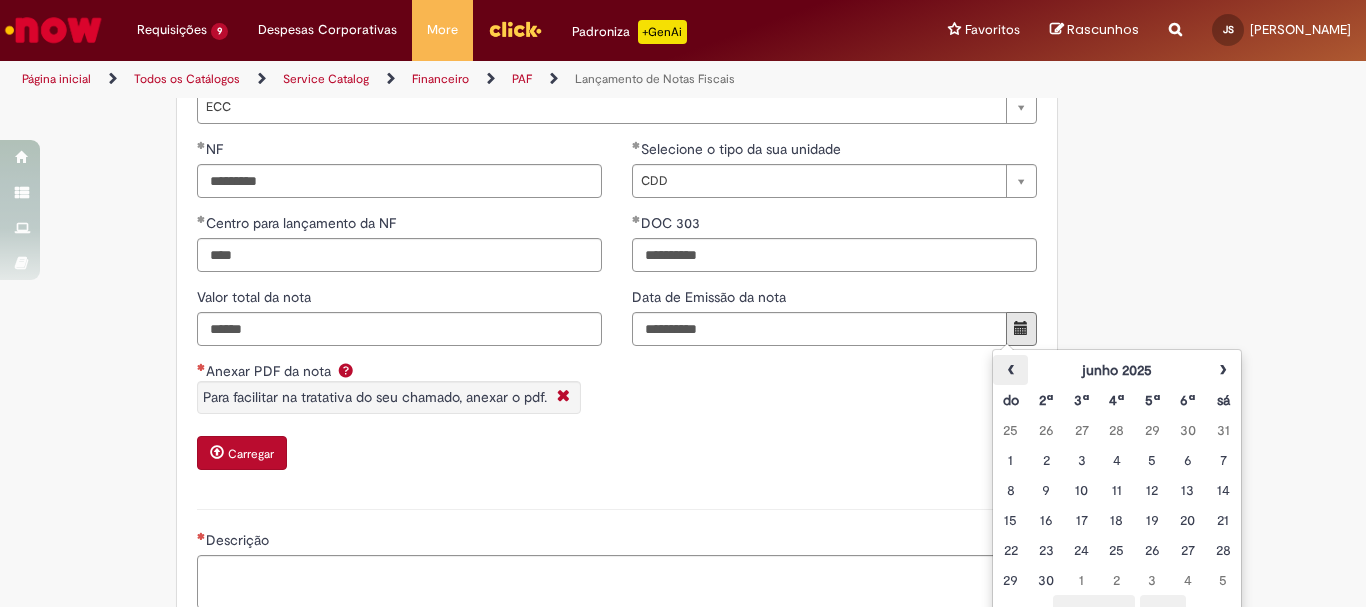 click on "‹" at bounding box center [1010, 370] 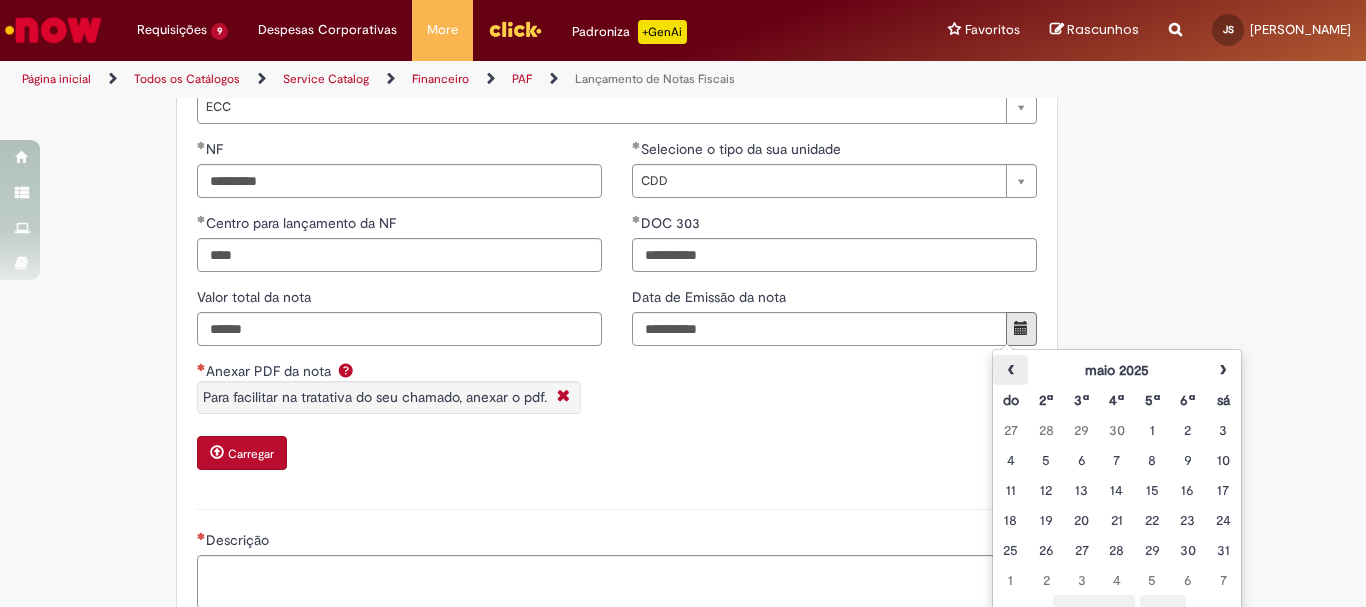 click on "‹" at bounding box center (1010, 370) 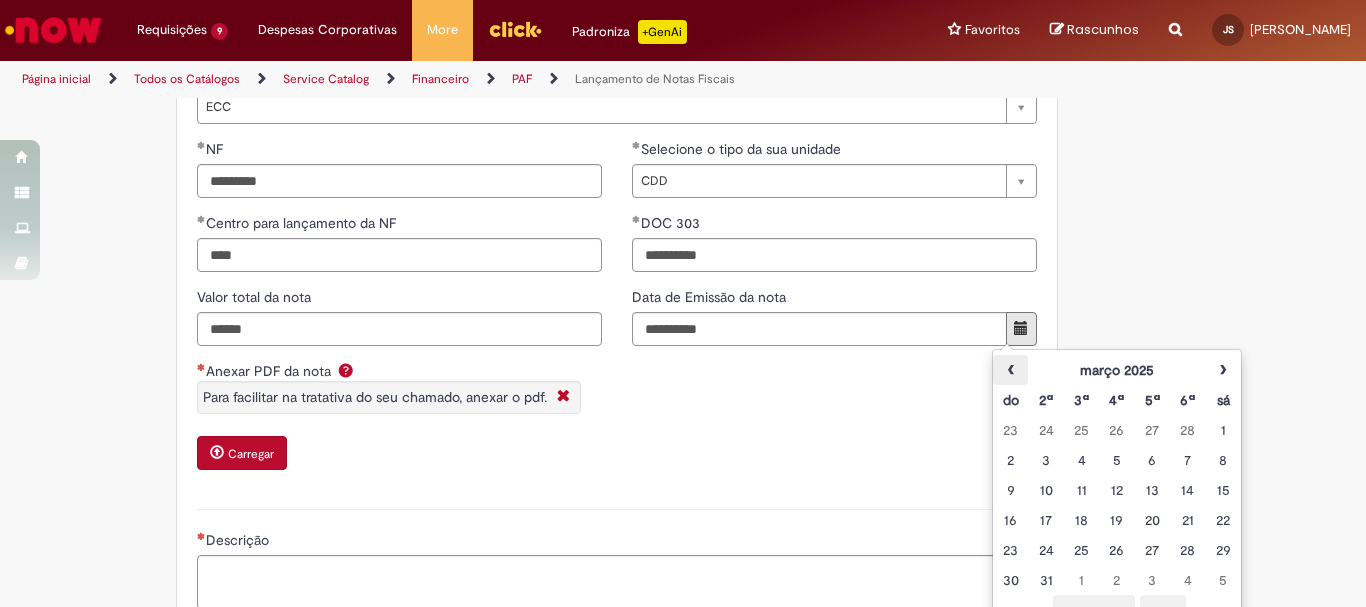 click on "‹" at bounding box center (1010, 370) 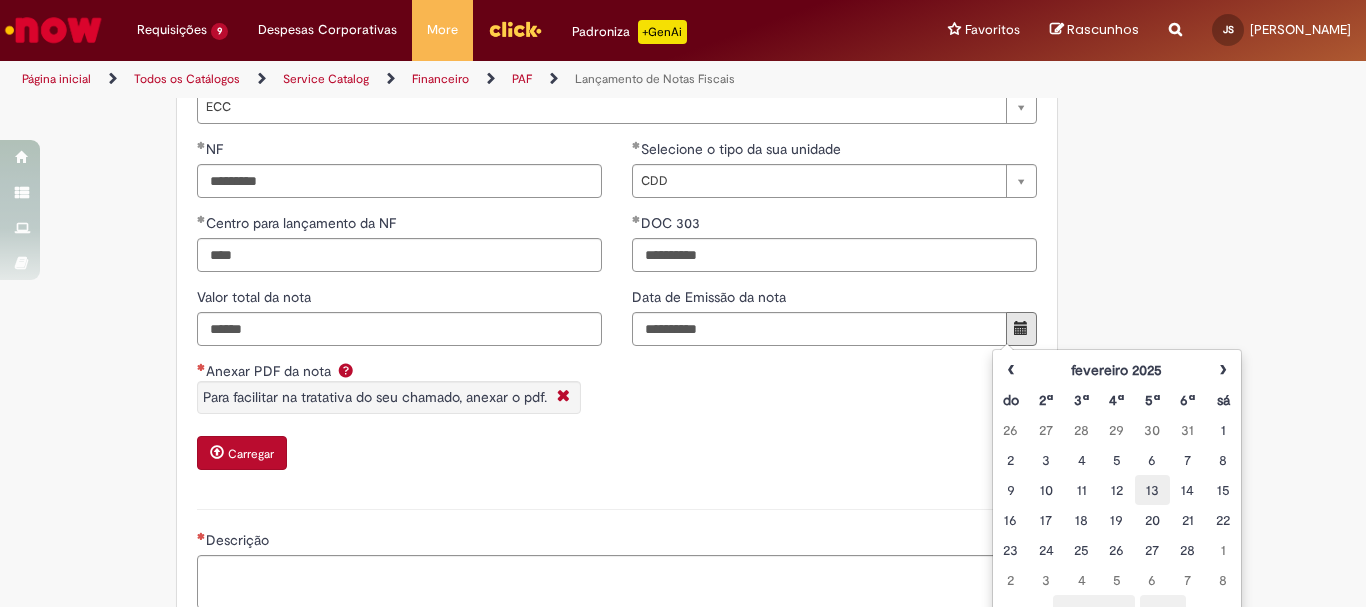 click on "13" at bounding box center (1152, 490) 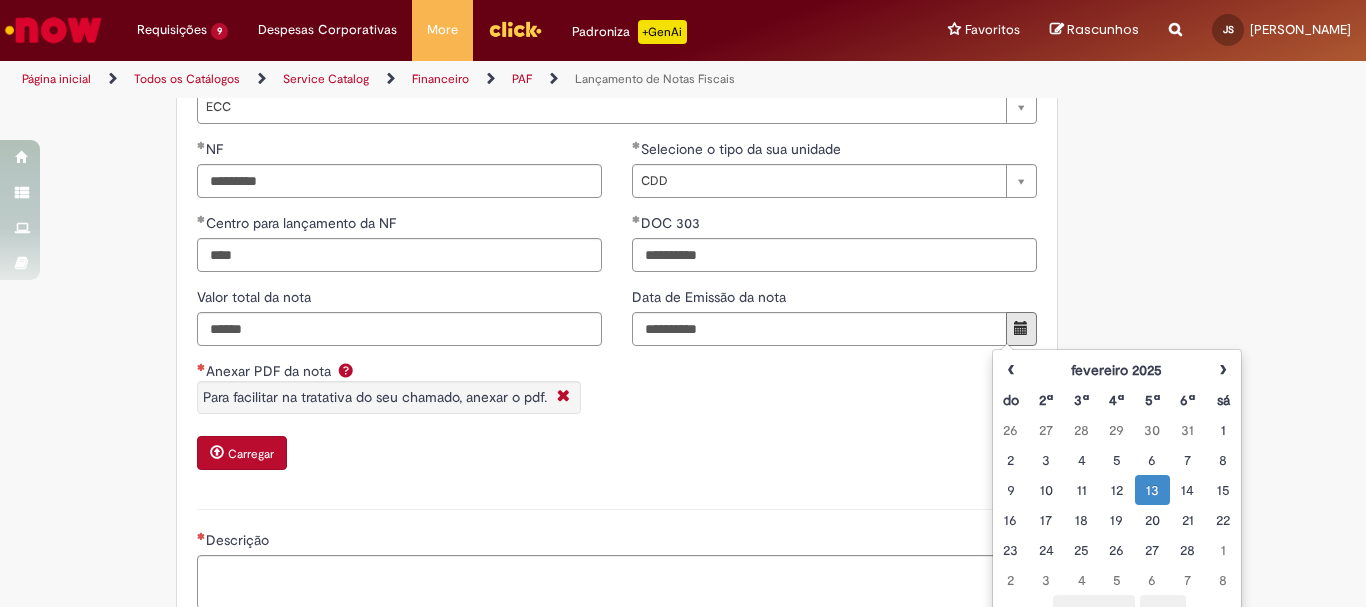 click on "**********" at bounding box center [617, 314] 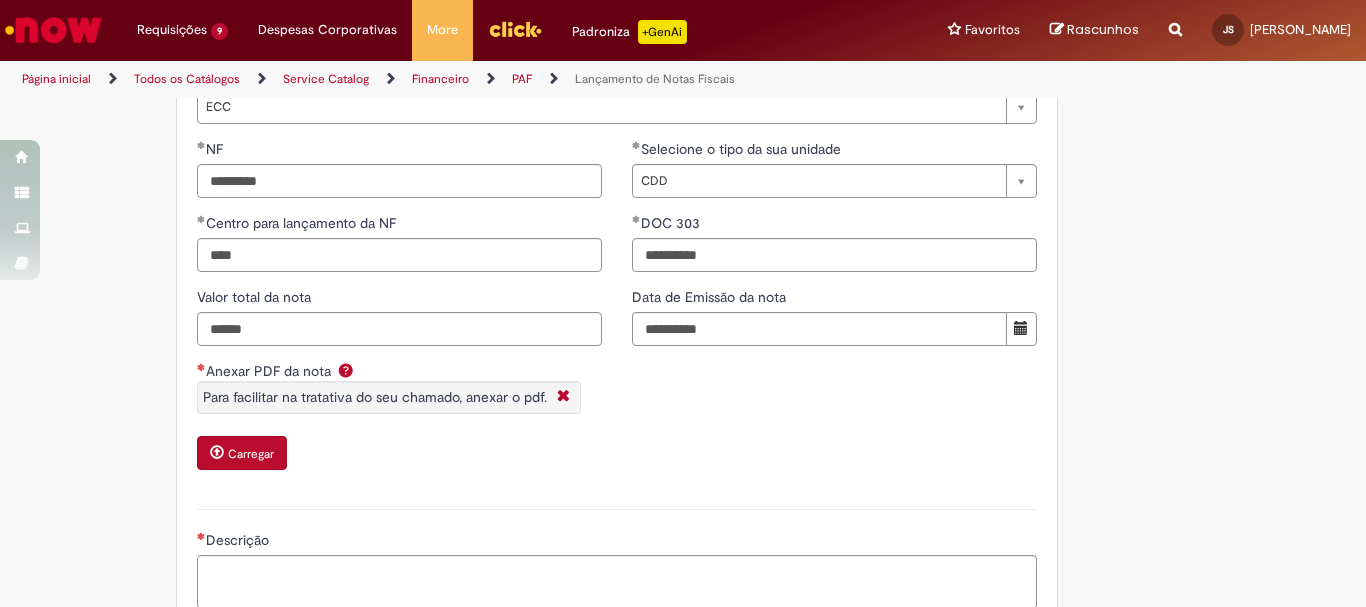 click at bounding box center (217, 452) 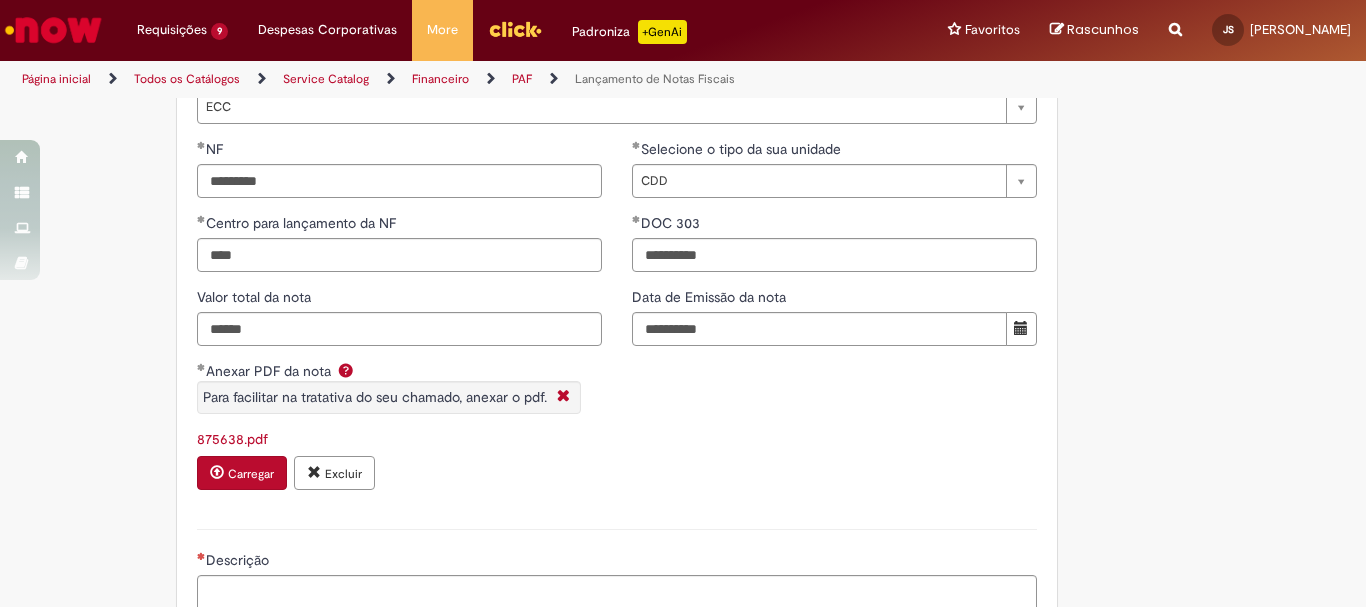 scroll, scrollTop: 1800, scrollLeft: 0, axis: vertical 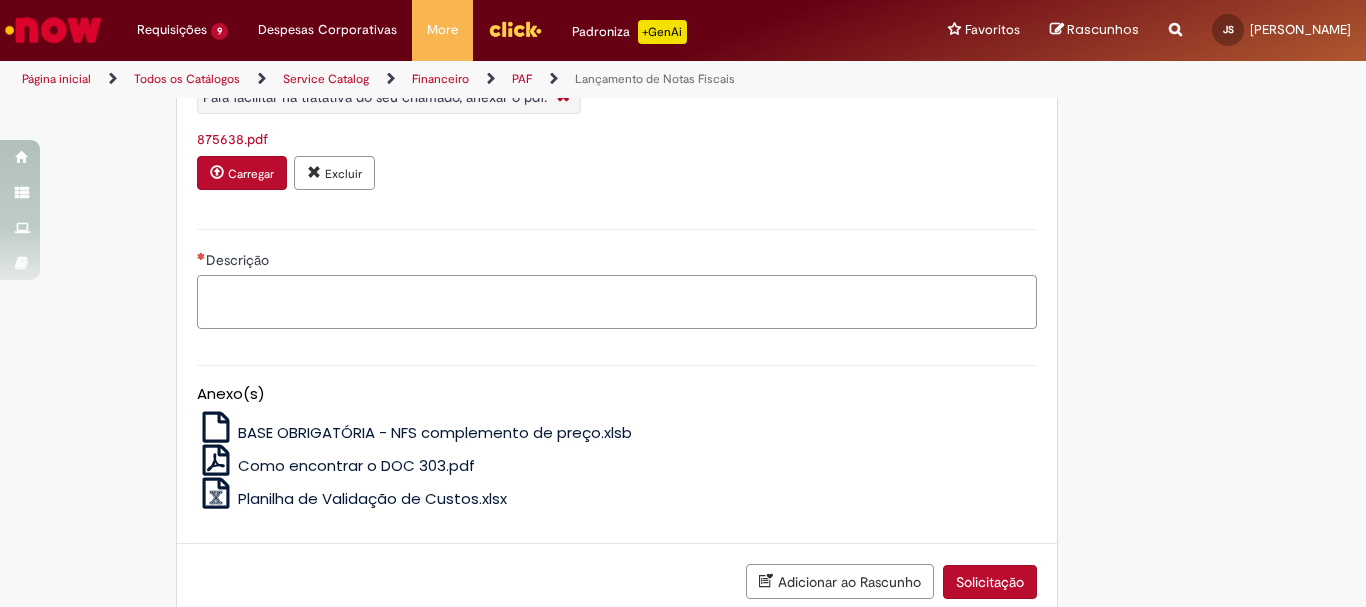 click on "Descrição" at bounding box center [617, 302] 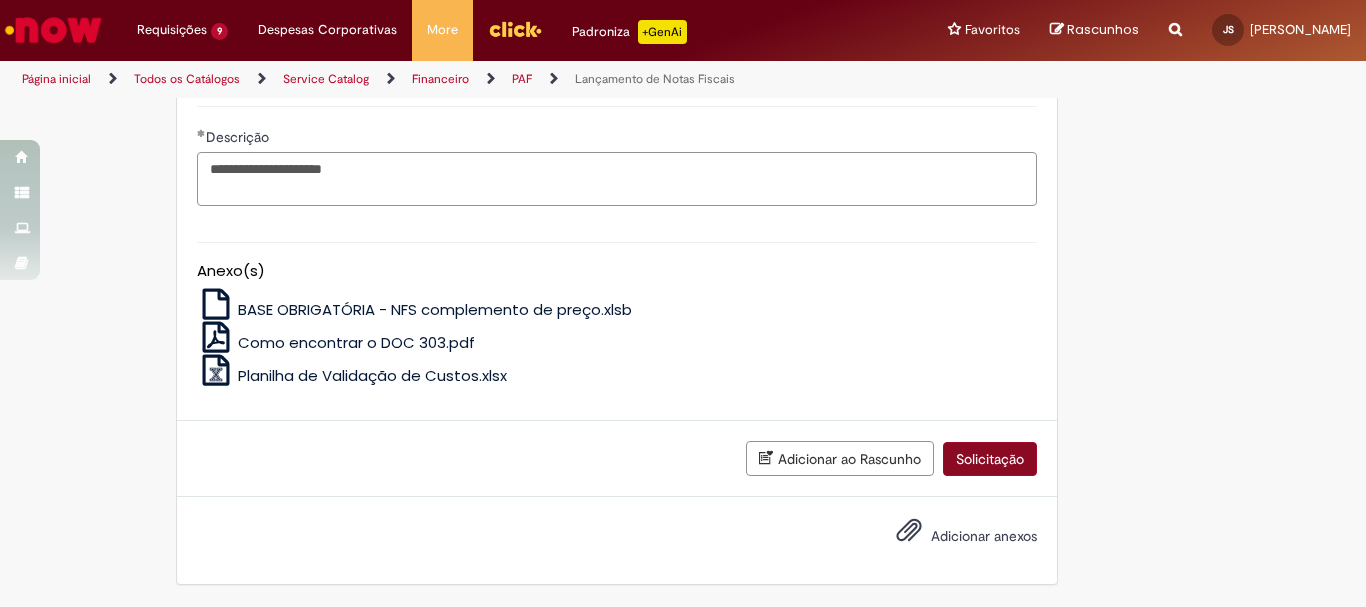 type on "**********" 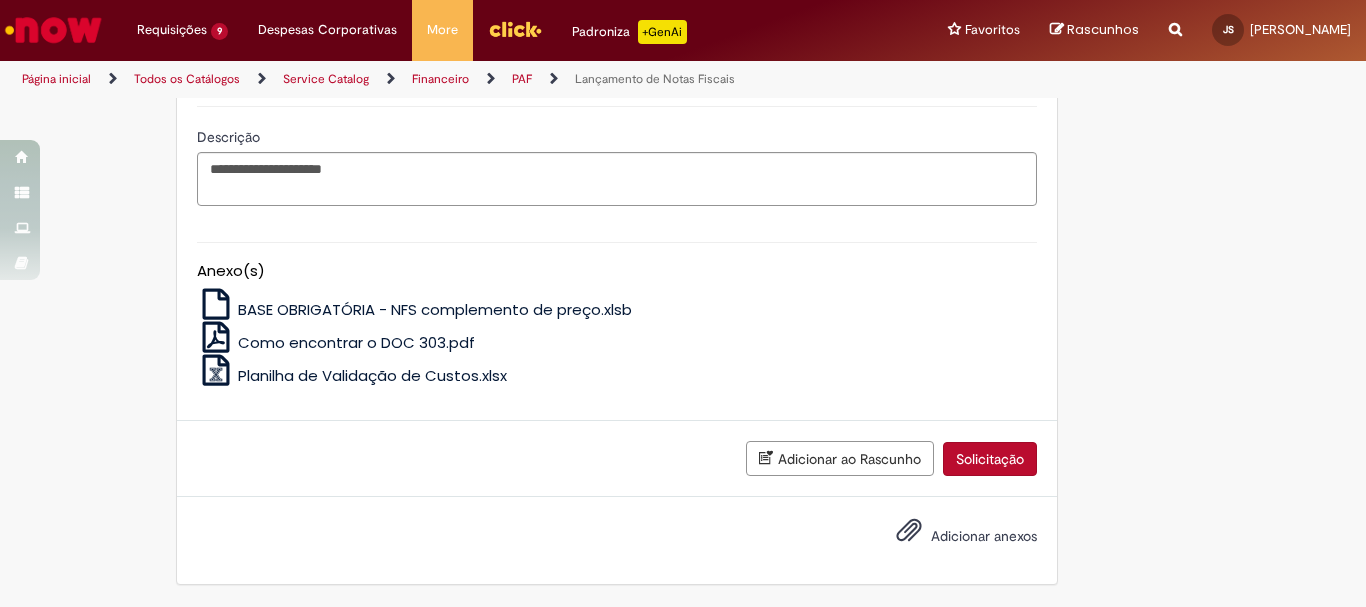 click on "Solicitação" at bounding box center (990, 459) 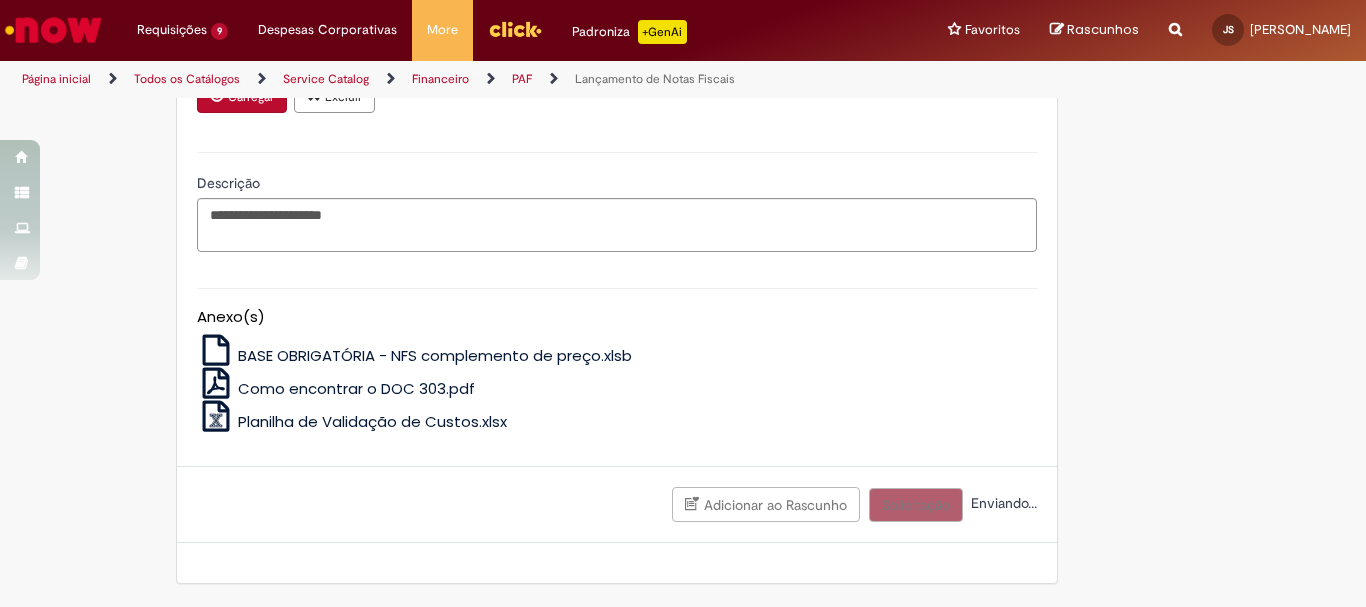 scroll, scrollTop: 1877, scrollLeft: 0, axis: vertical 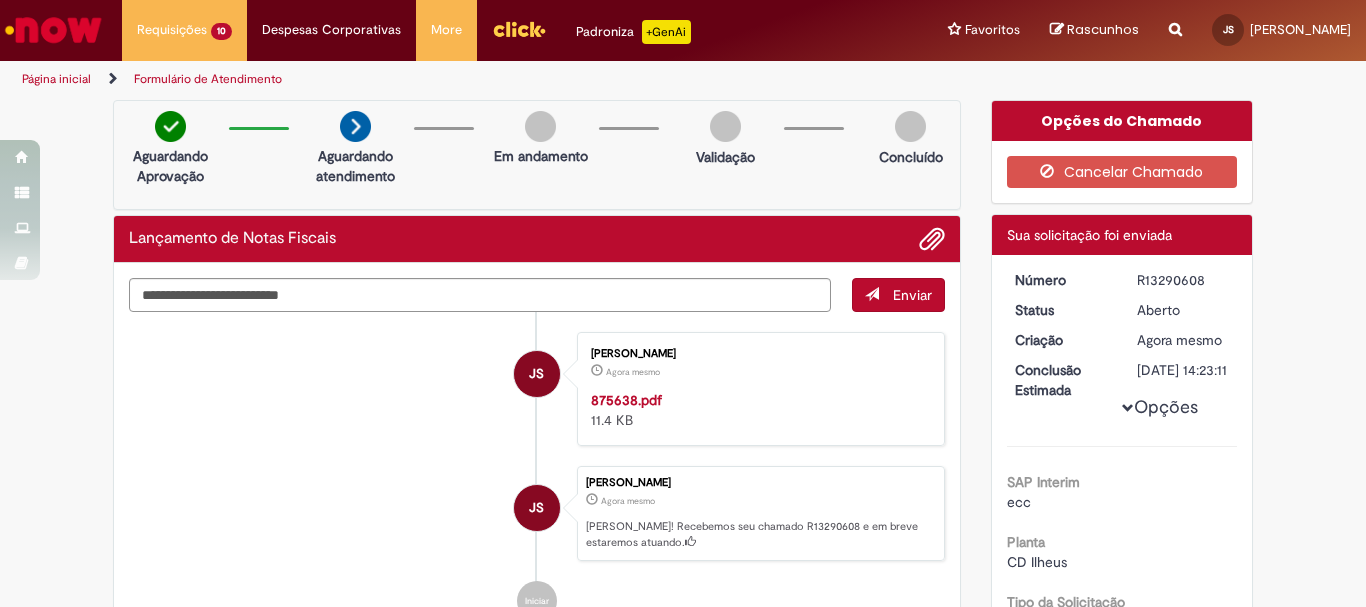 drag, startPoint x: 1131, startPoint y: 285, endPoint x: 1205, endPoint y: 282, distance: 74.06078 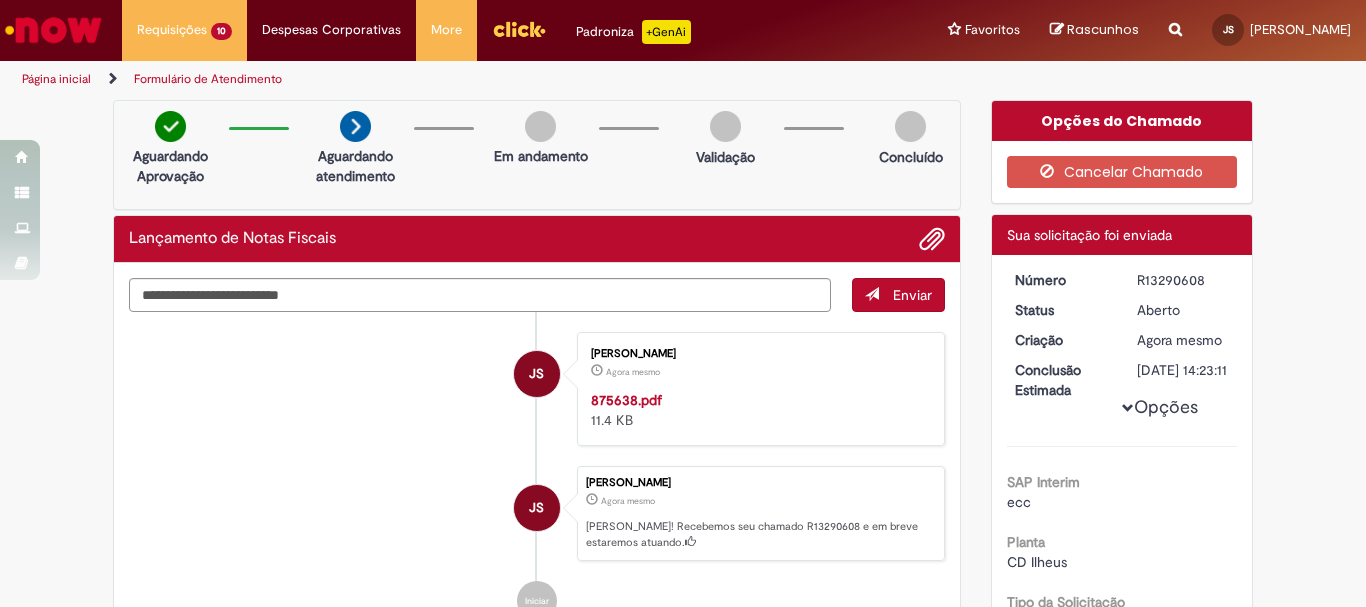 copy on "R13290608" 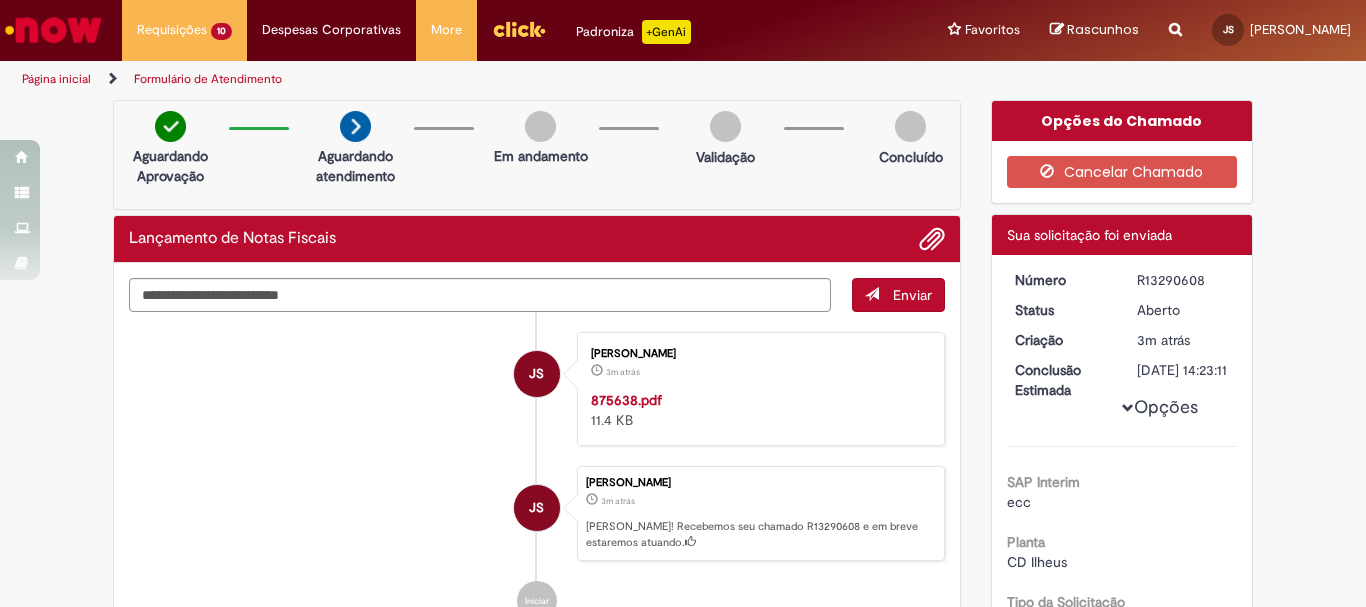 click at bounding box center [53, 30] 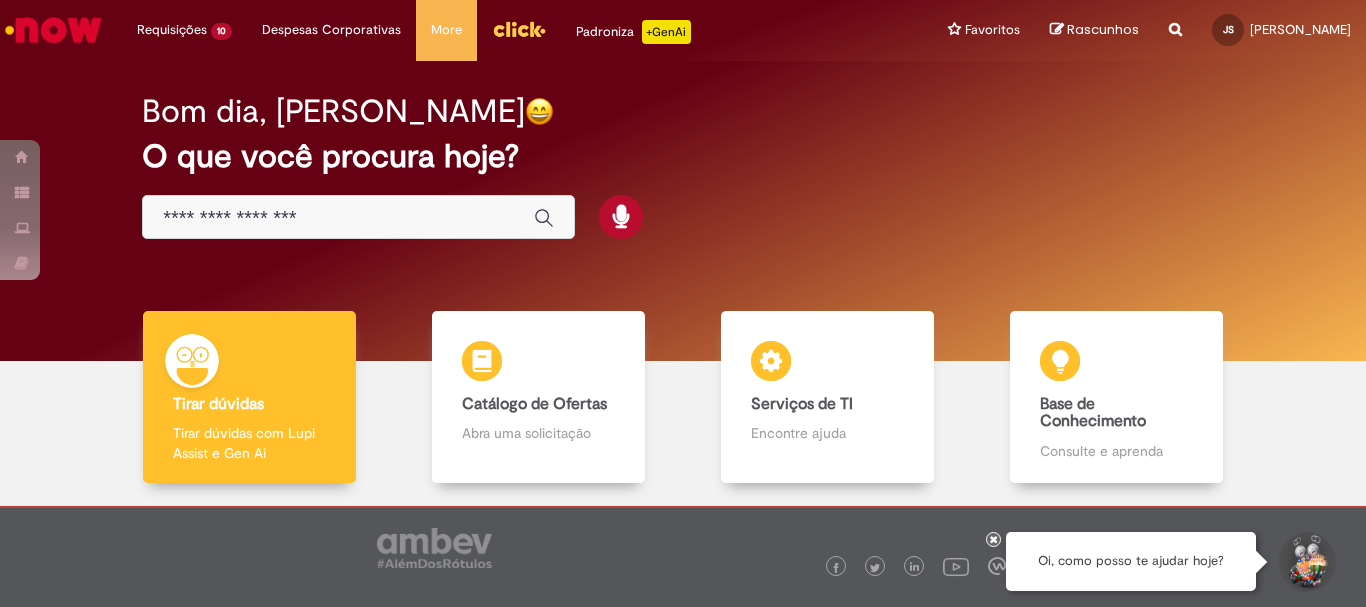 scroll, scrollTop: 0, scrollLeft: 0, axis: both 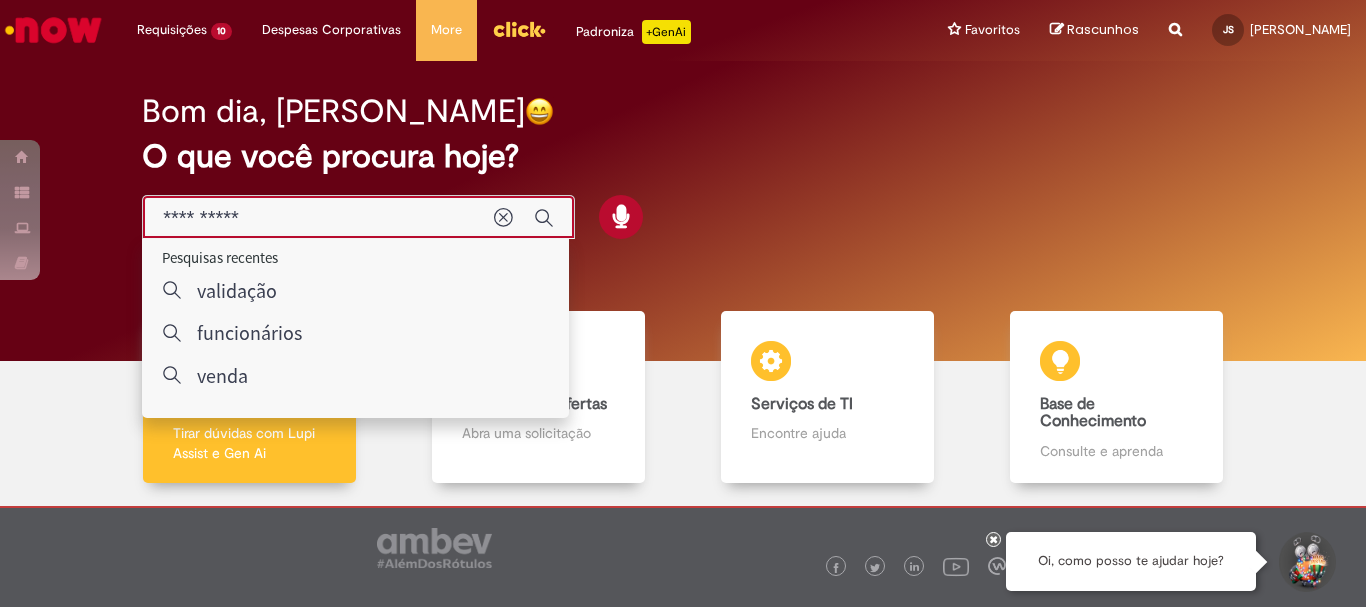 type on "**********" 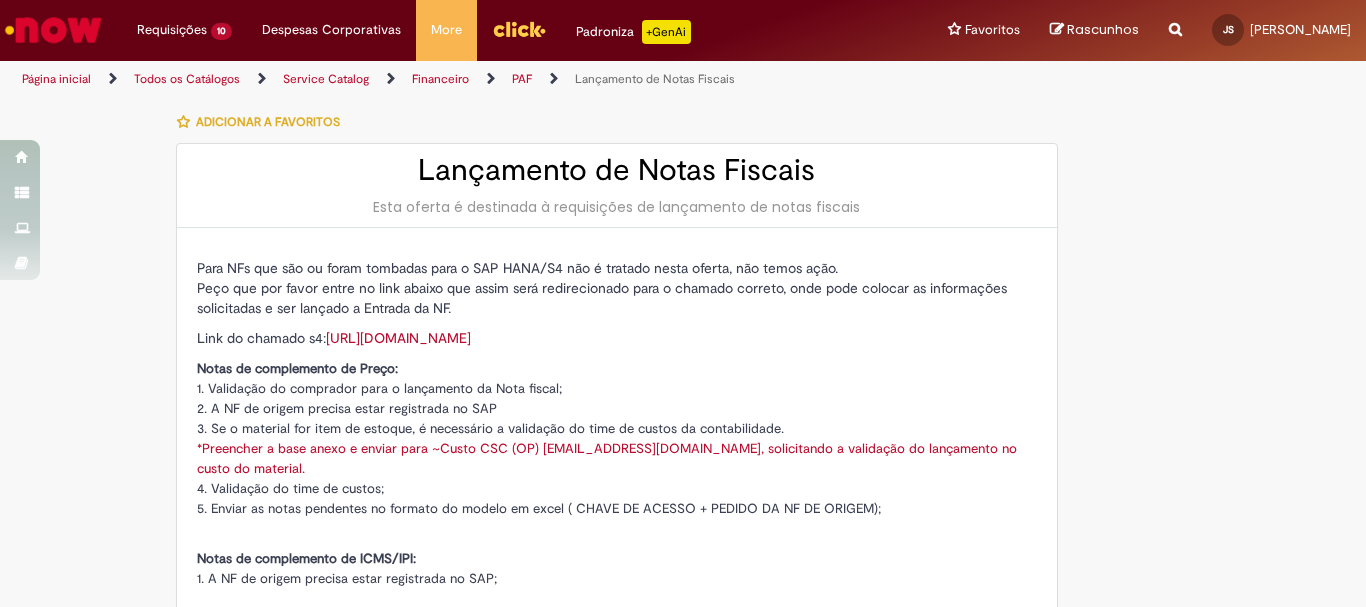 type on "********" 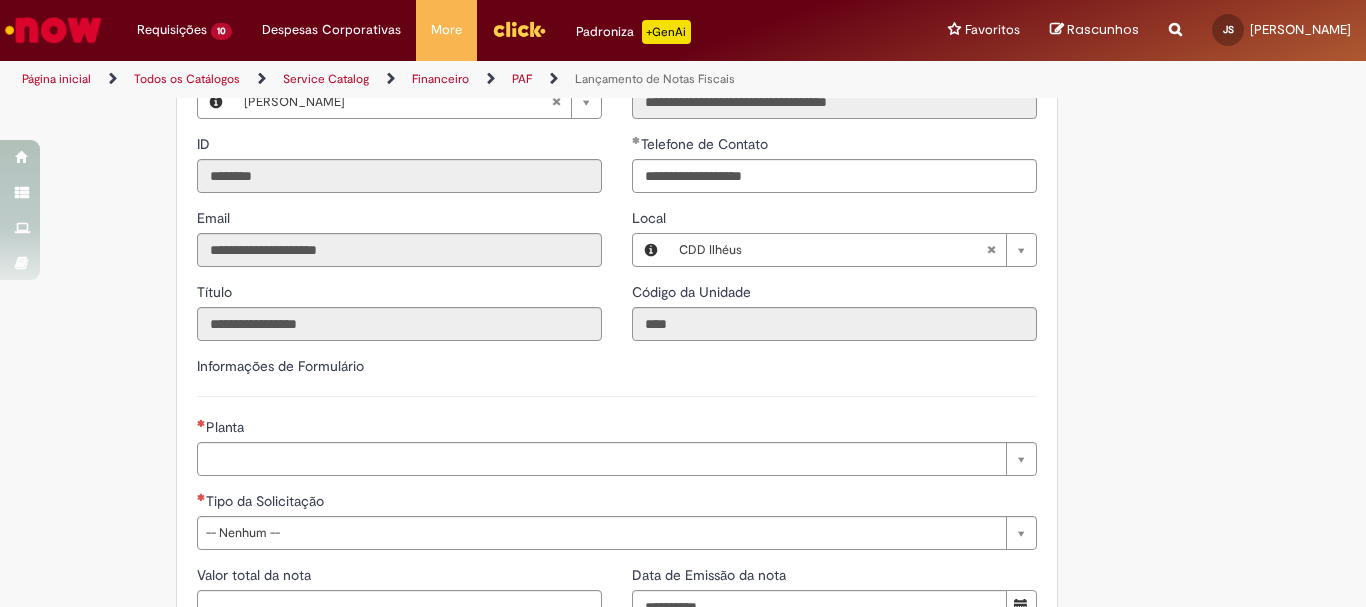 scroll, scrollTop: 1200, scrollLeft: 0, axis: vertical 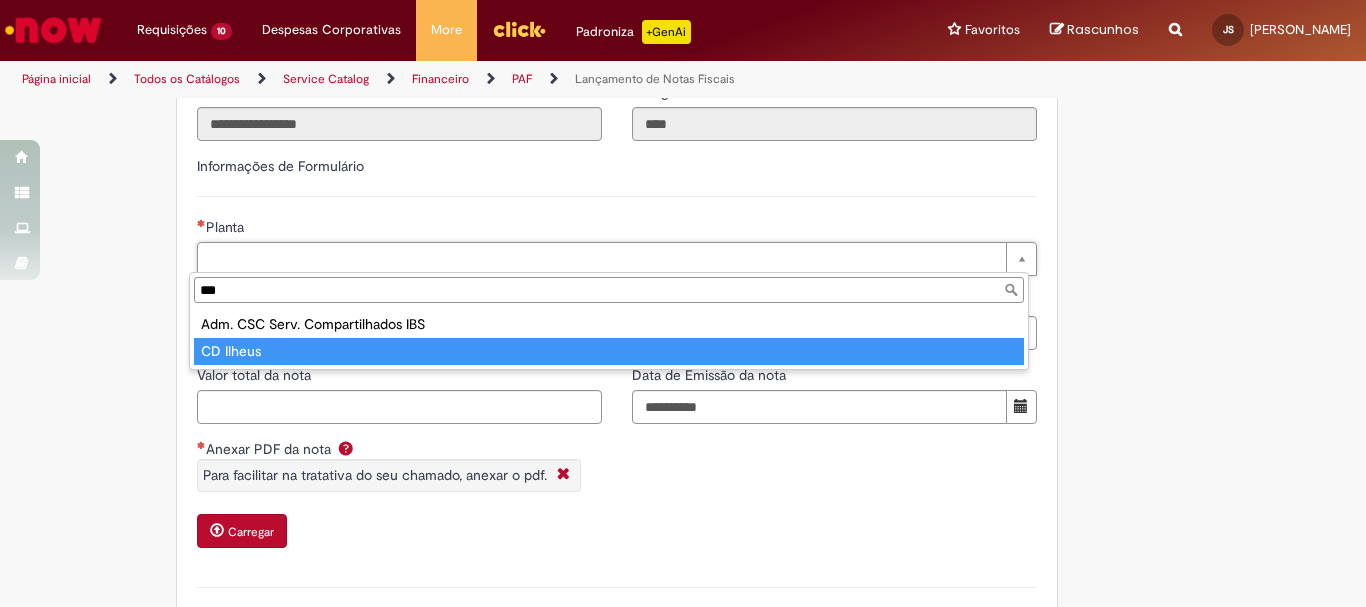 type on "***" 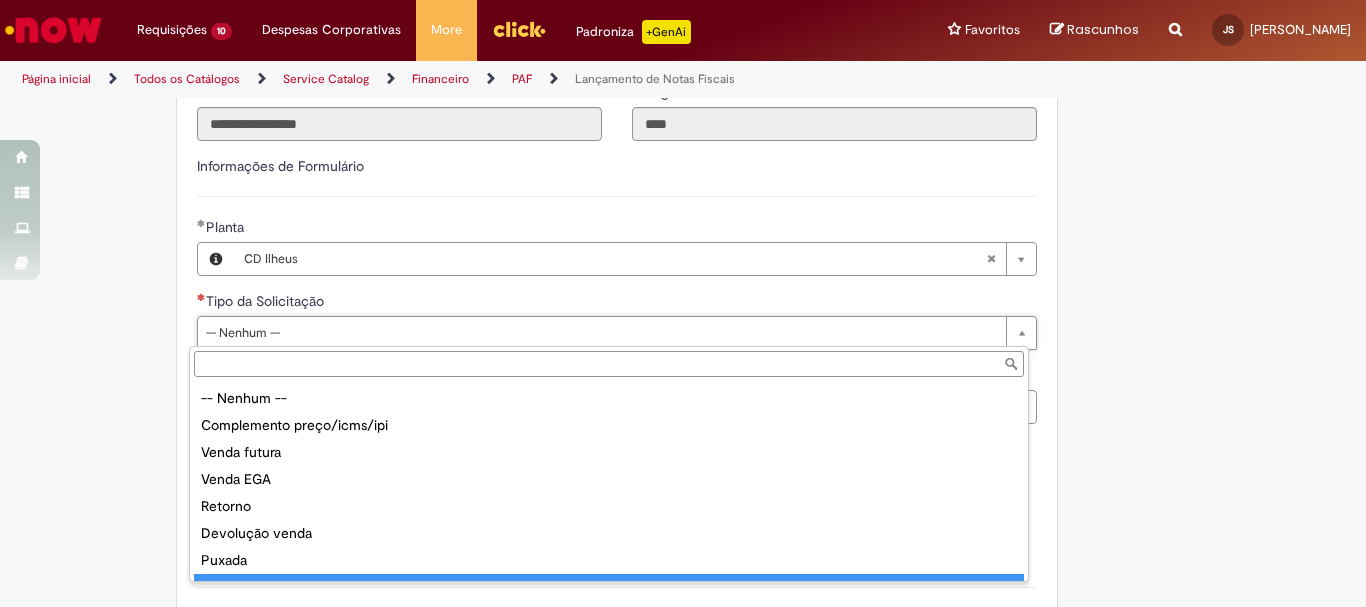 scroll, scrollTop: 78, scrollLeft: 0, axis: vertical 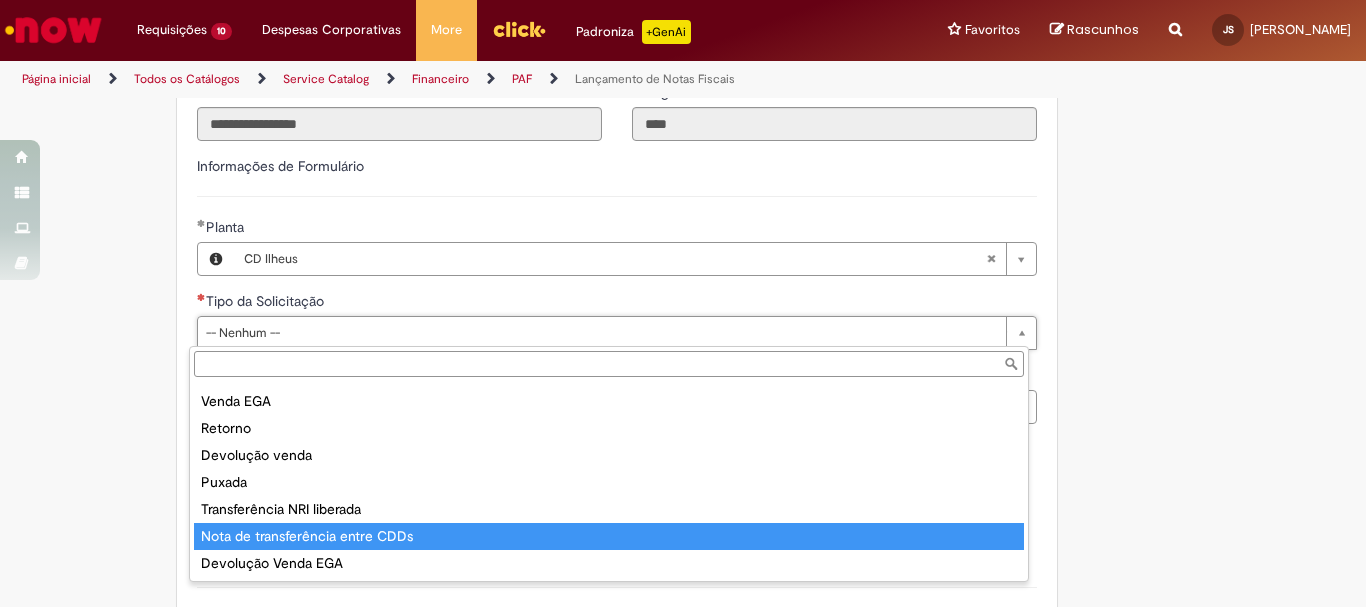 type on "**********" 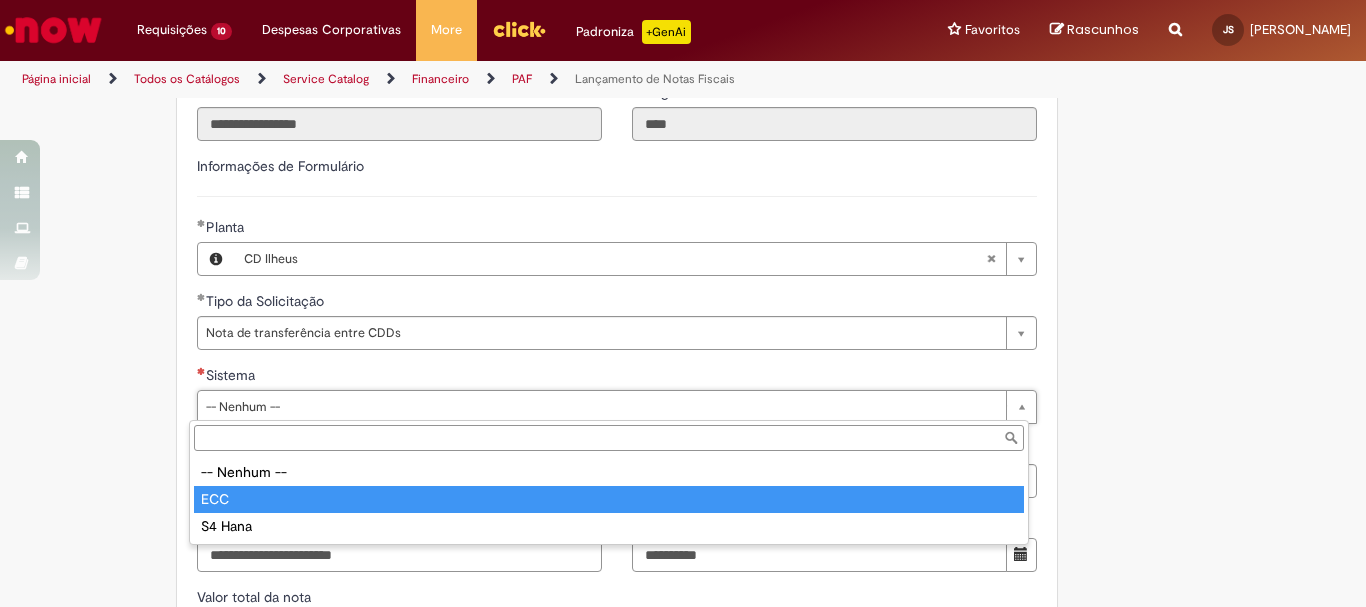 type on "***" 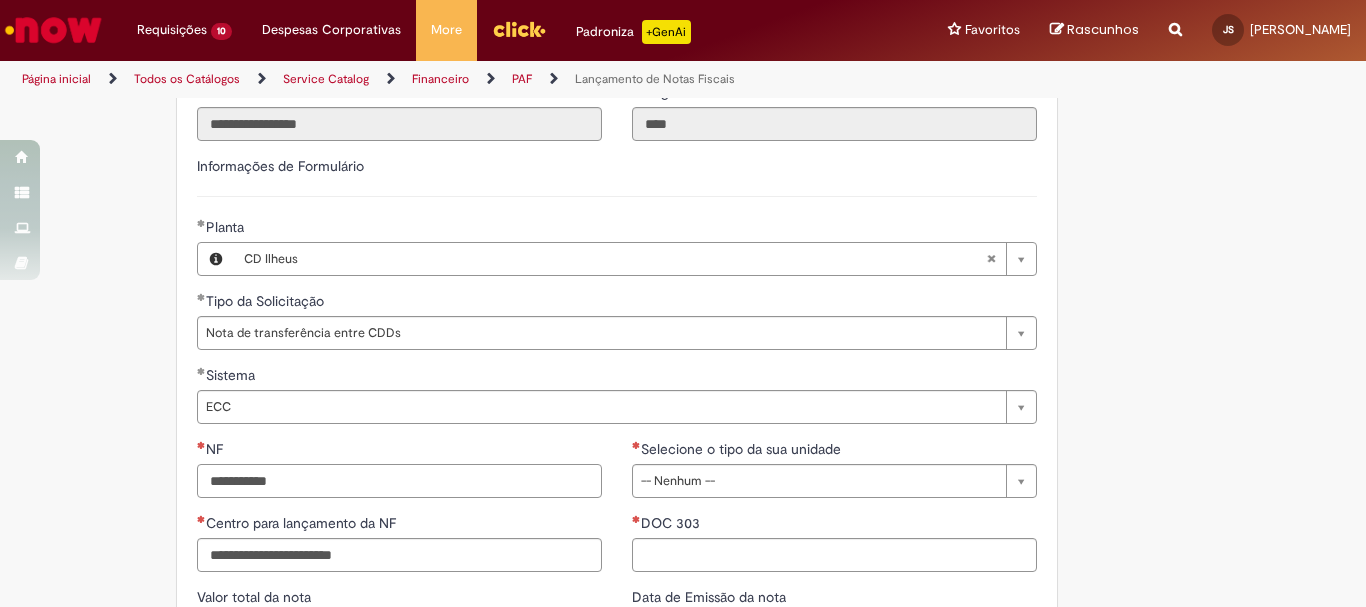 click on "NF" at bounding box center (399, 481) 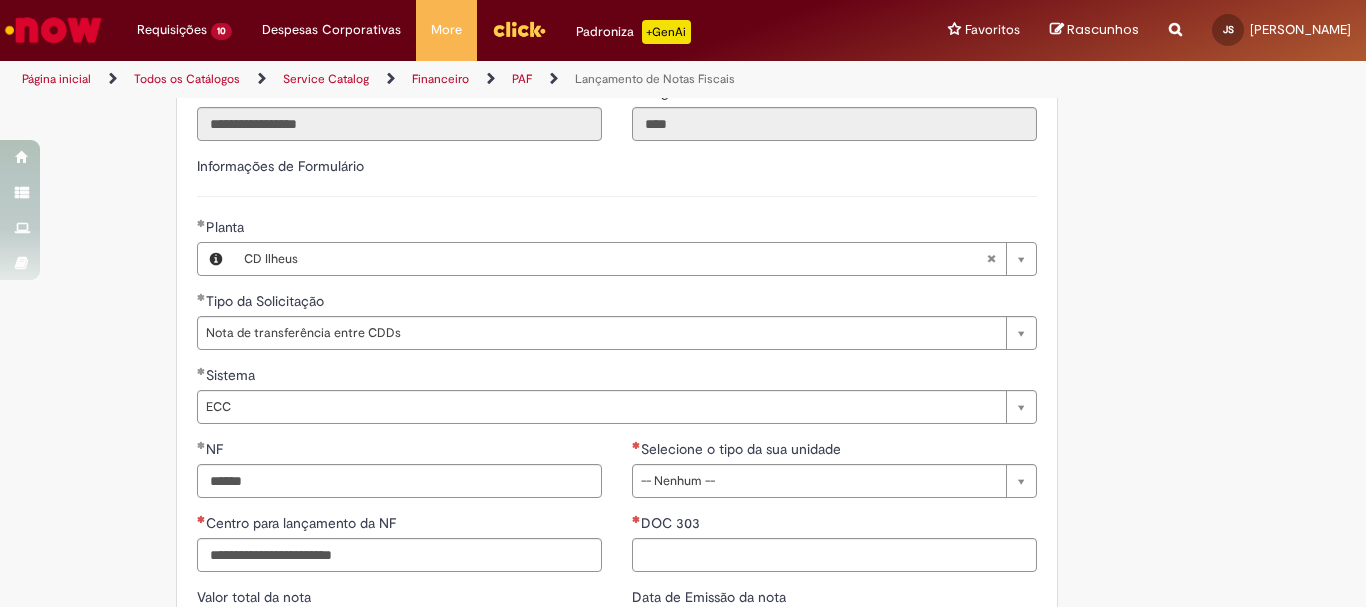 type on "*********" 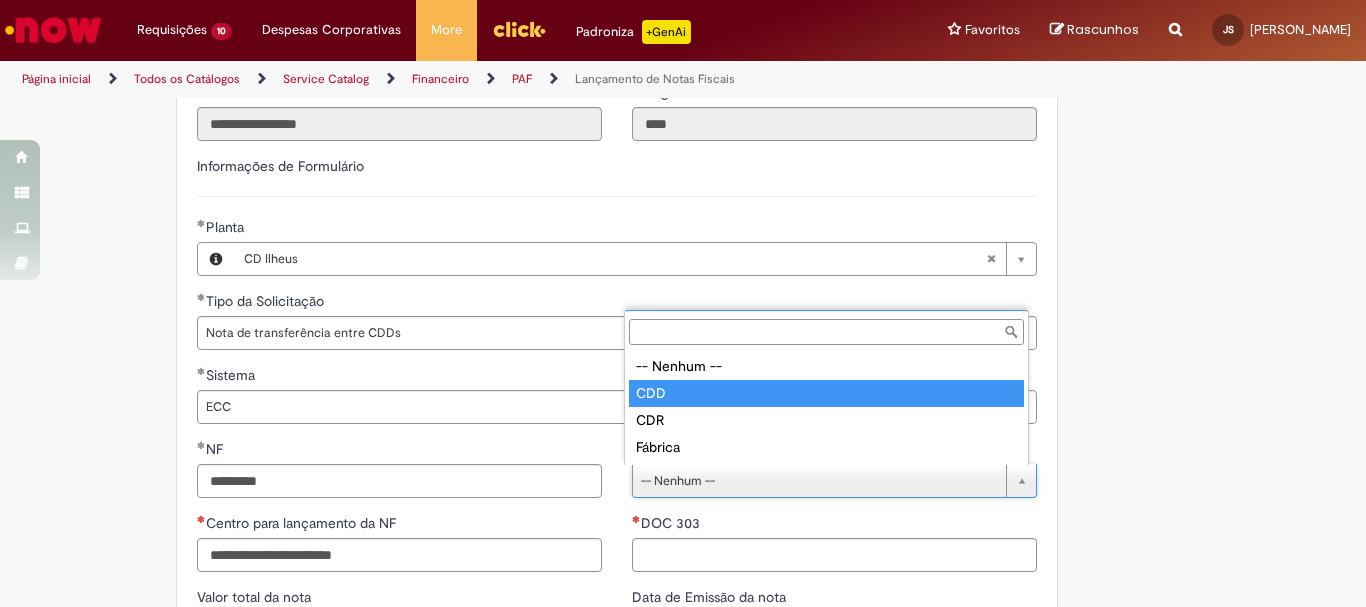 type on "***" 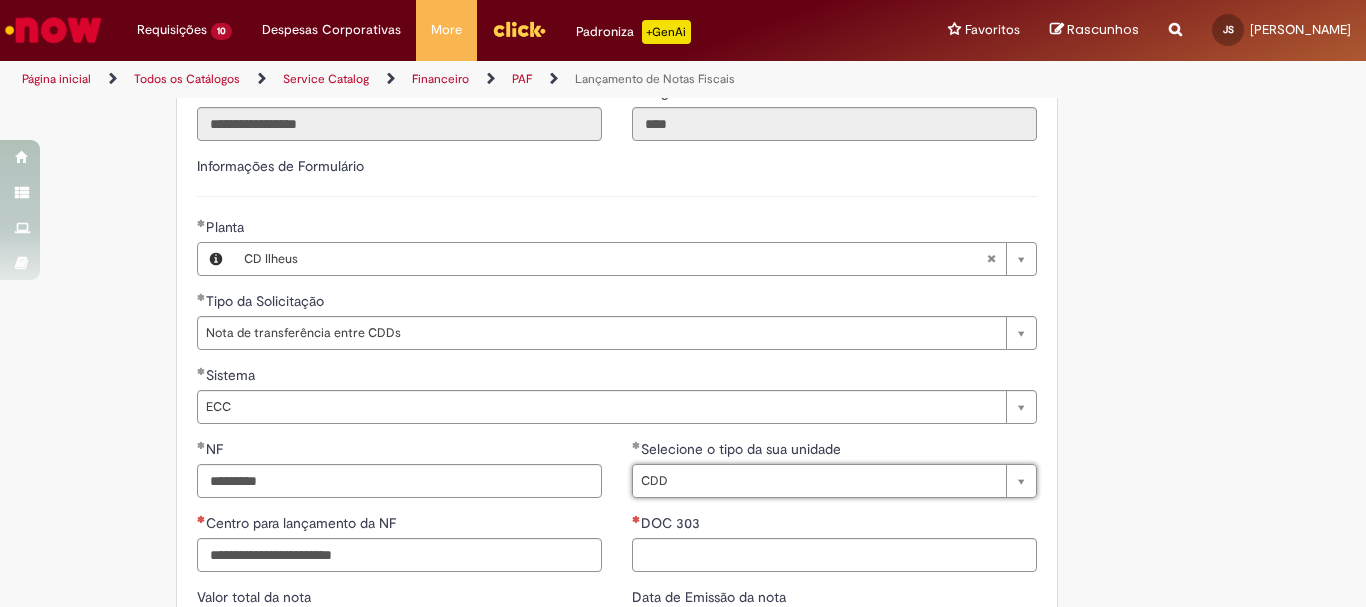 scroll, scrollTop: 1500, scrollLeft: 0, axis: vertical 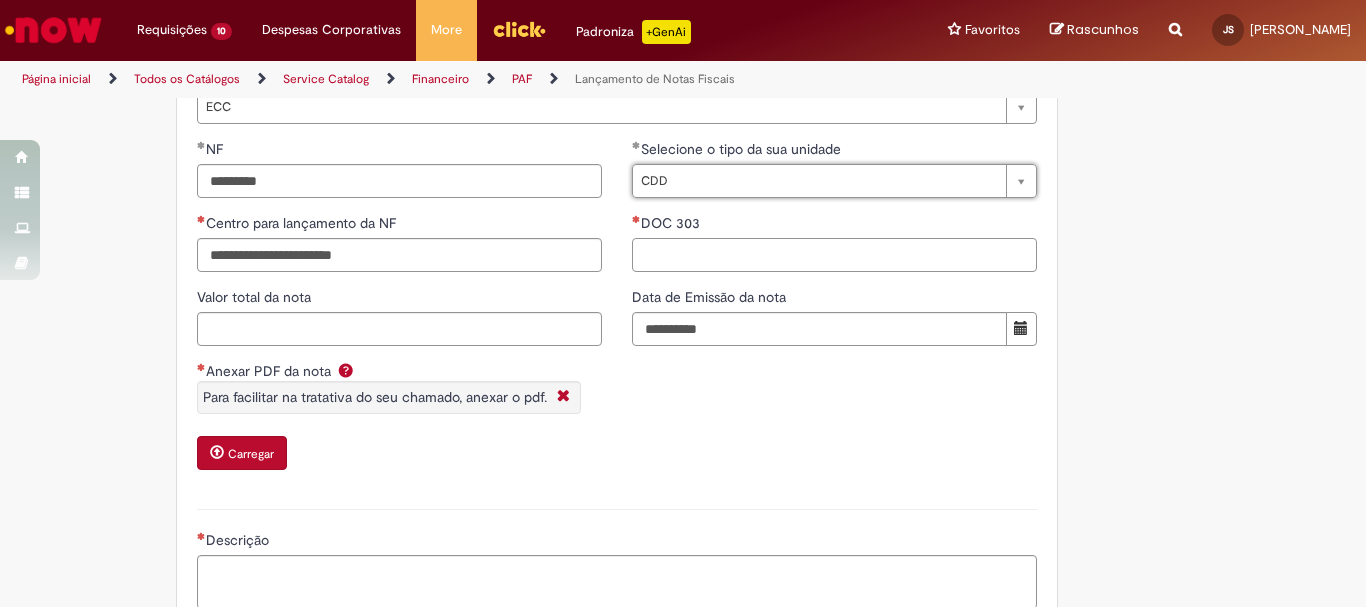 click on "DOC 303" at bounding box center (834, 255) 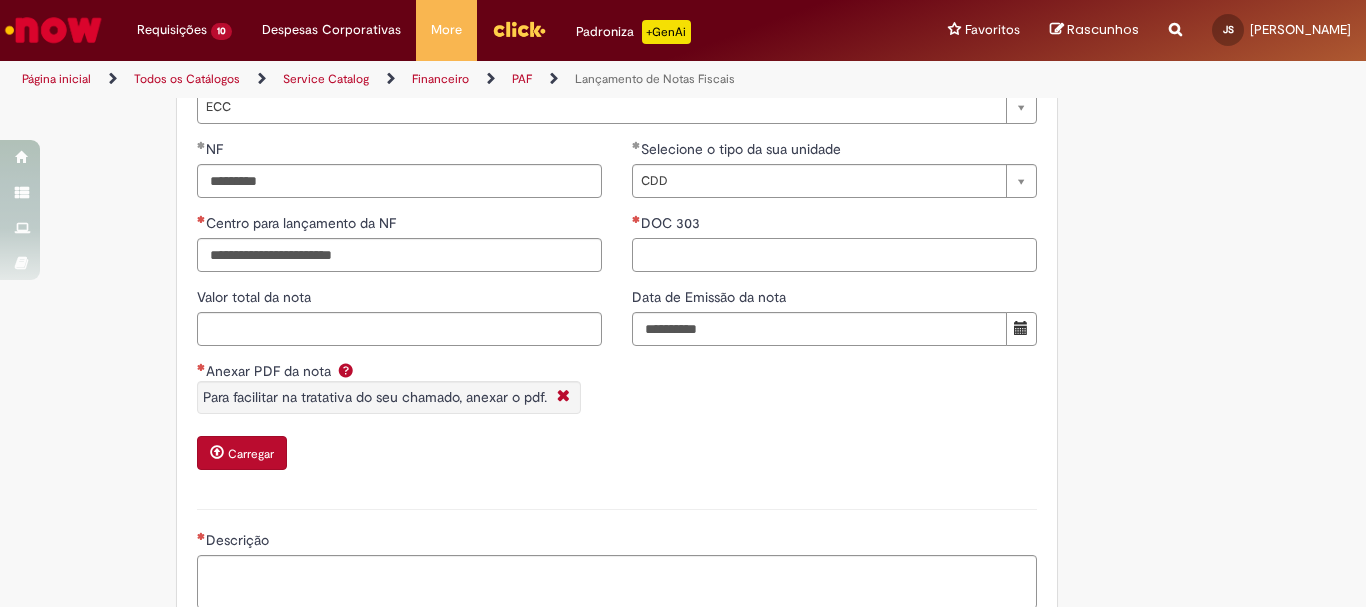 click on "DOC 303" at bounding box center [834, 255] 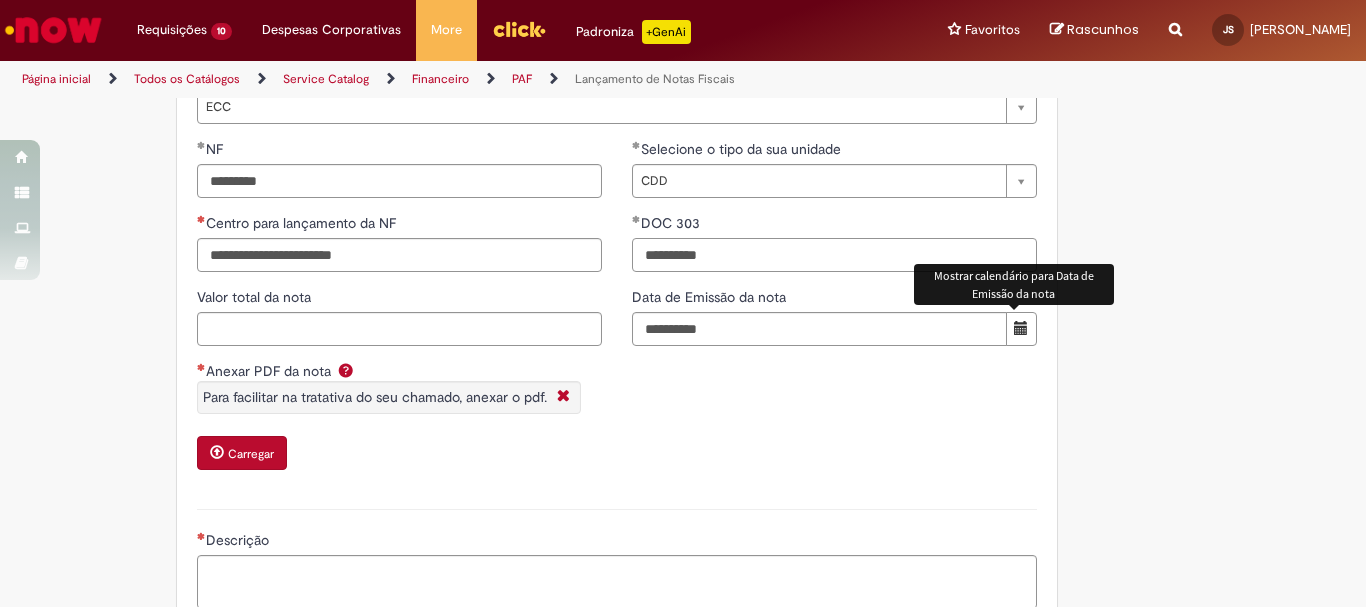 type on "**********" 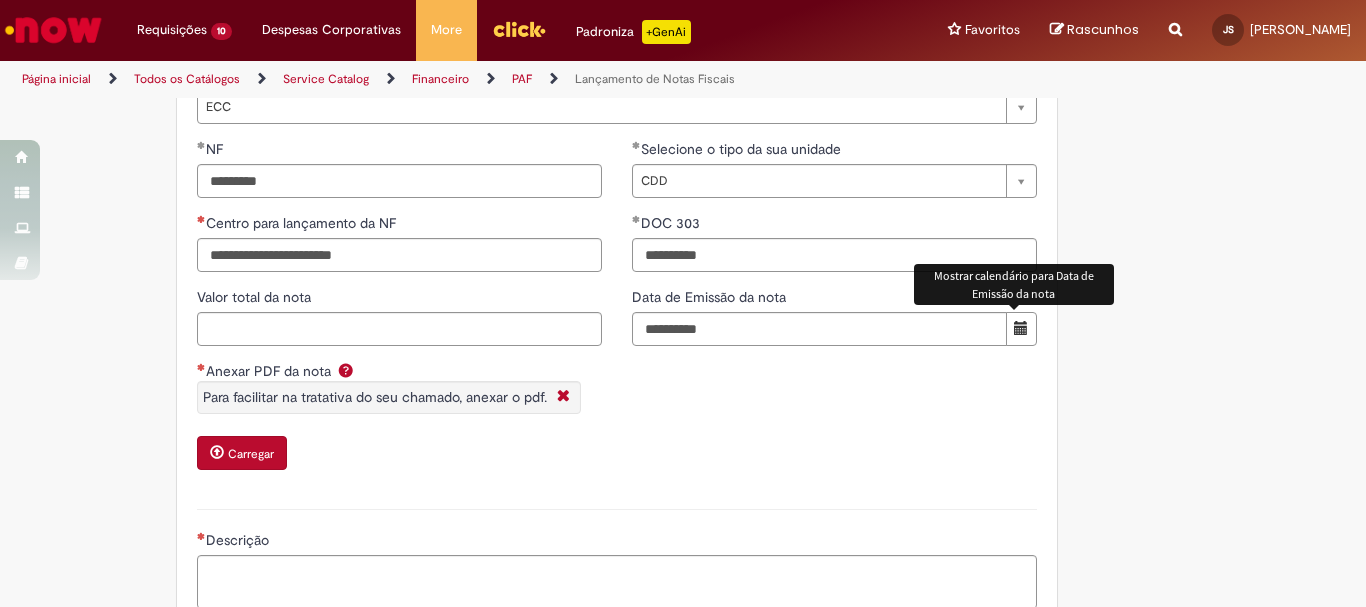 click at bounding box center (1021, 328) 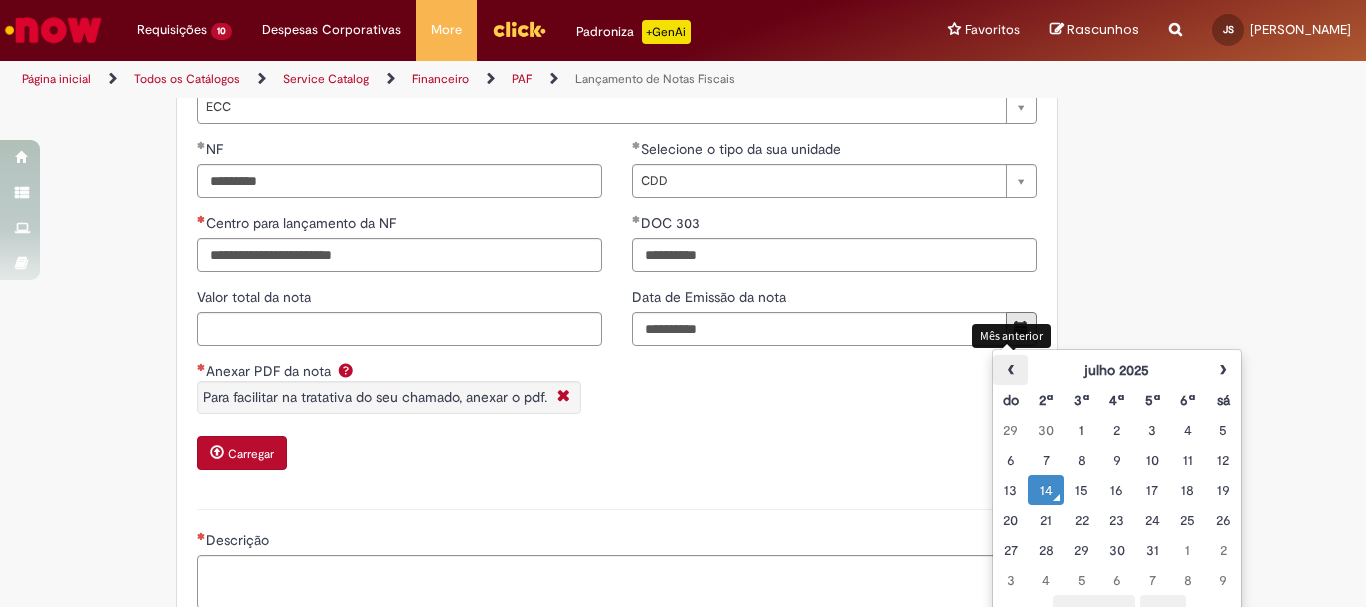 click on "‹" at bounding box center [1010, 370] 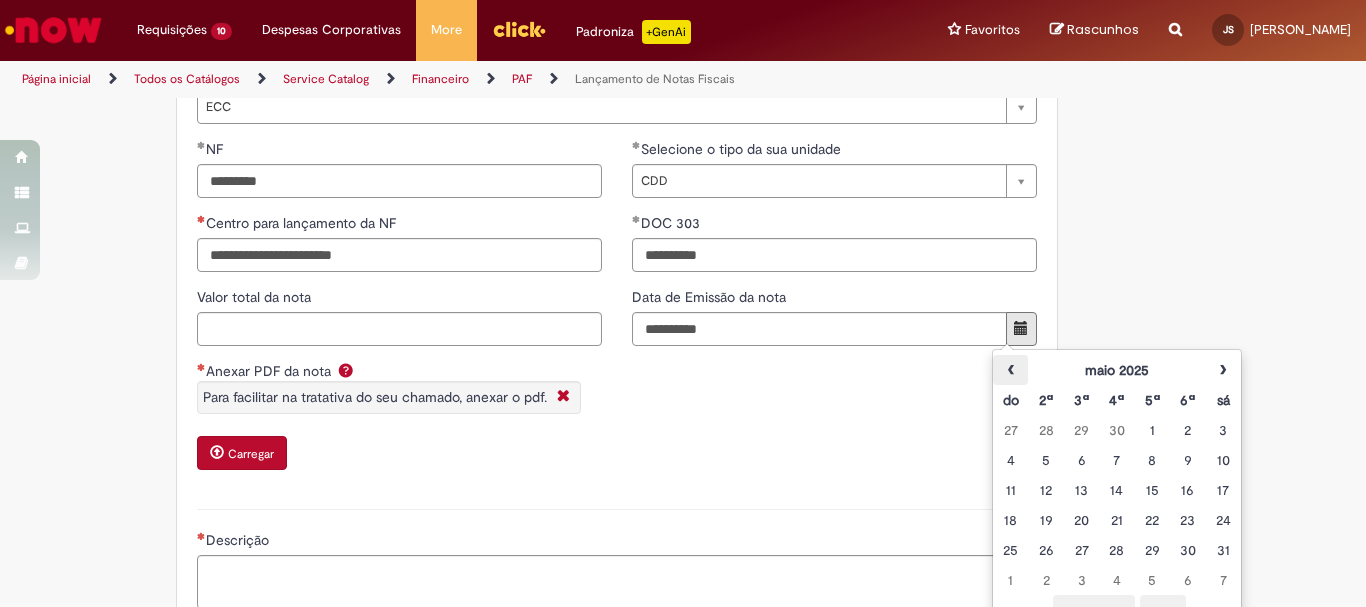 click on "‹" at bounding box center [1010, 370] 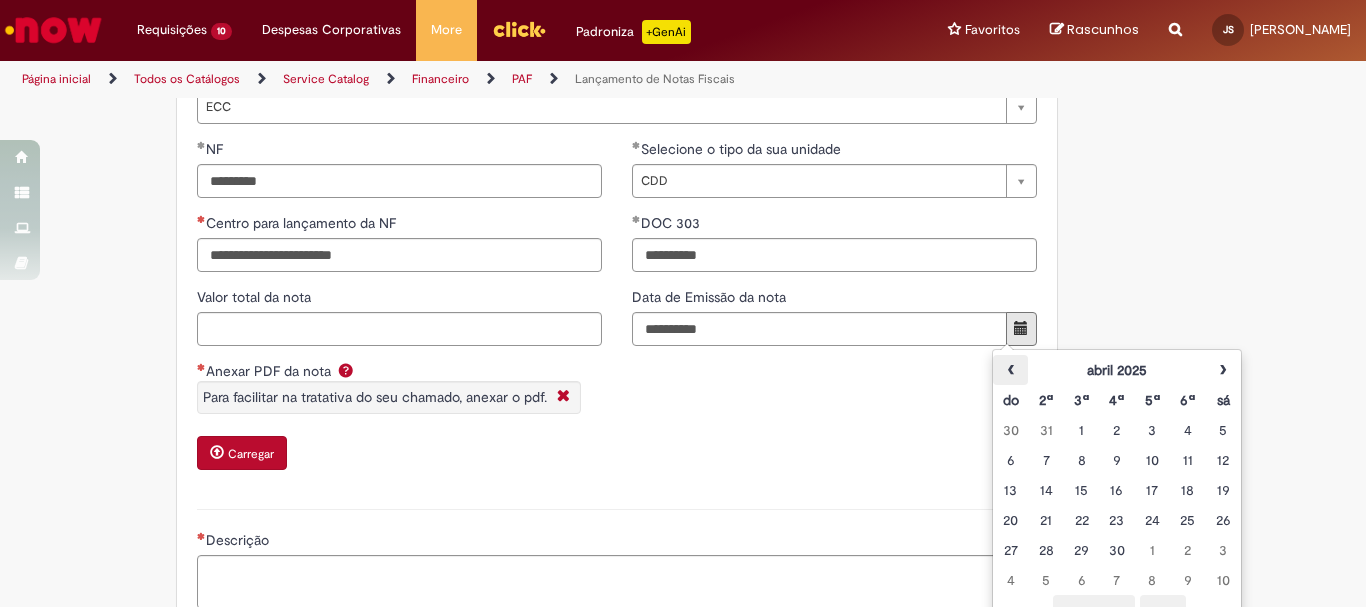 click on "‹" at bounding box center [1010, 370] 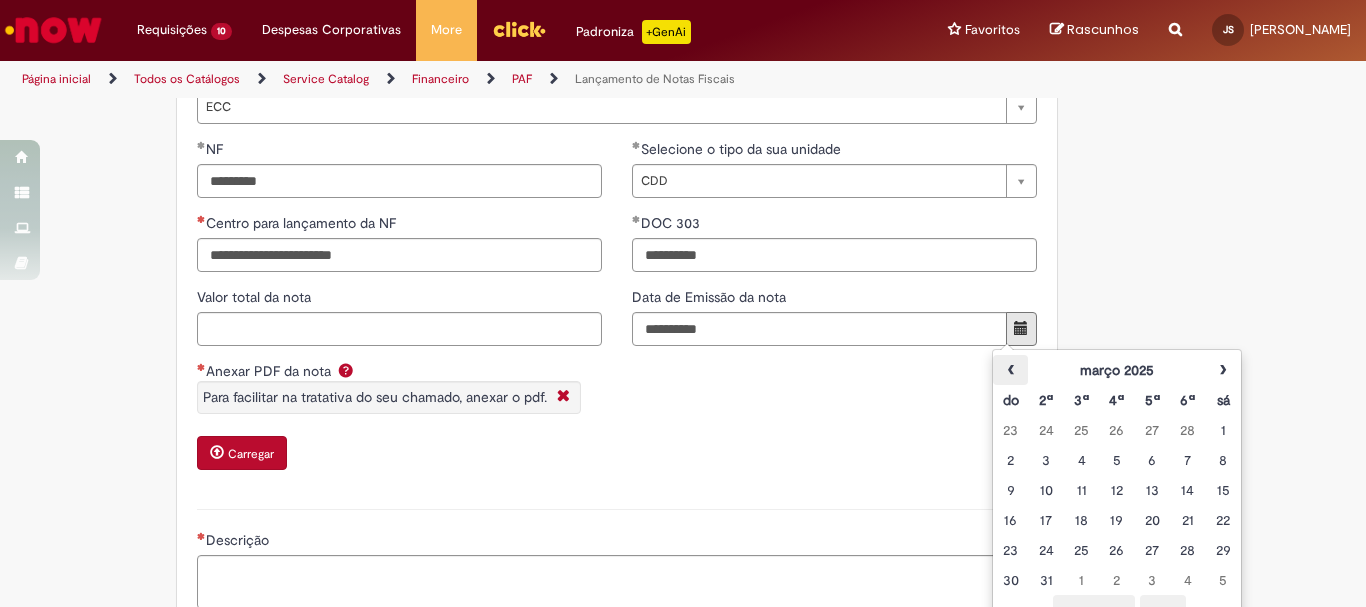 click on "‹" at bounding box center [1010, 370] 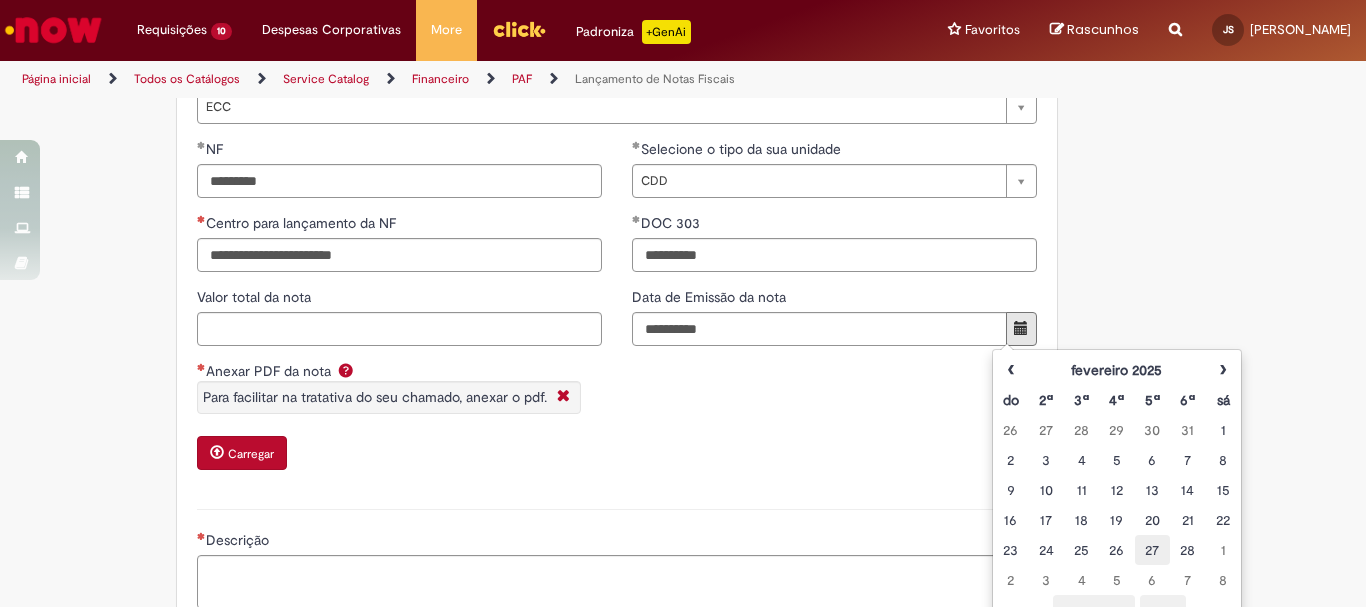 click on "27" at bounding box center (1152, 550) 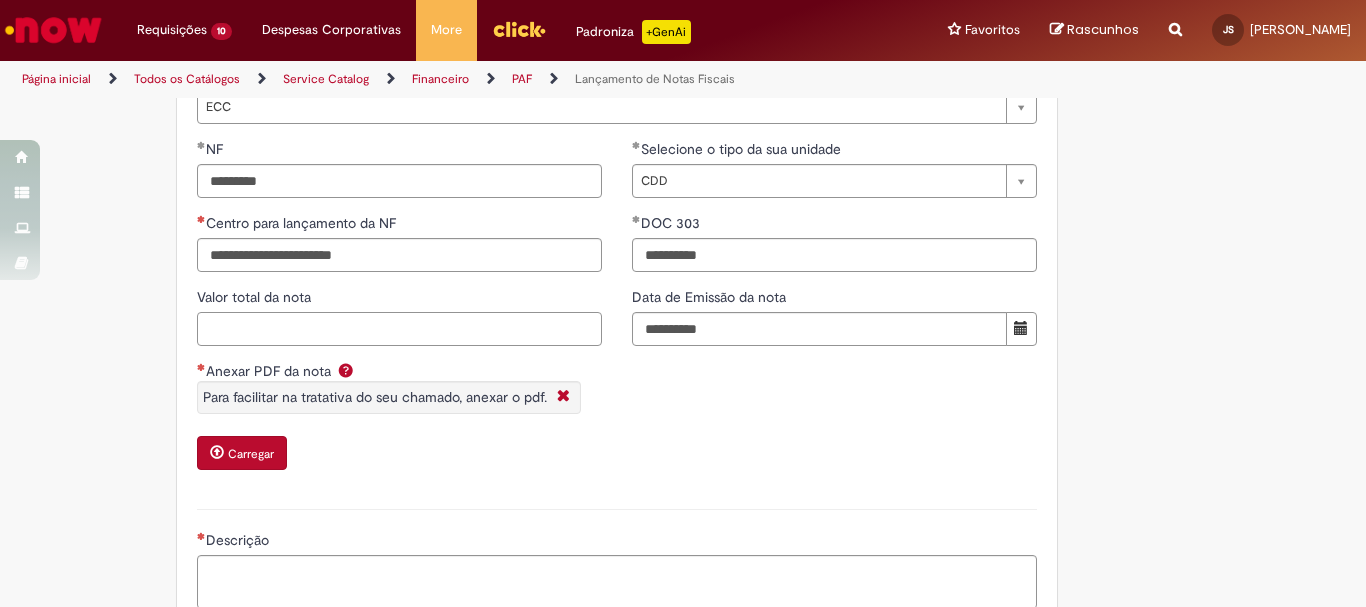 click on "Valor total da nota" at bounding box center (399, 329) 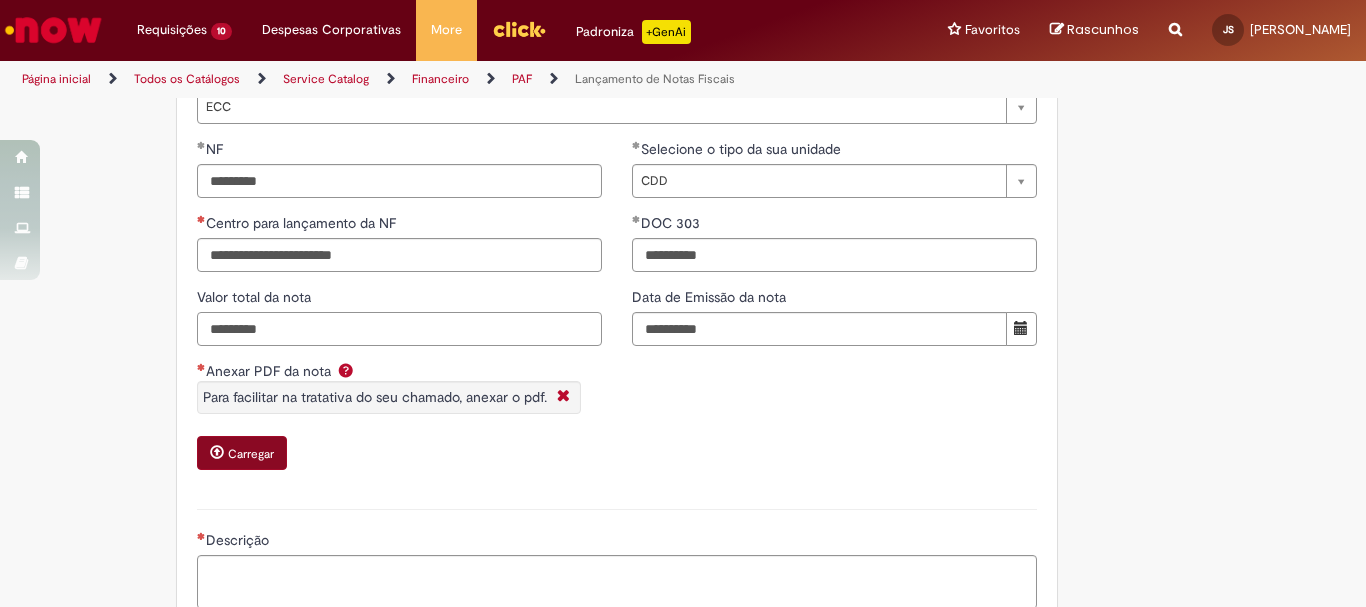 type on "*********" 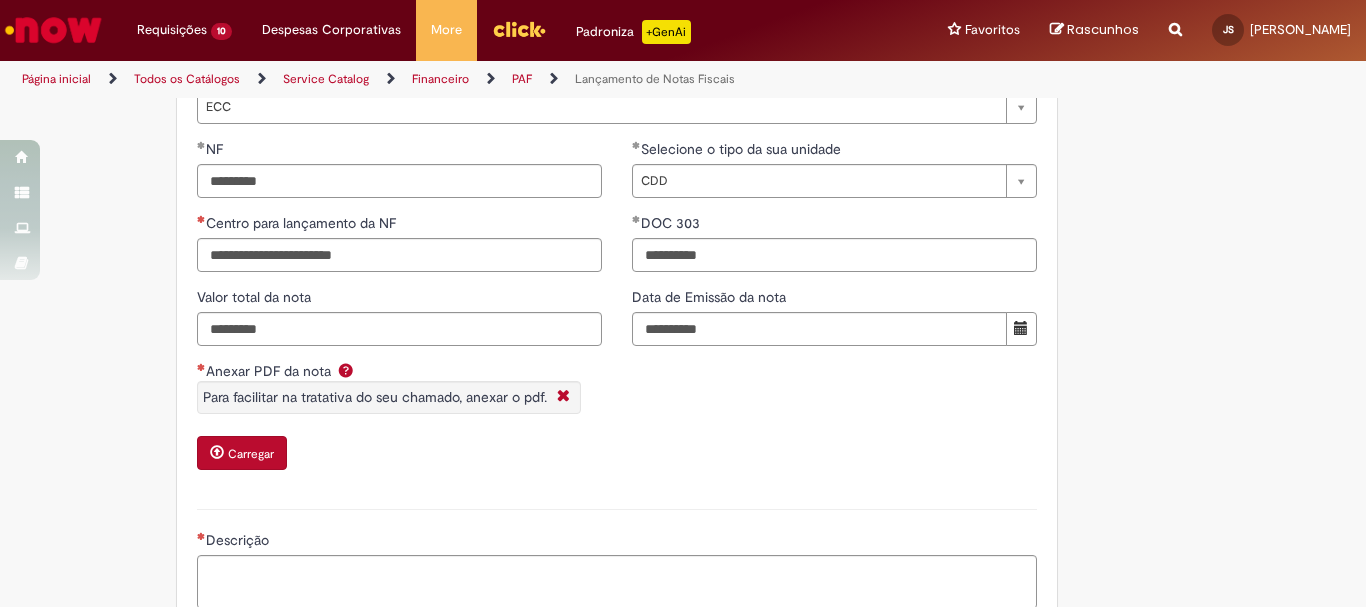 click on "Carregar" at bounding box center (251, 454) 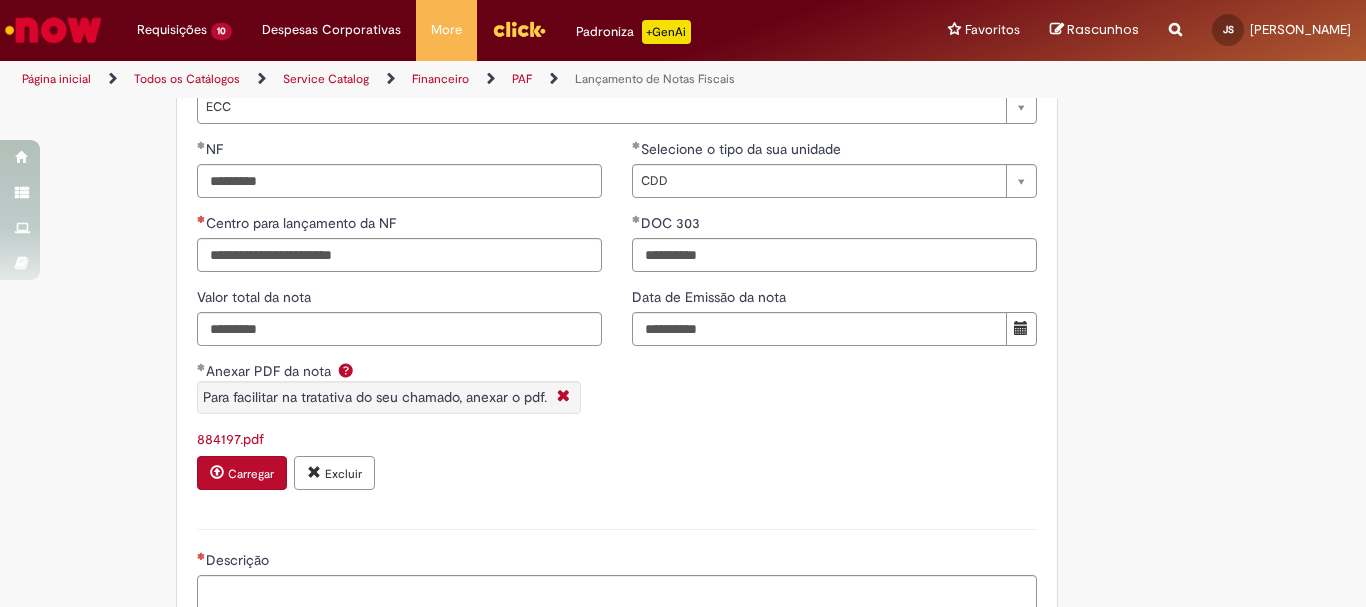 scroll, scrollTop: 1800, scrollLeft: 0, axis: vertical 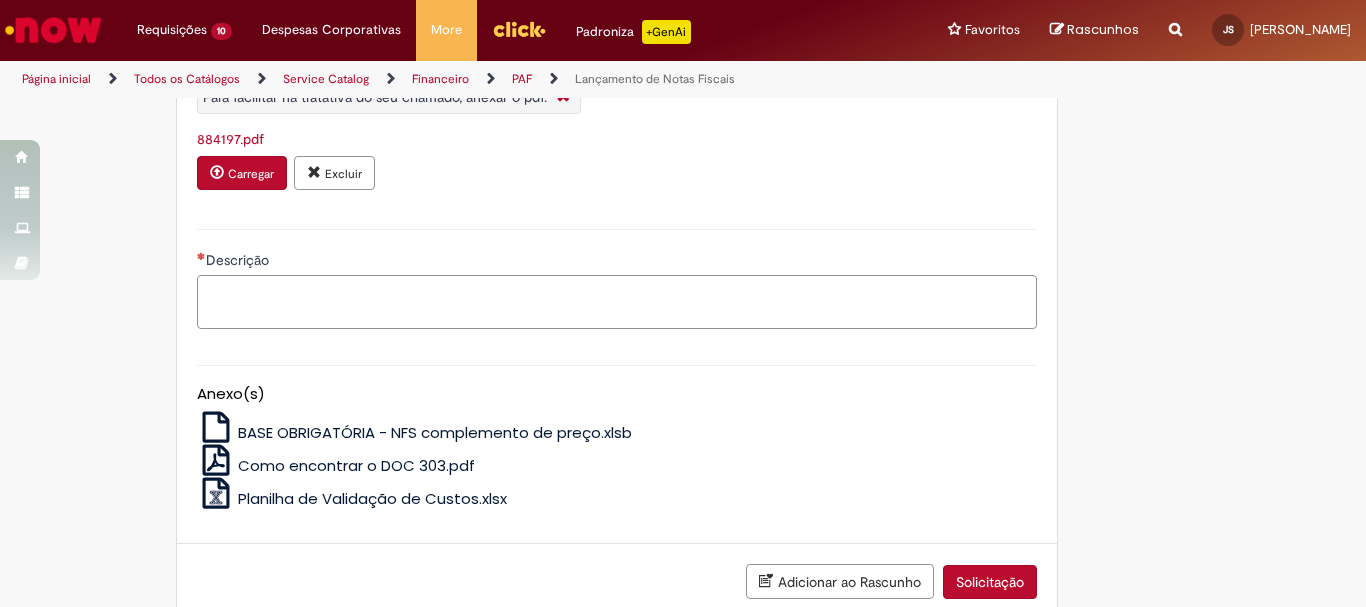 click on "Descrição" at bounding box center (617, 302) 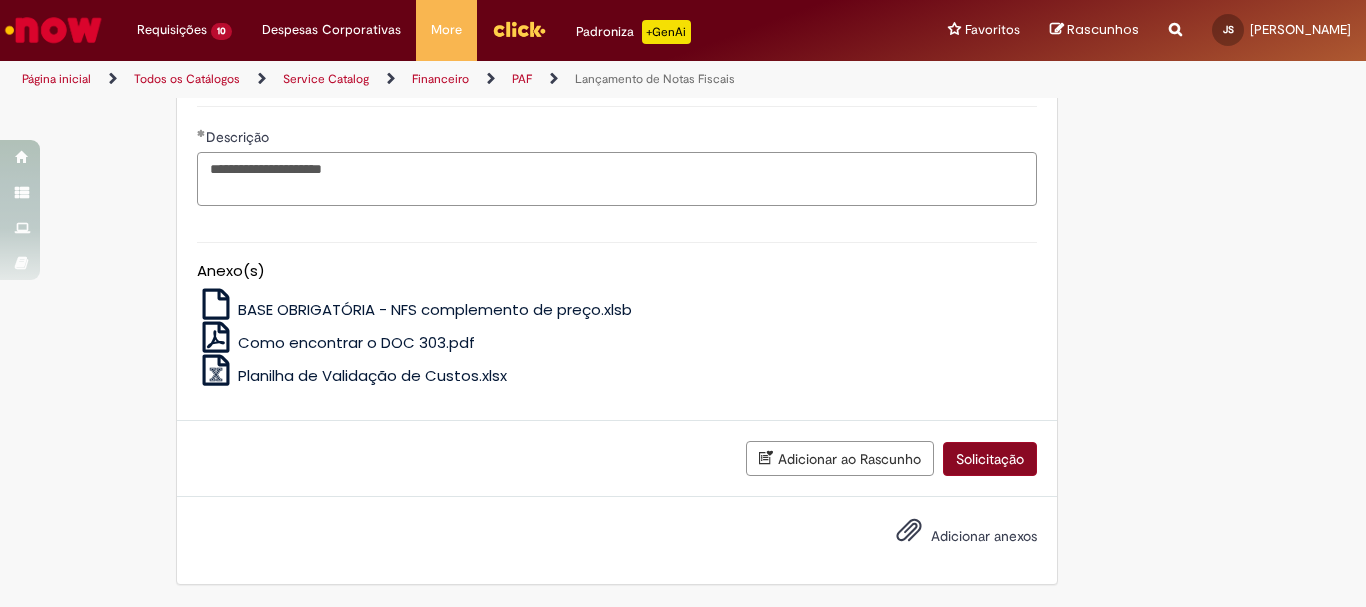 type on "**********" 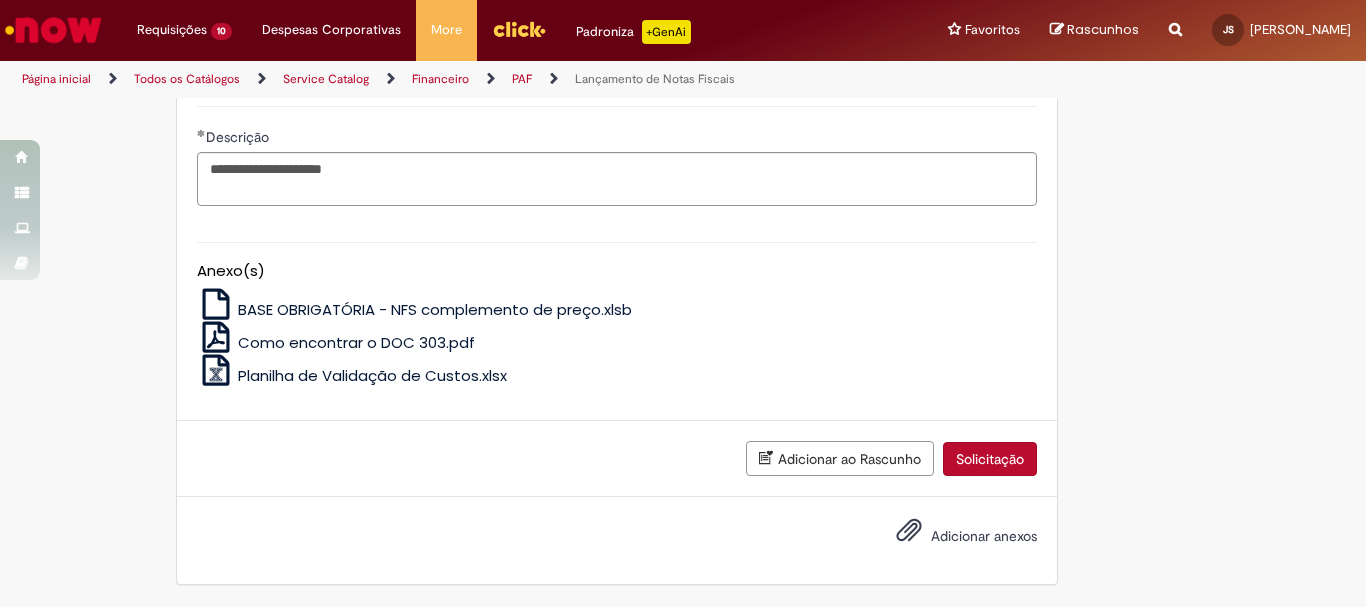 click on "Solicitação" at bounding box center [990, 459] 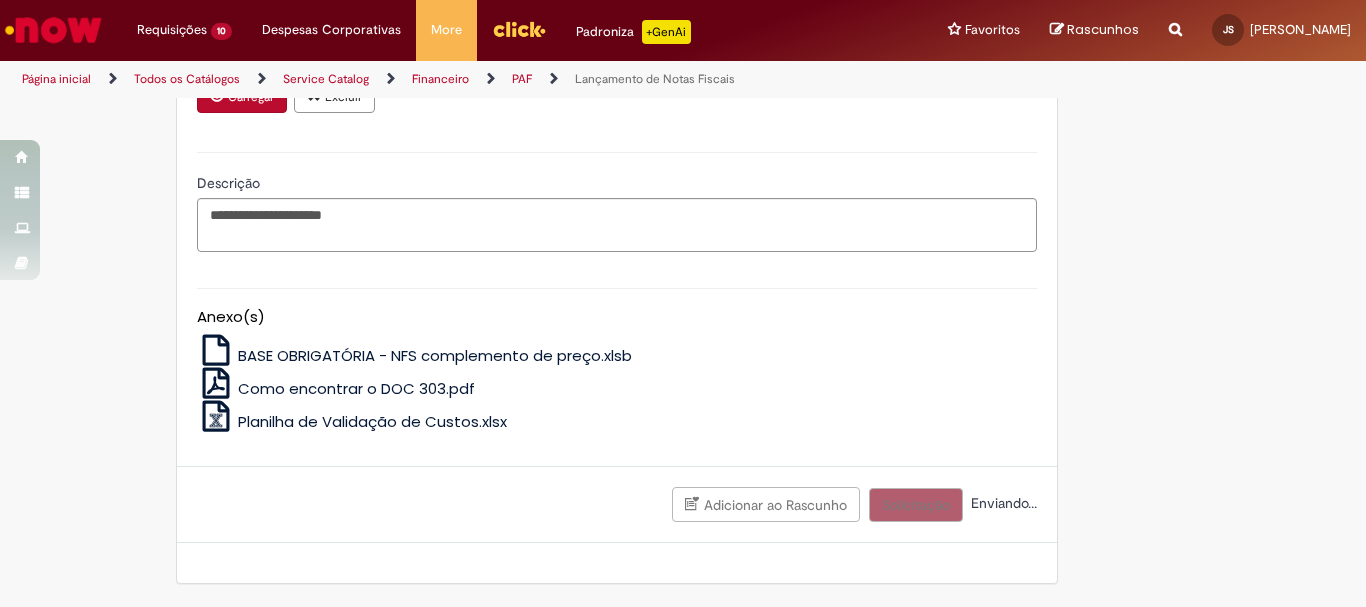 scroll, scrollTop: 1403, scrollLeft: 0, axis: vertical 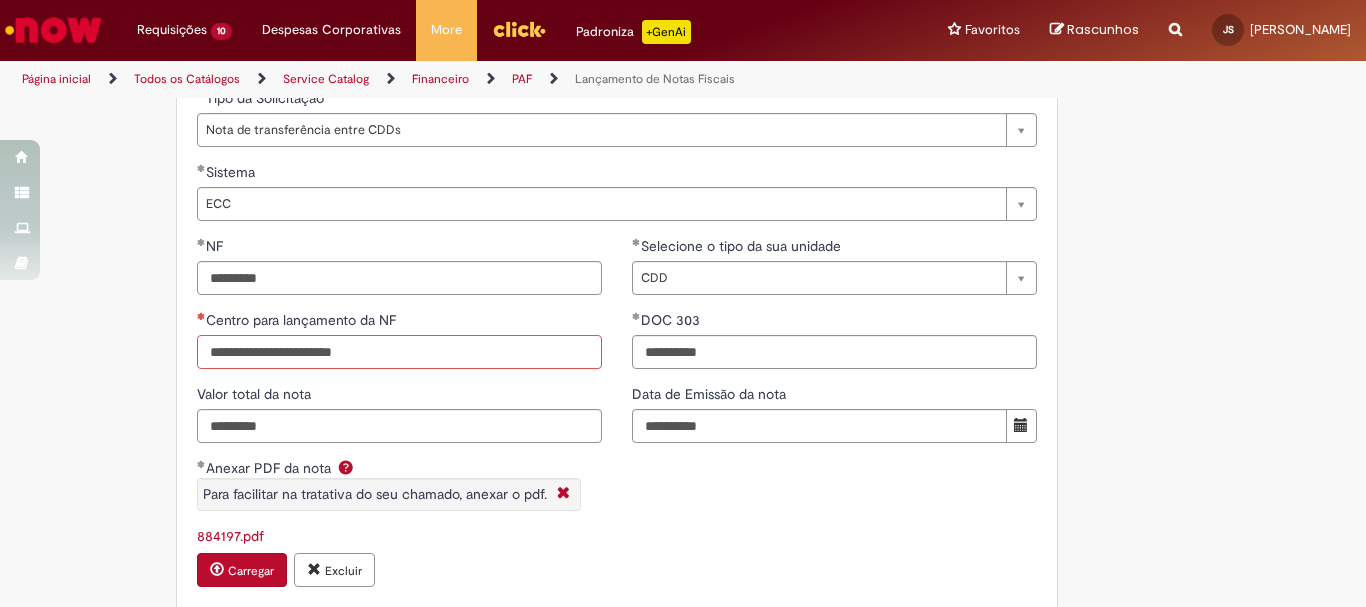 click on "Centro para lançamento da NF" at bounding box center [399, 352] 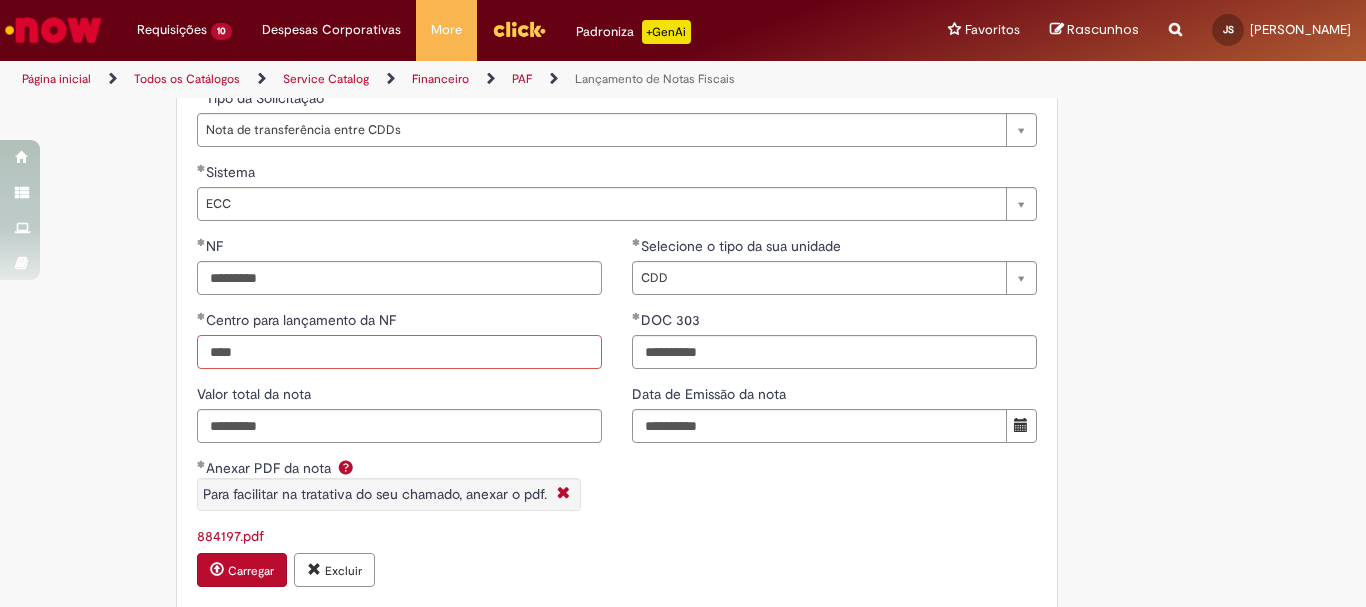 scroll, scrollTop: 1803, scrollLeft: 0, axis: vertical 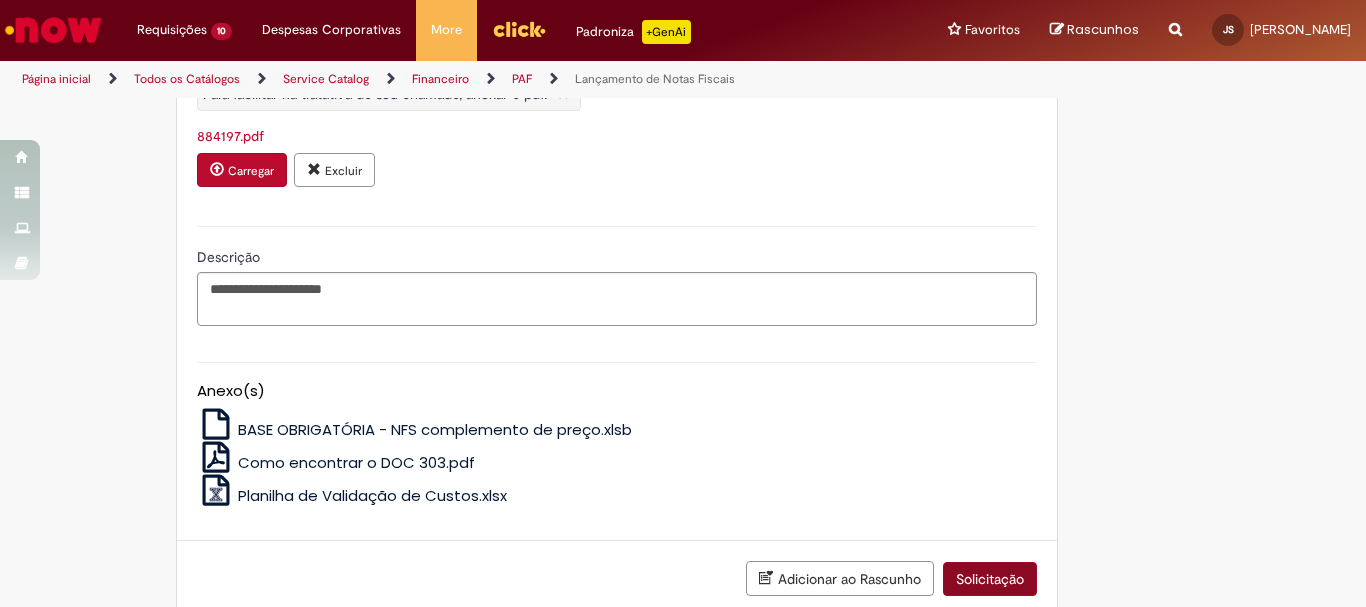 type on "****" 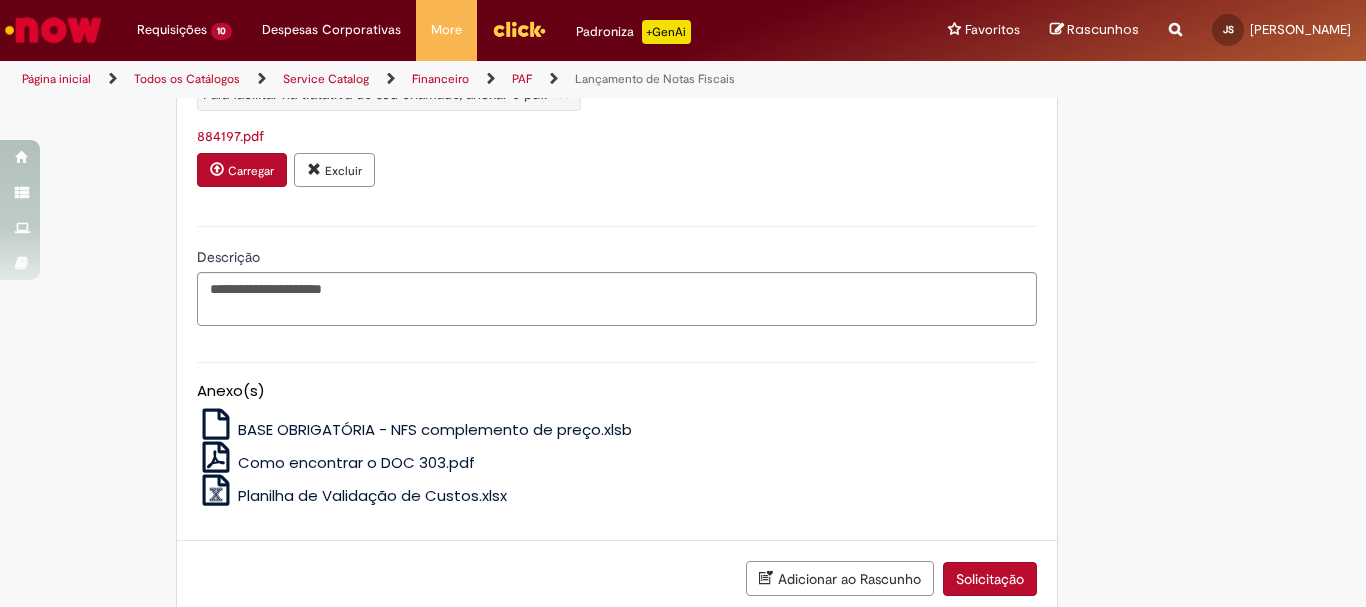 click on "Solicitação" at bounding box center (990, 579) 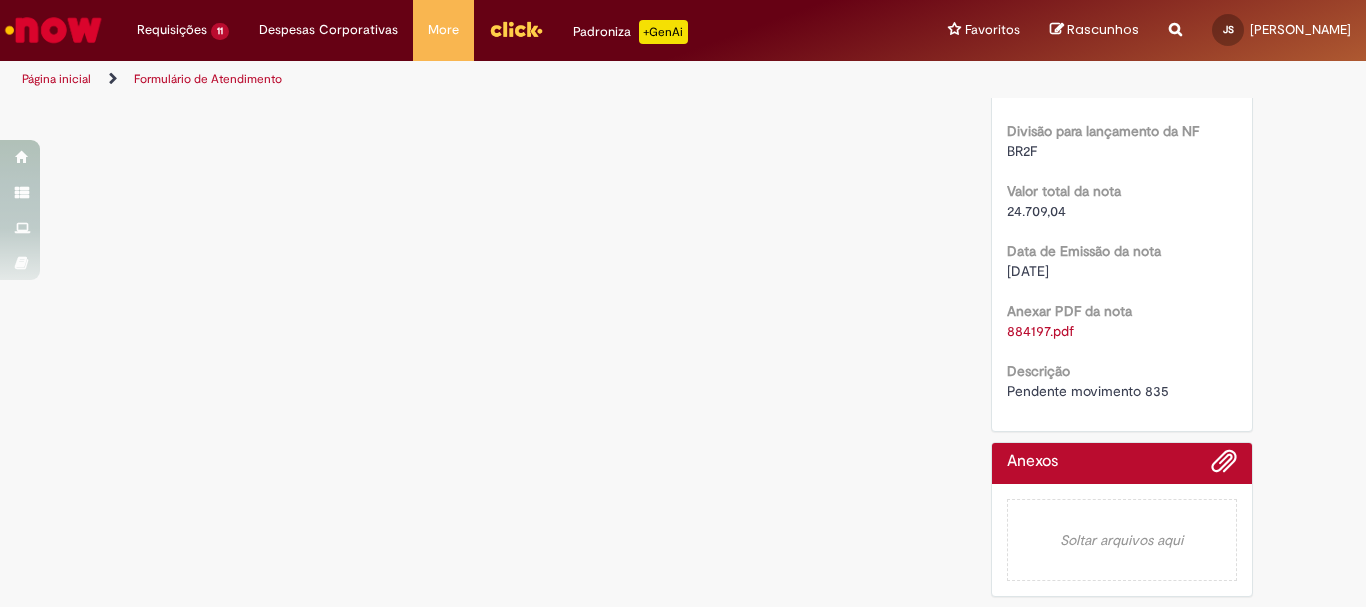 scroll, scrollTop: 0, scrollLeft: 0, axis: both 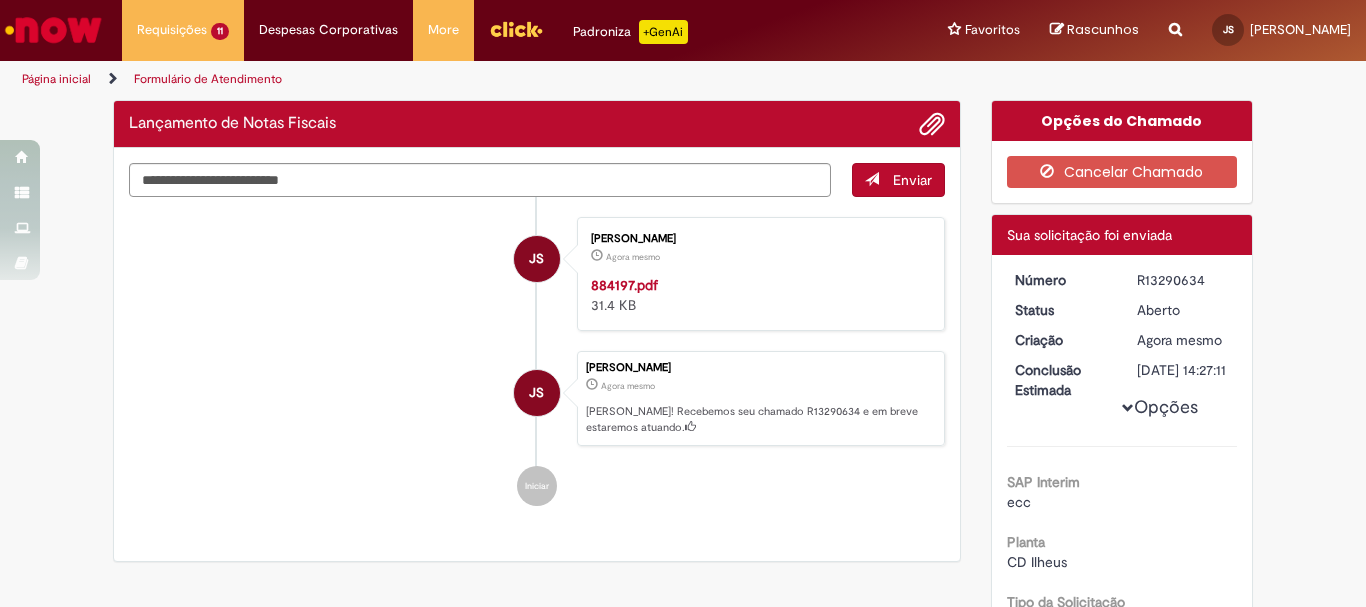 drag, startPoint x: 1126, startPoint y: 285, endPoint x: 1212, endPoint y: 284, distance: 86.00581 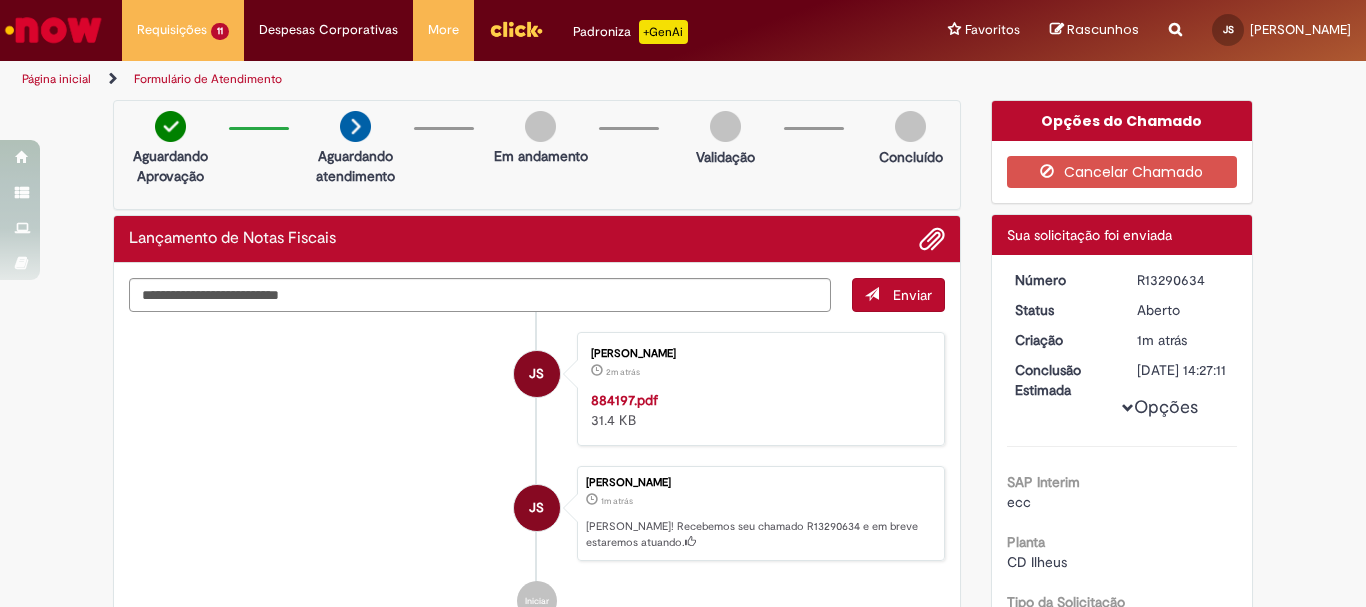 click at bounding box center [53, 30] 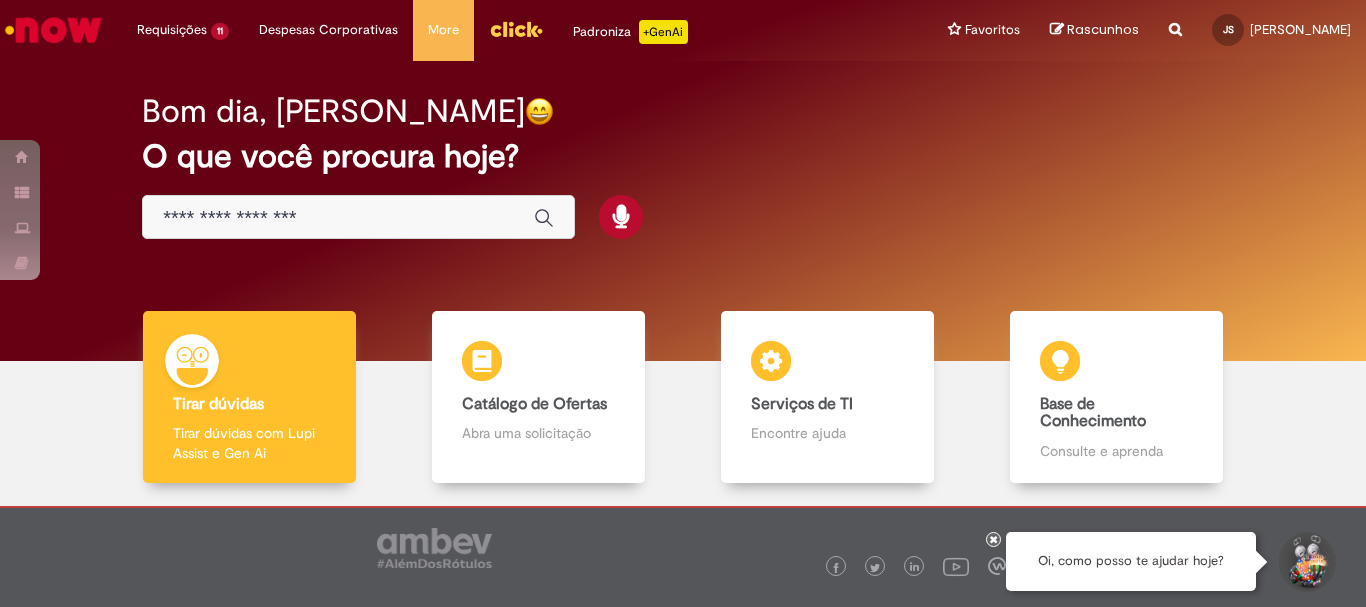 scroll, scrollTop: 0, scrollLeft: 0, axis: both 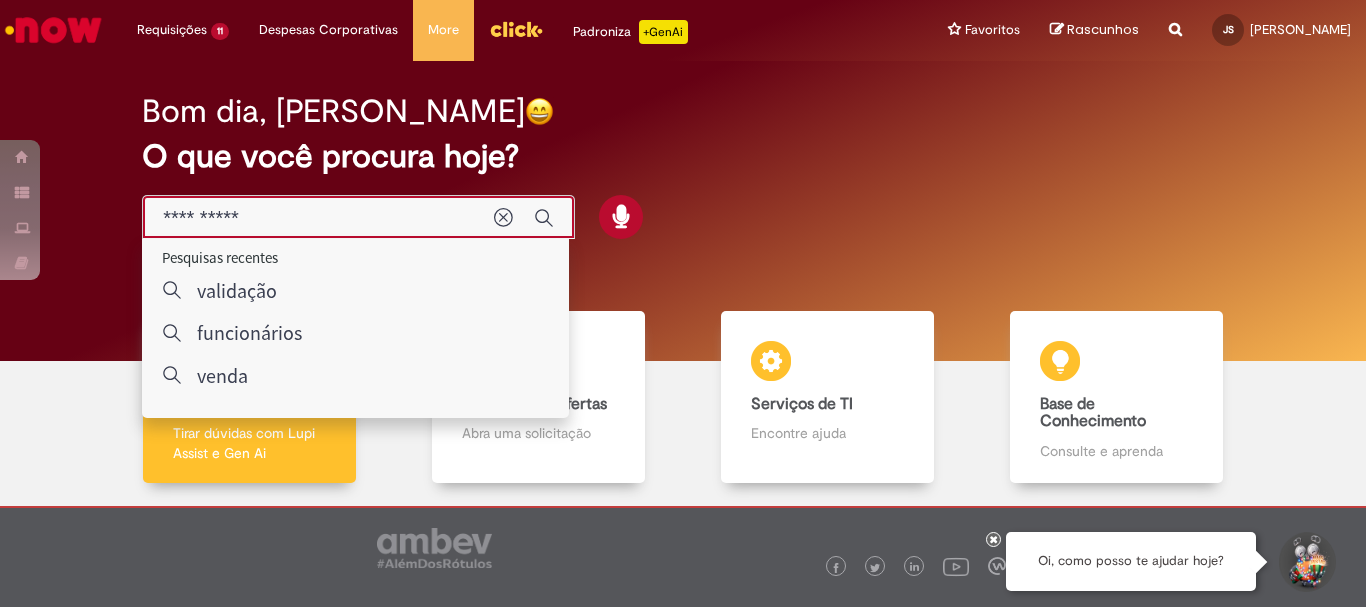 type on "**********" 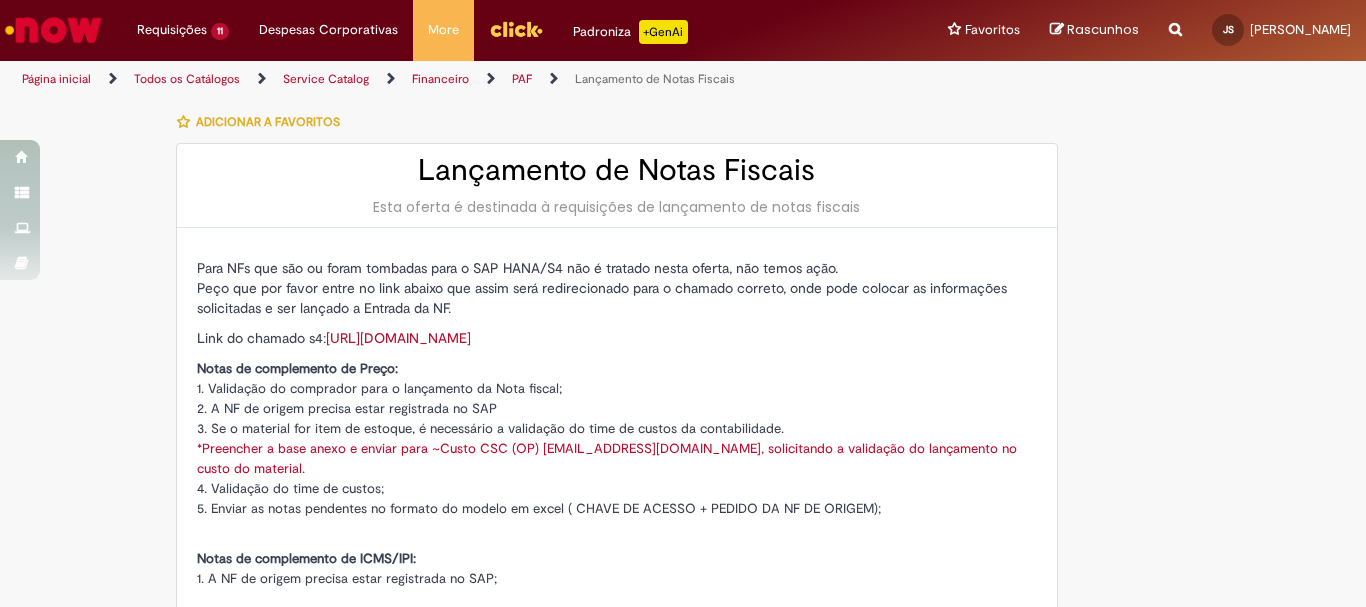 type on "********" 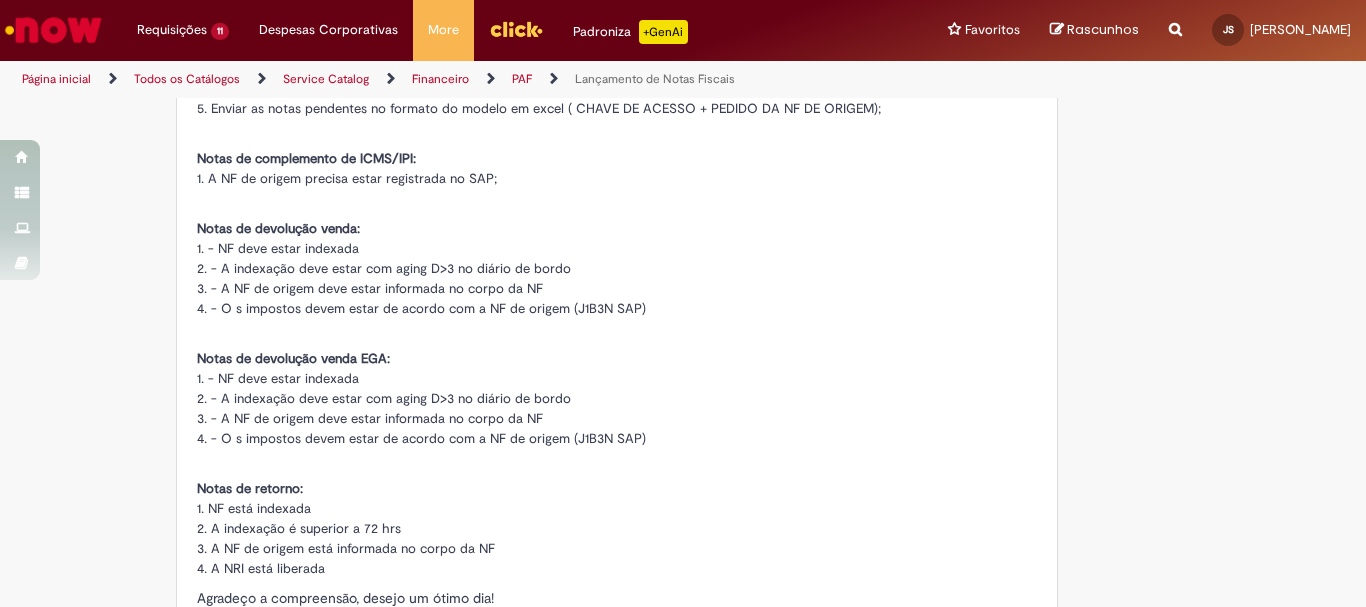 type on "**********" 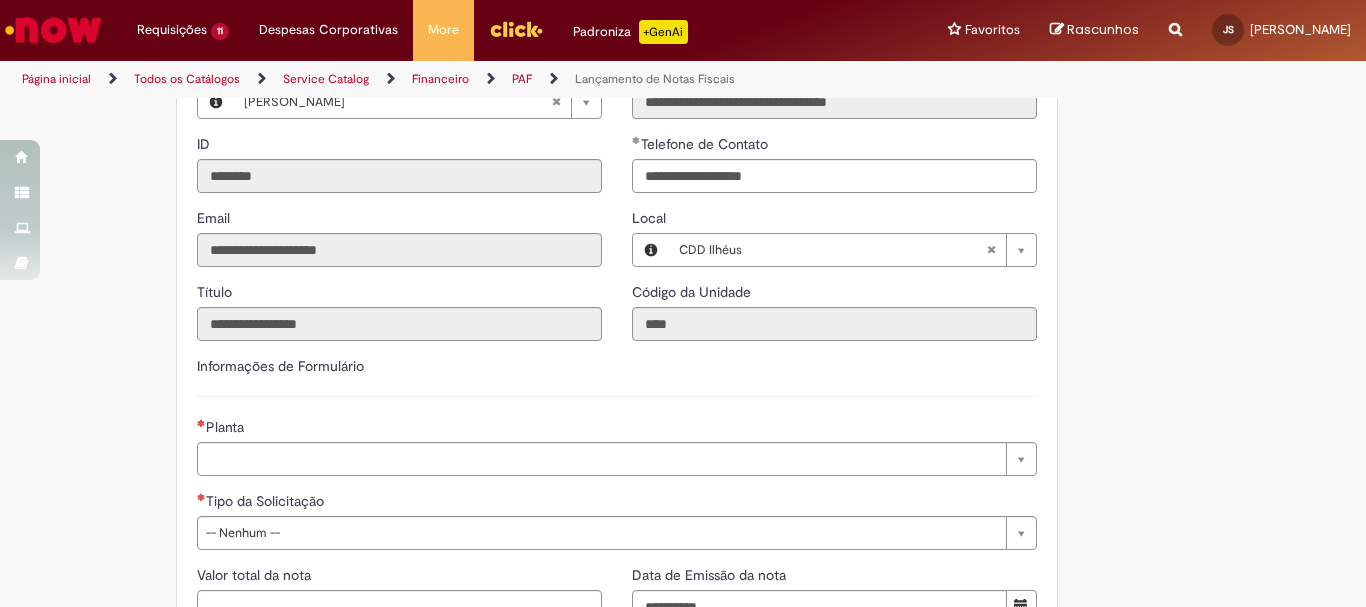 scroll, scrollTop: 1200, scrollLeft: 0, axis: vertical 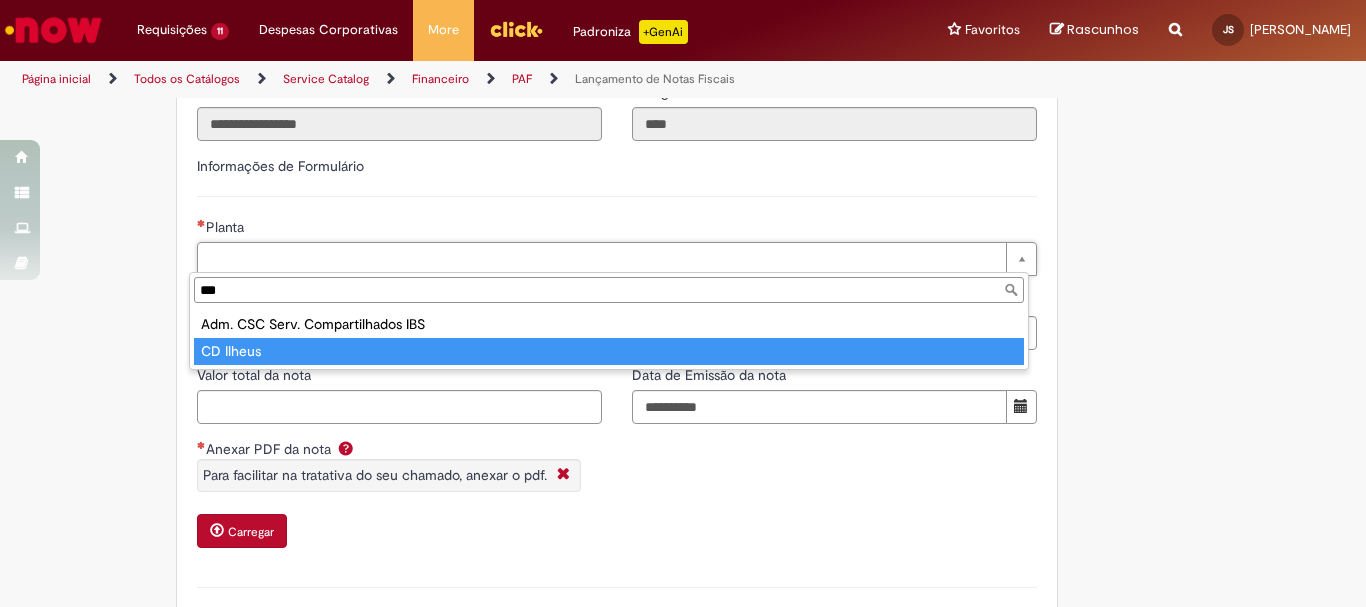 type on "***" 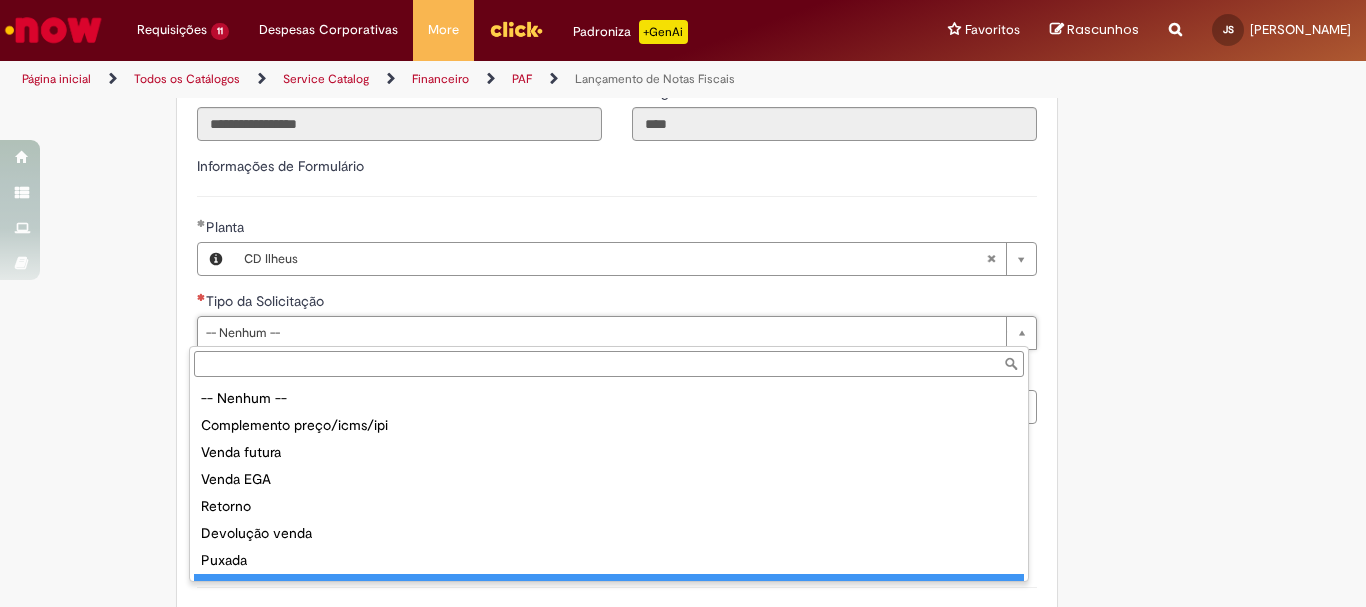 scroll, scrollTop: 78, scrollLeft: 0, axis: vertical 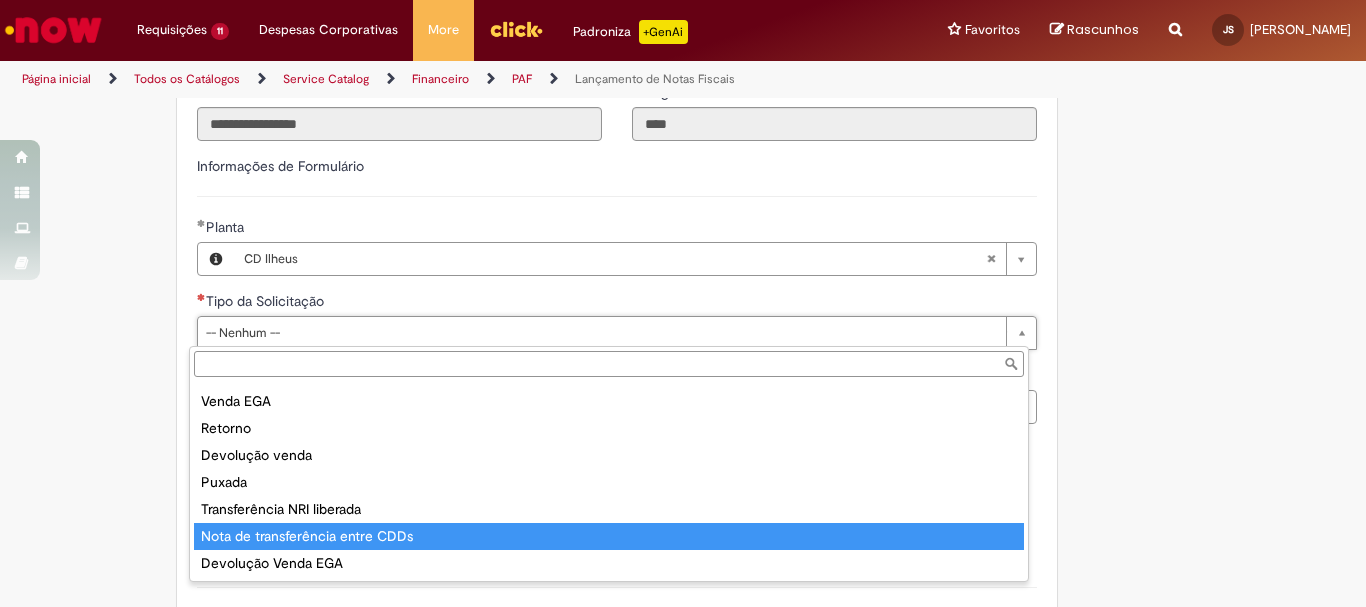 type on "**********" 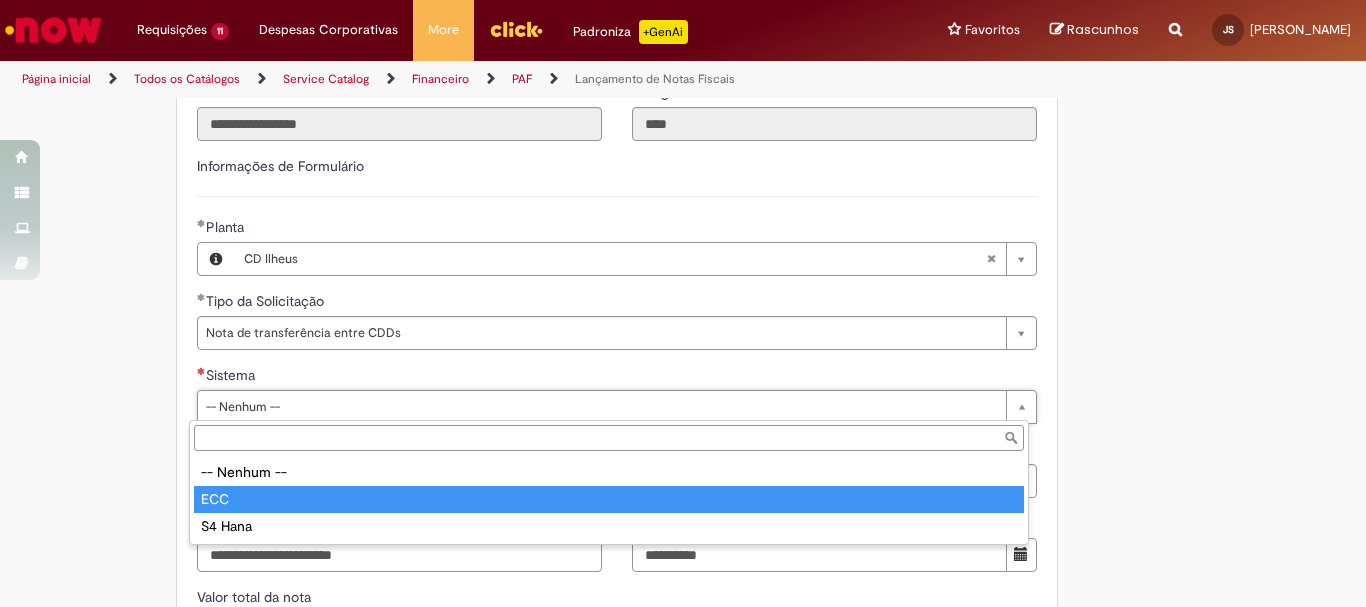 type on "***" 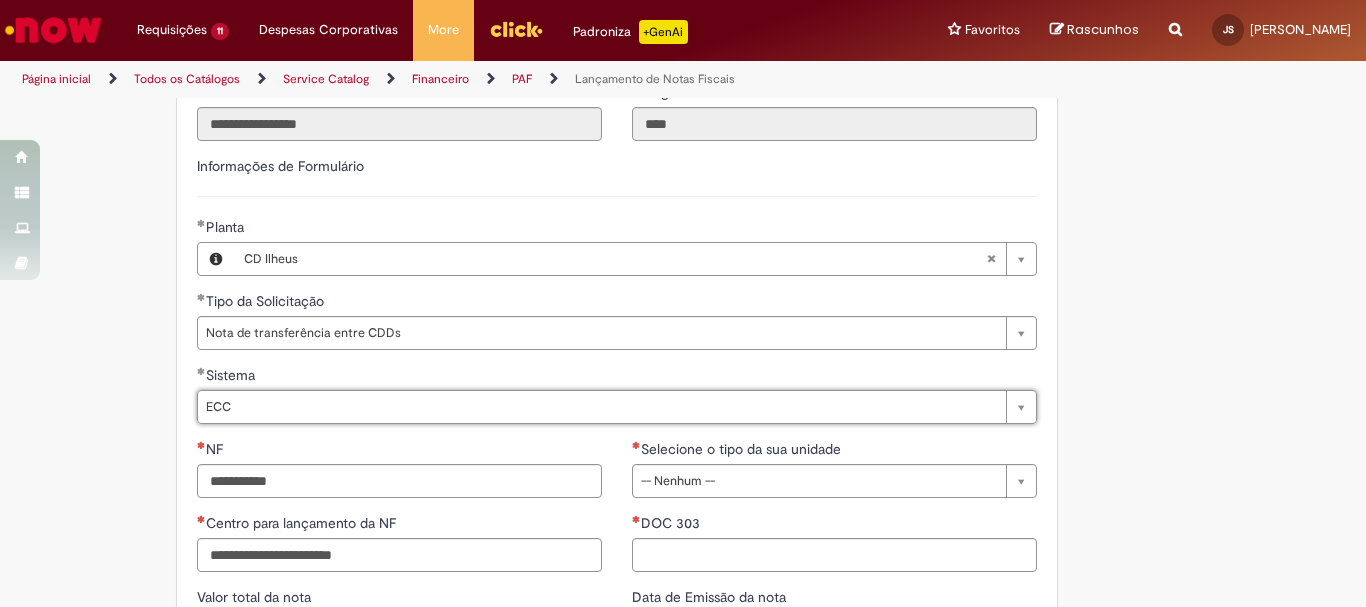 scroll, scrollTop: 1400, scrollLeft: 0, axis: vertical 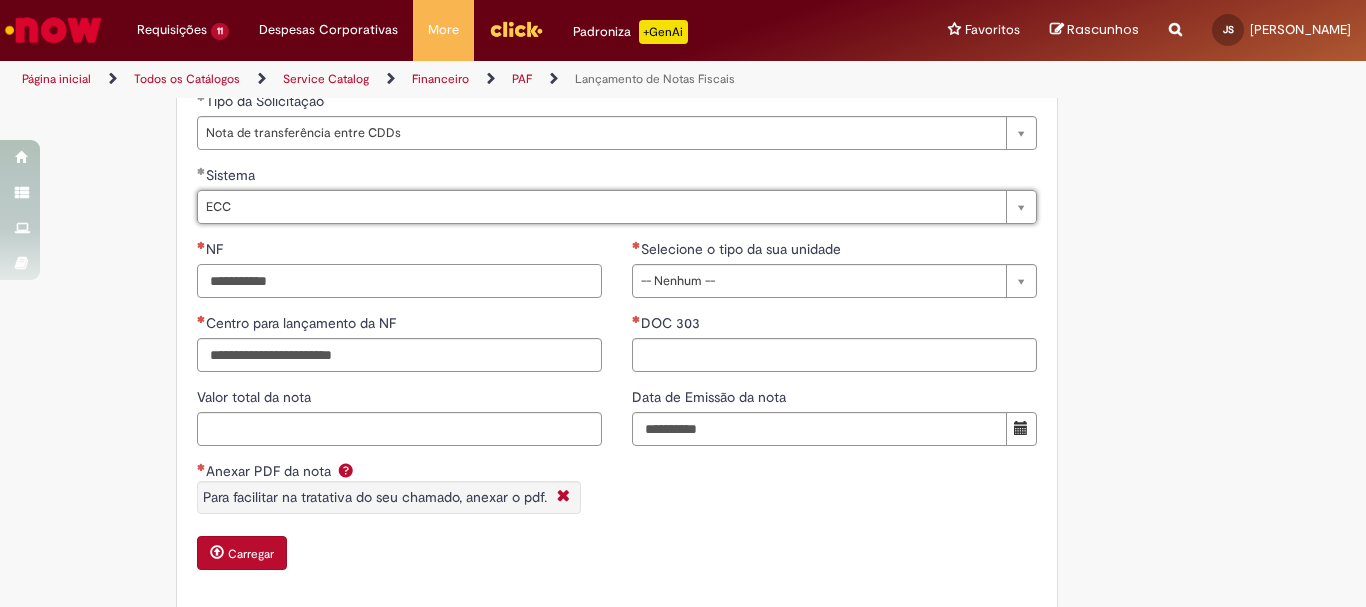 click on "NF" at bounding box center [399, 281] 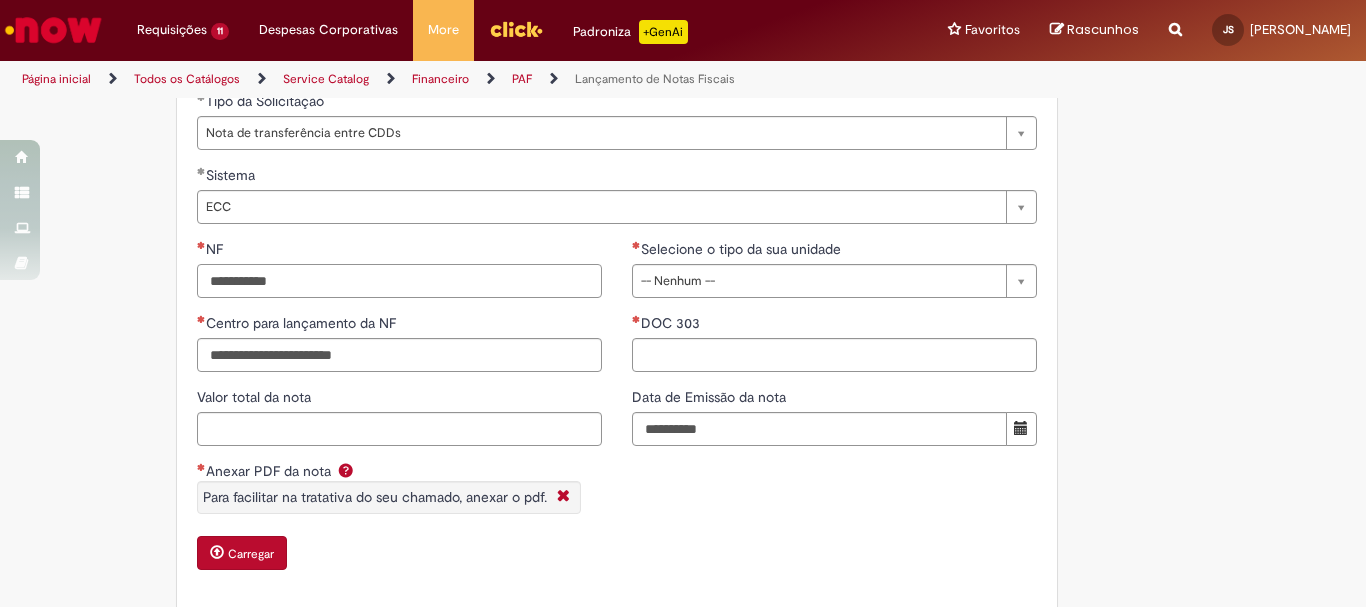 paste on "******" 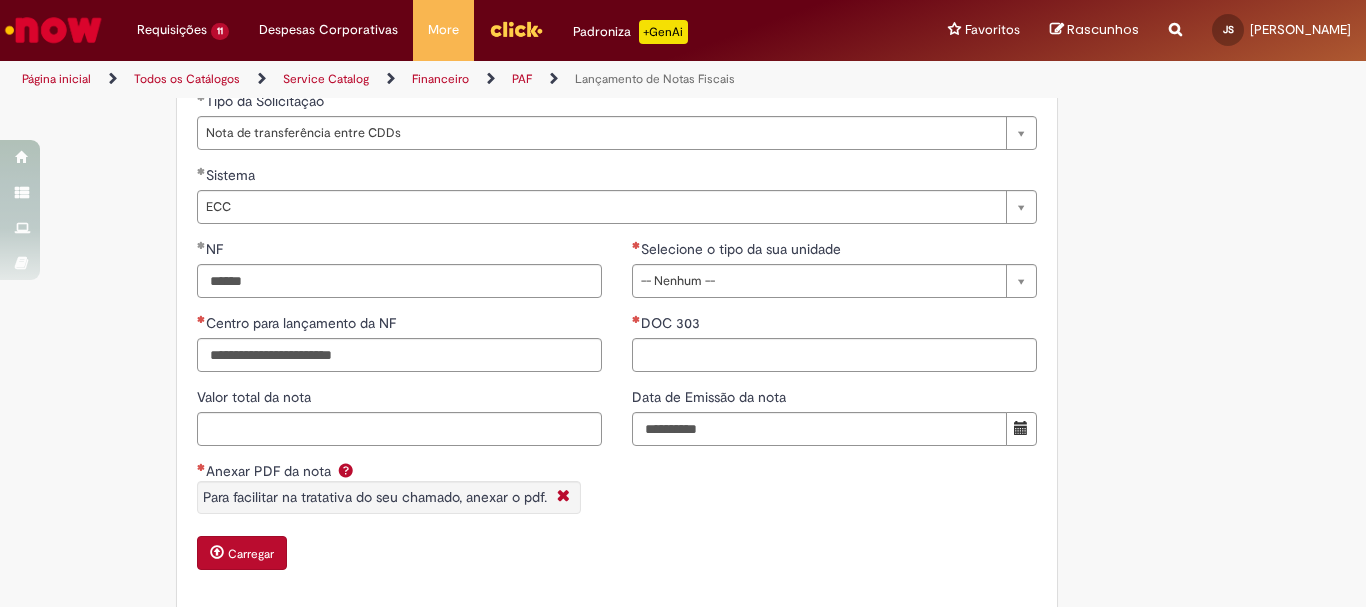type on "*********" 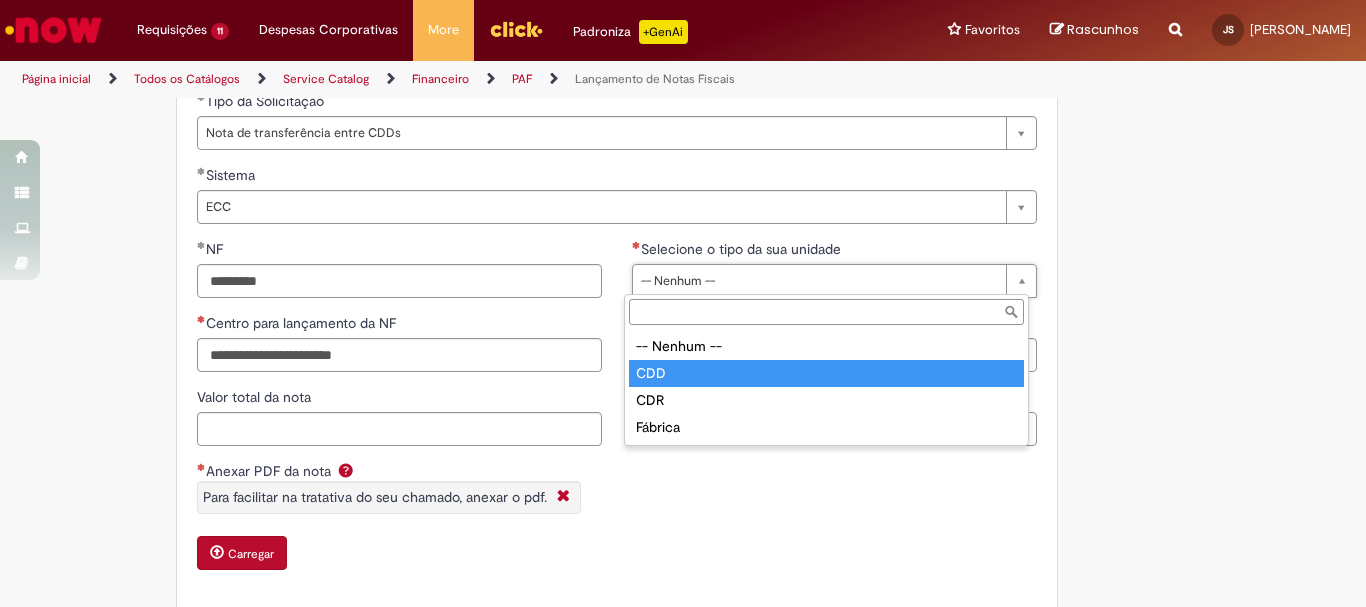 type on "***" 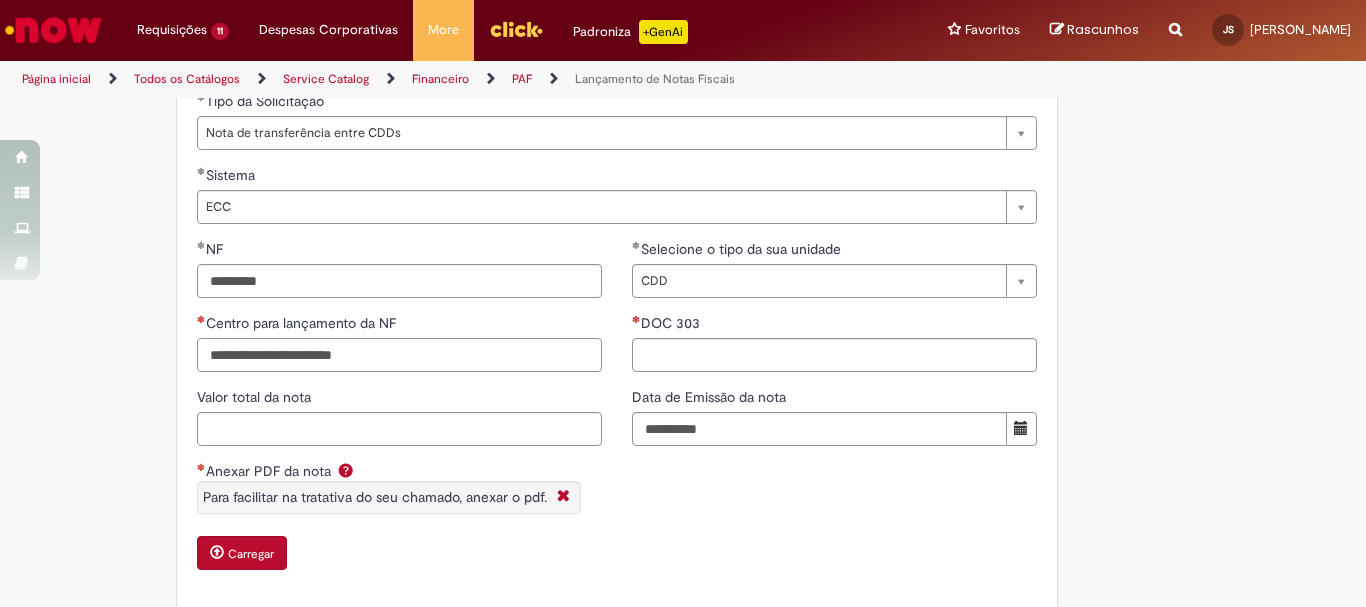 click on "Centro para lançamento da NF" at bounding box center (399, 355) 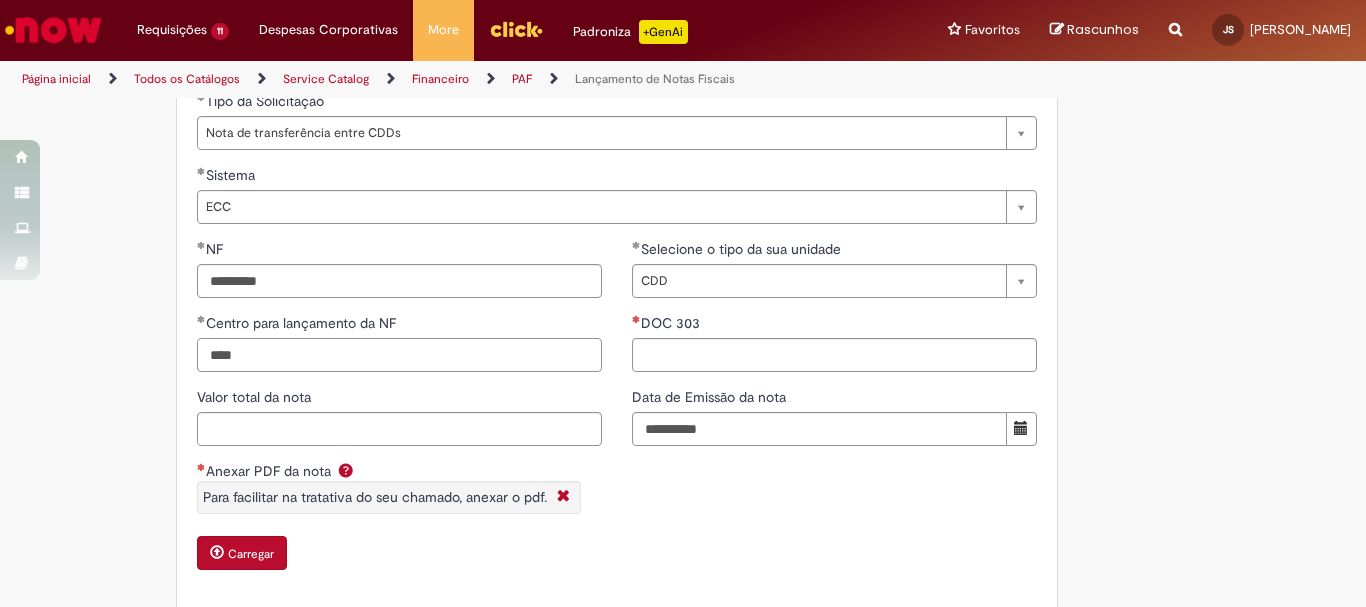type on "****" 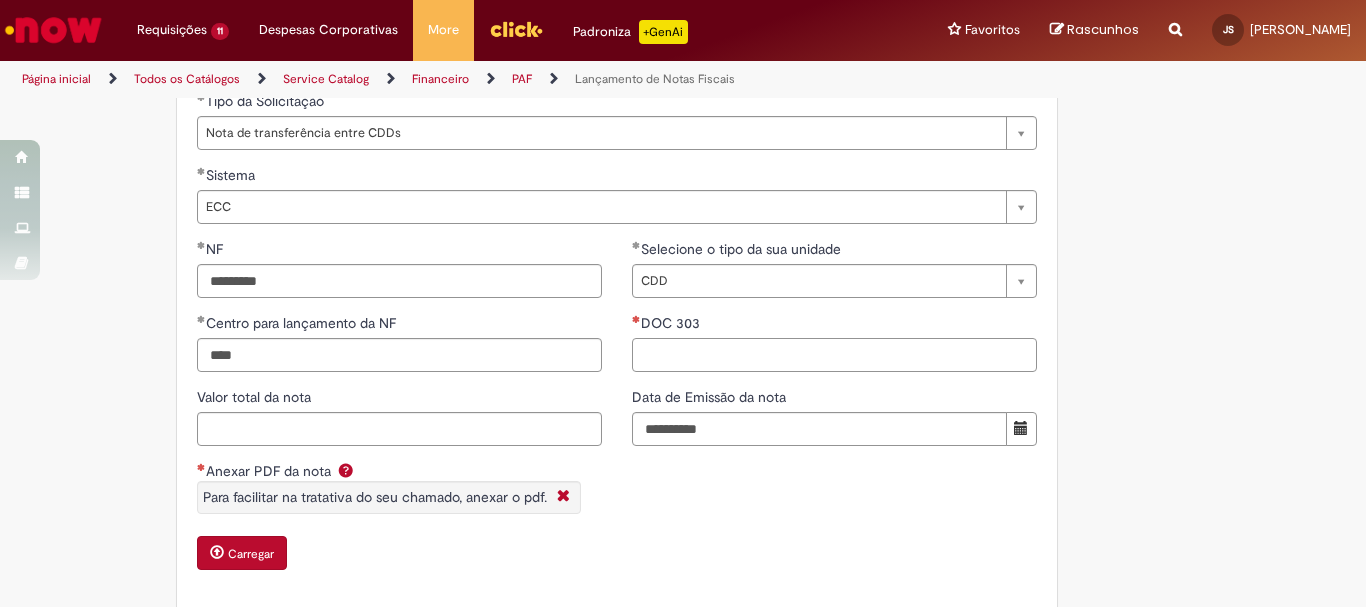 click on "DOC 303" at bounding box center [834, 355] 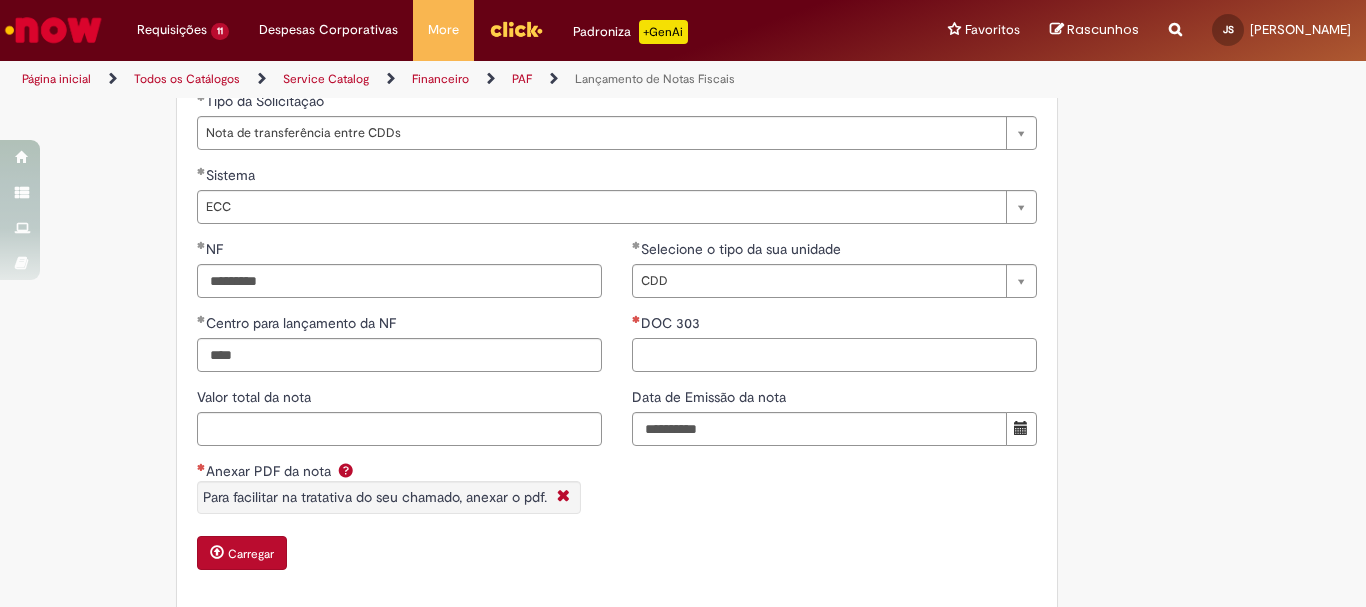paste on "**********" 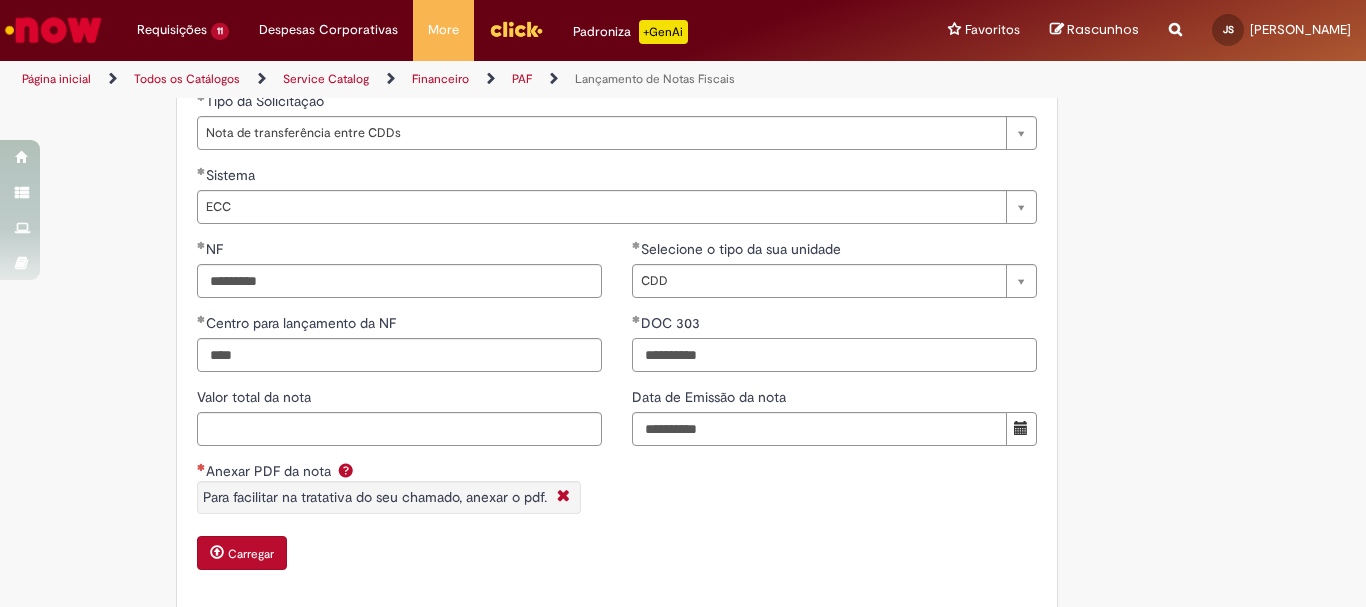 type on "**********" 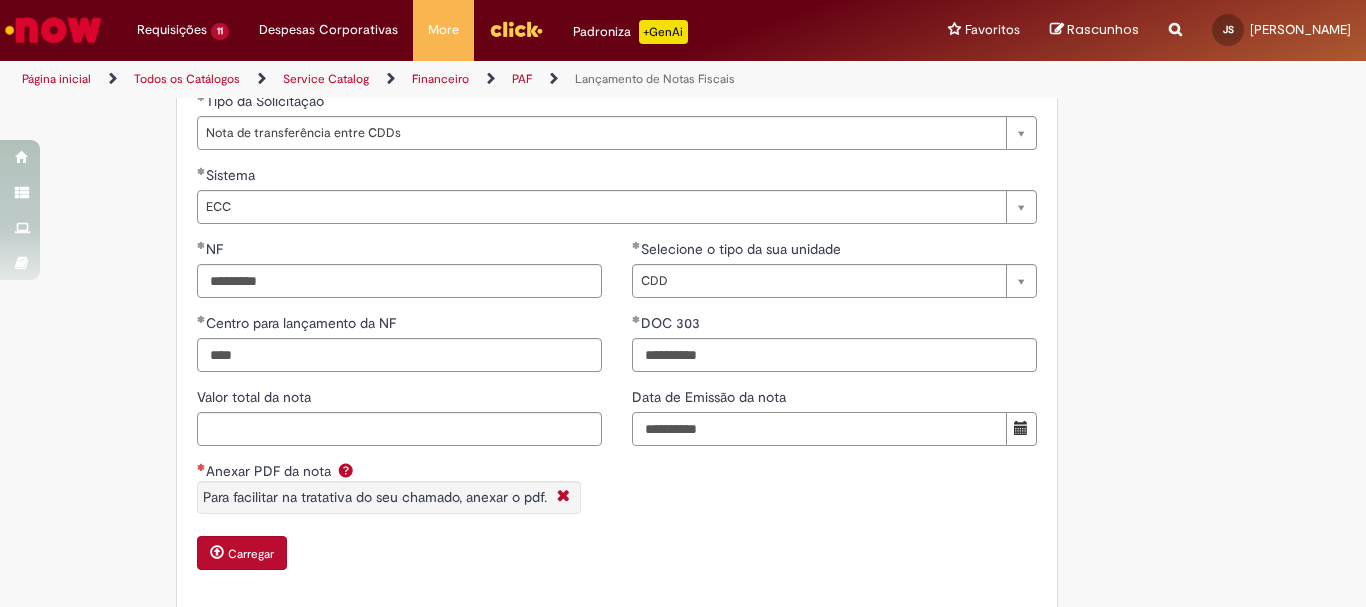 click on "Data de Emissão da nota" at bounding box center [819, 429] 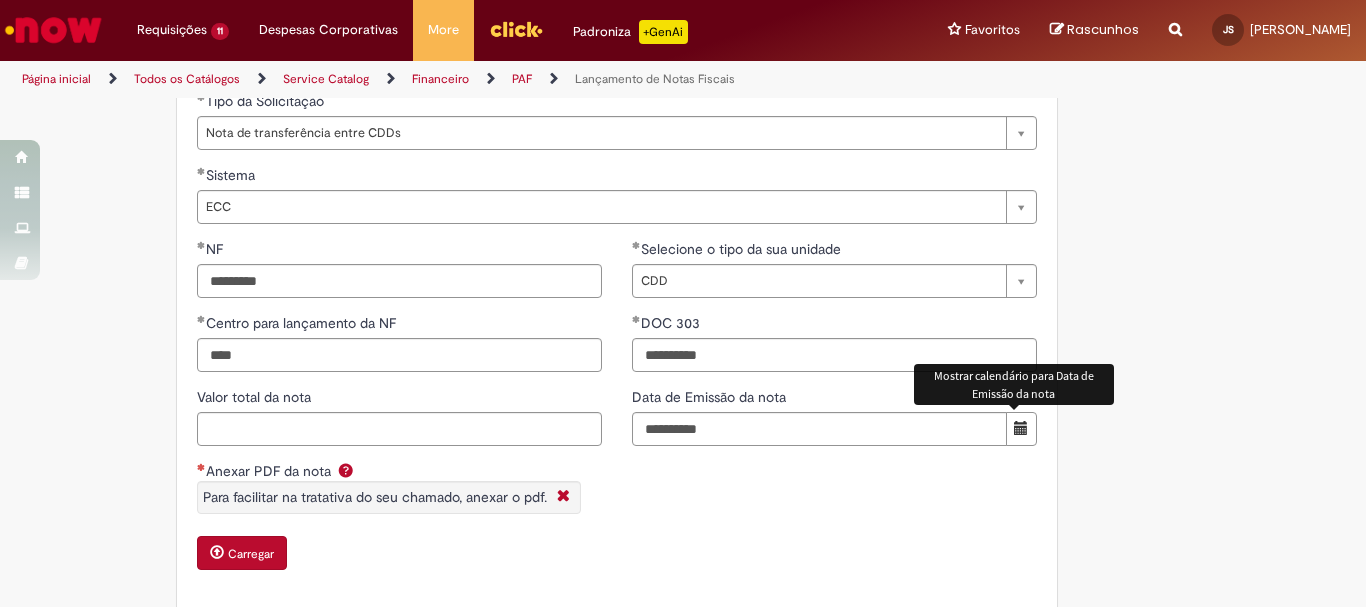 click at bounding box center (1021, 428) 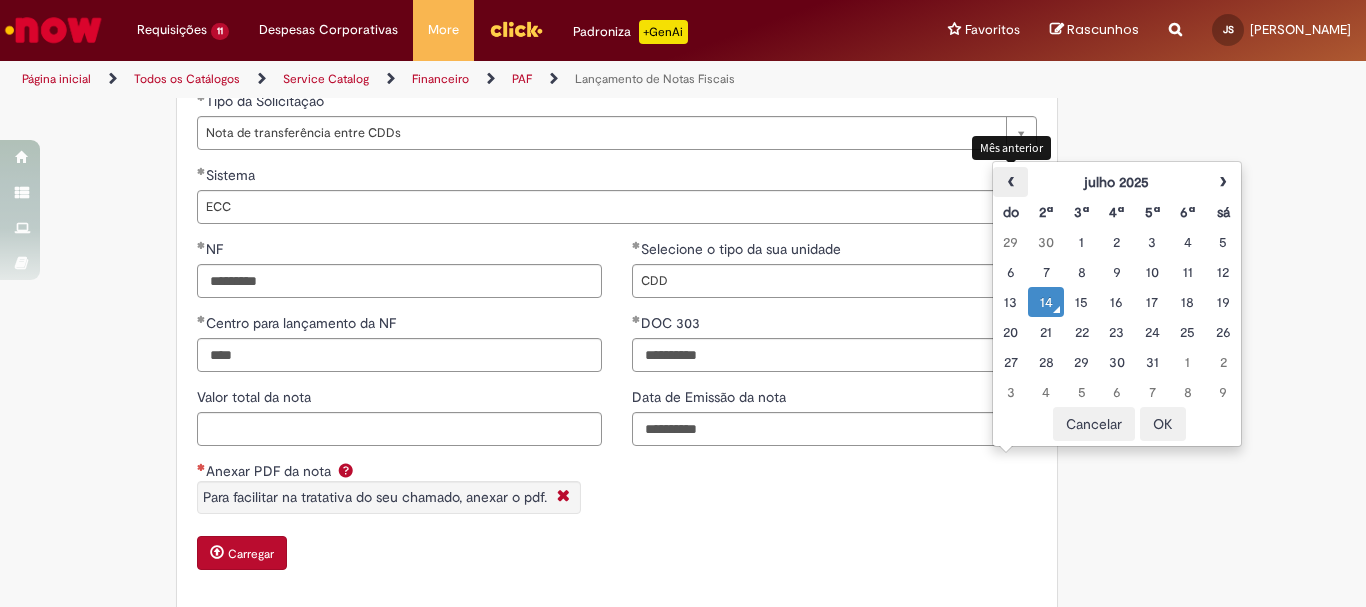 click on "‹" at bounding box center (1010, 182) 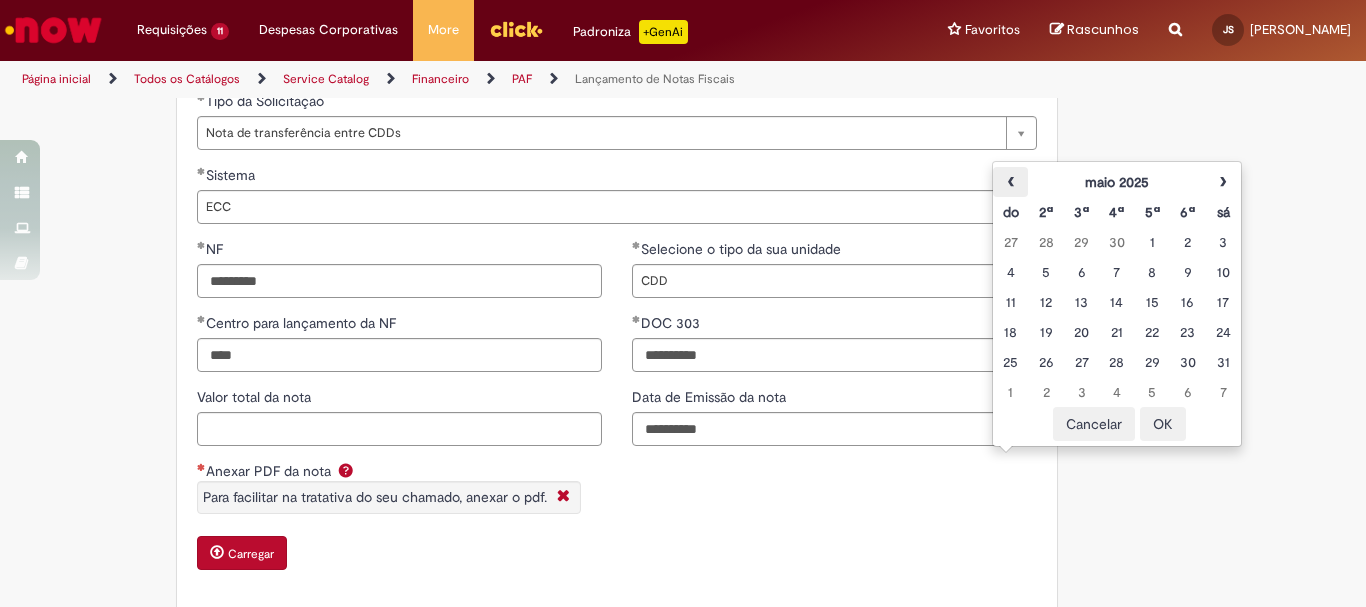 click on "‹" at bounding box center [1010, 182] 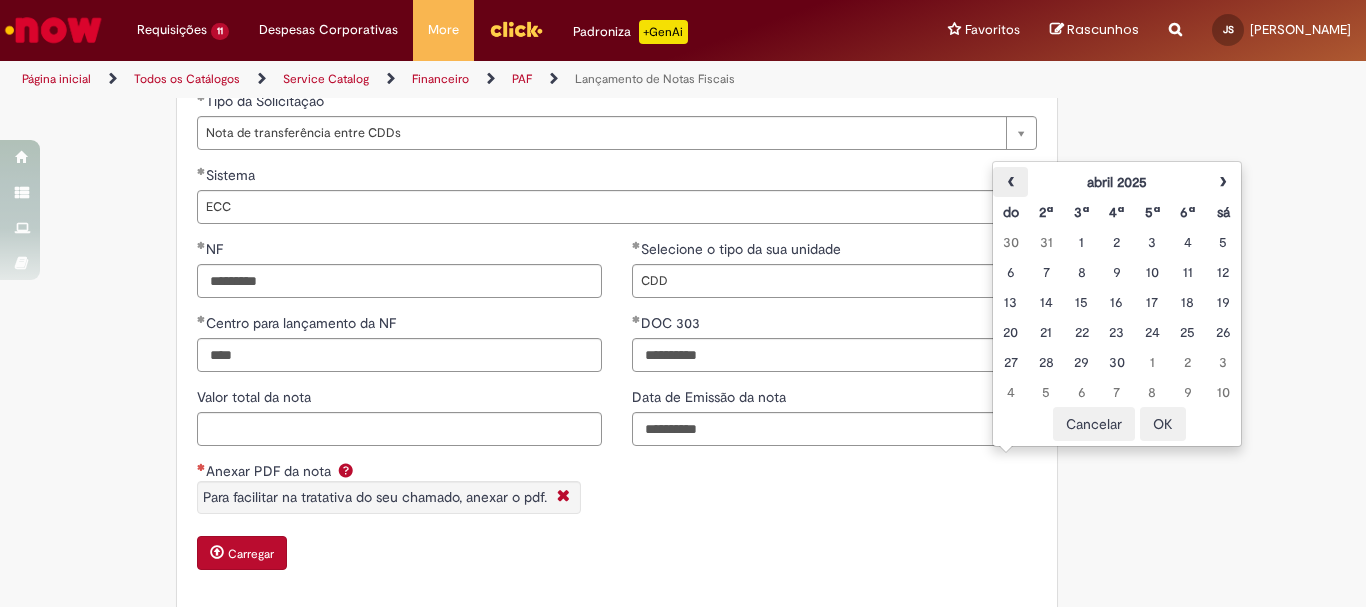 click on "‹" at bounding box center [1010, 182] 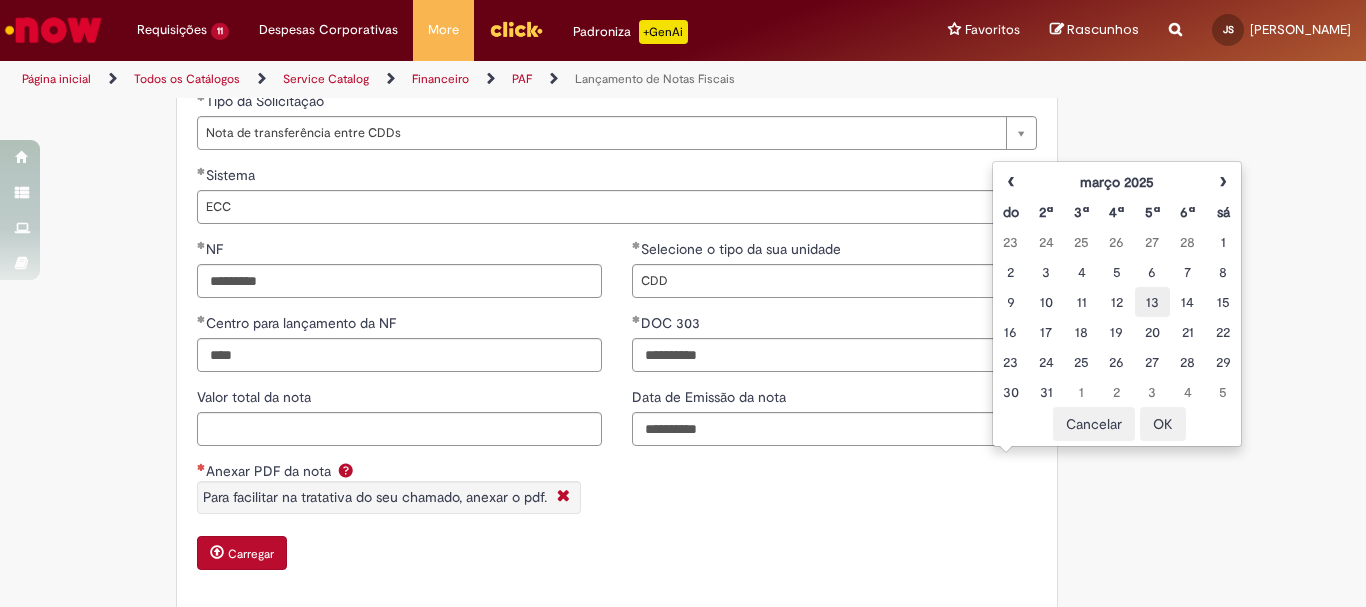click on "13" at bounding box center (1152, 302) 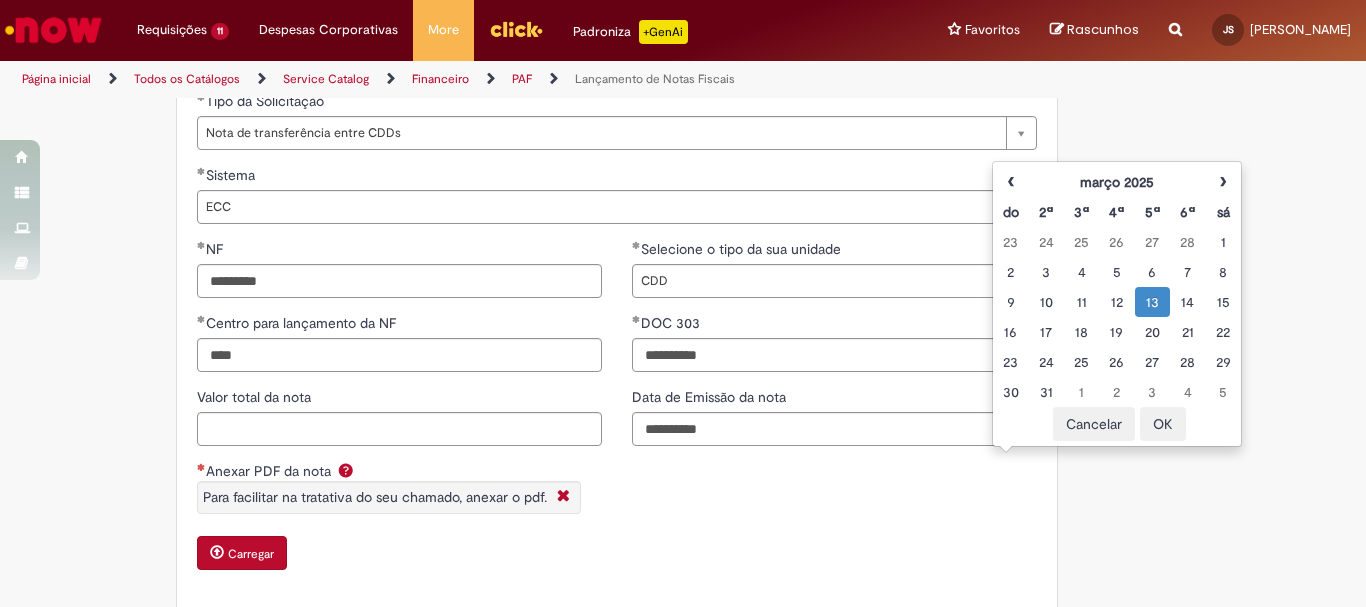 click on "OK" at bounding box center (1163, 424) 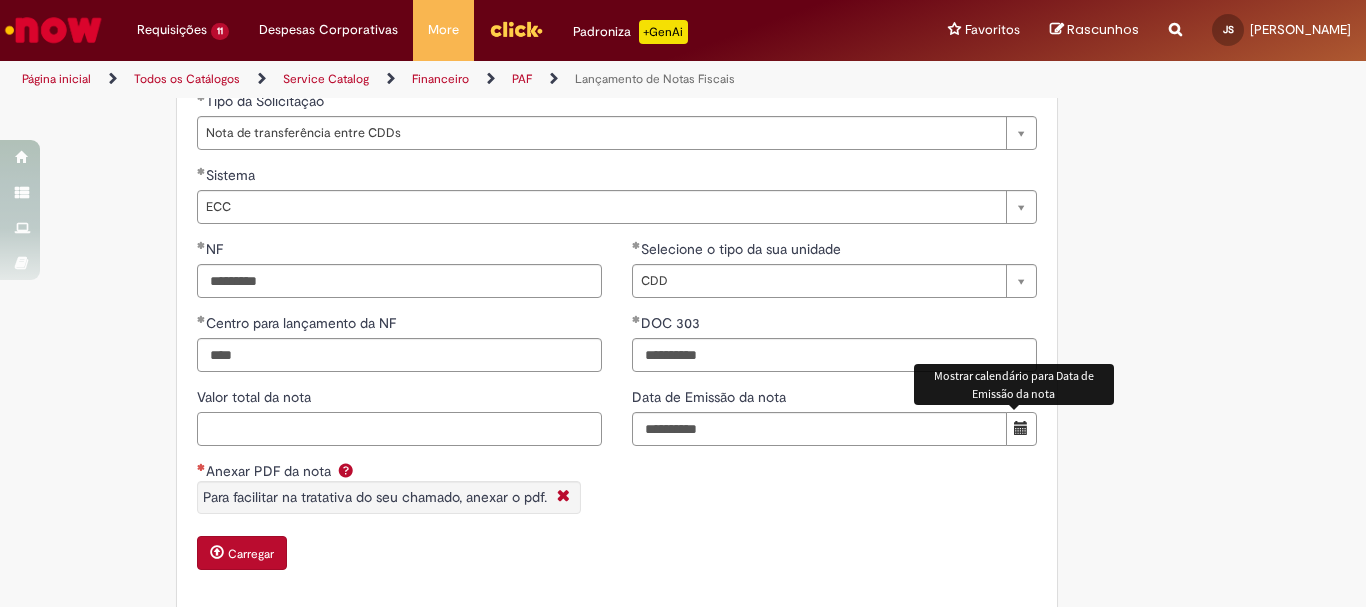 click on "Valor total da nota" at bounding box center [399, 429] 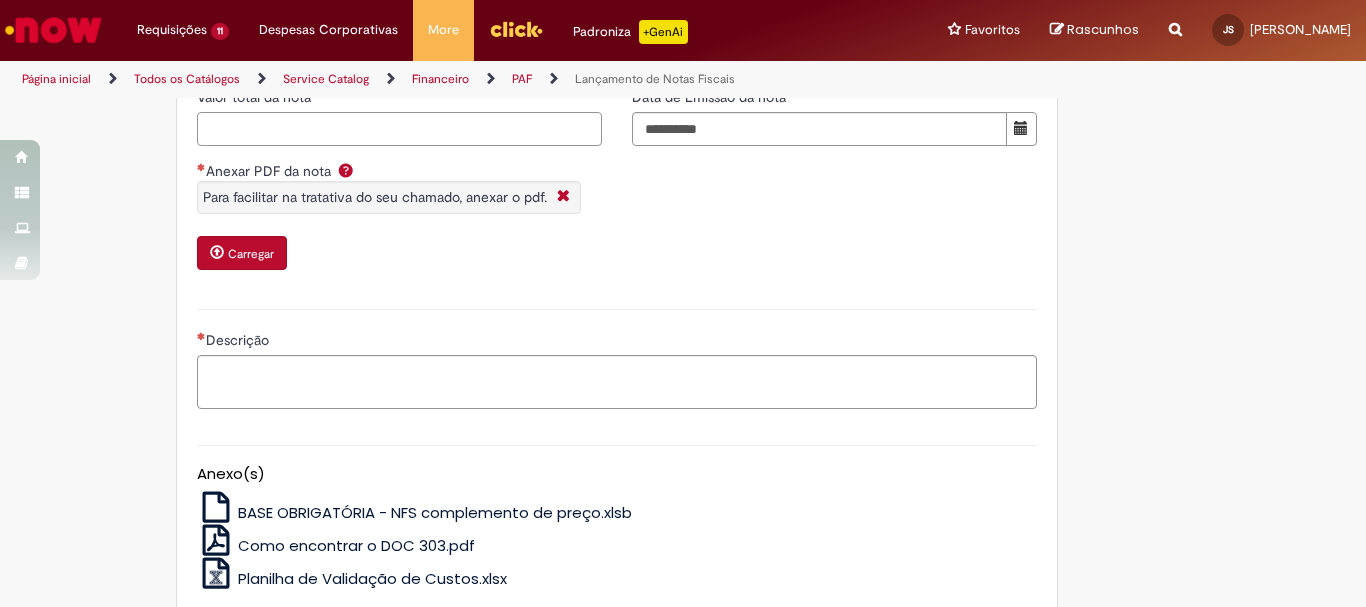 scroll, scrollTop: 1600, scrollLeft: 0, axis: vertical 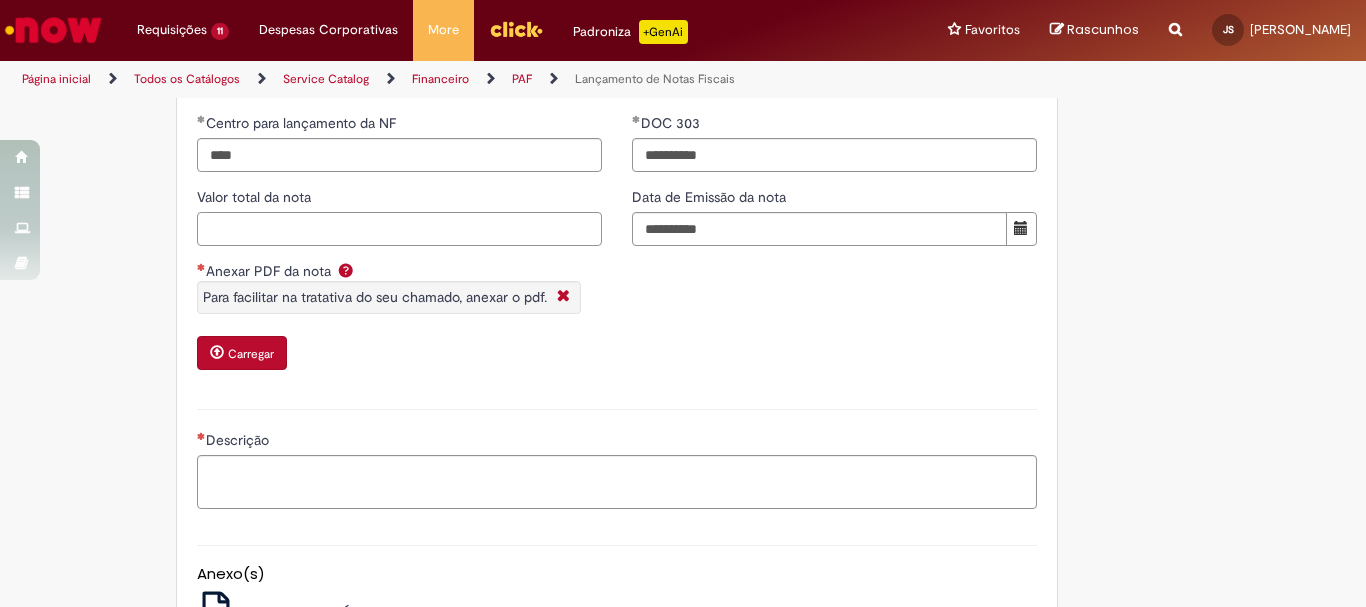 paste on "*****" 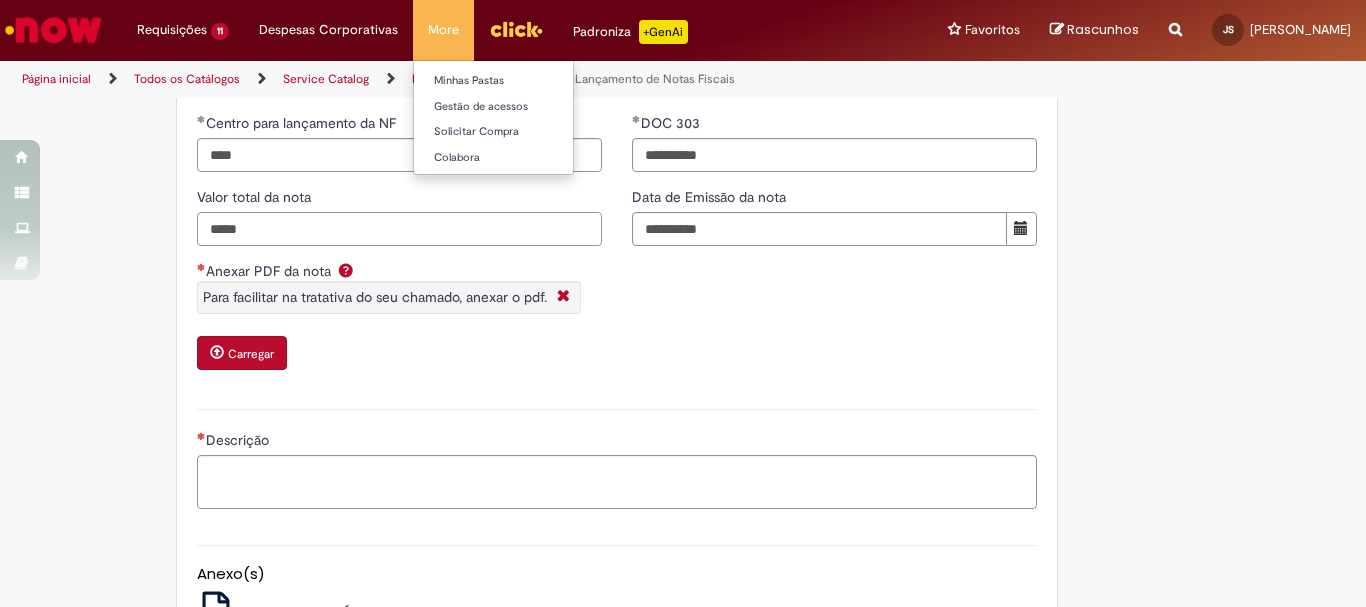 type on "*****" 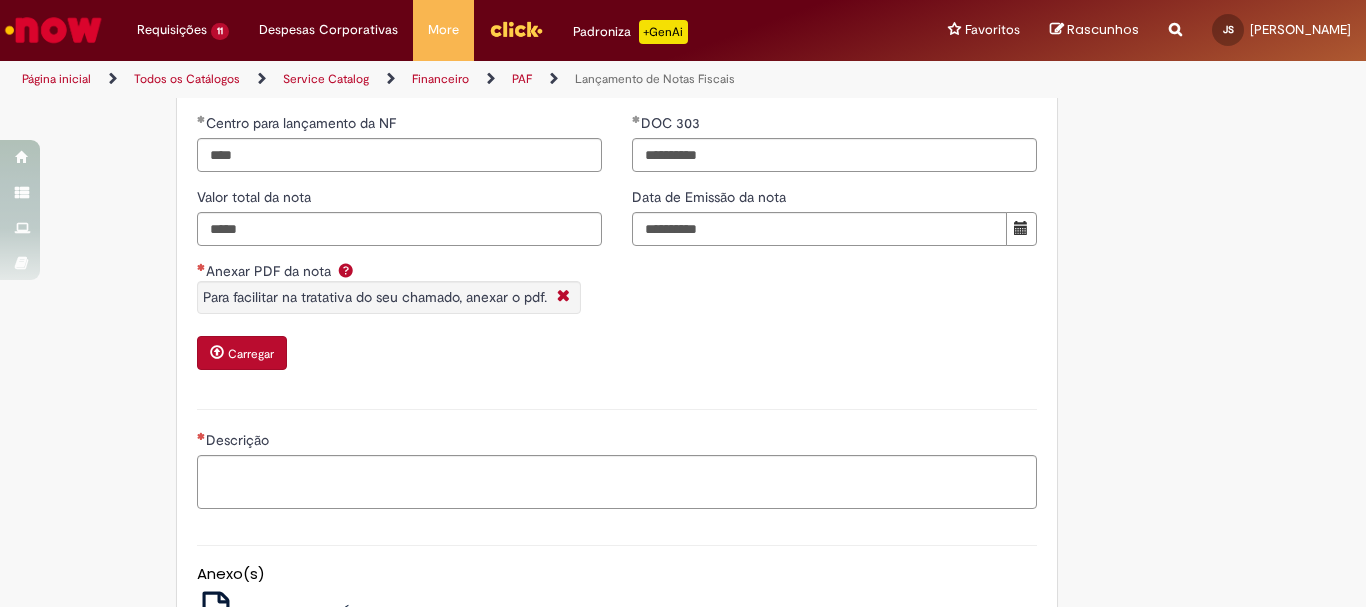 click on "Carregar" at bounding box center [251, 354] 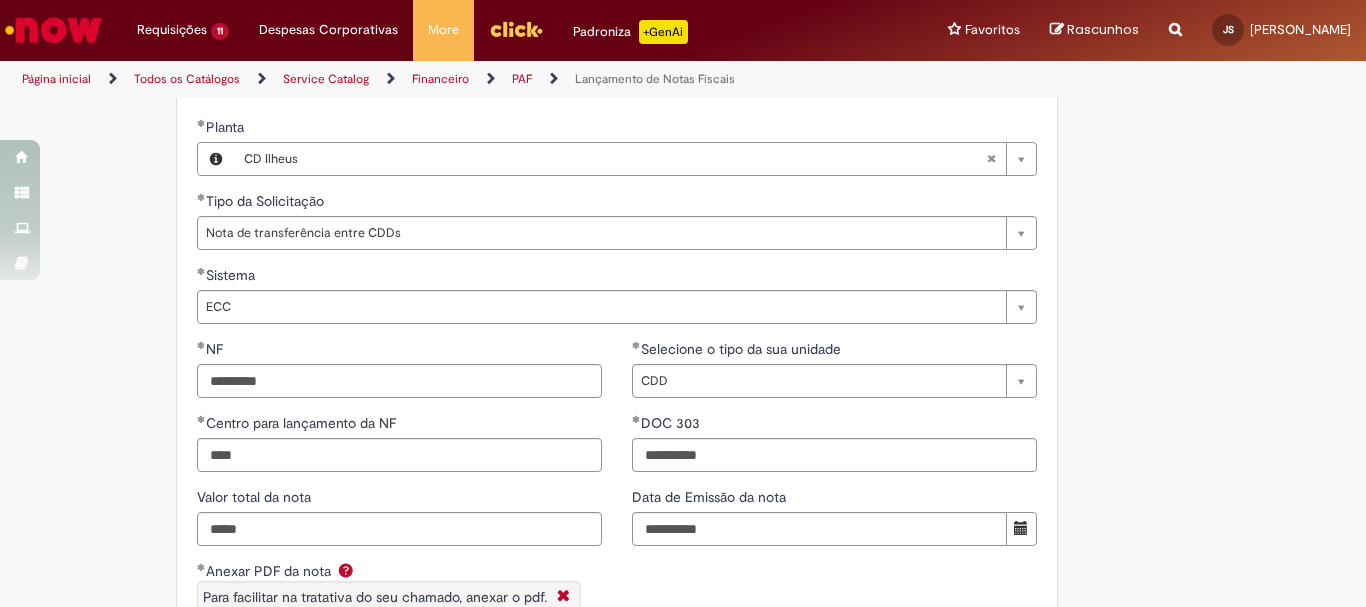 scroll, scrollTop: 1900, scrollLeft: 0, axis: vertical 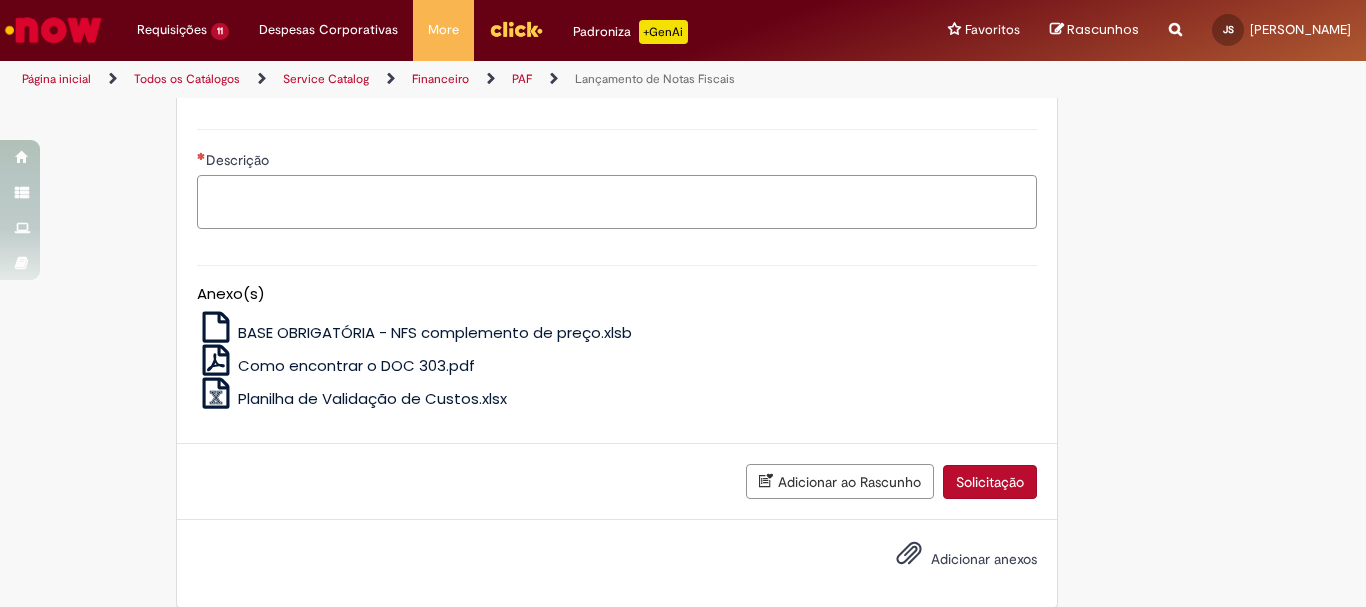 click on "Descrição" at bounding box center (617, 202) 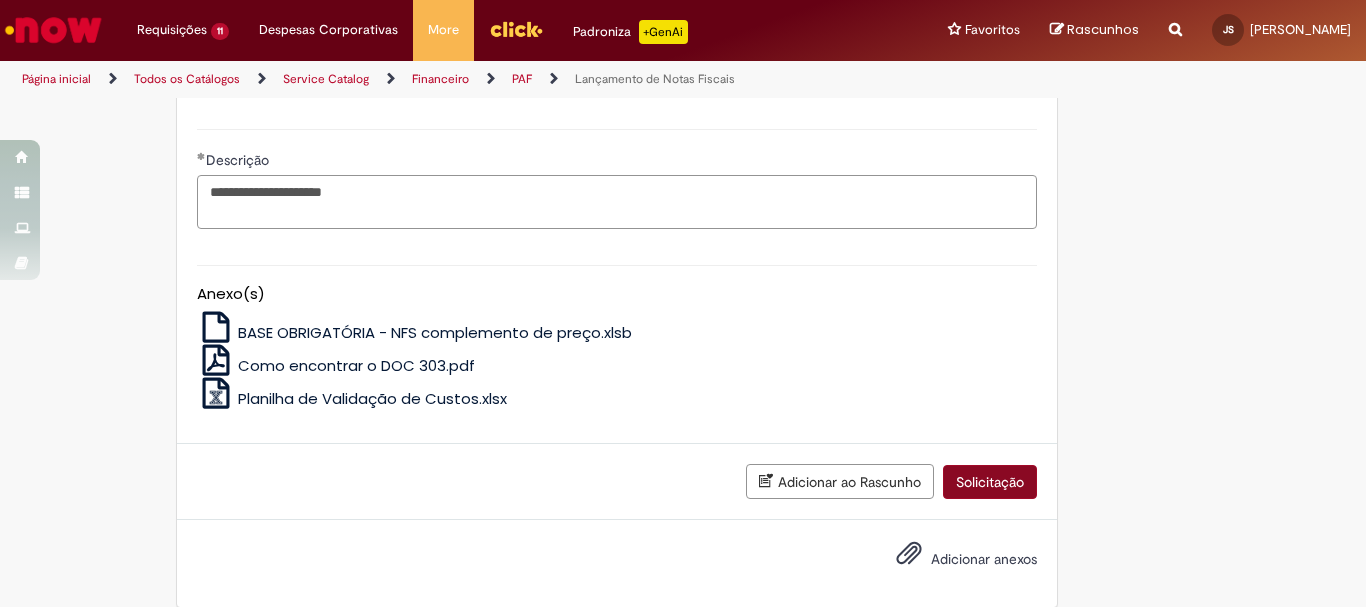 type on "**********" 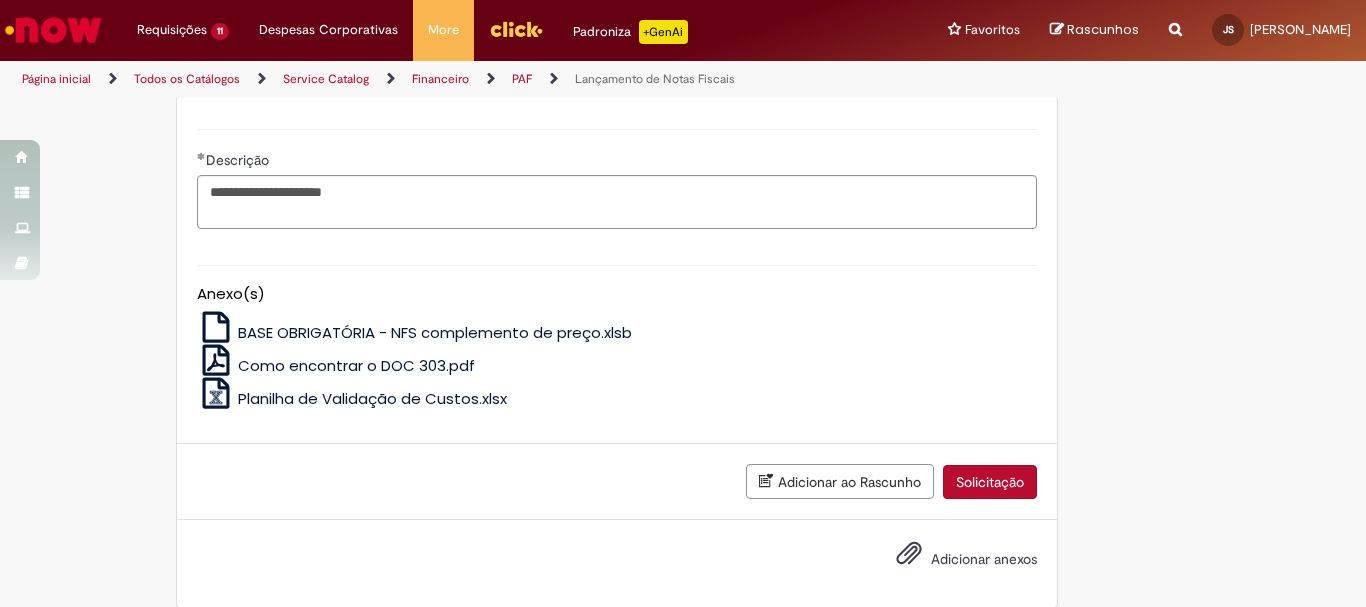 click on "Solicitação" at bounding box center [990, 482] 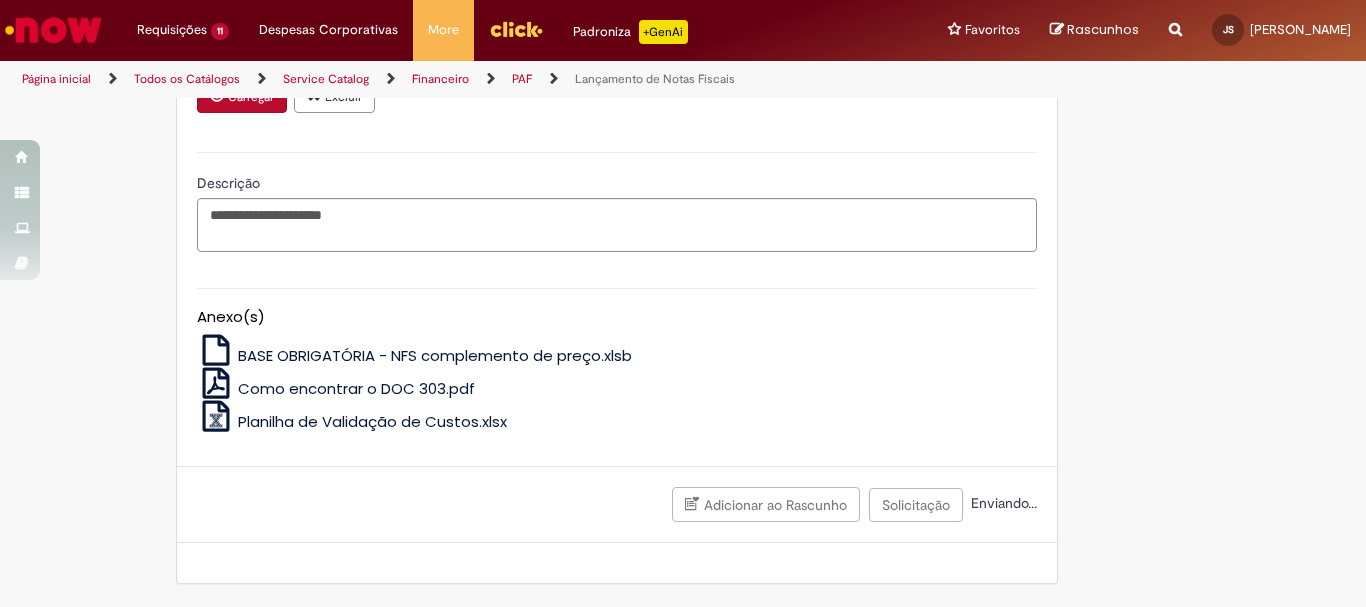 scroll, scrollTop: 1877, scrollLeft: 0, axis: vertical 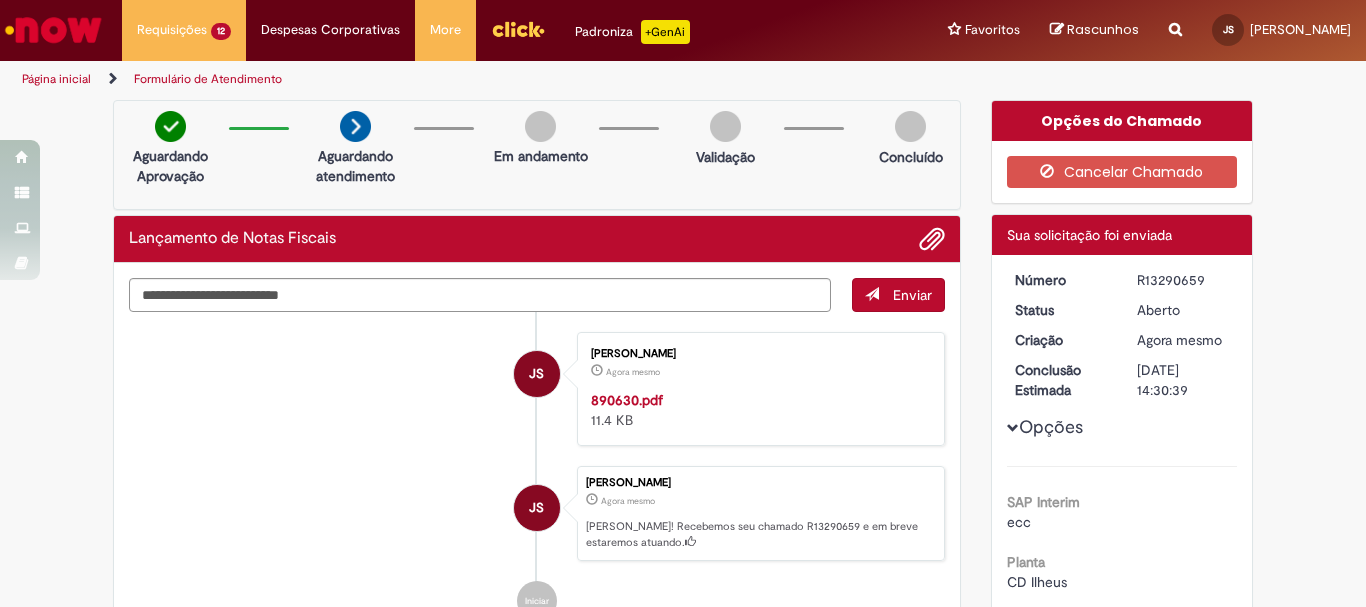 click at bounding box center [53, 30] 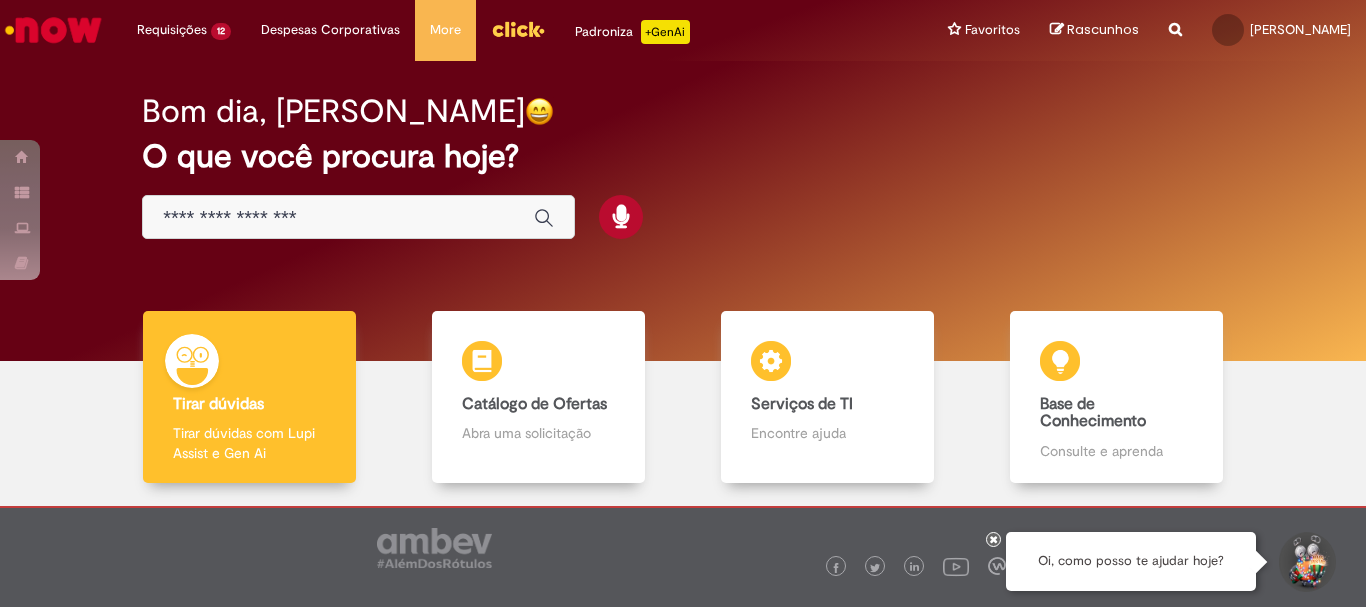scroll, scrollTop: 0, scrollLeft: 0, axis: both 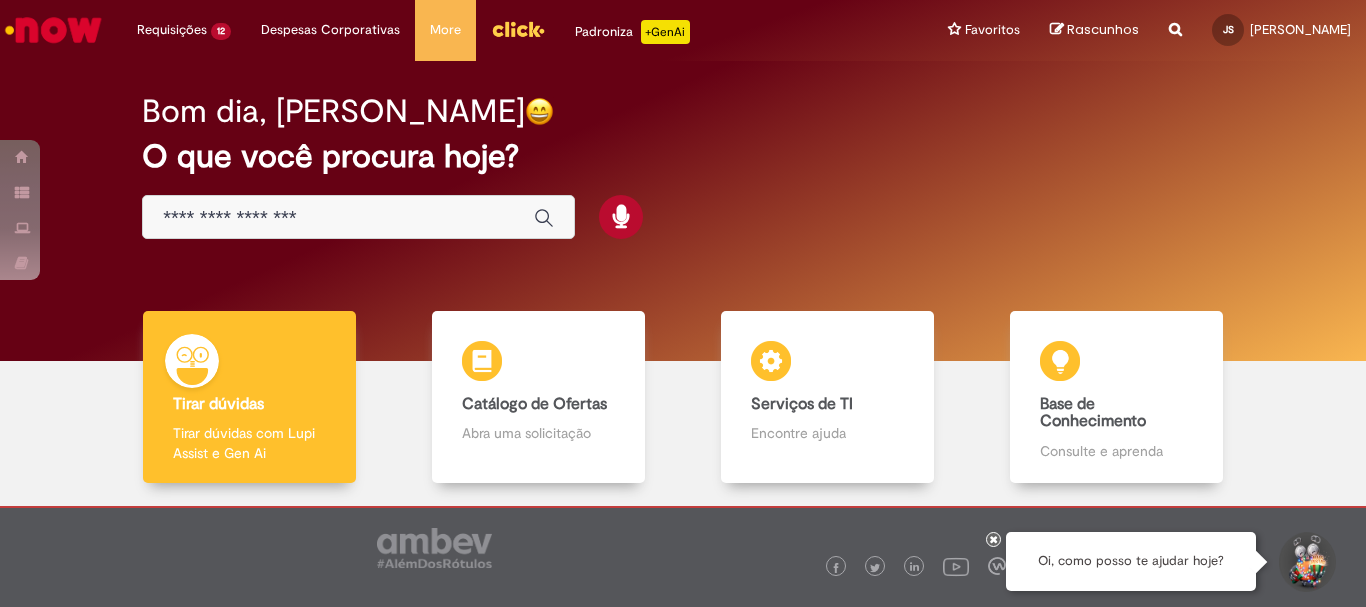 click at bounding box center [358, 217] 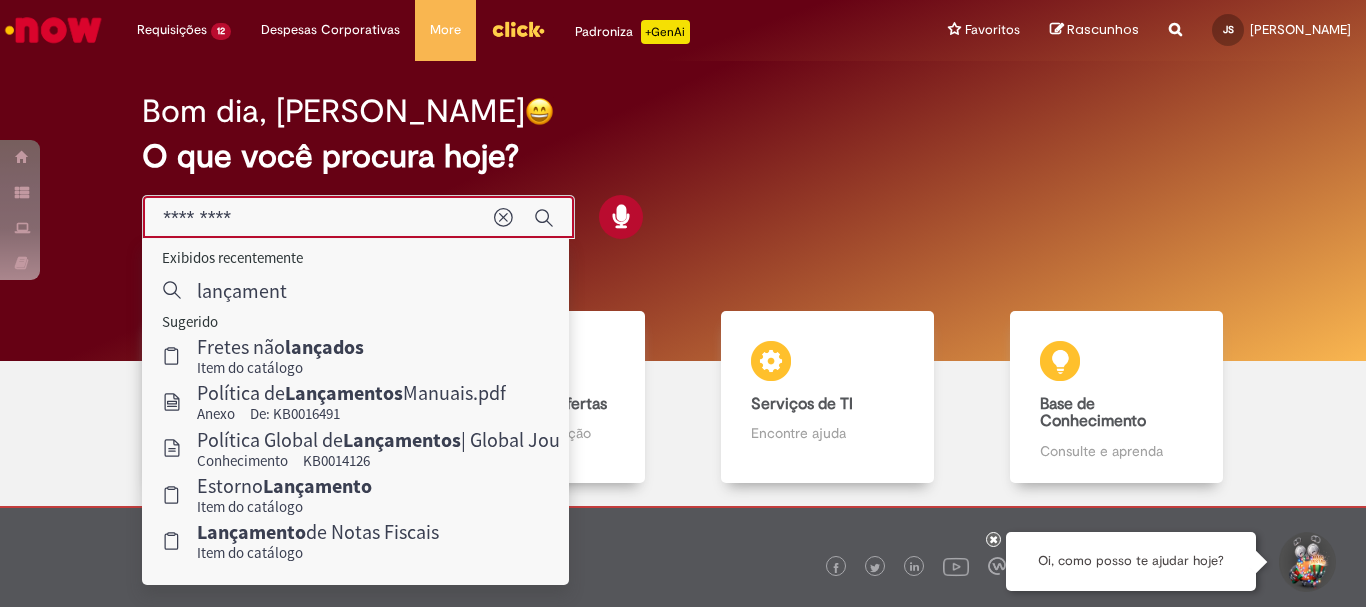 type on "**********" 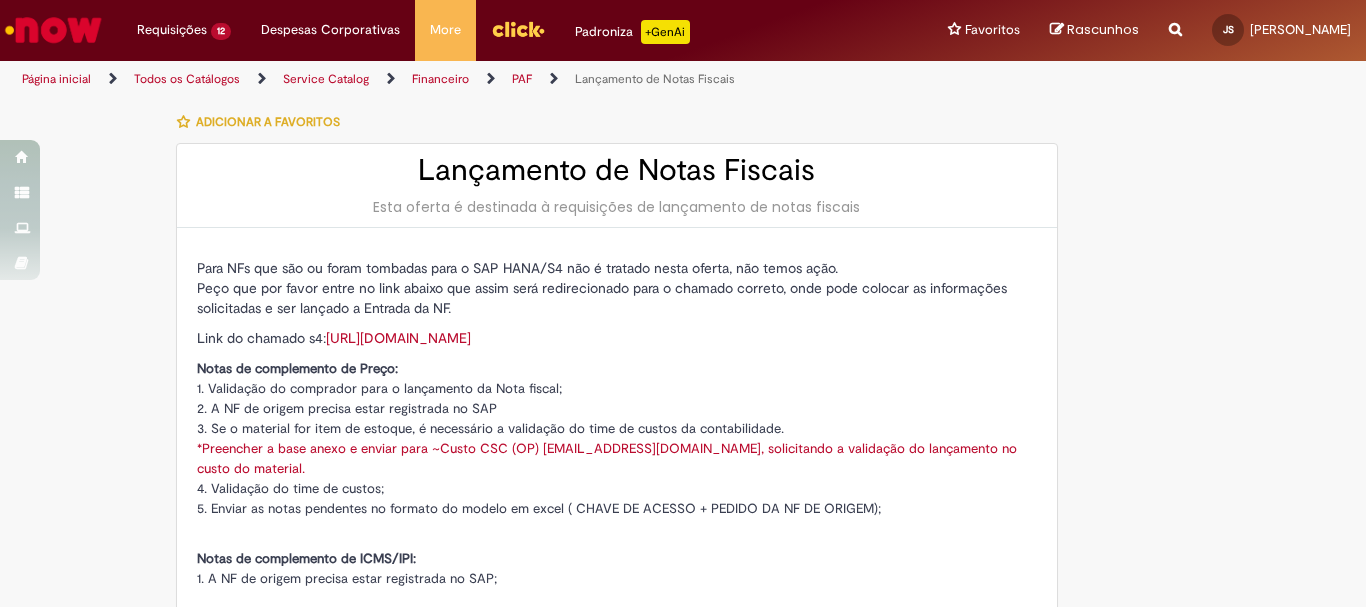 type on "********" 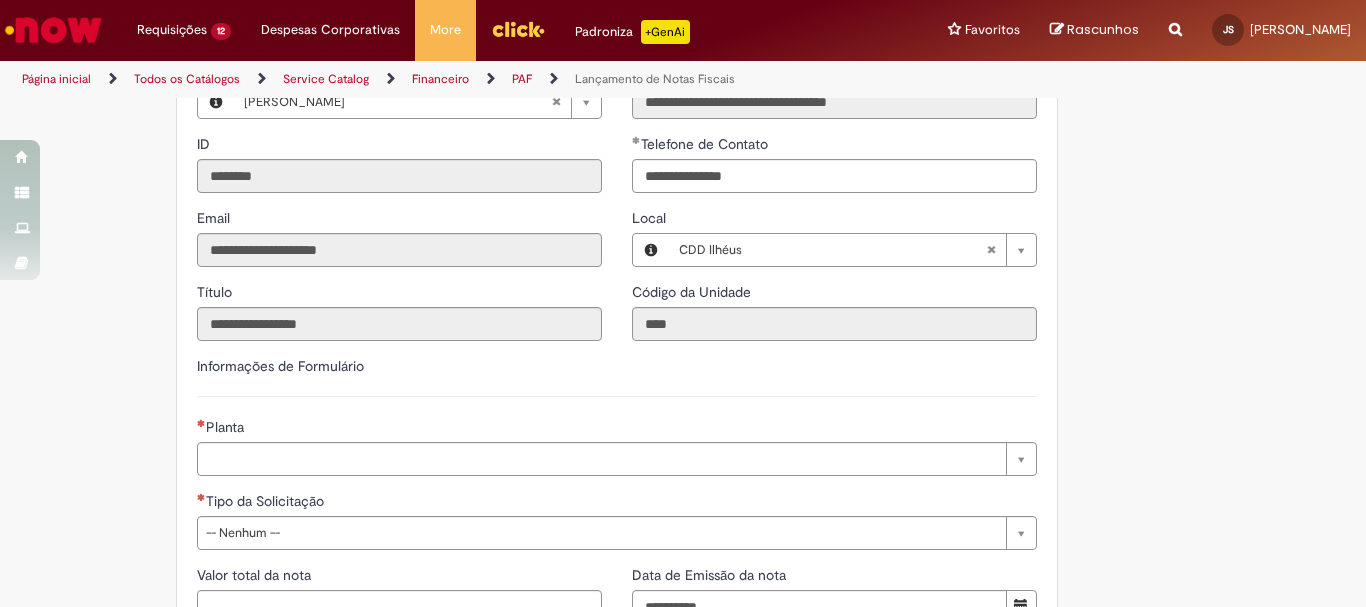 type on "**********" 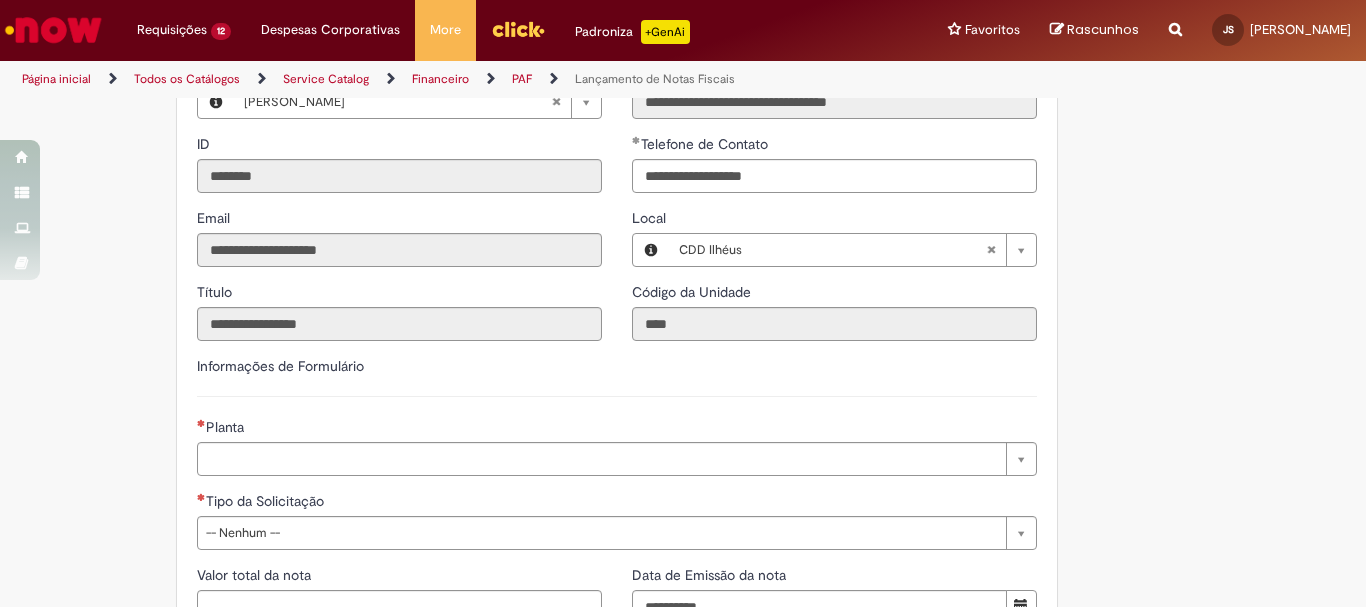 type on "**********" 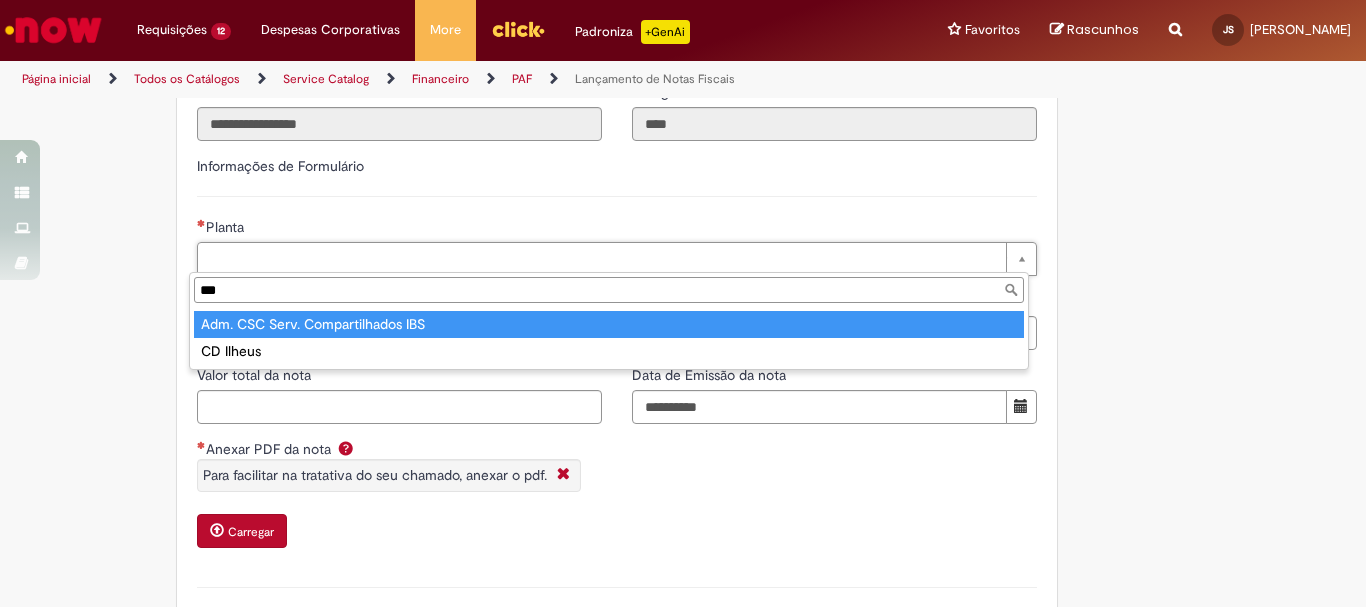 type on "***" 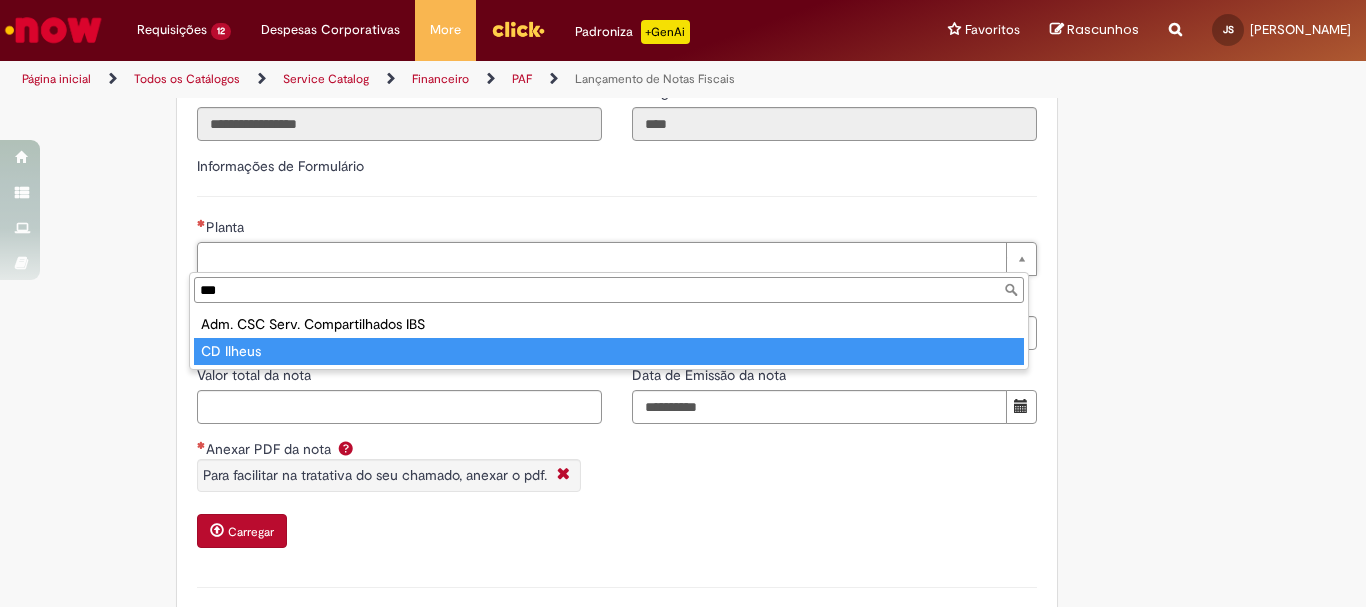 type on "*********" 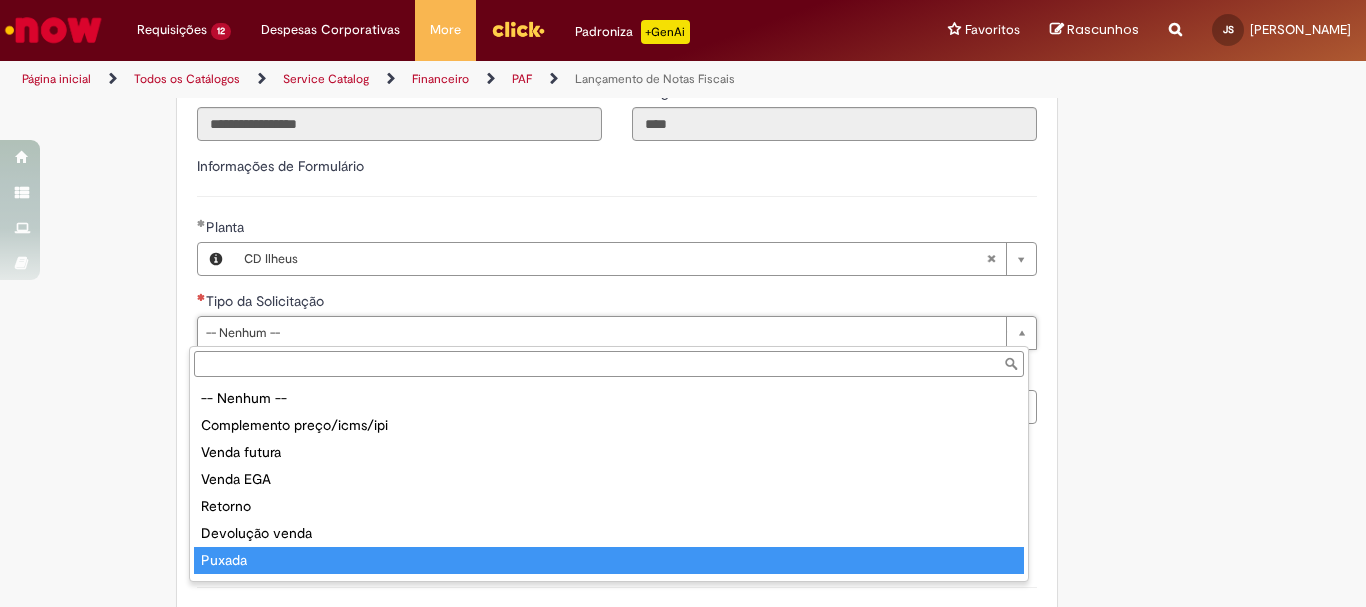 scroll, scrollTop: 78, scrollLeft: 0, axis: vertical 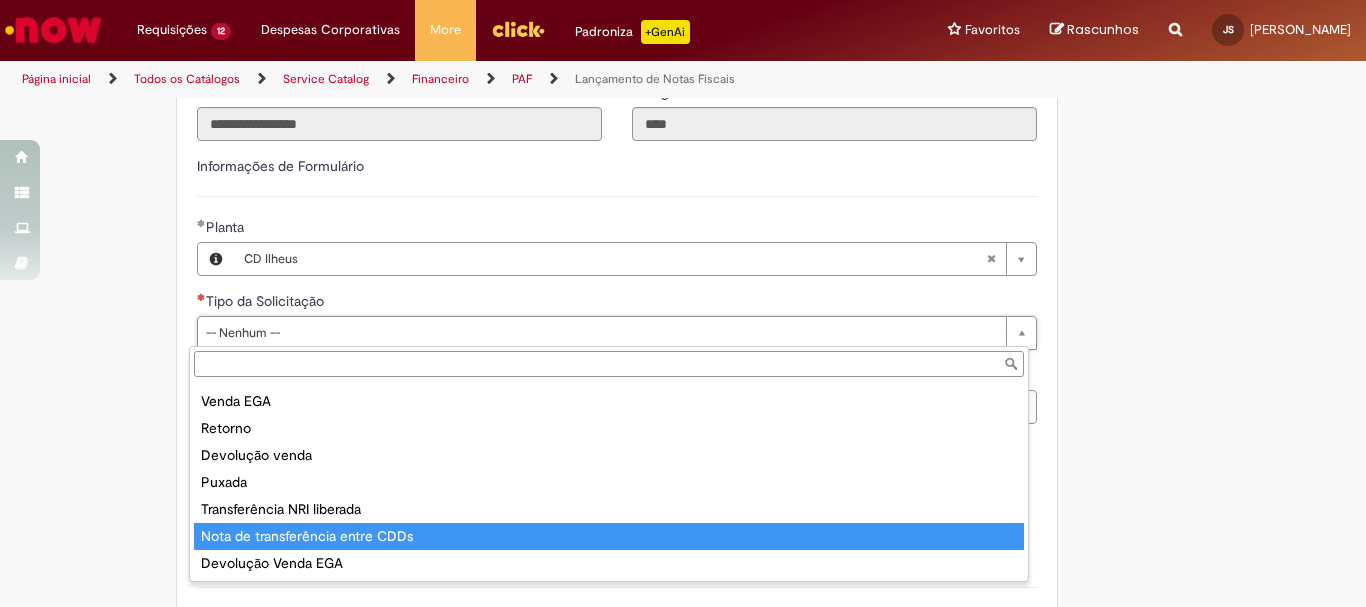 type on "**********" 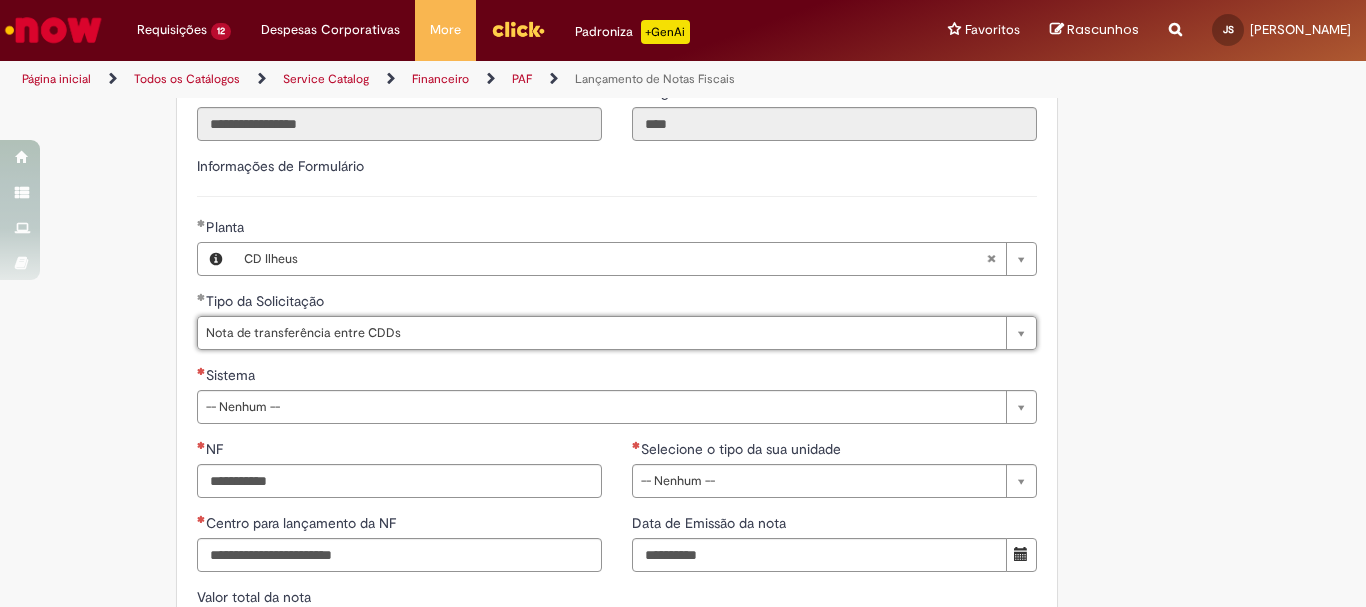 click on "Sistema" at bounding box center (617, 377) 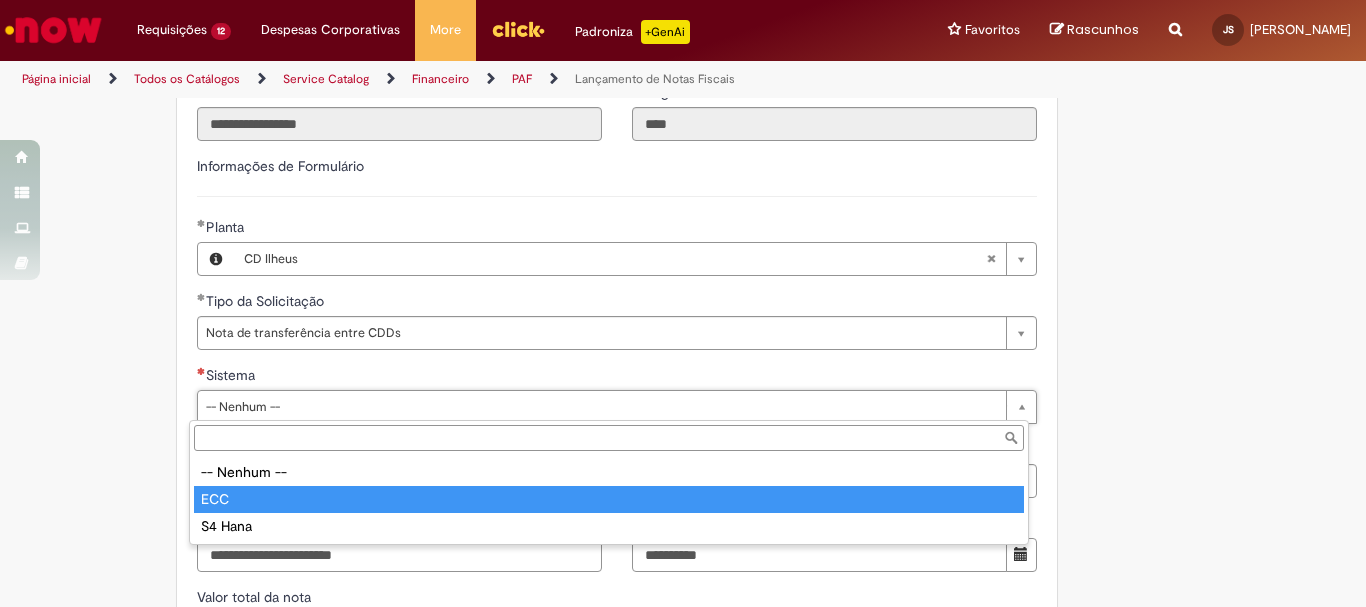 type on "***" 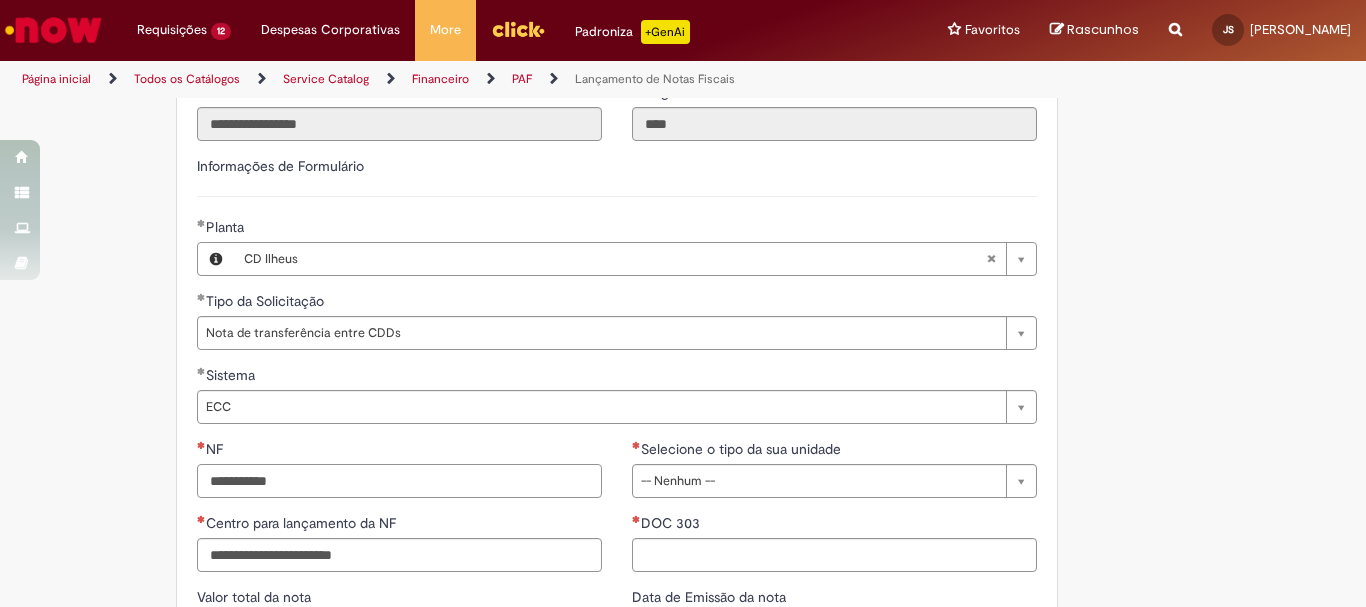 click on "NF" at bounding box center [399, 481] 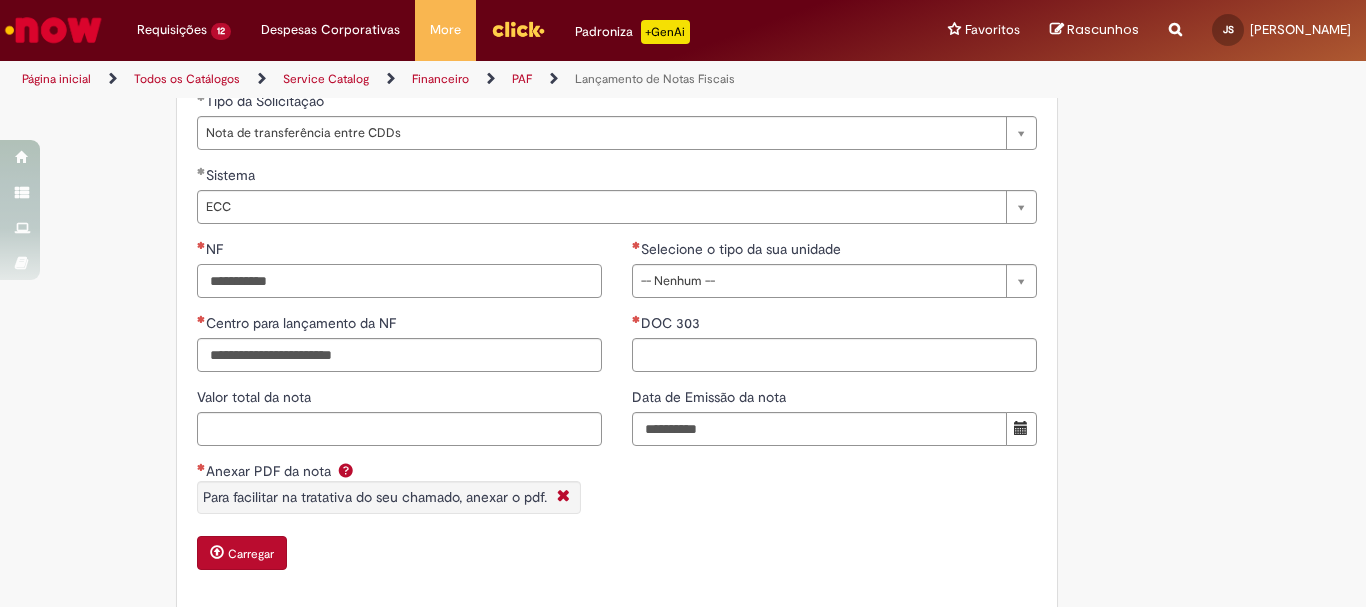 paste on "******" 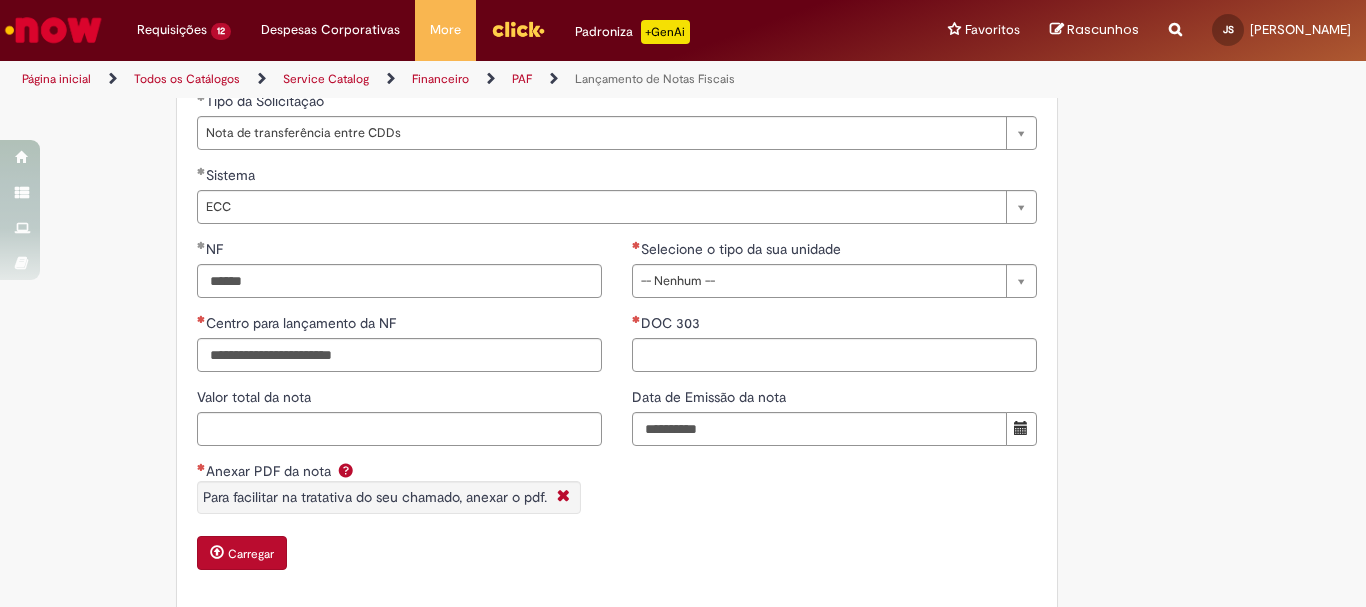 type on "*********" 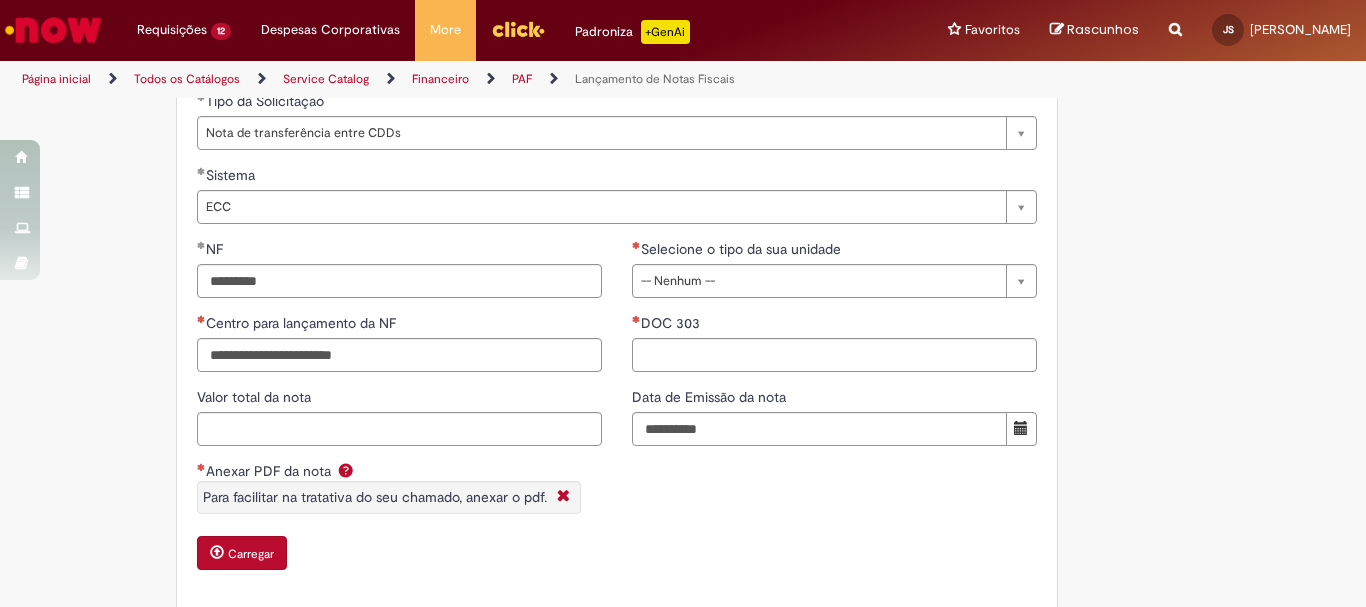 click at bounding box center (217, 552) 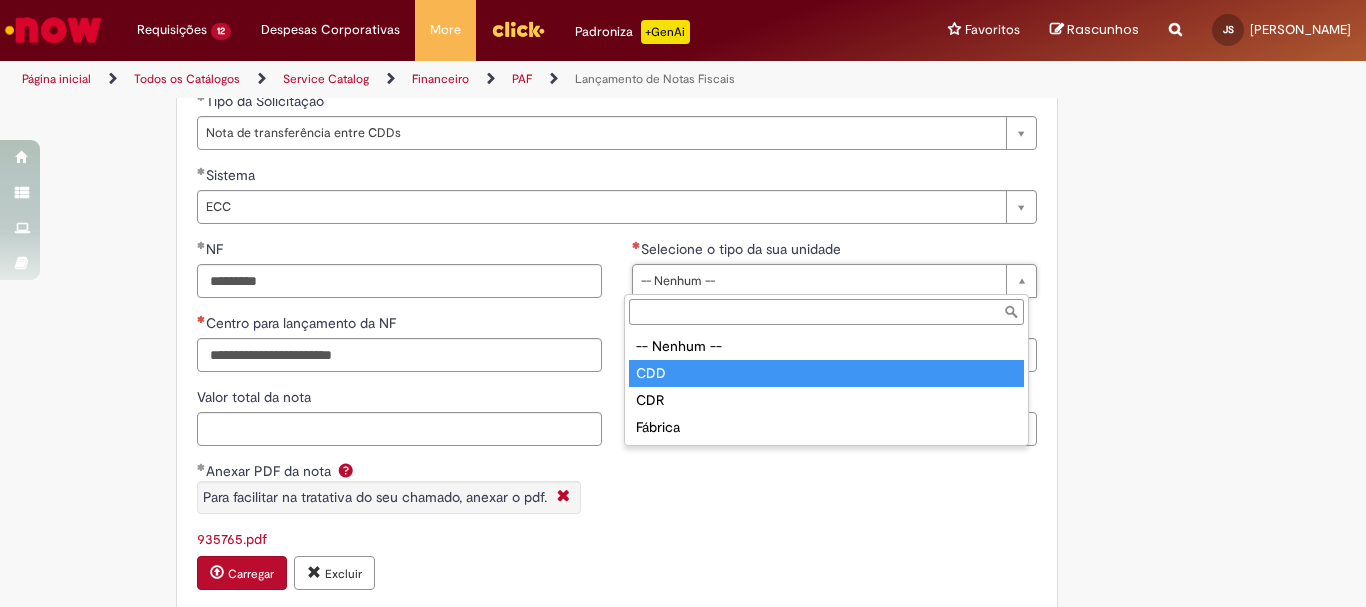 type on "***" 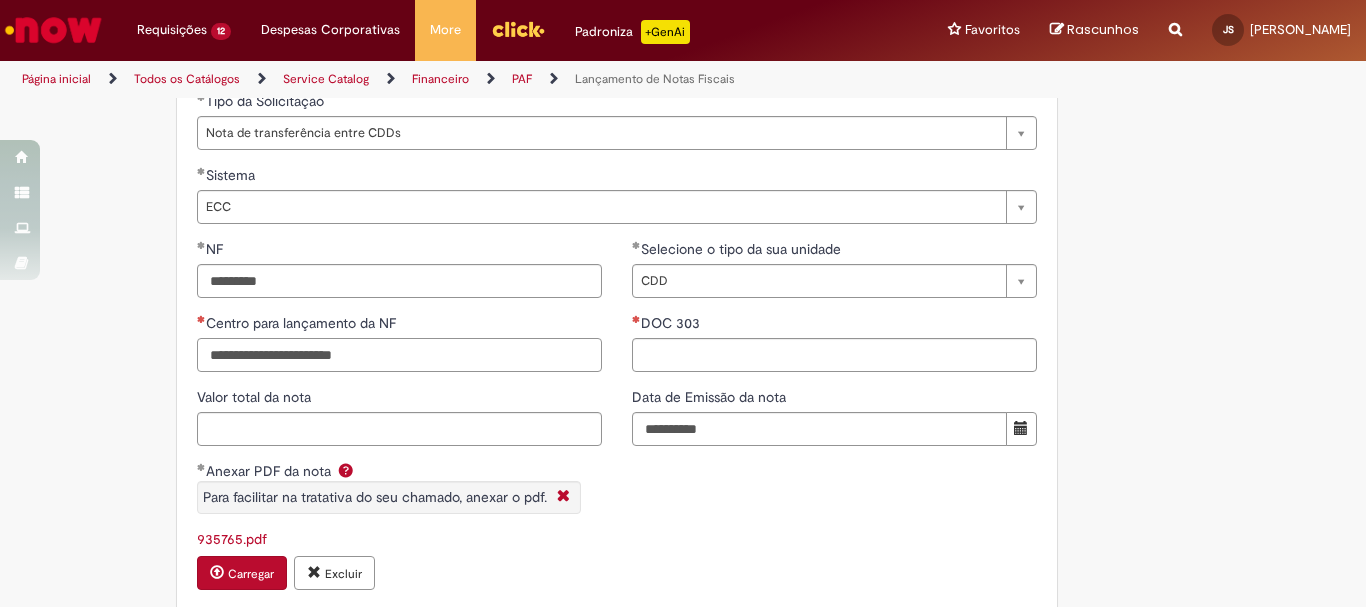 click on "Centro para lançamento da NF" at bounding box center (399, 355) 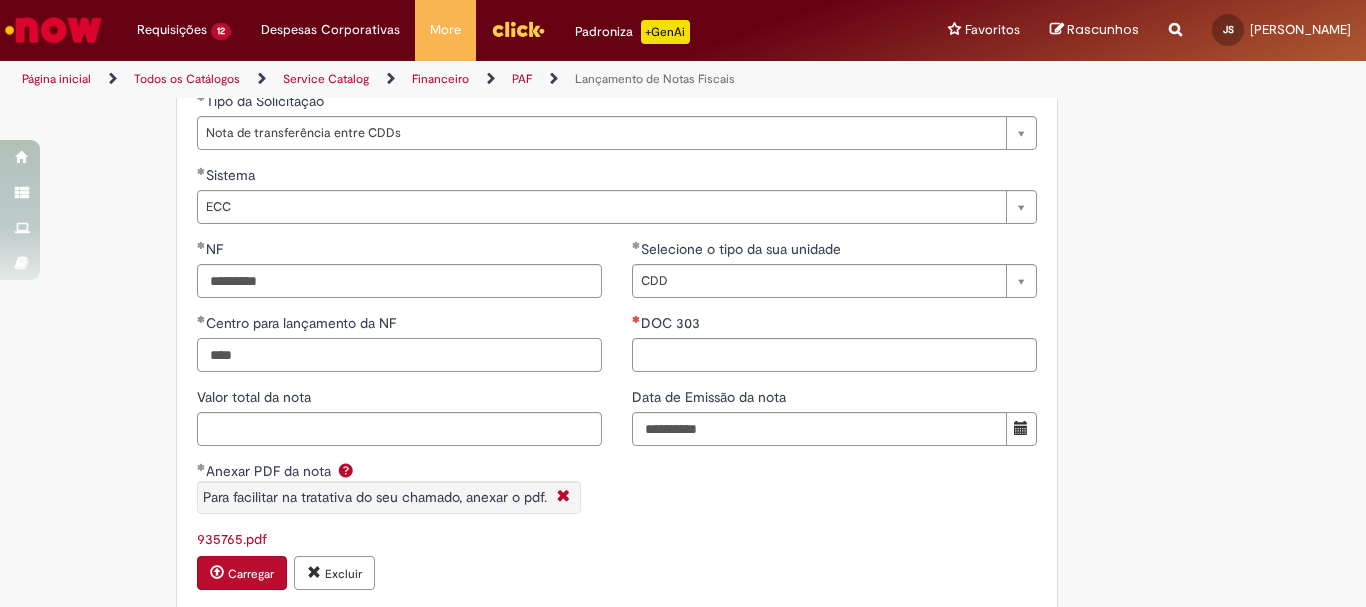 type on "****" 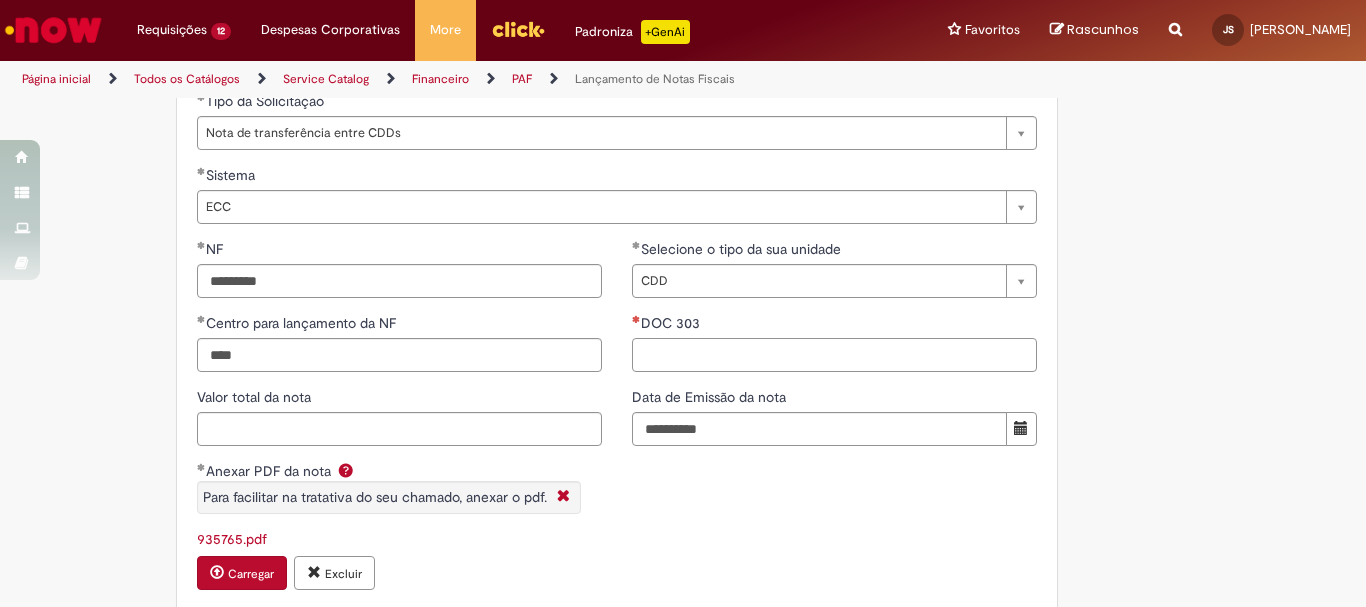 click on "DOC 303" at bounding box center [834, 355] 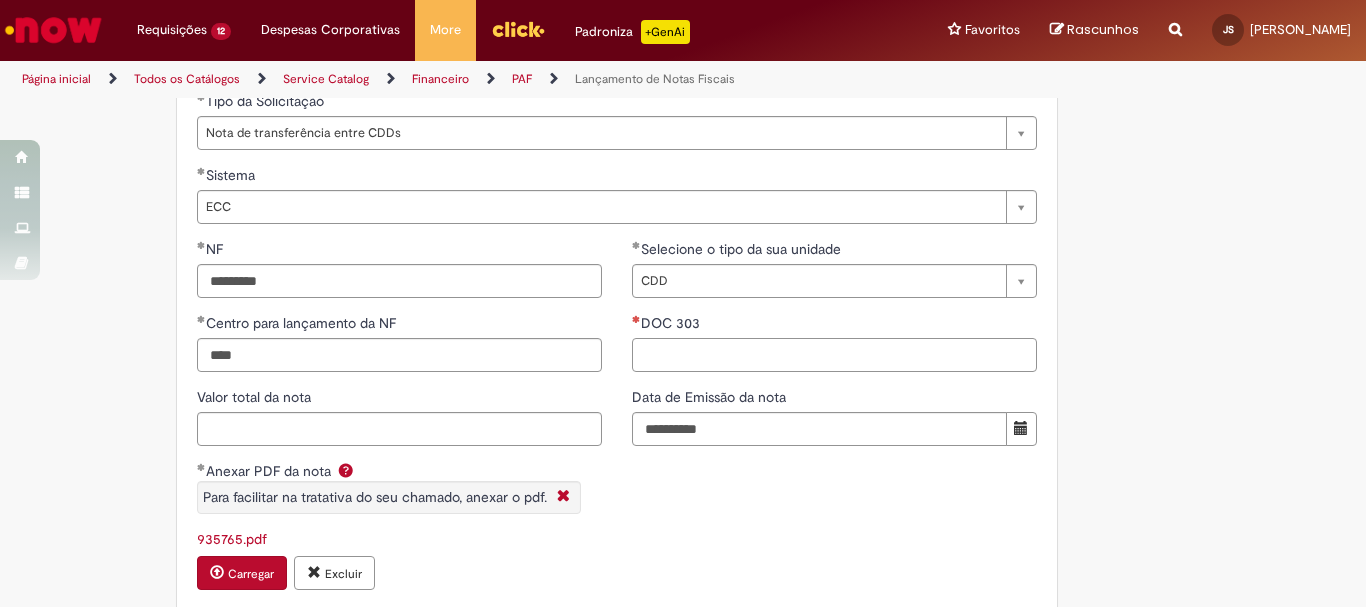 click on "DOC 303" at bounding box center (834, 355) 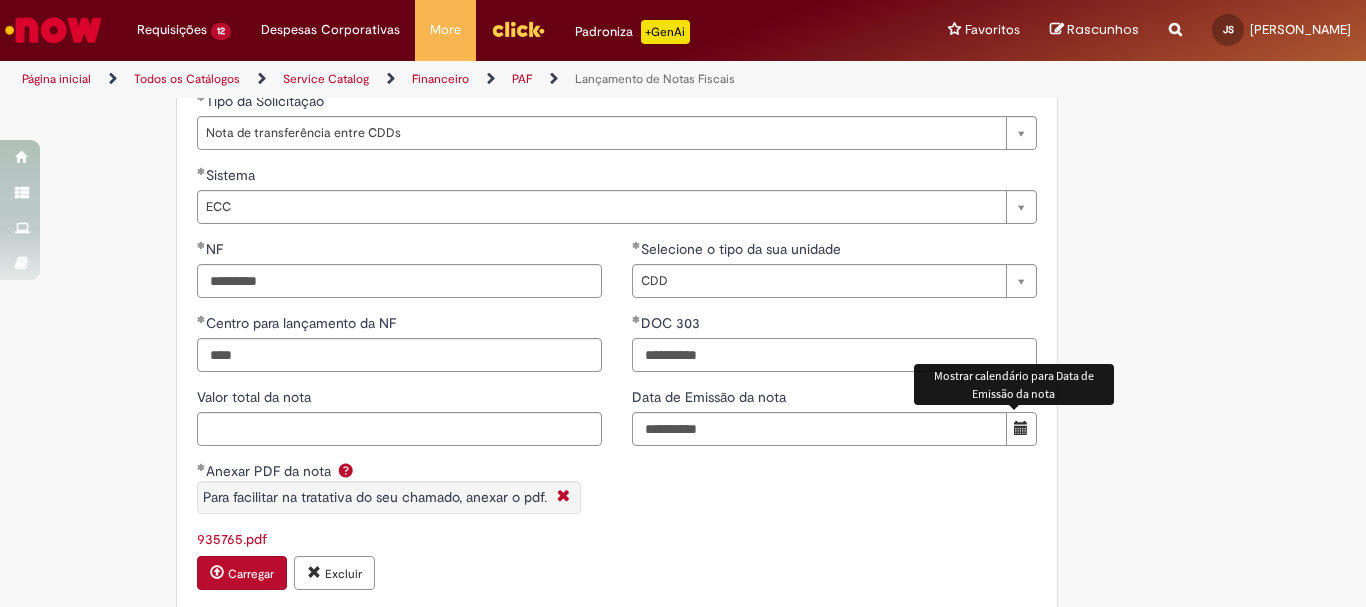 type on "**********" 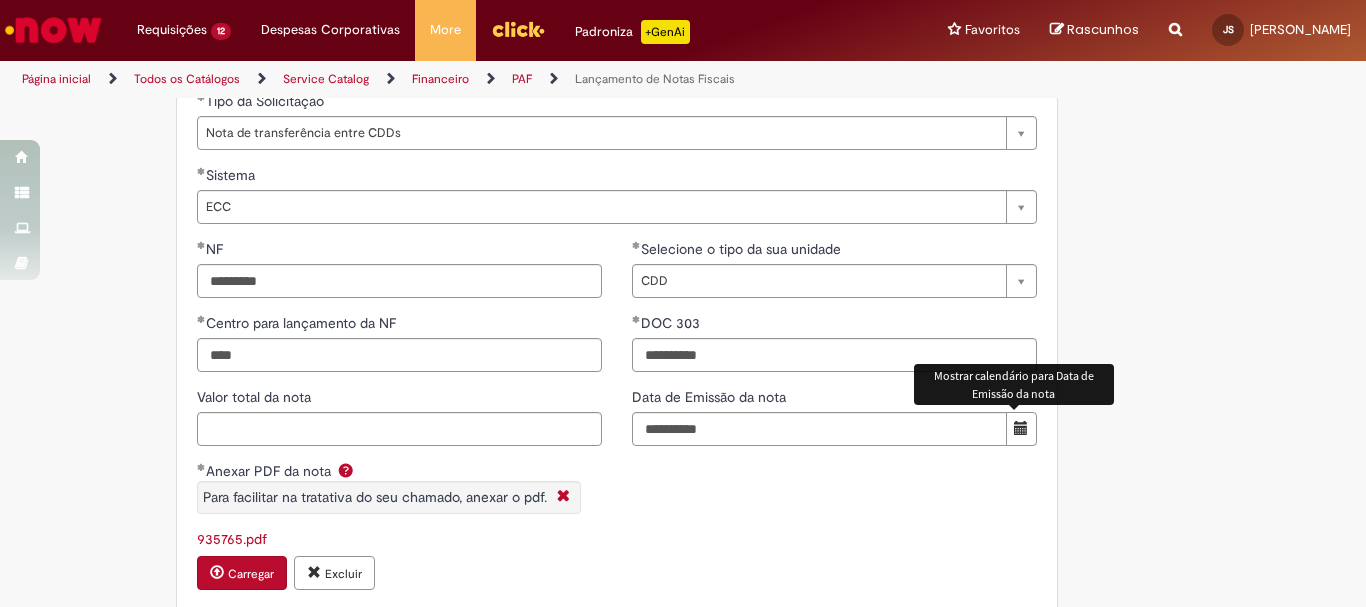 click at bounding box center [1021, 429] 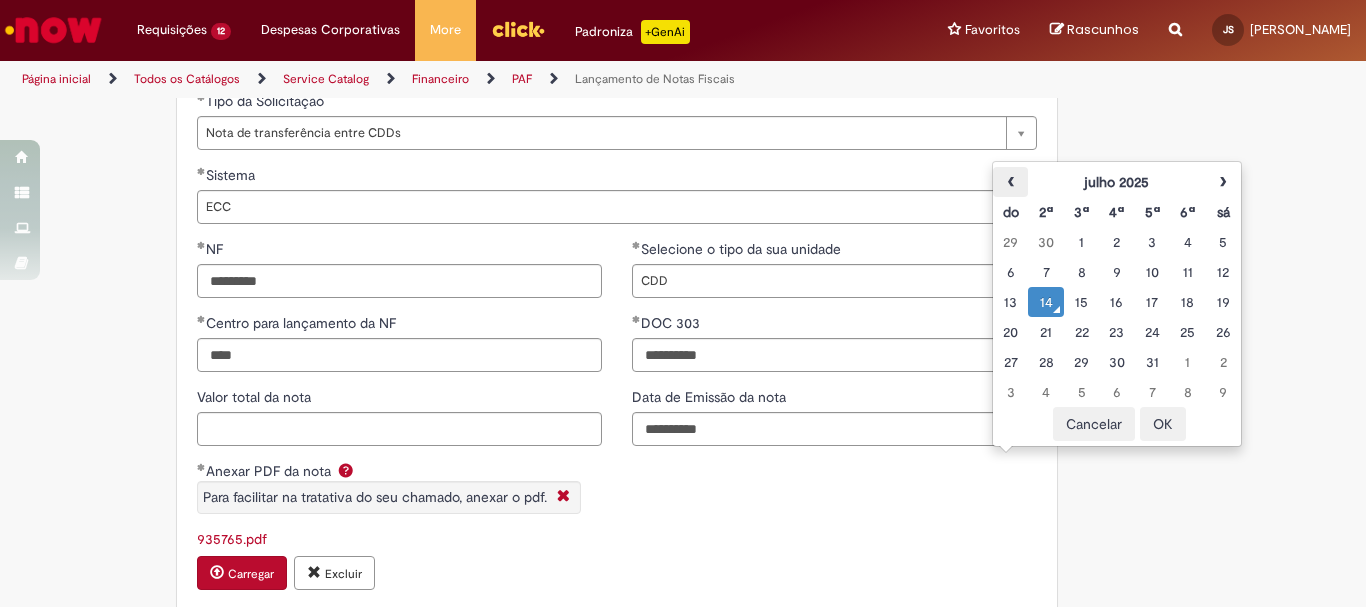 click on "‹" at bounding box center [1010, 182] 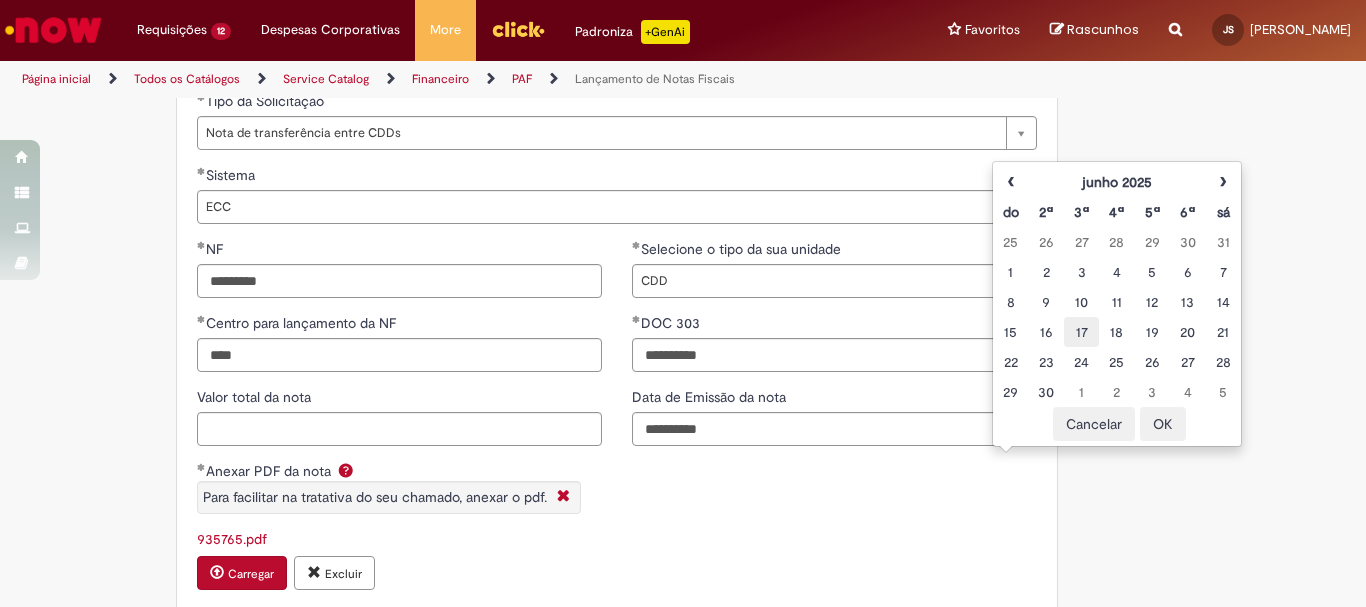 click on "17" at bounding box center [1081, 332] 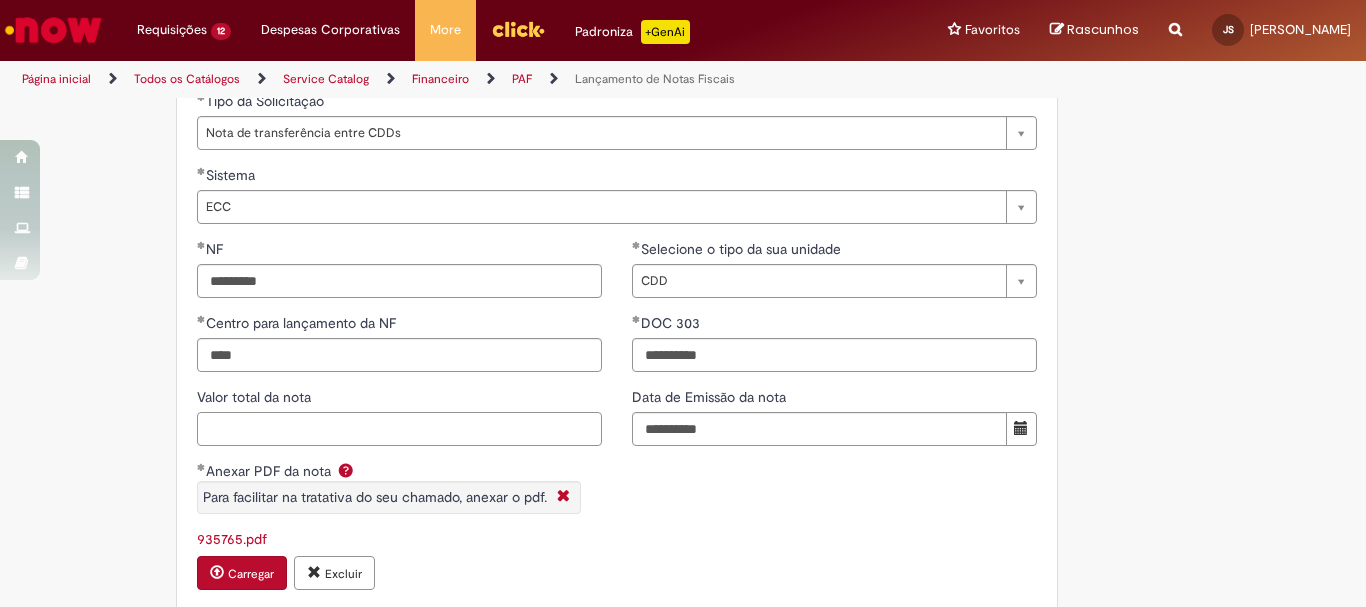 click on "Valor total da nota" at bounding box center [399, 429] 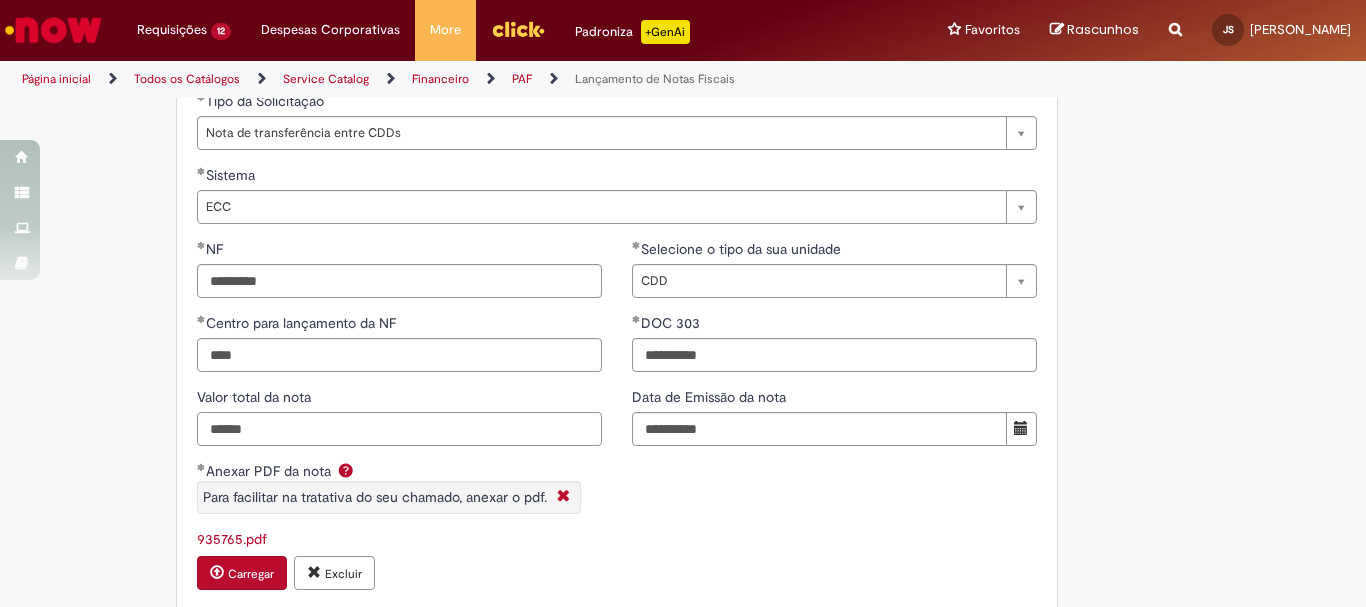 scroll, scrollTop: 1600, scrollLeft: 0, axis: vertical 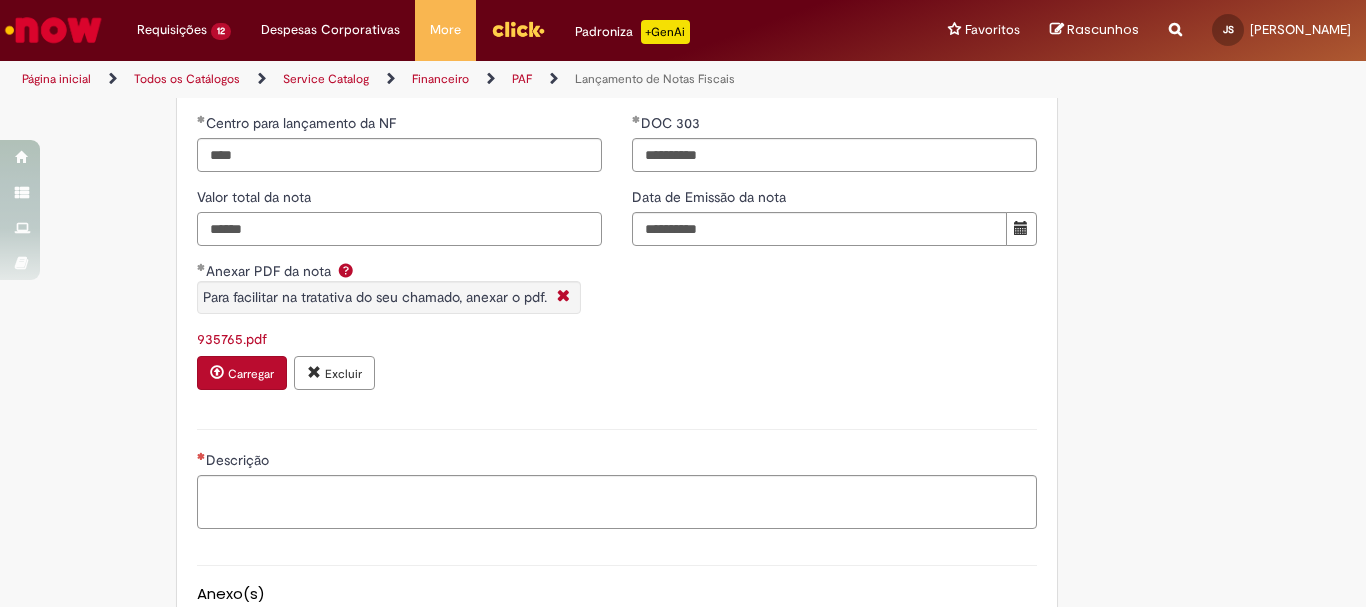 type on "******" 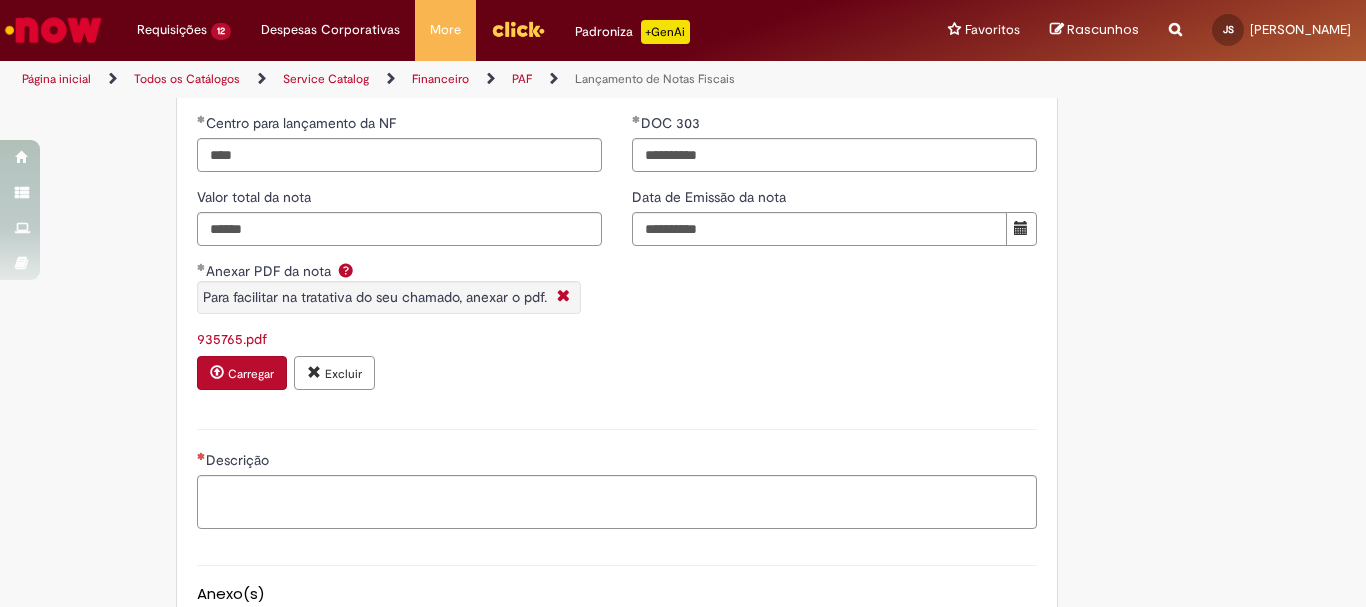 click on "Descrição" at bounding box center (617, 462) 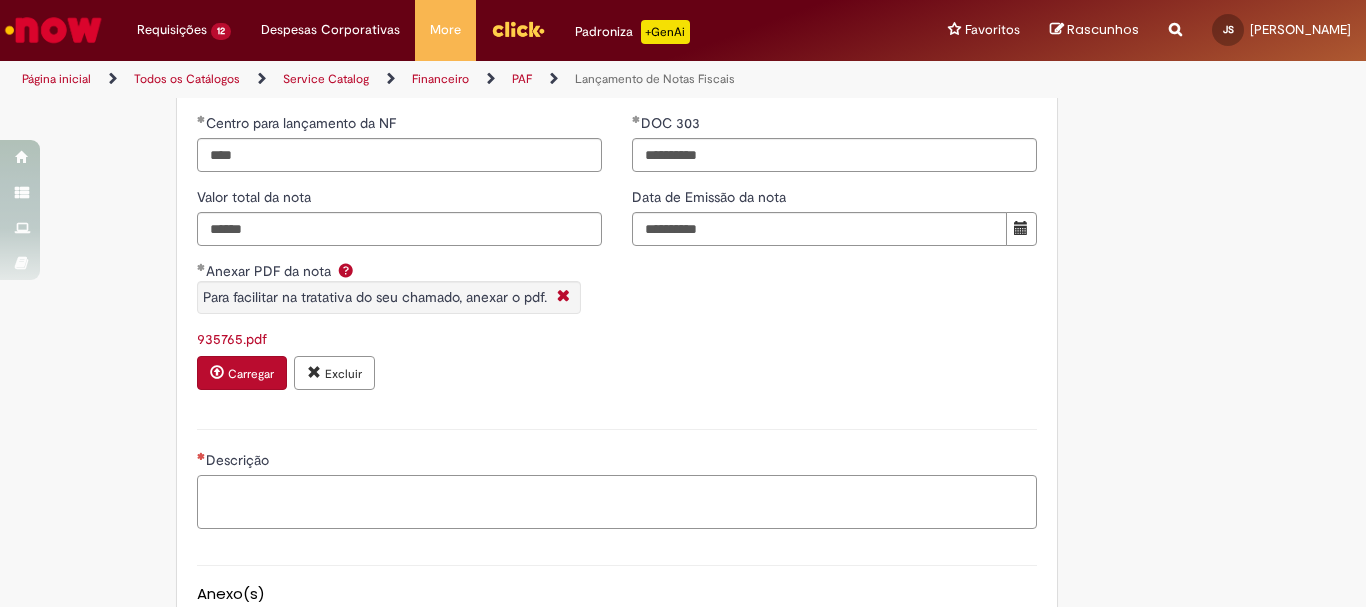 click on "Descrição" at bounding box center [617, 502] 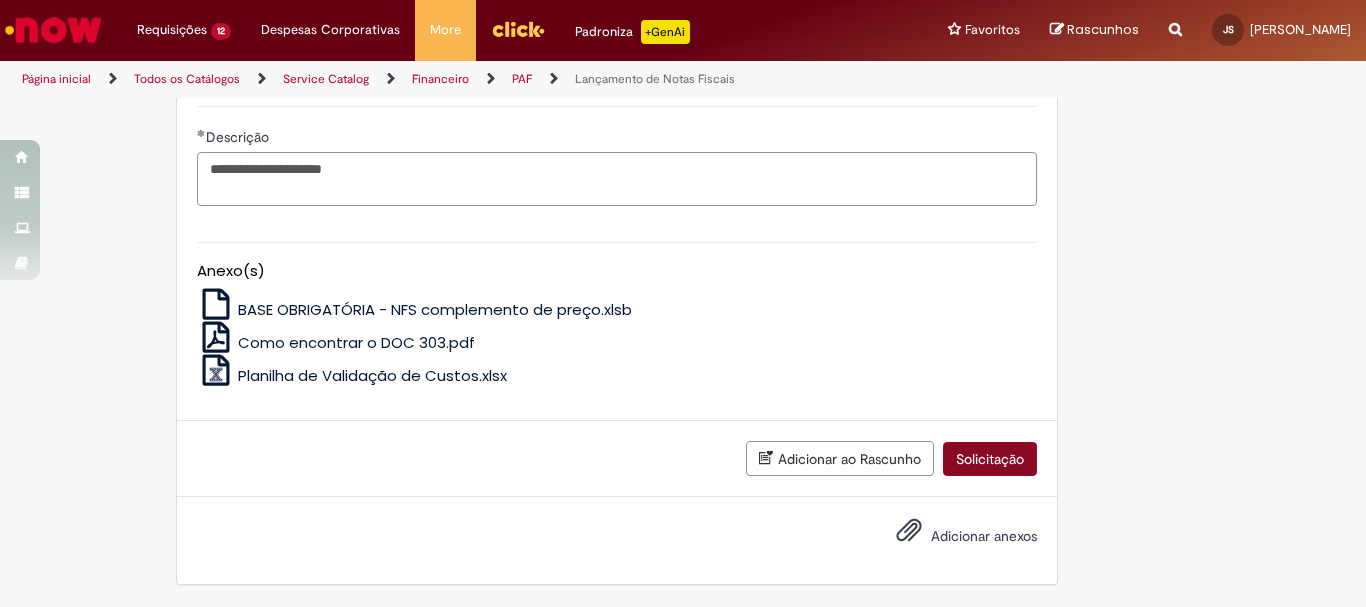 type on "**********" 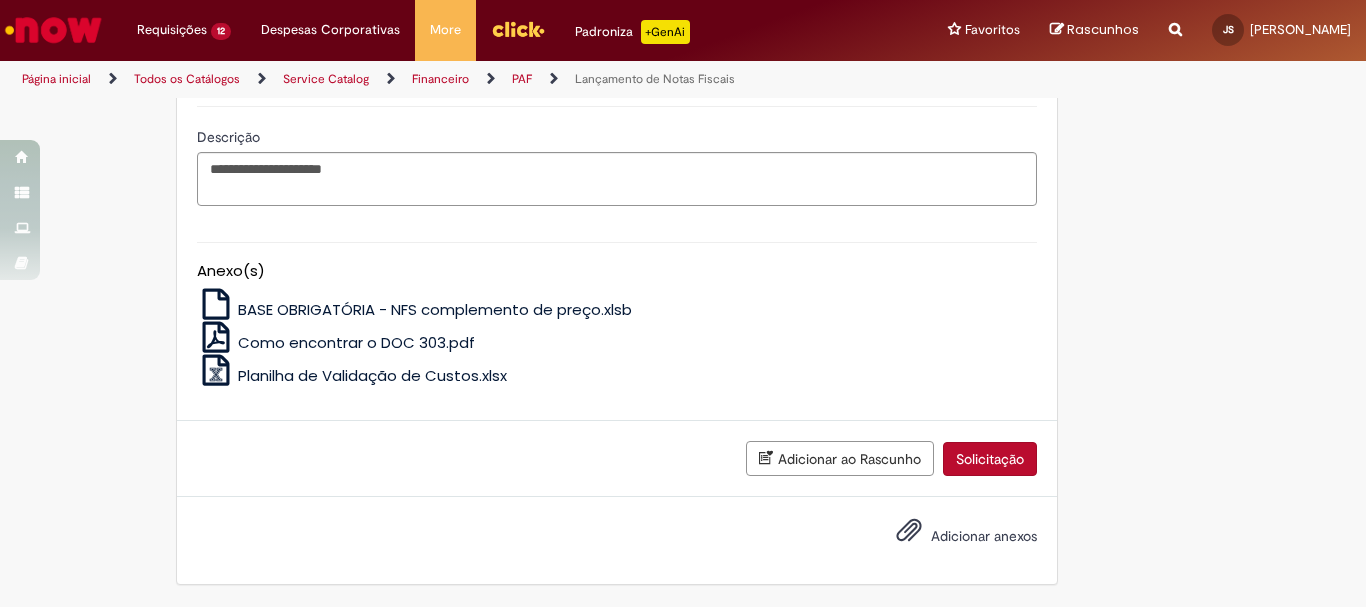 click on "Solicitação" at bounding box center [990, 459] 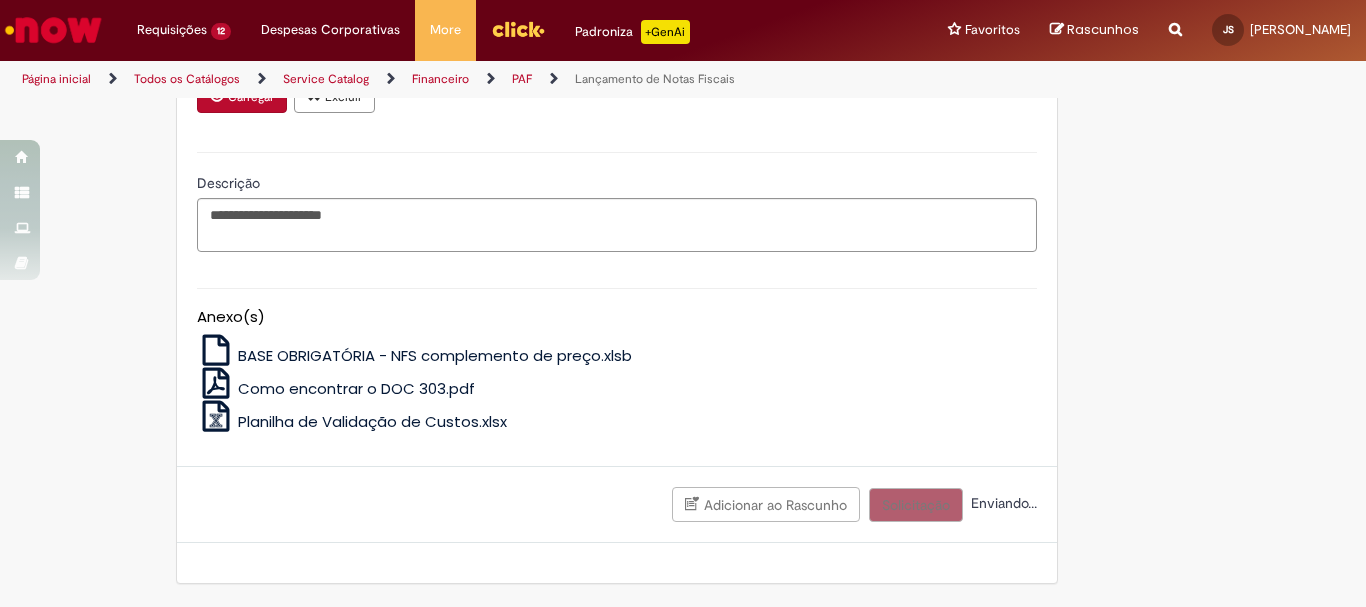 scroll, scrollTop: 1877, scrollLeft: 0, axis: vertical 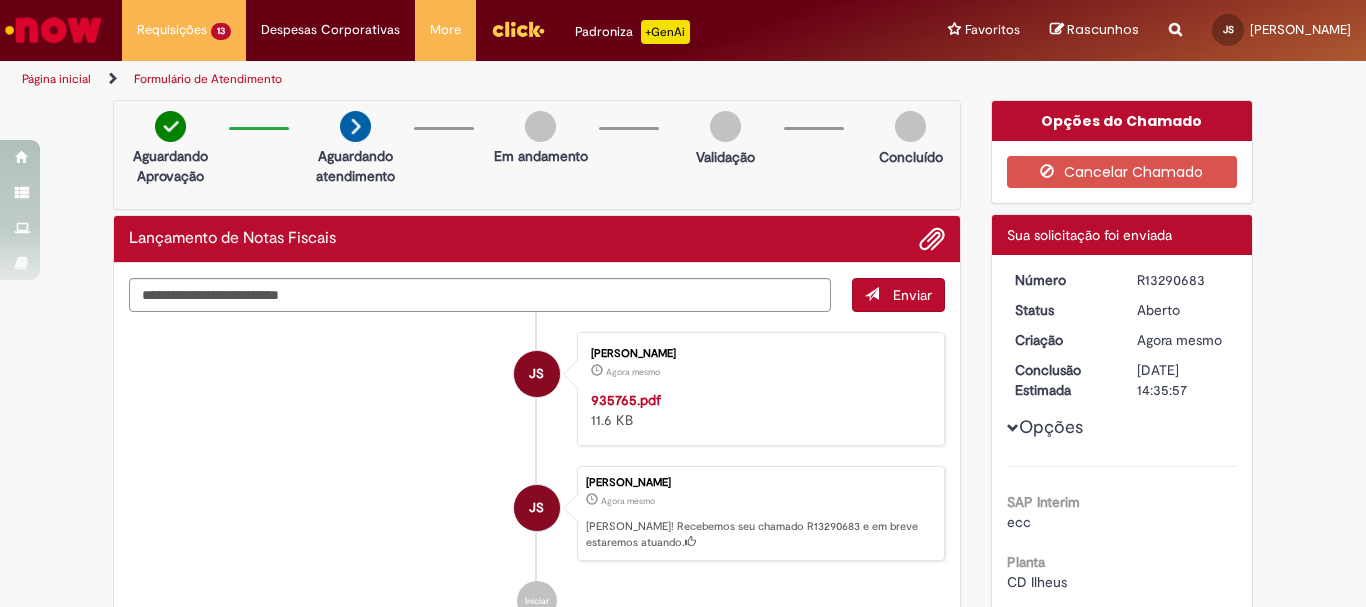 drag, startPoint x: 1132, startPoint y: 283, endPoint x: 1214, endPoint y: 281, distance: 82.02438 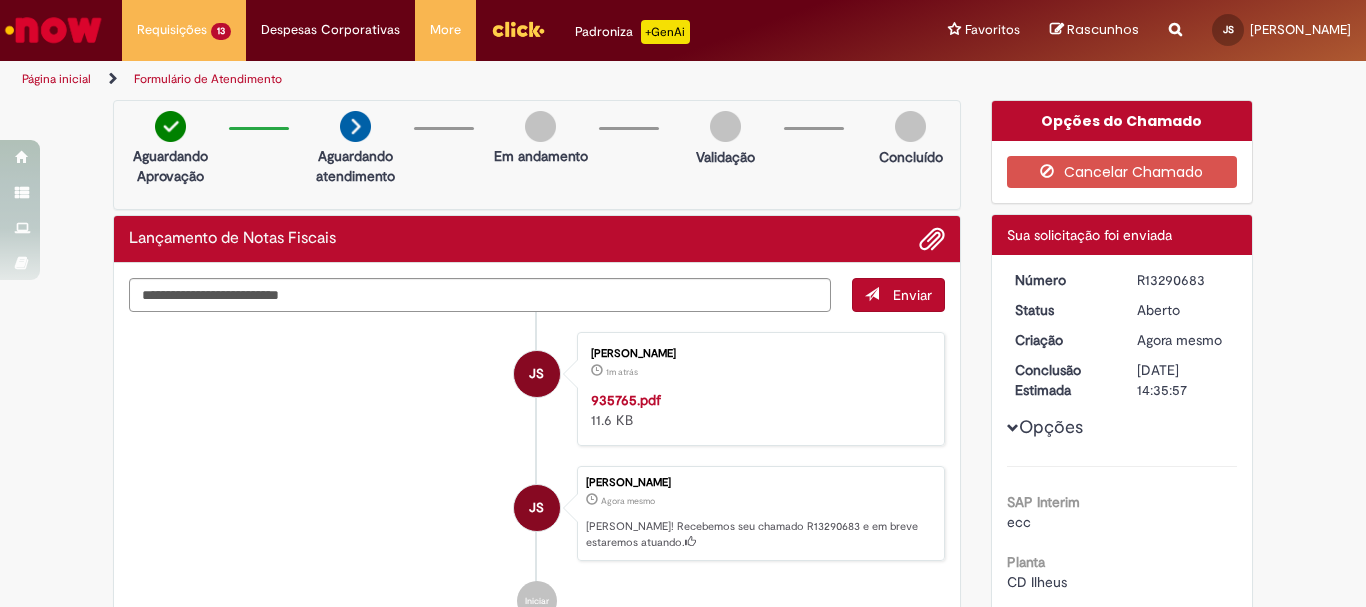 click at bounding box center [53, 30] 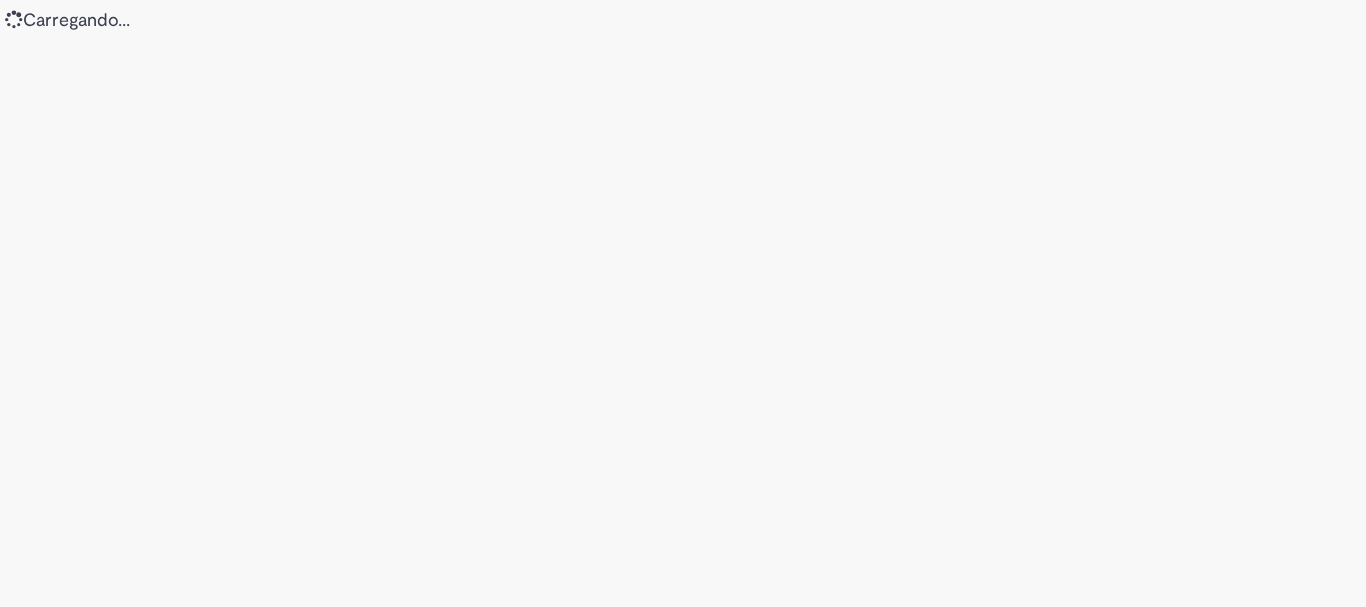 scroll, scrollTop: 0, scrollLeft: 0, axis: both 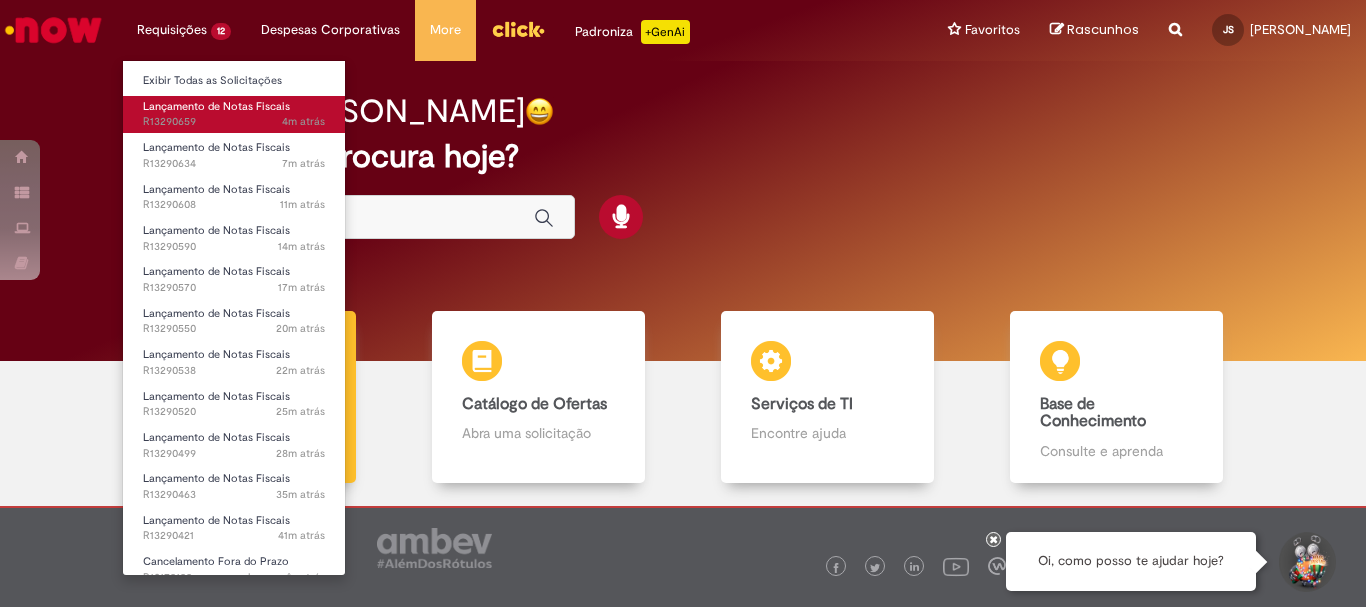 click on "Lançamento de Notas Fiscais" at bounding box center [216, 106] 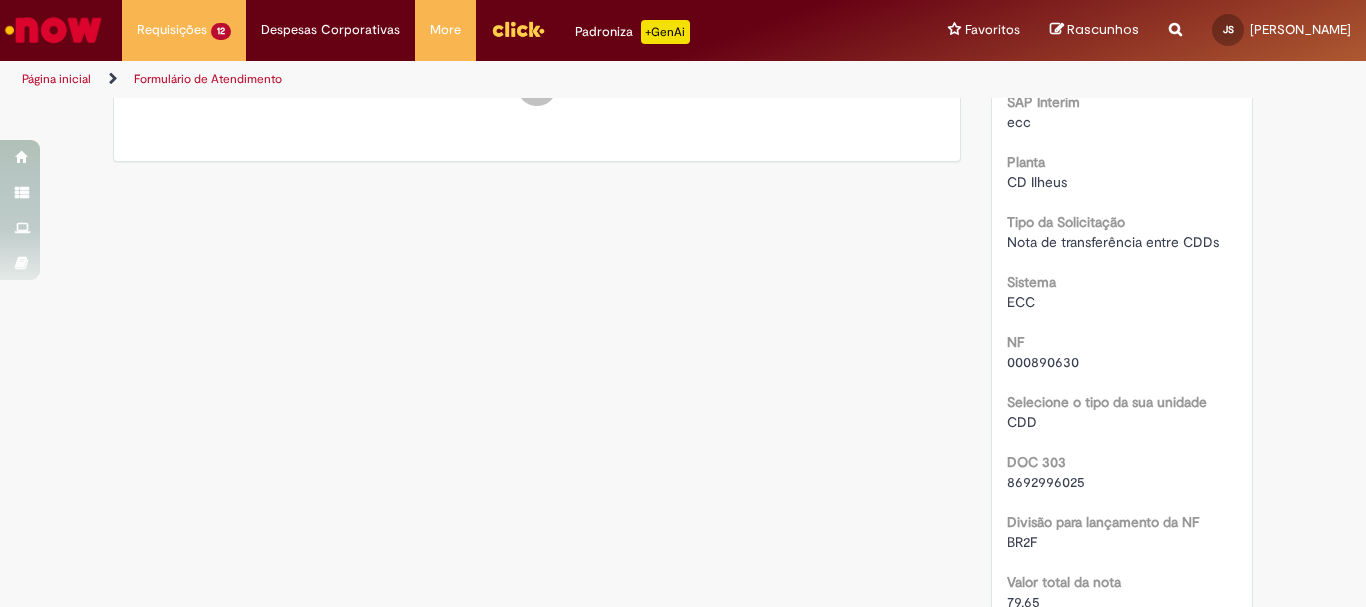 scroll, scrollTop: 0, scrollLeft: 0, axis: both 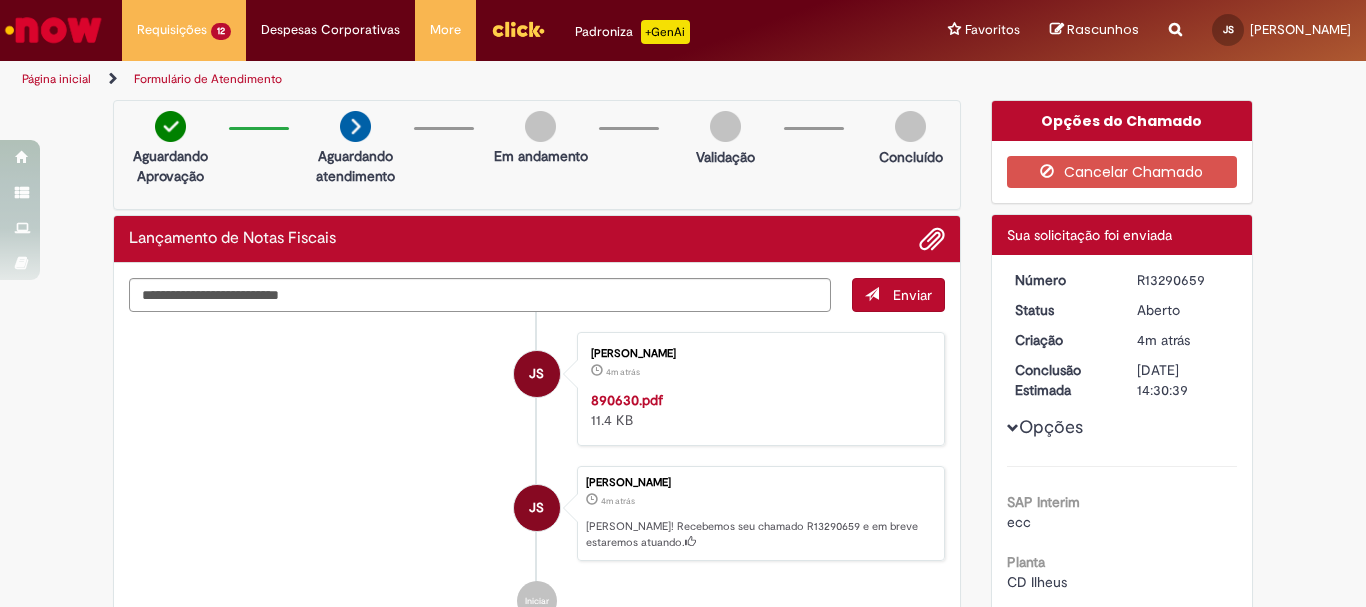 drag, startPoint x: 1125, startPoint y: 283, endPoint x: 1203, endPoint y: 282, distance: 78.00641 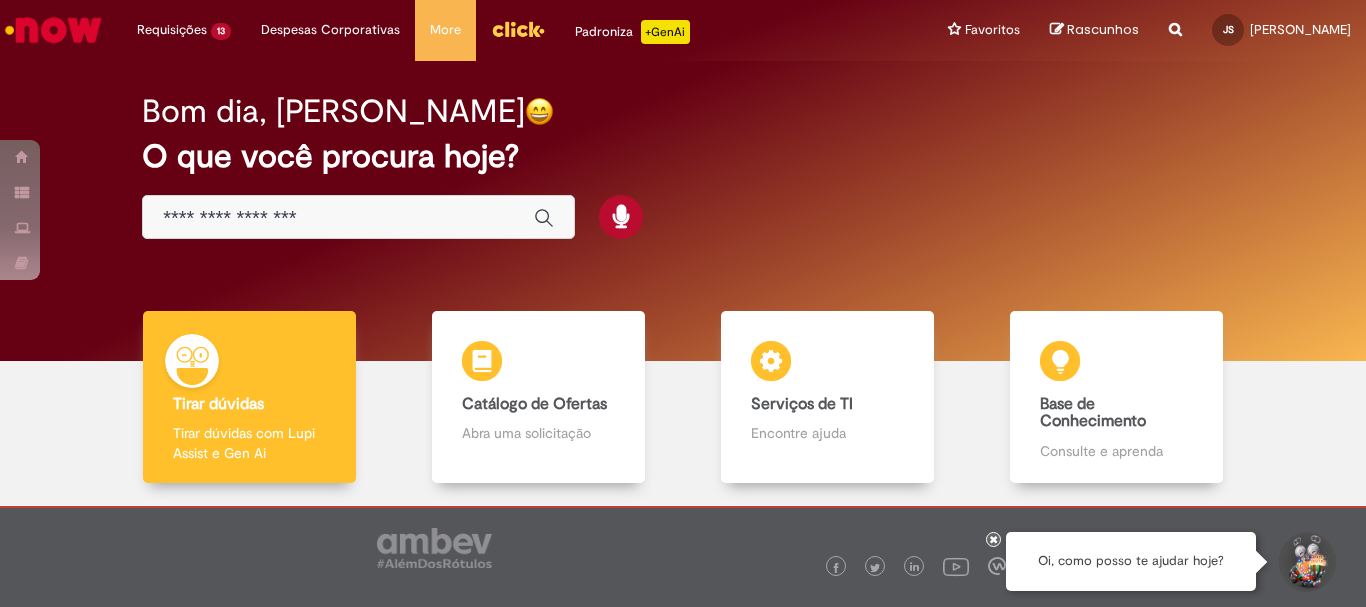 scroll, scrollTop: 0, scrollLeft: 0, axis: both 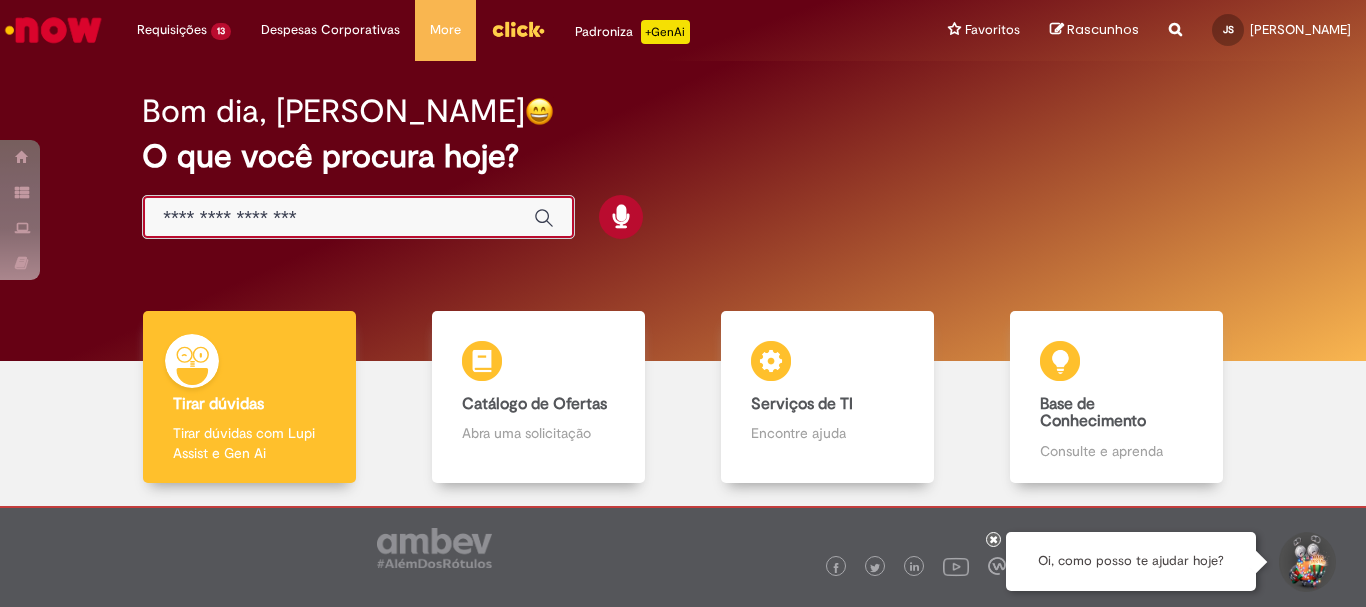 click at bounding box center [338, 218] 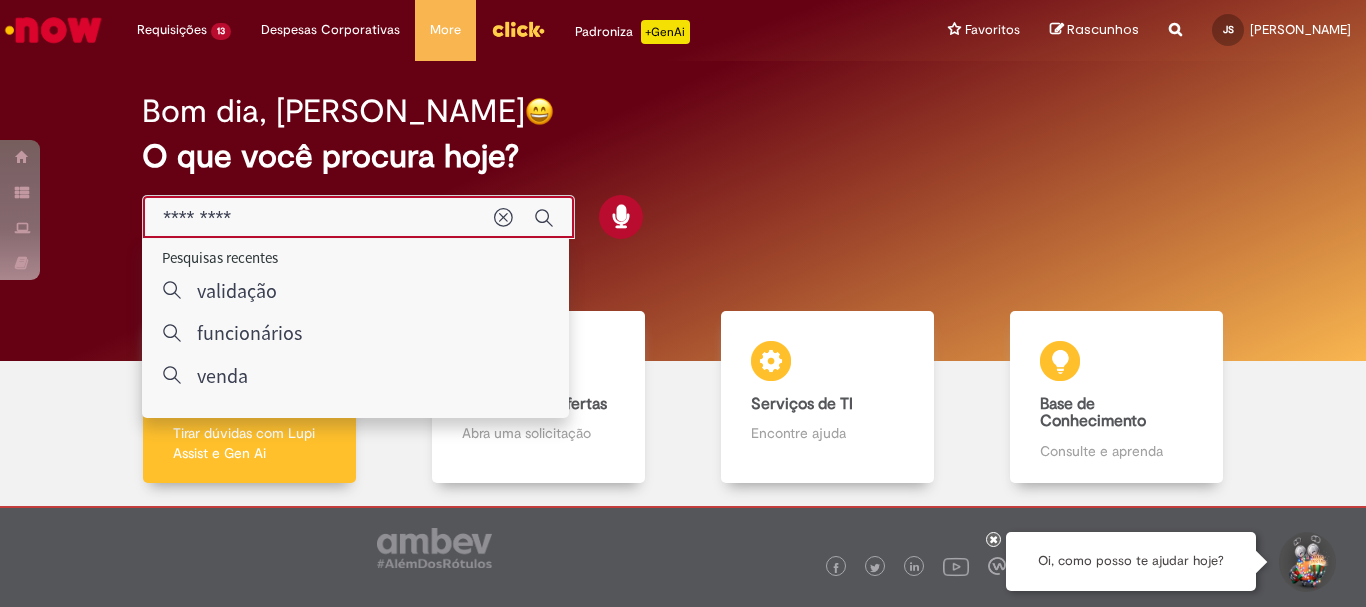 type on "**********" 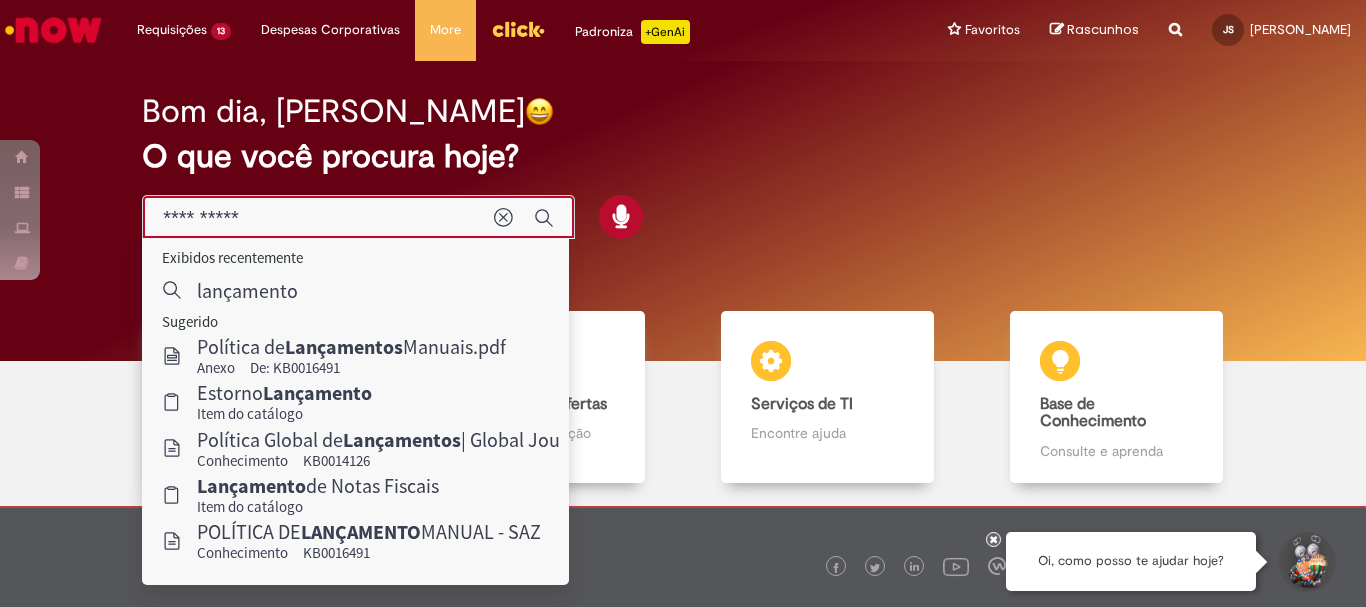 scroll, scrollTop: 98, scrollLeft: 0, axis: vertical 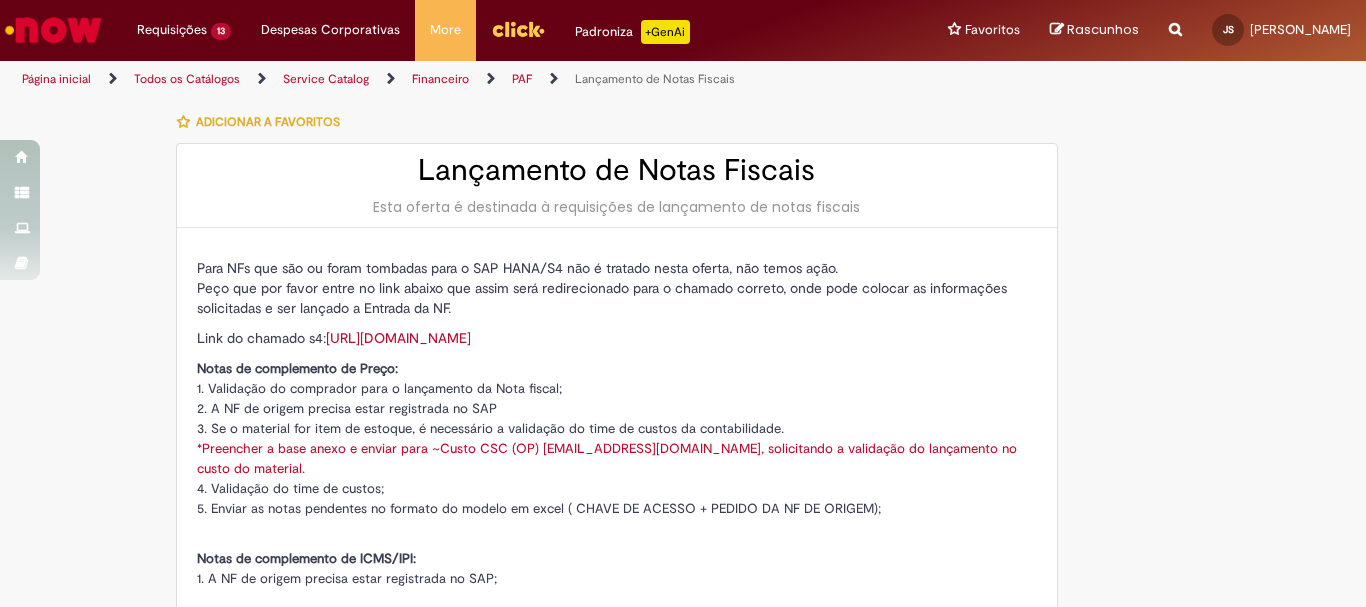 type on "********" 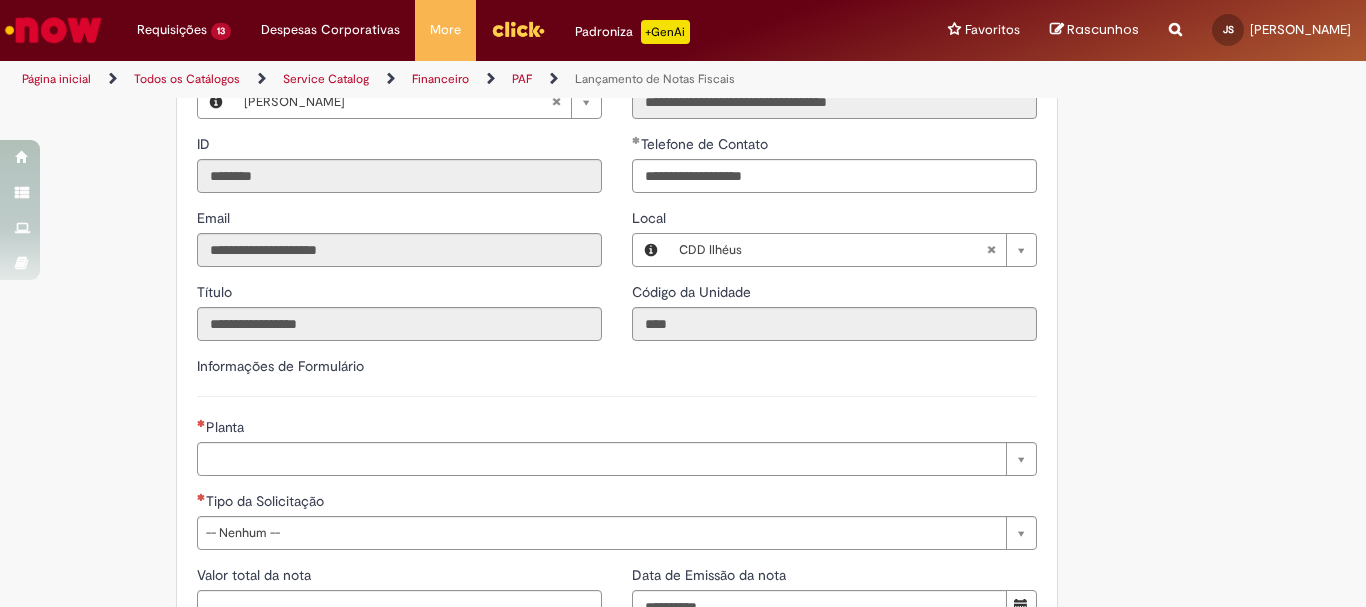 scroll, scrollTop: 1300, scrollLeft: 0, axis: vertical 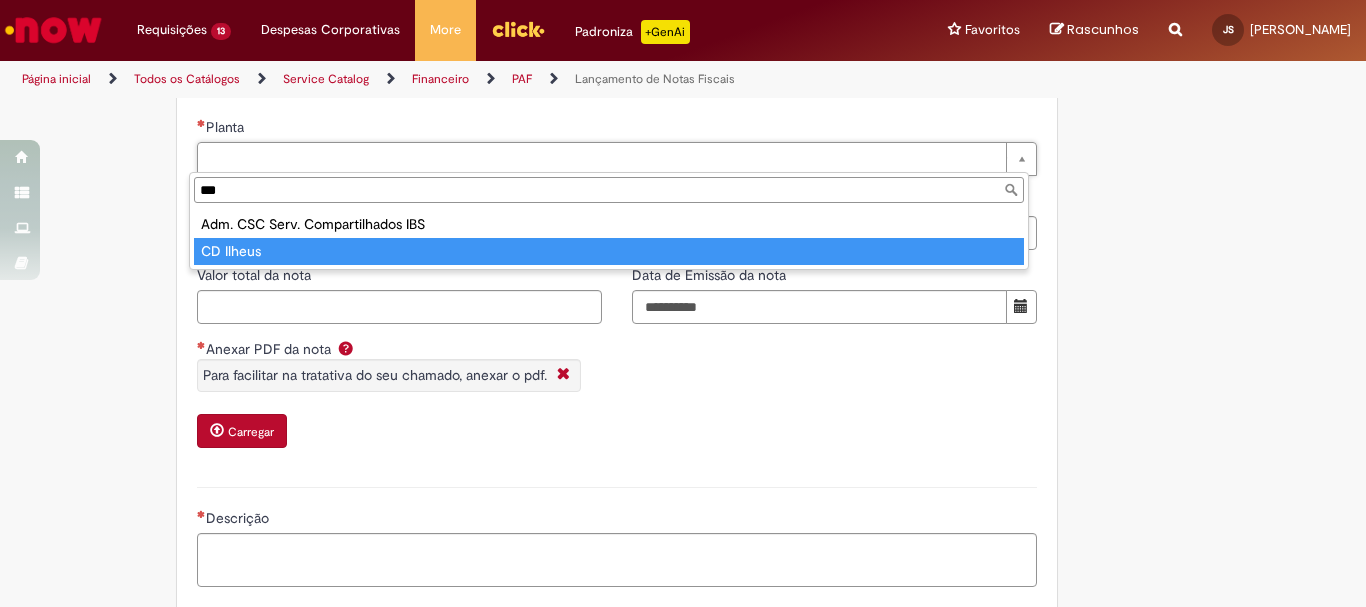 type on "***" 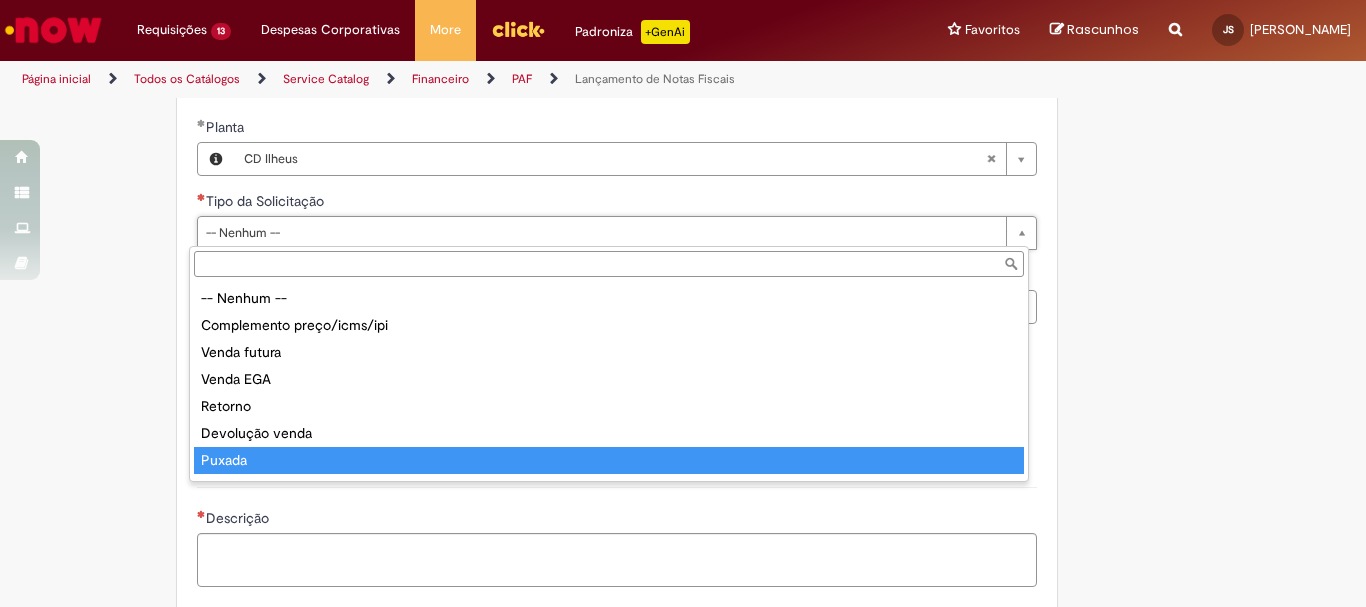 scroll, scrollTop: 78, scrollLeft: 0, axis: vertical 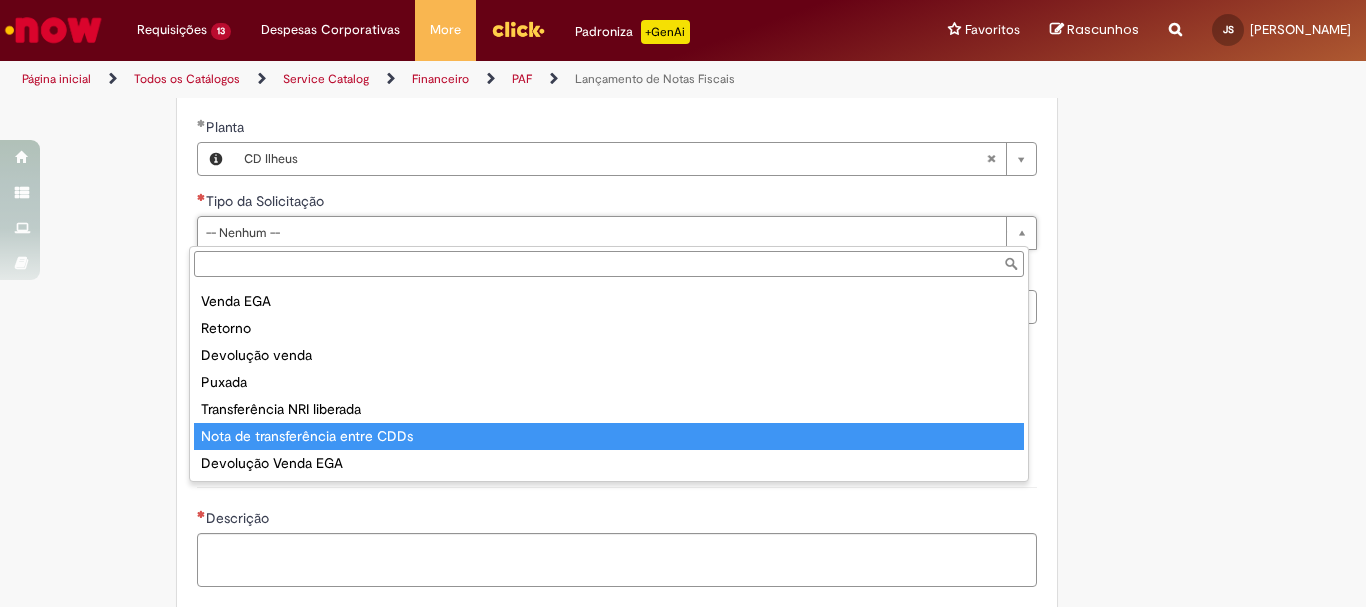 type on "**********" 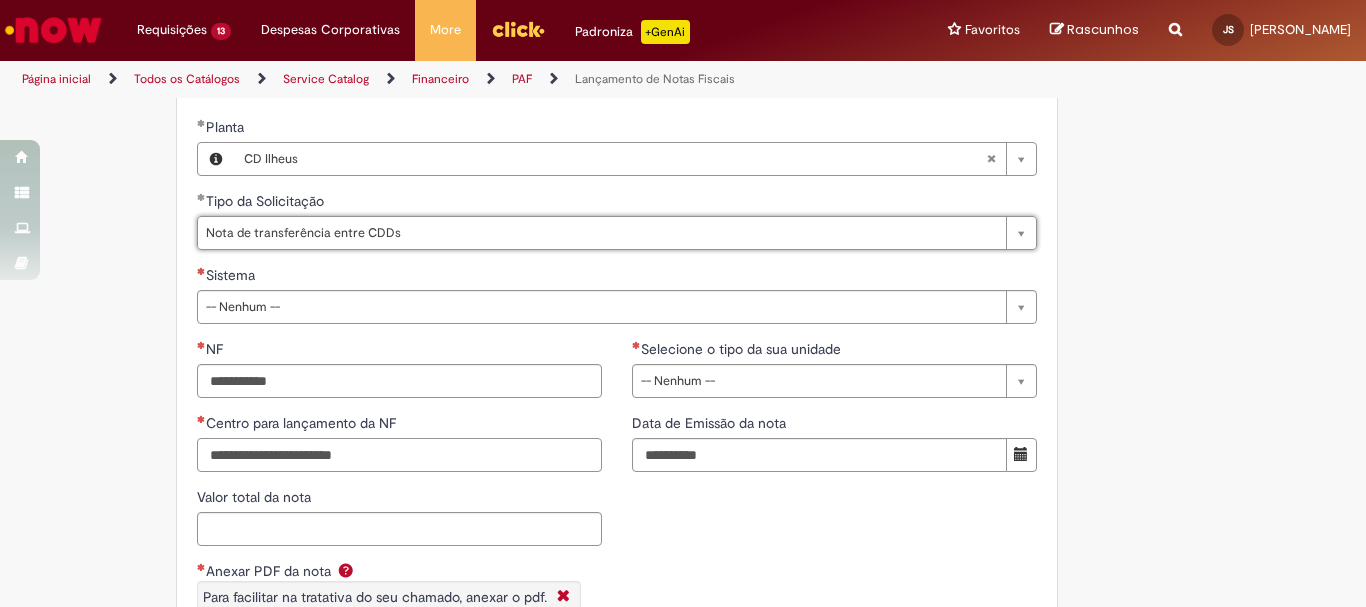 click on "Centro para lançamento da NF" at bounding box center (399, 455) 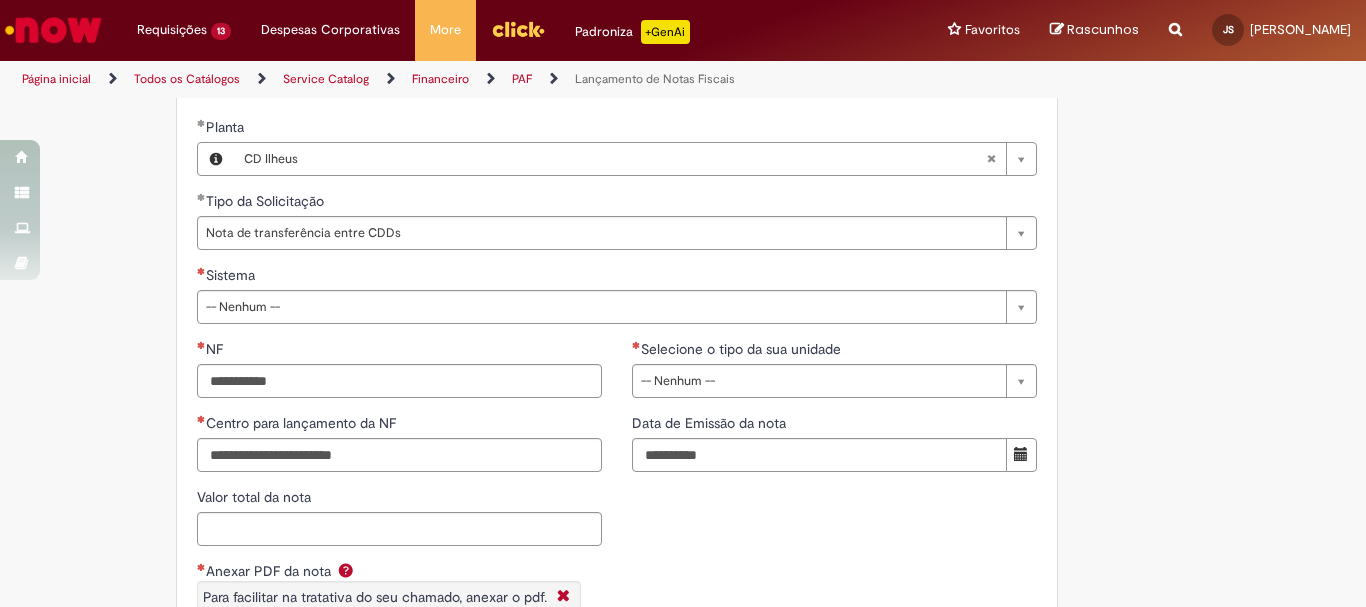 click on "Selecione o tipo da sua unidade" at bounding box center [834, 351] 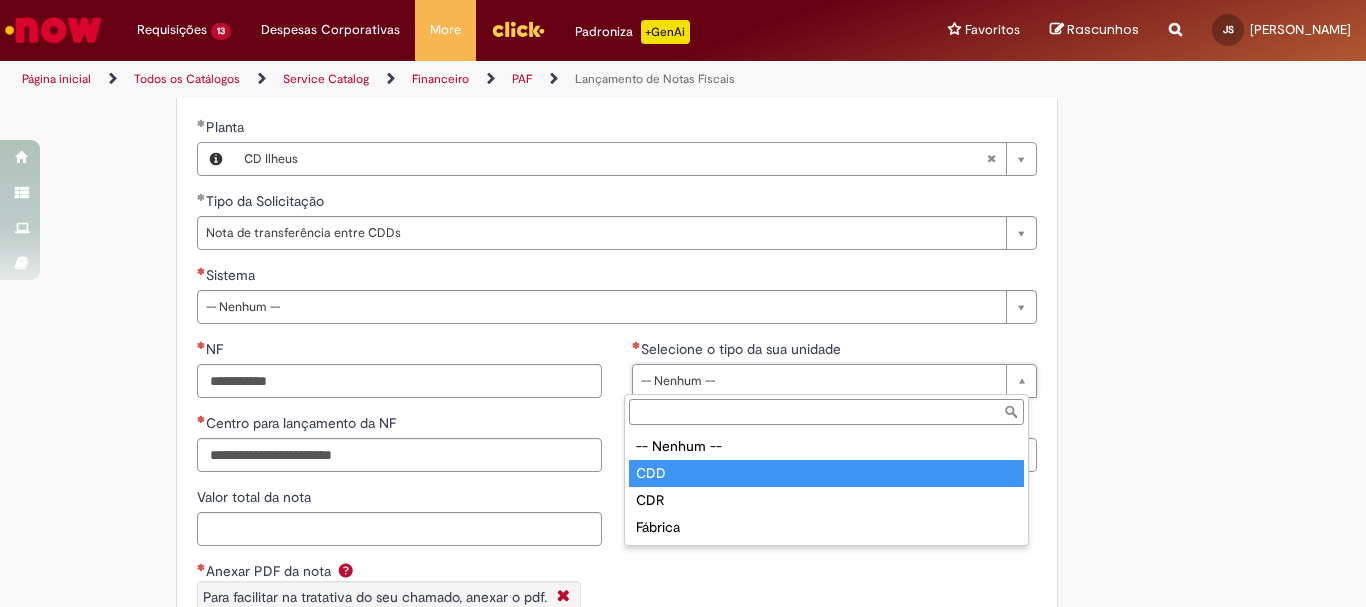 type on "***" 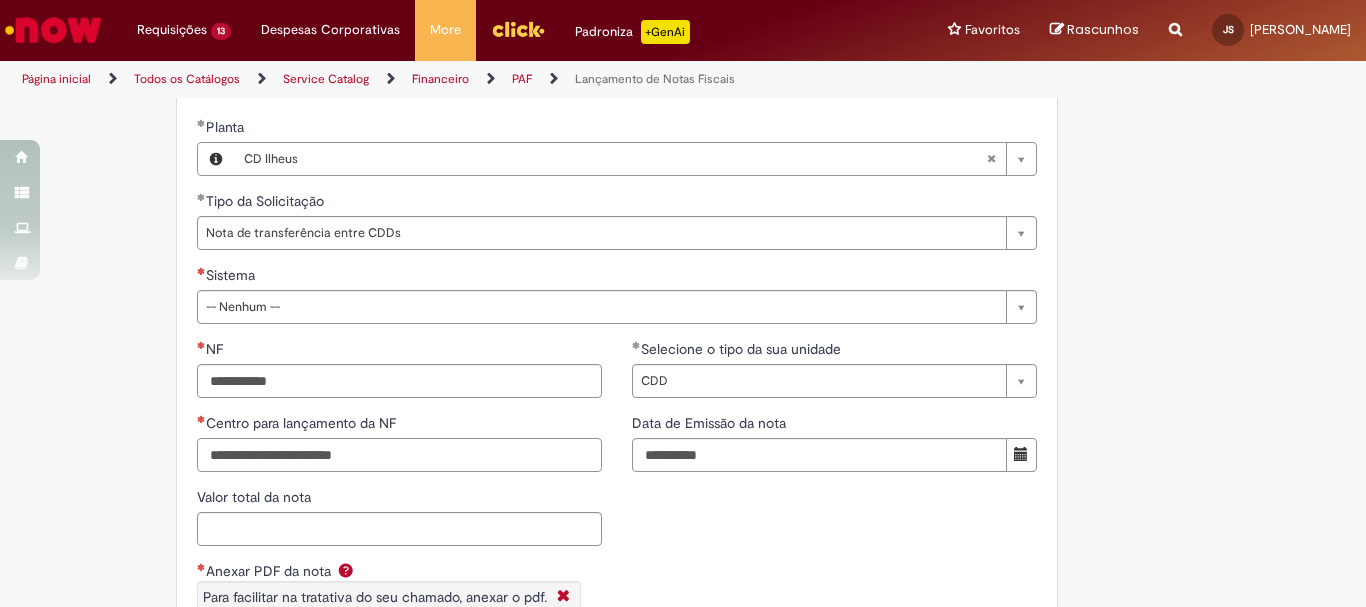 click on "Centro para lançamento da NF" at bounding box center [399, 455] 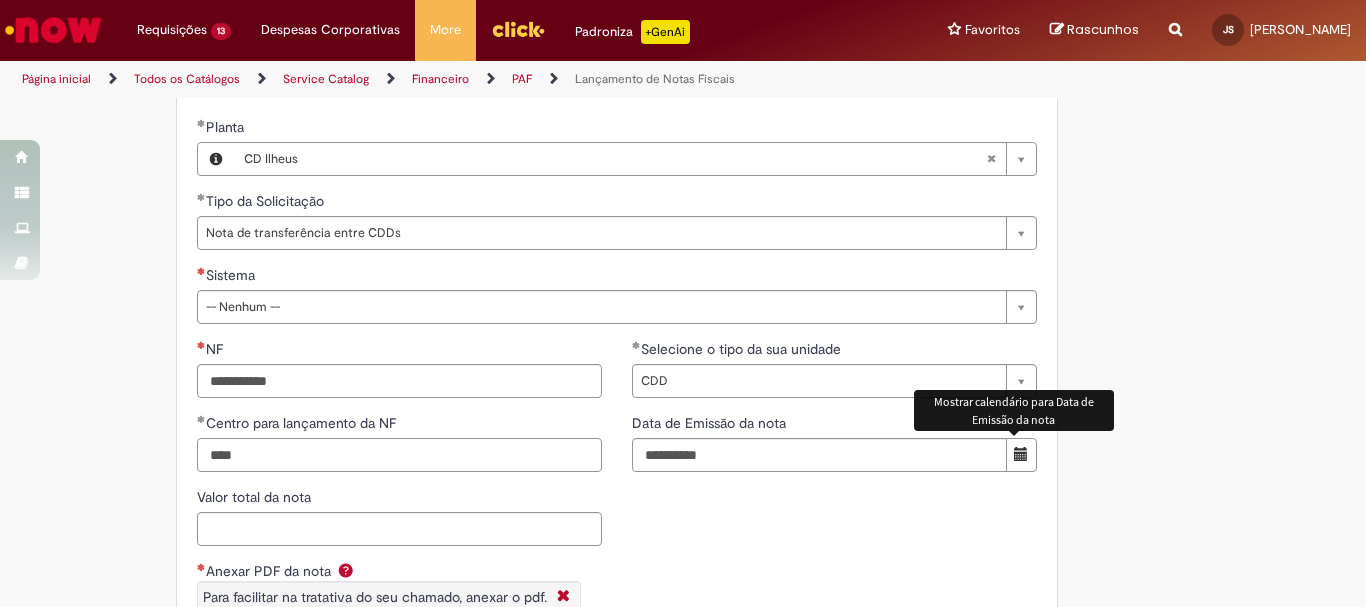 type on "****" 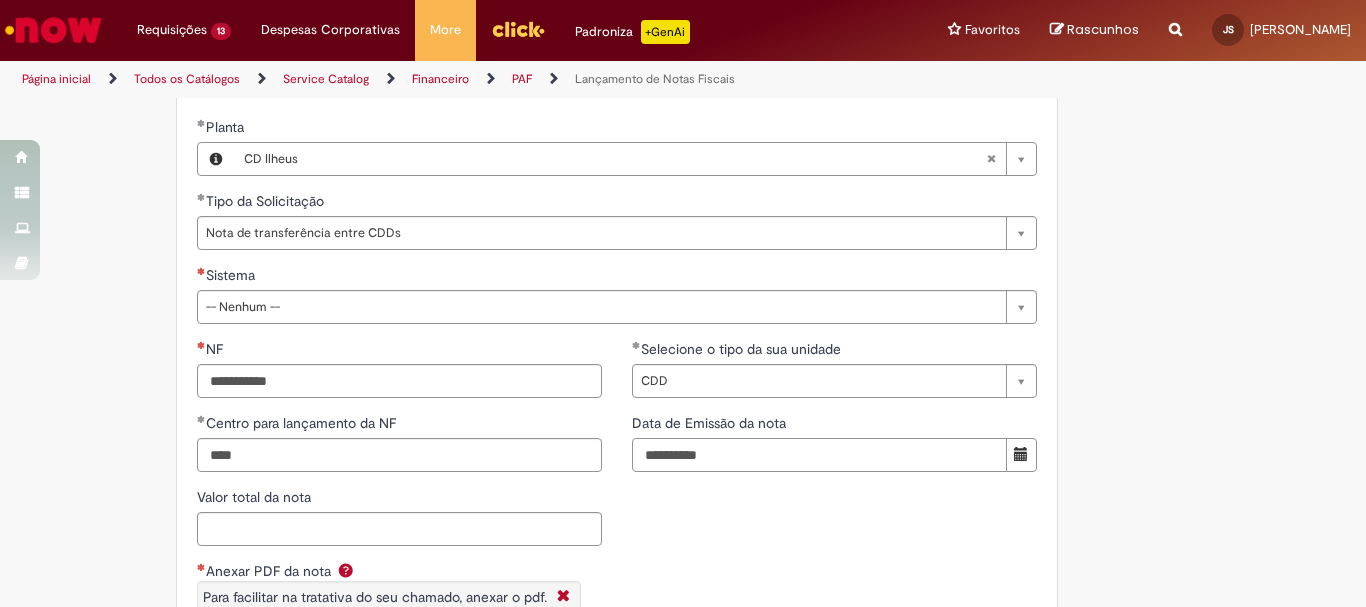 click on "Data de Emissão da nota" at bounding box center [819, 455] 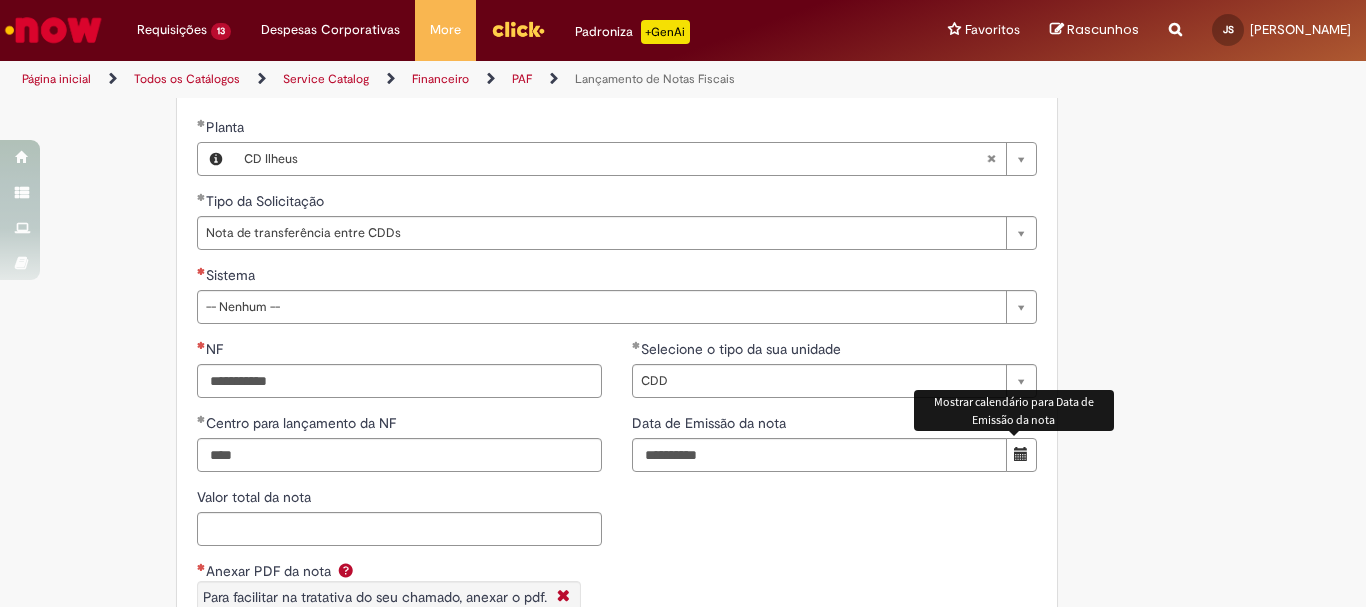click at bounding box center [1021, 454] 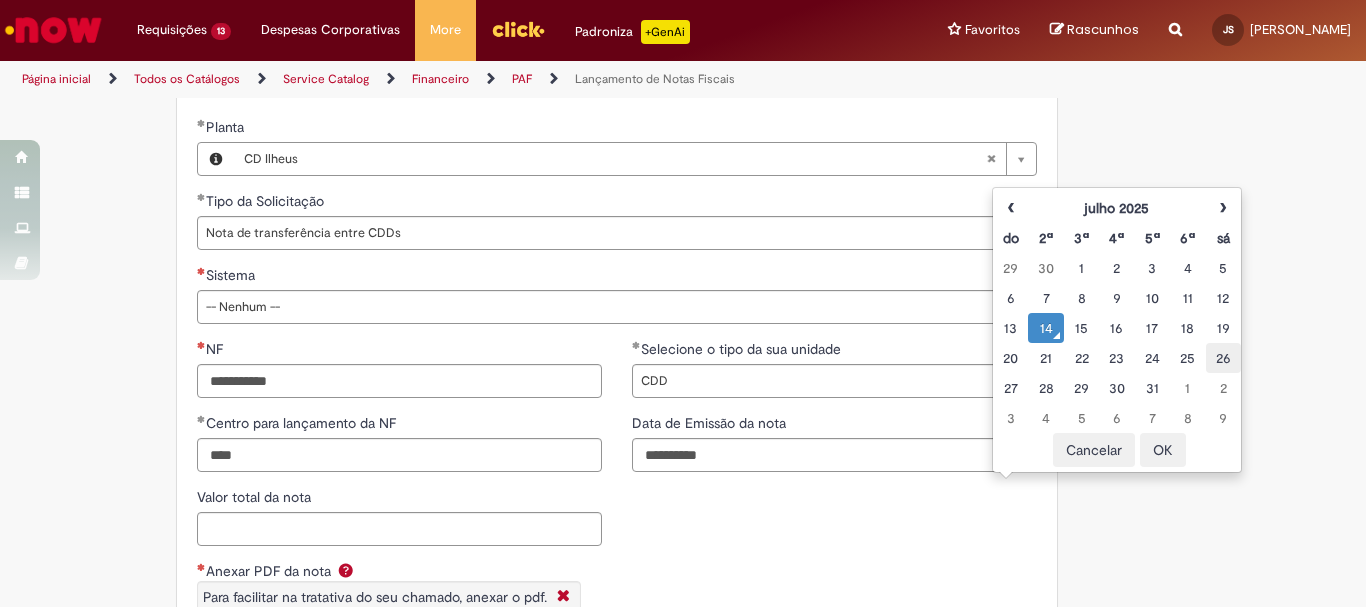 click on "26" at bounding box center (1223, 358) 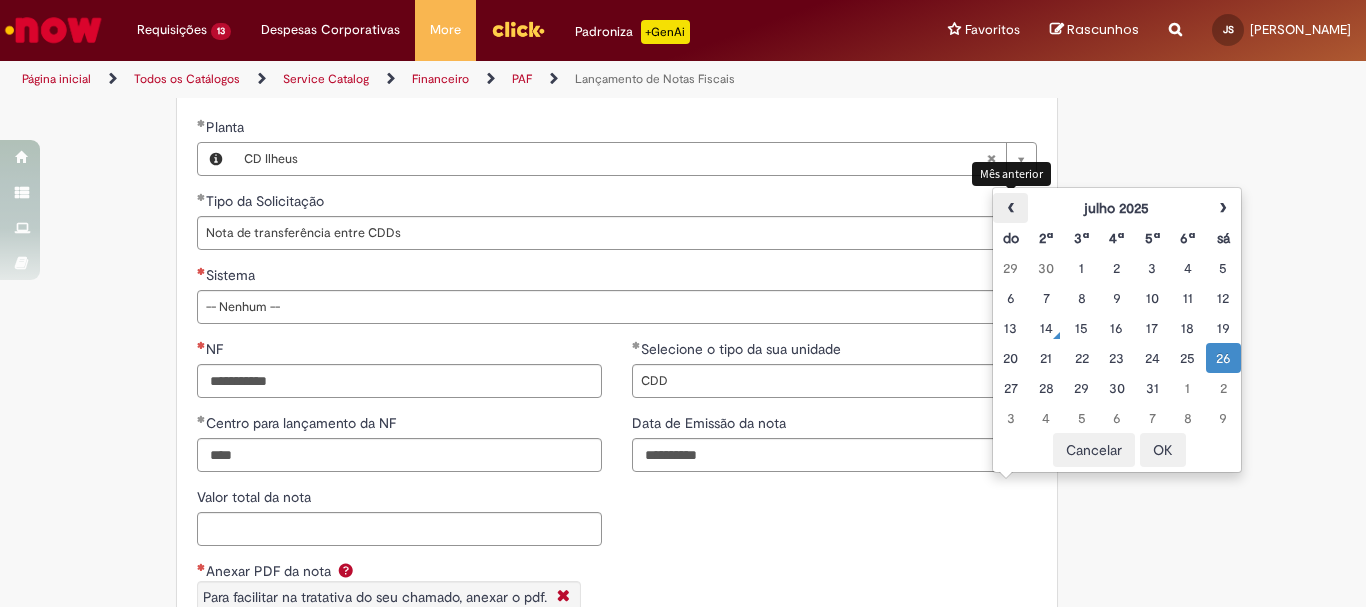 click on "‹" at bounding box center [1010, 208] 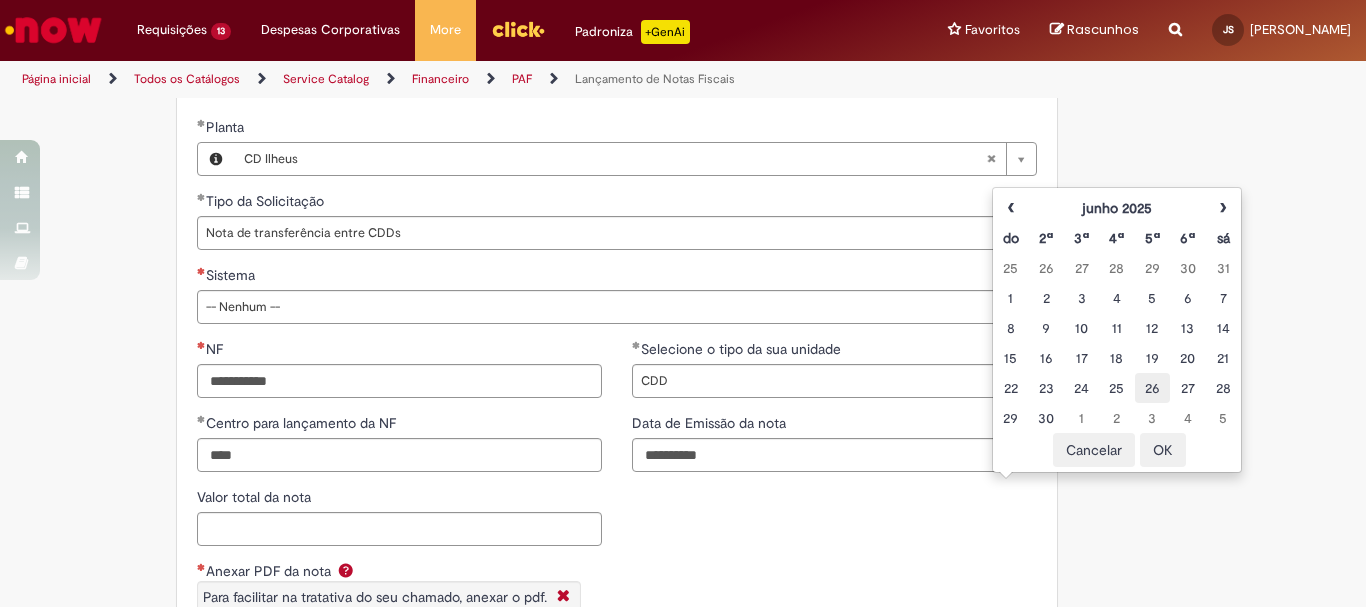 click on "26" at bounding box center (1152, 388) 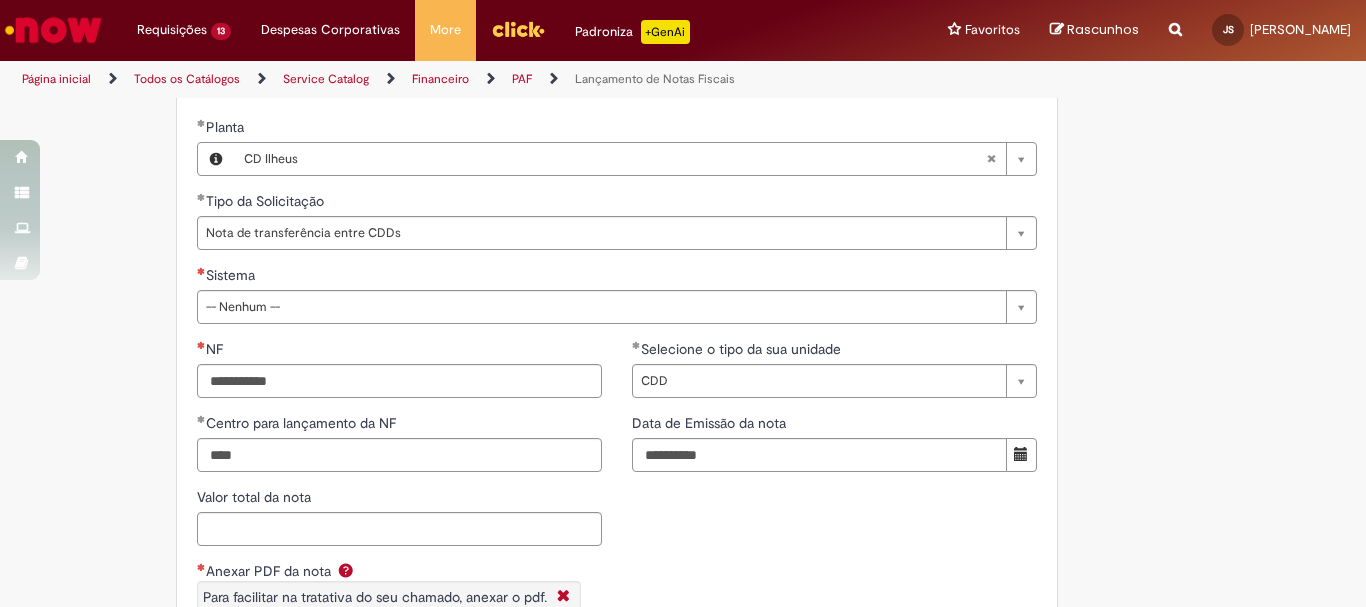 drag, startPoint x: 642, startPoint y: 511, endPoint x: 534, endPoint y: 523, distance: 108.66462 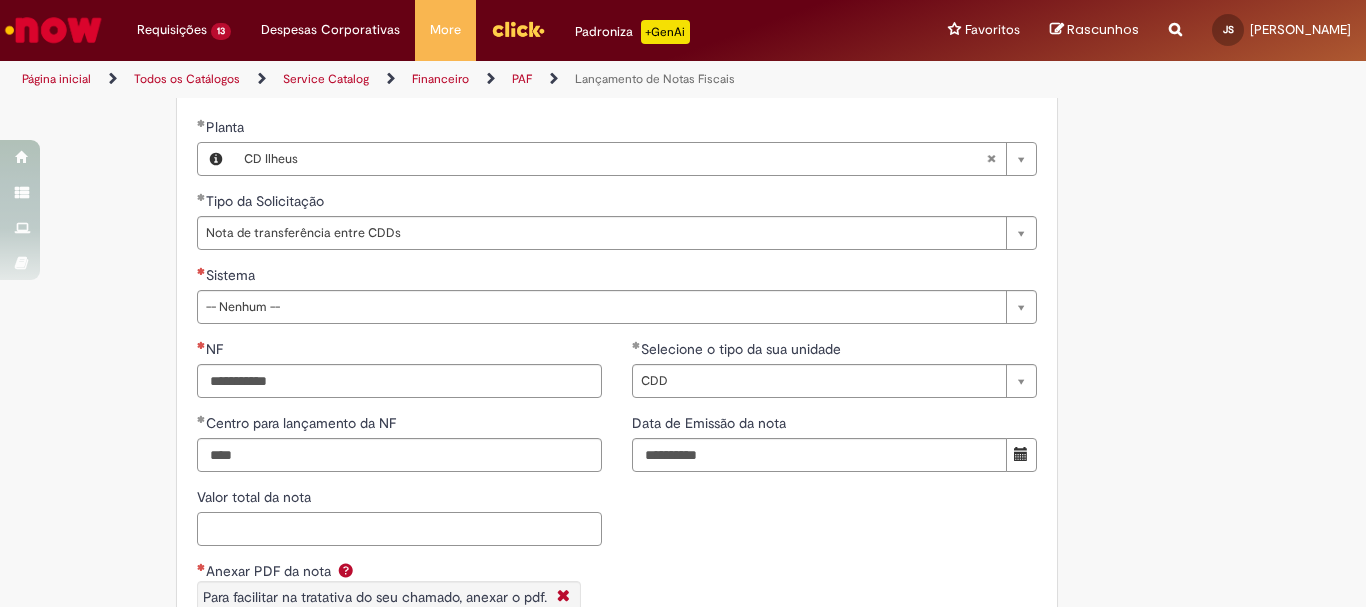 click on "Valor total da nota" at bounding box center (399, 529) 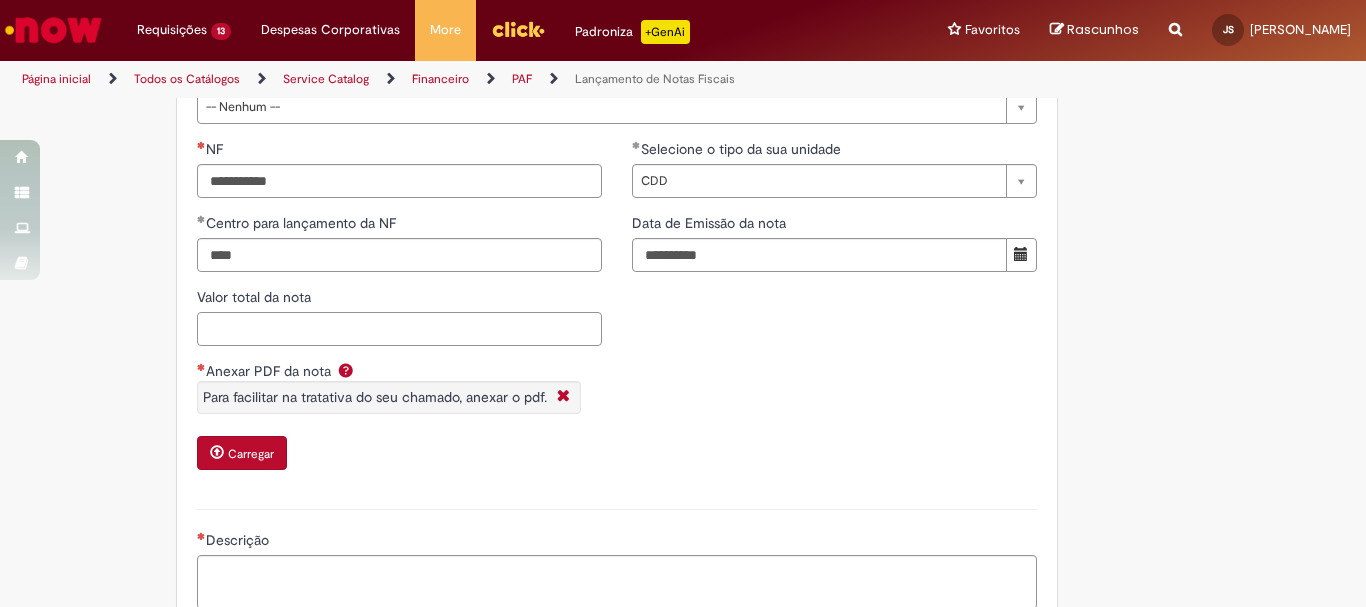 scroll, scrollTop: 1400, scrollLeft: 0, axis: vertical 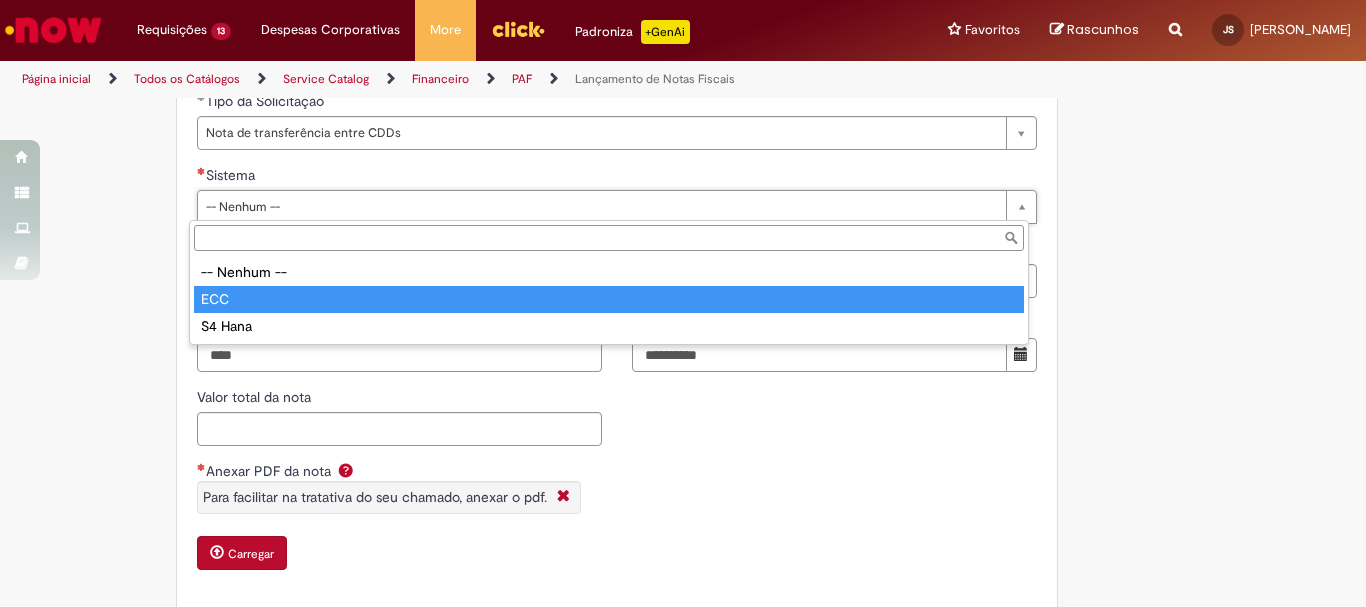 type on "***" 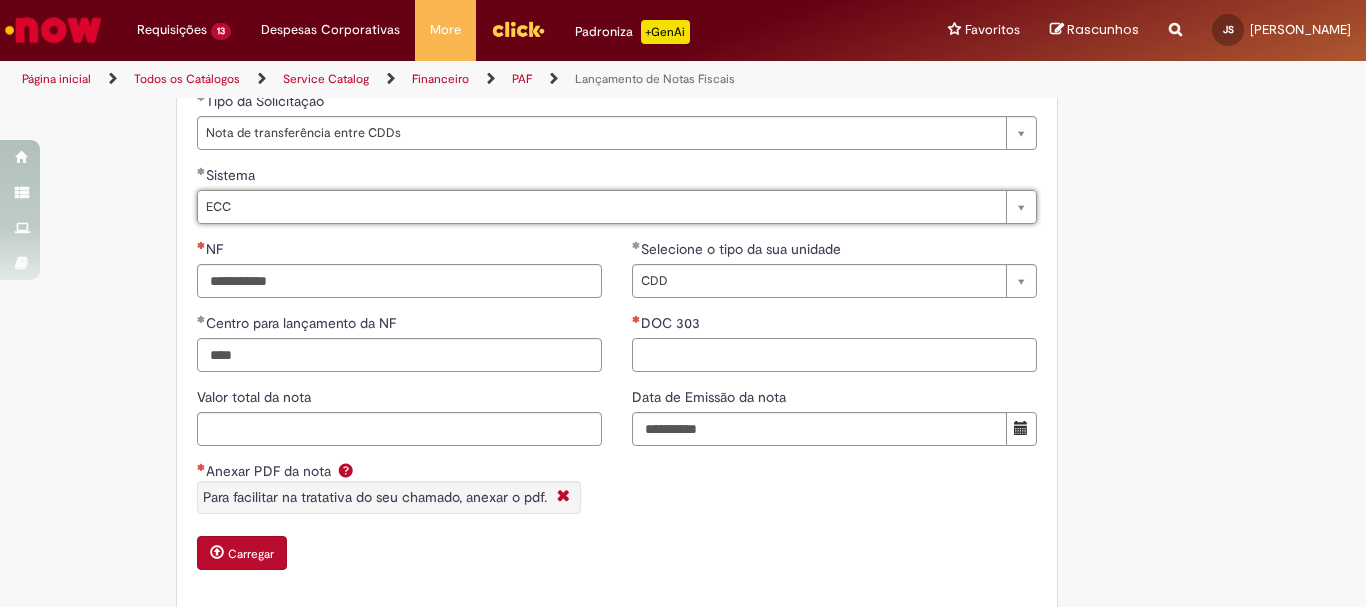 click on "DOC 303" at bounding box center [834, 355] 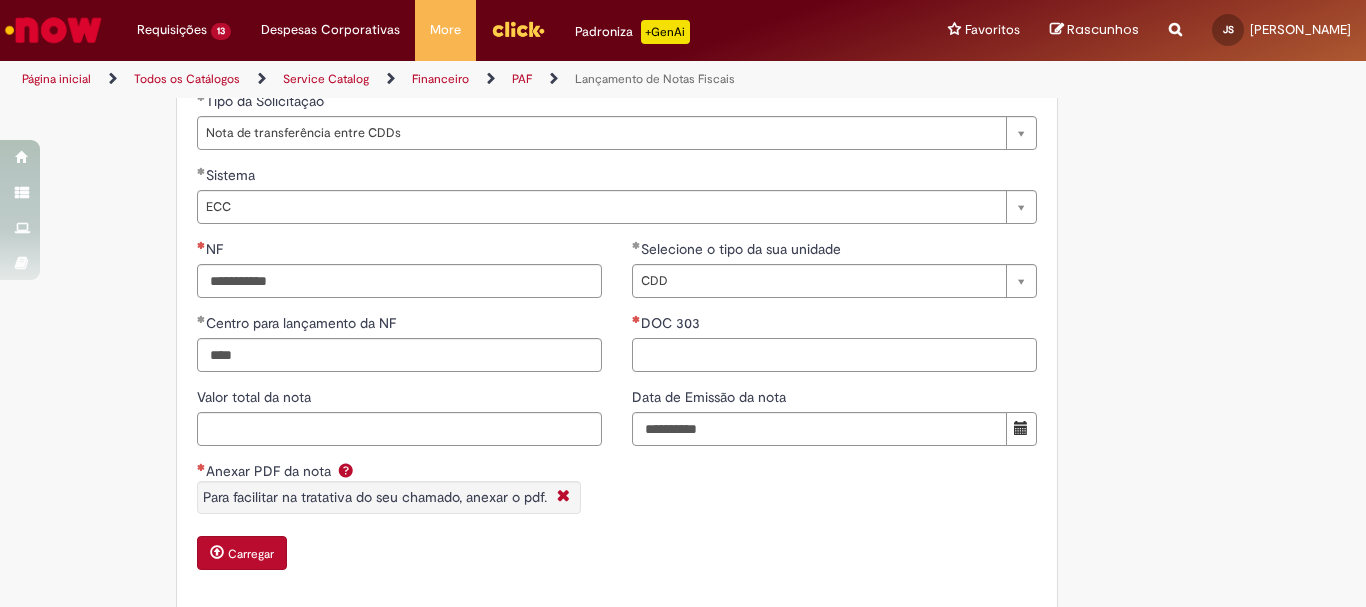 paste on "**********" 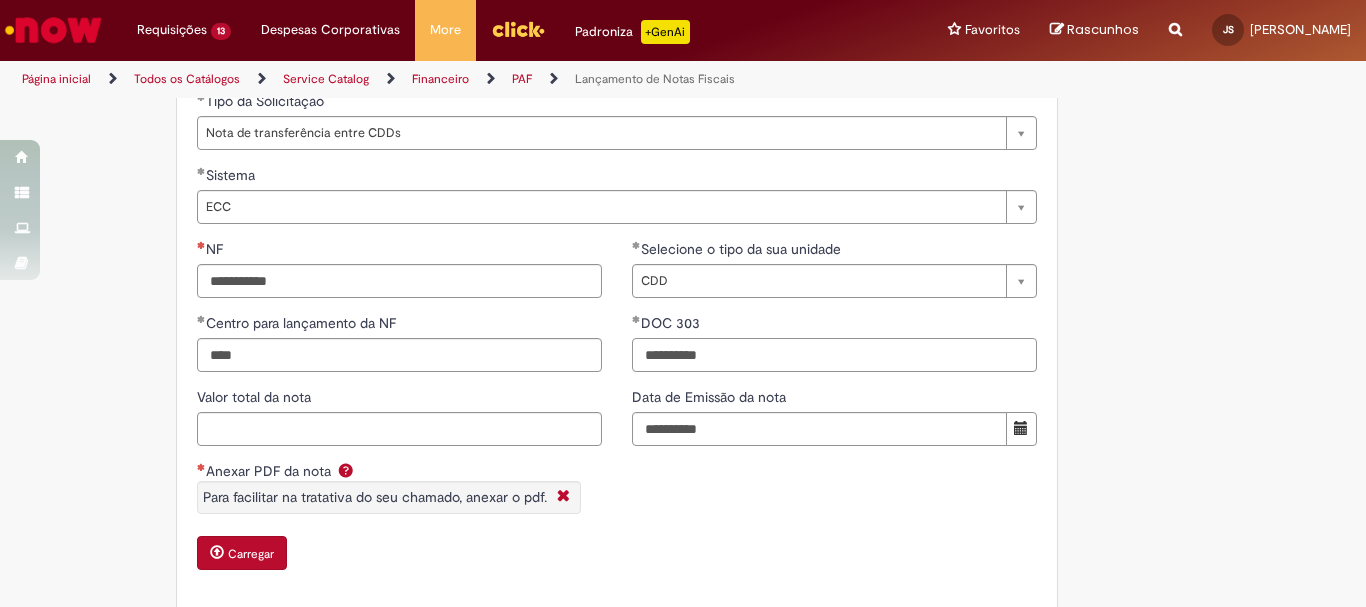 type on "**********" 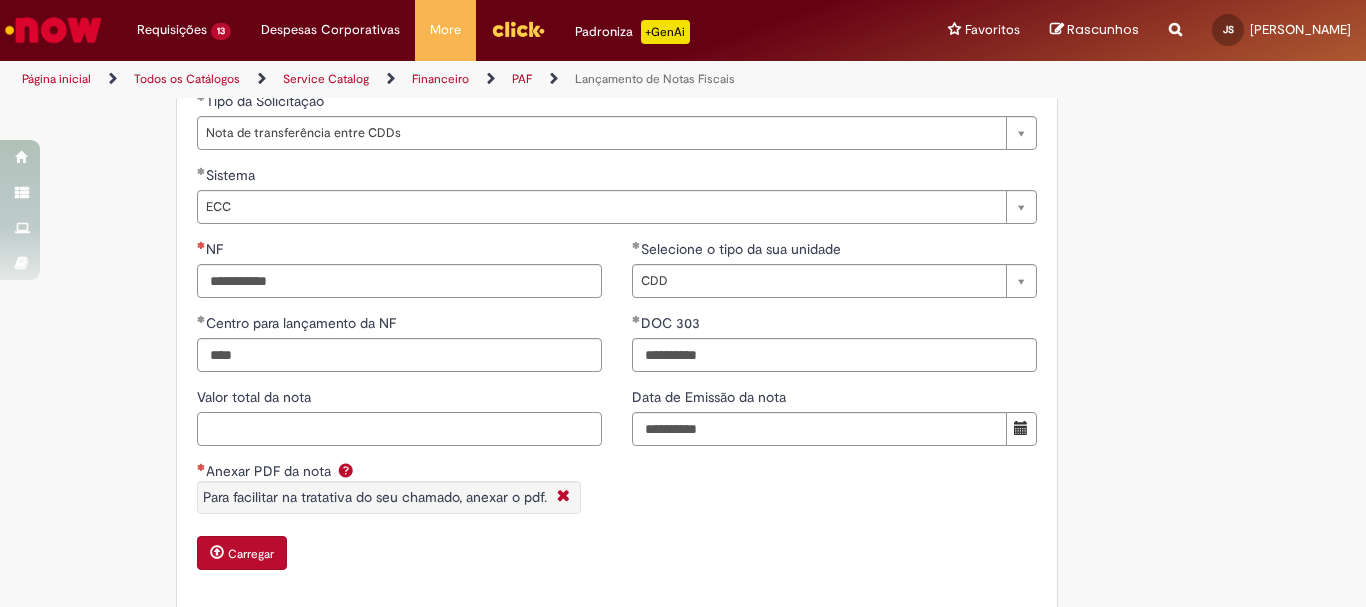 click on "Valor total da nota" at bounding box center (399, 429) 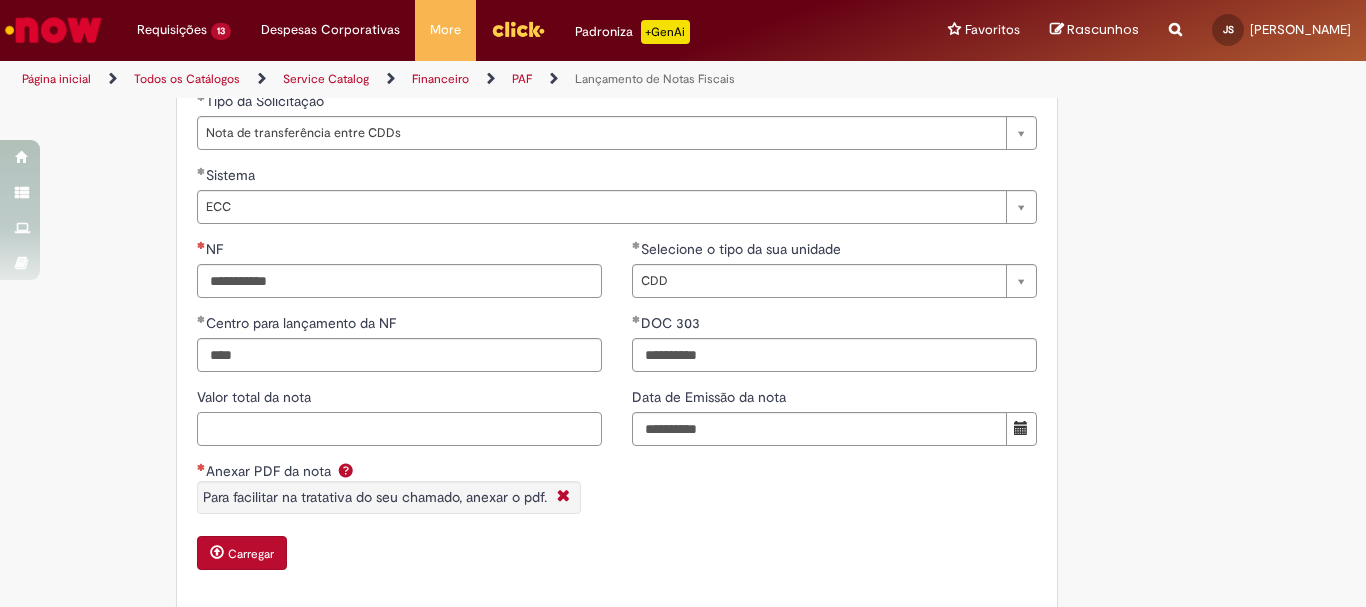 click on "Valor total da nota" at bounding box center (399, 429) 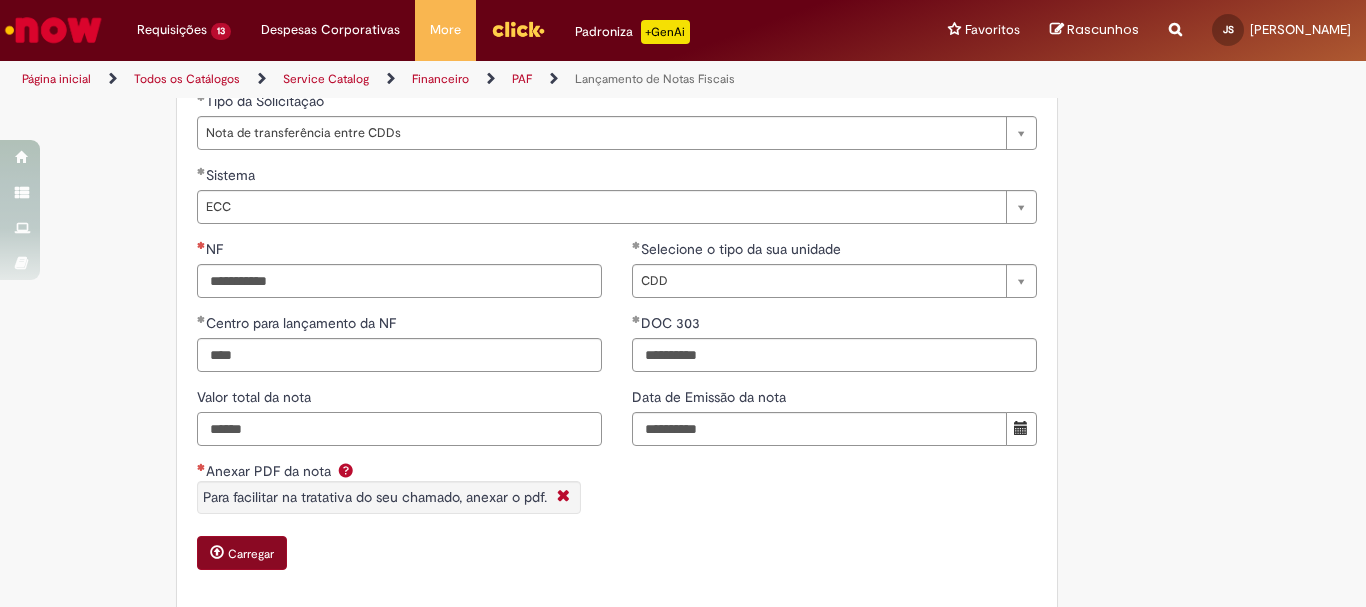 type on "******" 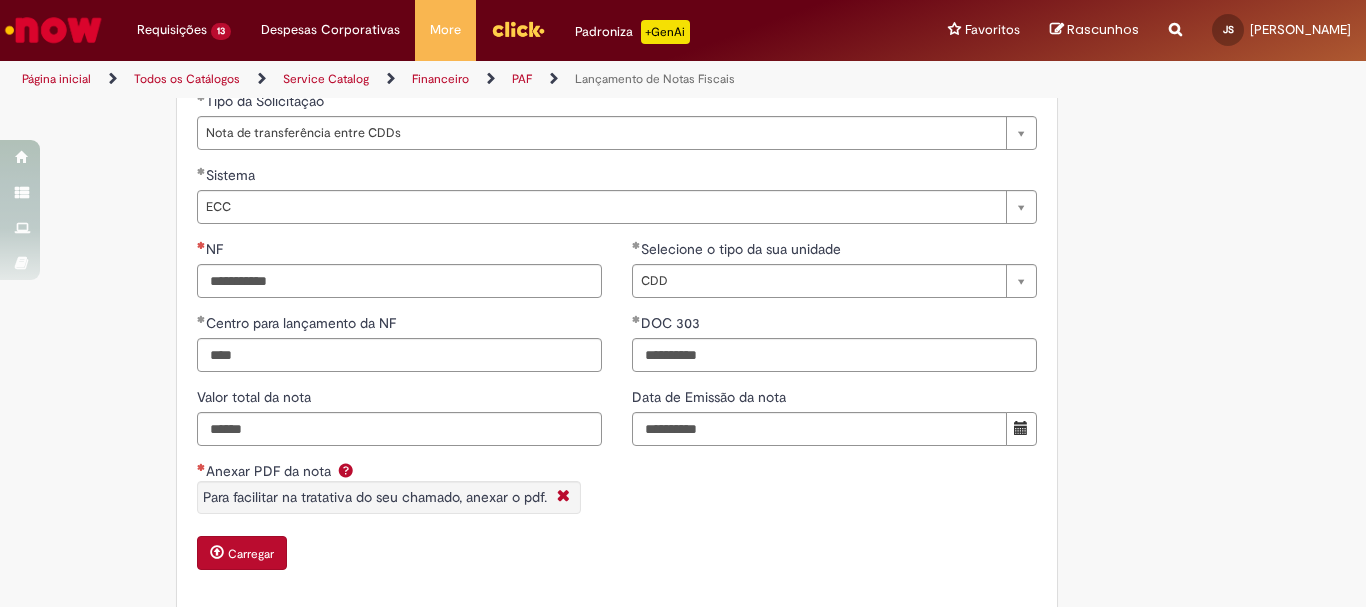 click on "Carregar" at bounding box center [251, 554] 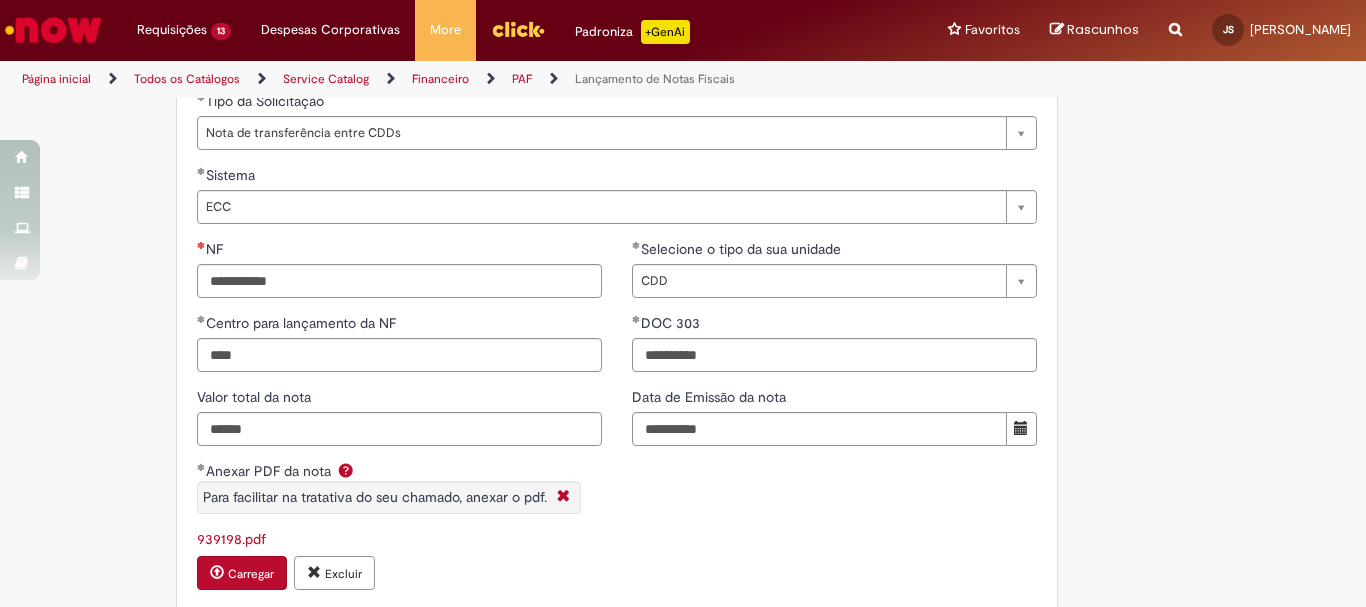 scroll, scrollTop: 1900, scrollLeft: 0, axis: vertical 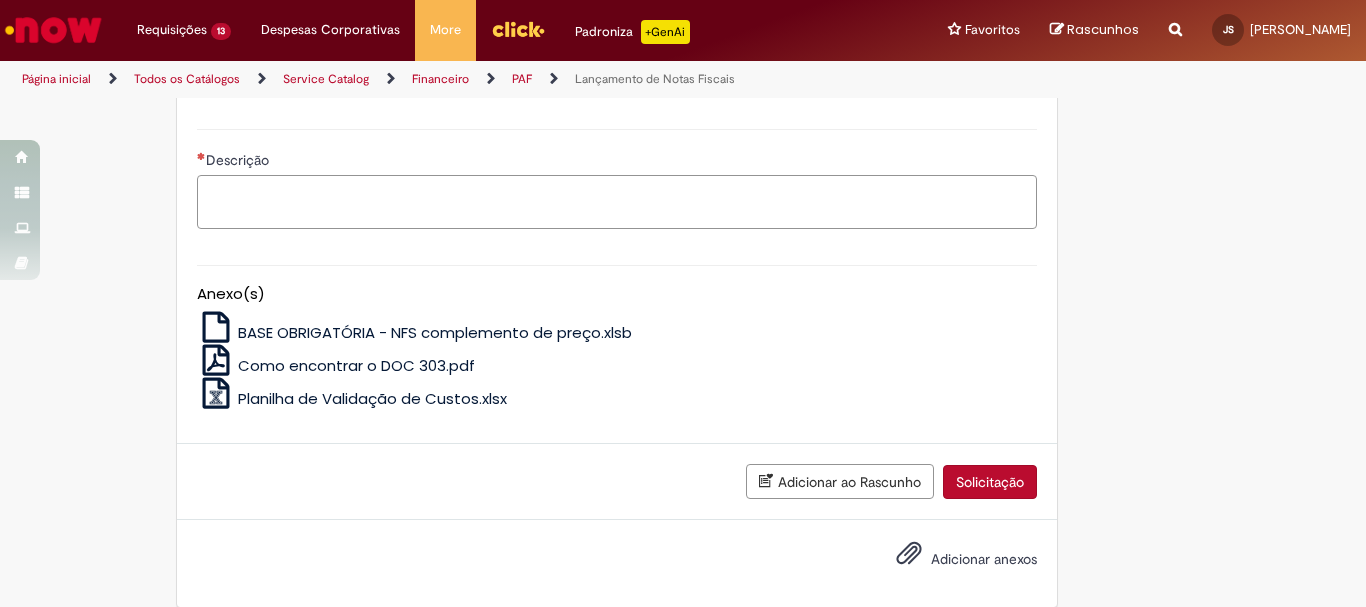 click on "Descrição" at bounding box center [617, 202] 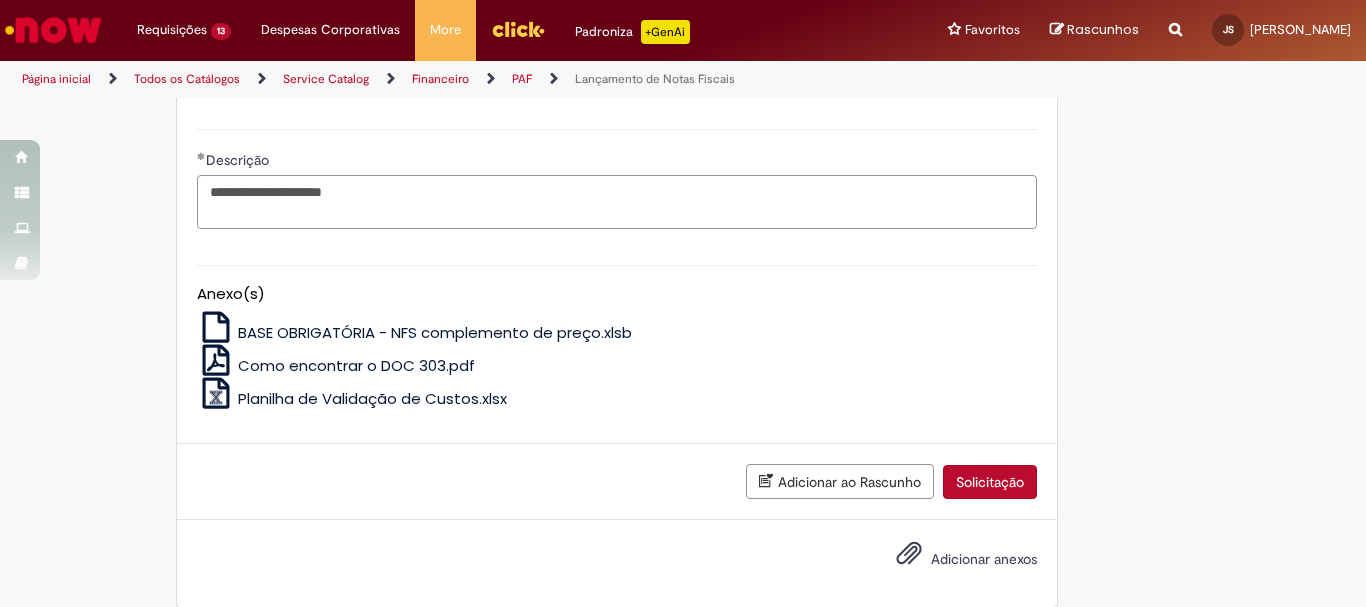 scroll, scrollTop: 1923, scrollLeft: 0, axis: vertical 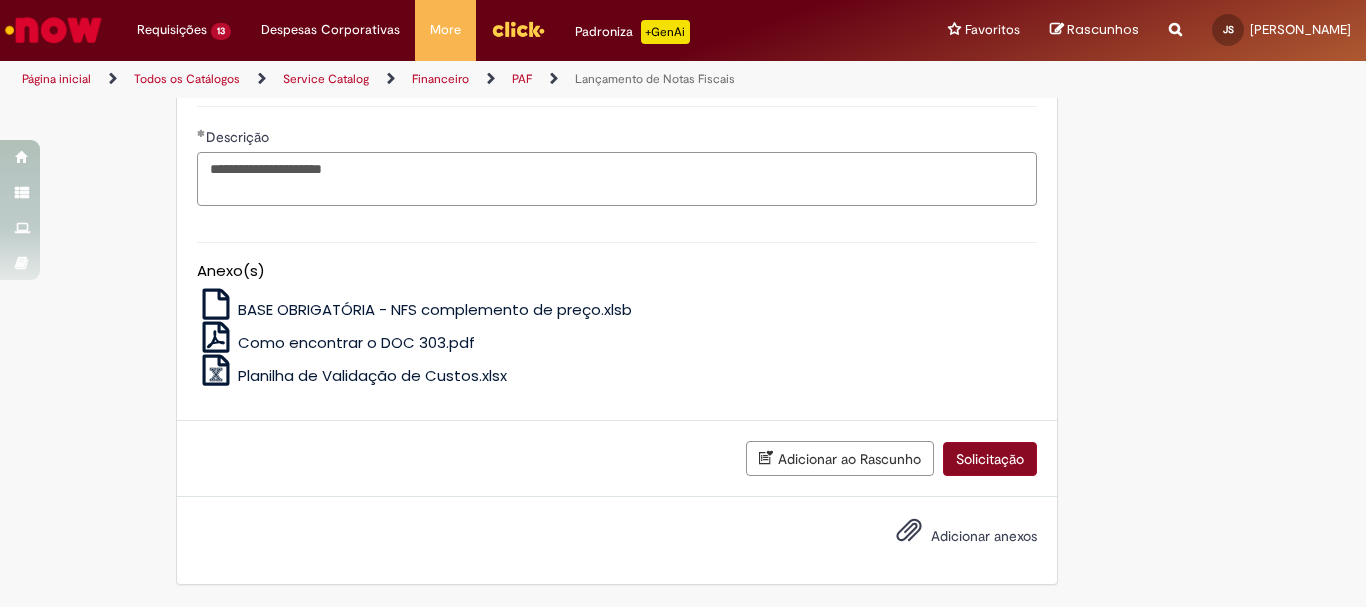type on "**********" 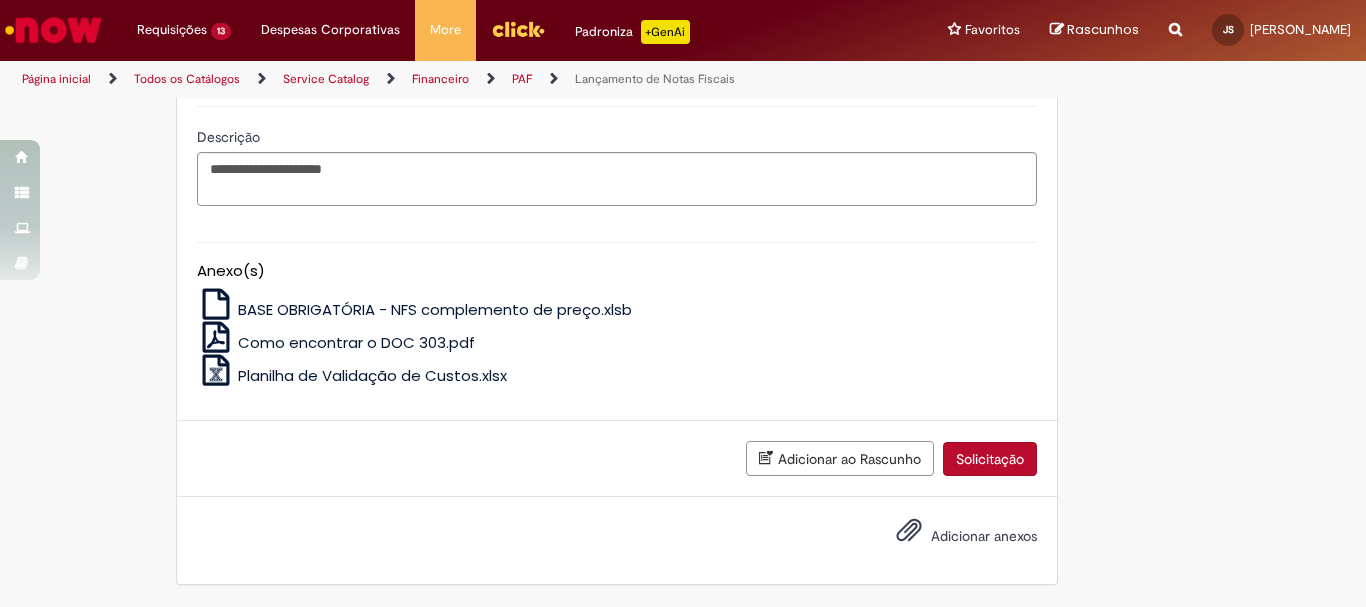 click on "Solicitação" at bounding box center (990, 459) 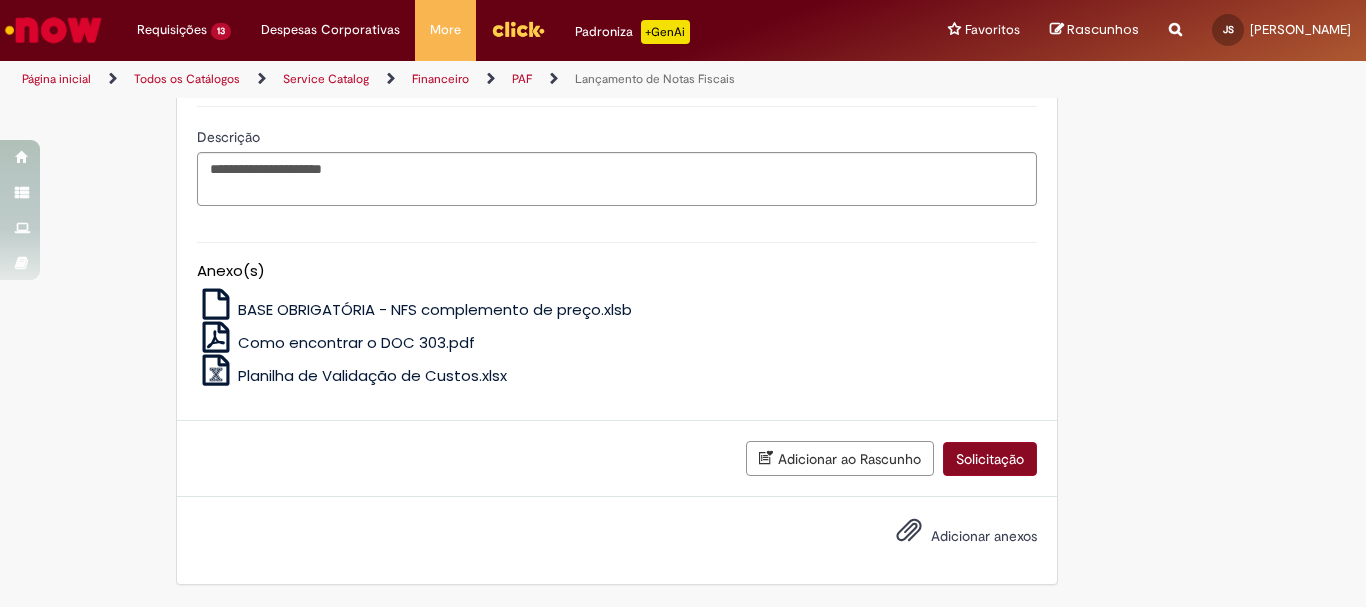 scroll, scrollTop: 1329, scrollLeft: 0, axis: vertical 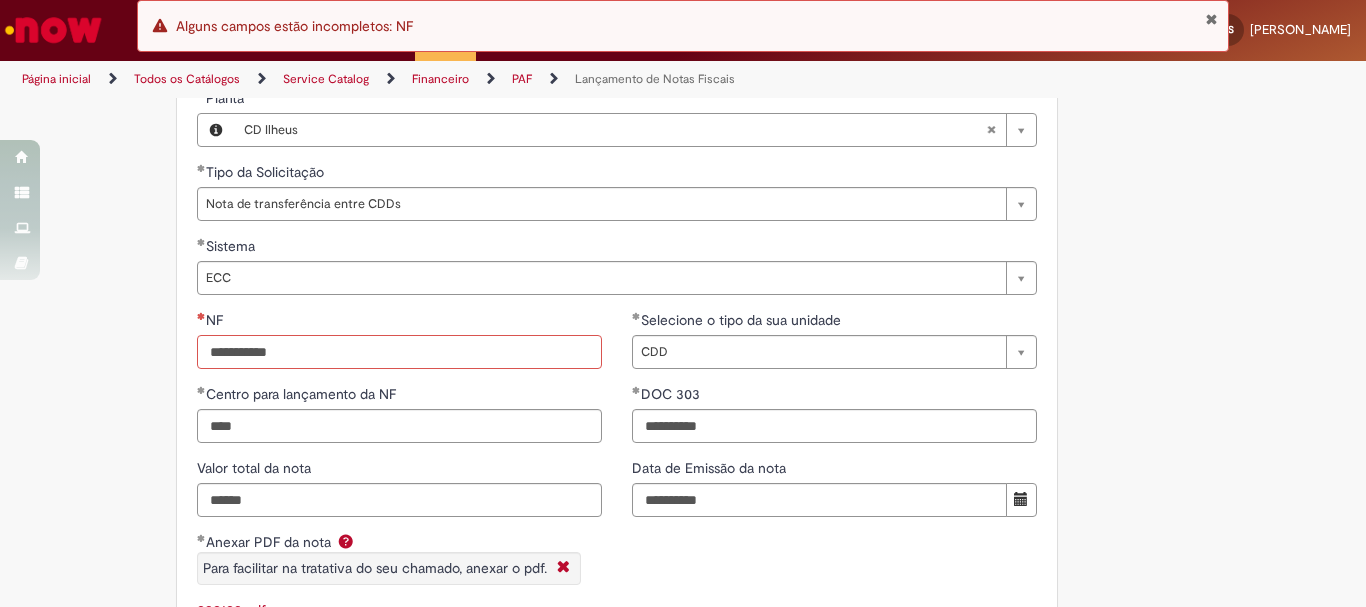 click on "NF" at bounding box center (399, 352) 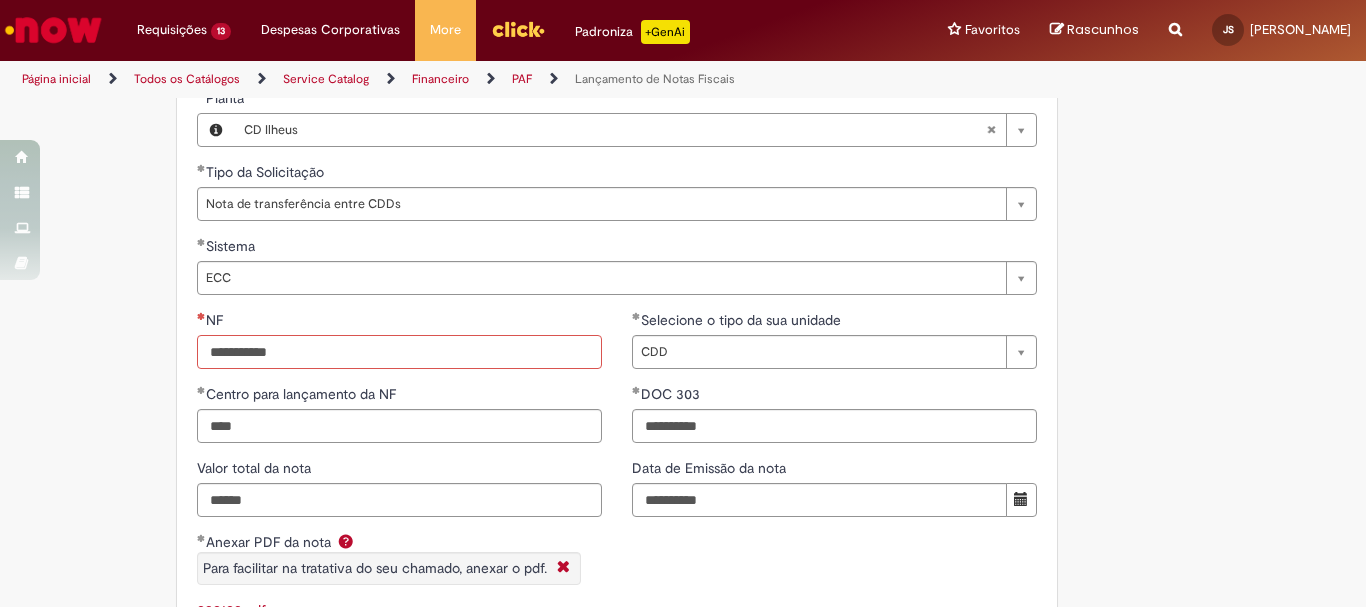 paste on "******" 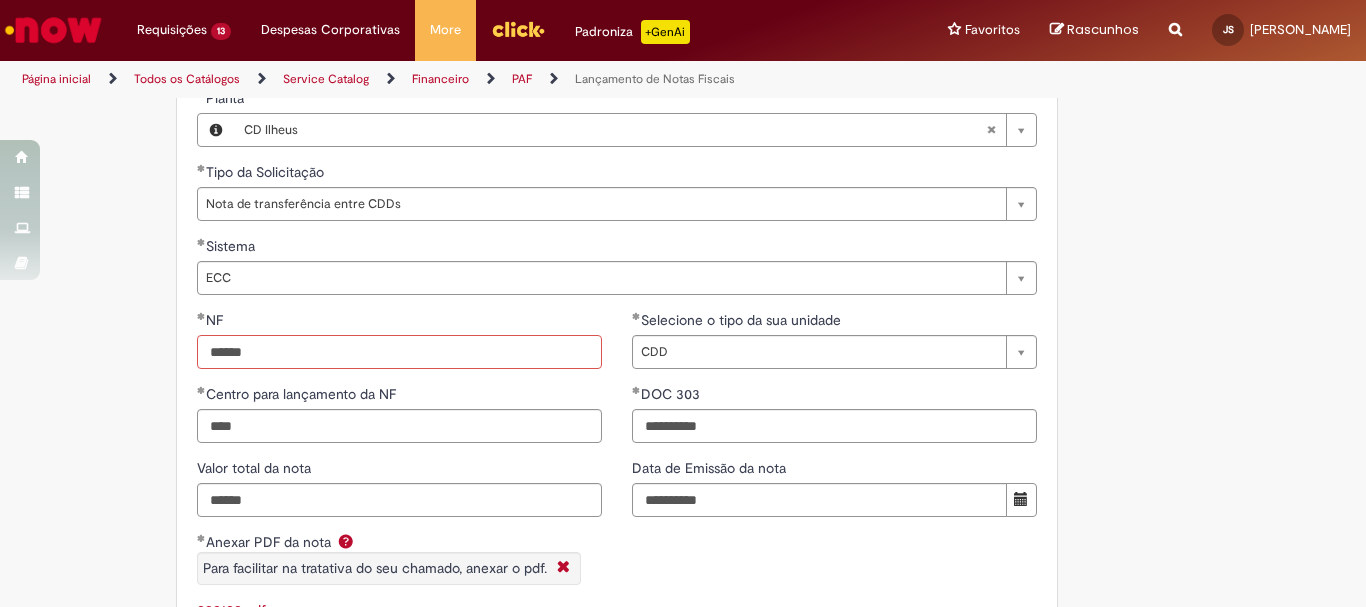 scroll, scrollTop: 1829, scrollLeft: 0, axis: vertical 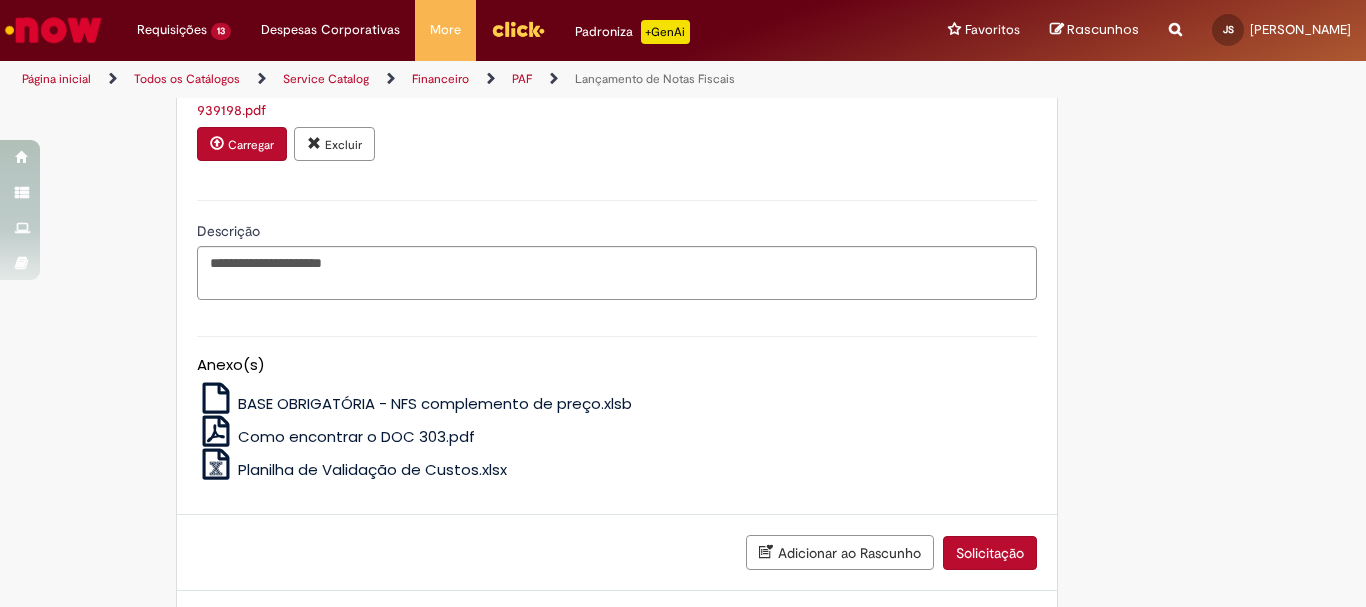 type on "*********" 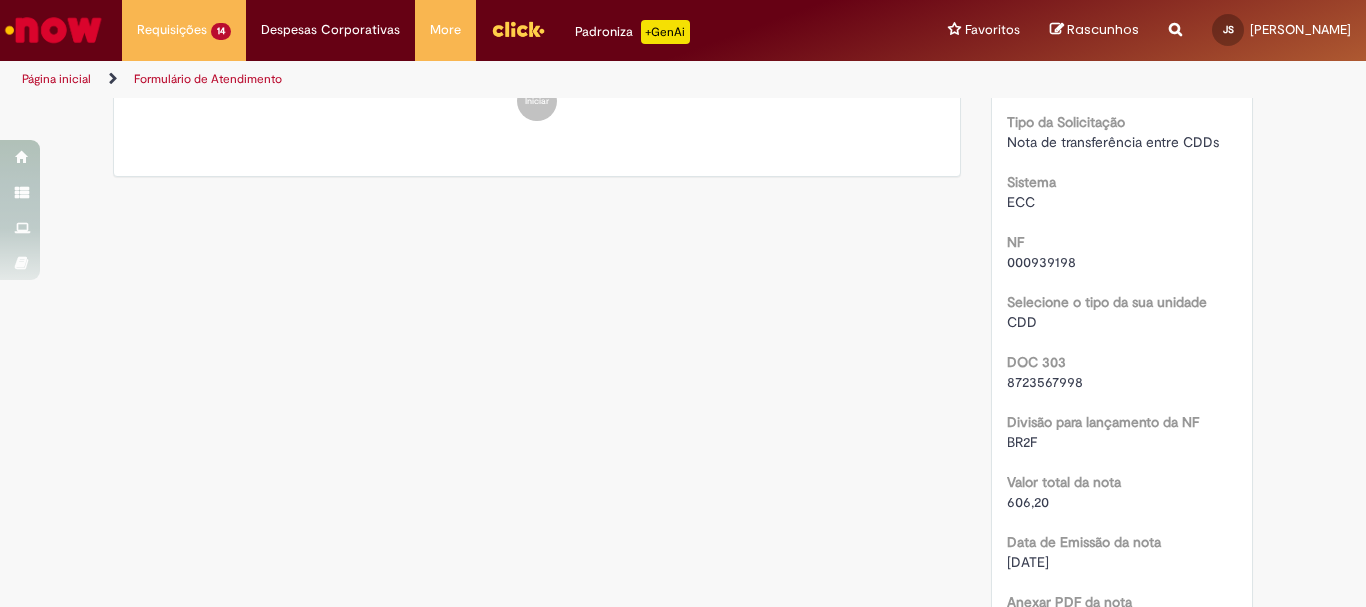 scroll, scrollTop: 0, scrollLeft: 0, axis: both 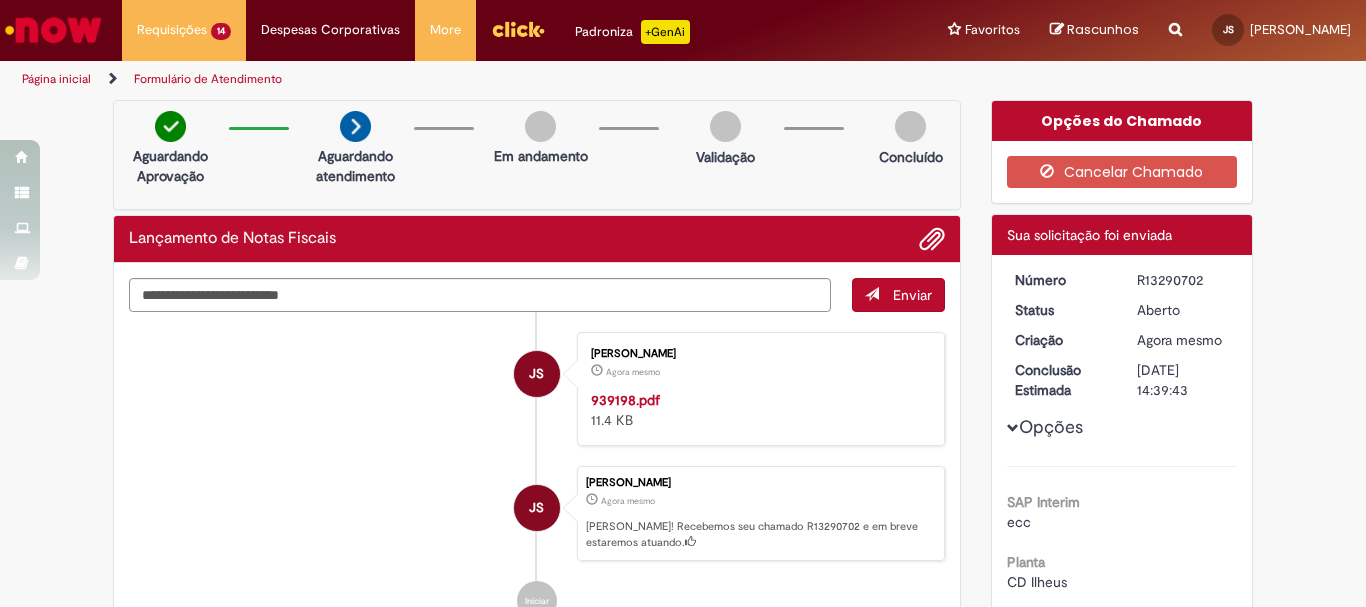 drag, startPoint x: 1128, startPoint y: 284, endPoint x: 1223, endPoint y: 279, distance: 95.131485 